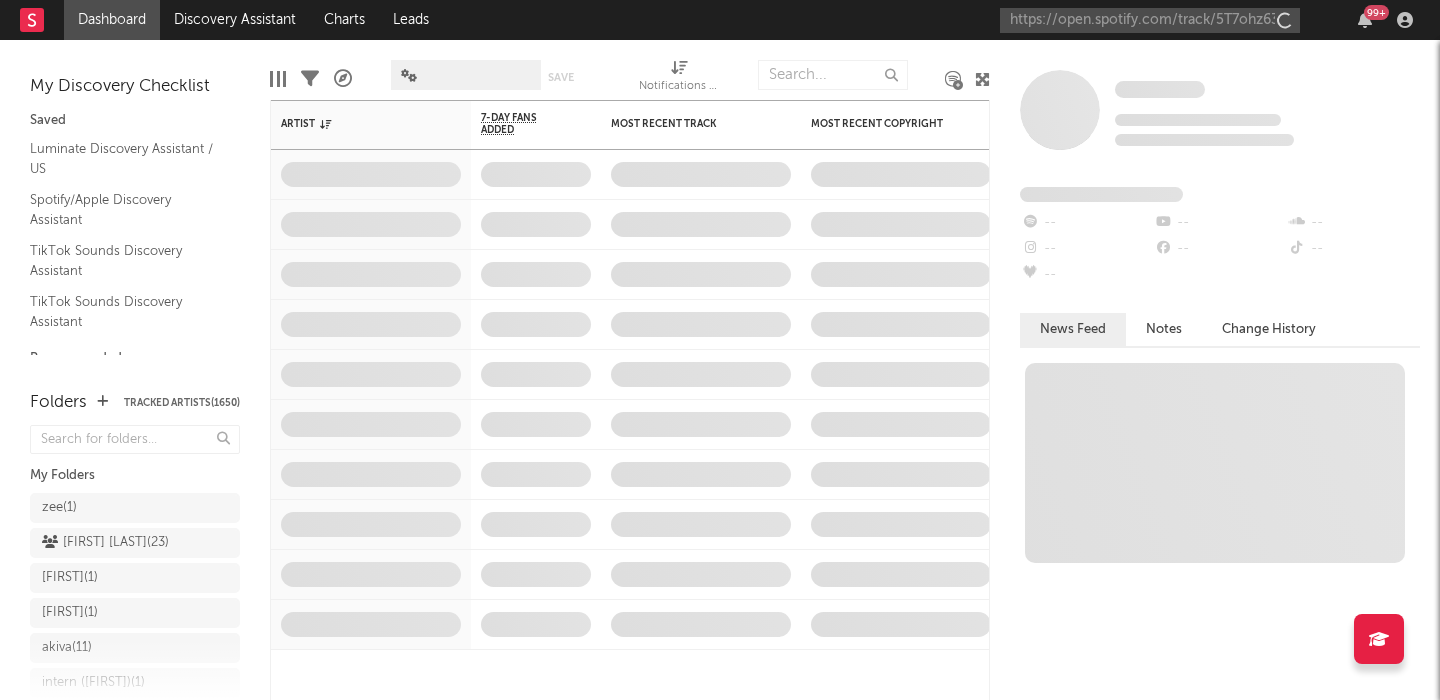scroll, scrollTop: 0, scrollLeft: 0, axis: both 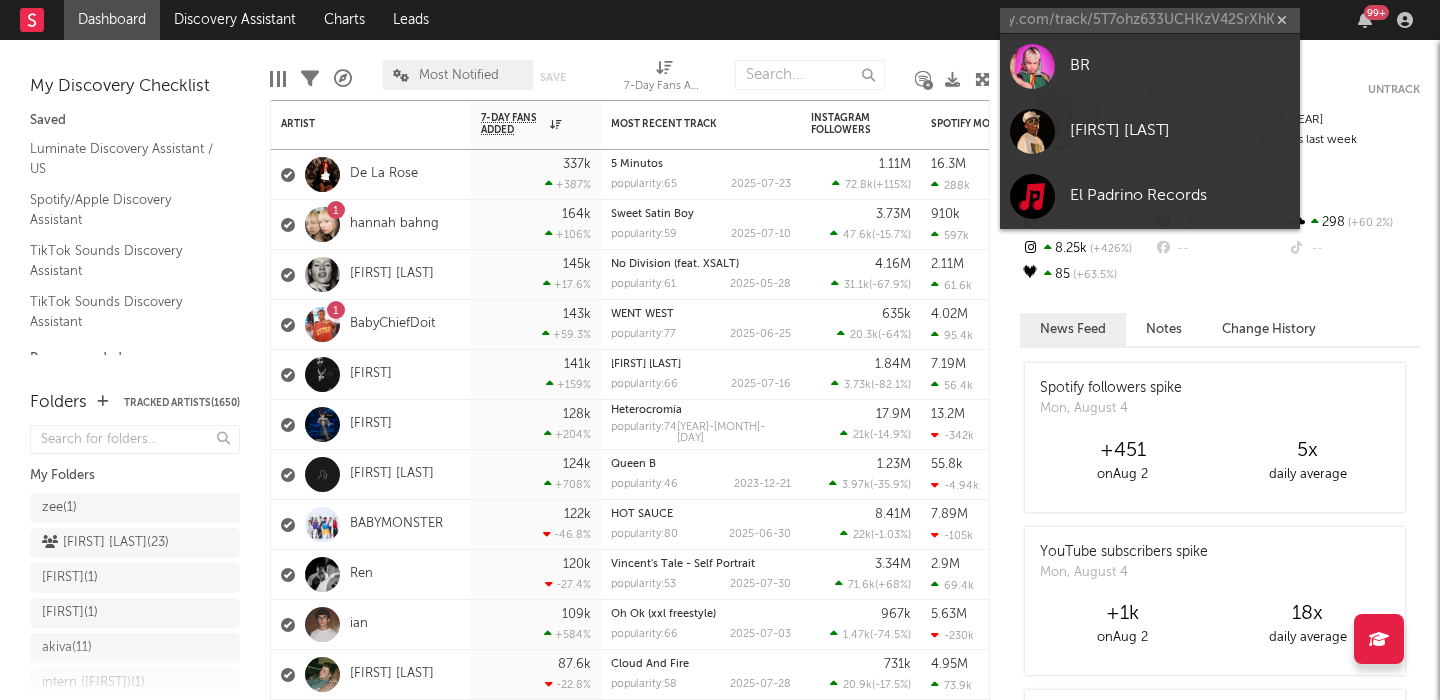 type on "https://open.spotify.com/track/5T7ohz633UCHKzV42SrXhK" 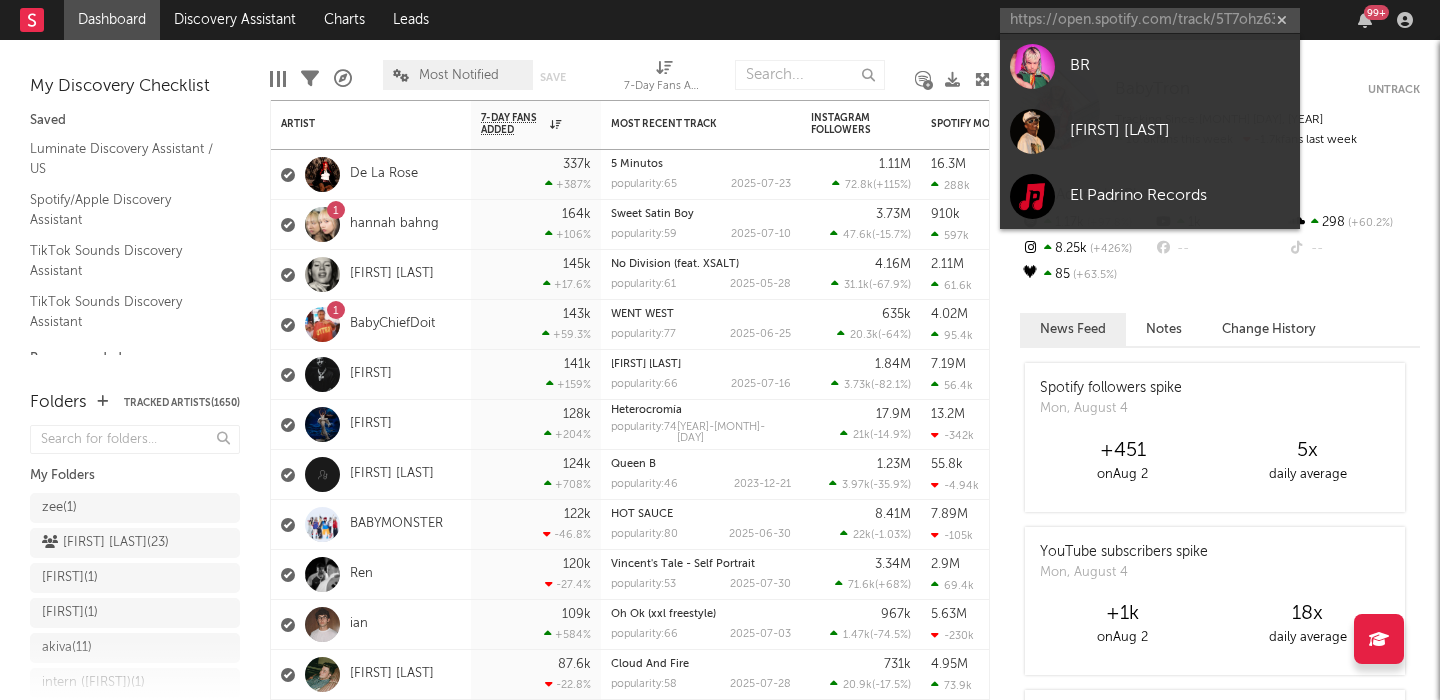 click on "BR" at bounding box center (1150, 66) 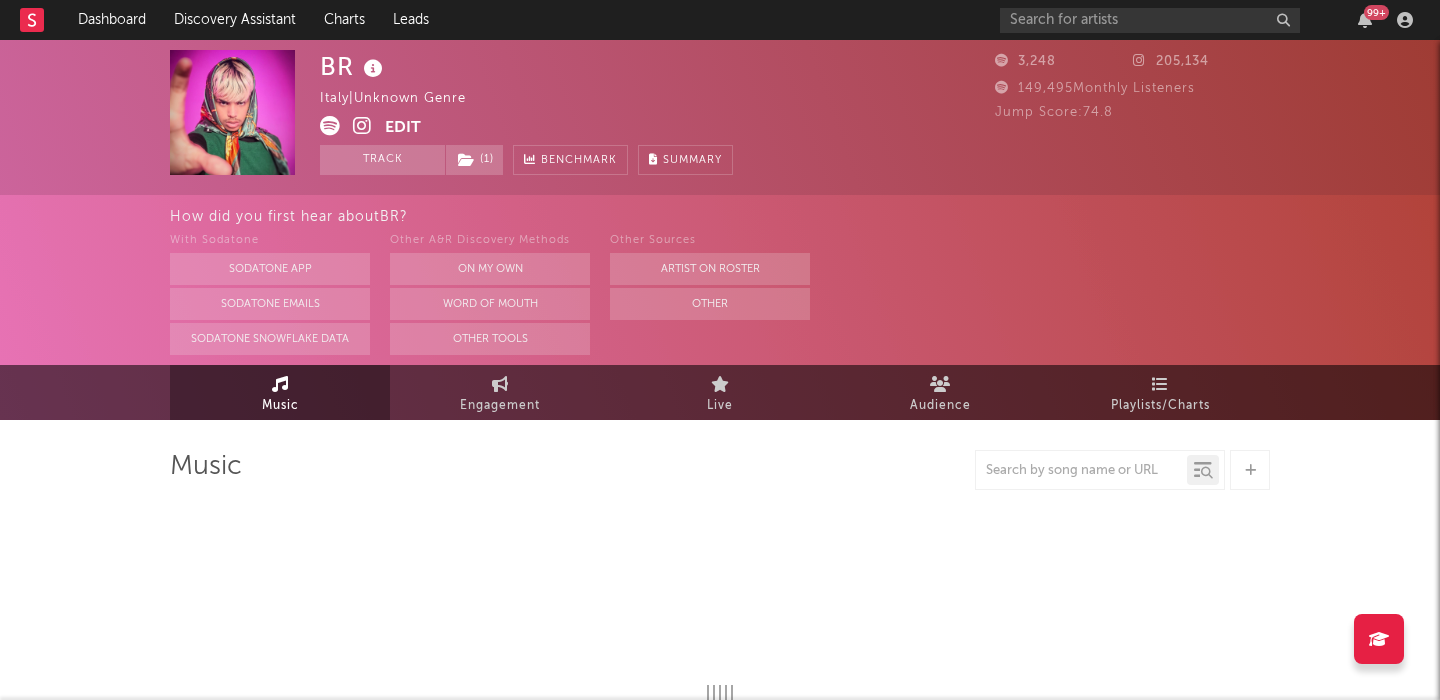 select on "6m" 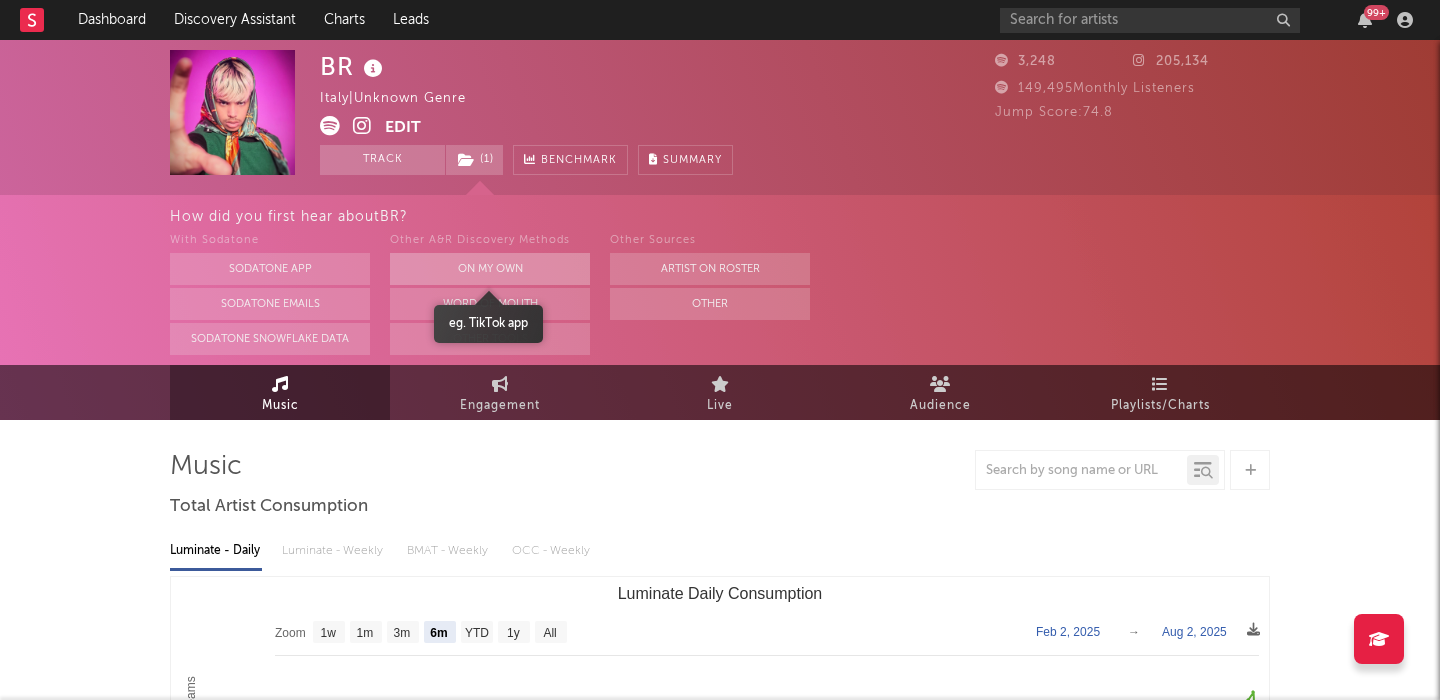 click on "On My Own" at bounding box center [490, 269] 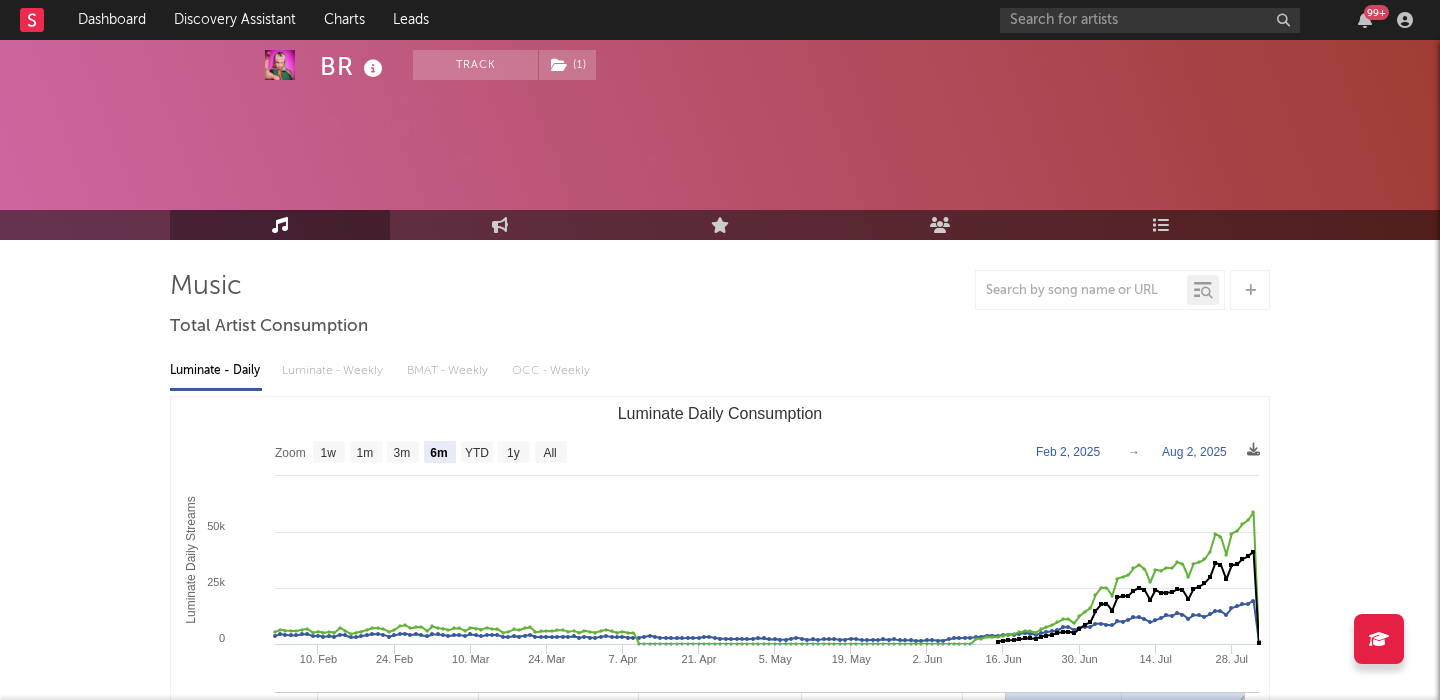 scroll, scrollTop: 617, scrollLeft: 0, axis: vertical 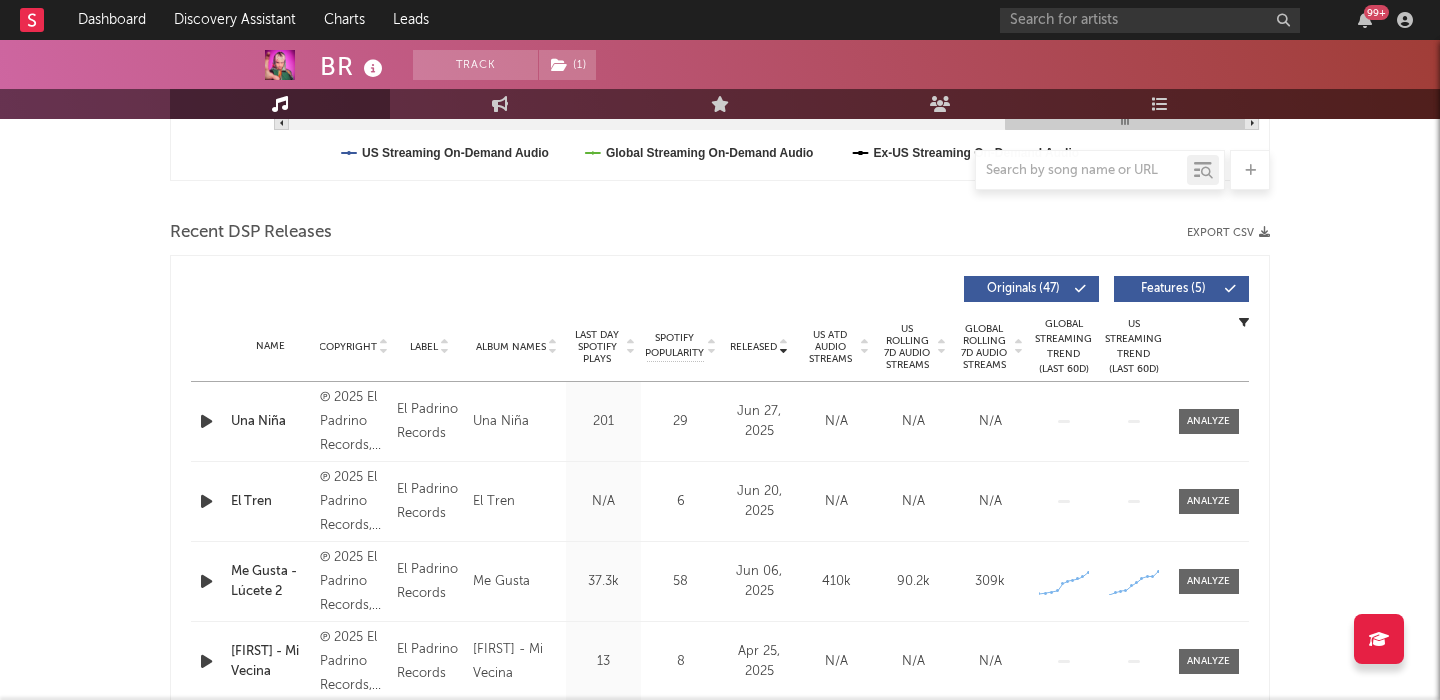 click on "US Rolling 7D Audio Streams" at bounding box center [907, 347] 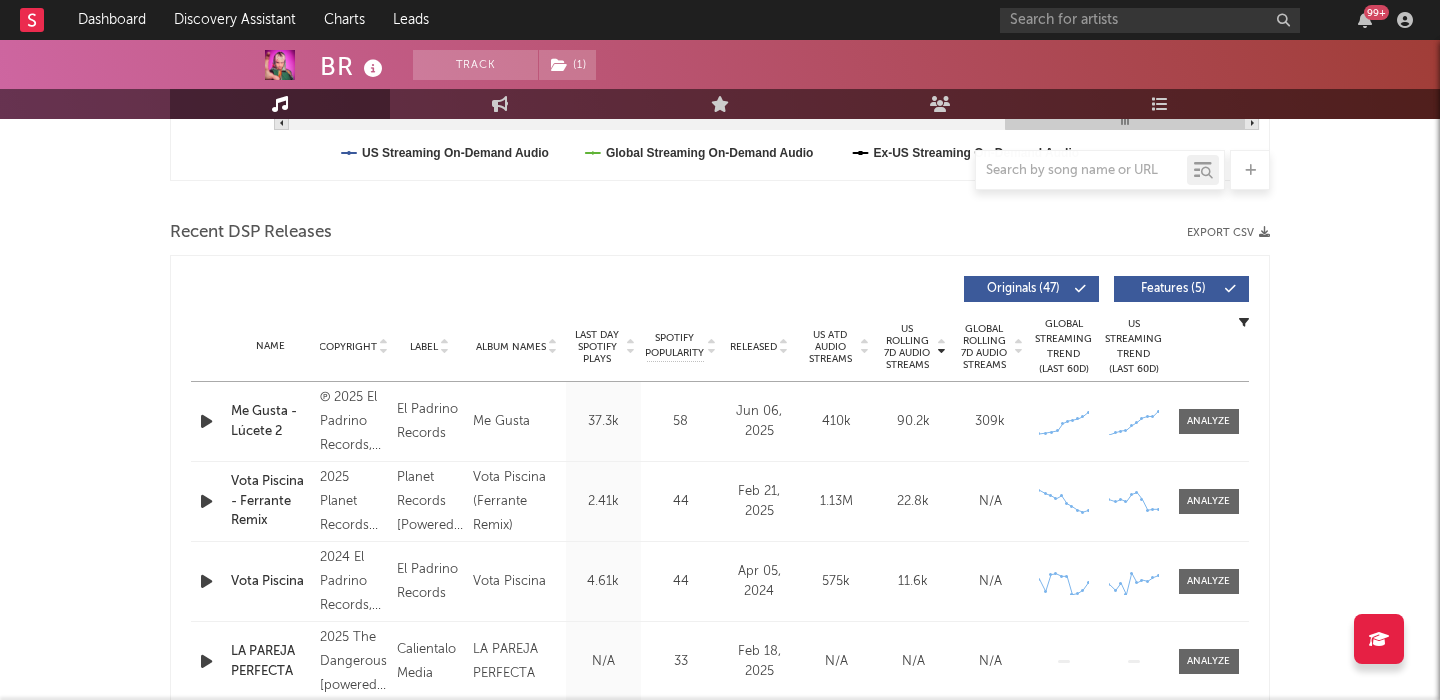 click at bounding box center [206, 421] 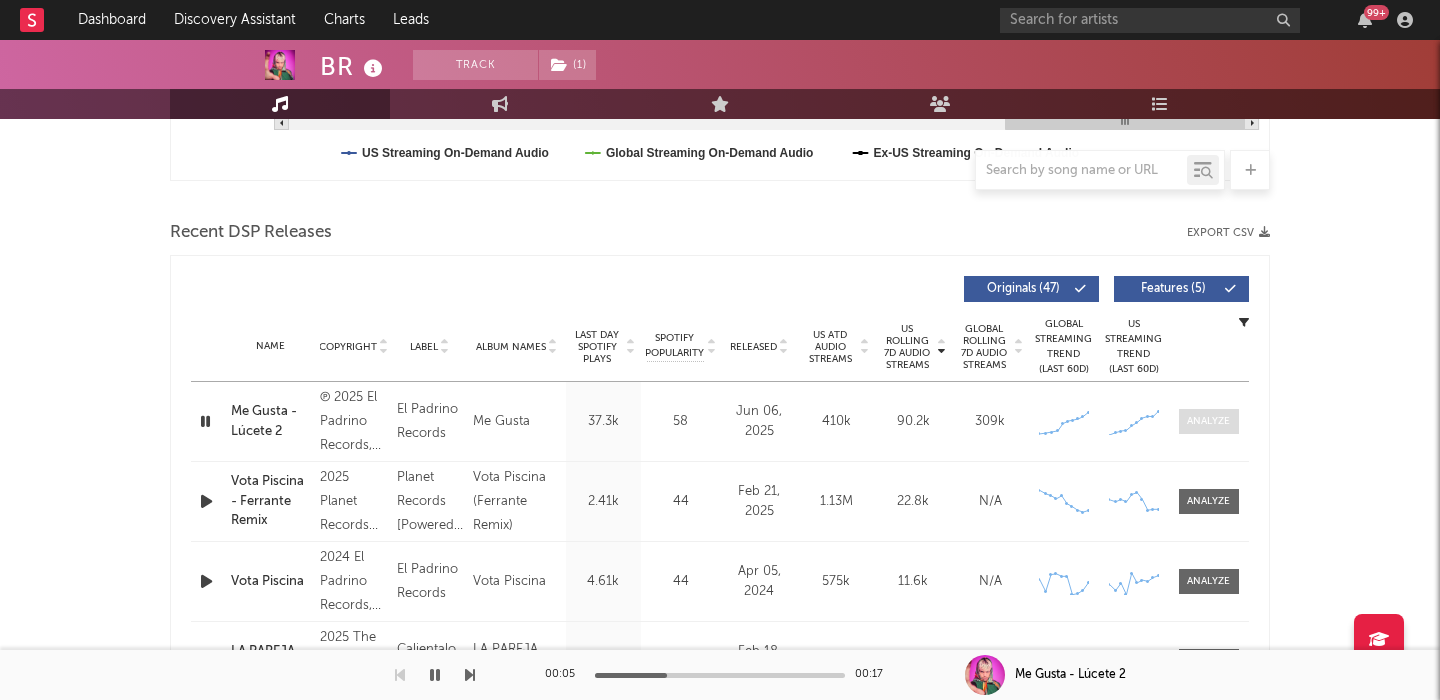 click at bounding box center [1209, 421] 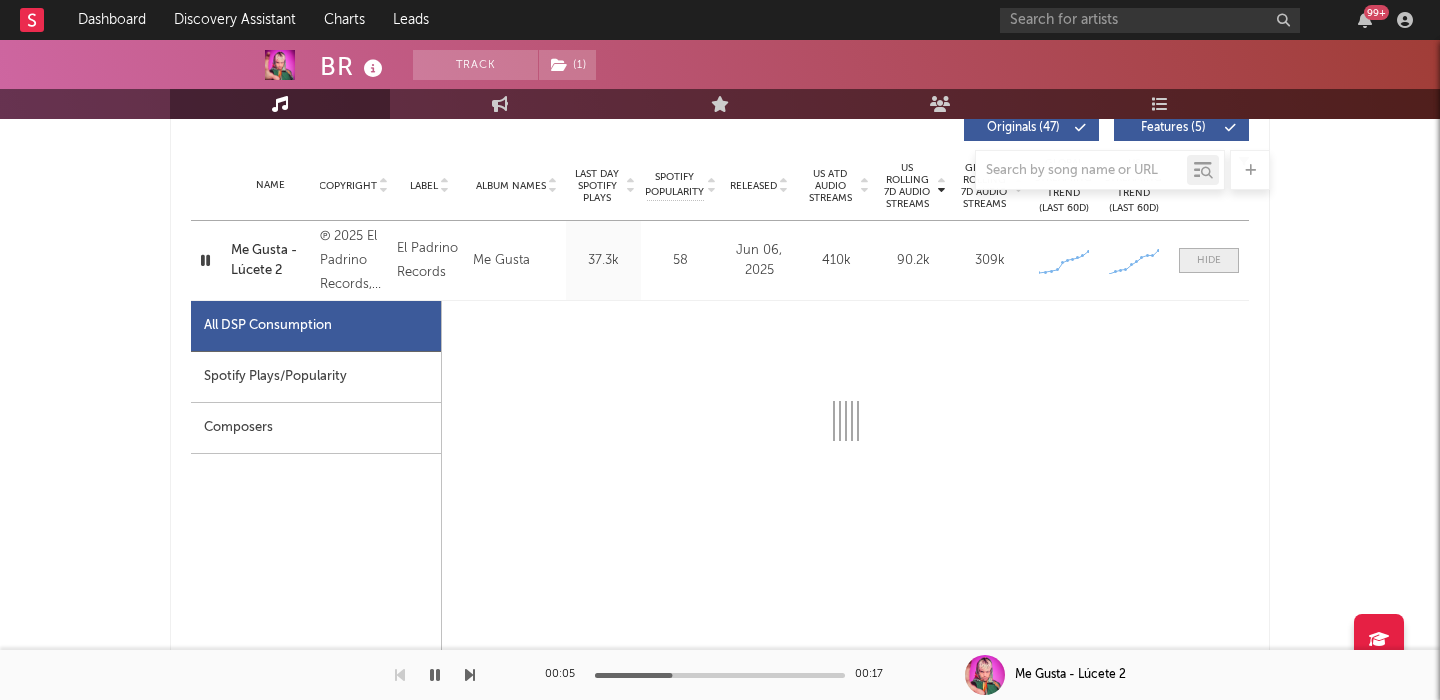 select on "1w" 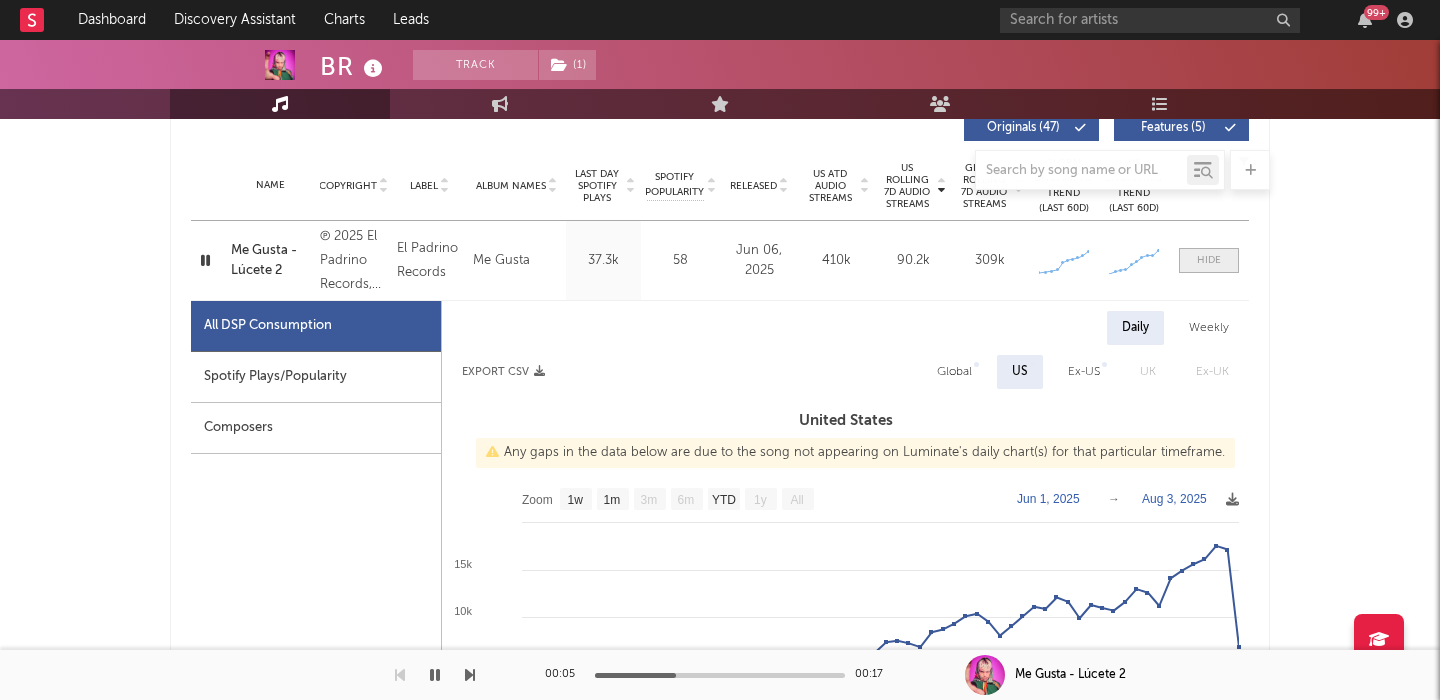 scroll, scrollTop: 844, scrollLeft: 0, axis: vertical 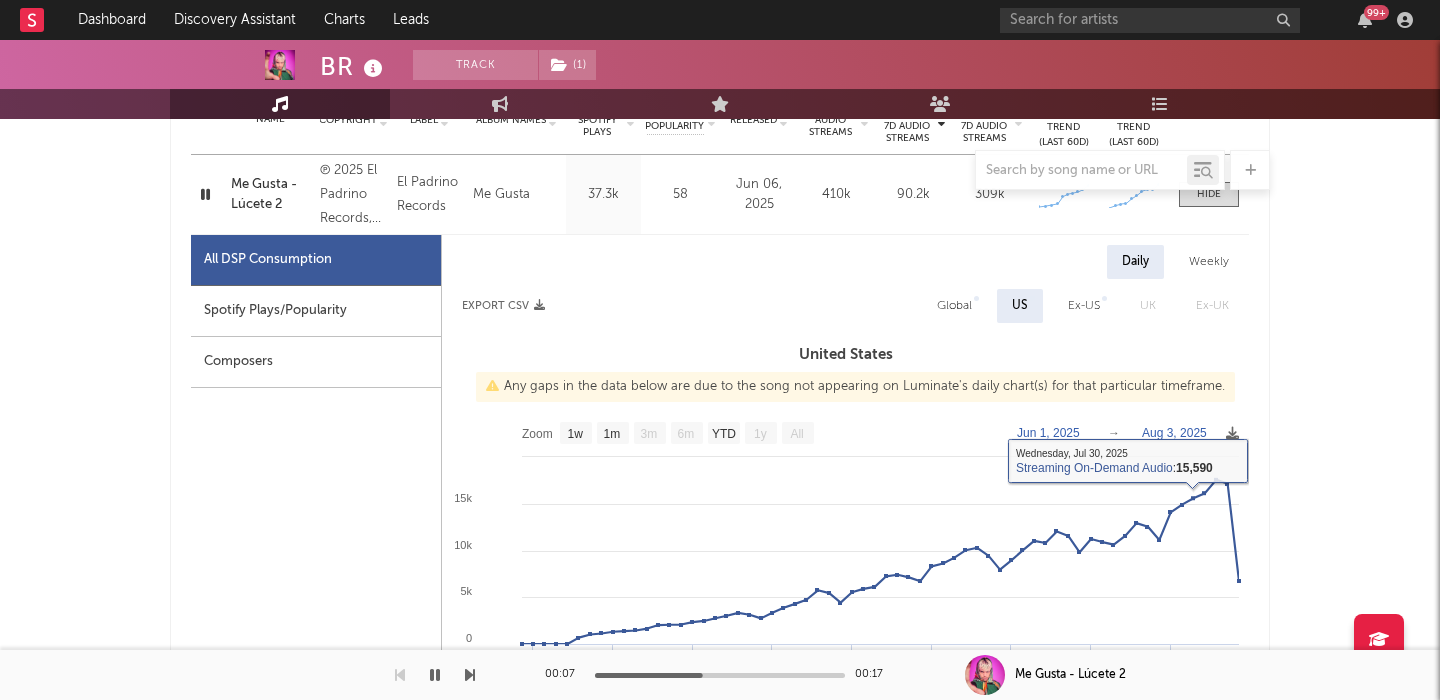 click on "Global" at bounding box center (954, 306) 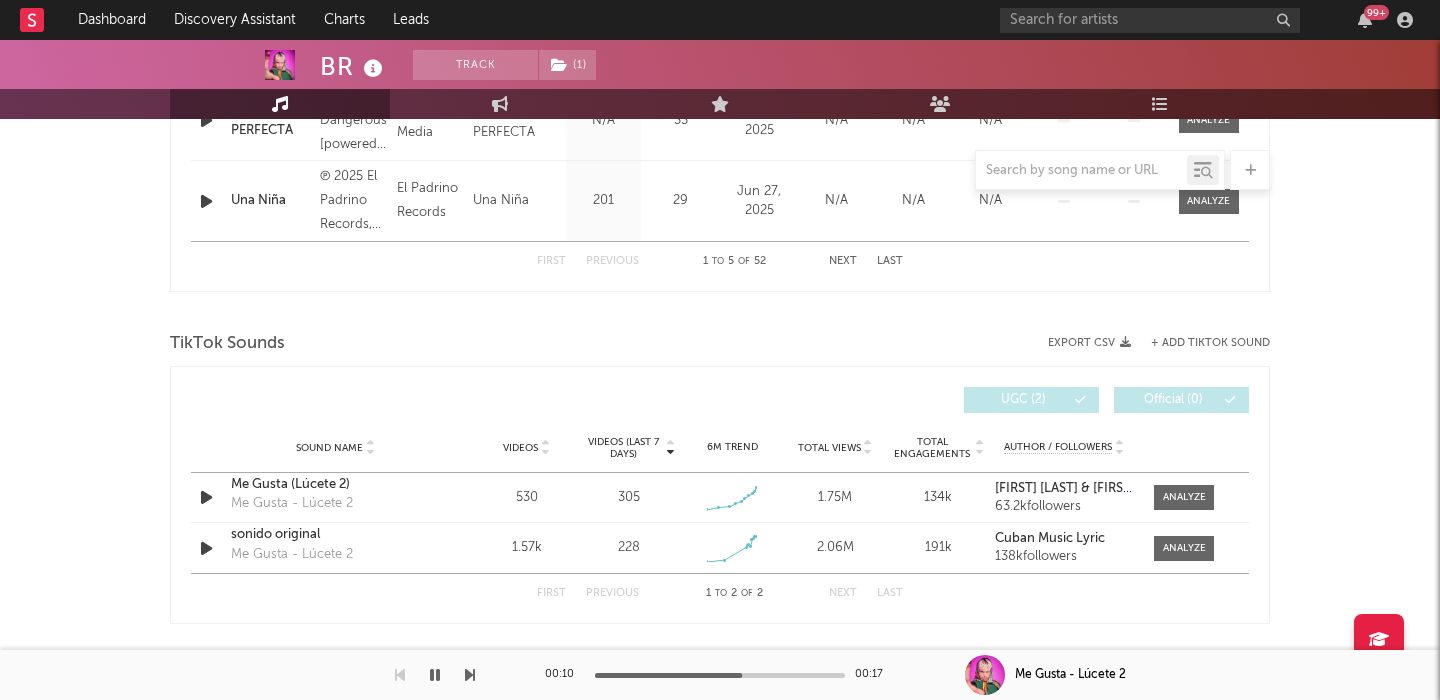 scroll, scrollTop: 2110, scrollLeft: 0, axis: vertical 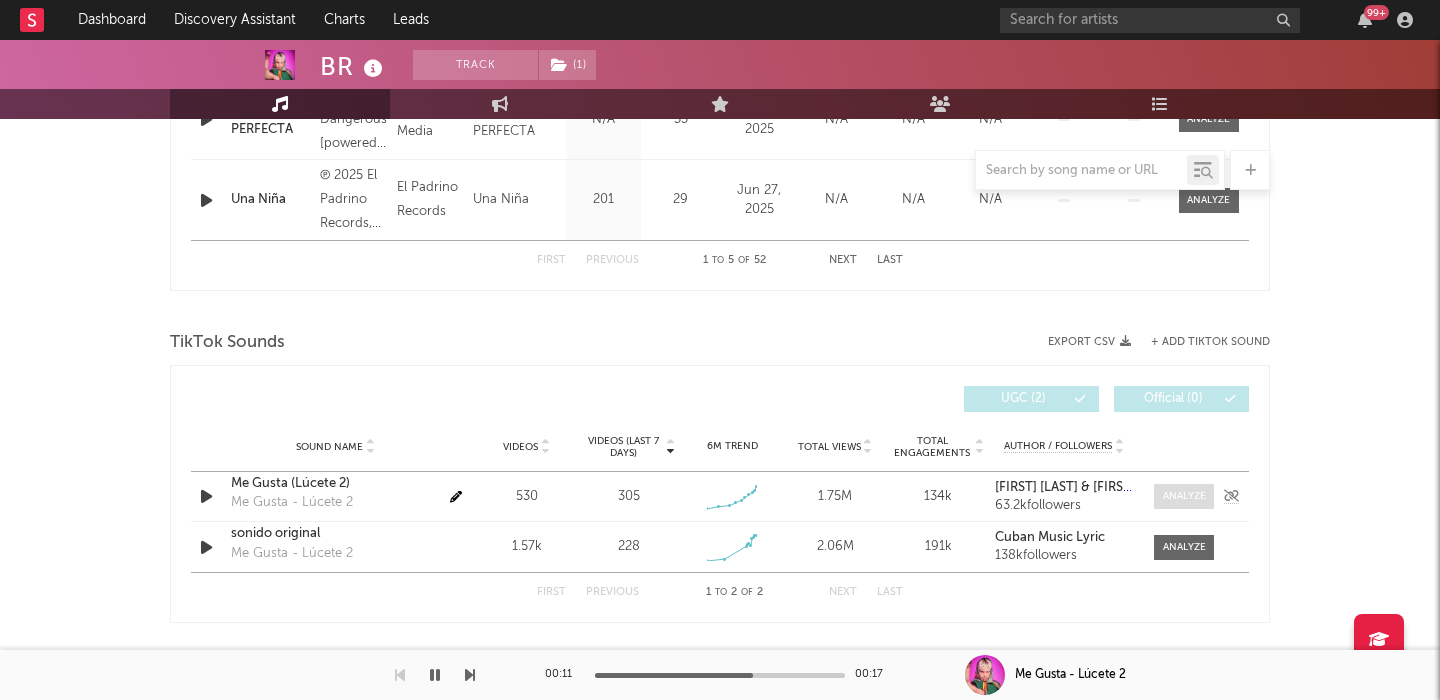 click at bounding box center [1184, 496] 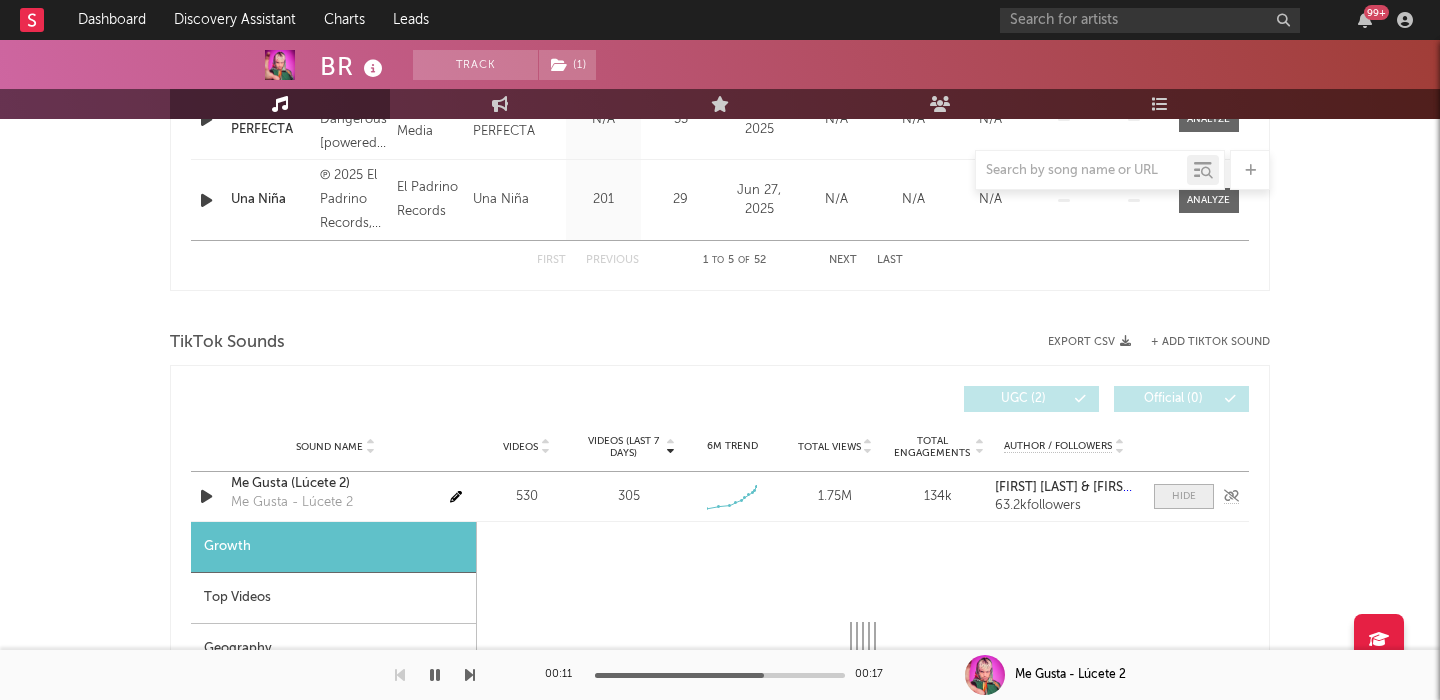 select on "1w" 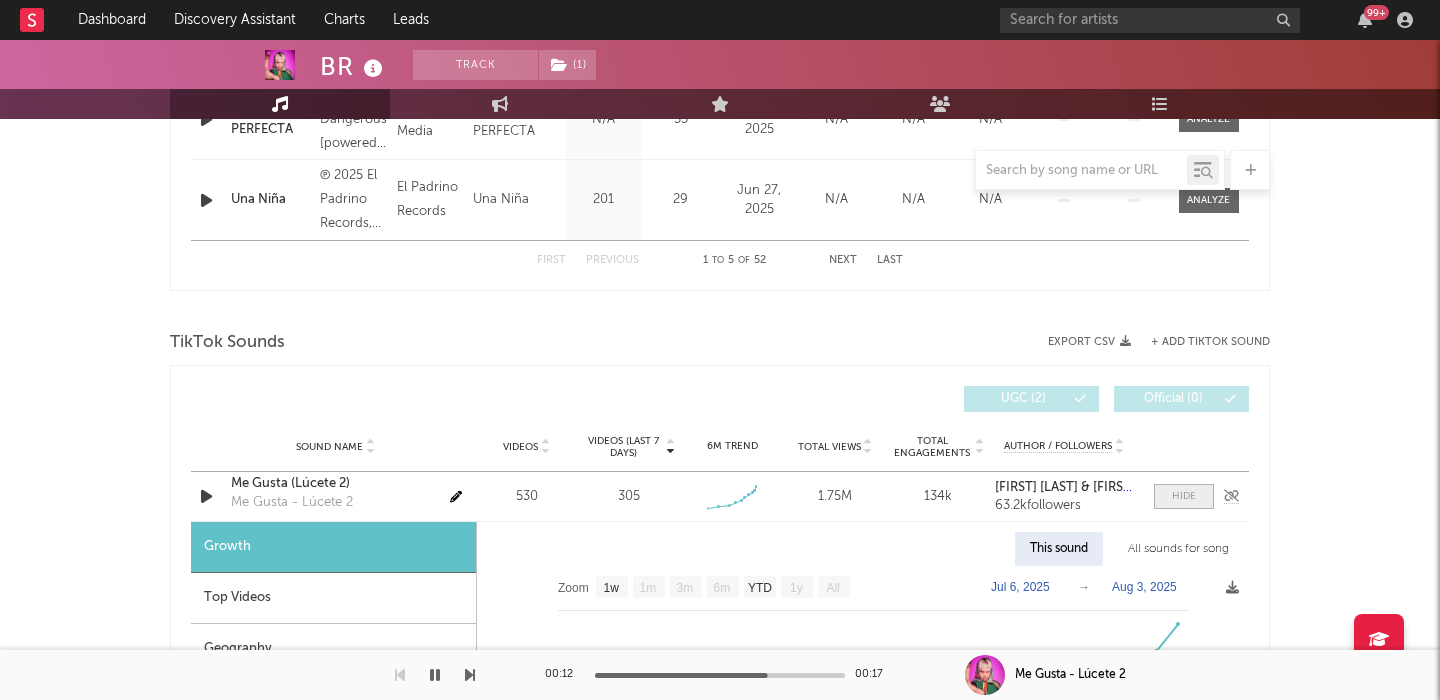 click at bounding box center [1184, 496] 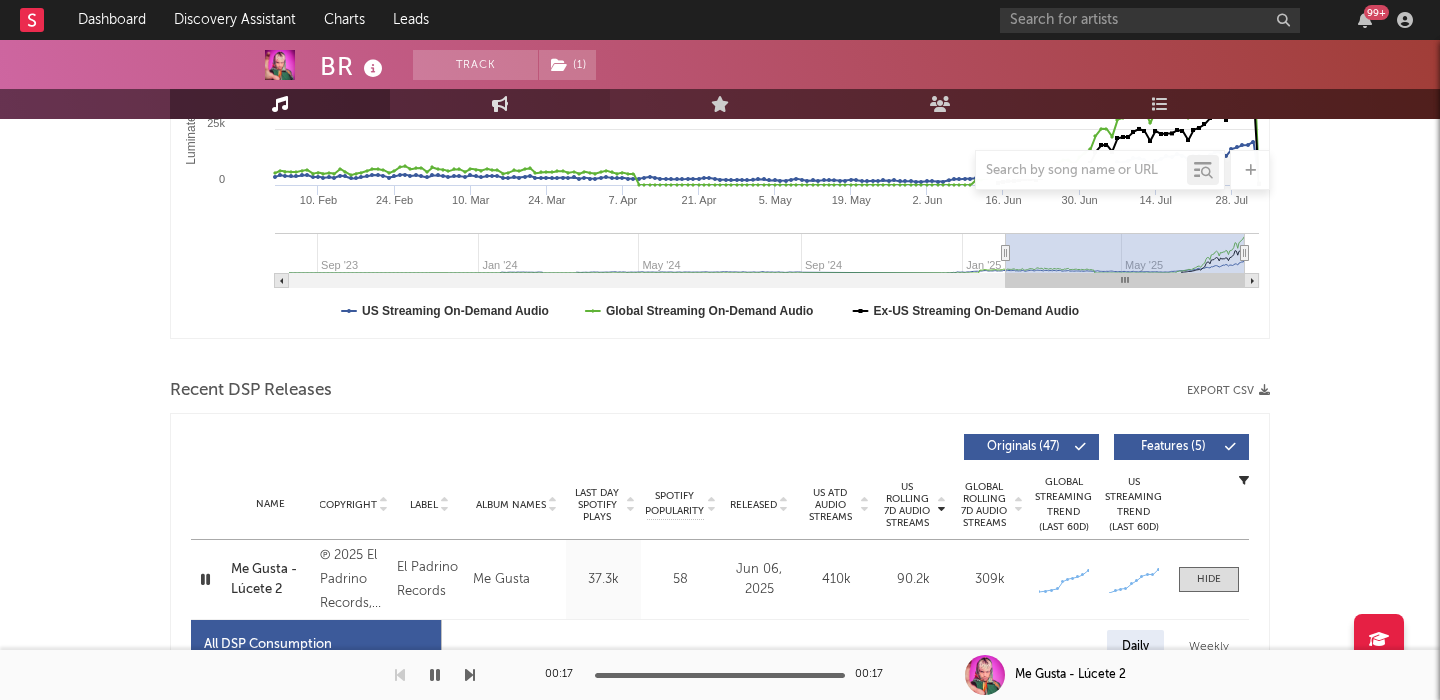 scroll, scrollTop: 535, scrollLeft: 0, axis: vertical 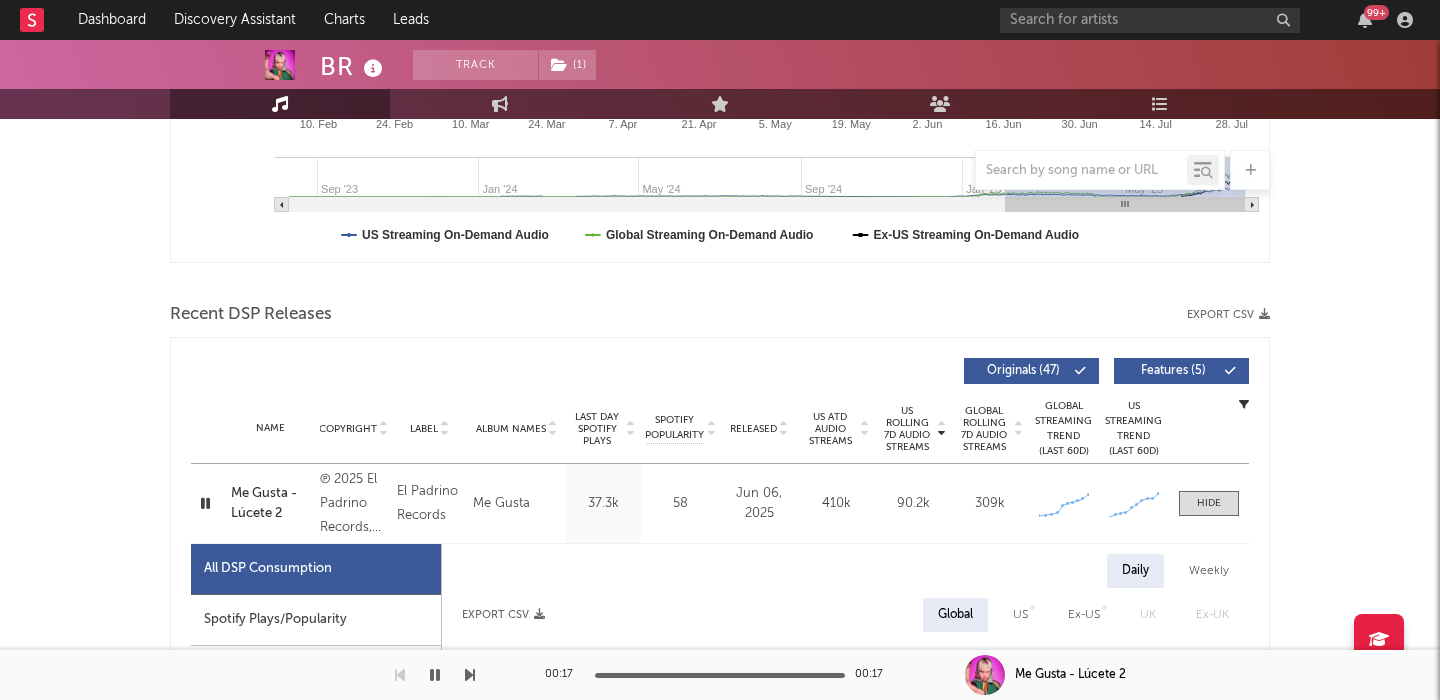 click on "Me Gusta - Lúcete 2" at bounding box center [270, 503] 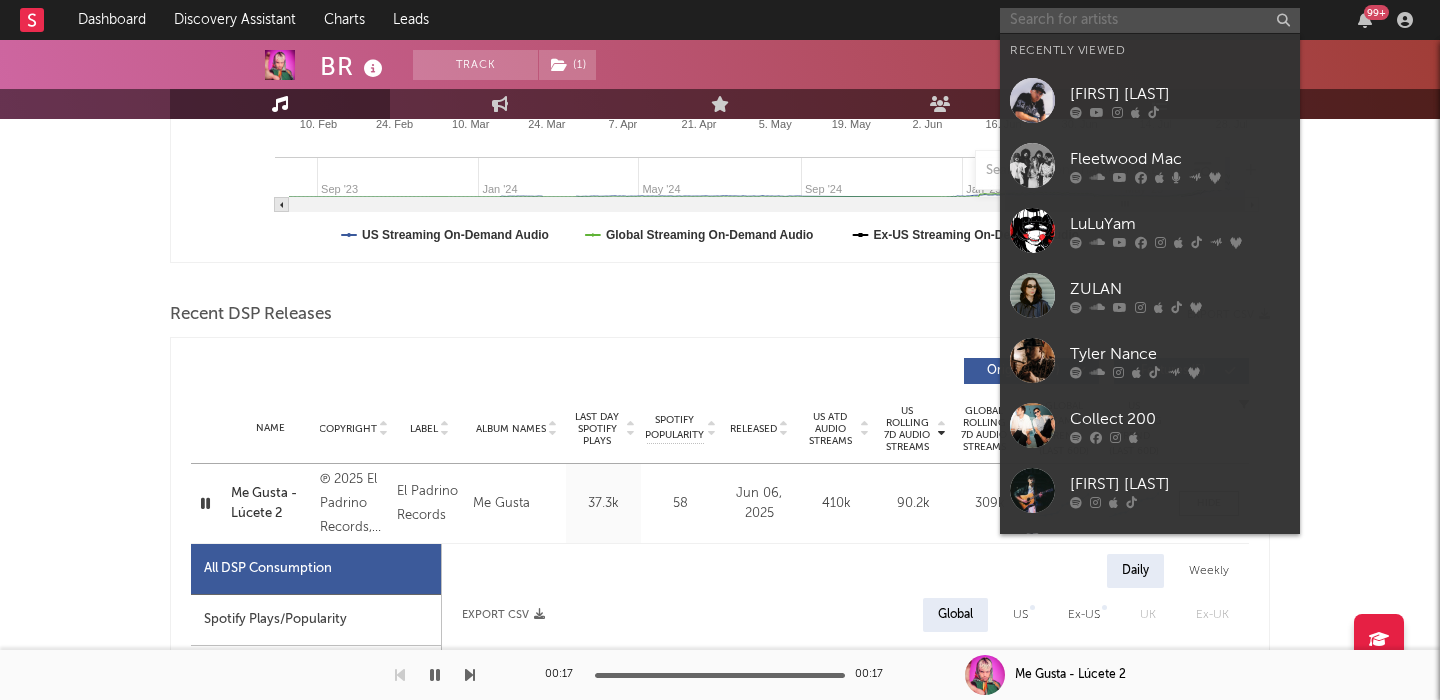 click at bounding box center [1150, 20] 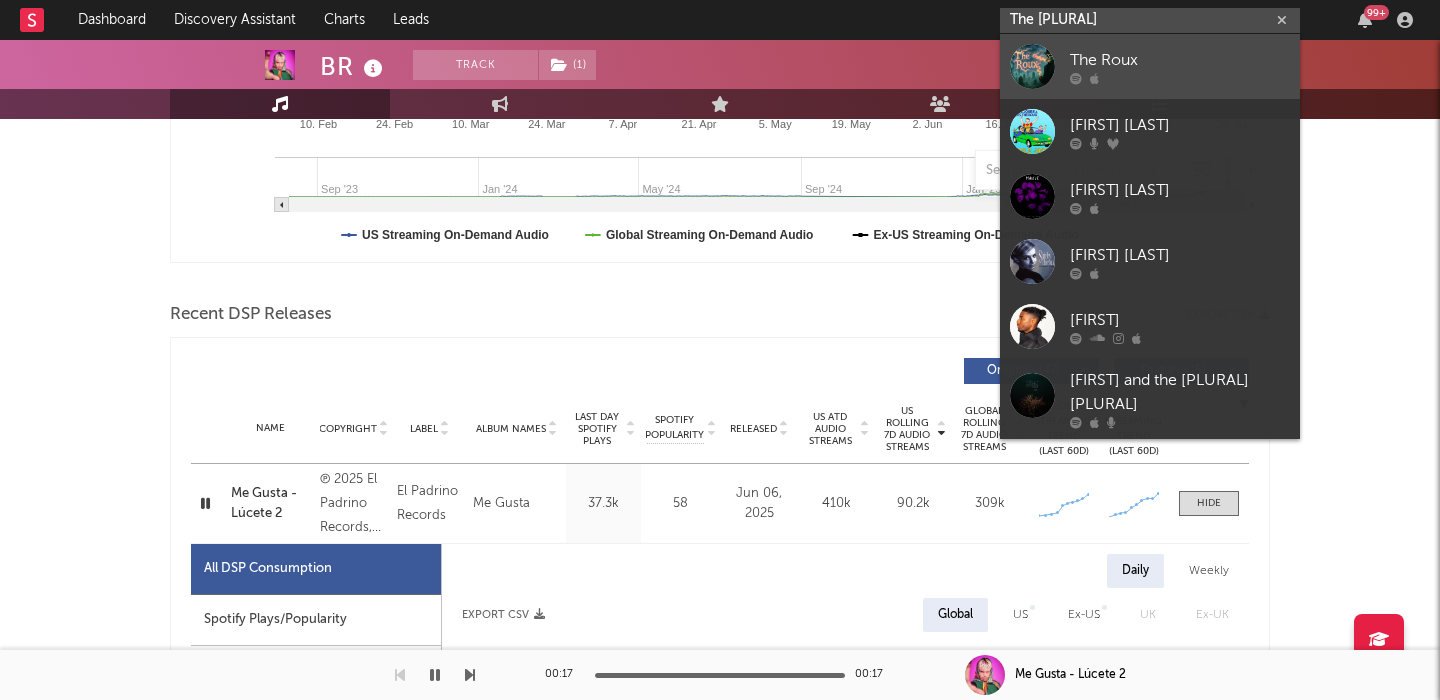type on "The roux" 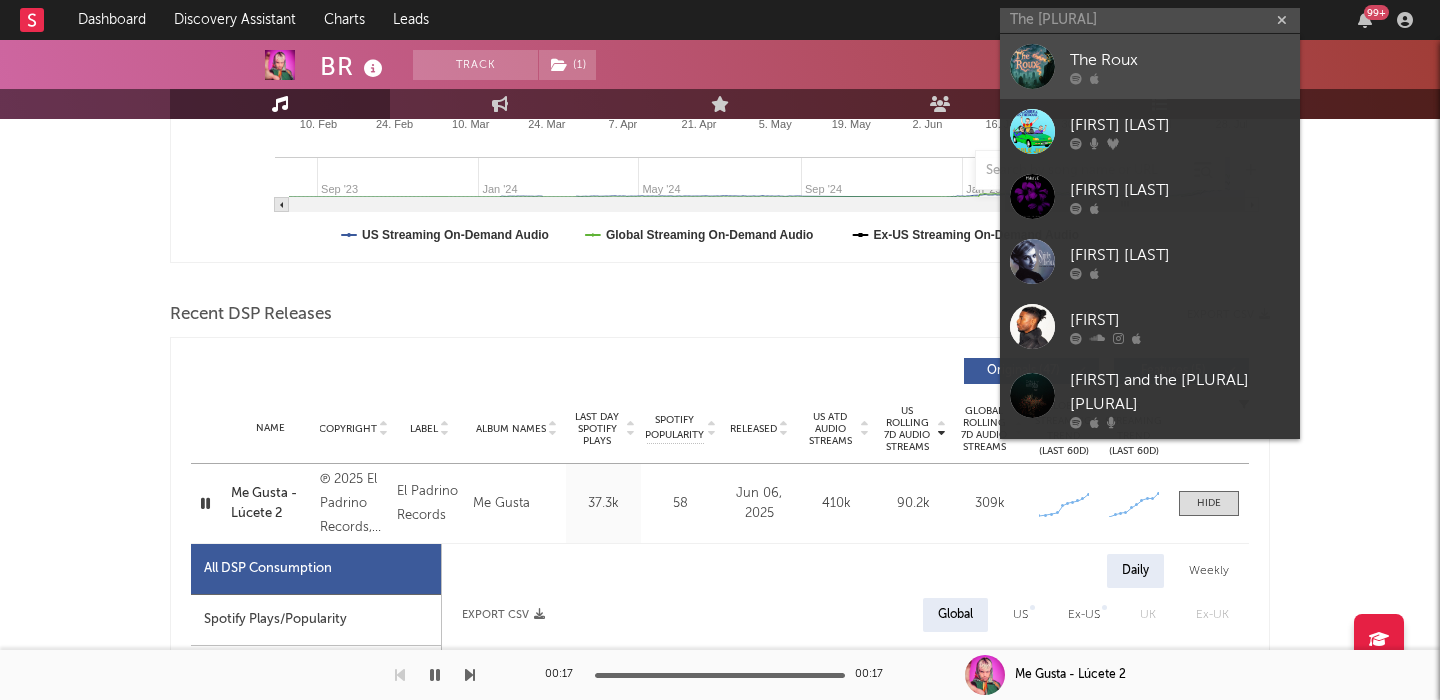 click on "The Roux" at bounding box center (1180, 60) 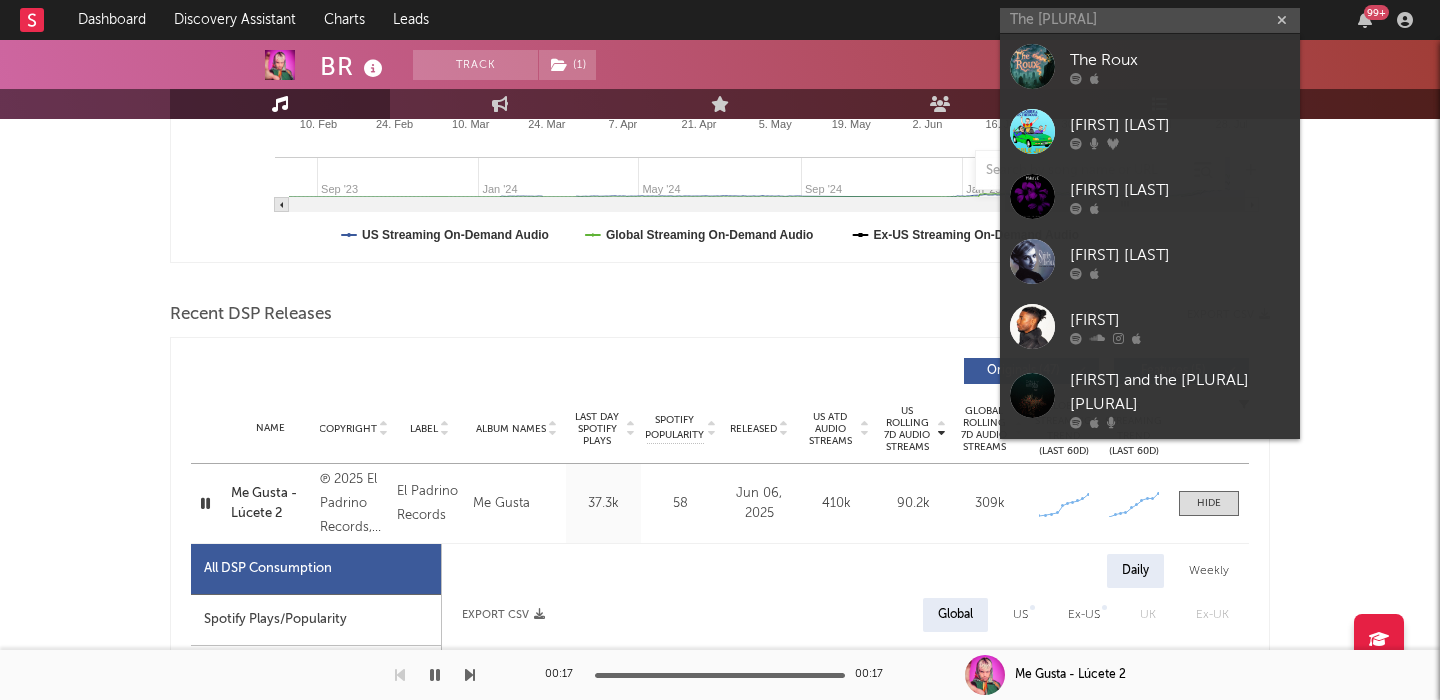 type 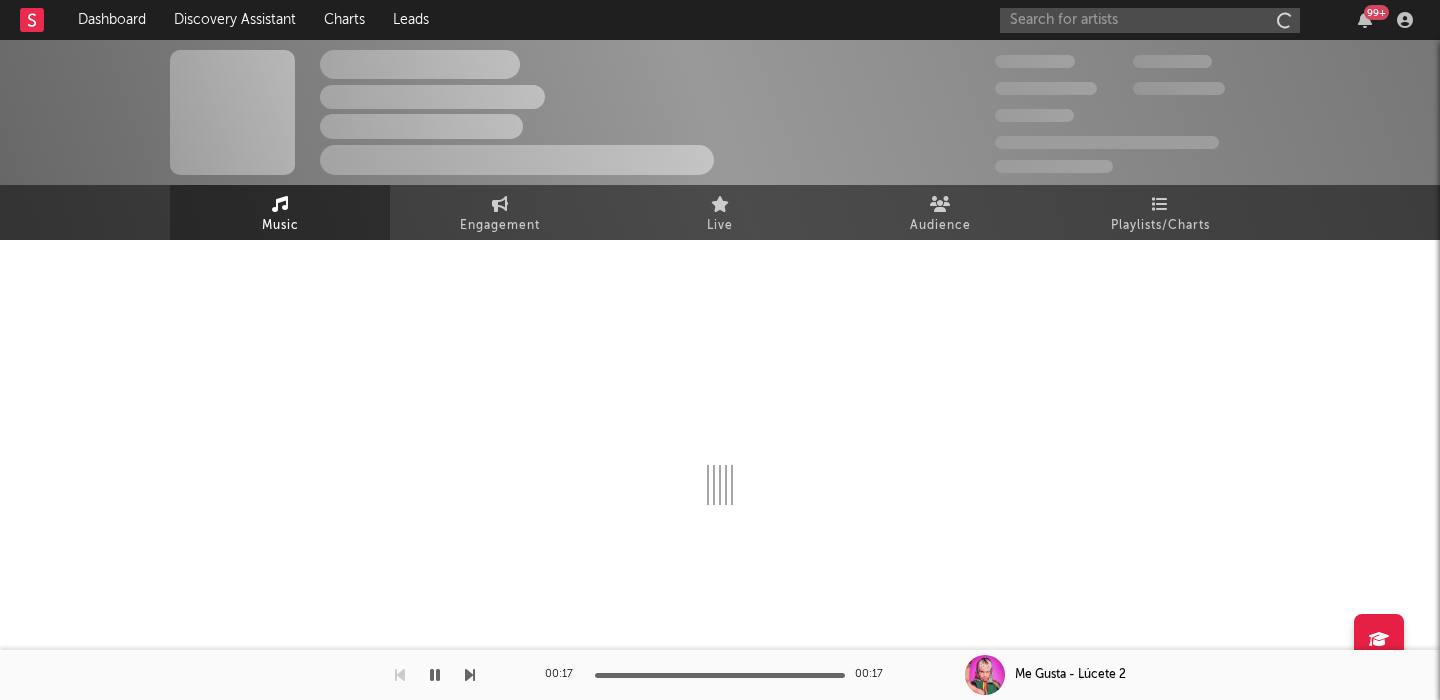 scroll, scrollTop: 0, scrollLeft: 0, axis: both 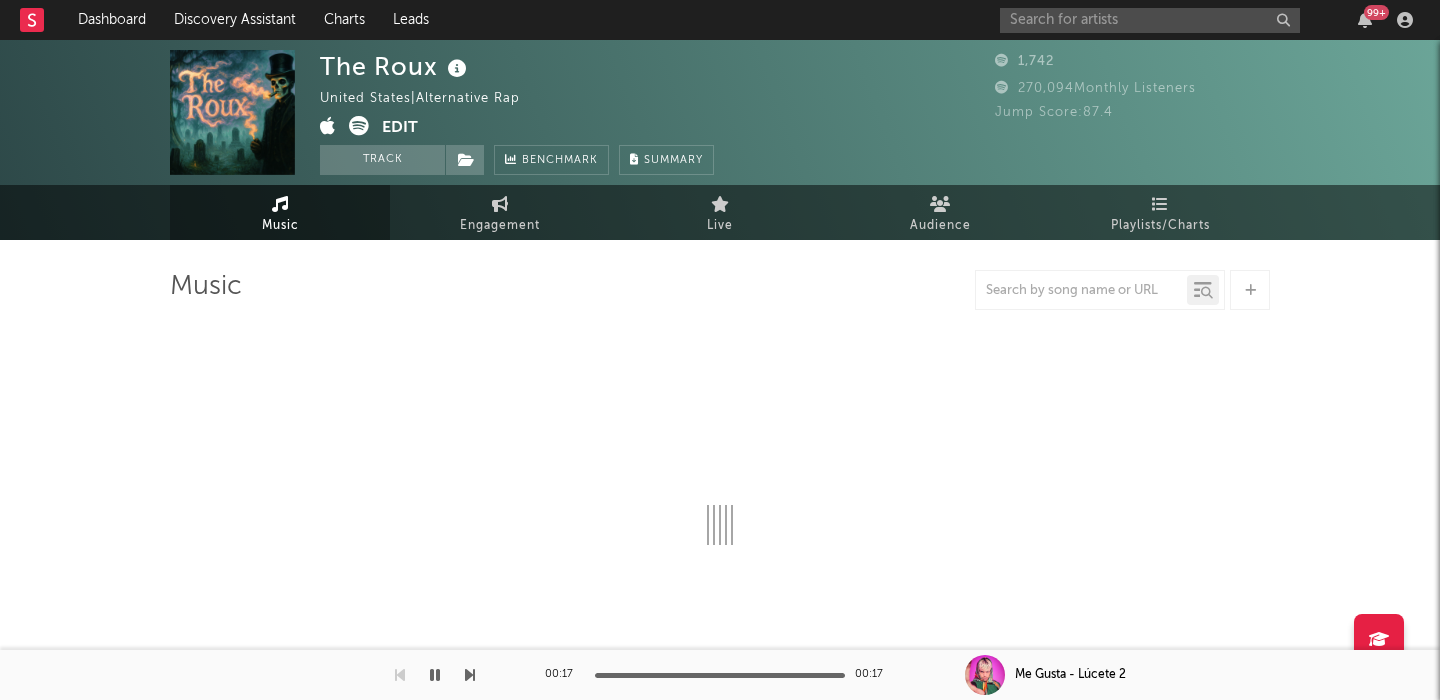select on "1w" 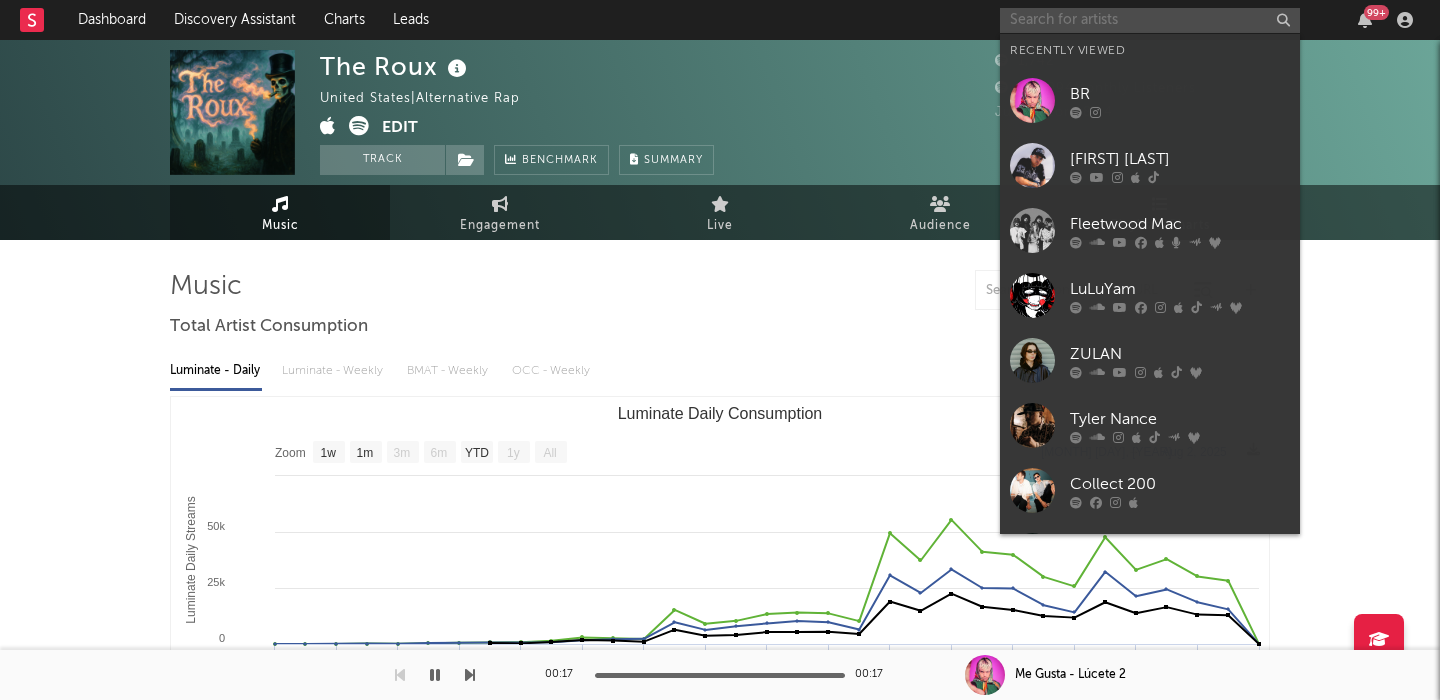 click at bounding box center (1150, 20) 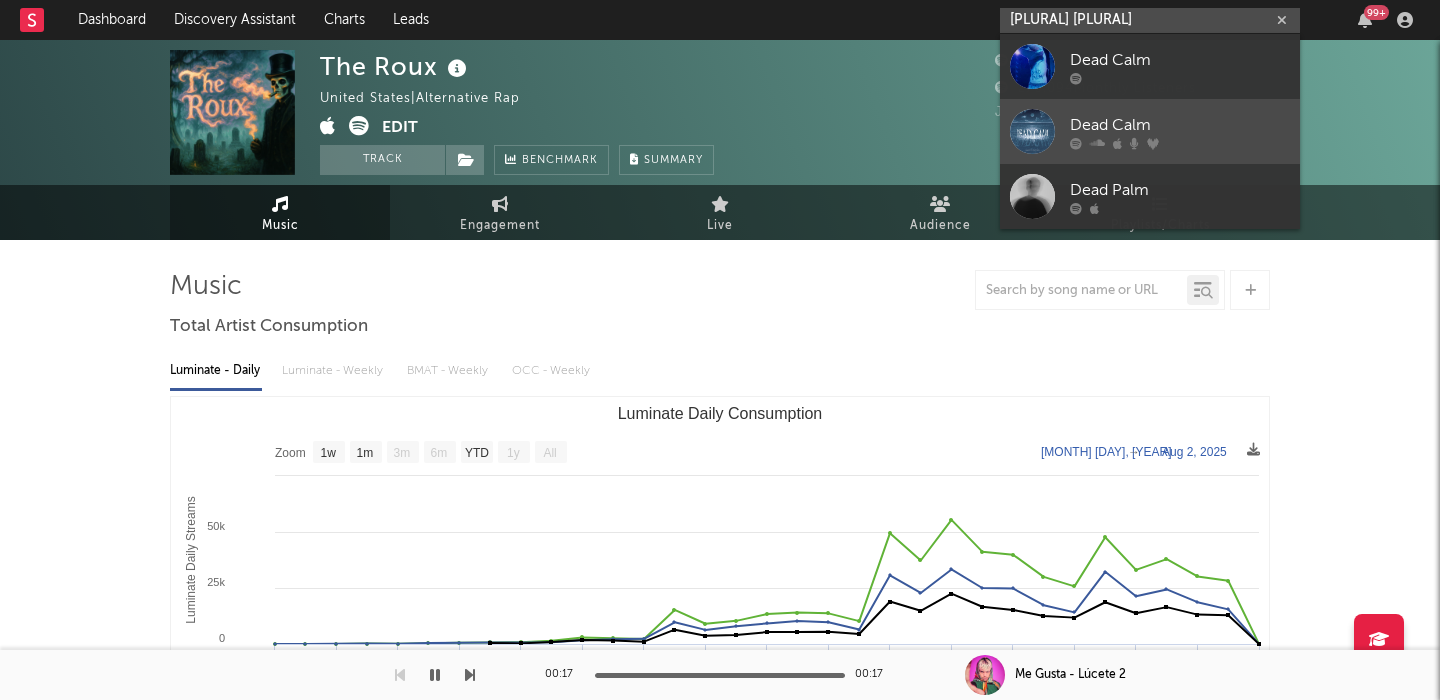 type on "Dead calm" 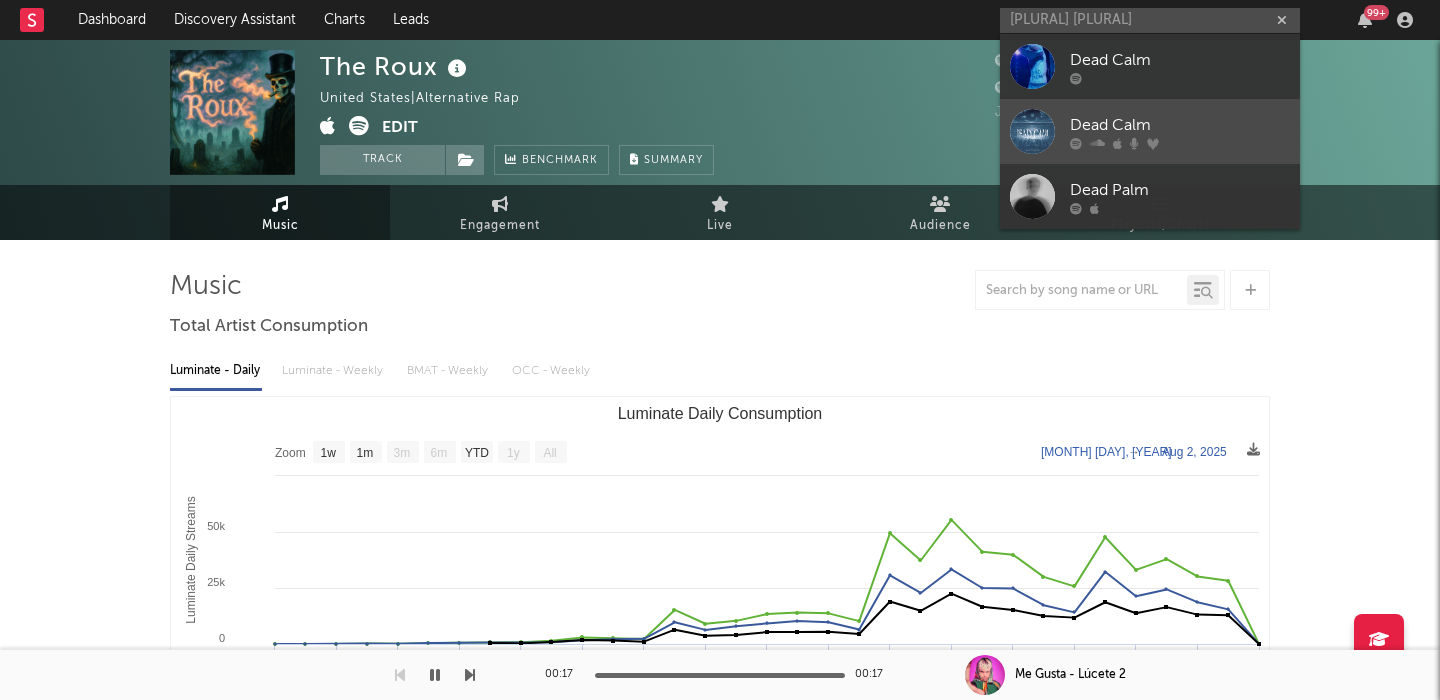 click on "Dead Calm" at bounding box center [1180, 125] 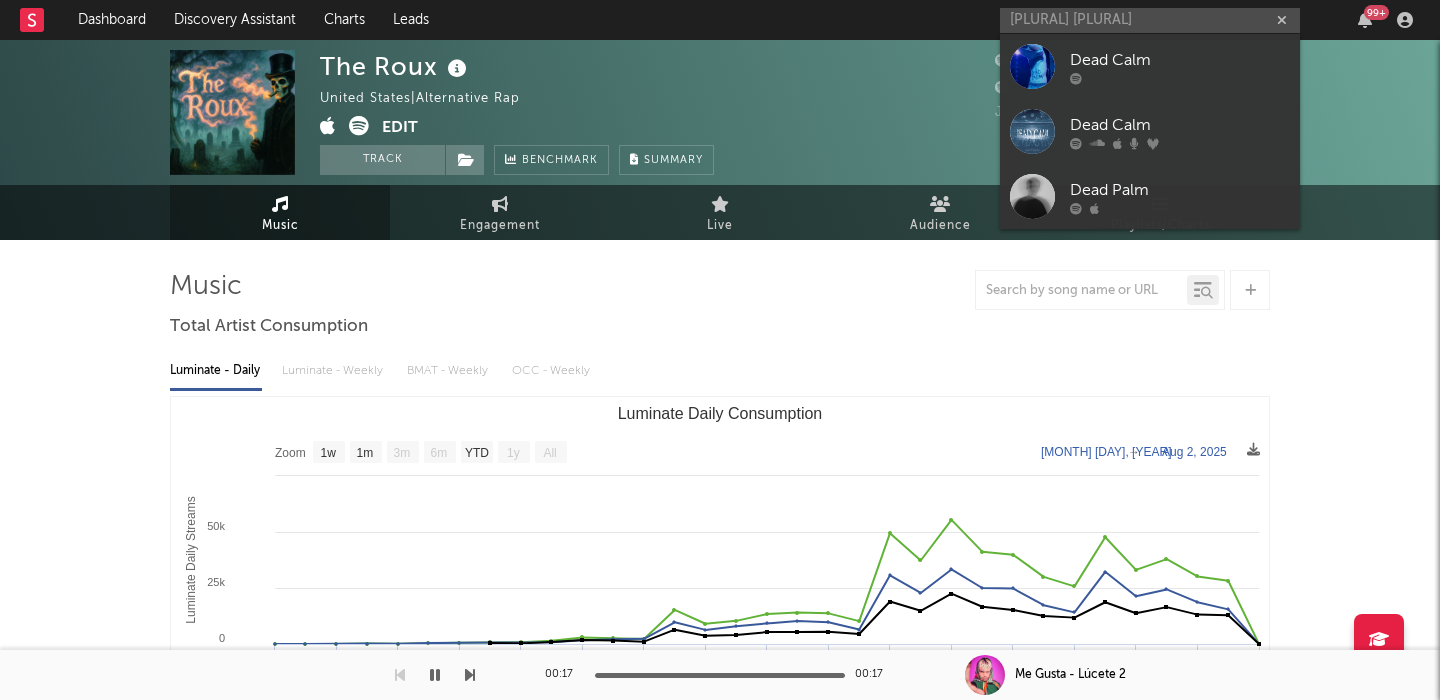 type 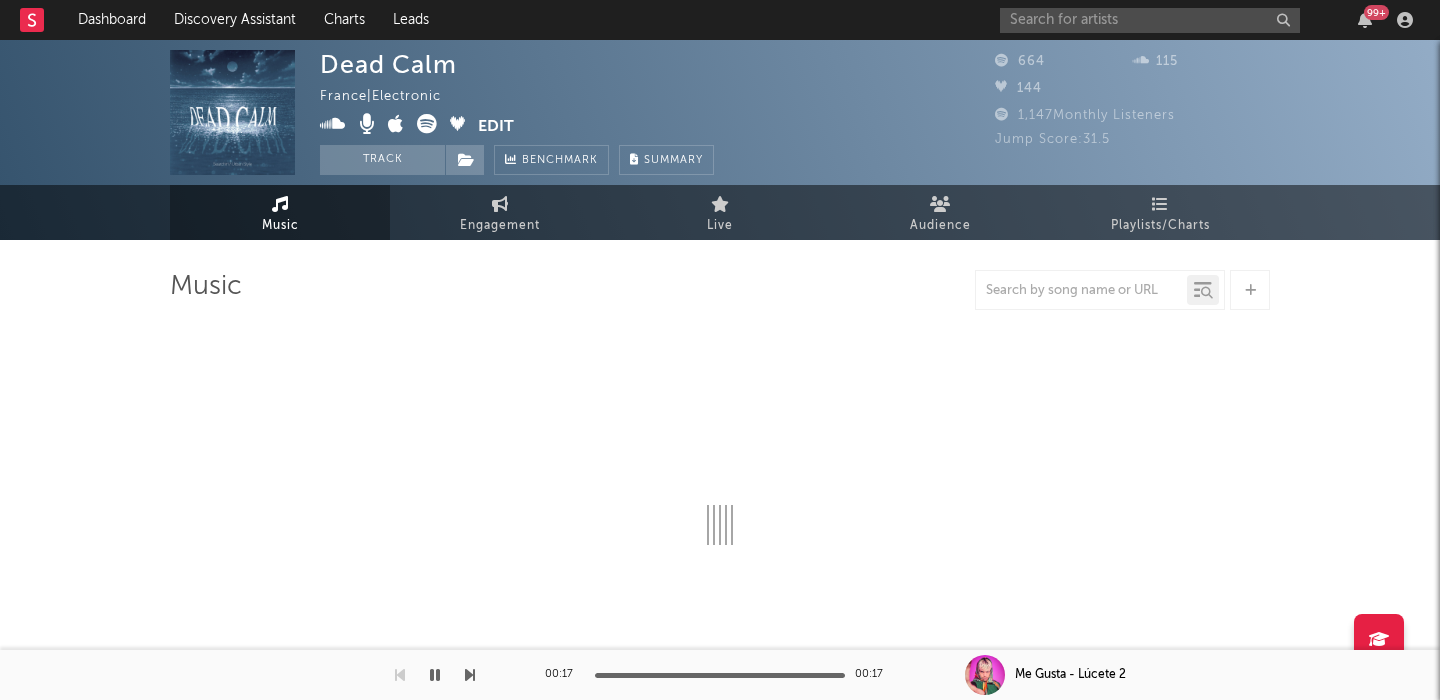 select on "1w" 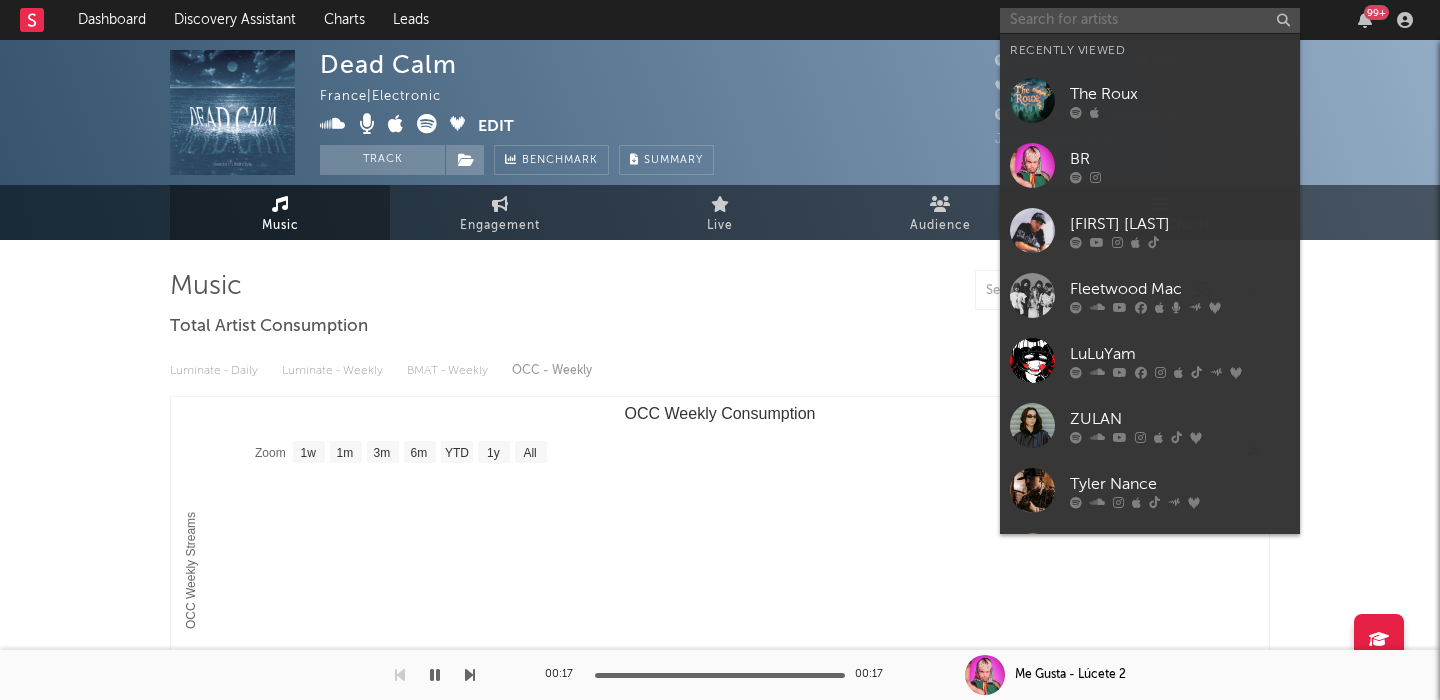 click at bounding box center (1150, 20) 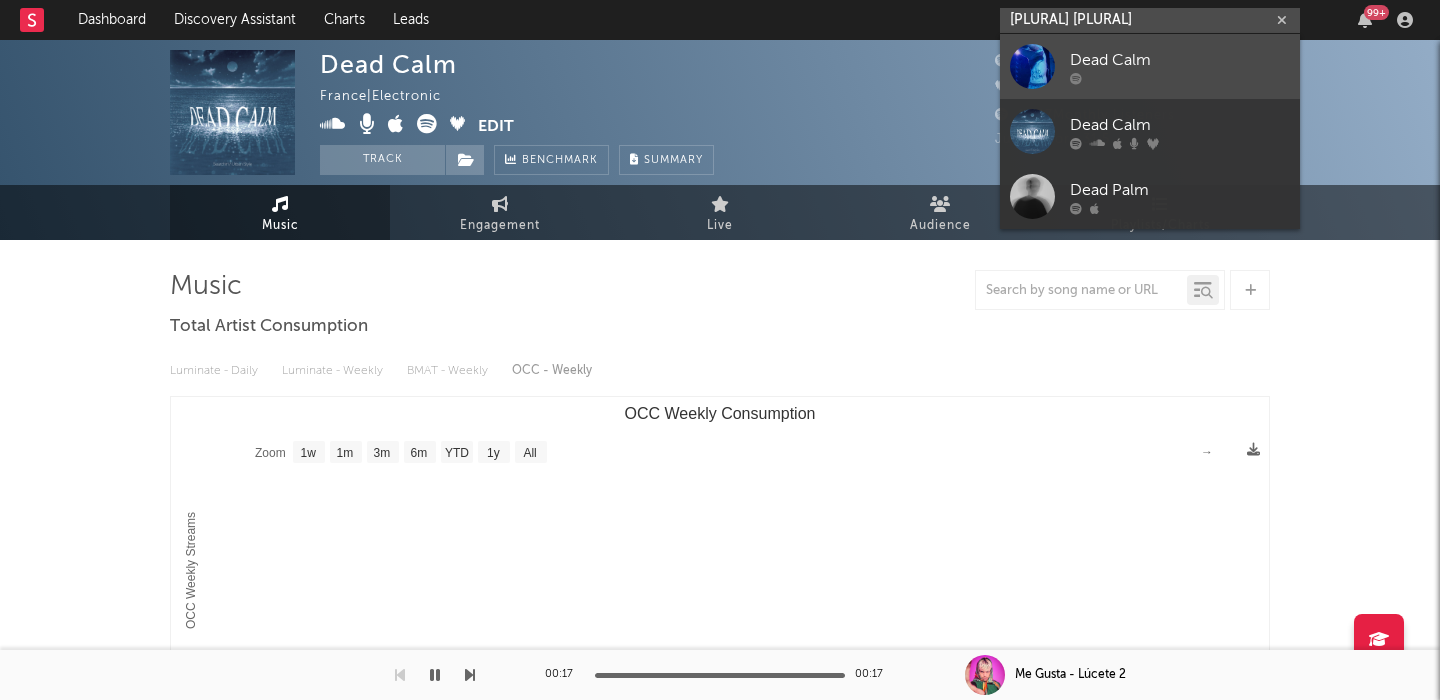 type on "Dead calm" 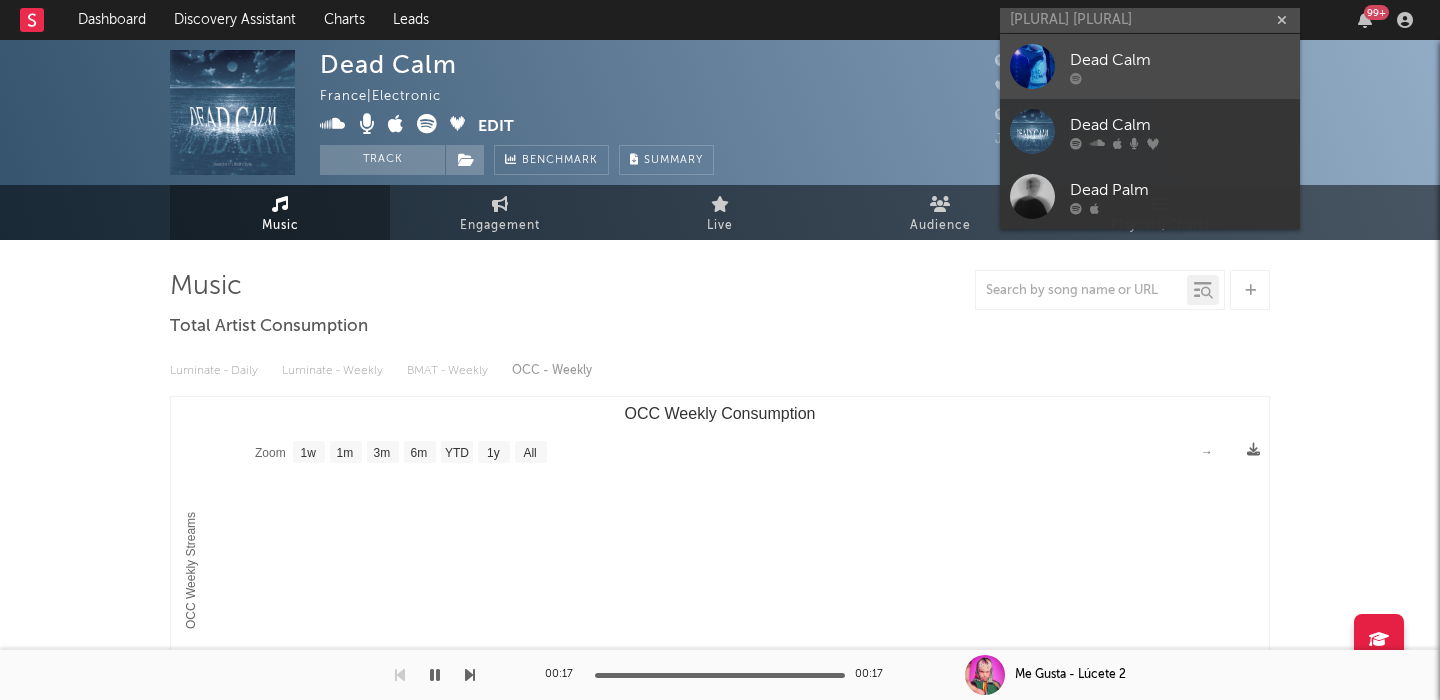 click on "Dead Calm" at bounding box center (1180, 60) 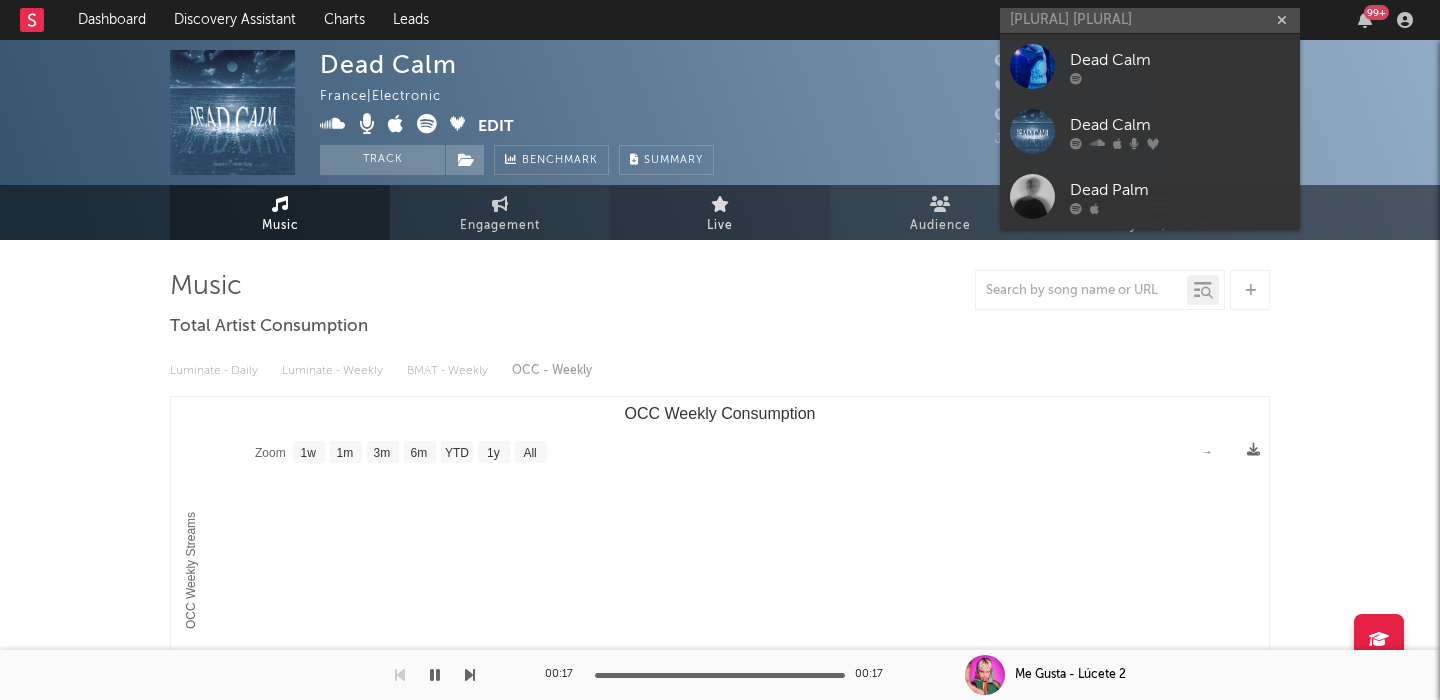 type 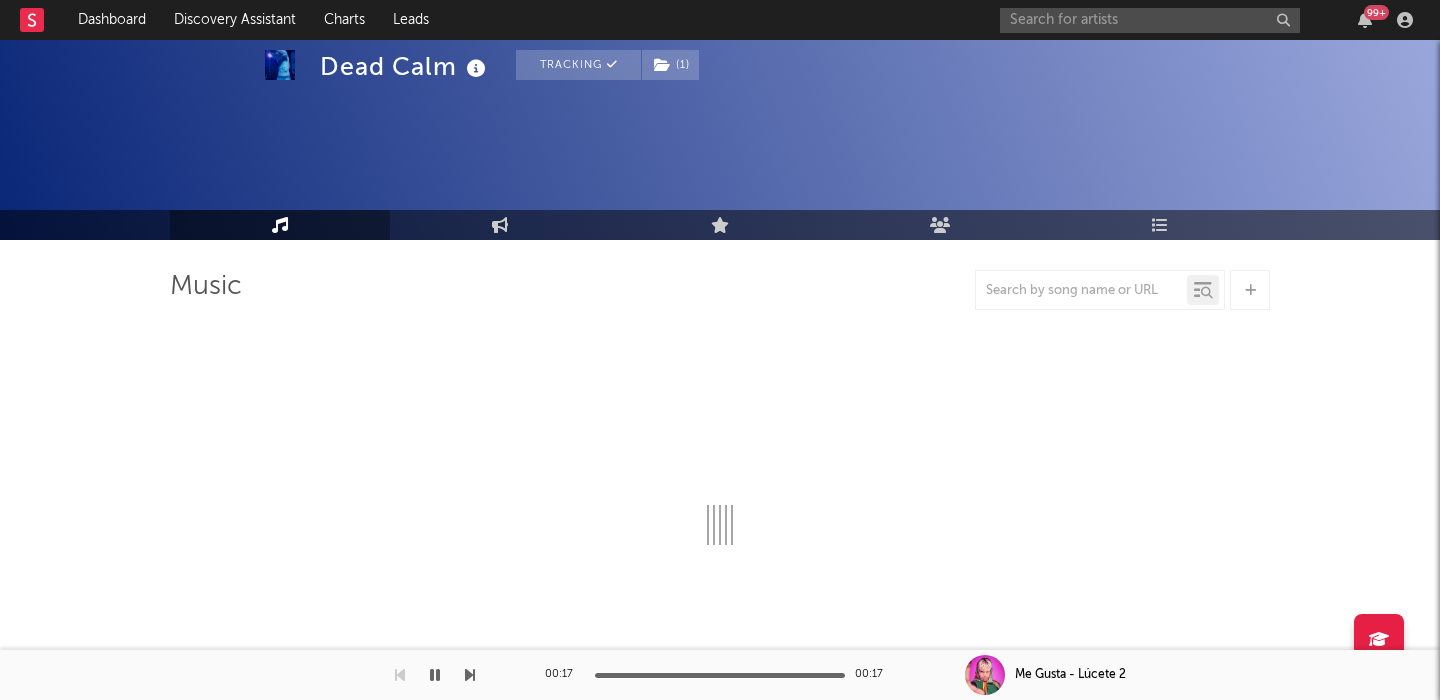 select on "6m" 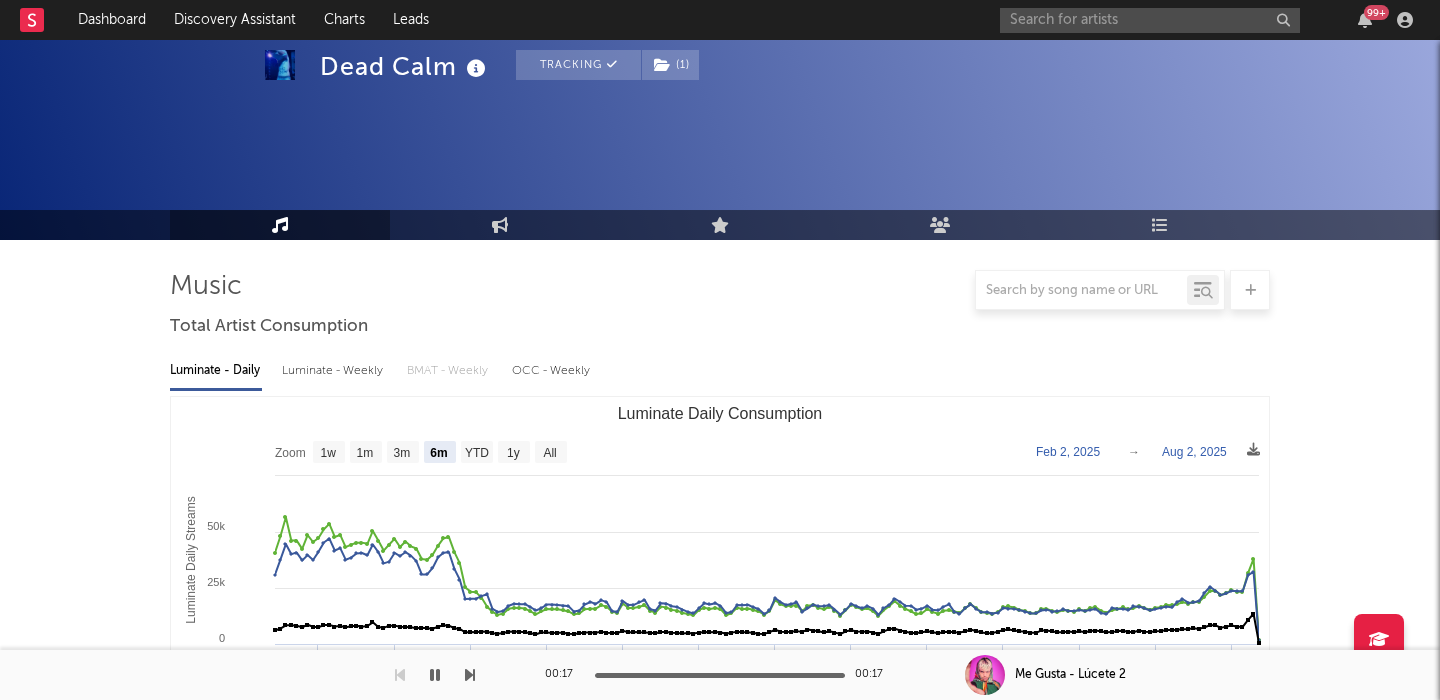 scroll, scrollTop: 558, scrollLeft: 0, axis: vertical 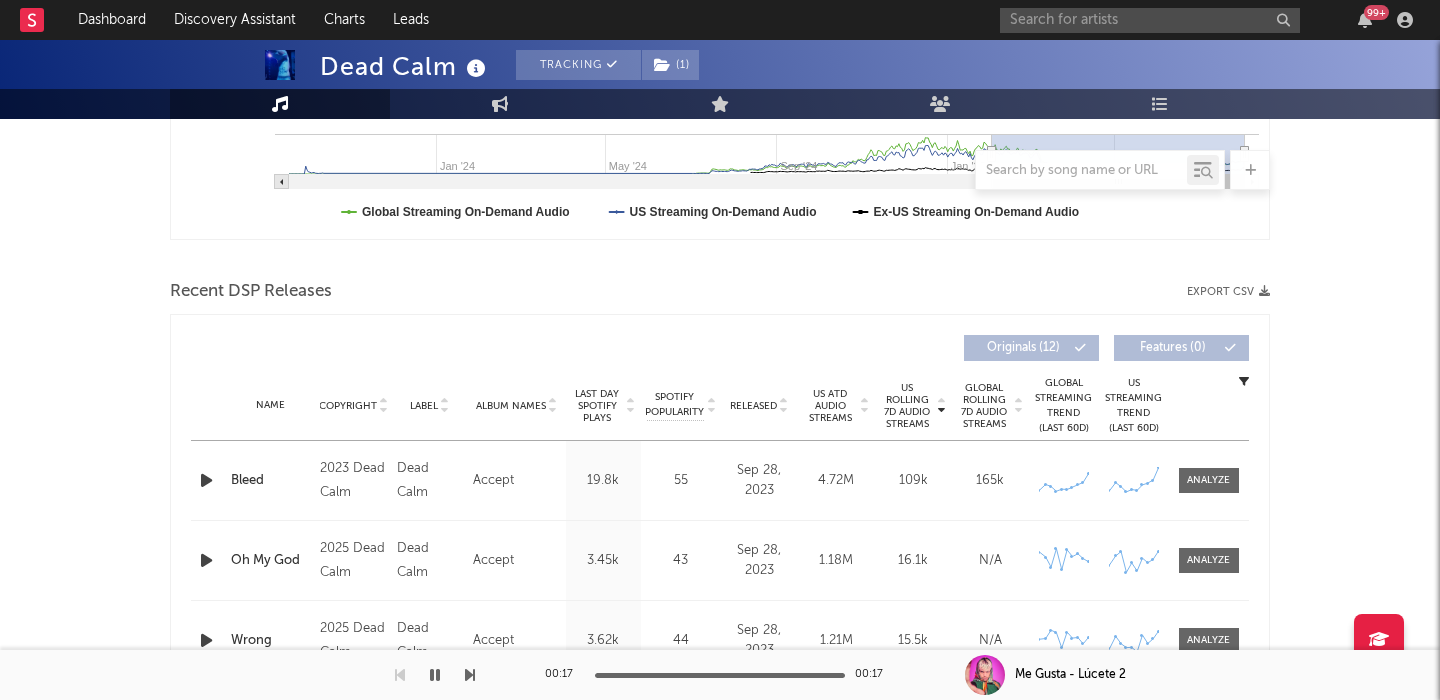 click at bounding box center [206, 480] 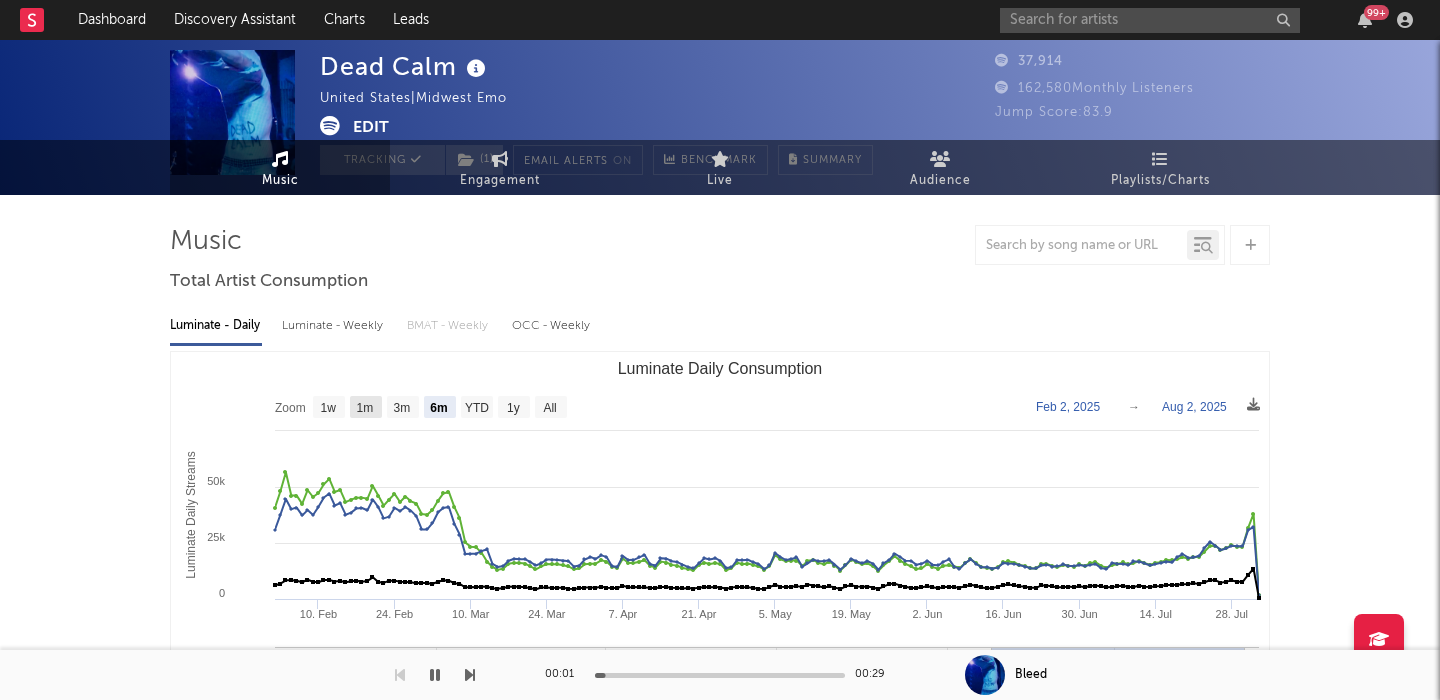 scroll, scrollTop: 0, scrollLeft: 0, axis: both 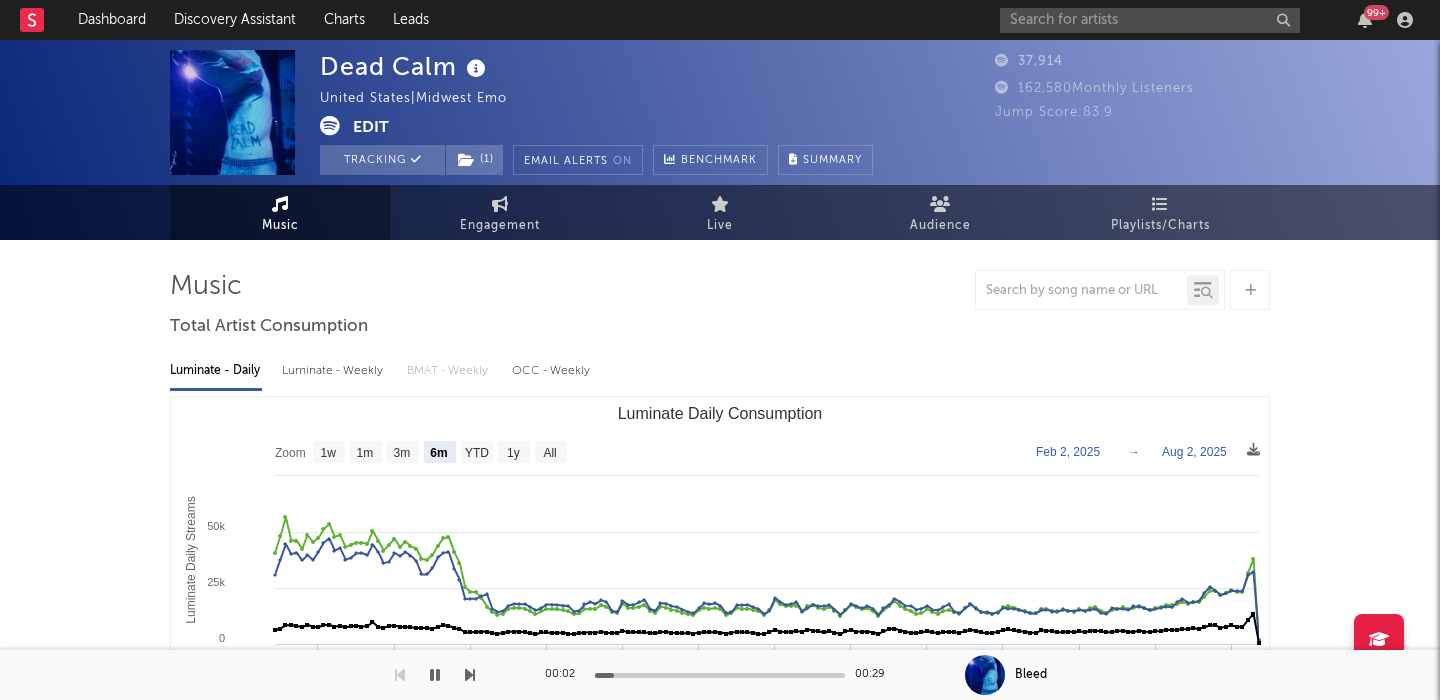 click at bounding box center (330, 126) 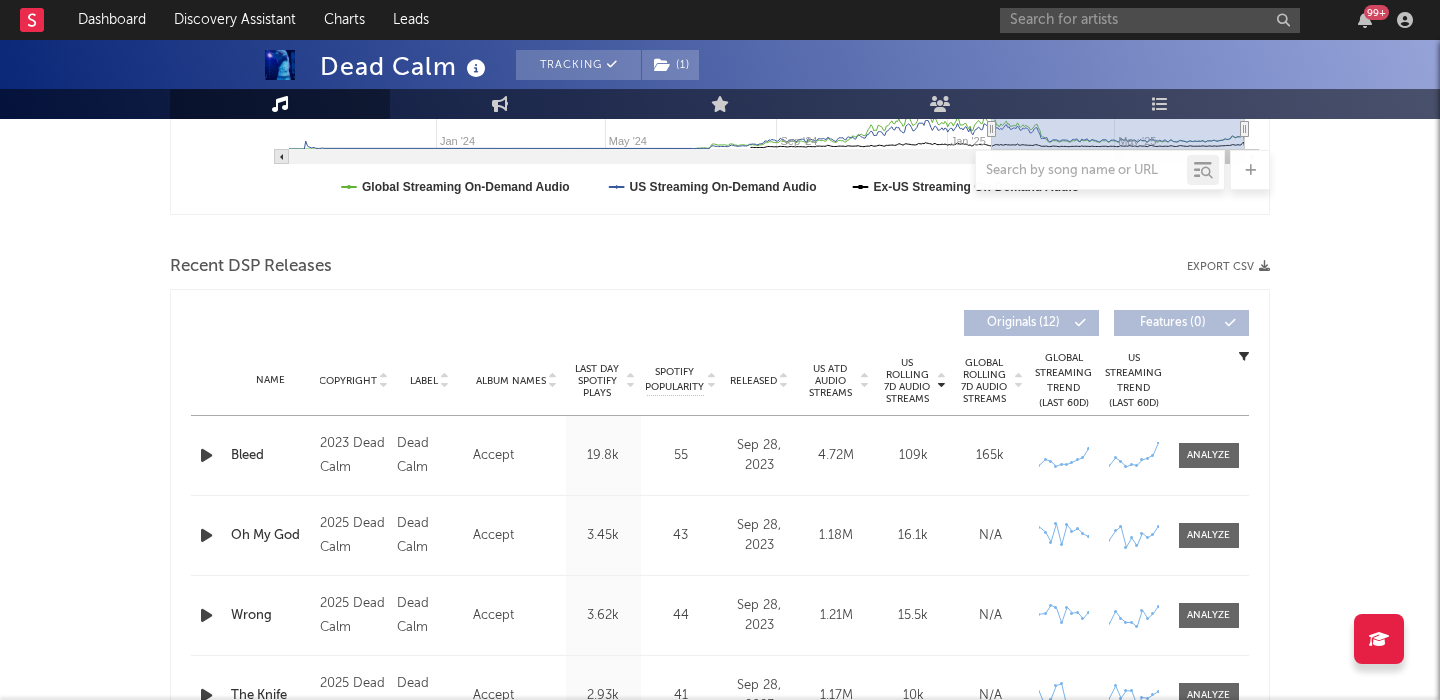 scroll, scrollTop: 584, scrollLeft: 0, axis: vertical 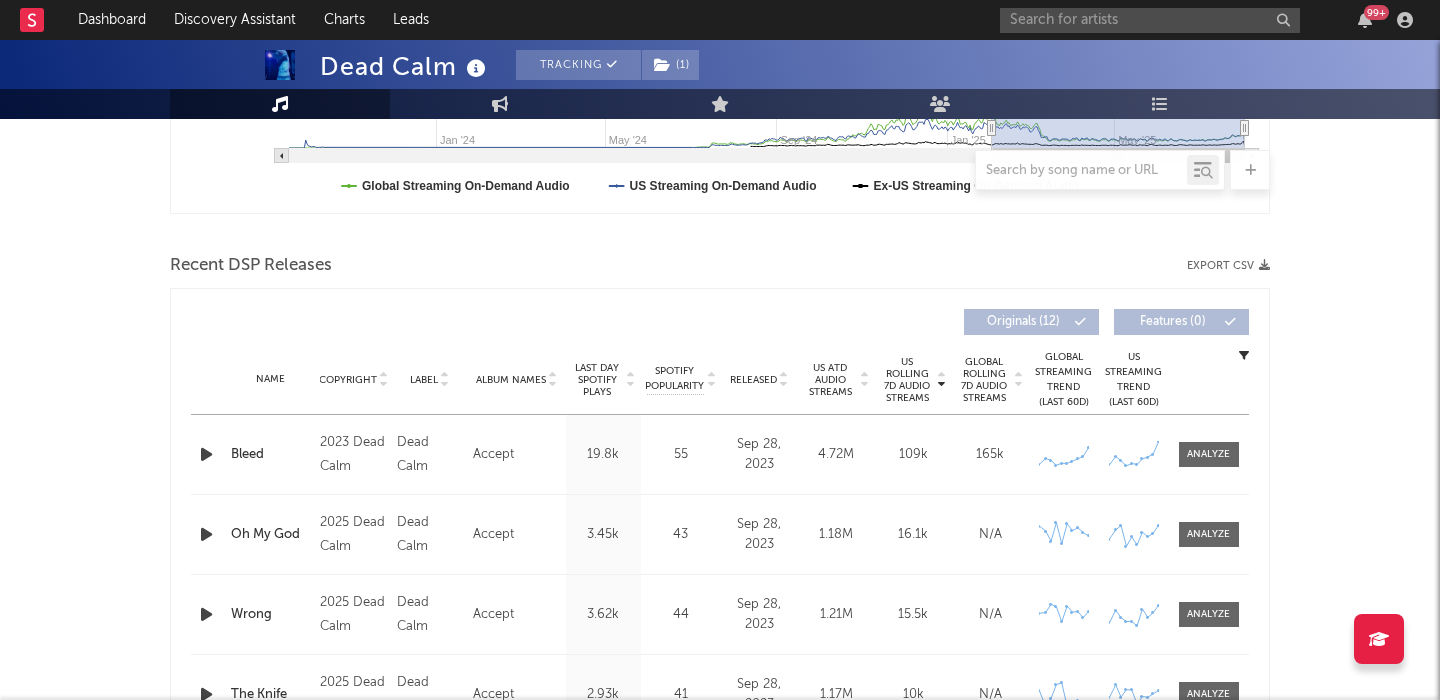 click at bounding box center [206, 454] 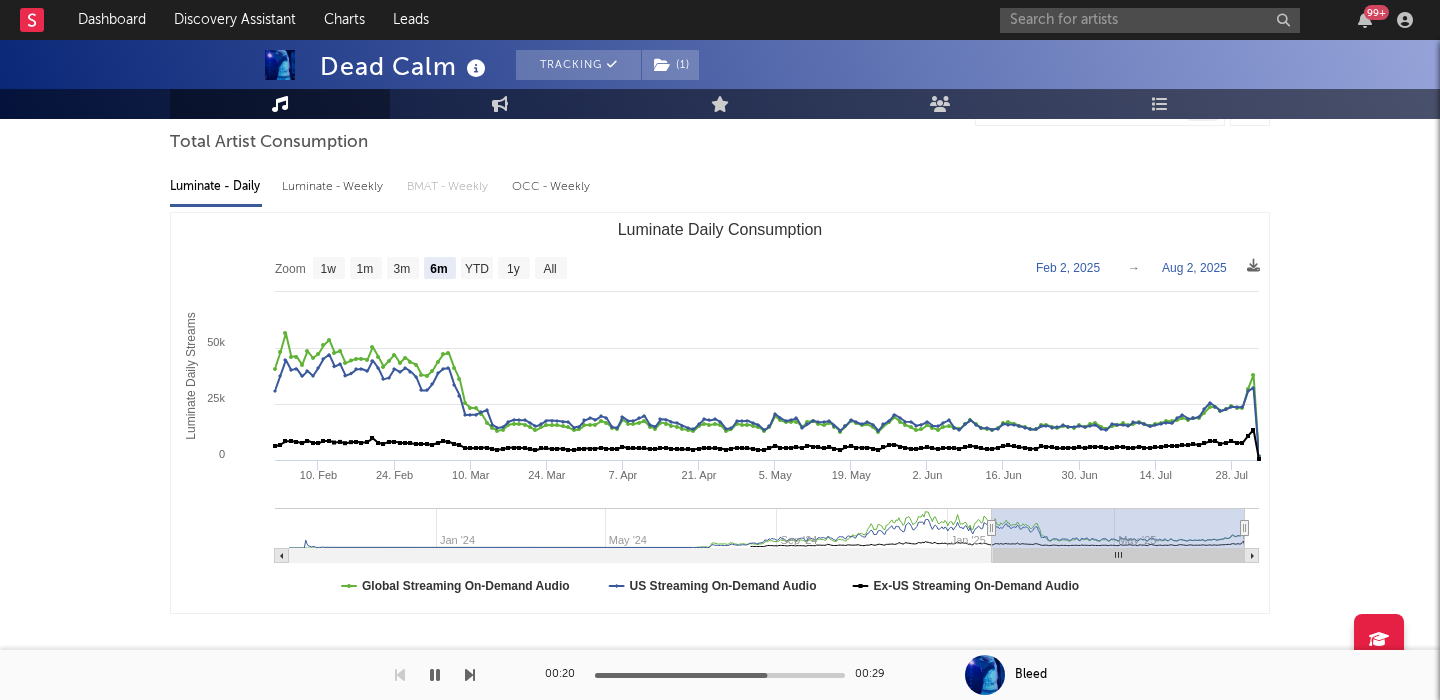 scroll, scrollTop: 102, scrollLeft: 0, axis: vertical 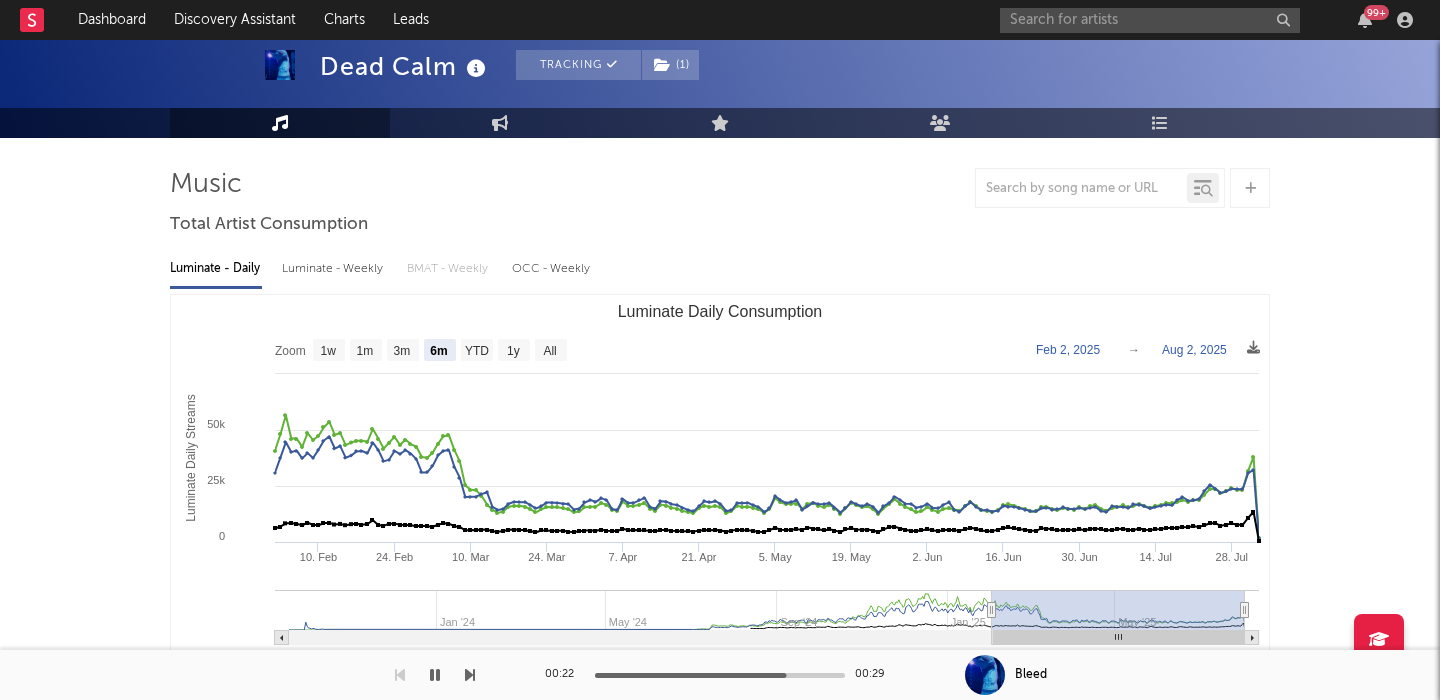 click on "Luminate - Weekly" at bounding box center [334, 269] 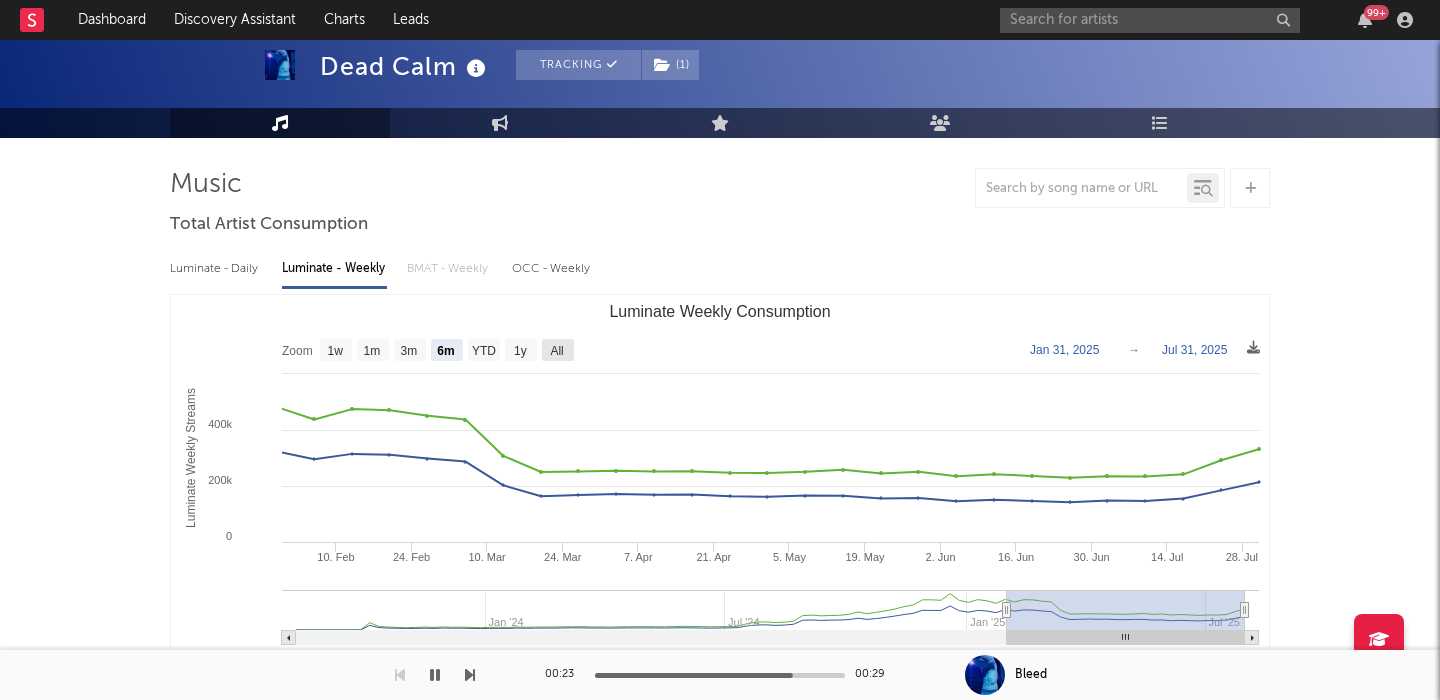 click 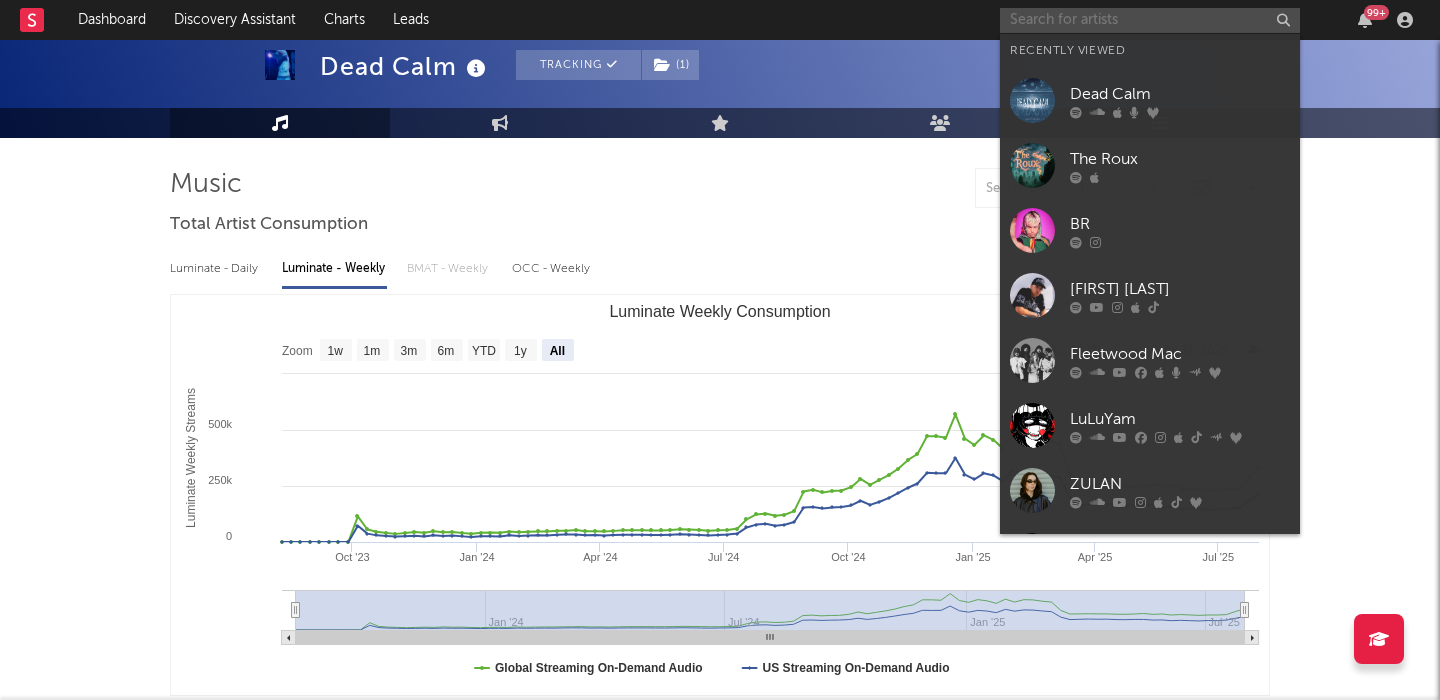 paste on "The figs" 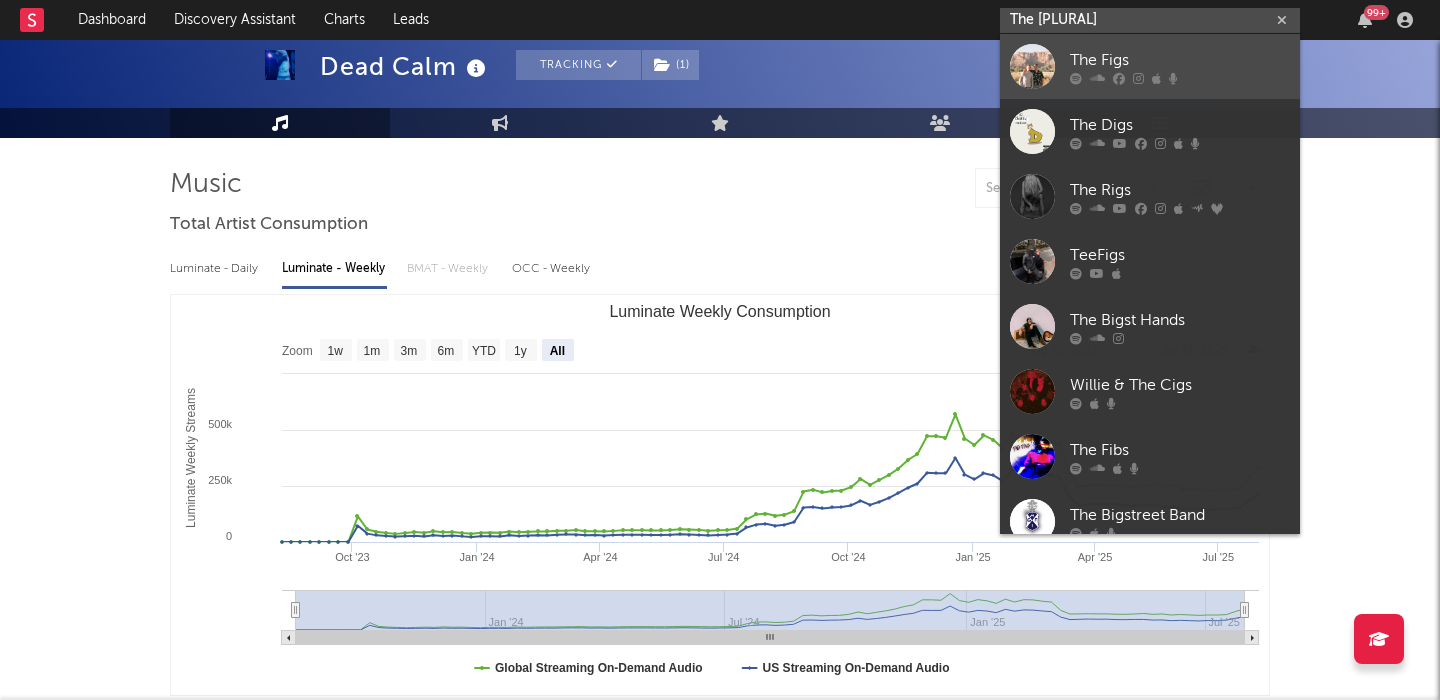 type on "The figs" 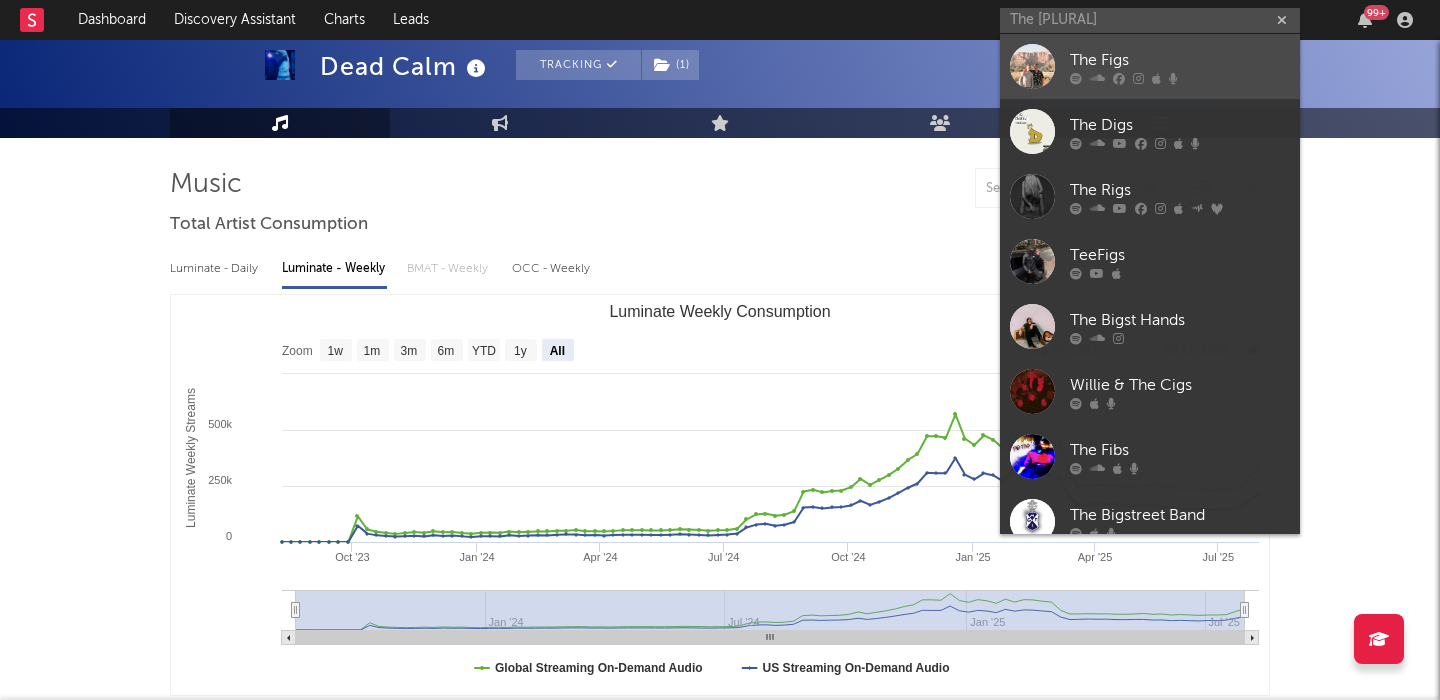 click on "The Figs" at bounding box center (1180, 60) 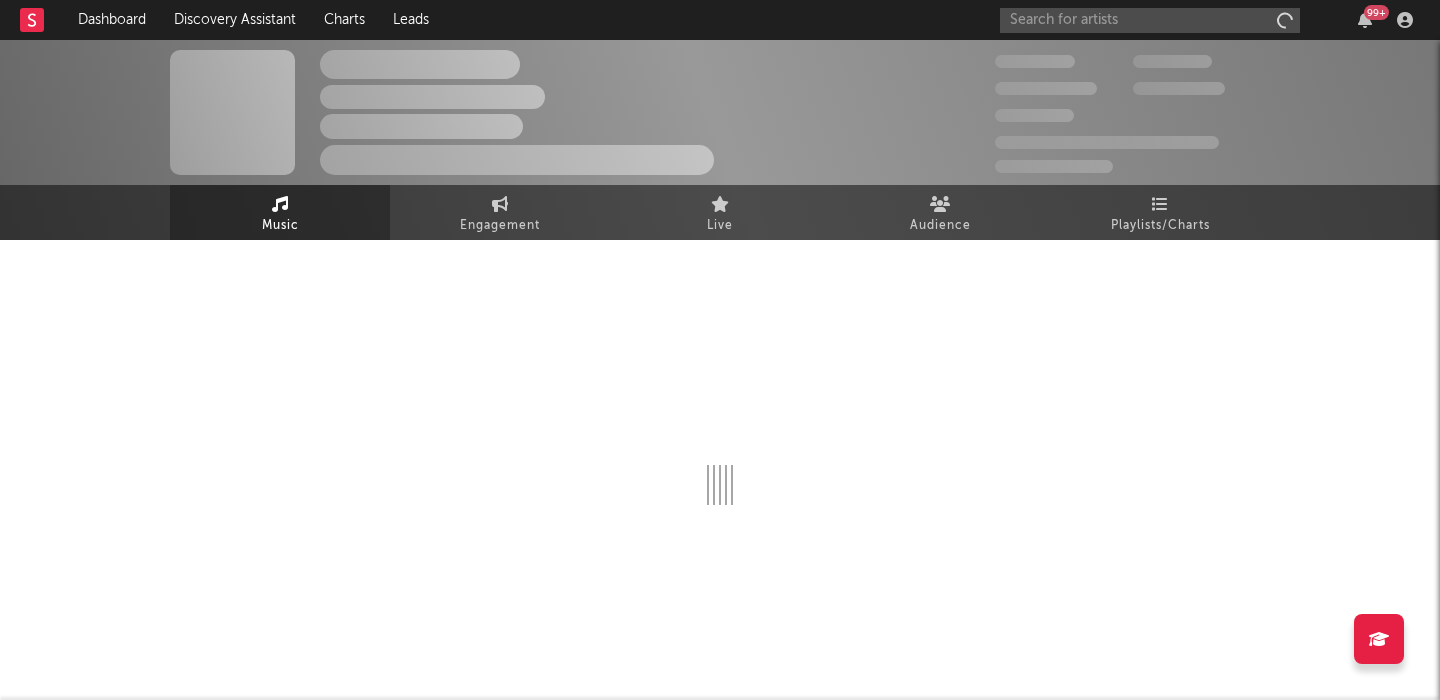 scroll, scrollTop: 0, scrollLeft: 0, axis: both 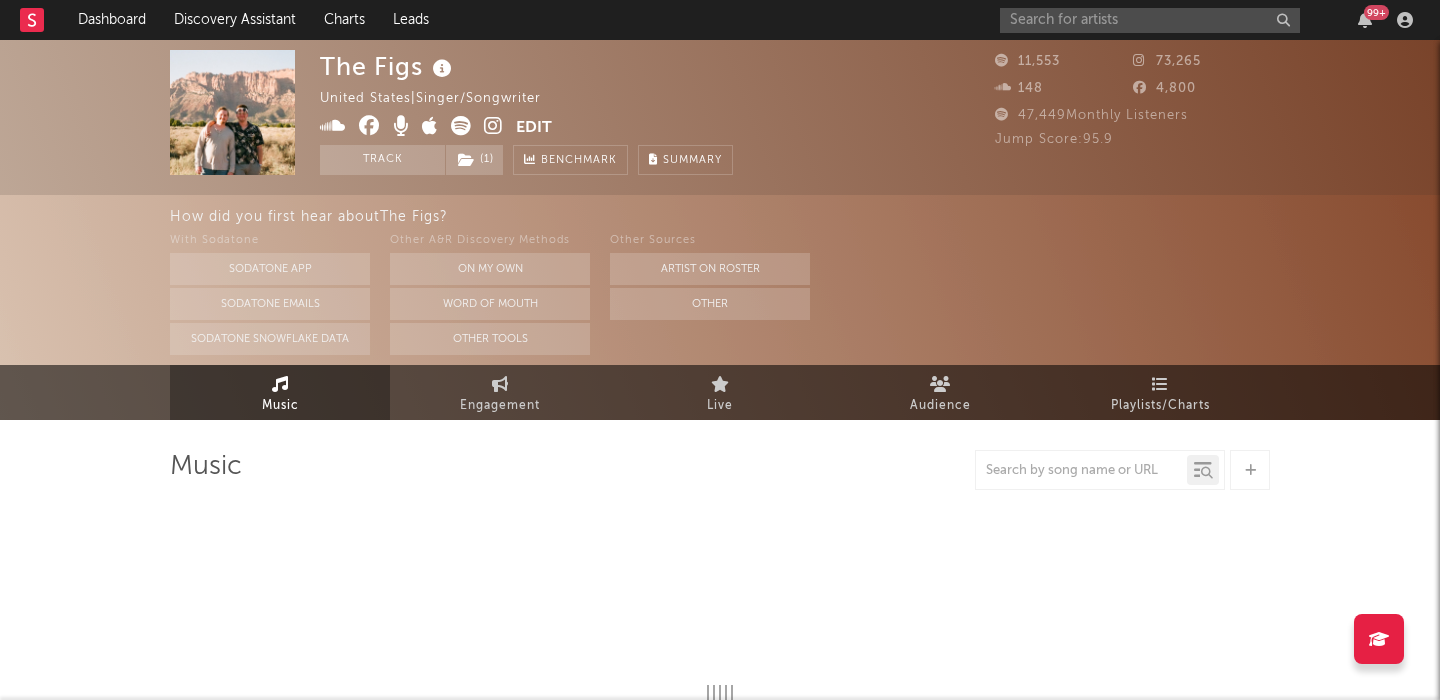 select on "6m" 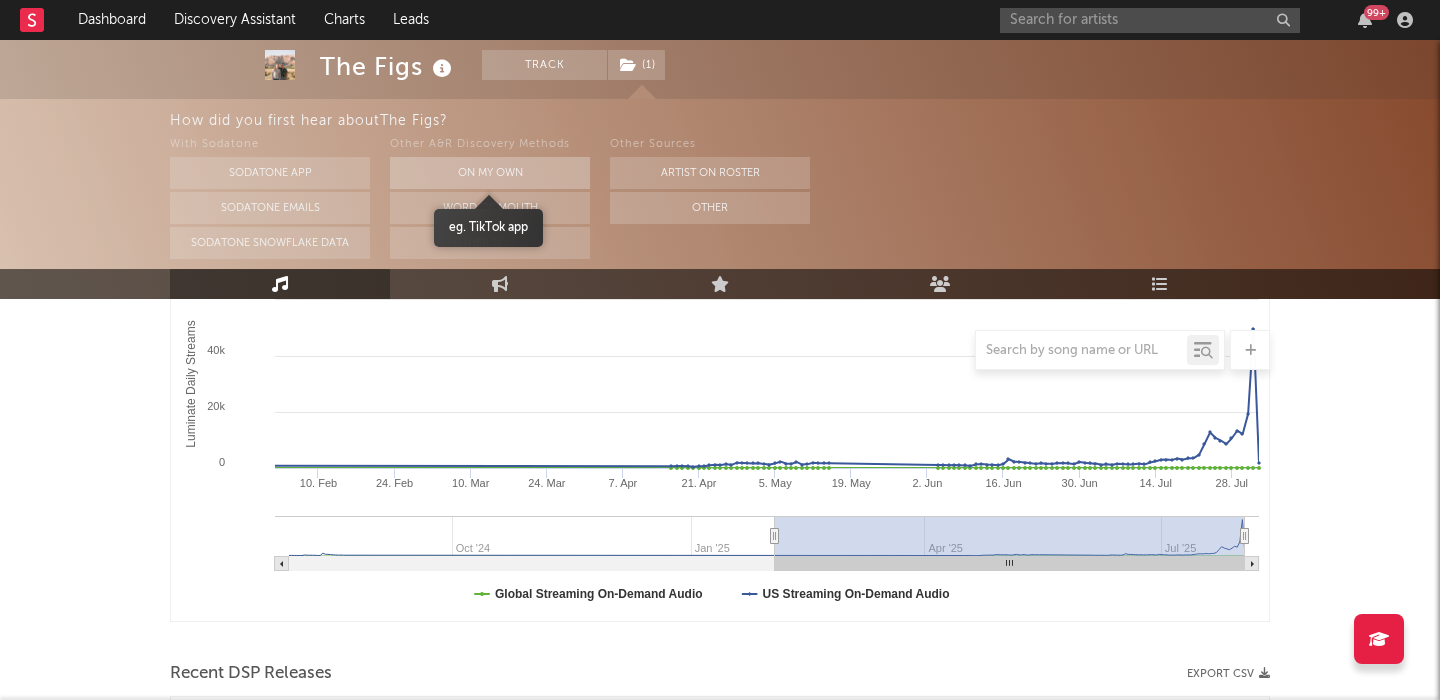 click on "On My Own" at bounding box center [490, 173] 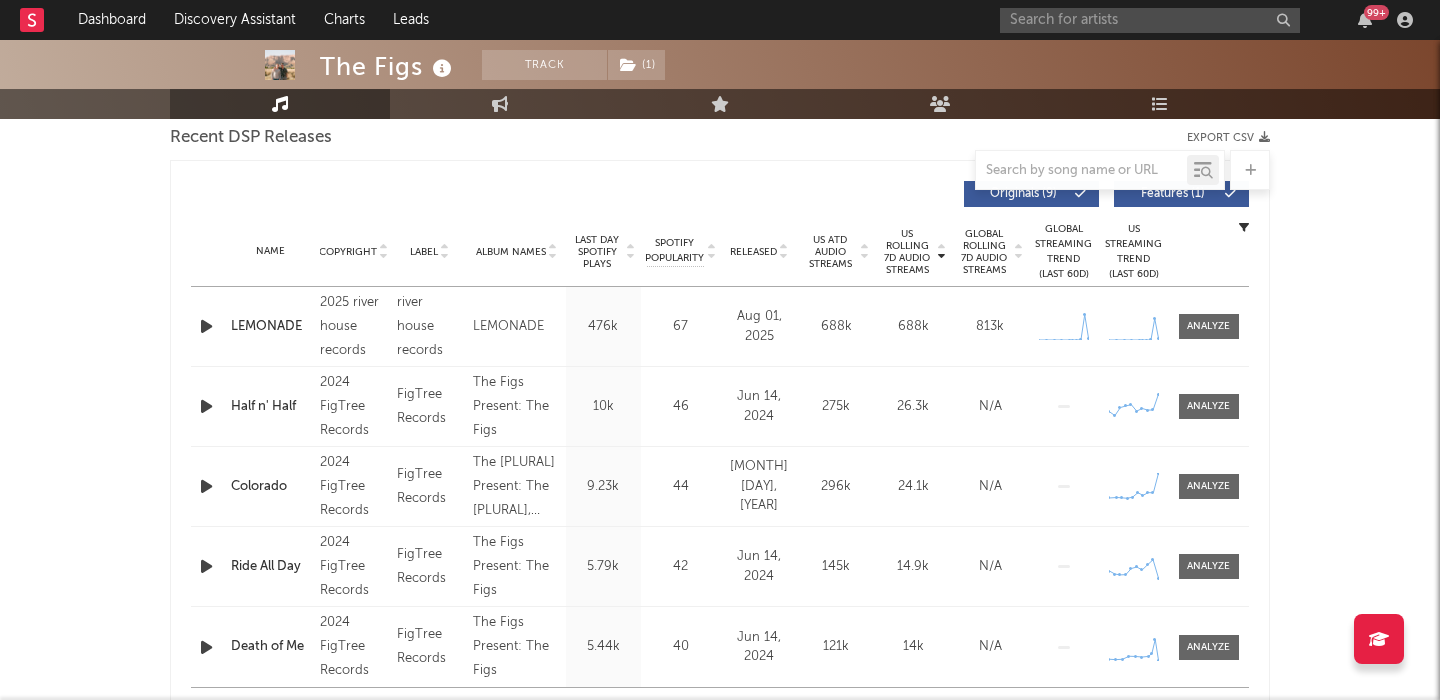 scroll, scrollTop: 765, scrollLeft: 0, axis: vertical 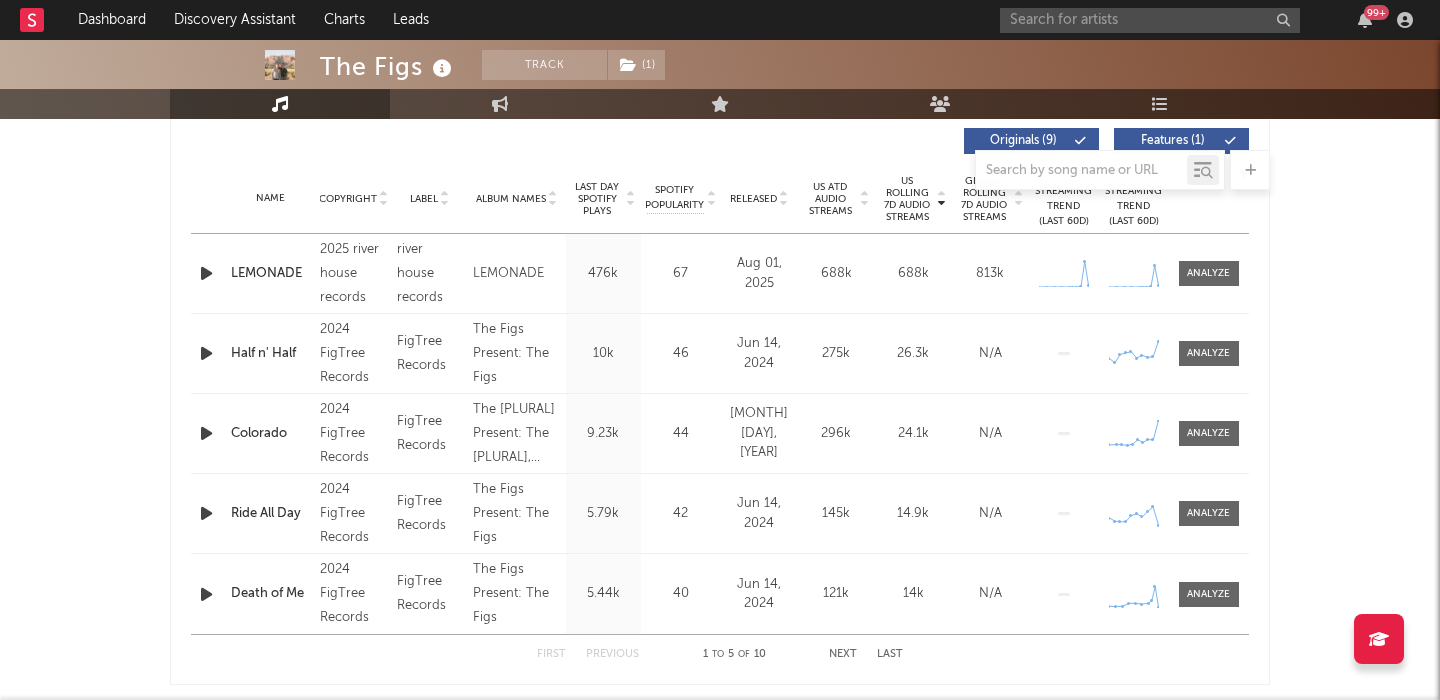 click at bounding box center (206, 273) 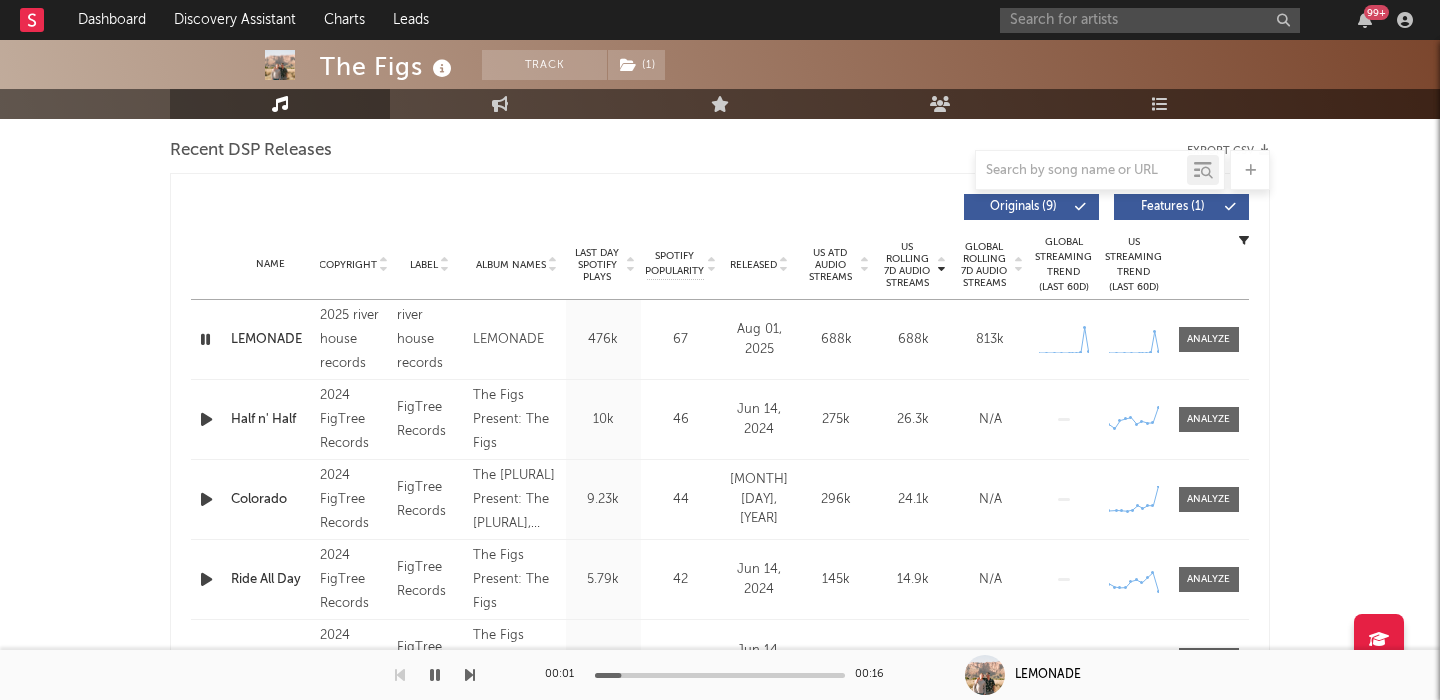 scroll, scrollTop: 698, scrollLeft: 0, axis: vertical 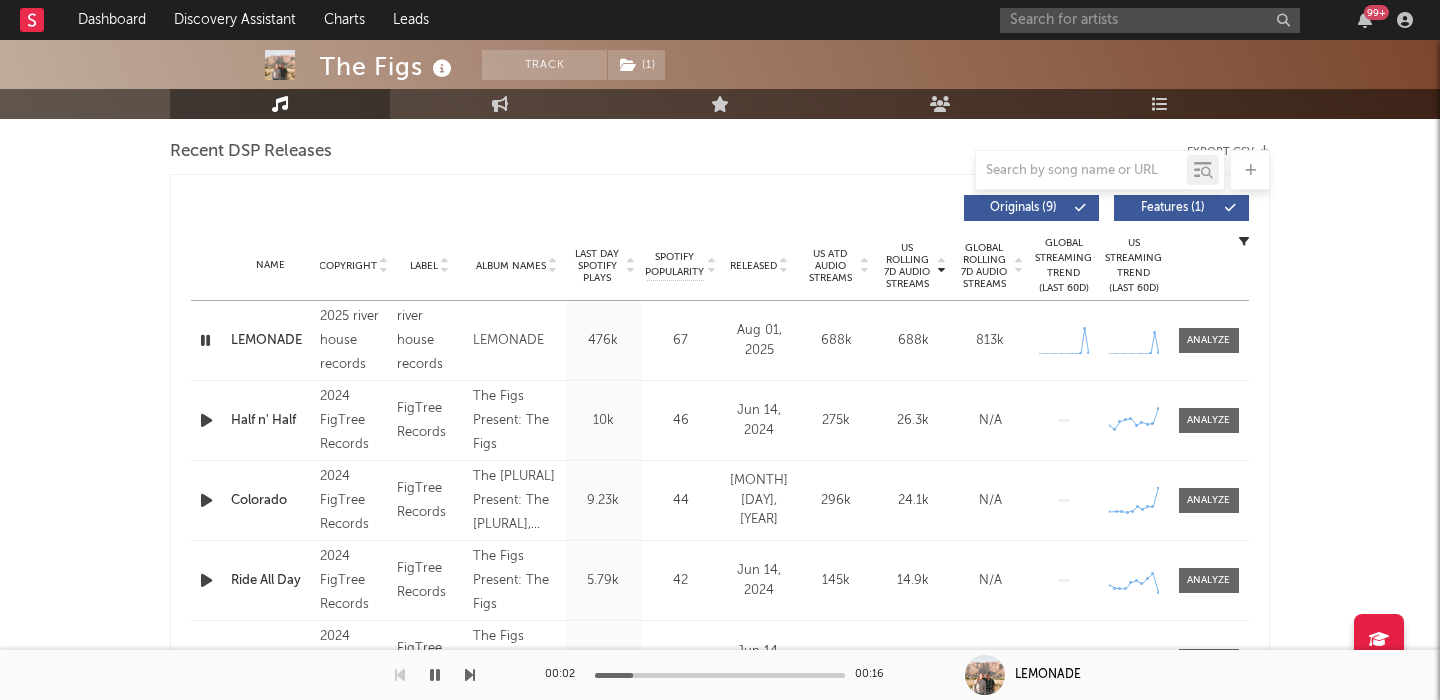 click on "Features   ( 1 )" at bounding box center [1173, 208] 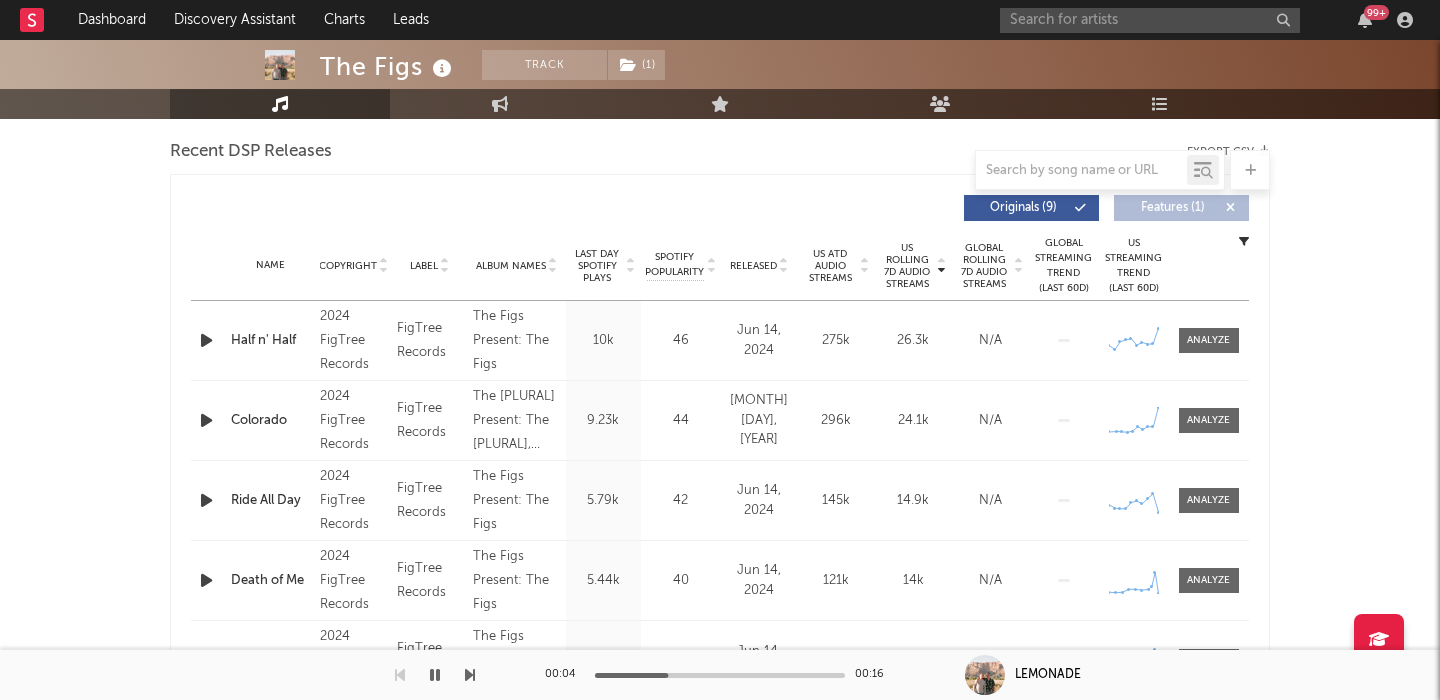 click at bounding box center [206, 340] 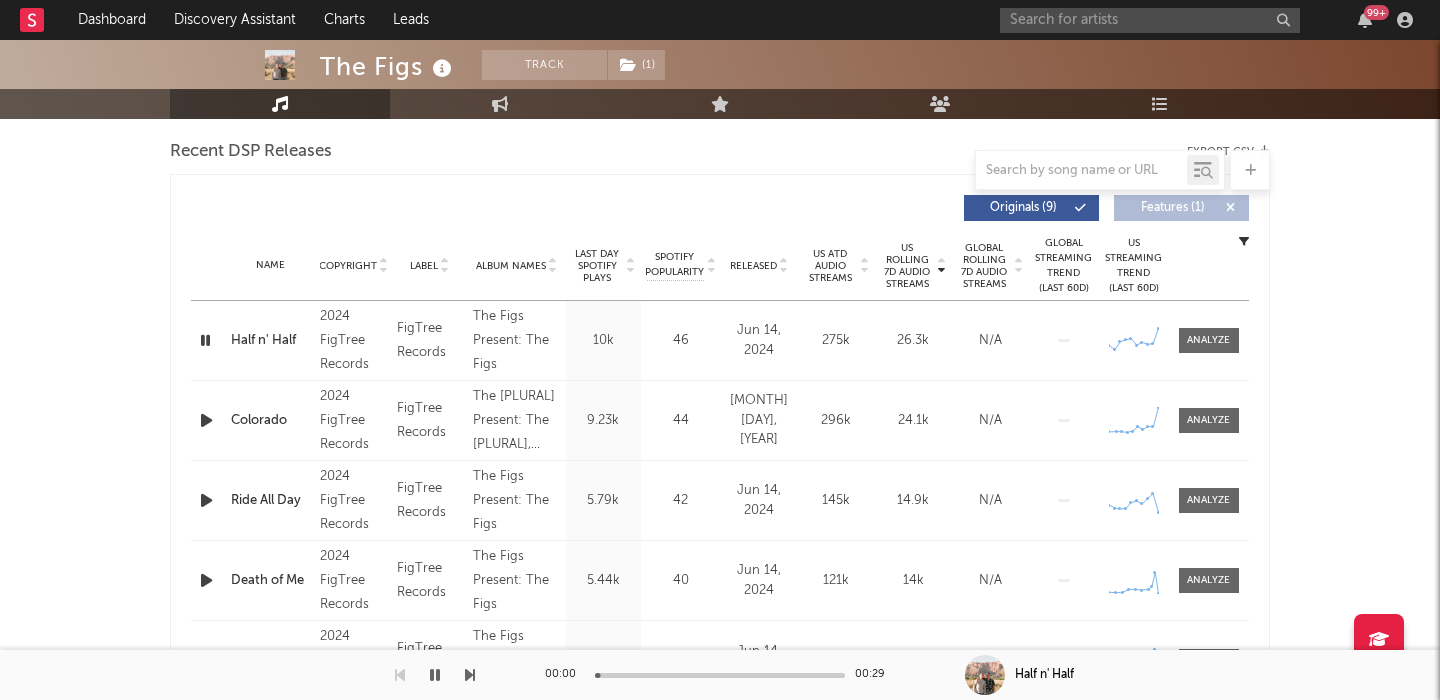 click on "Features   ( 1 )" at bounding box center (1181, 208) 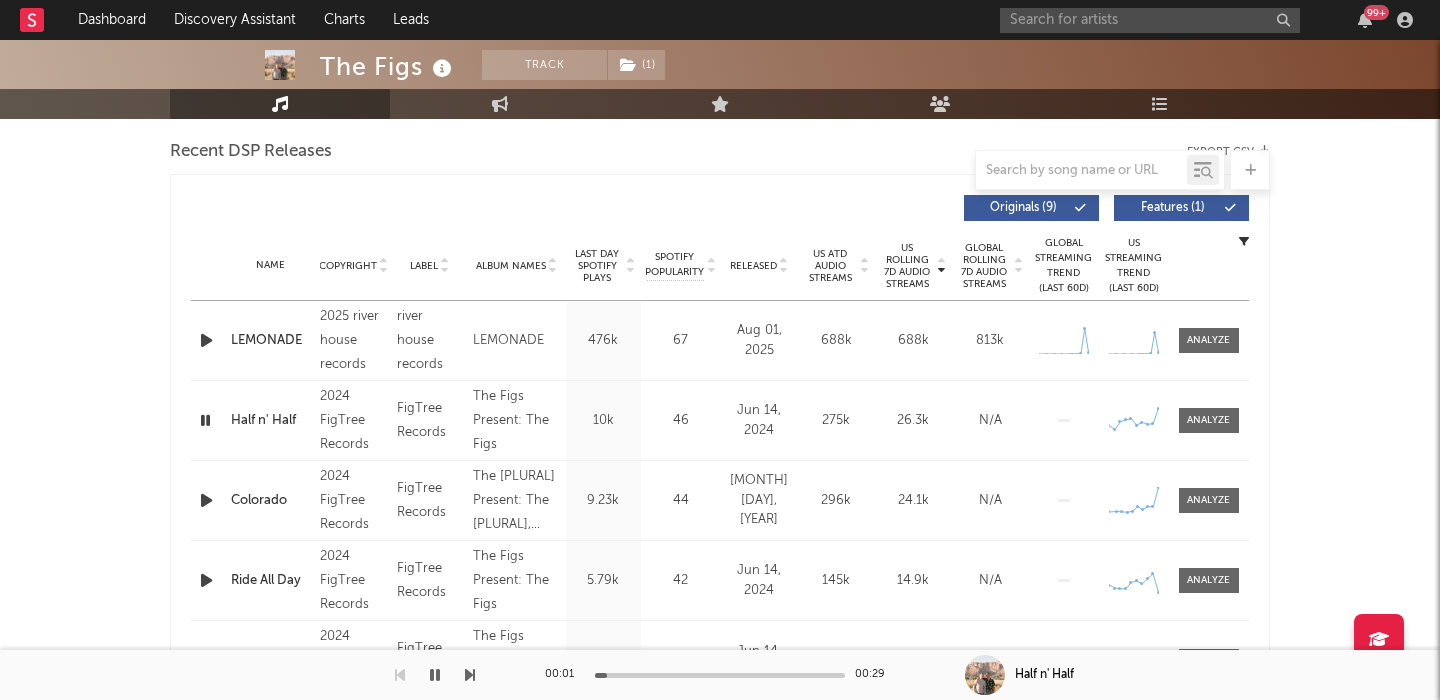 click at bounding box center [1208, 340] 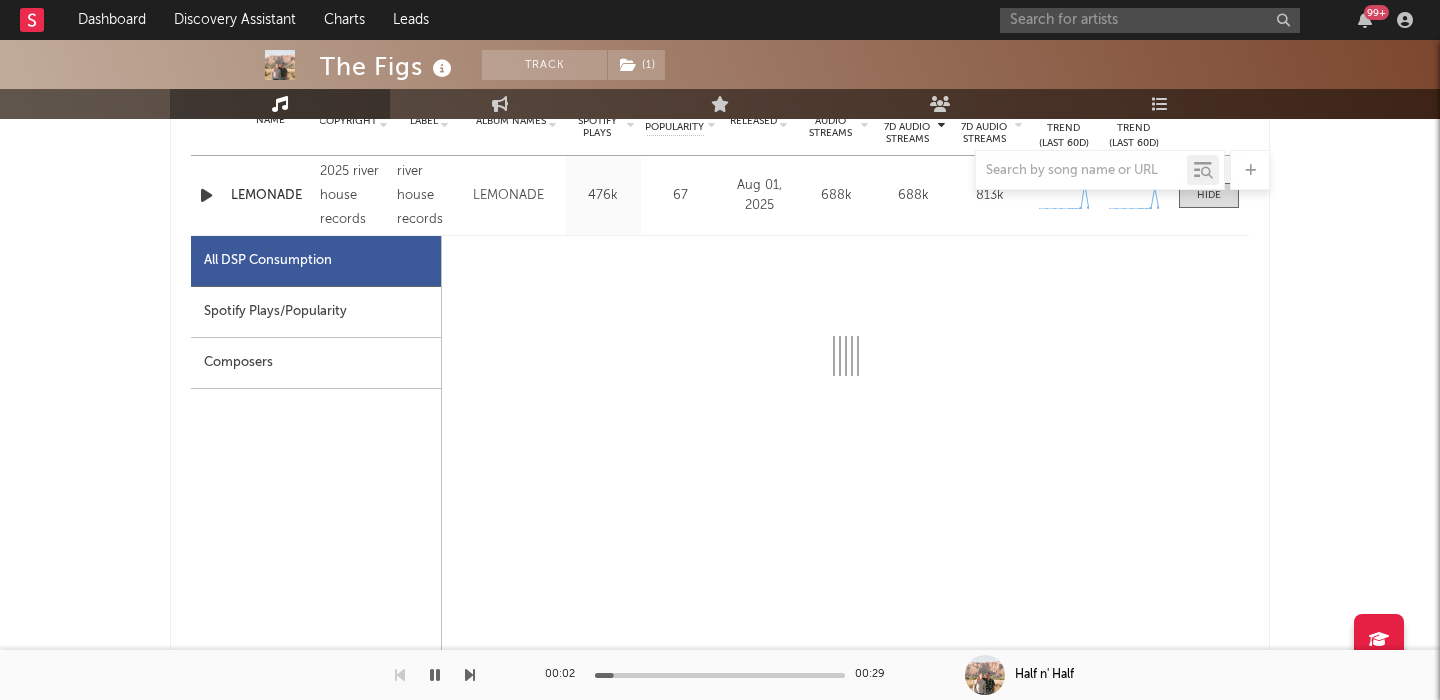 scroll, scrollTop: 850, scrollLeft: 0, axis: vertical 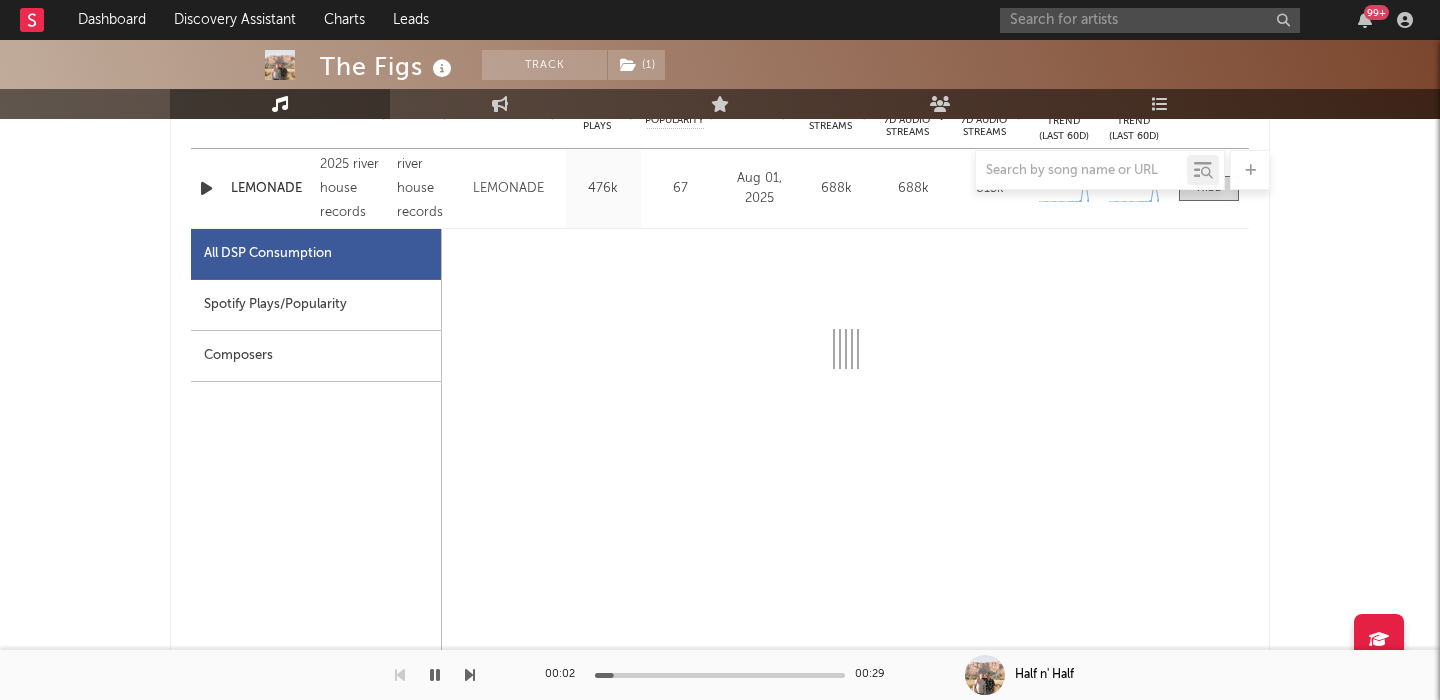 select on "1w" 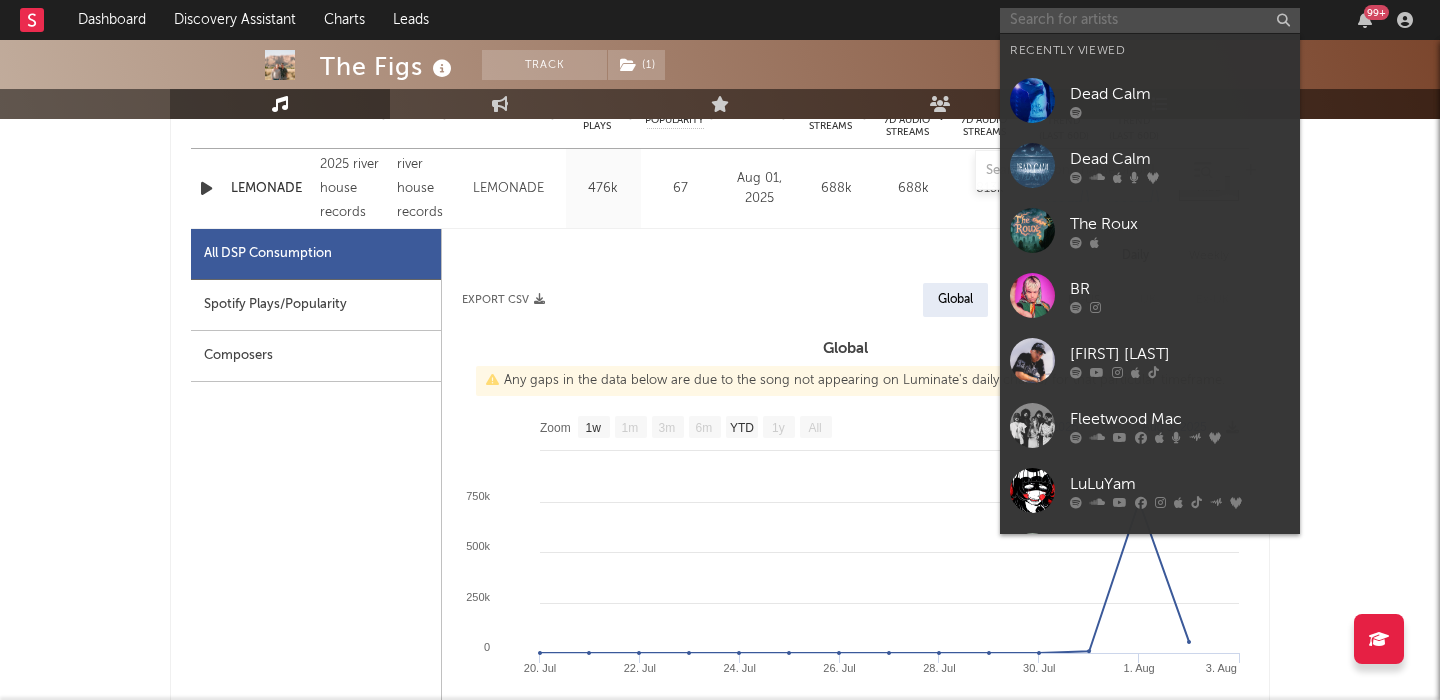 paste on "lydi lynn" 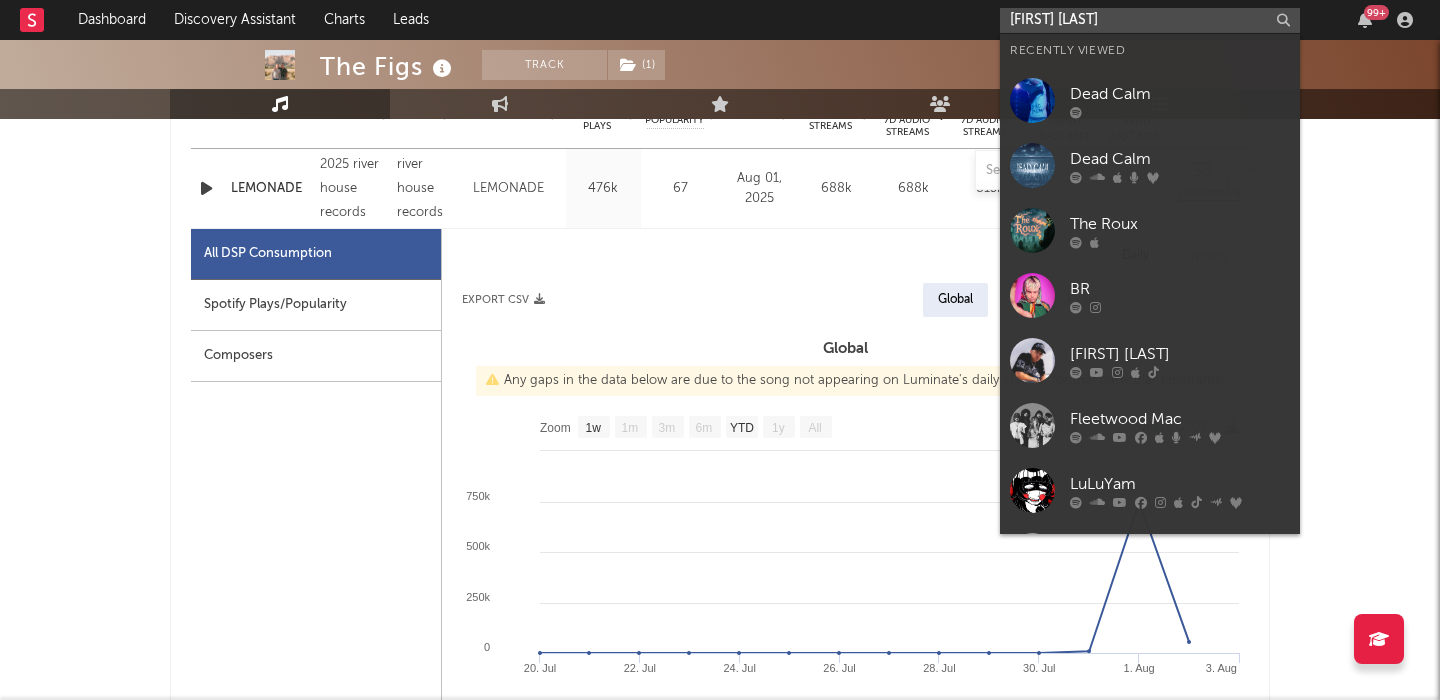 click on "lydi lynn" at bounding box center (1150, 20) 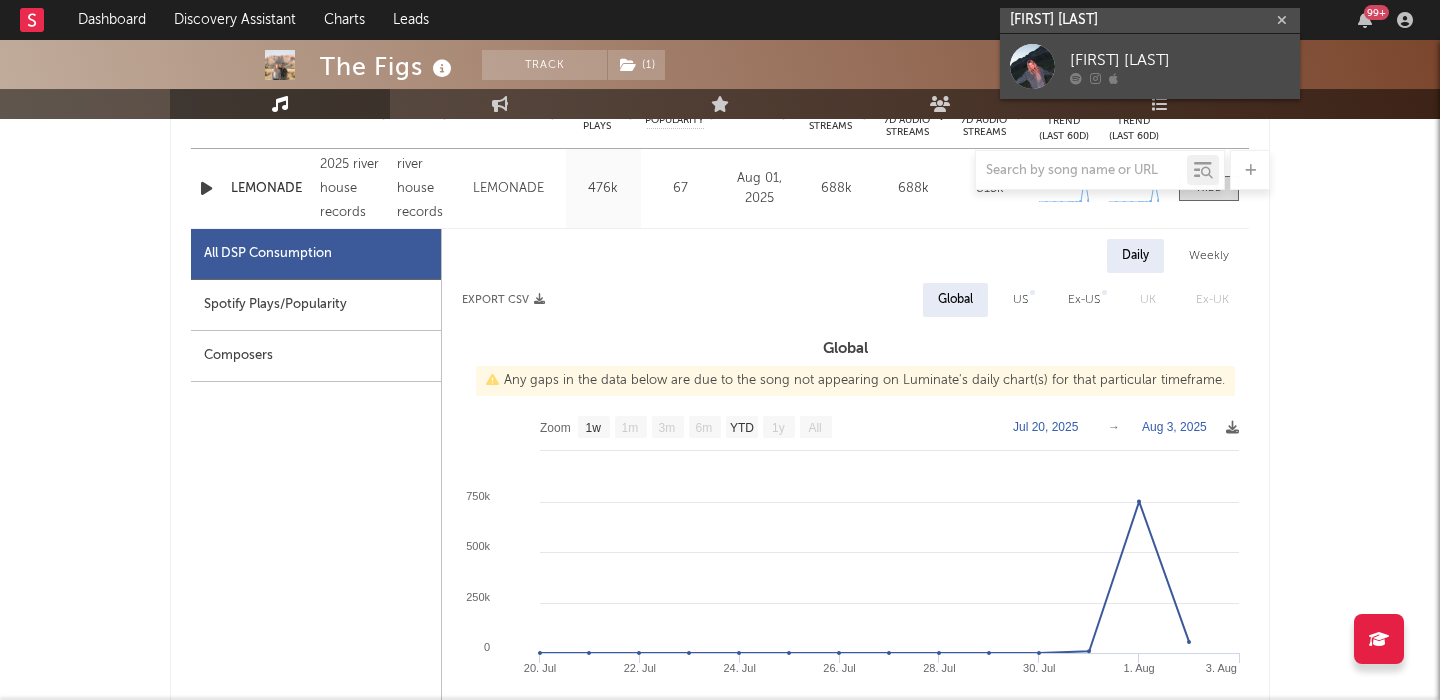 type on "lydi lynn" 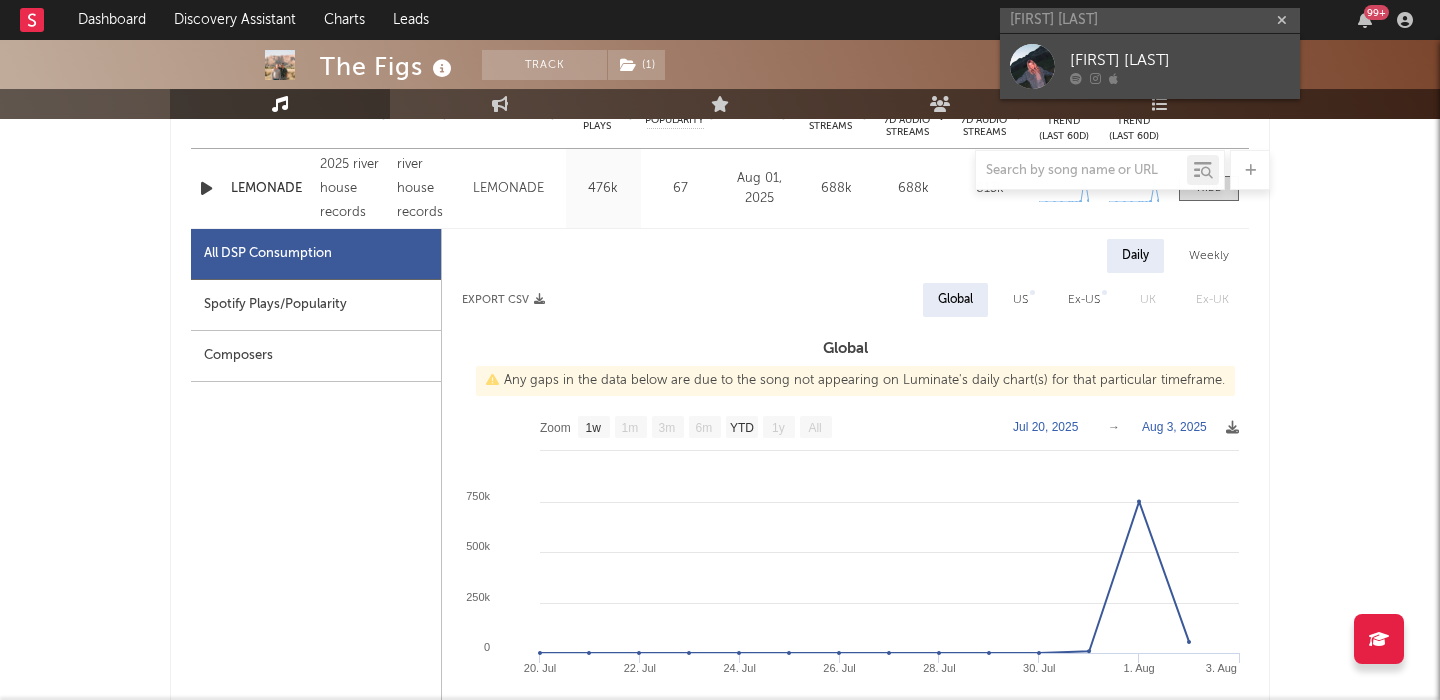 click on "lydi lynn" at bounding box center (1150, 66) 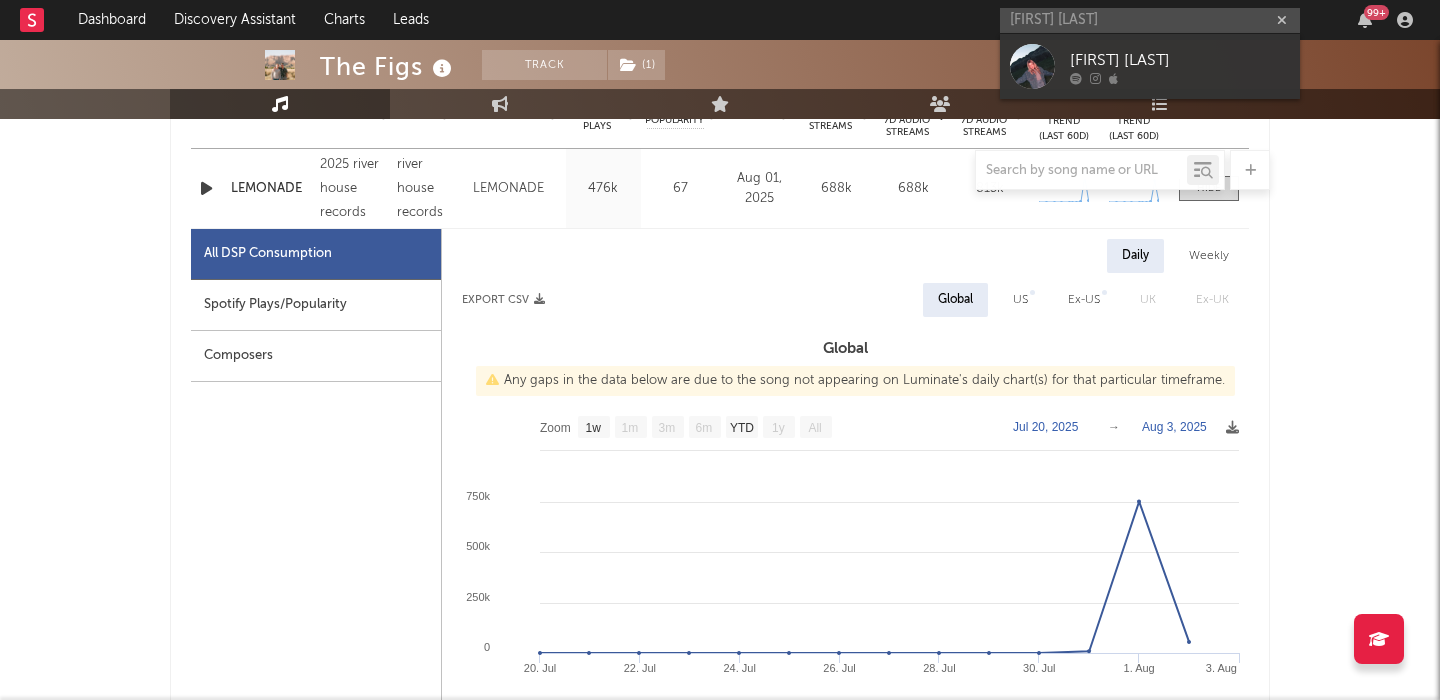 type 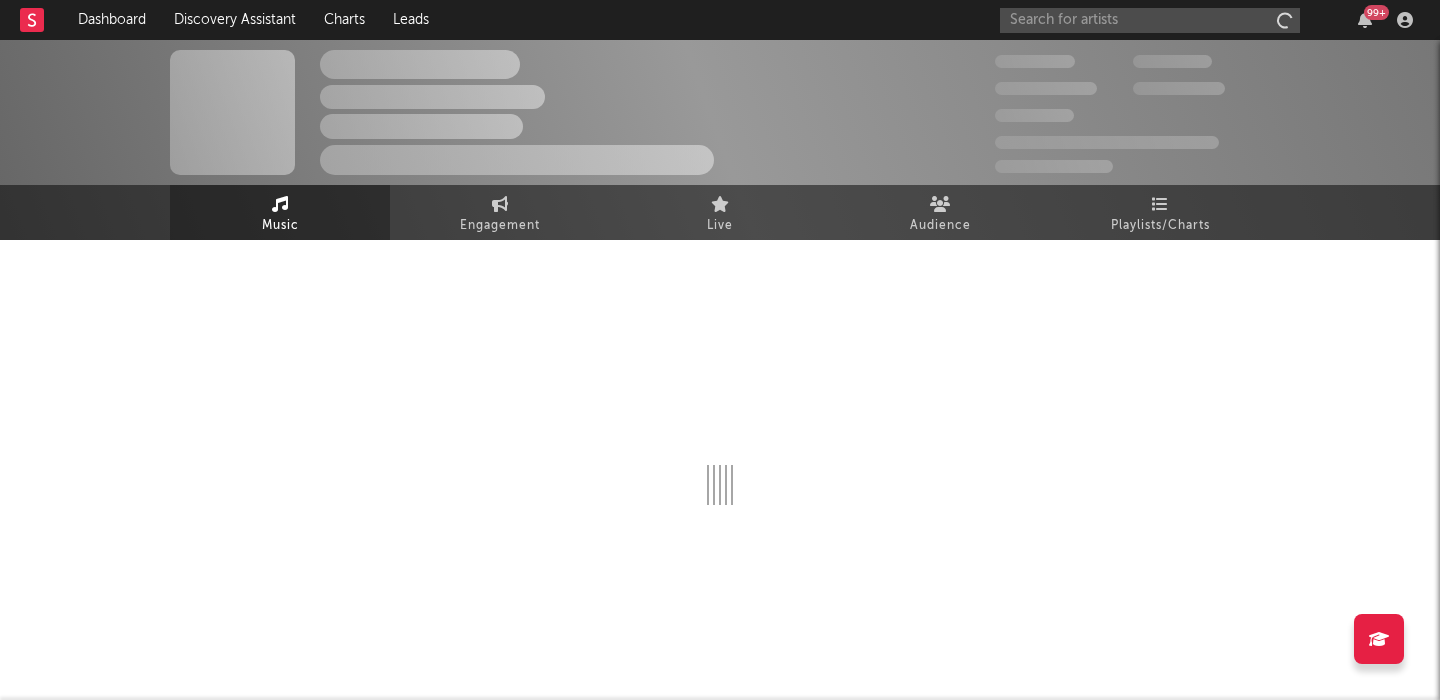 scroll, scrollTop: 0, scrollLeft: 0, axis: both 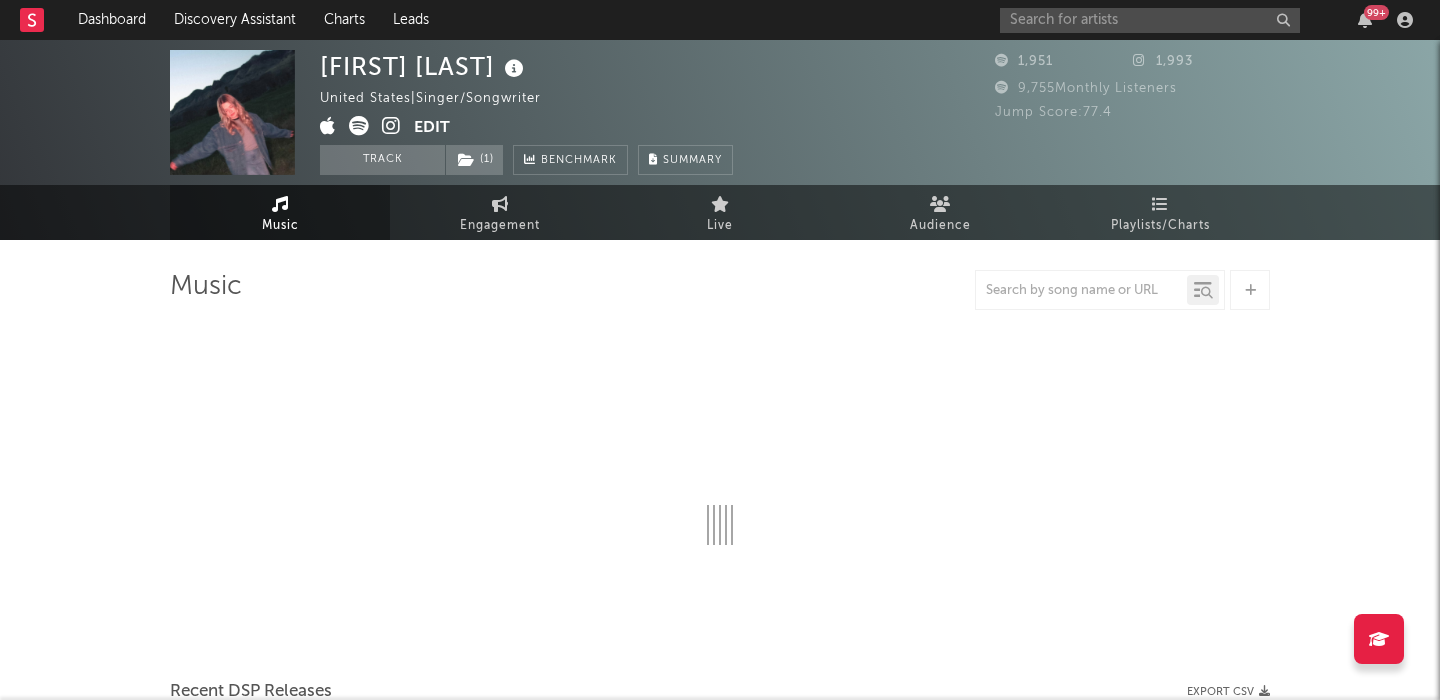 select on "6m" 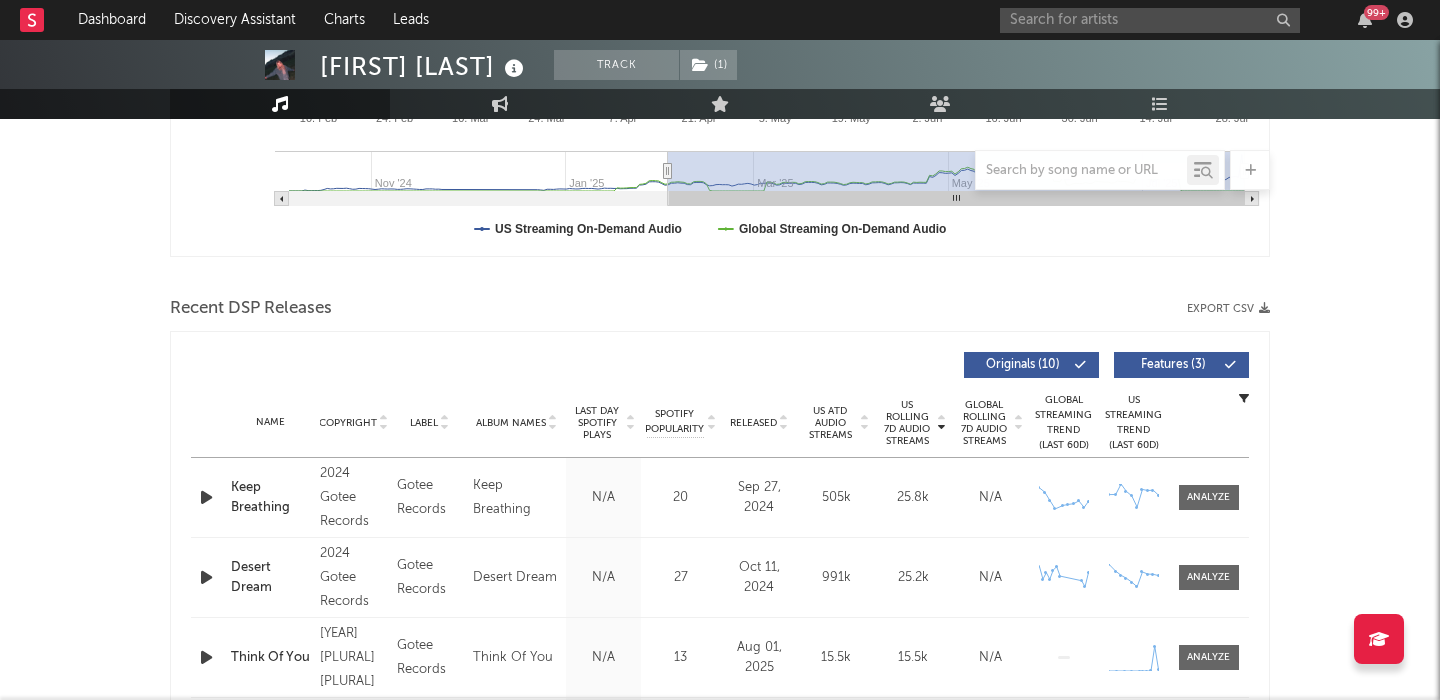 scroll, scrollTop: 733, scrollLeft: 0, axis: vertical 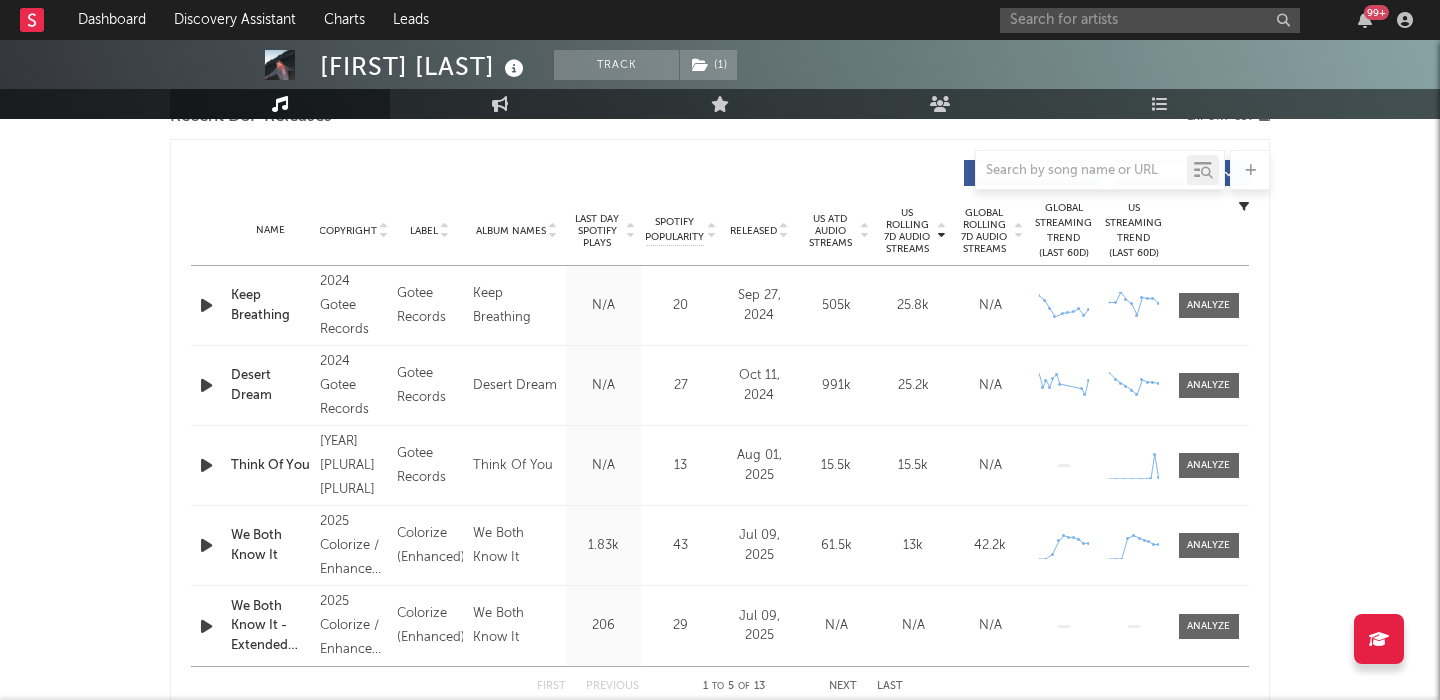 click at bounding box center [206, 305] 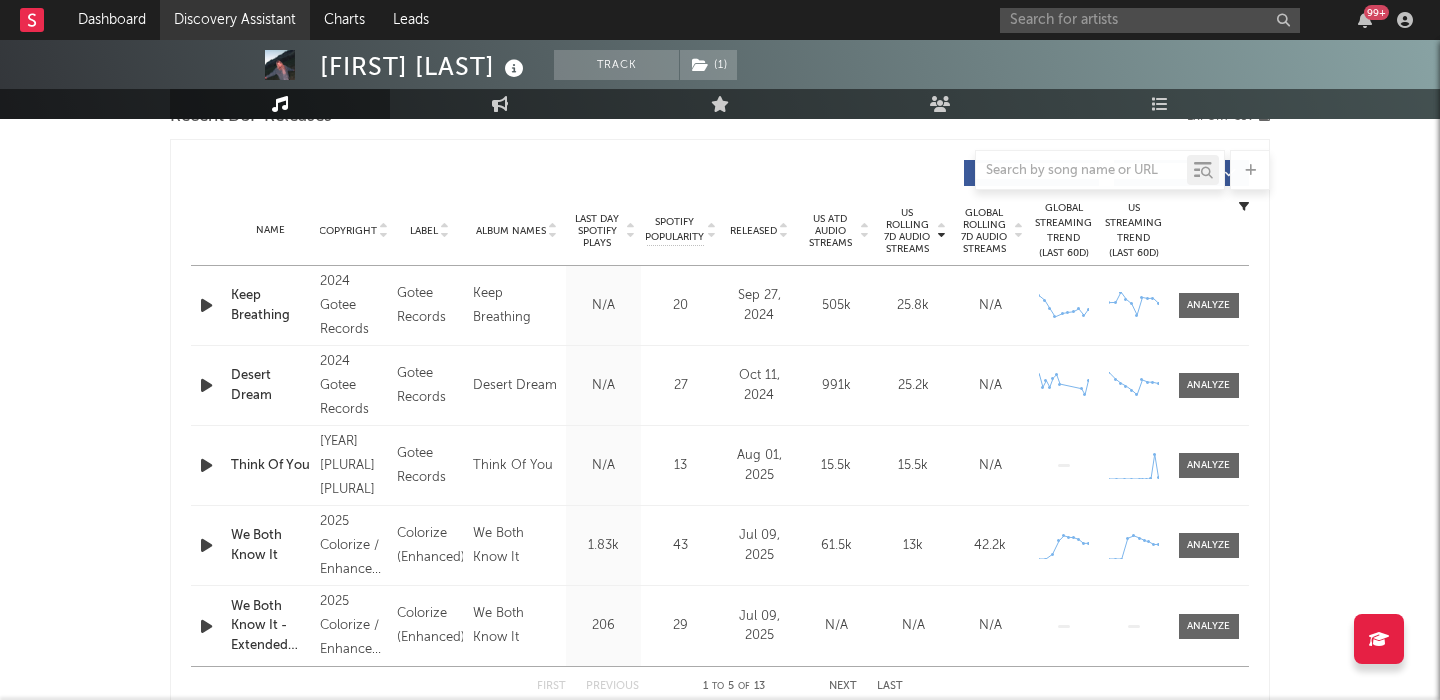 click on "Discovery Assistant" at bounding box center [235, 20] 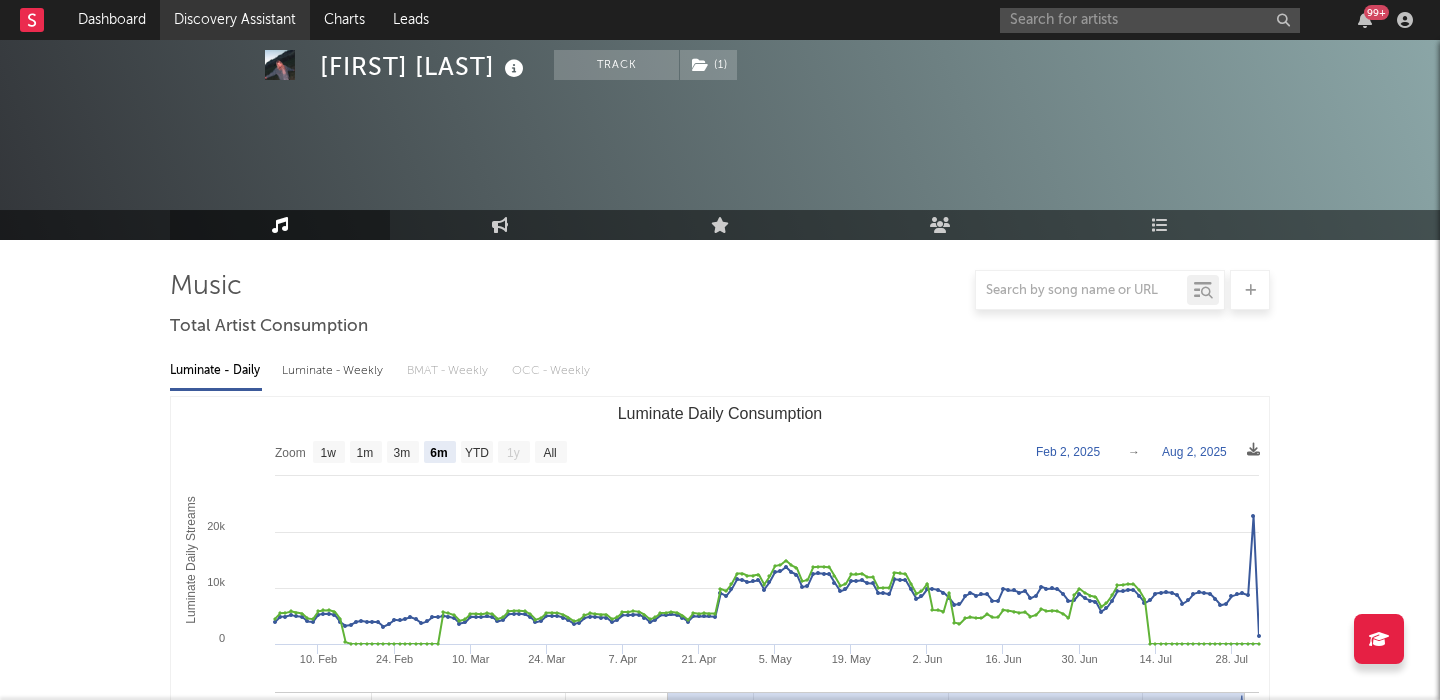 scroll, scrollTop: 0, scrollLeft: 0, axis: both 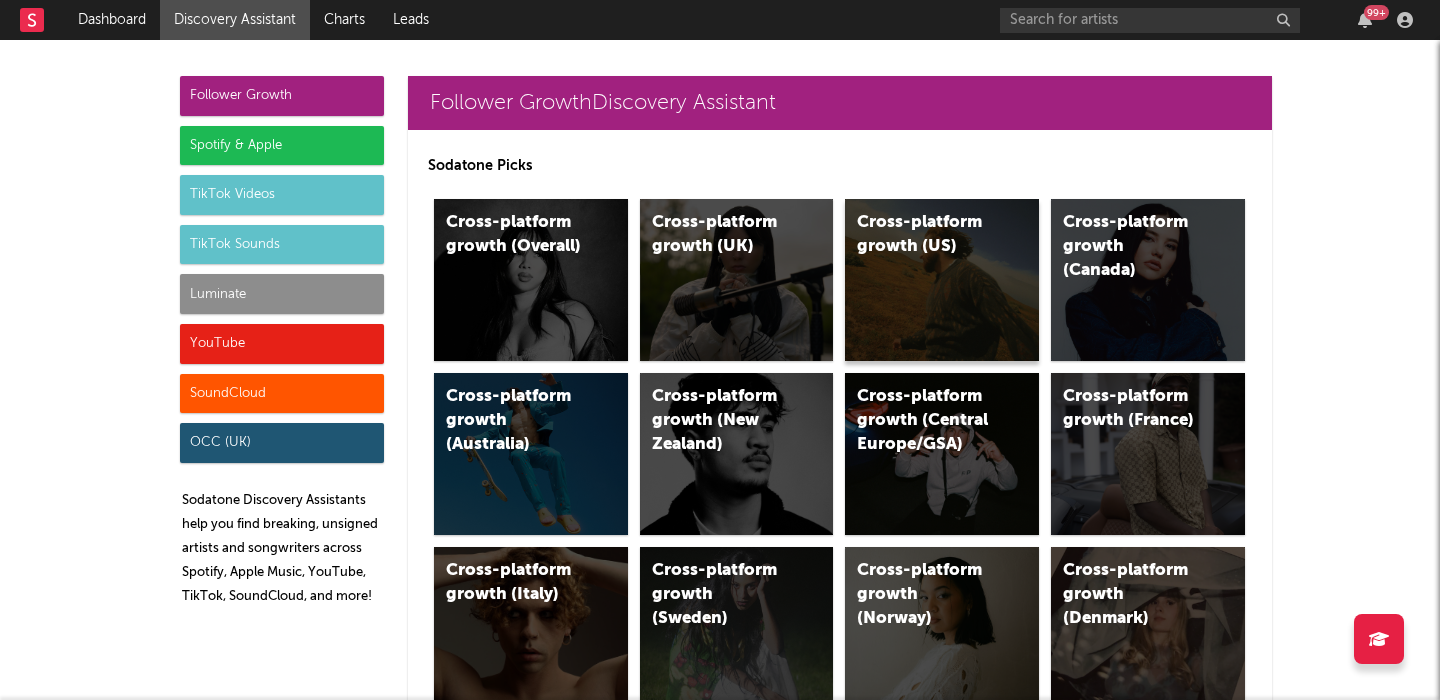 click on "Cross-platform growth (US)" at bounding box center [942, 280] 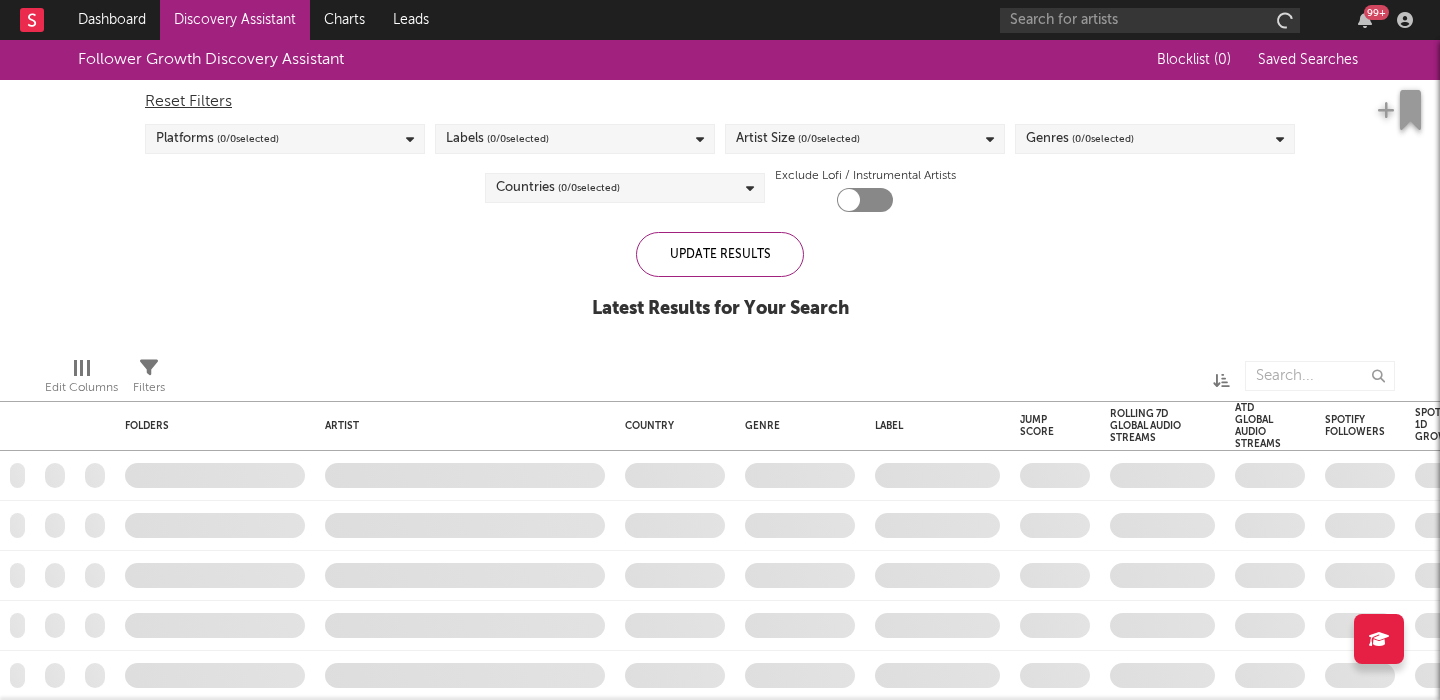 checkbox on "true" 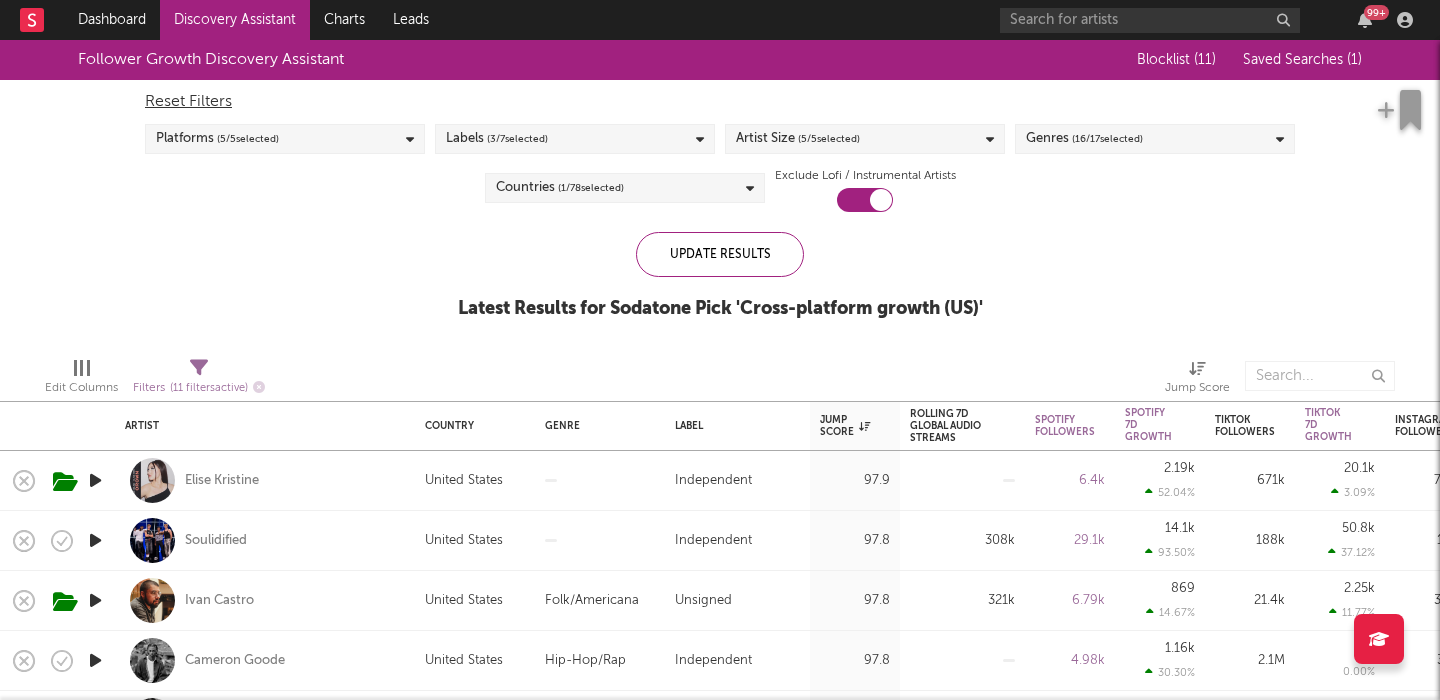 click at bounding box center [95, 480] 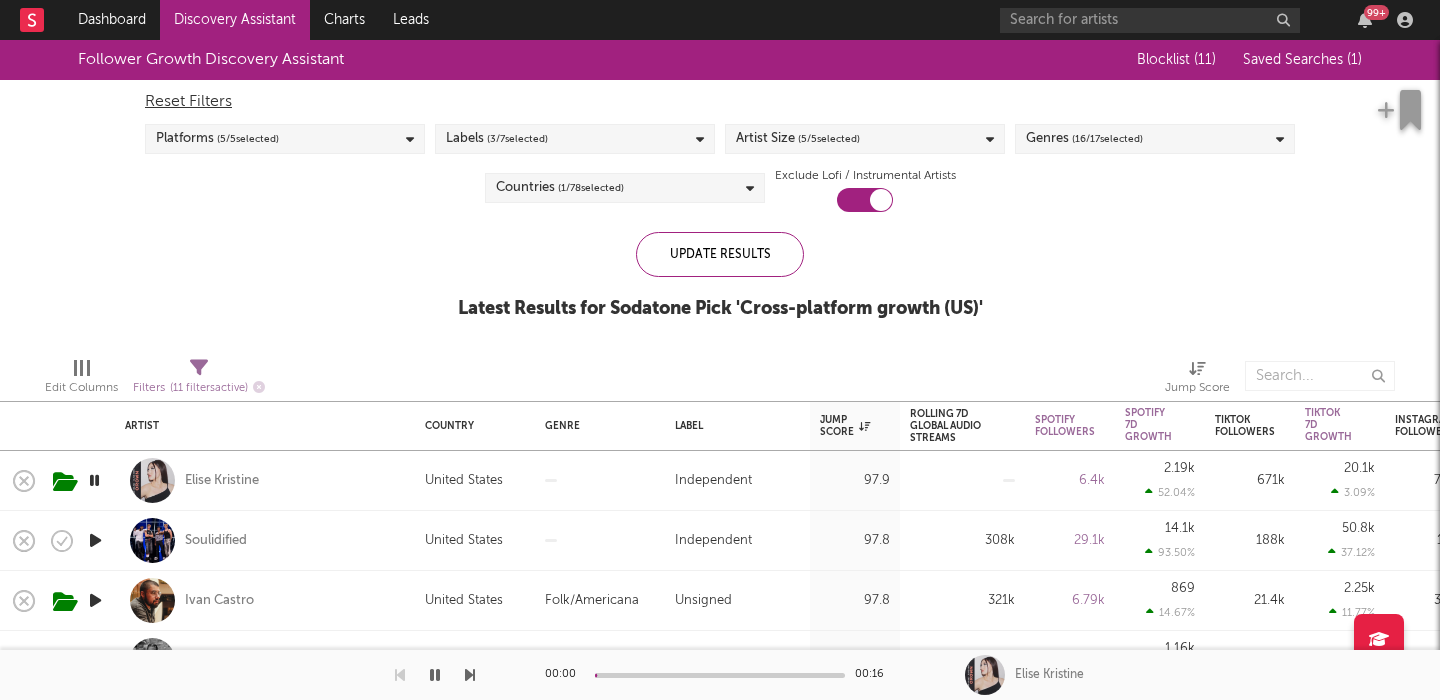click on "Elise Kristine" at bounding box center [265, 480] 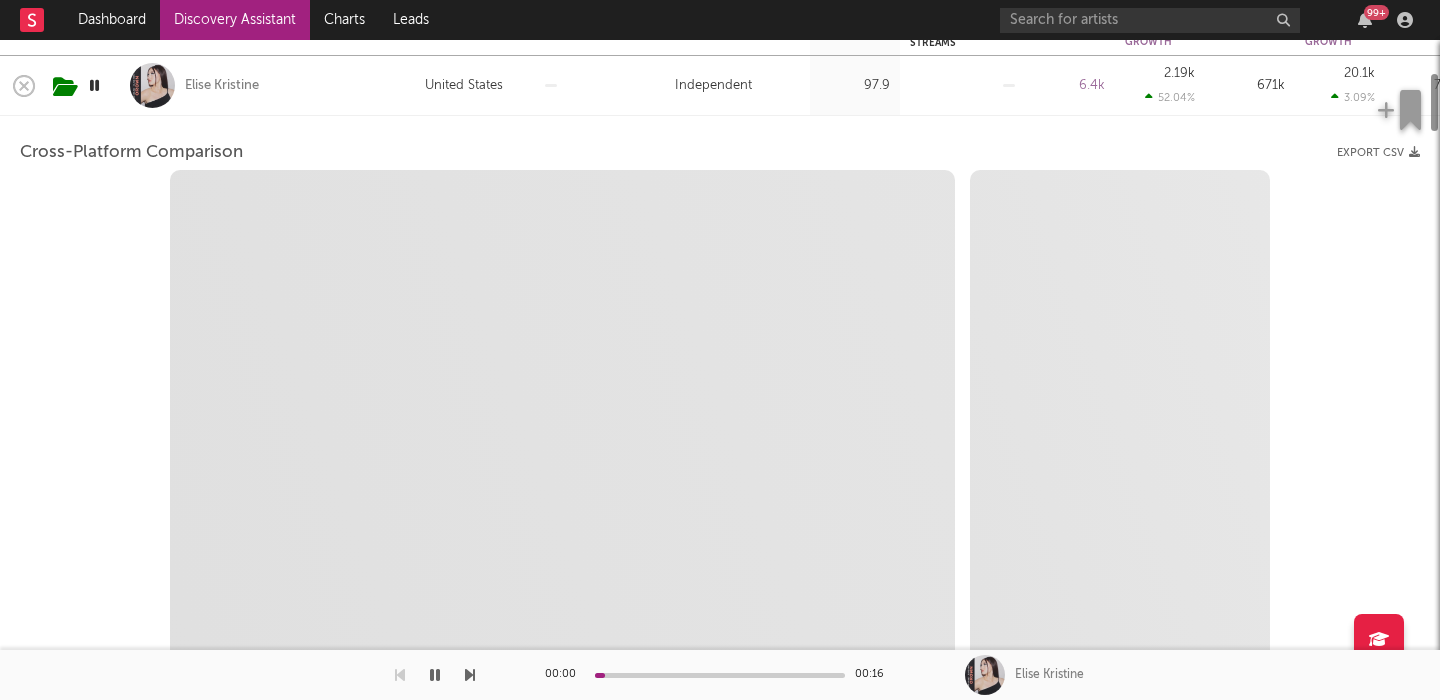 select on "1w" 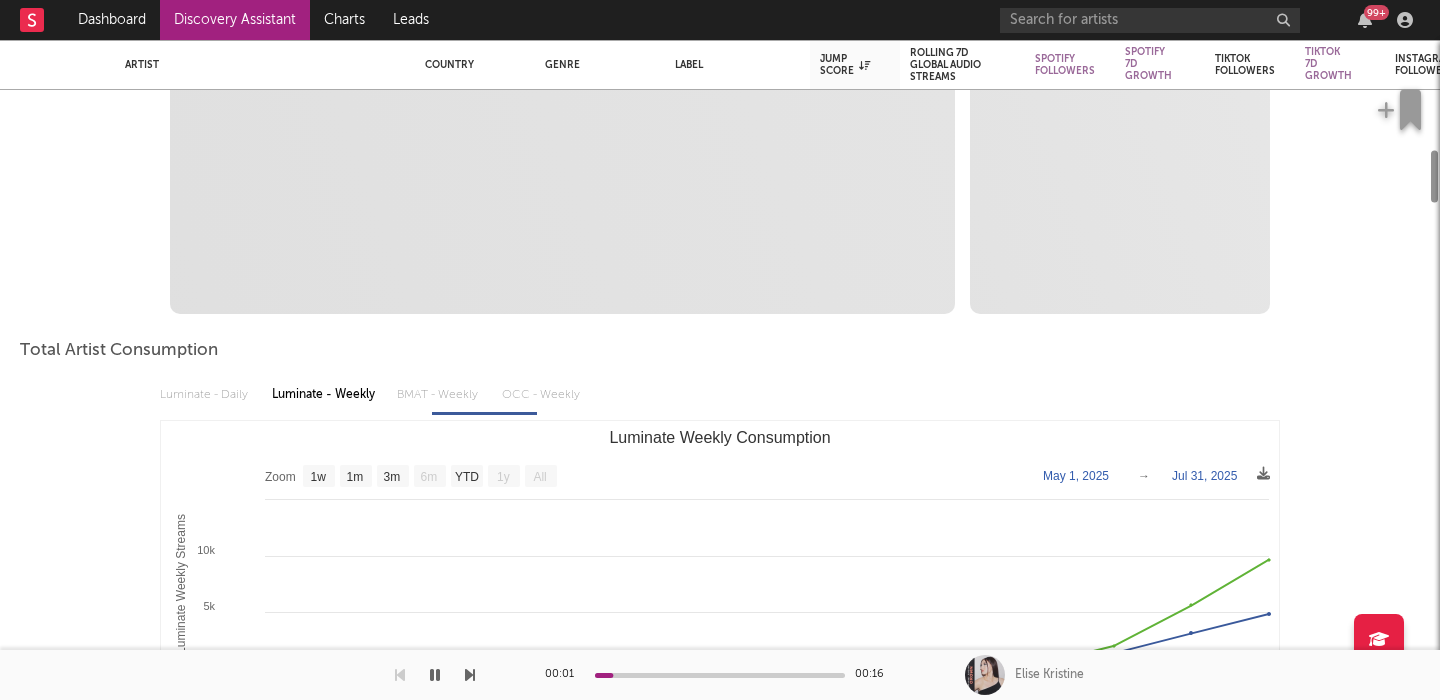 select on "1m" 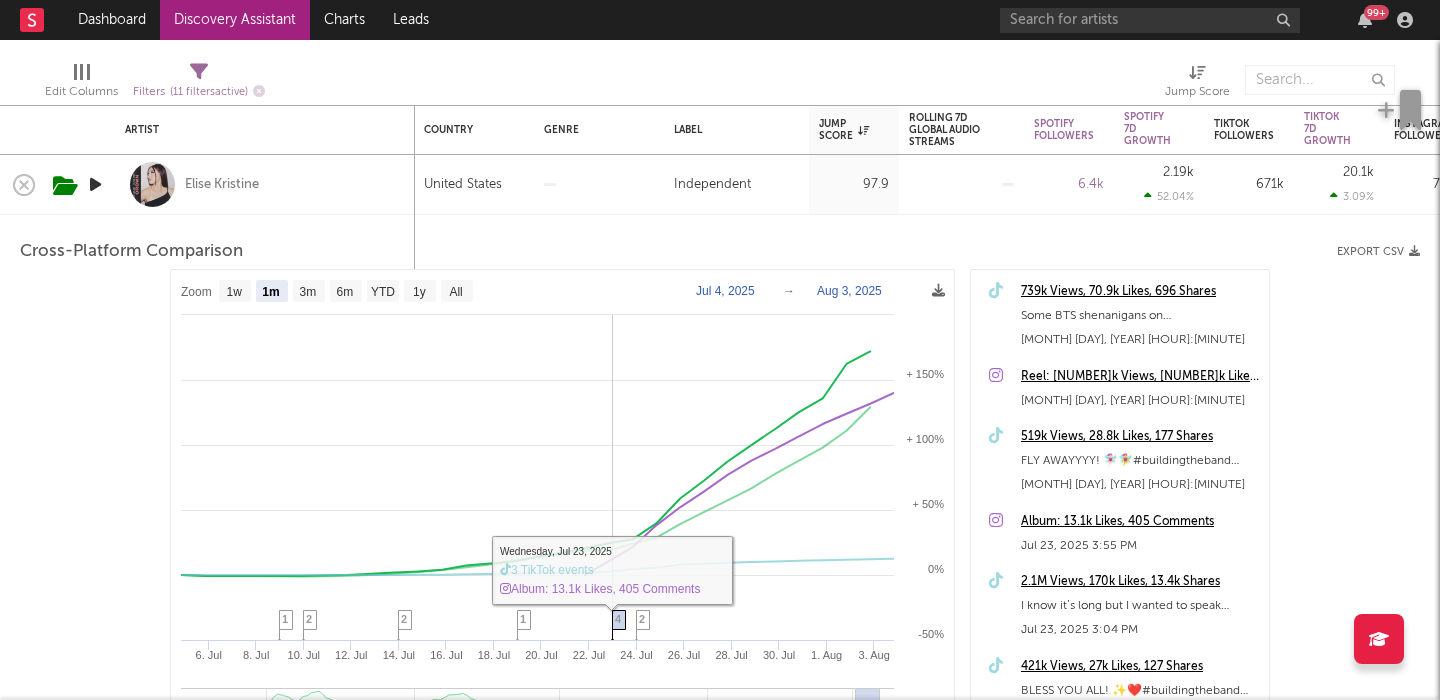 click on "4" at bounding box center [618, 619] 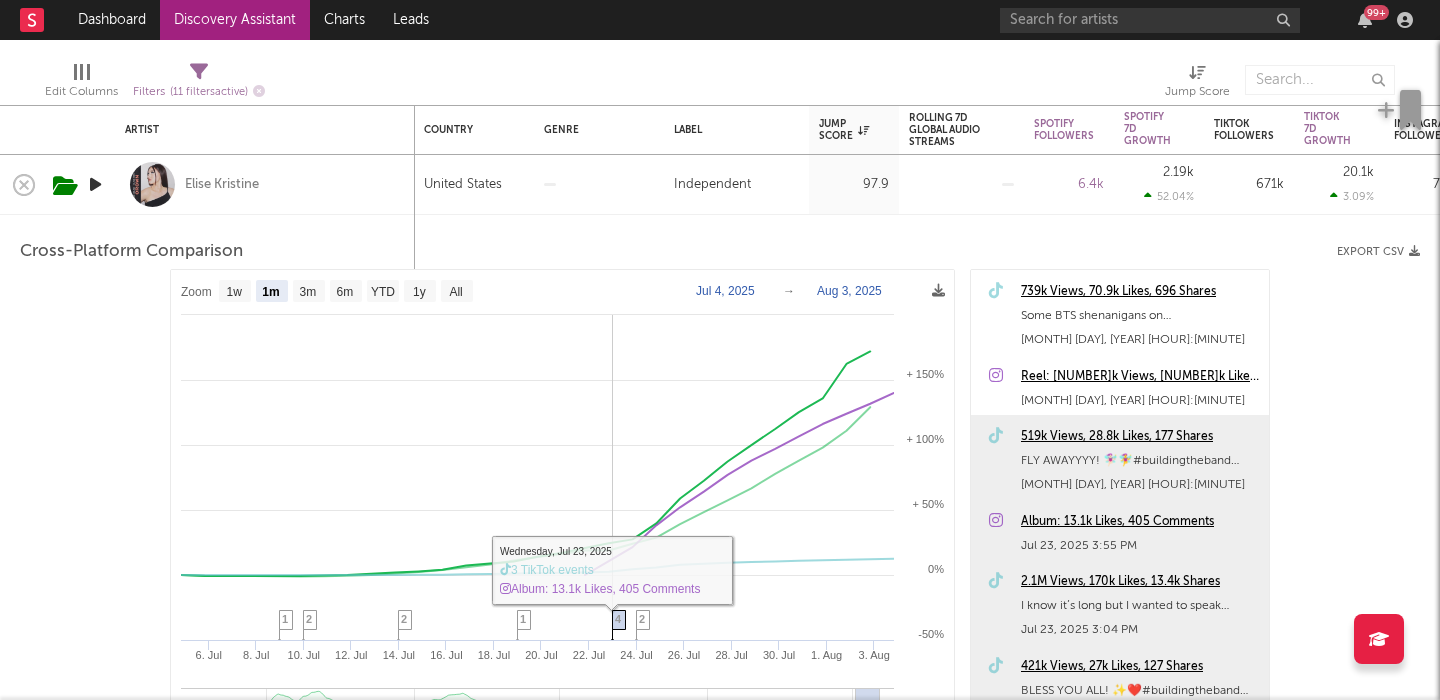 scroll, scrollTop: 145, scrollLeft: 0, axis: vertical 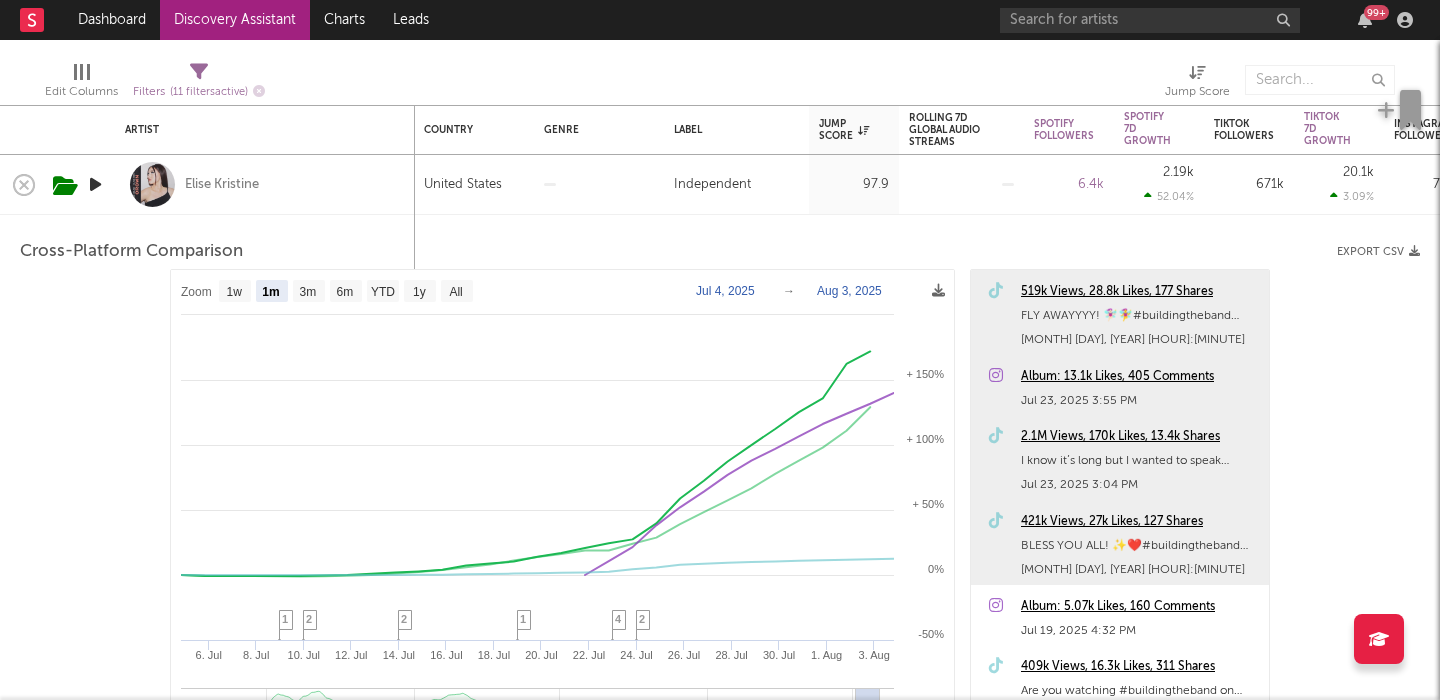 click on "Album: 13.1k Likes, 405 Comments" at bounding box center [1140, 377] 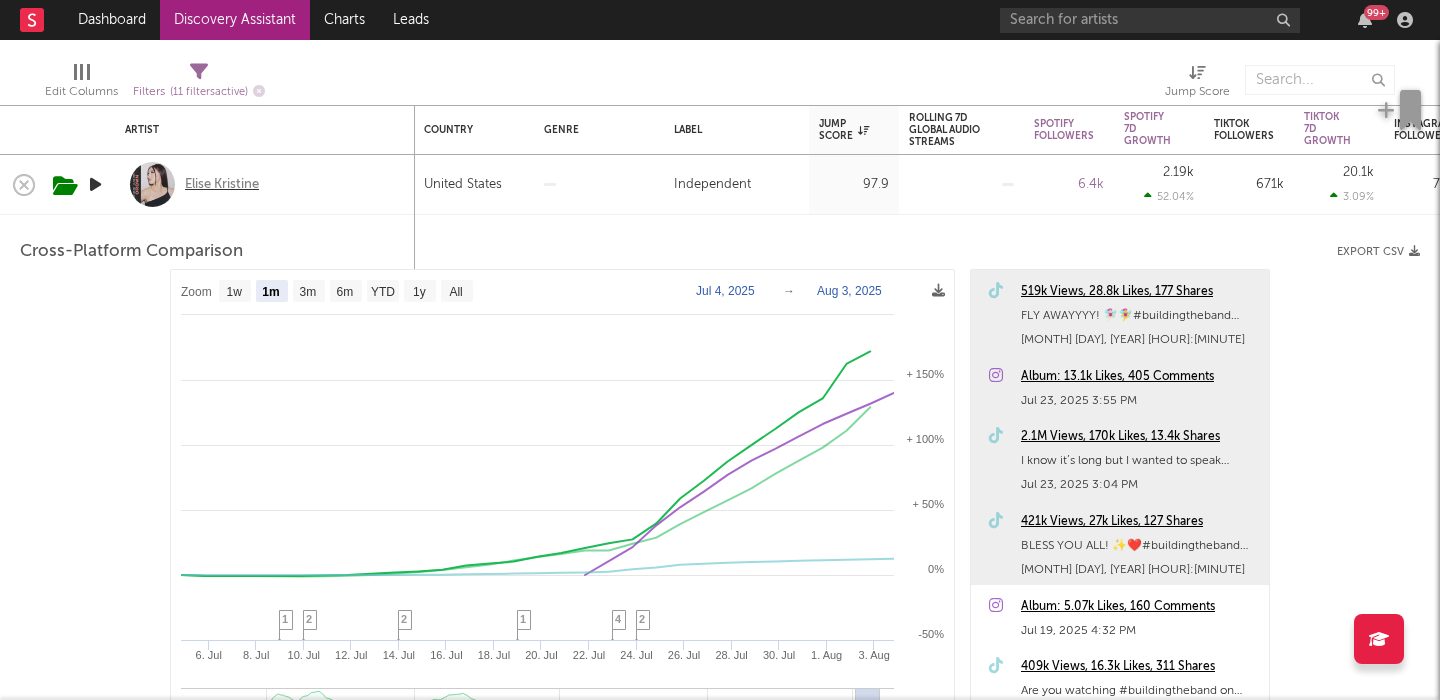 click on "Elise Kristine" at bounding box center (222, 185) 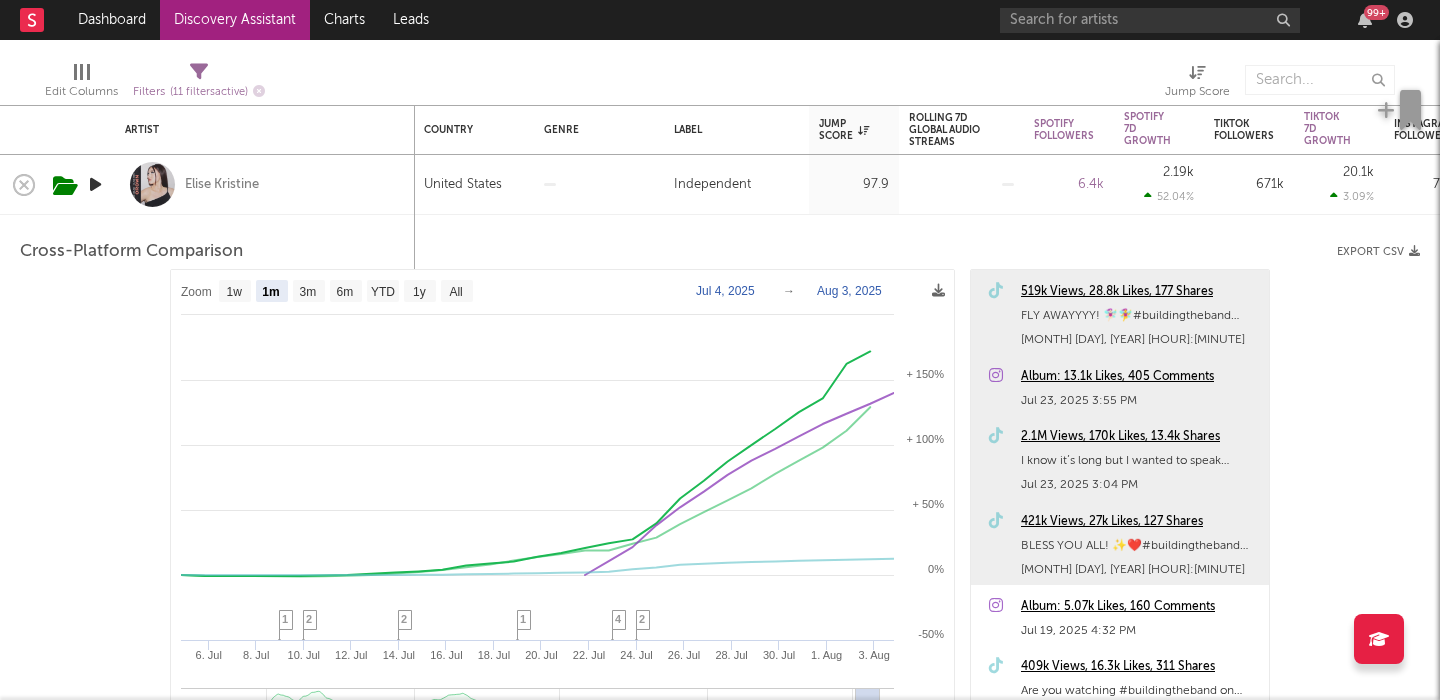 click on "Elise Kristine" at bounding box center (265, 184) 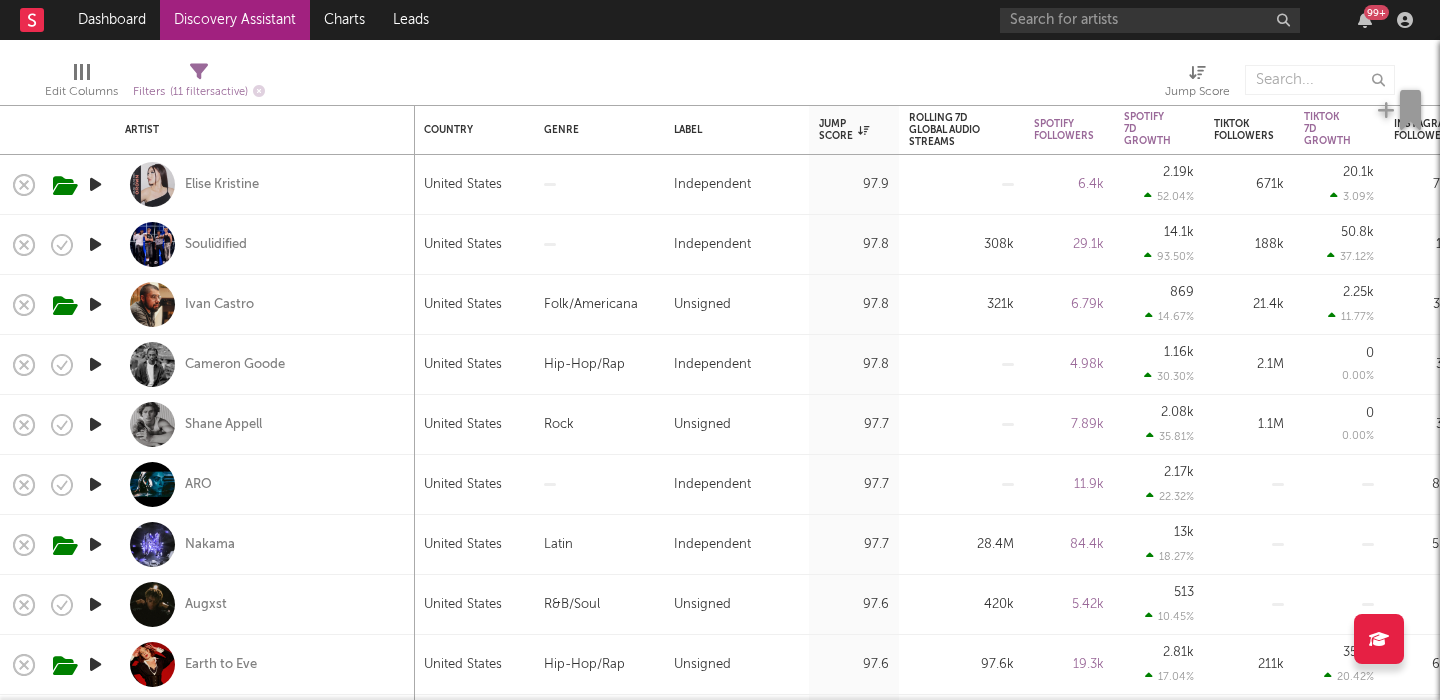 click at bounding box center (95, 244) 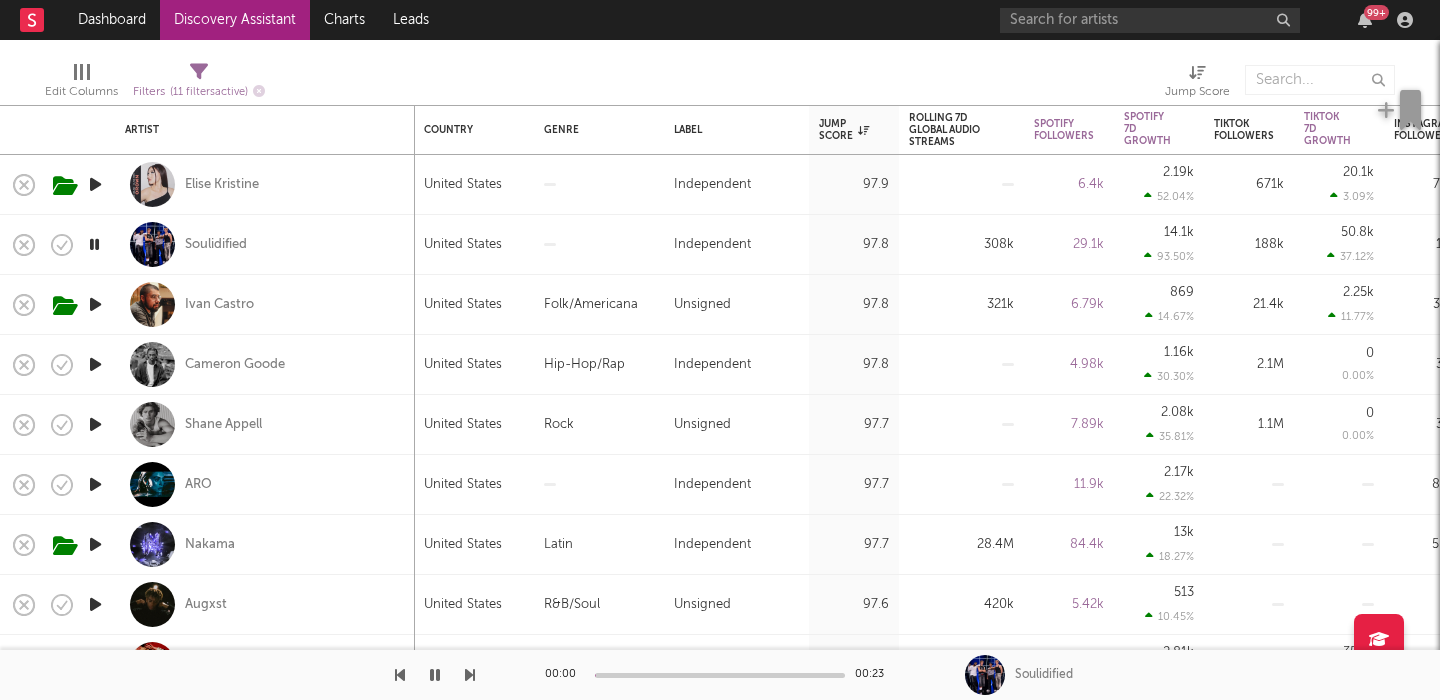 click on "Soulidified" at bounding box center [265, 244] 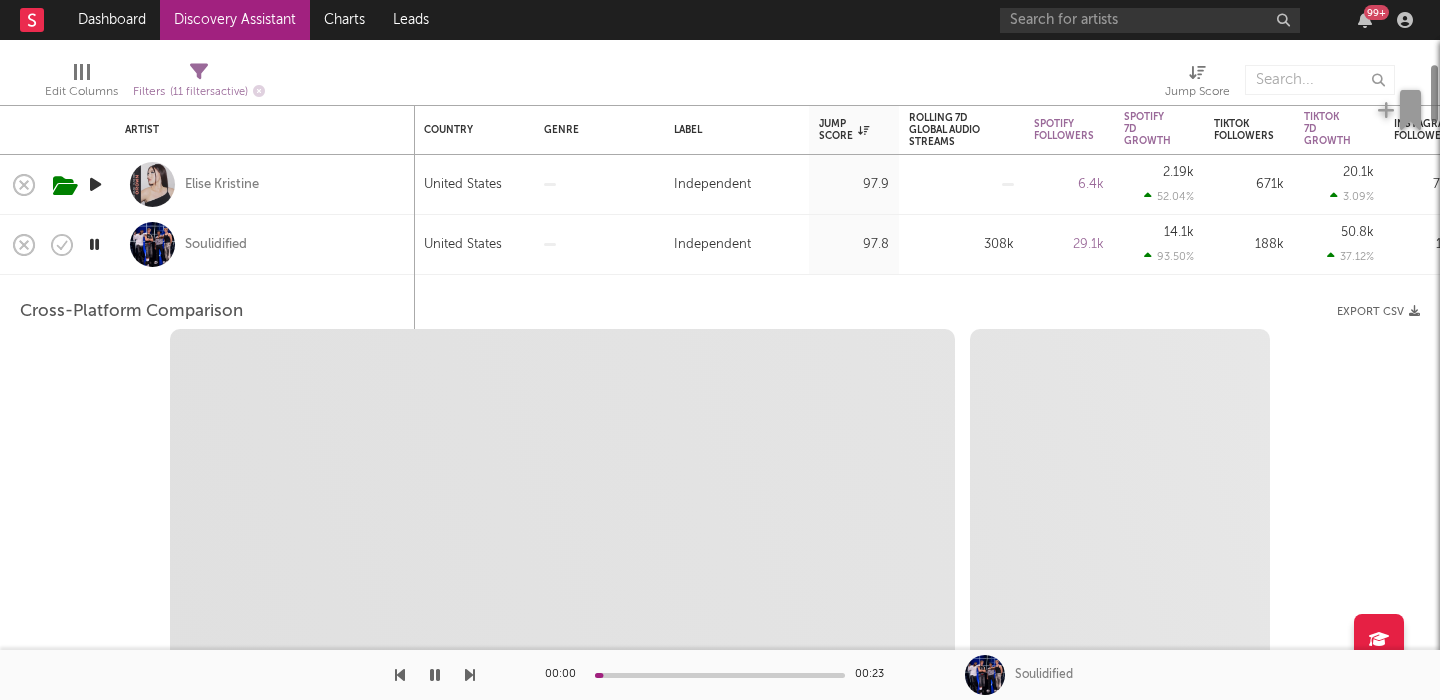 select on "1w" 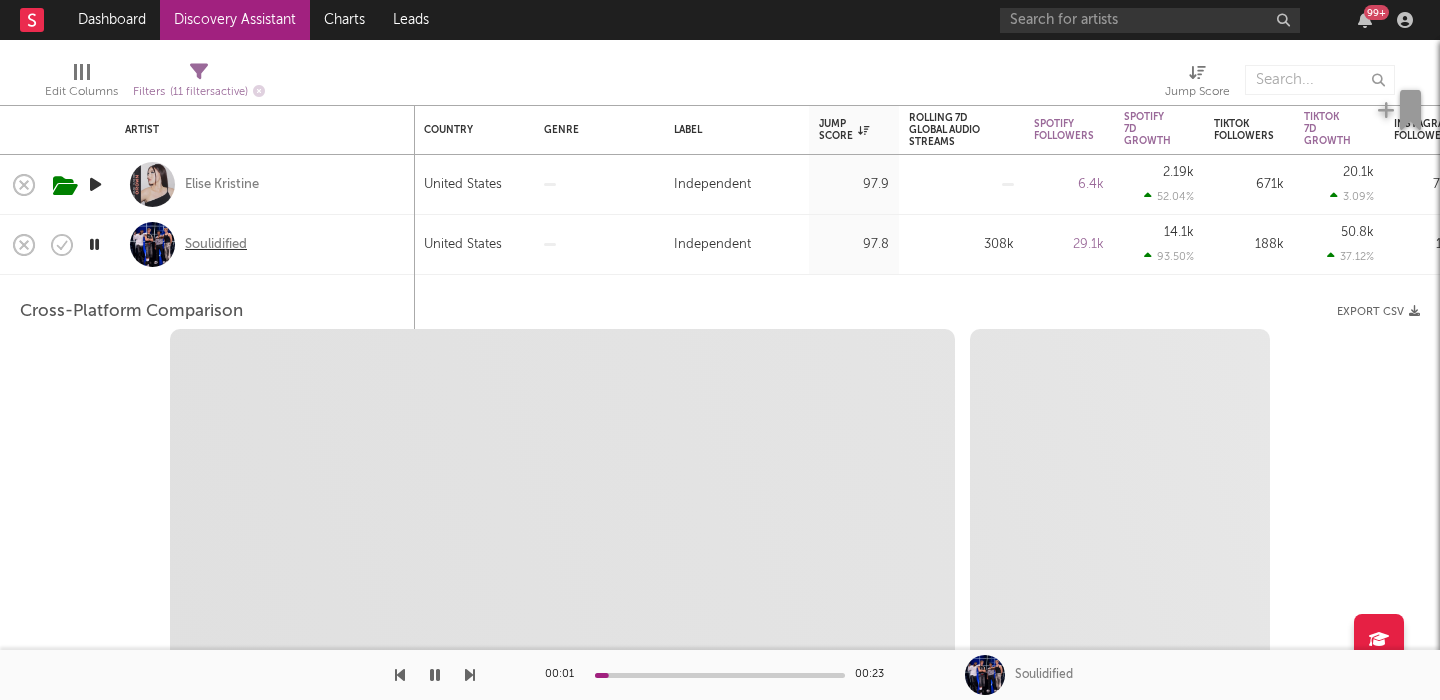 click on "Soulidified" at bounding box center (216, 245) 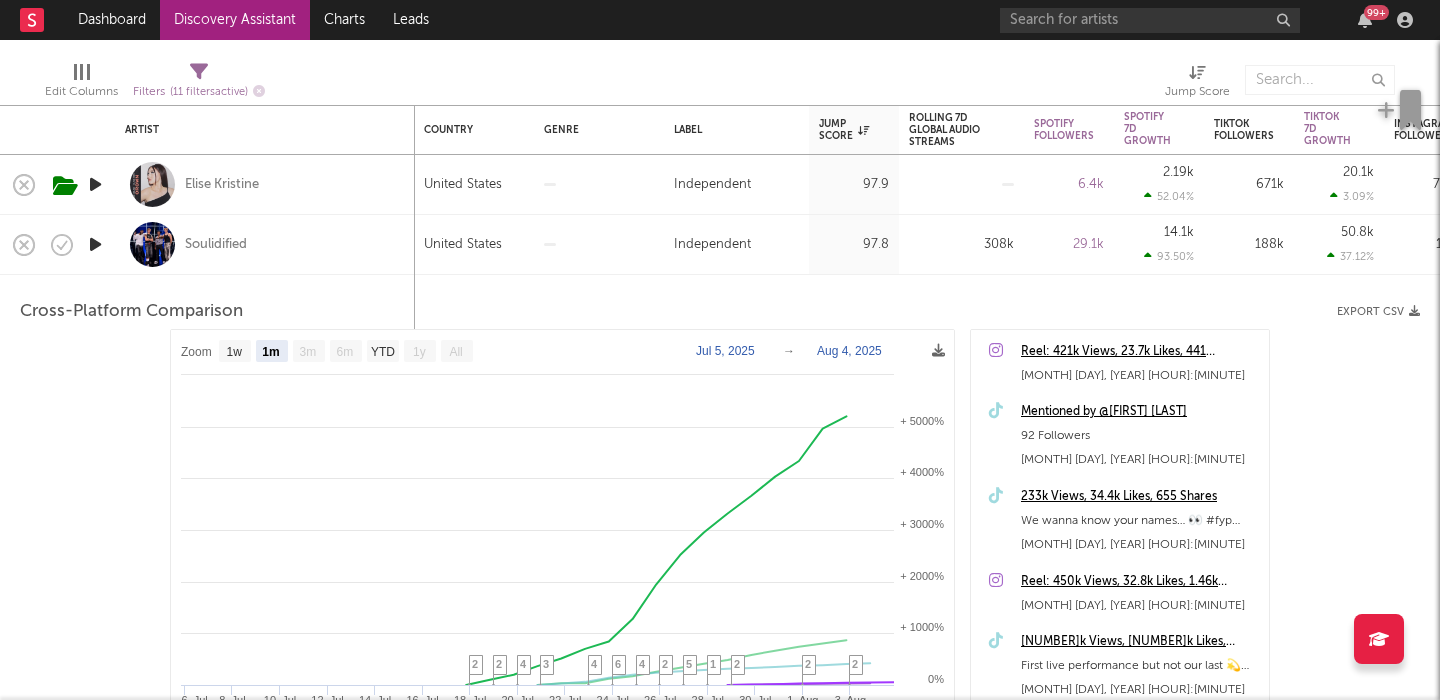 click on "Soulidified" at bounding box center (265, 244) 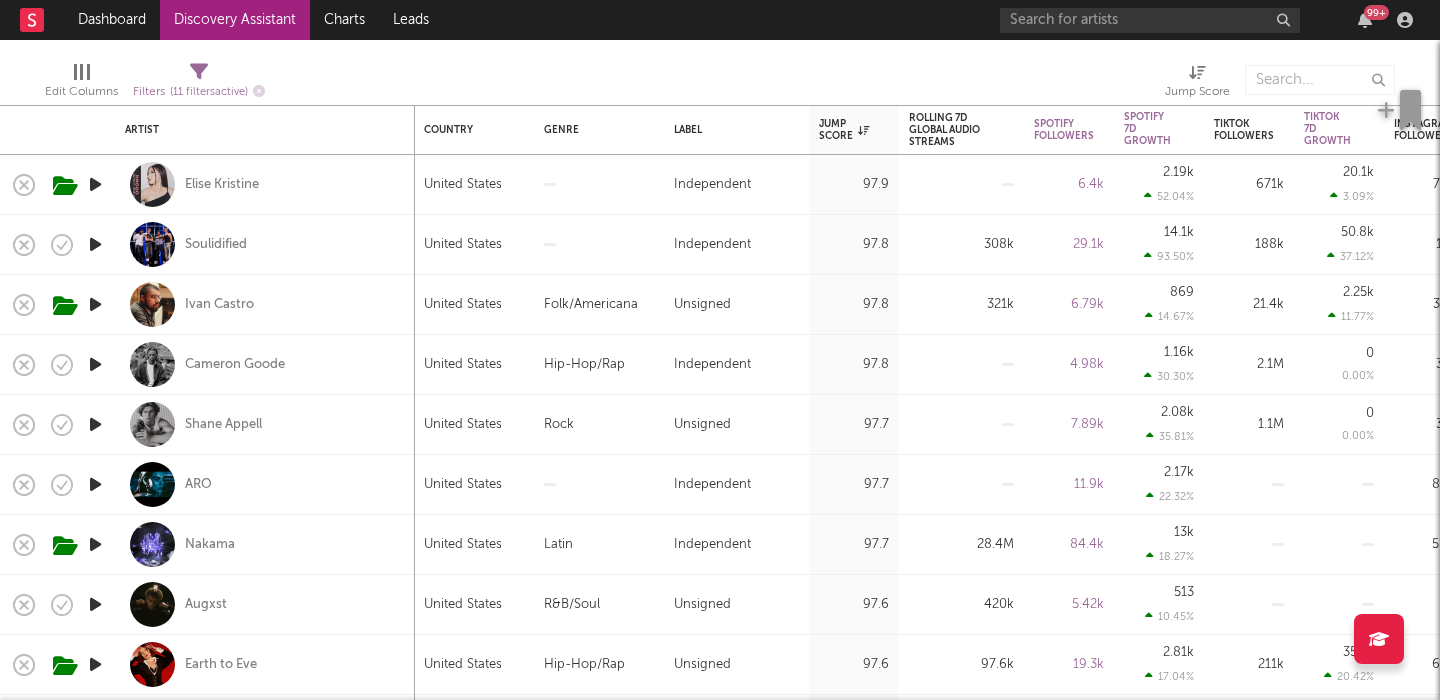 click at bounding box center (95, 304) 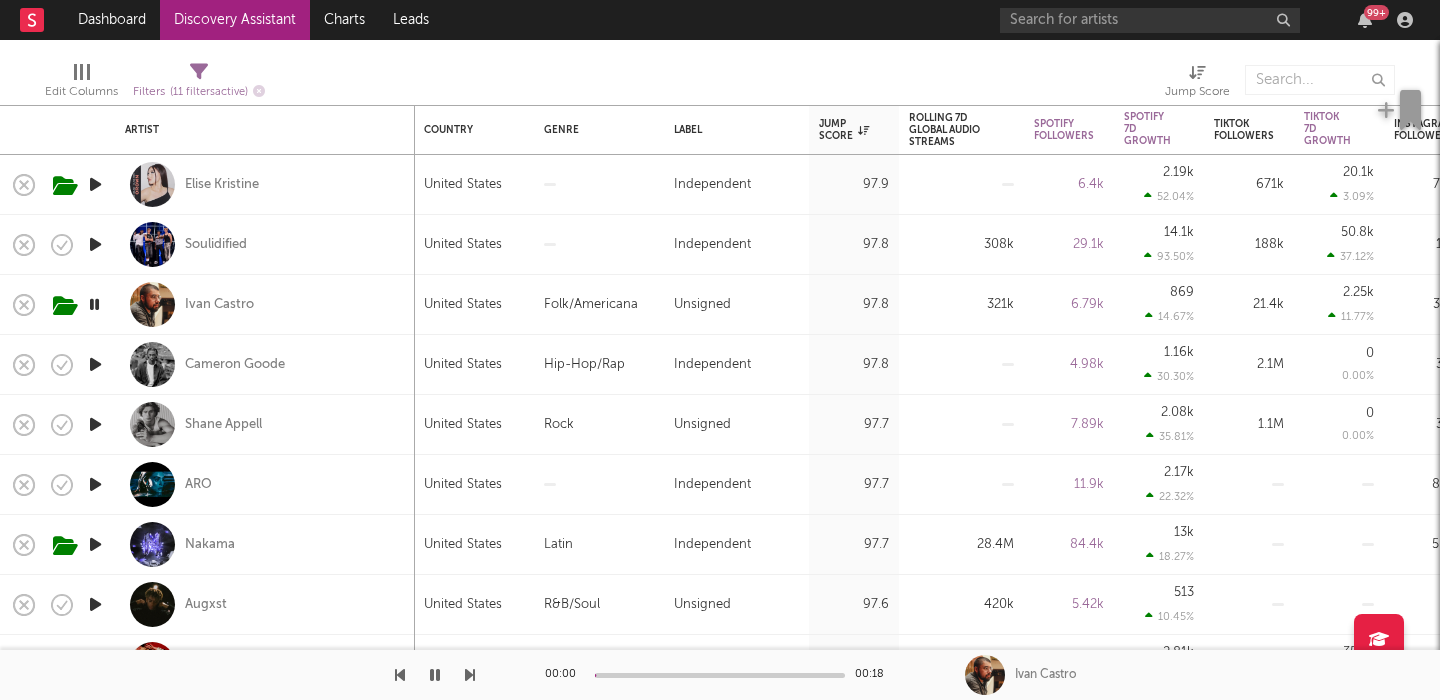 click on "Ivan Castro" at bounding box center (265, 304) 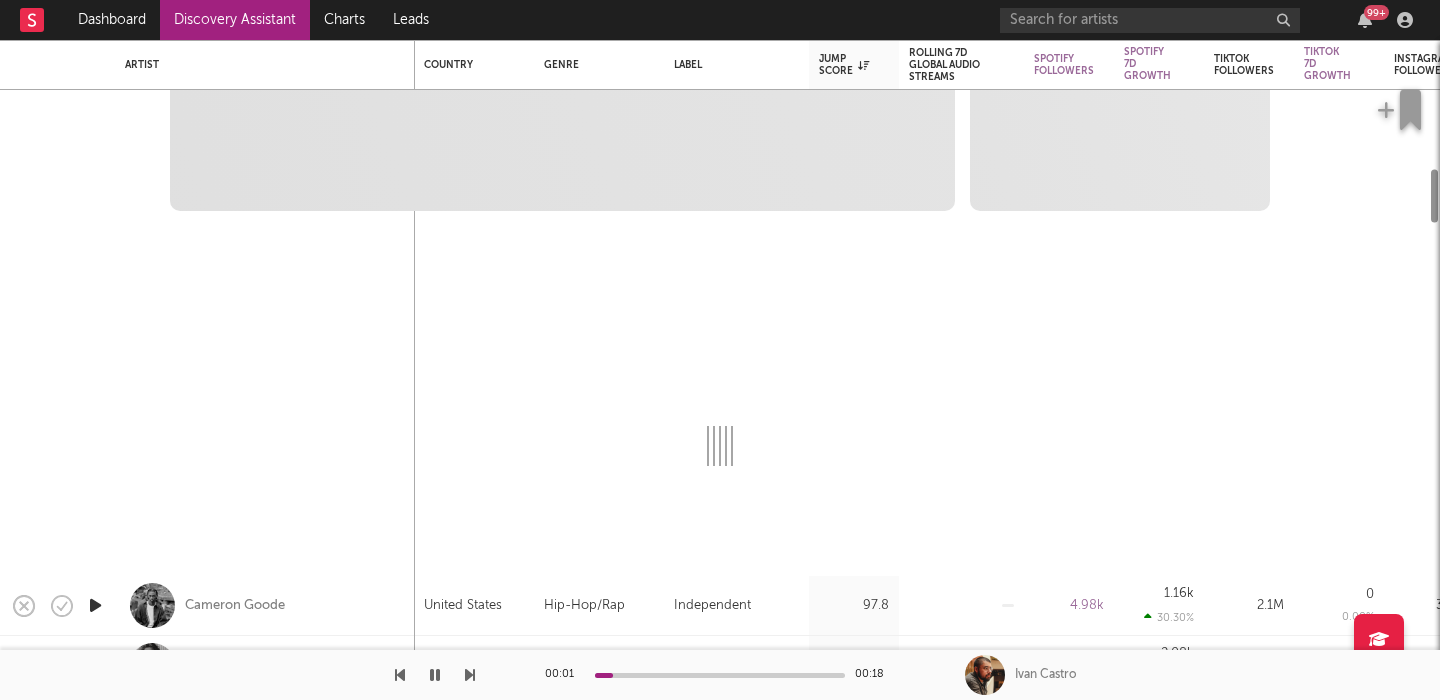 select on "1m" 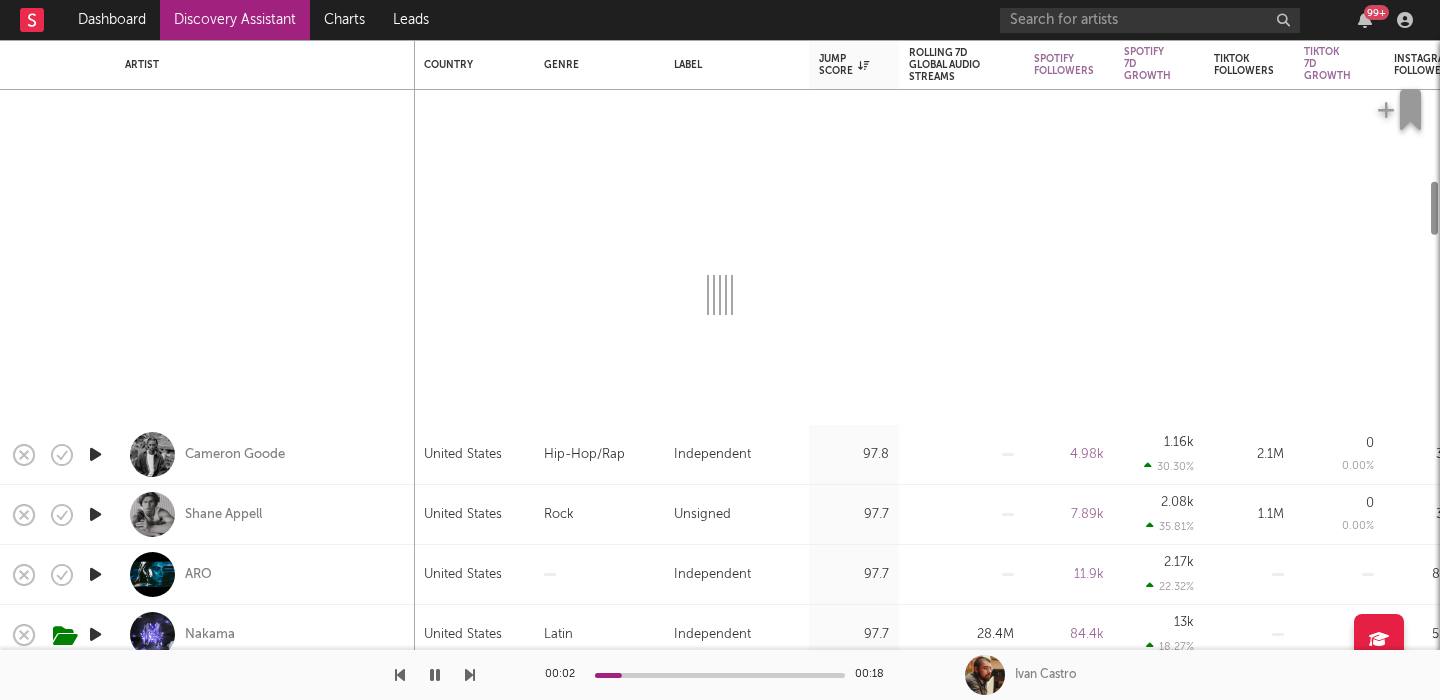 select on "1w" 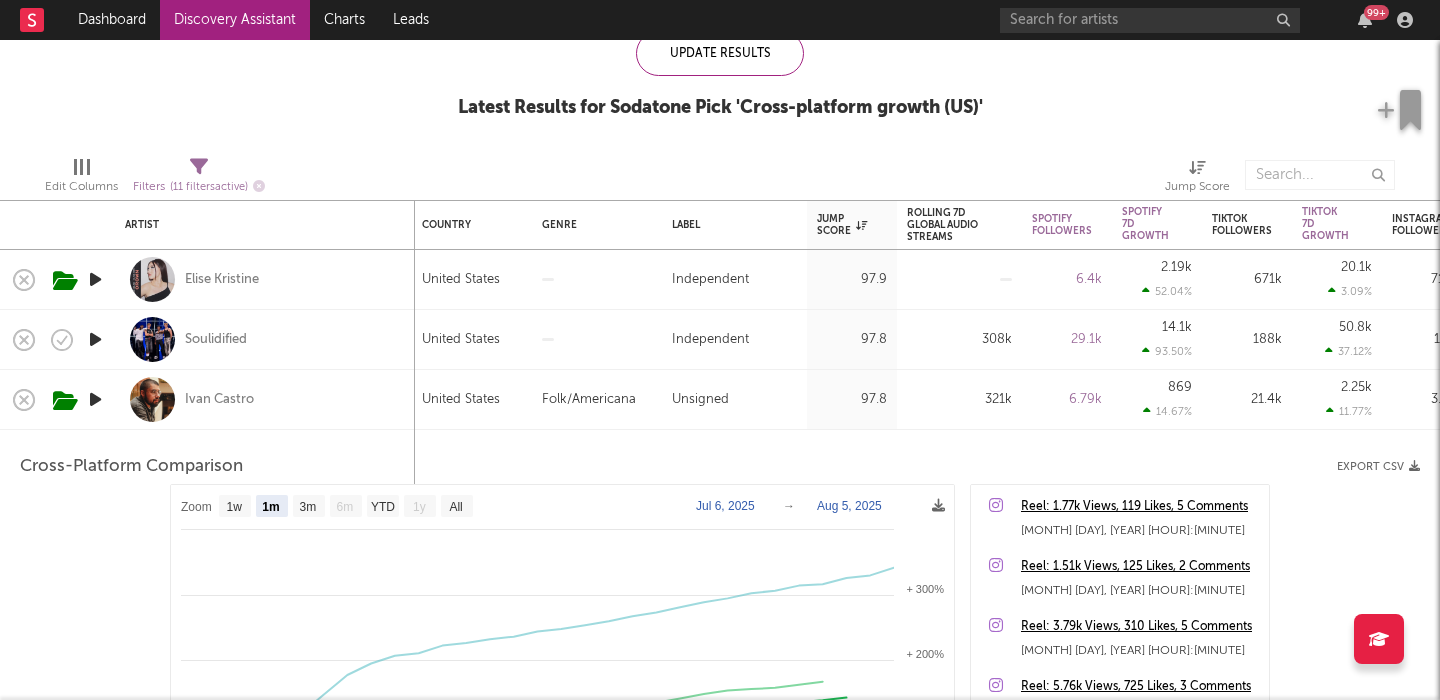 click on "Ivan Castro" at bounding box center (265, 399) 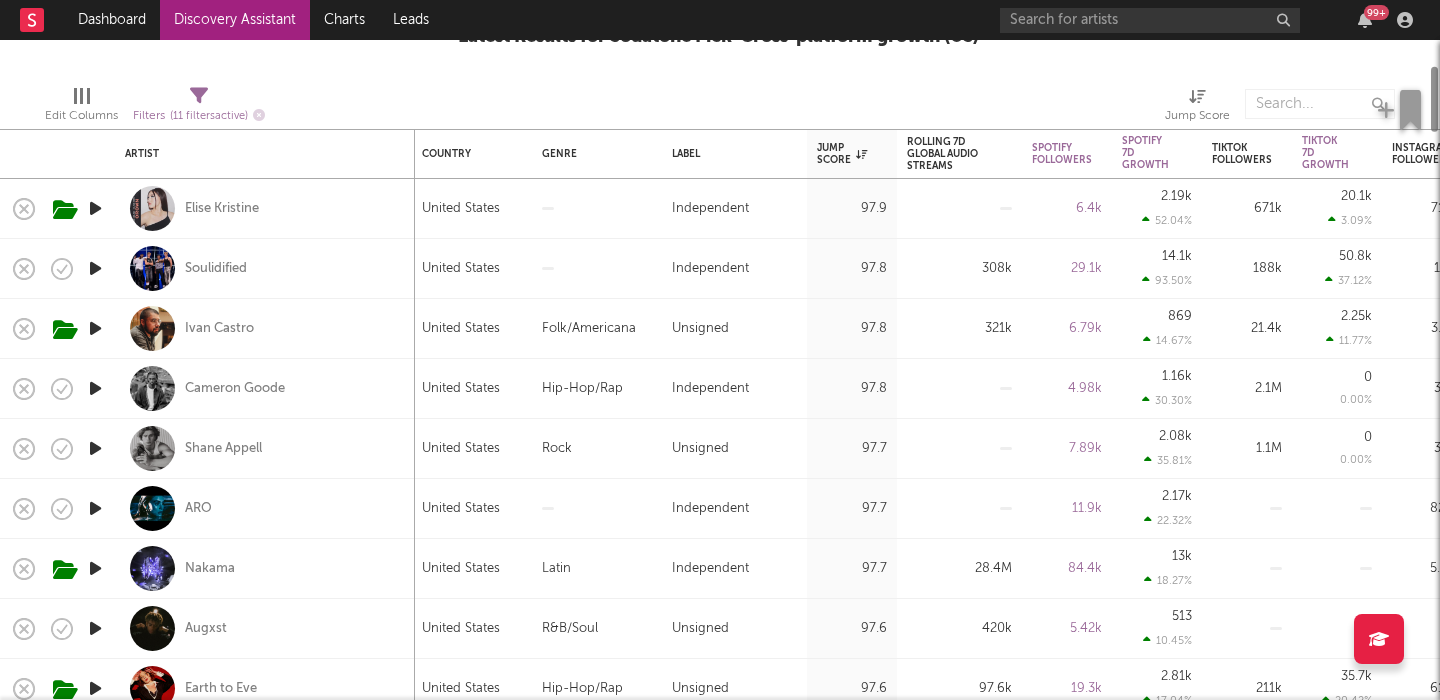 click on "Cameron Goode" at bounding box center (265, 388) 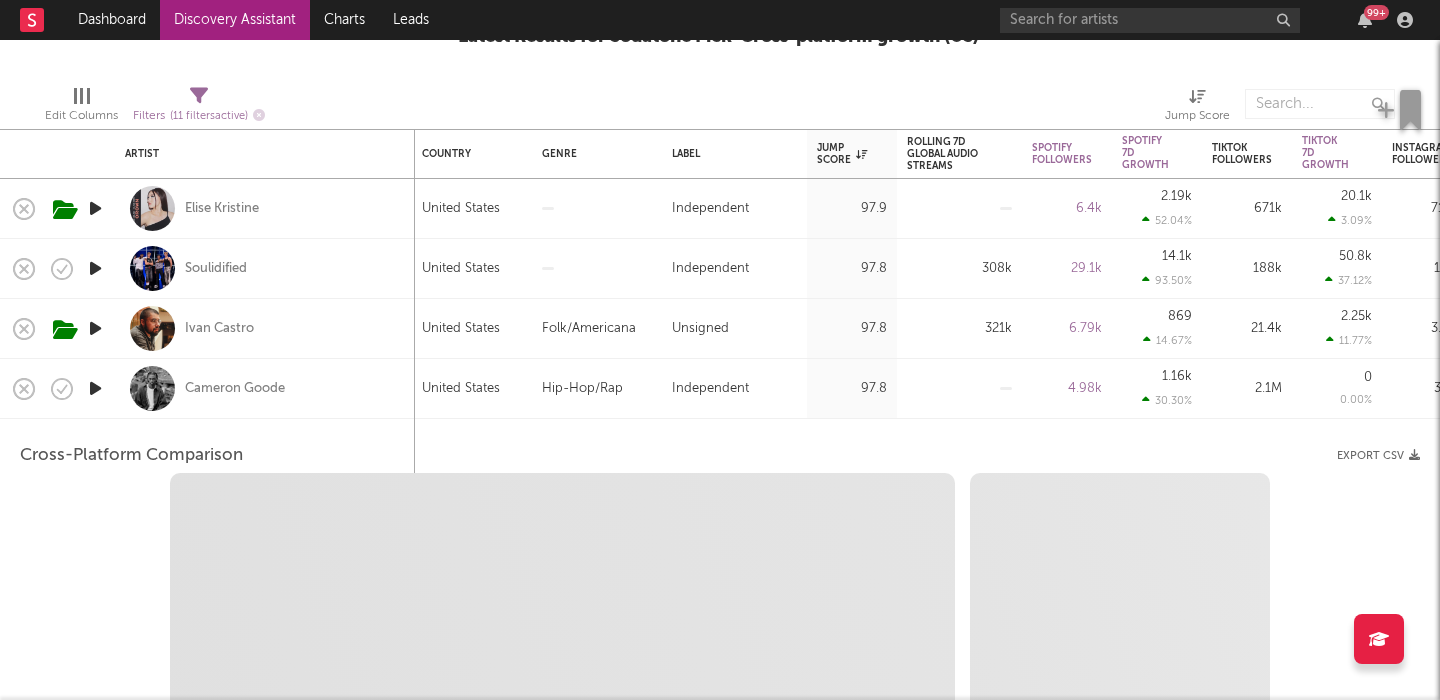 click at bounding box center (95, 388) 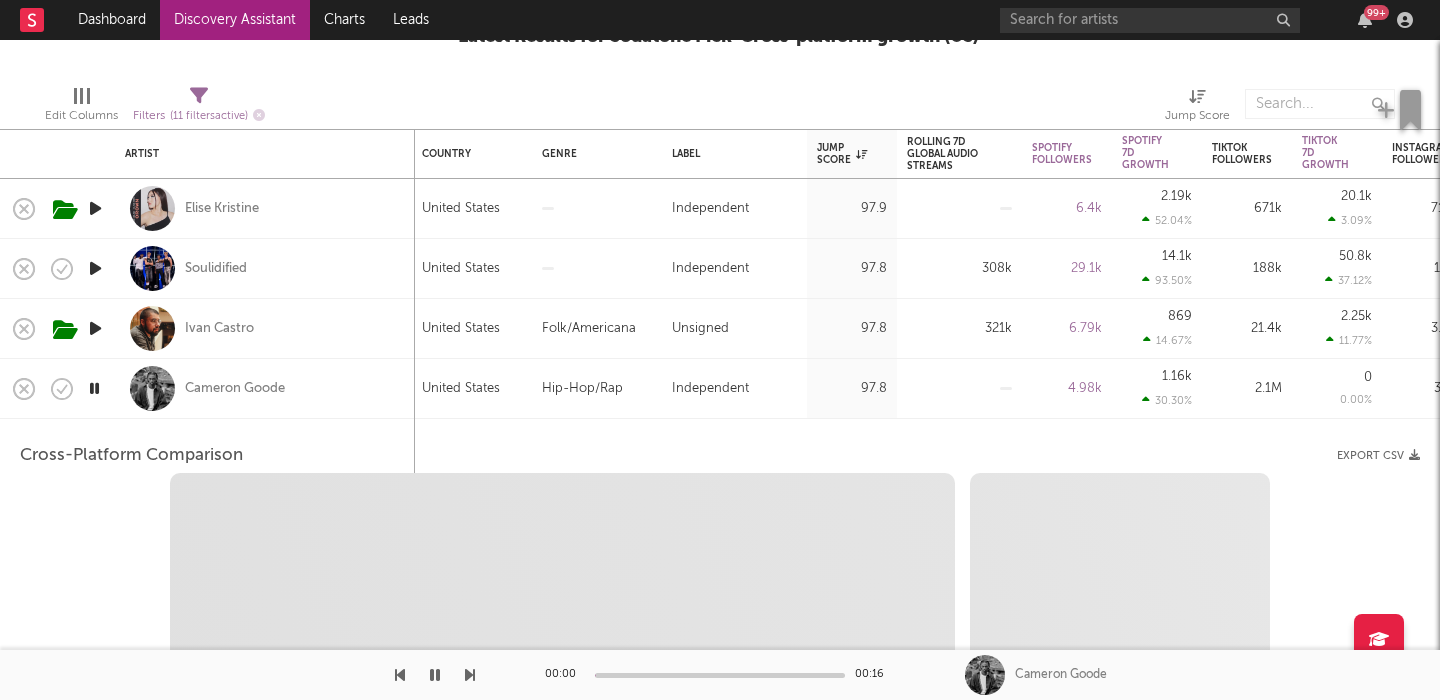 select on "6m" 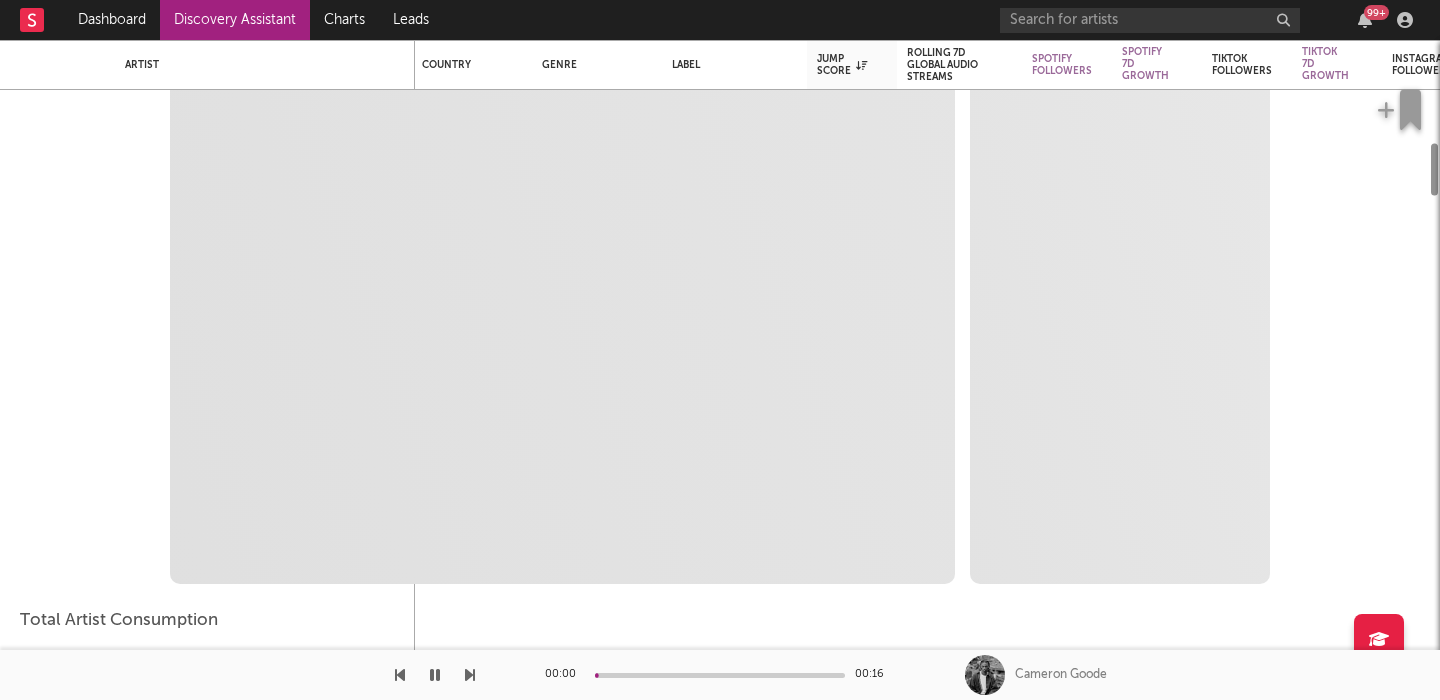 select on "1m" 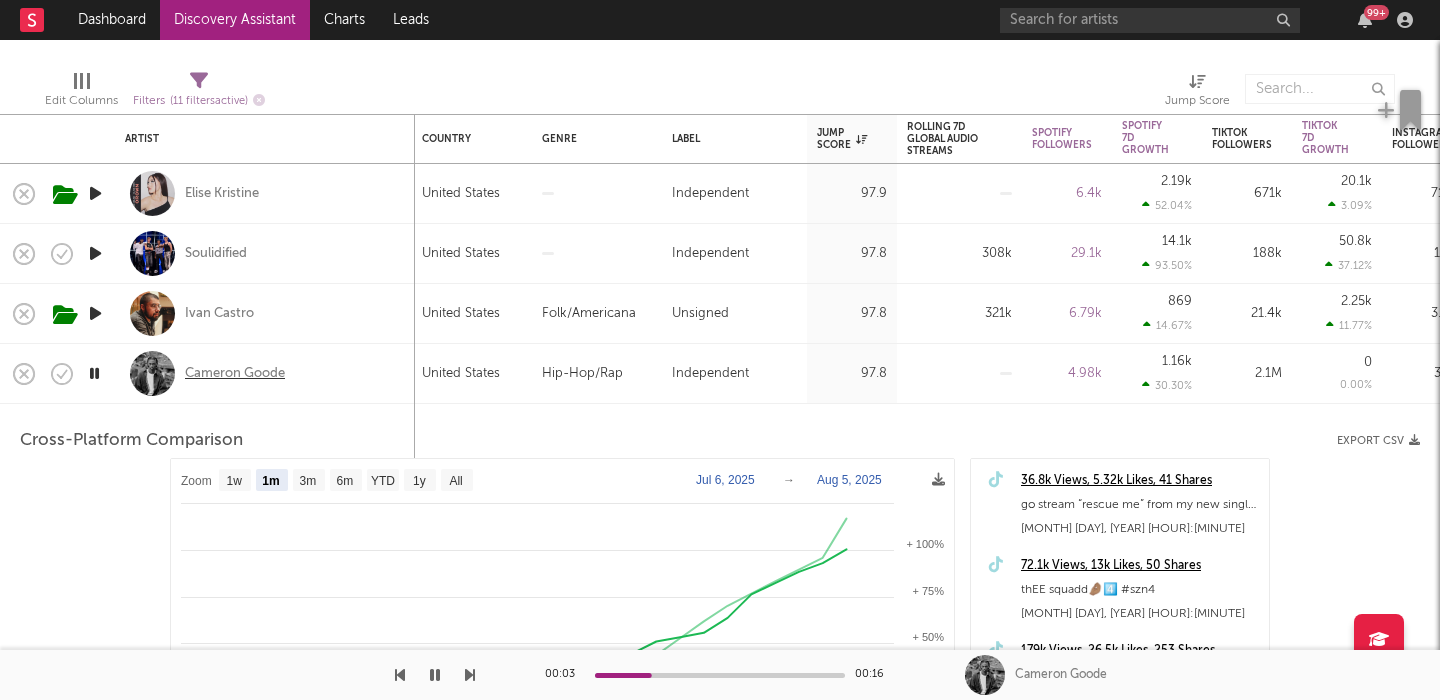 click on "Cameron Goode" at bounding box center [235, 374] 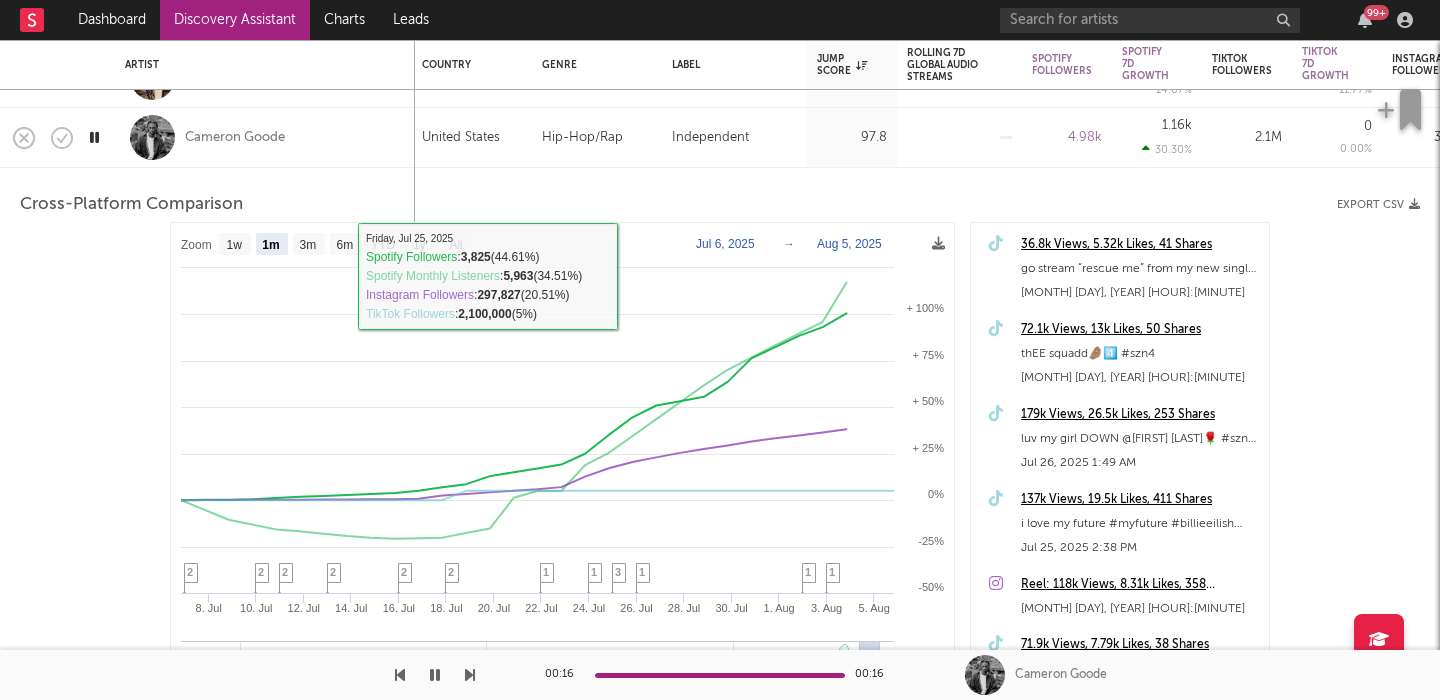 click on "Cameron Goode" at bounding box center [265, 137] 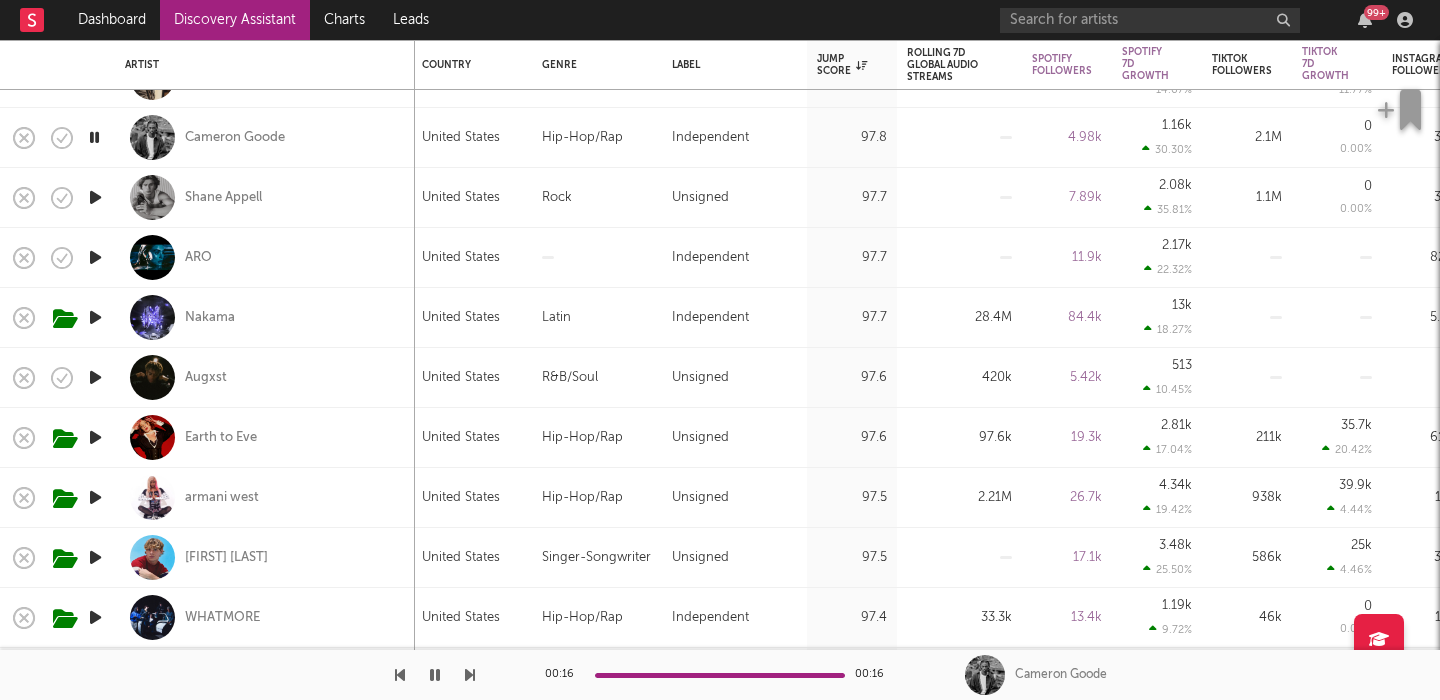 click at bounding box center [95, 377] 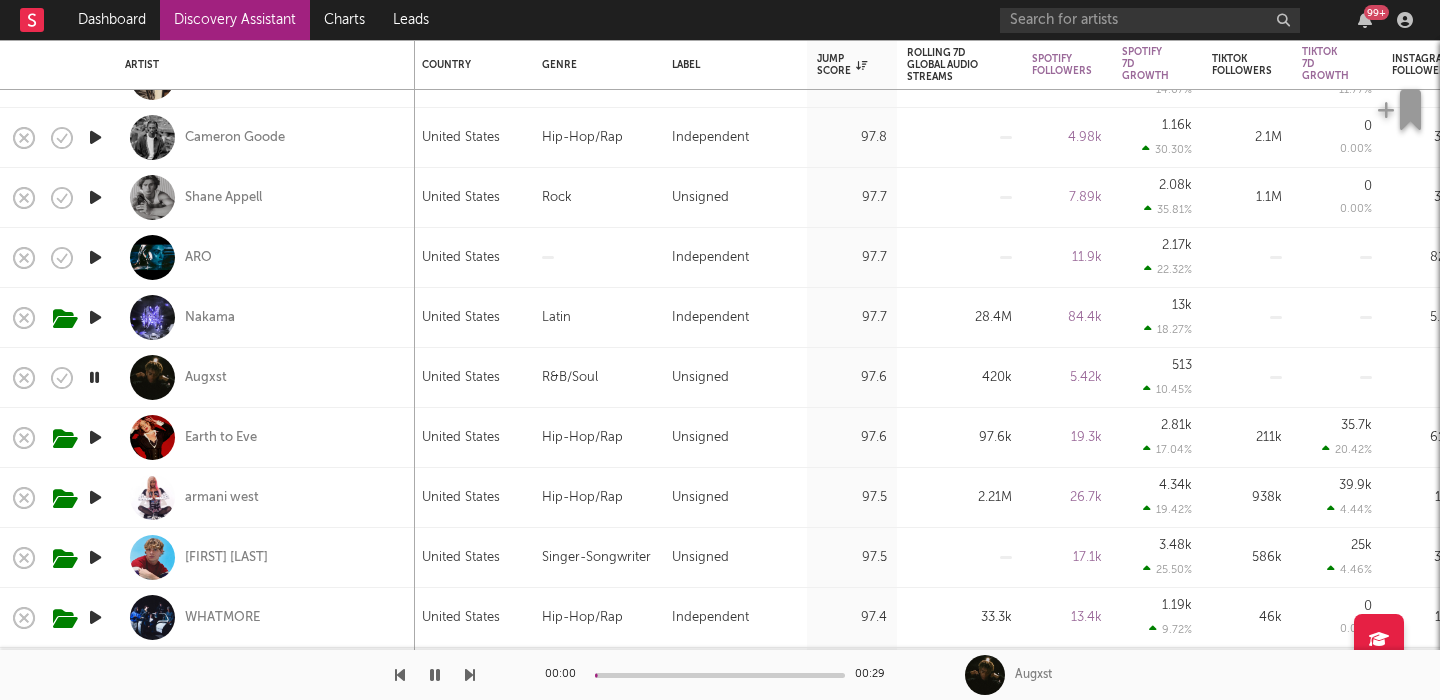 click on "Augxst" at bounding box center [265, 377] 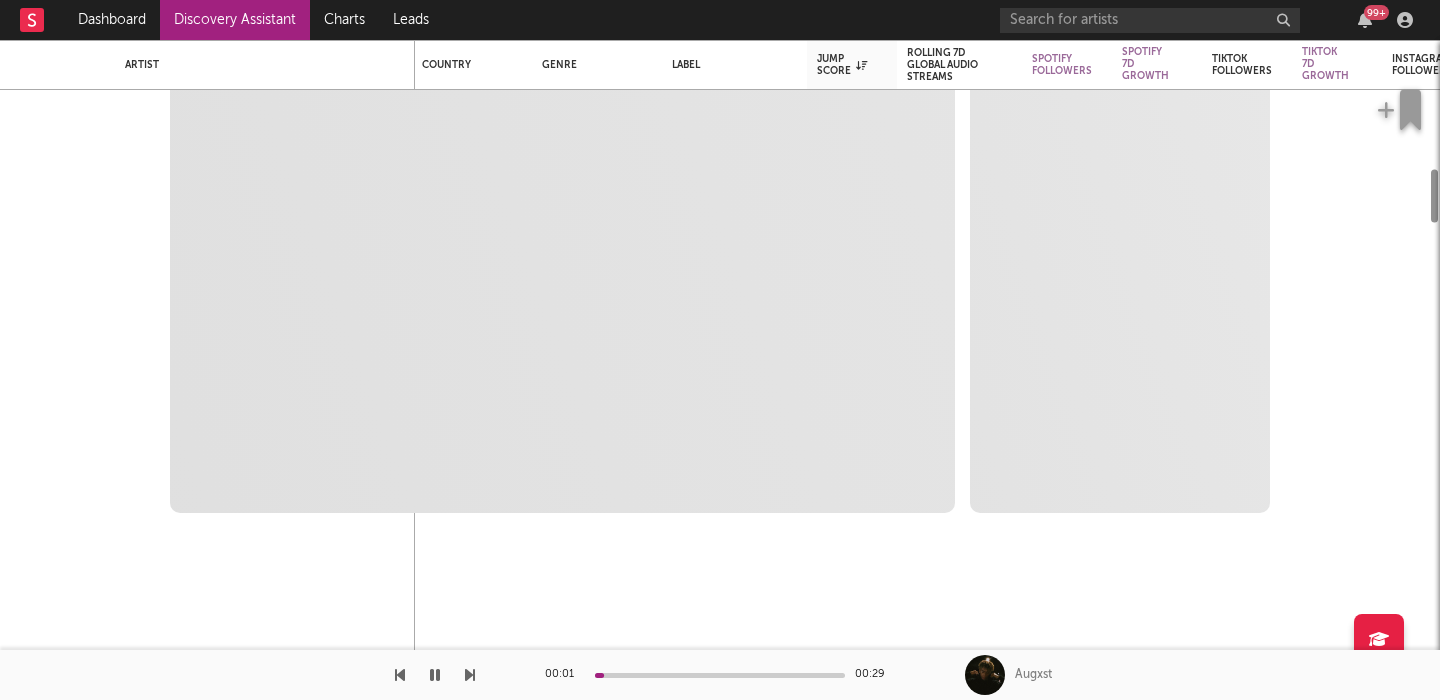 select on "6m" 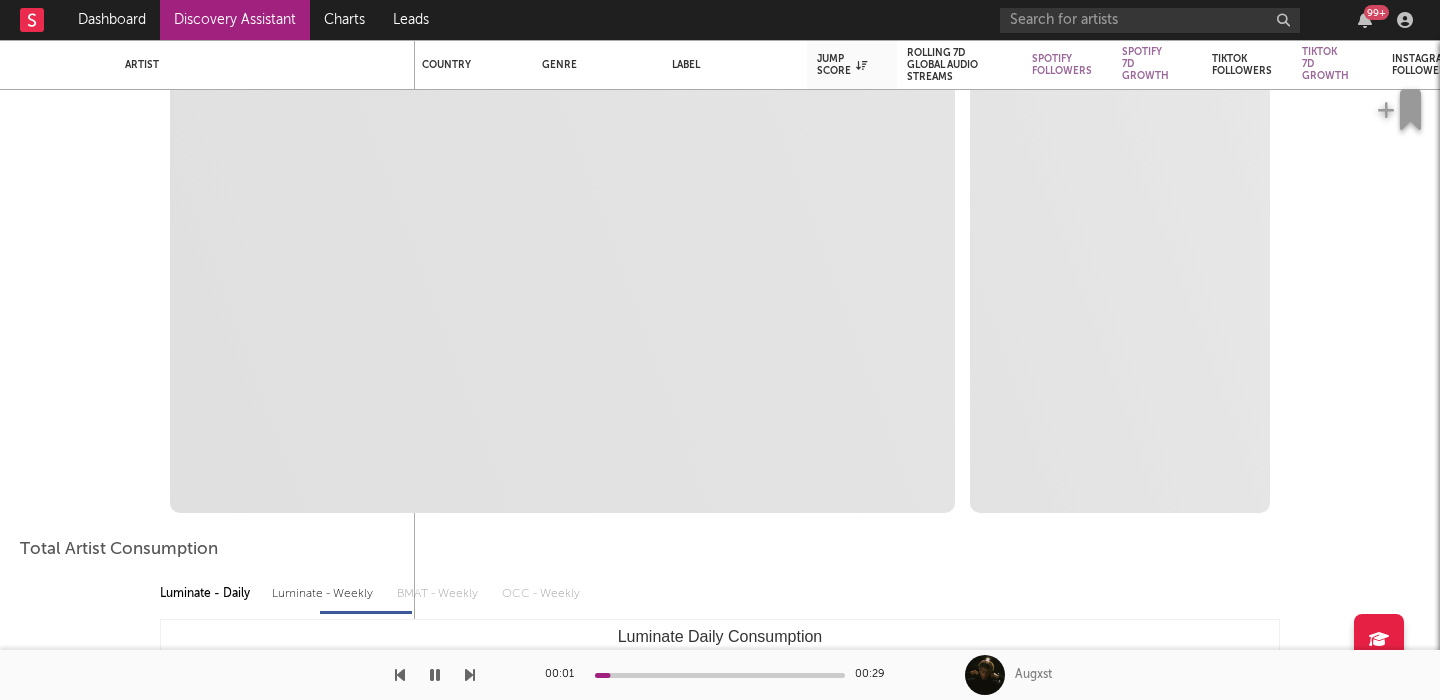 select on "1m" 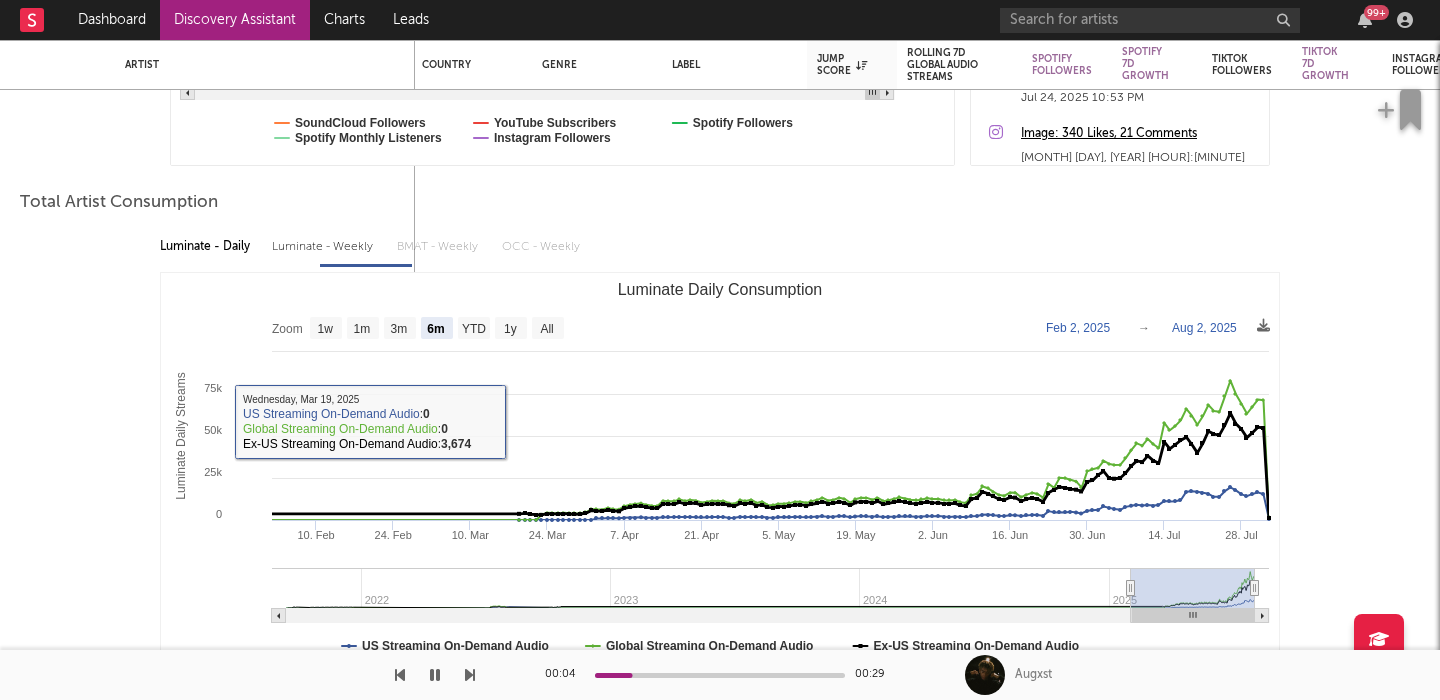 click on "Luminate - Weekly" at bounding box center (324, 247) 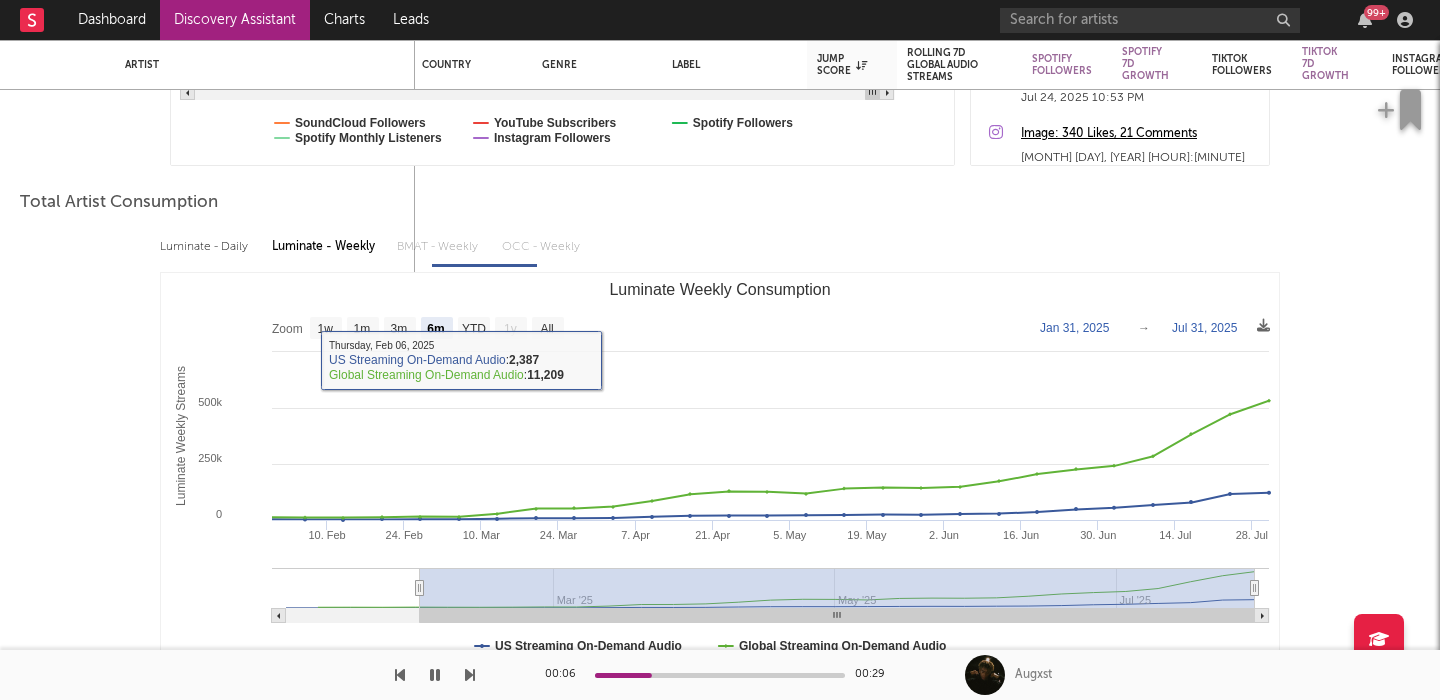 click on "Luminate - Daily" at bounding box center (206, 247) 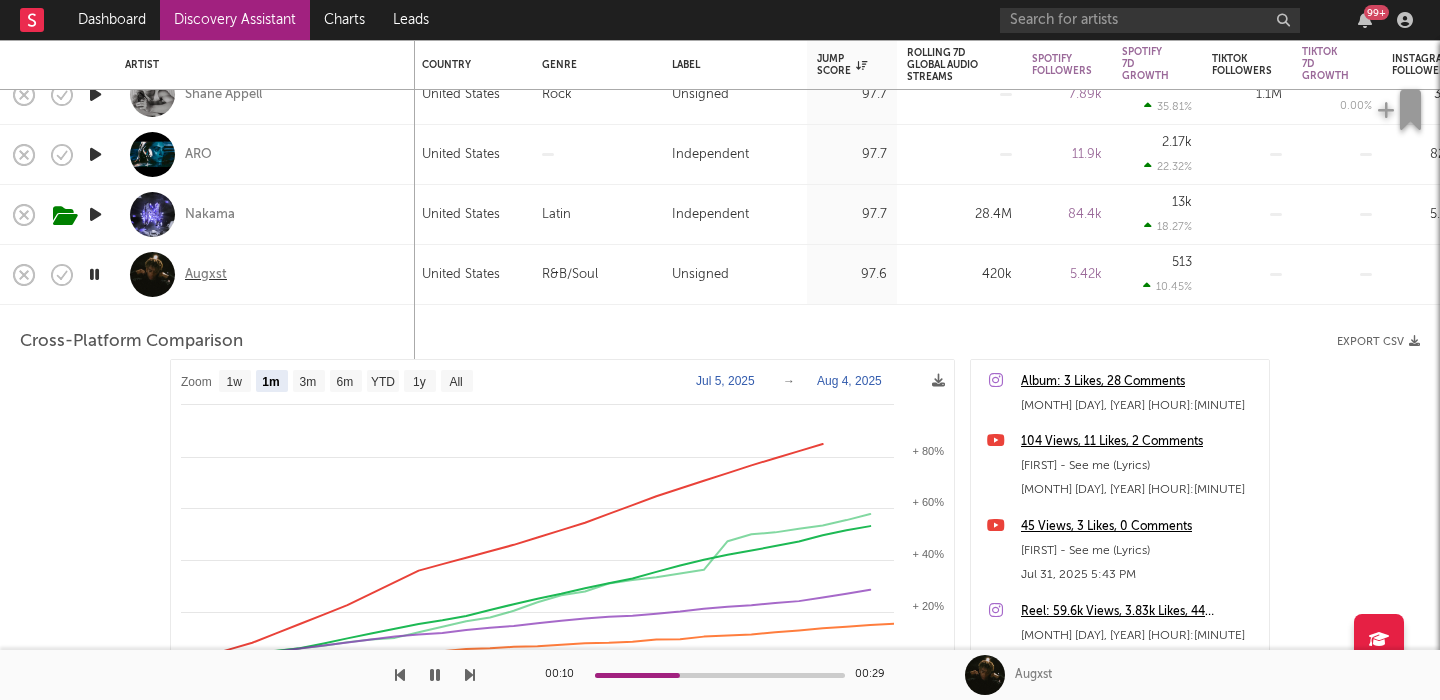 click on "Augxst" at bounding box center (206, 275) 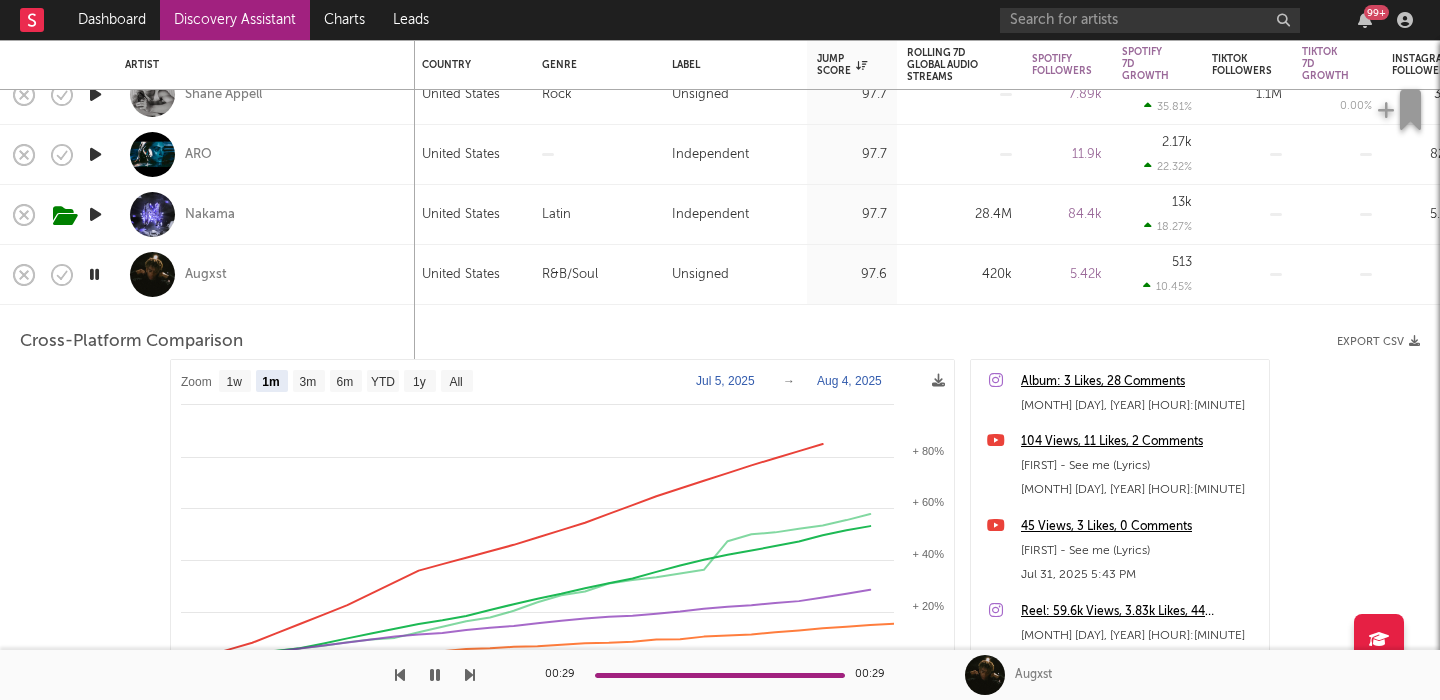 click on "Augxst" at bounding box center [265, 274] 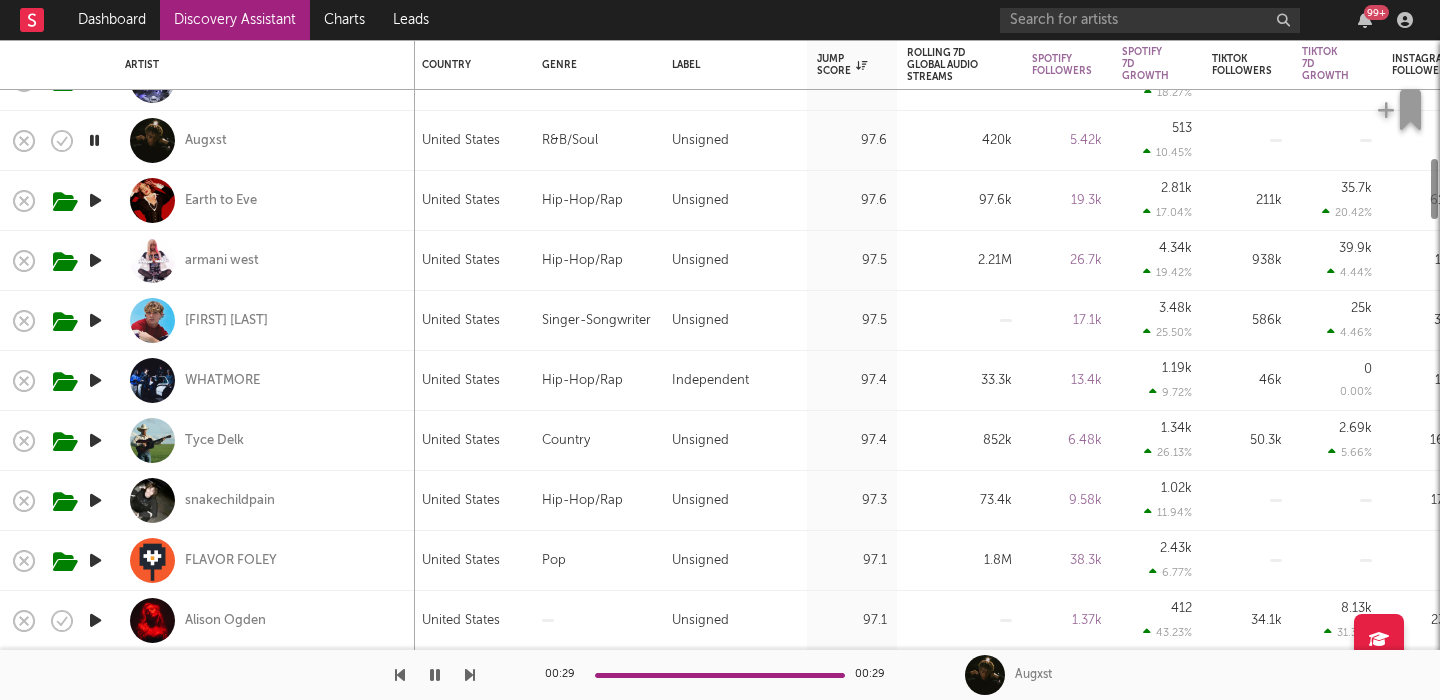 click on "Landon Boyce" at bounding box center [265, 320] 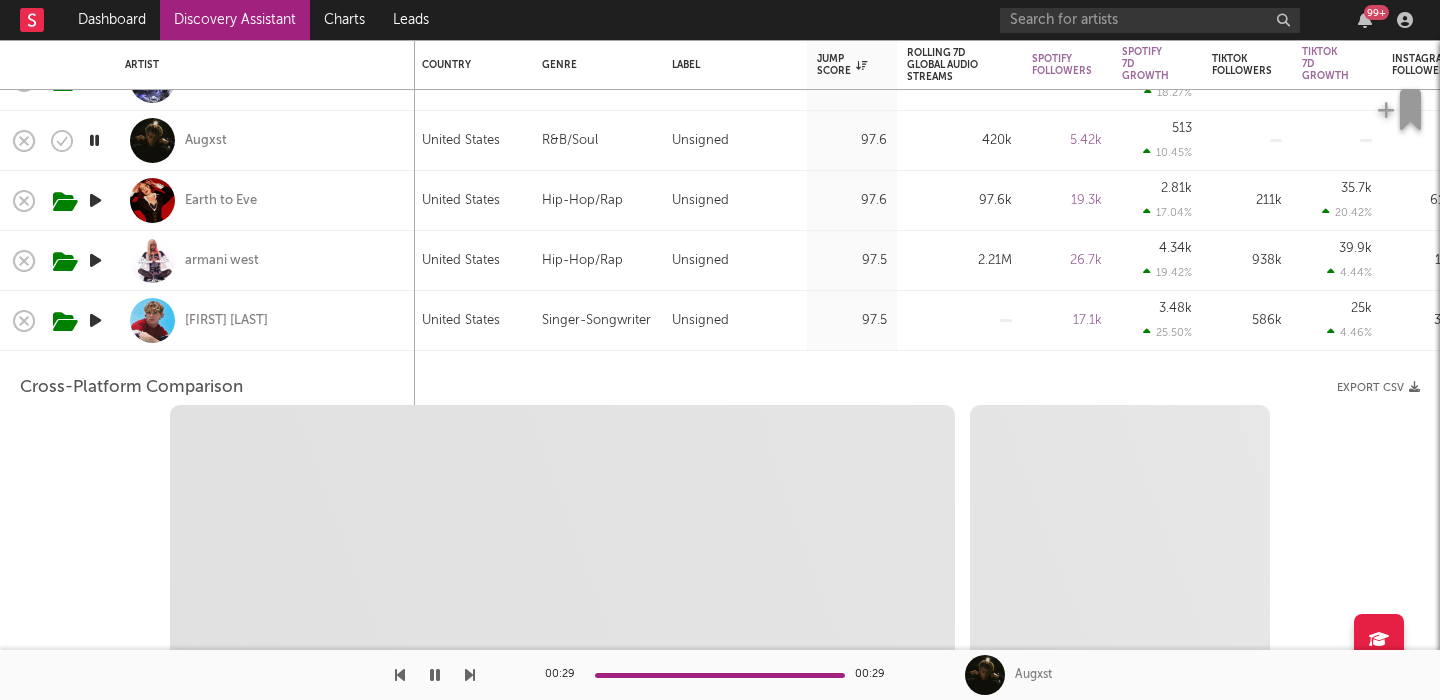 click at bounding box center [95, 320] 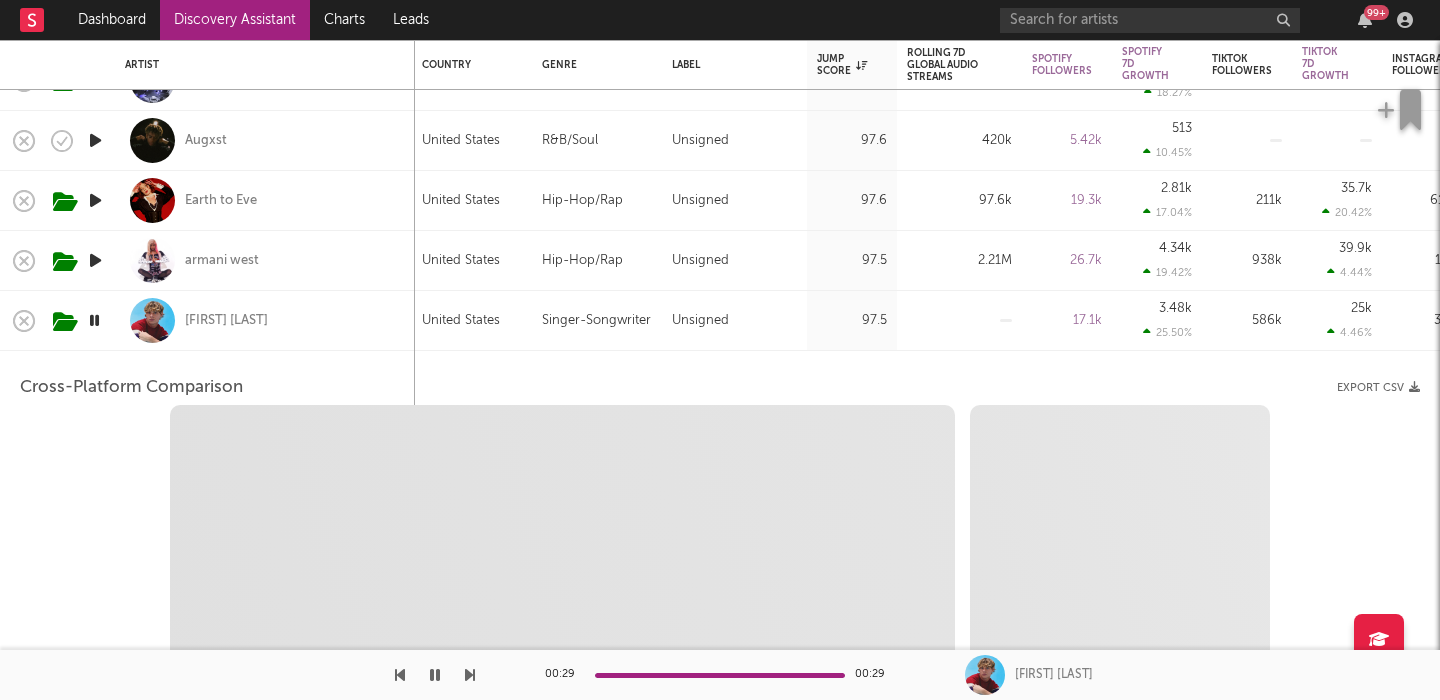 select on "6m" 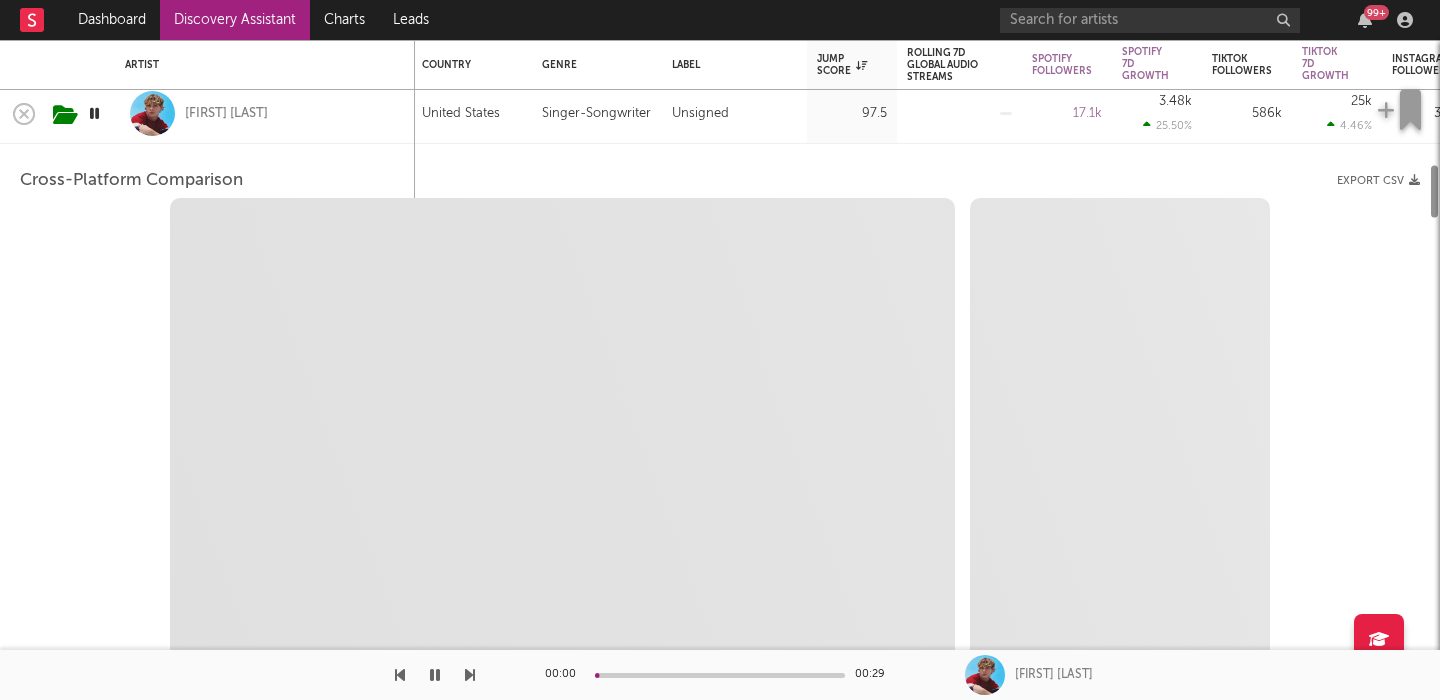 select on "1m" 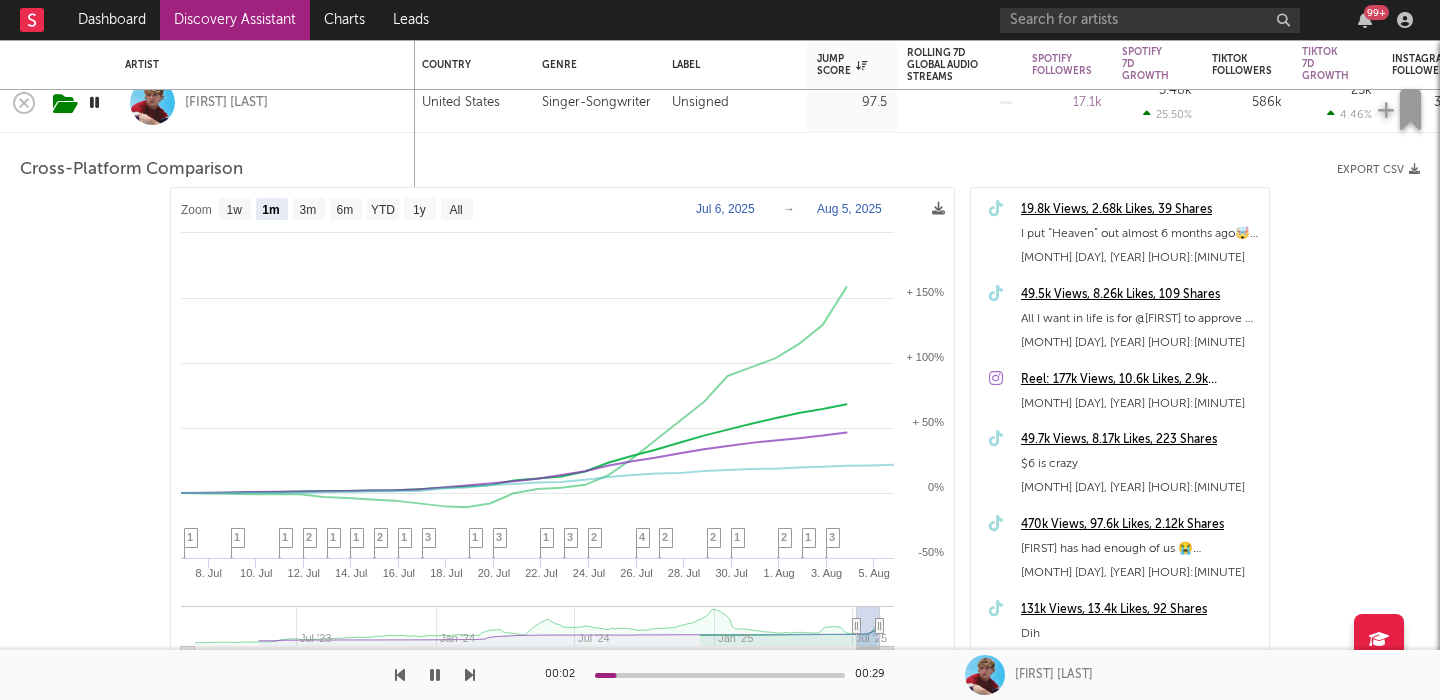 click on "Landon Boyce" at bounding box center [265, 102] 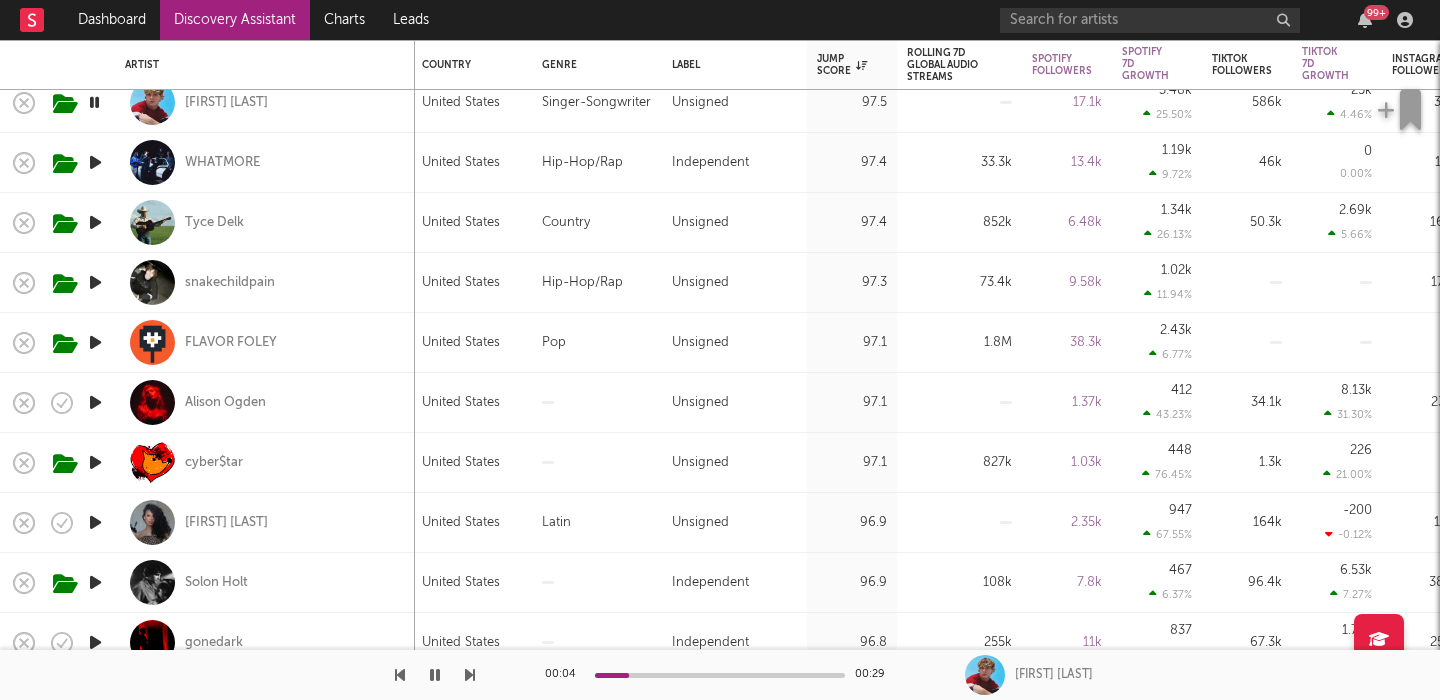 click at bounding box center [95, 222] 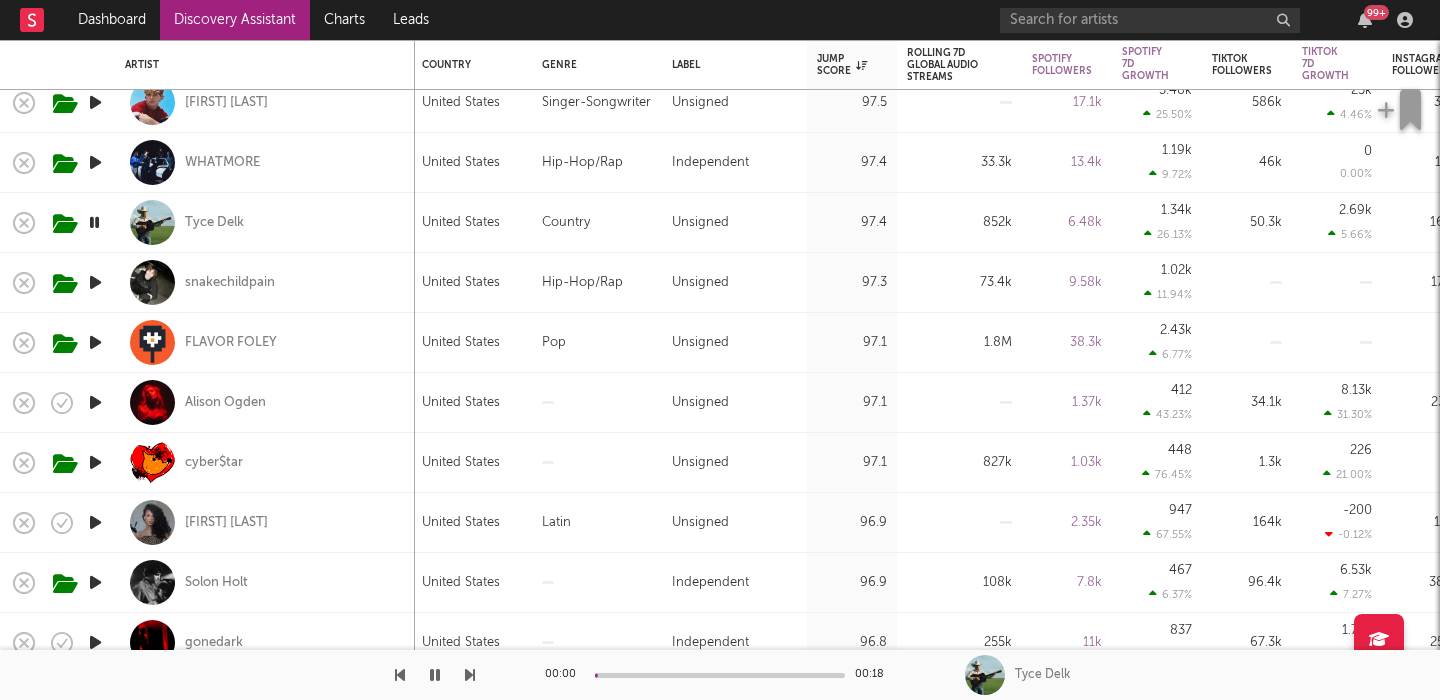 click on "Tyce Delk" at bounding box center [265, 222] 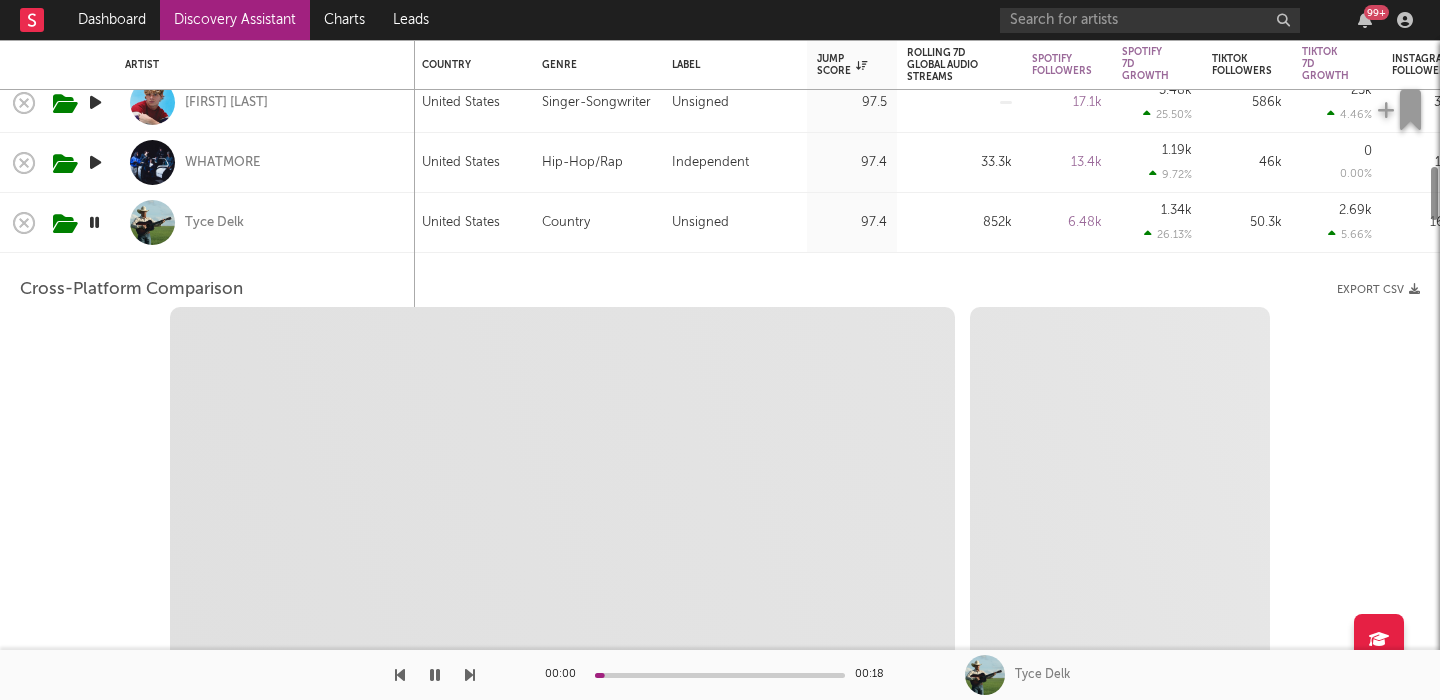 select on "1w" 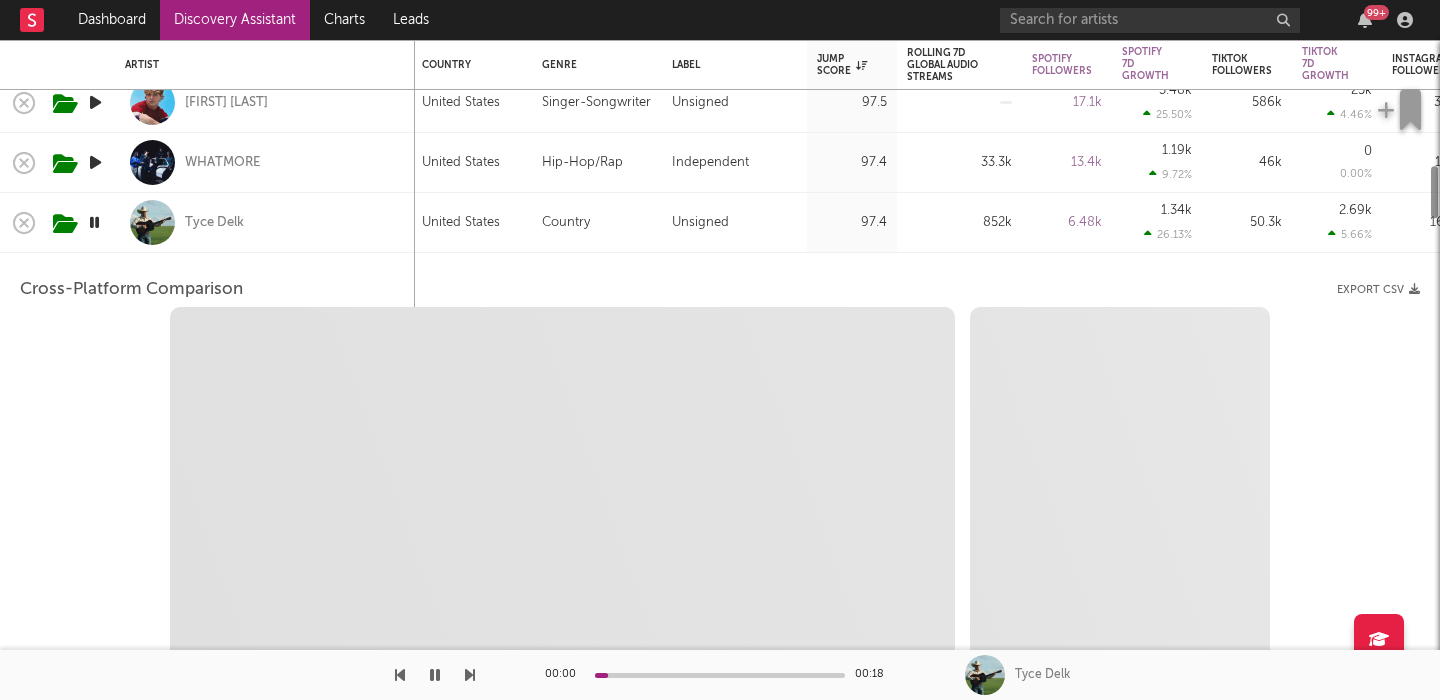 click on "Tyce Delk" at bounding box center [265, 222] 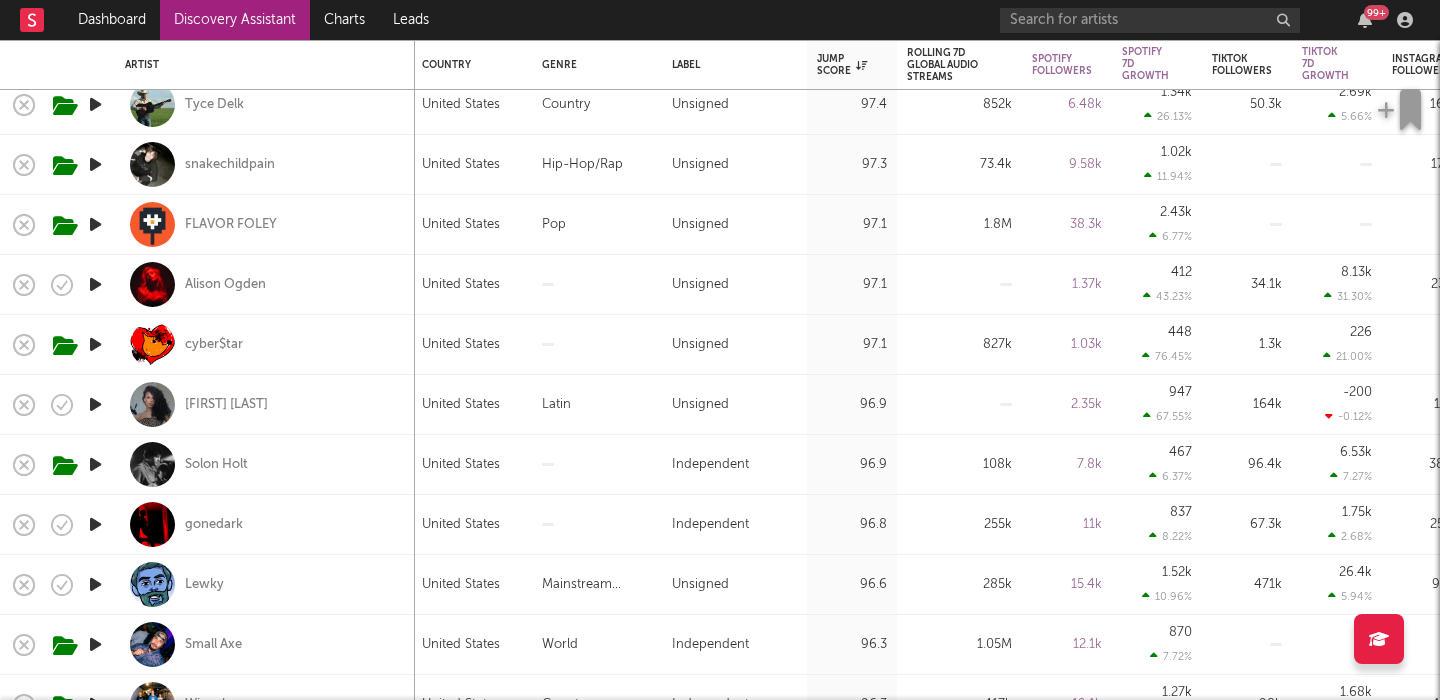 click at bounding box center [95, 284] 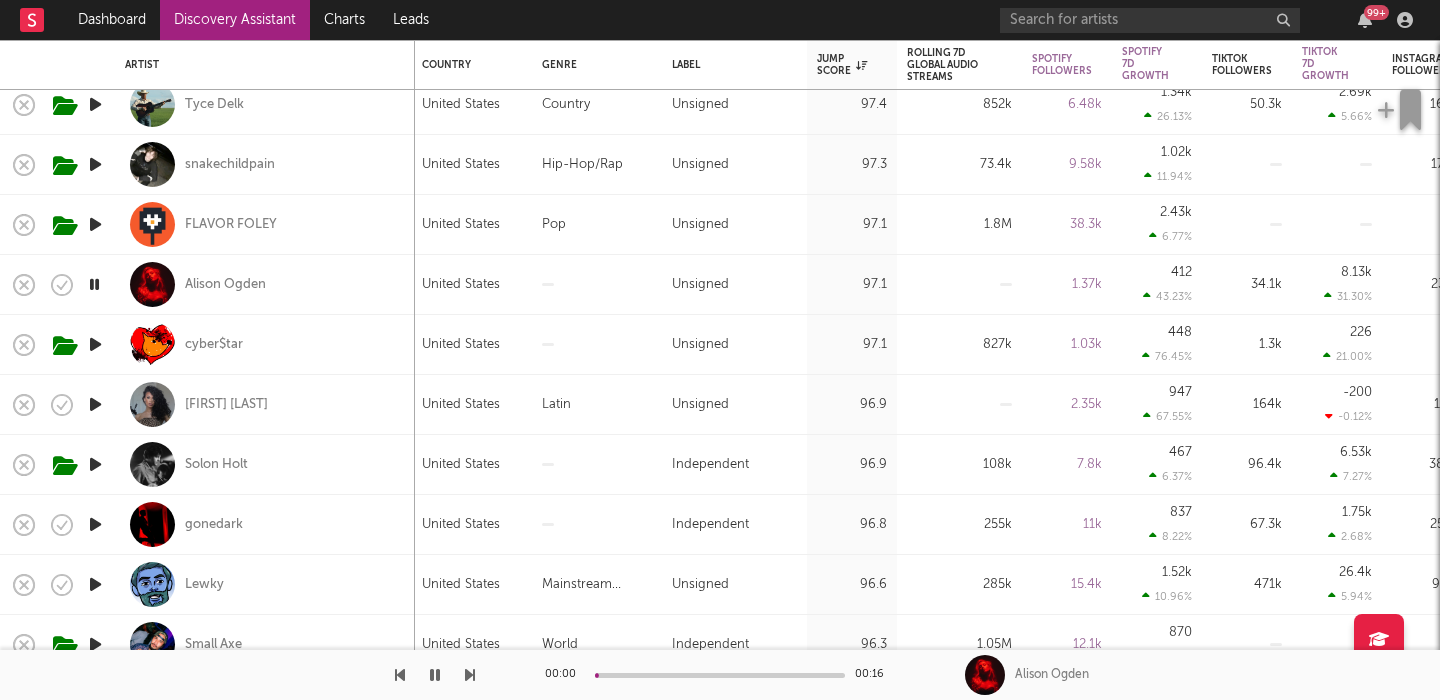 click on "Alison Ogden" at bounding box center (265, 284) 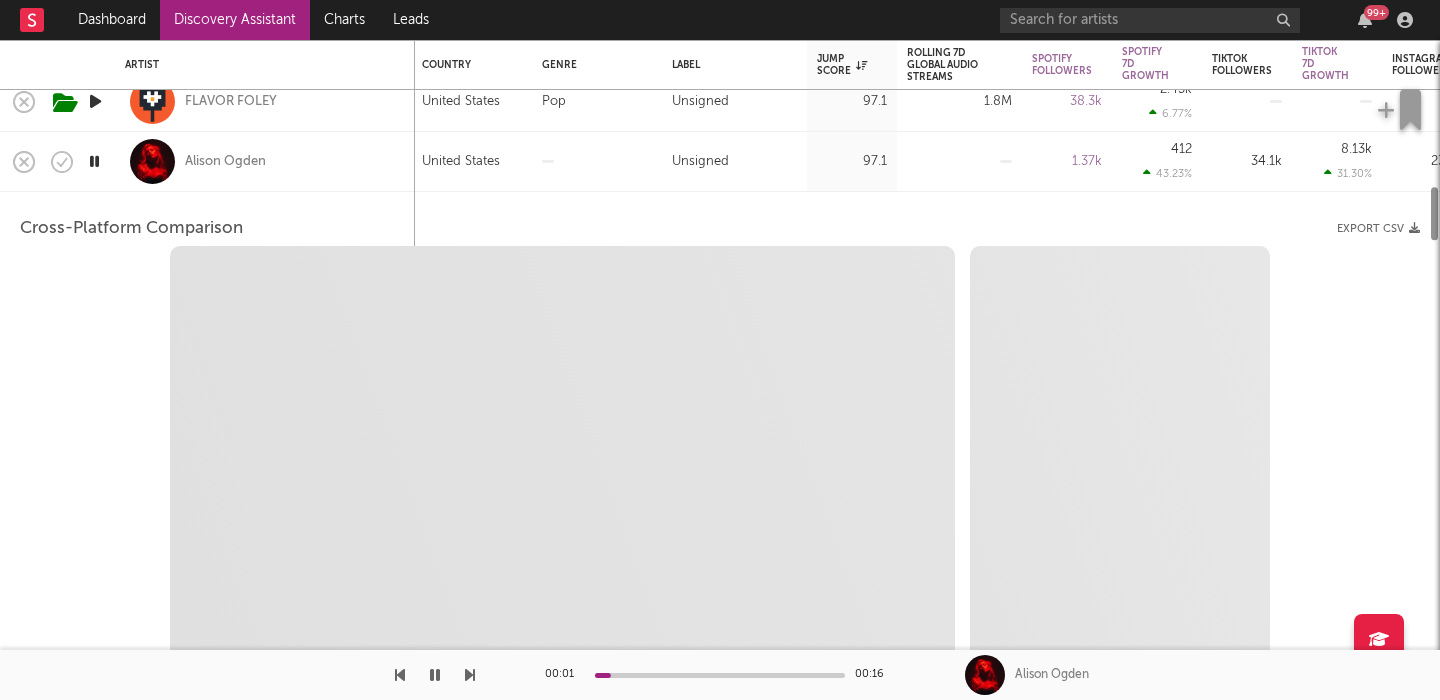 select on "1w" 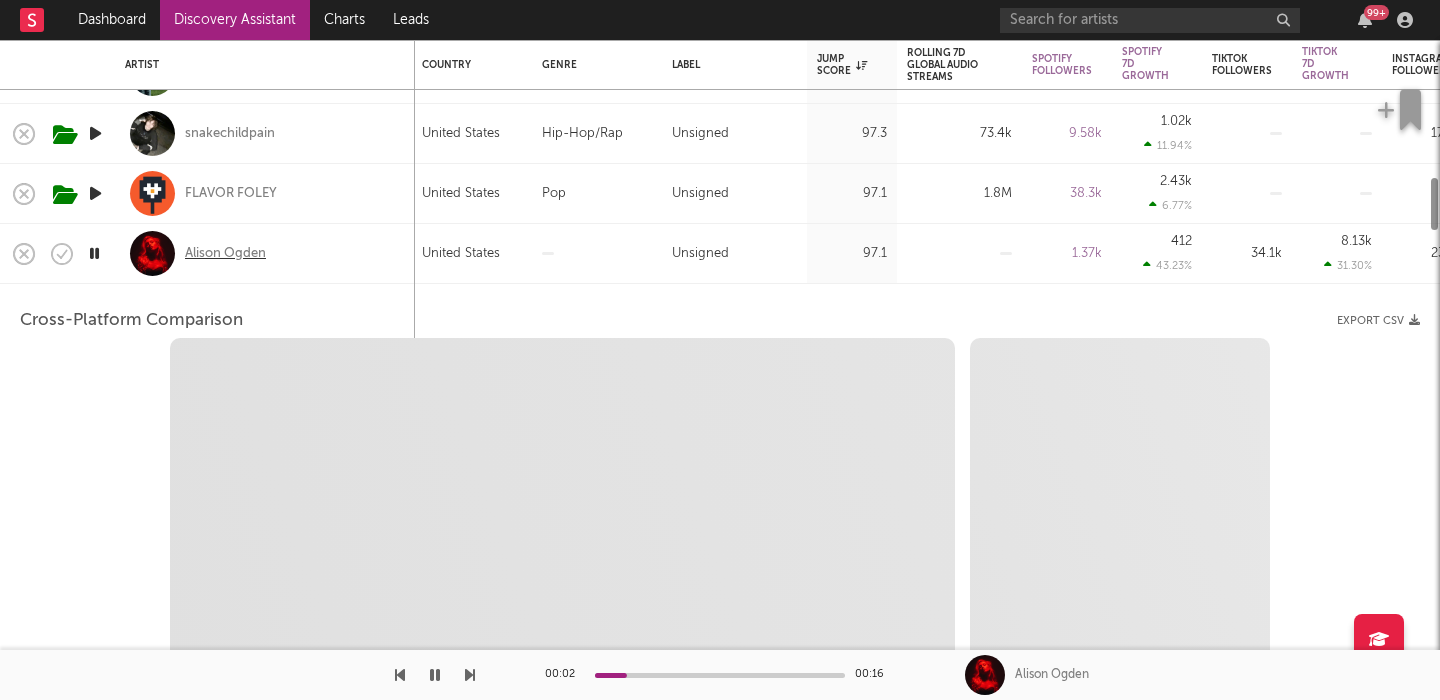 select on "1m" 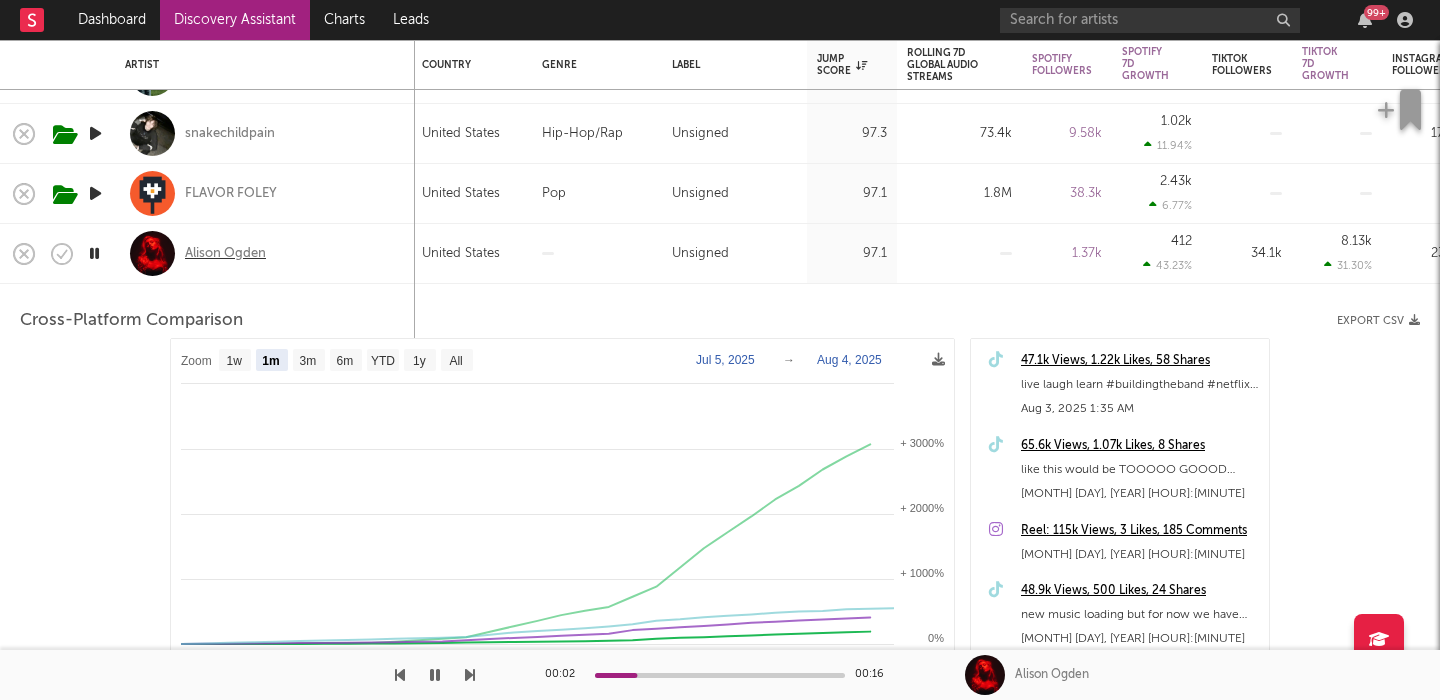 click on "Alison Ogden" at bounding box center (225, 254) 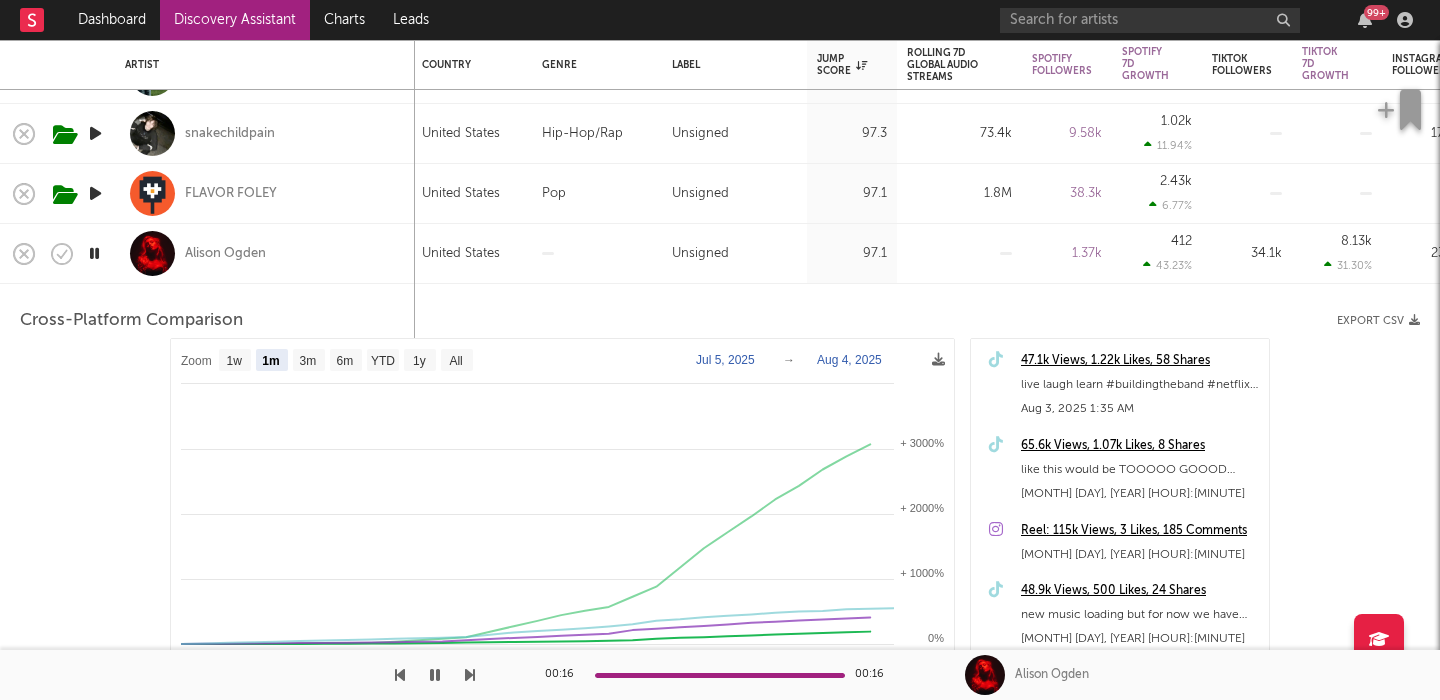 click on "Alison Ogden" at bounding box center [265, 253] 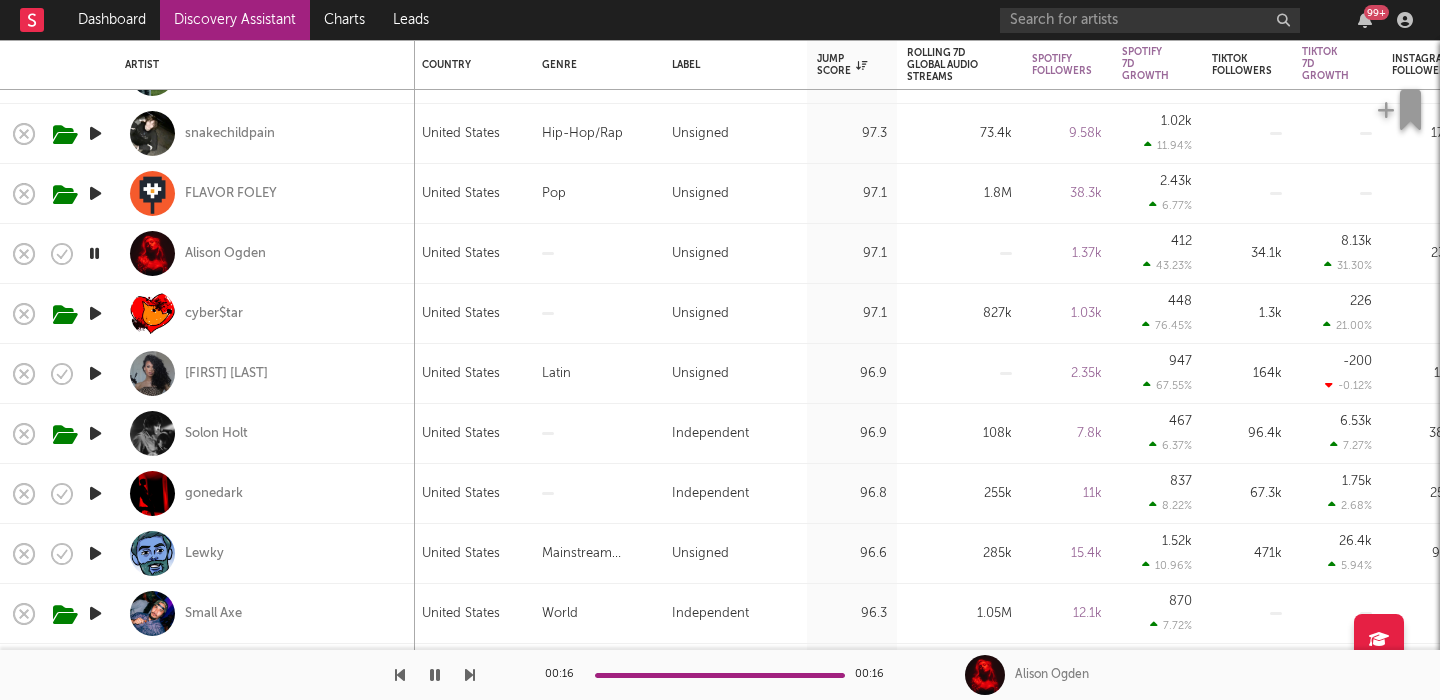 click on "cyber$tar" at bounding box center (265, 313) 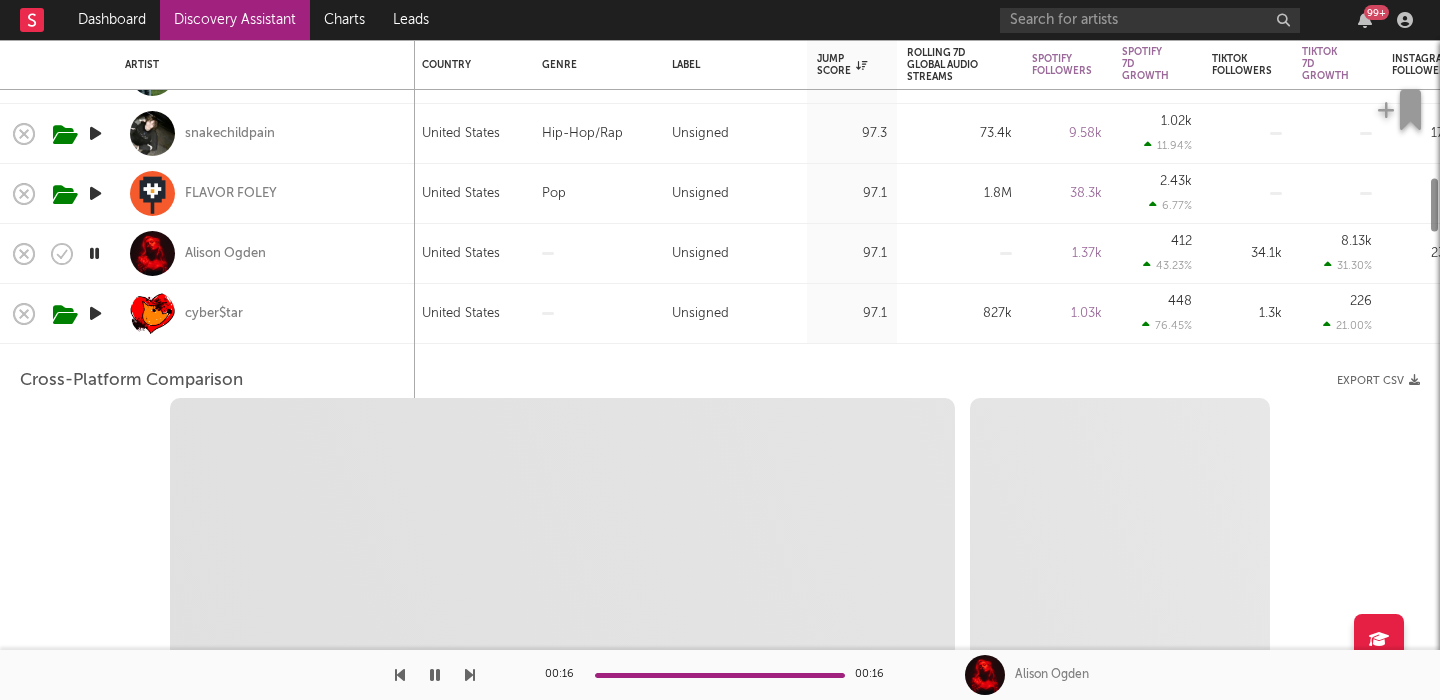select on "1w" 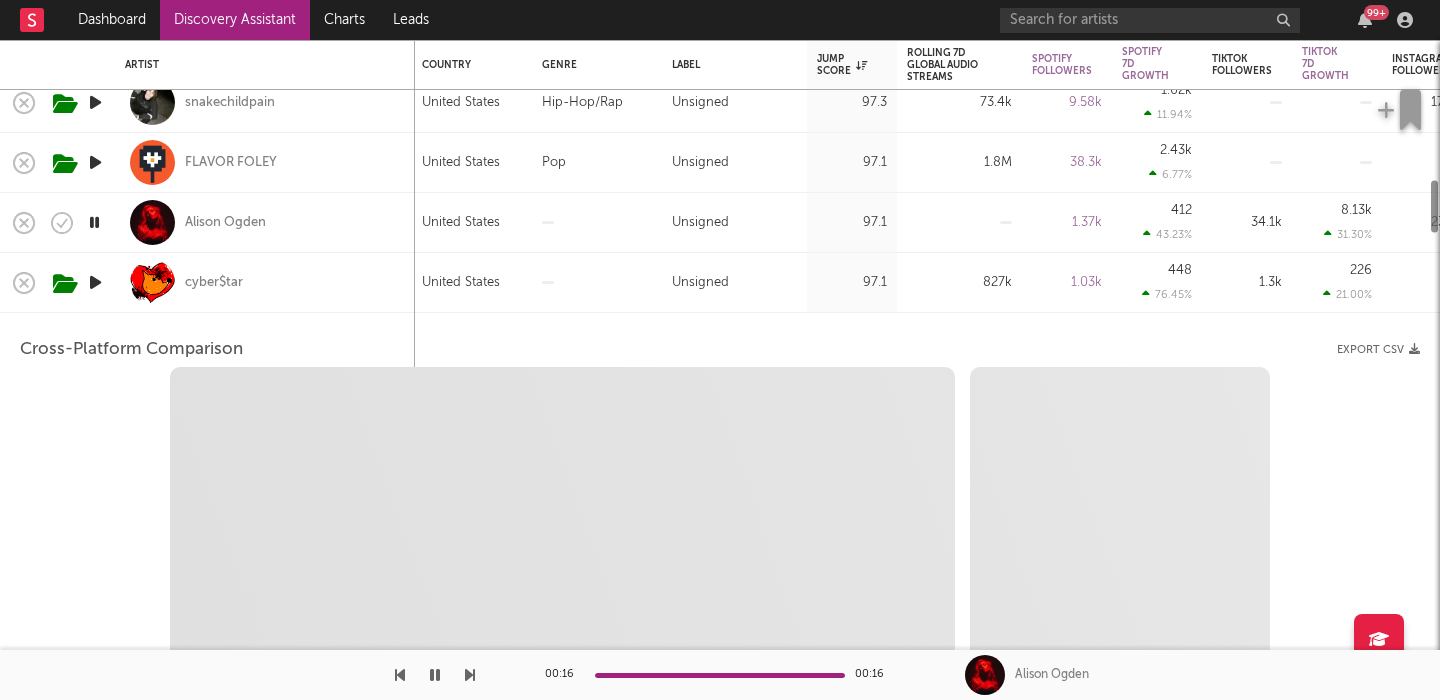 select on "1m" 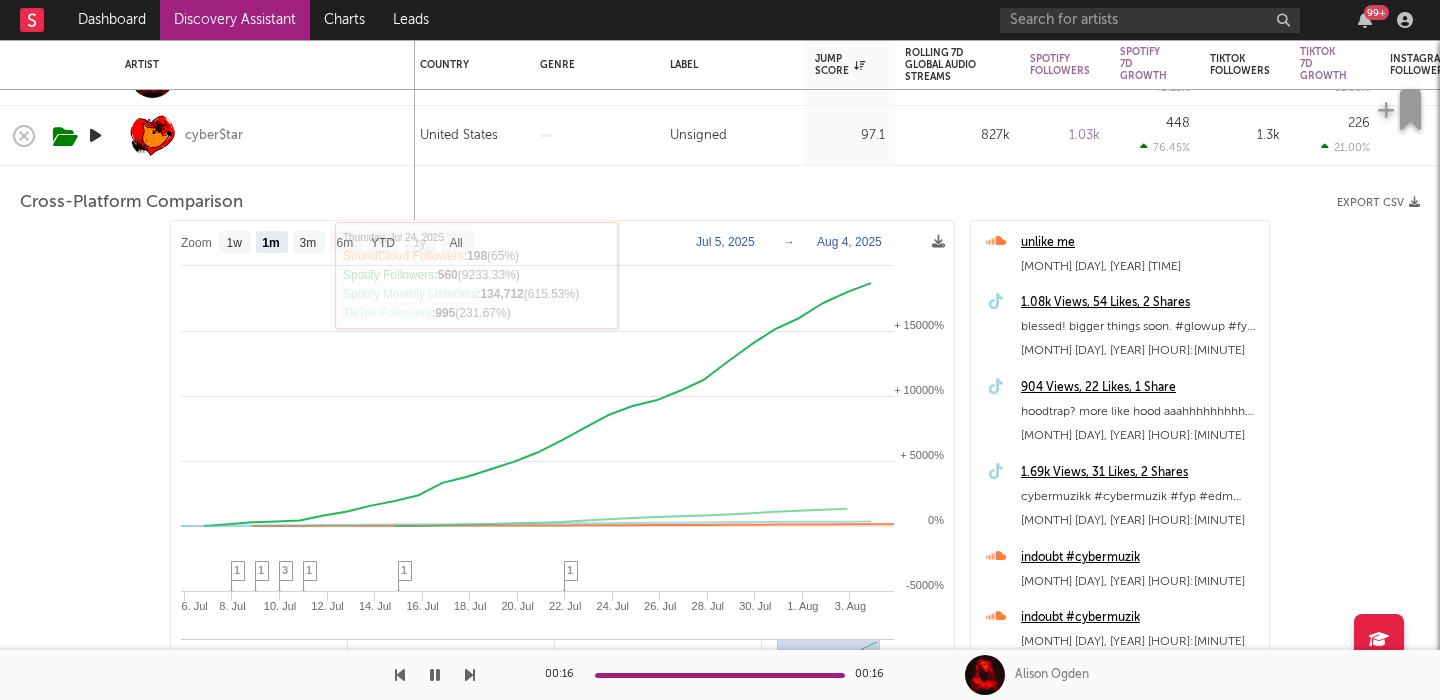 click on "cyber$tar" at bounding box center [265, 135] 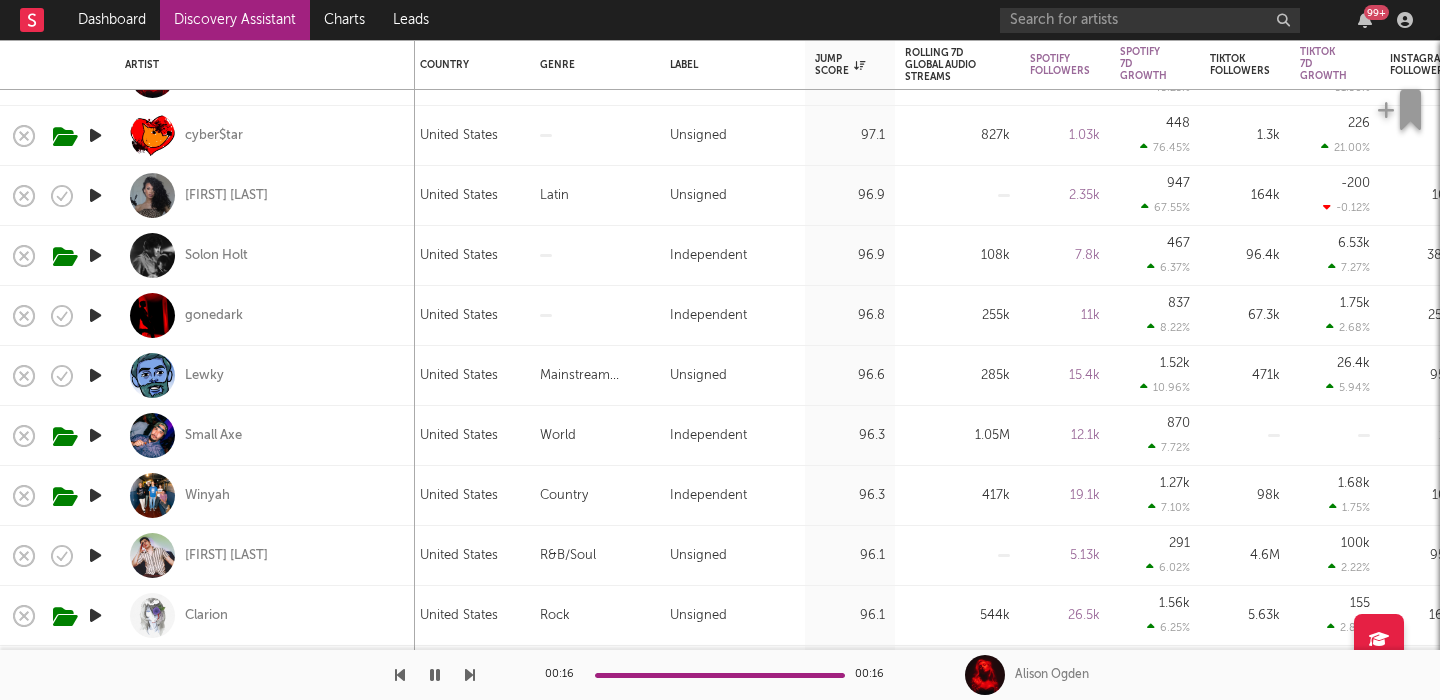 click on "Wennely Quezada" at bounding box center [265, 195] 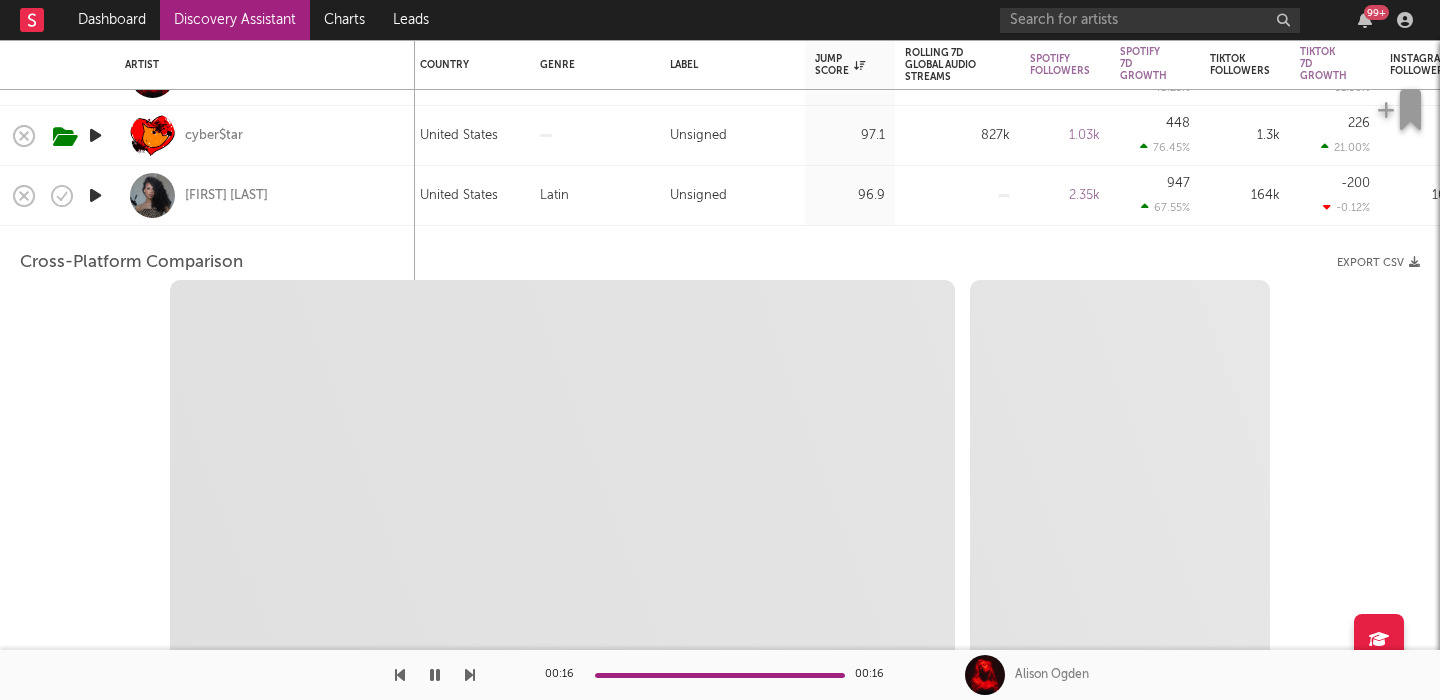 select on "6m" 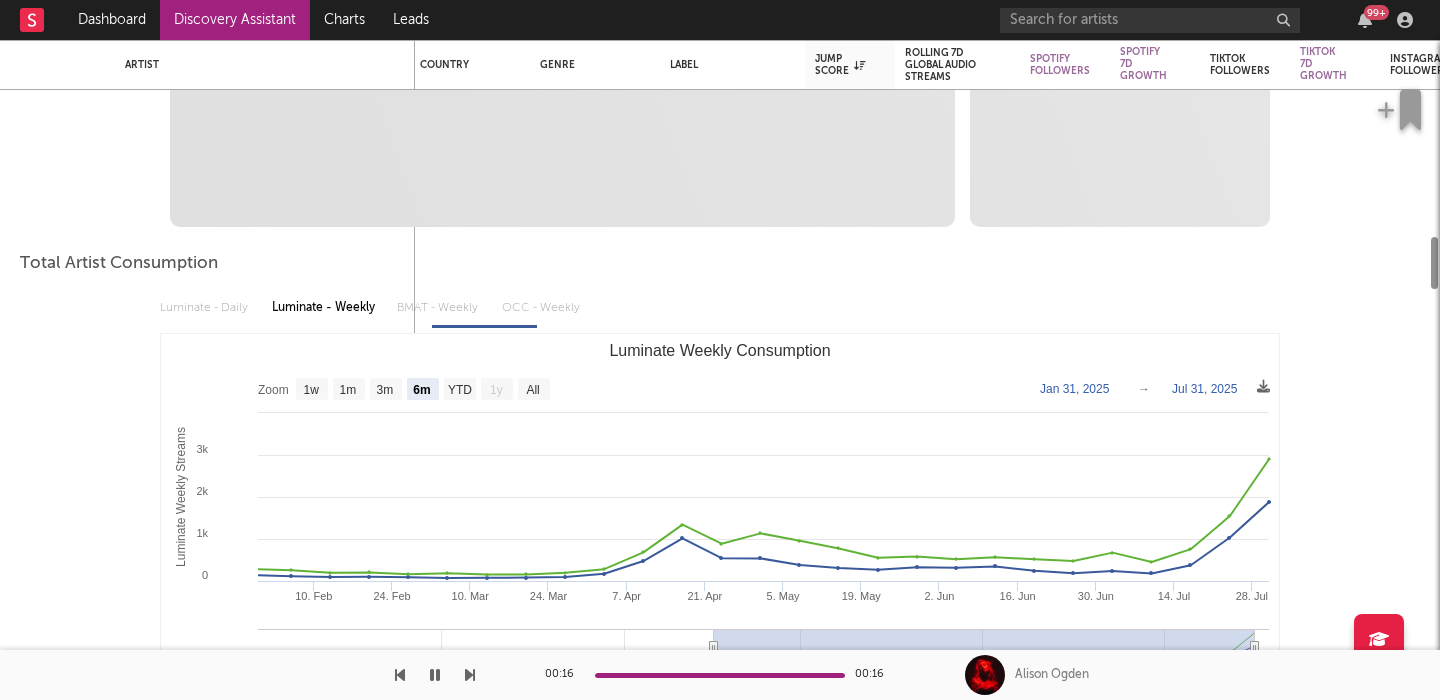 select on "1m" 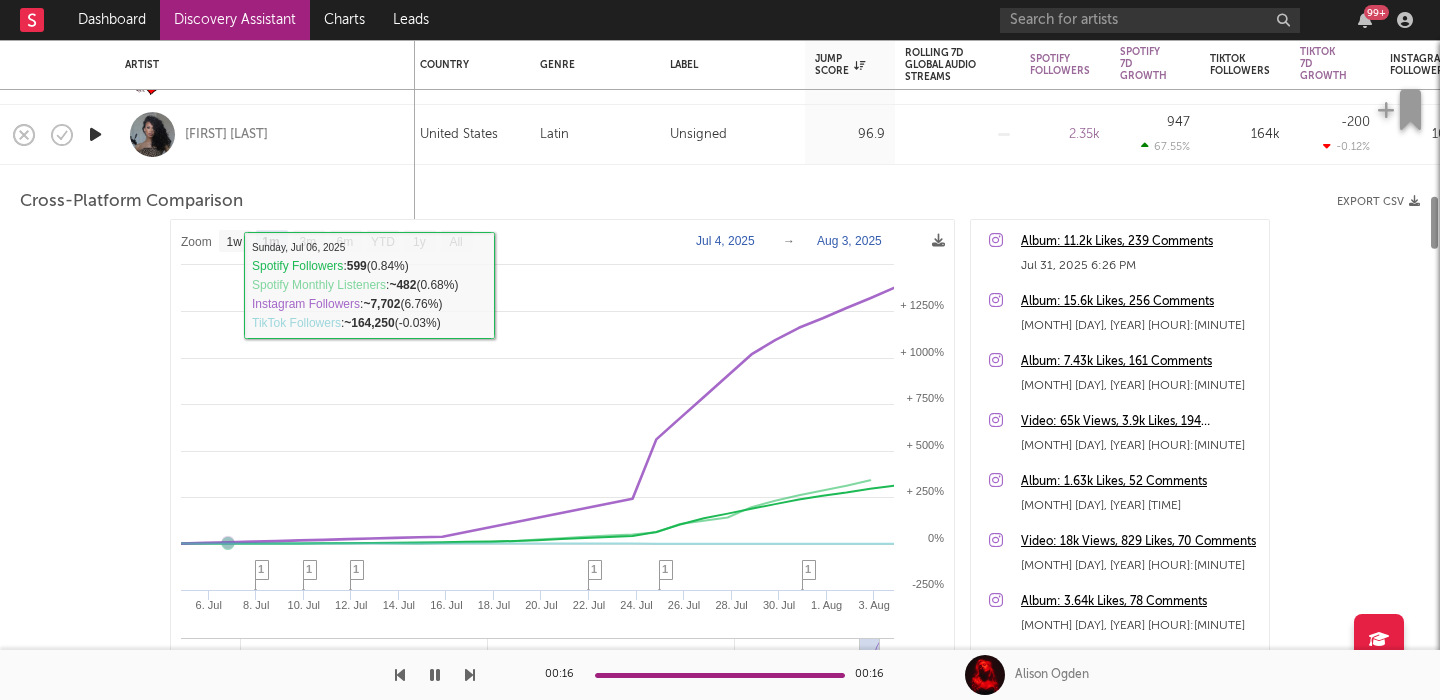 click on "Wennely Quezada" at bounding box center [265, 134] 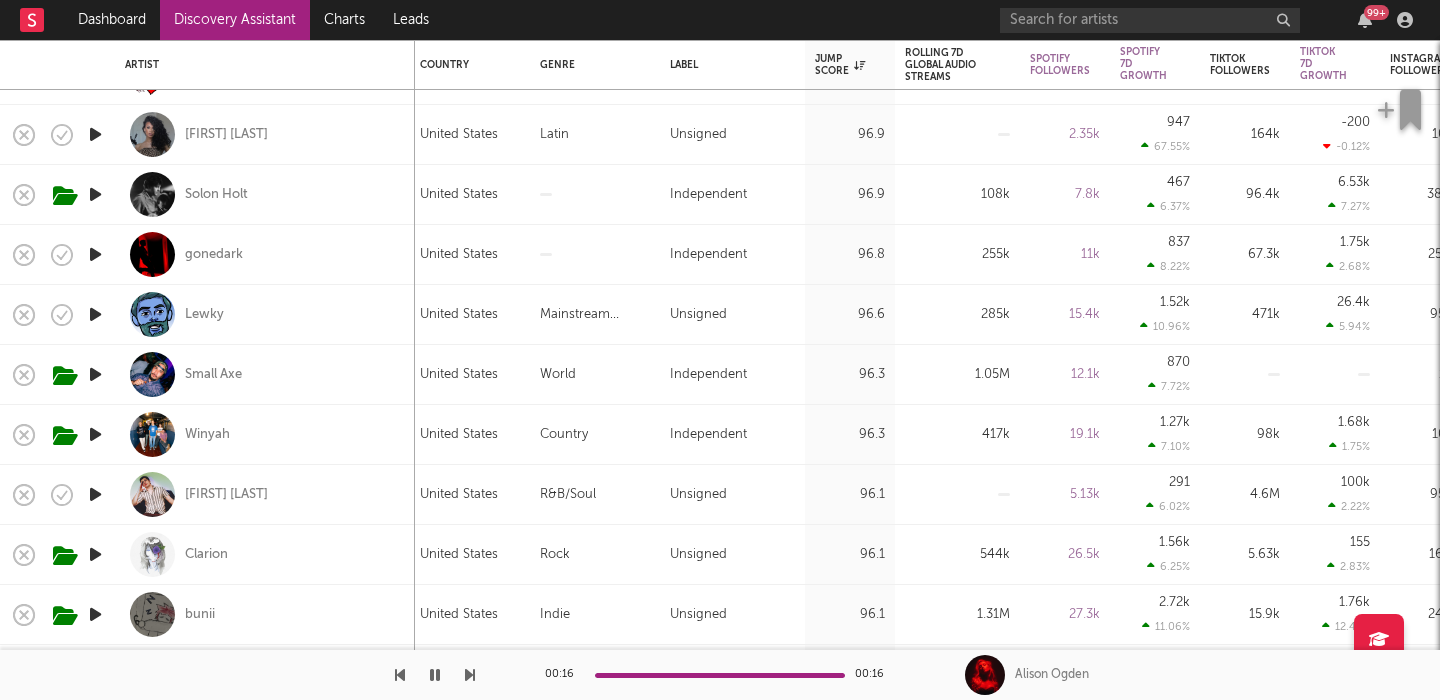 click on "Solon Holt" at bounding box center [265, 194] 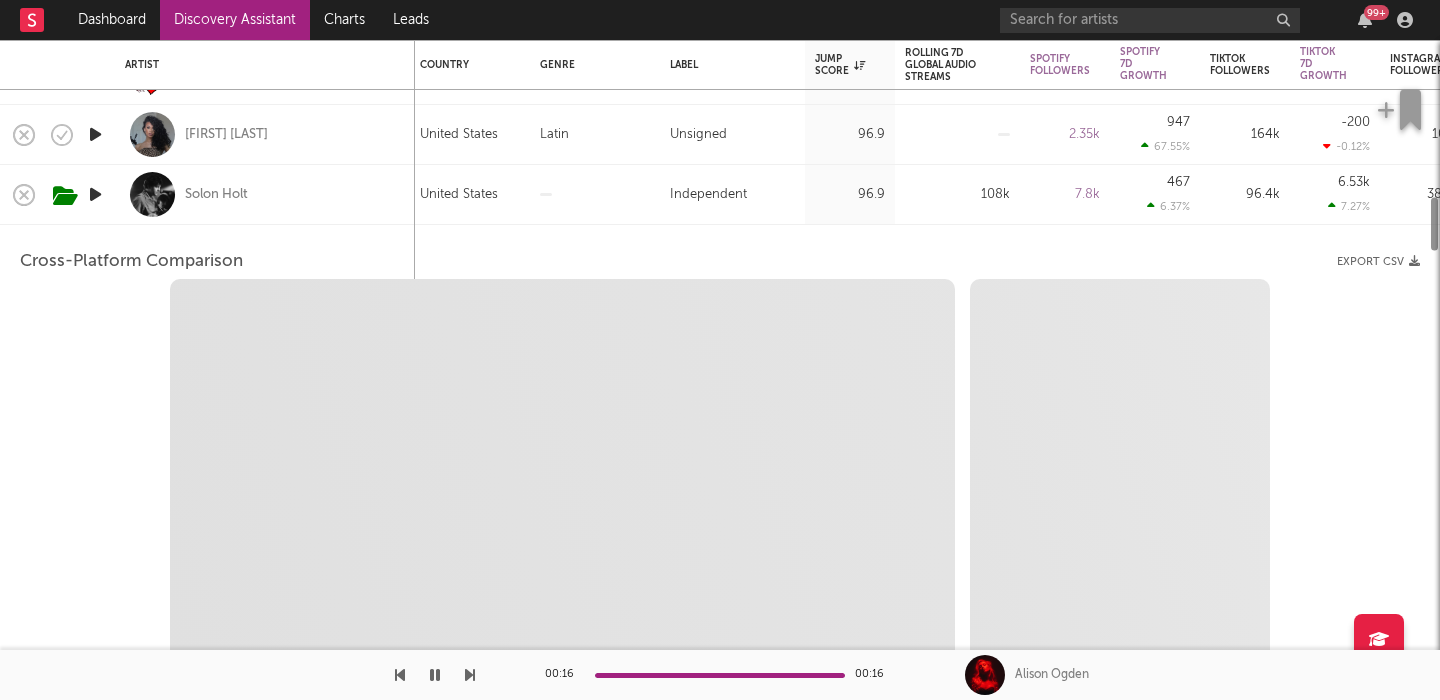 select on "6m" 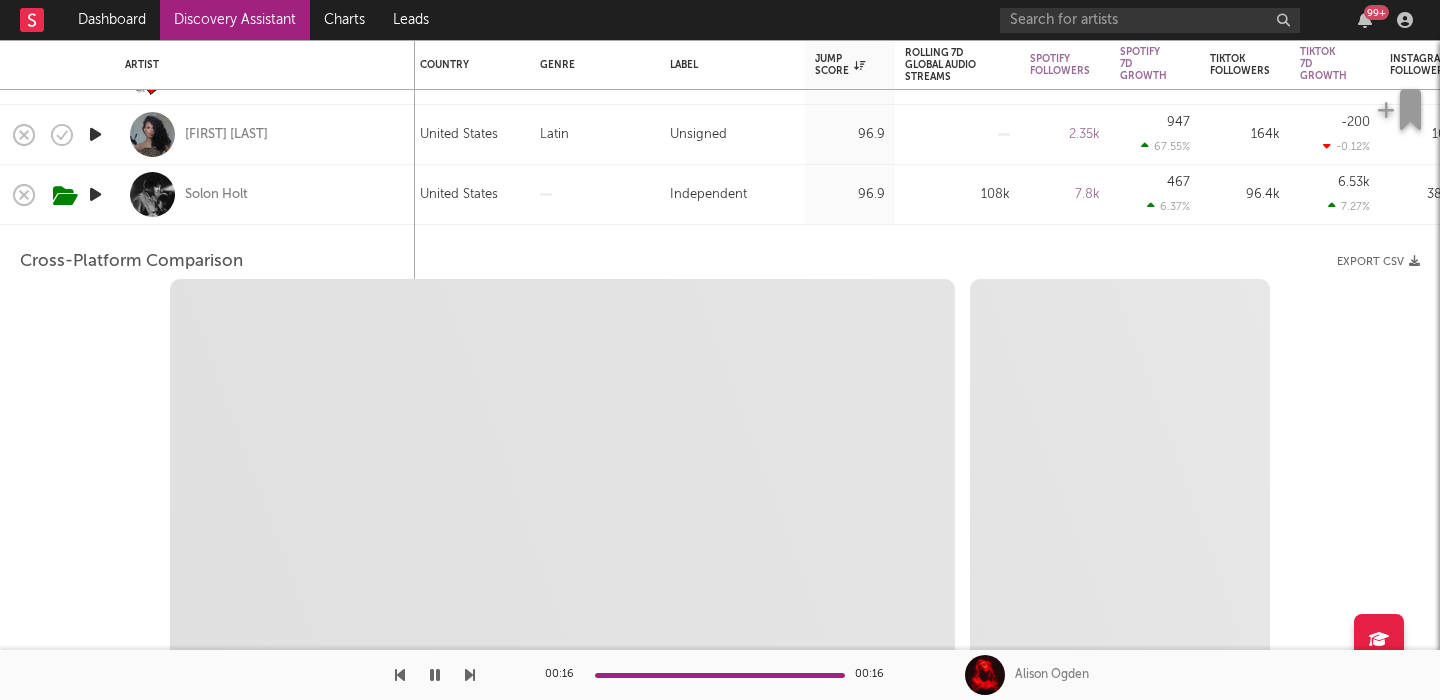 select on "1m" 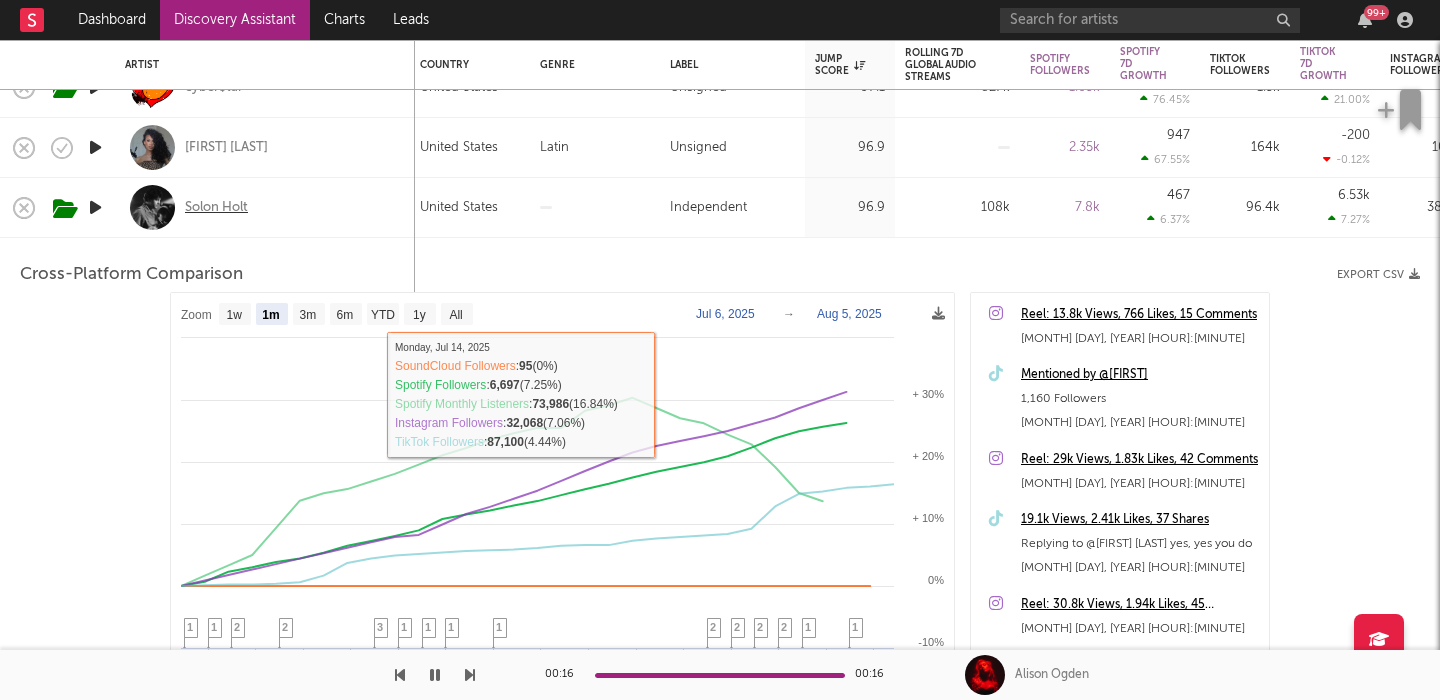 click on "Solon Holt" at bounding box center [216, 208] 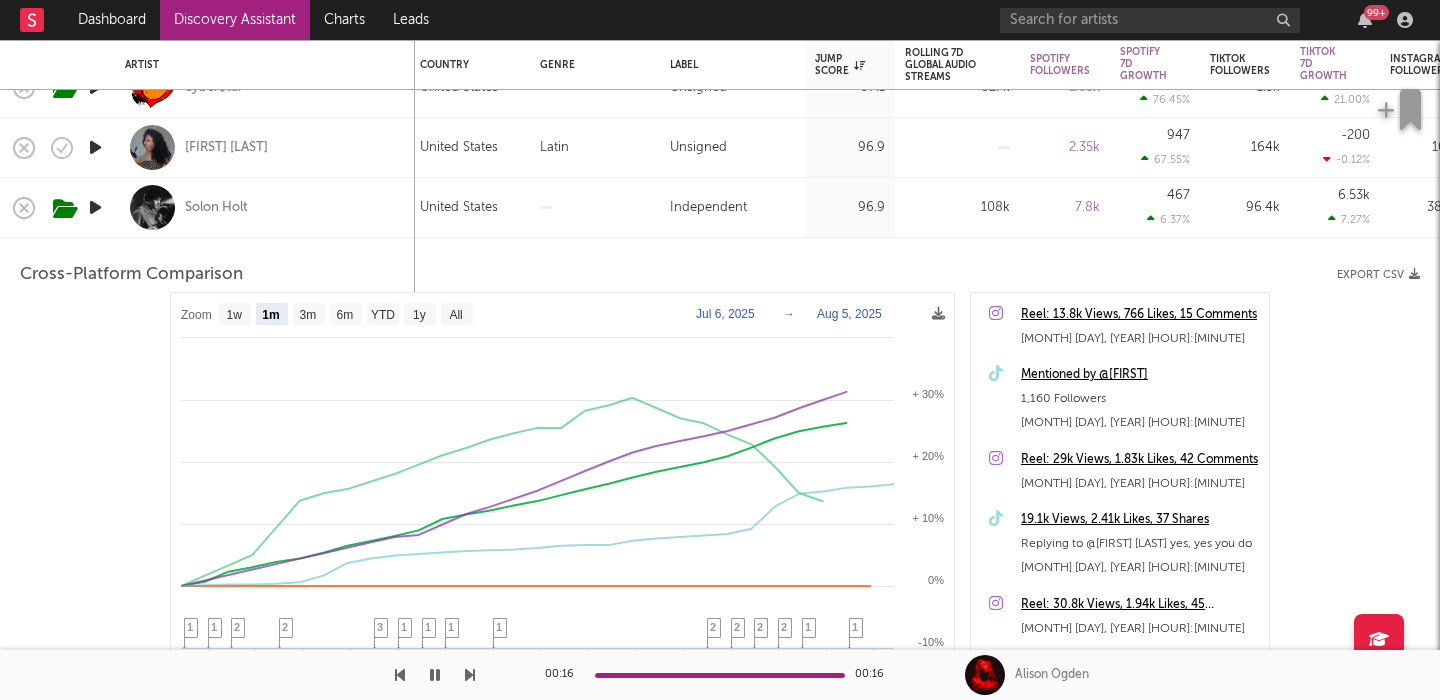 click on "Solon Holt" at bounding box center [265, 207] 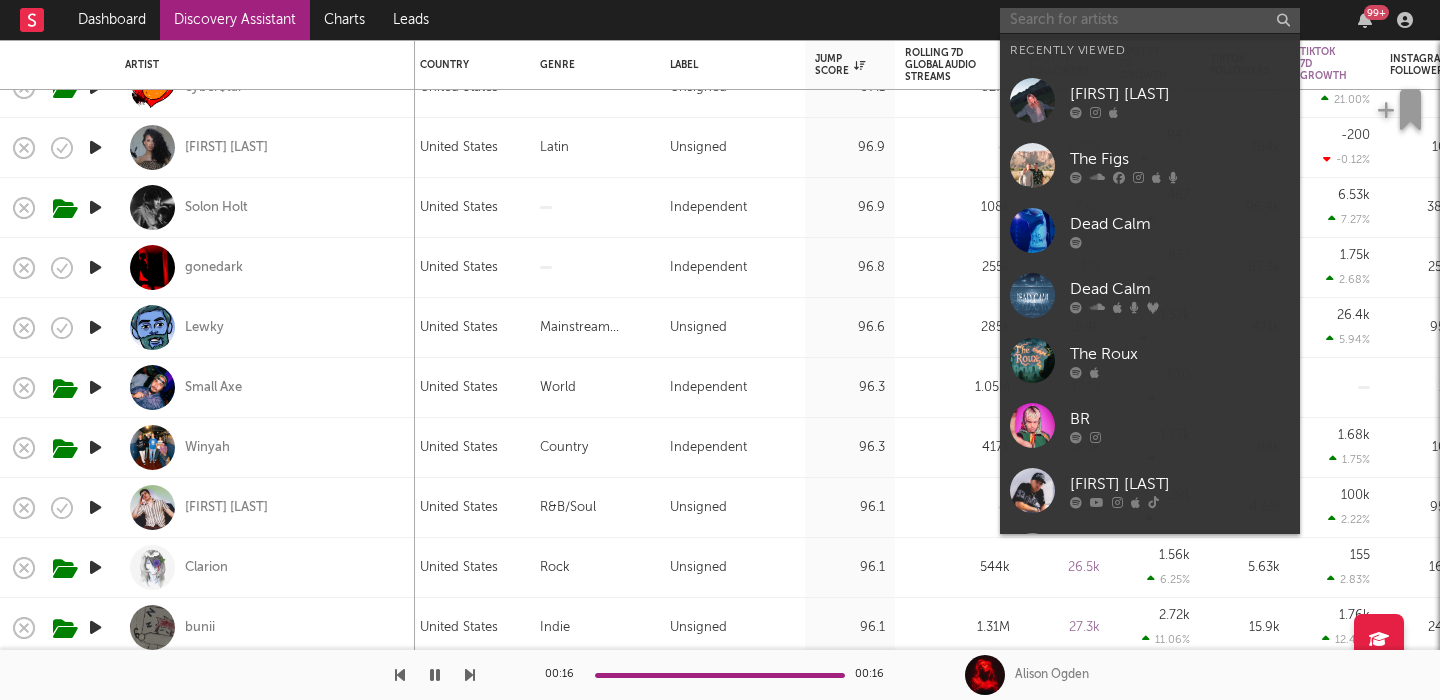 click at bounding box center (1150, 20) 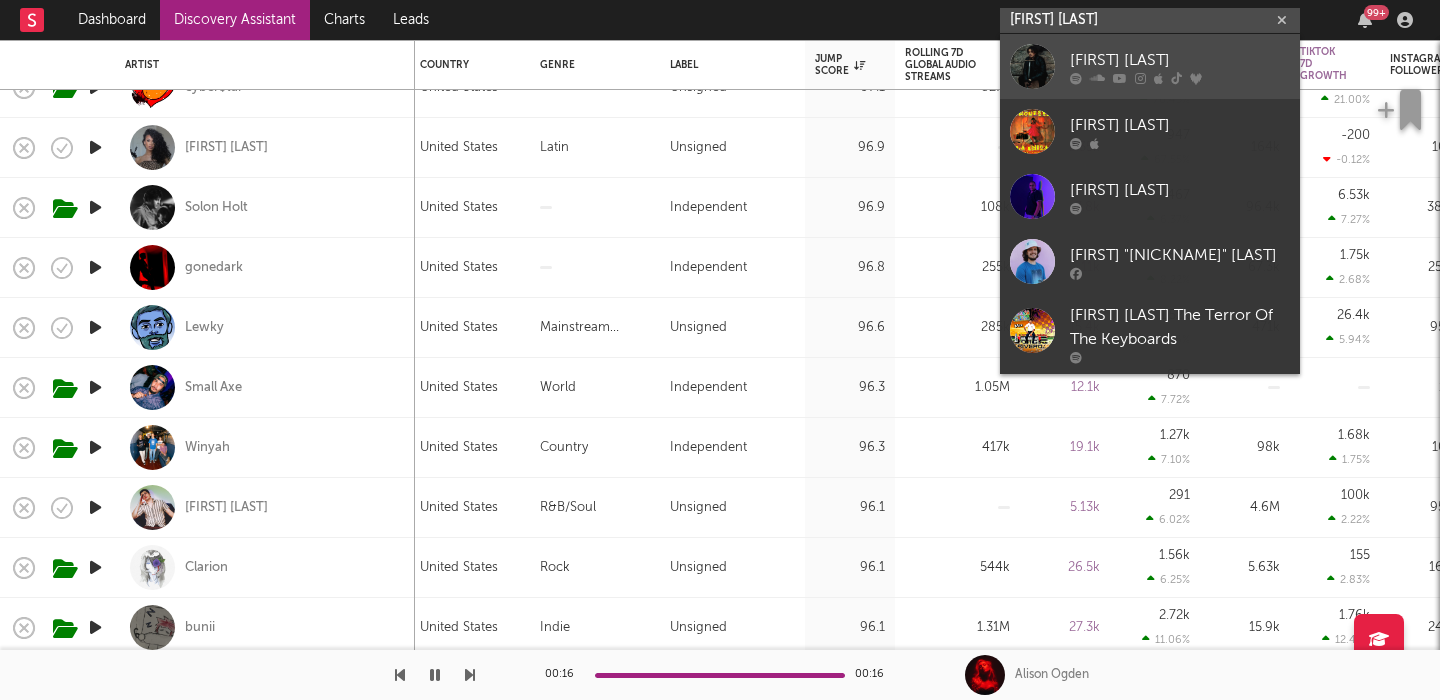 type on "jorge rivera" 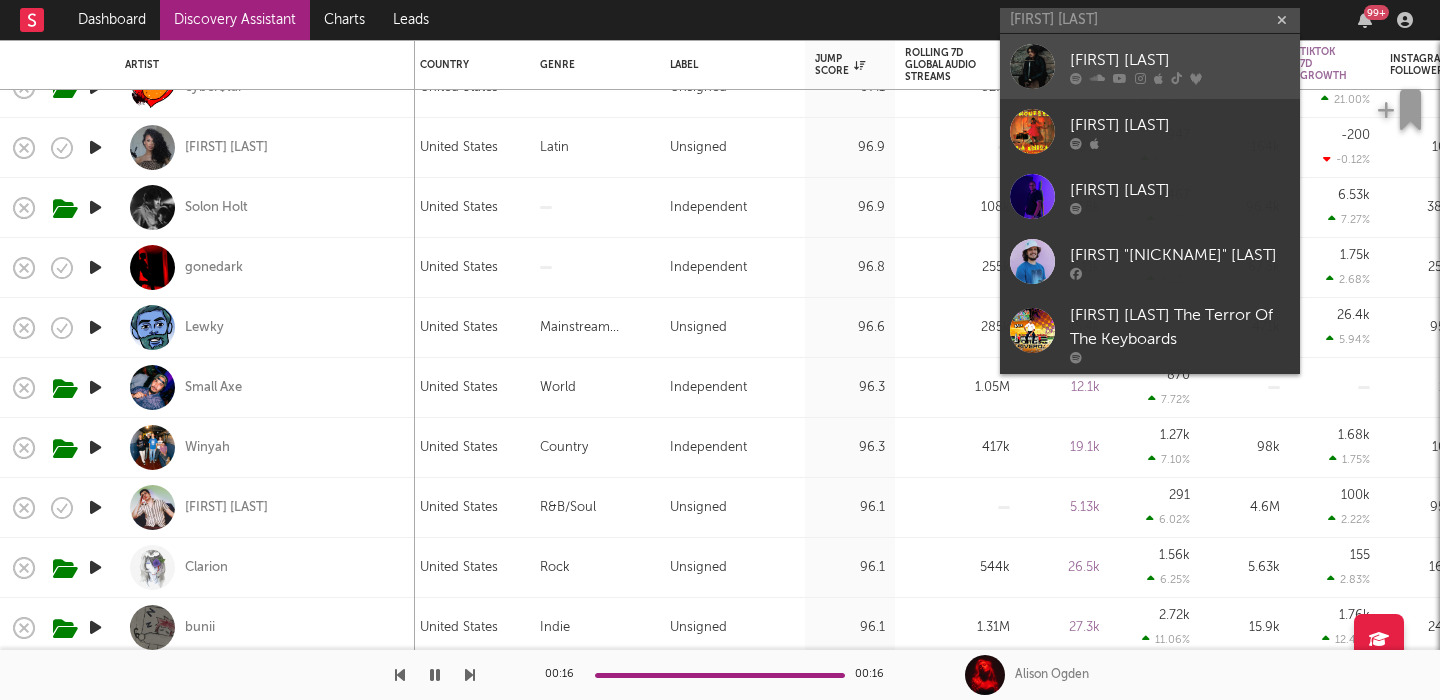click on "Jorge Rivera-Herrans" at bounding box center (1180, 60) 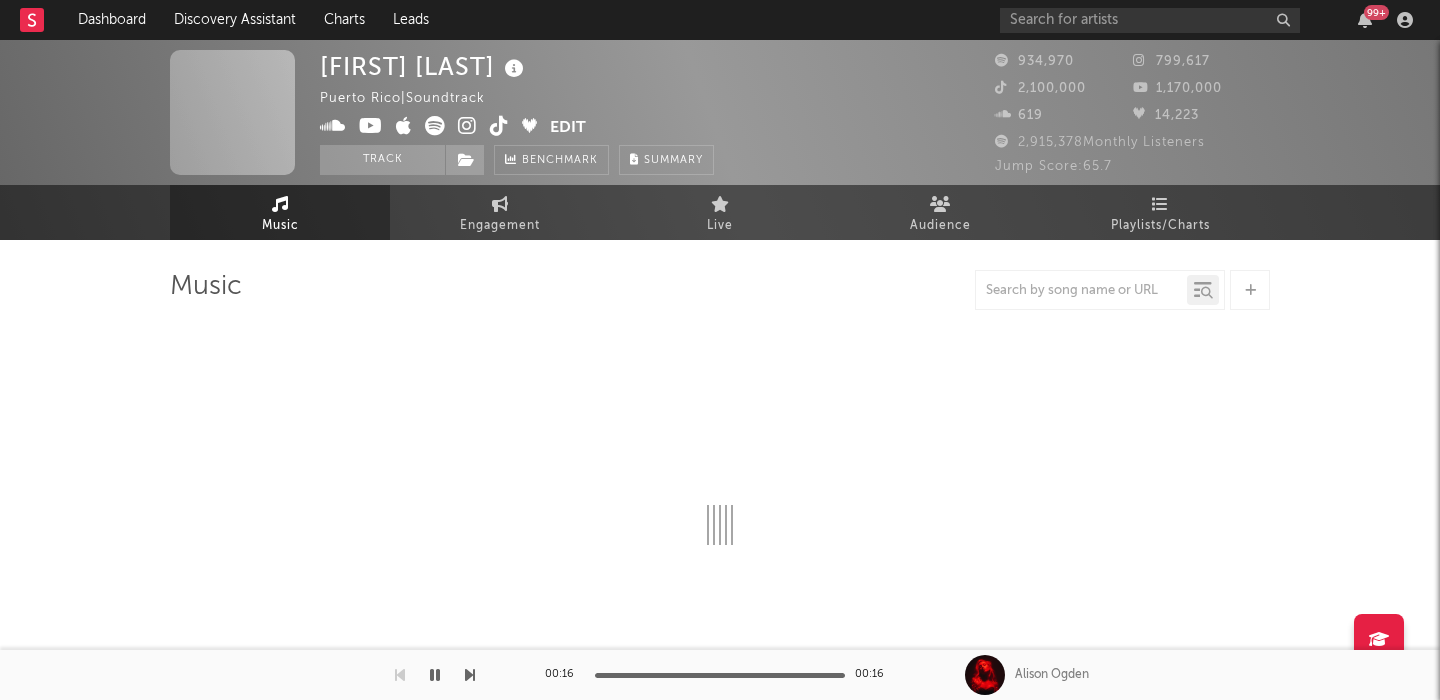 select on "6m" 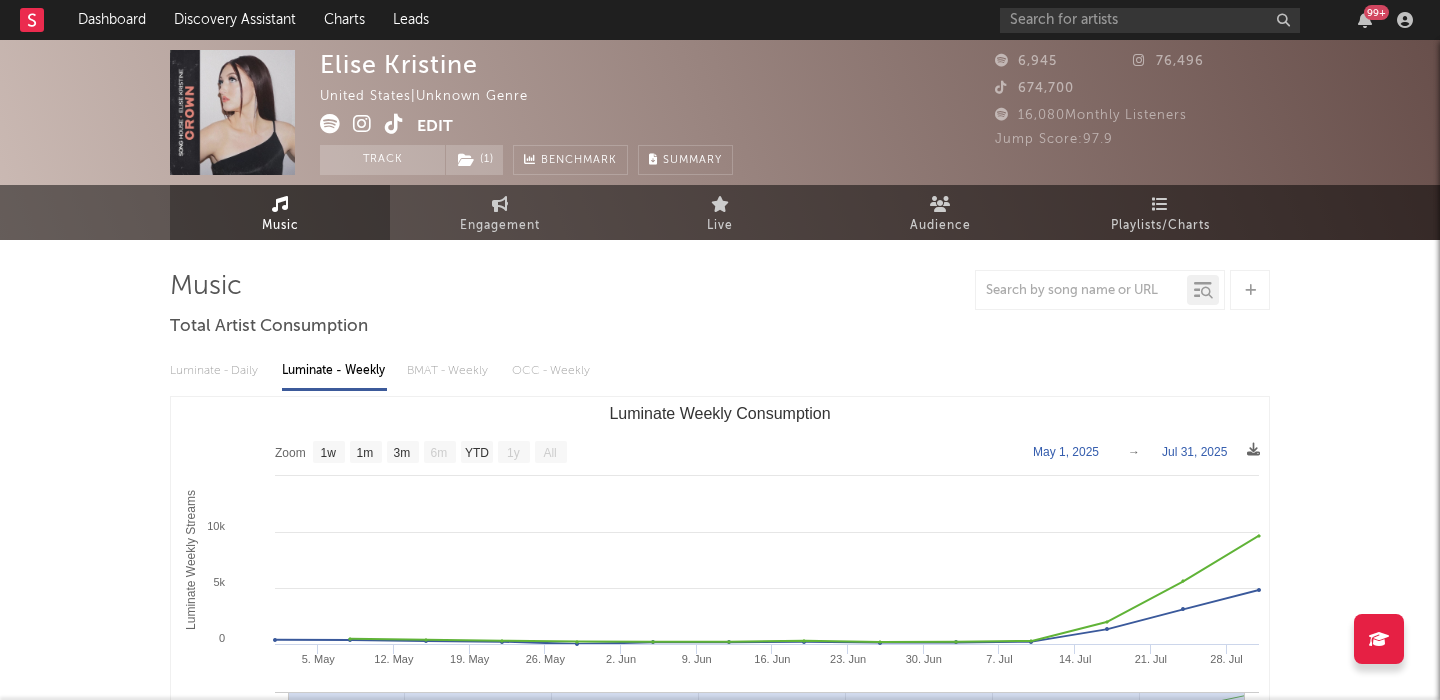 select on "1w" 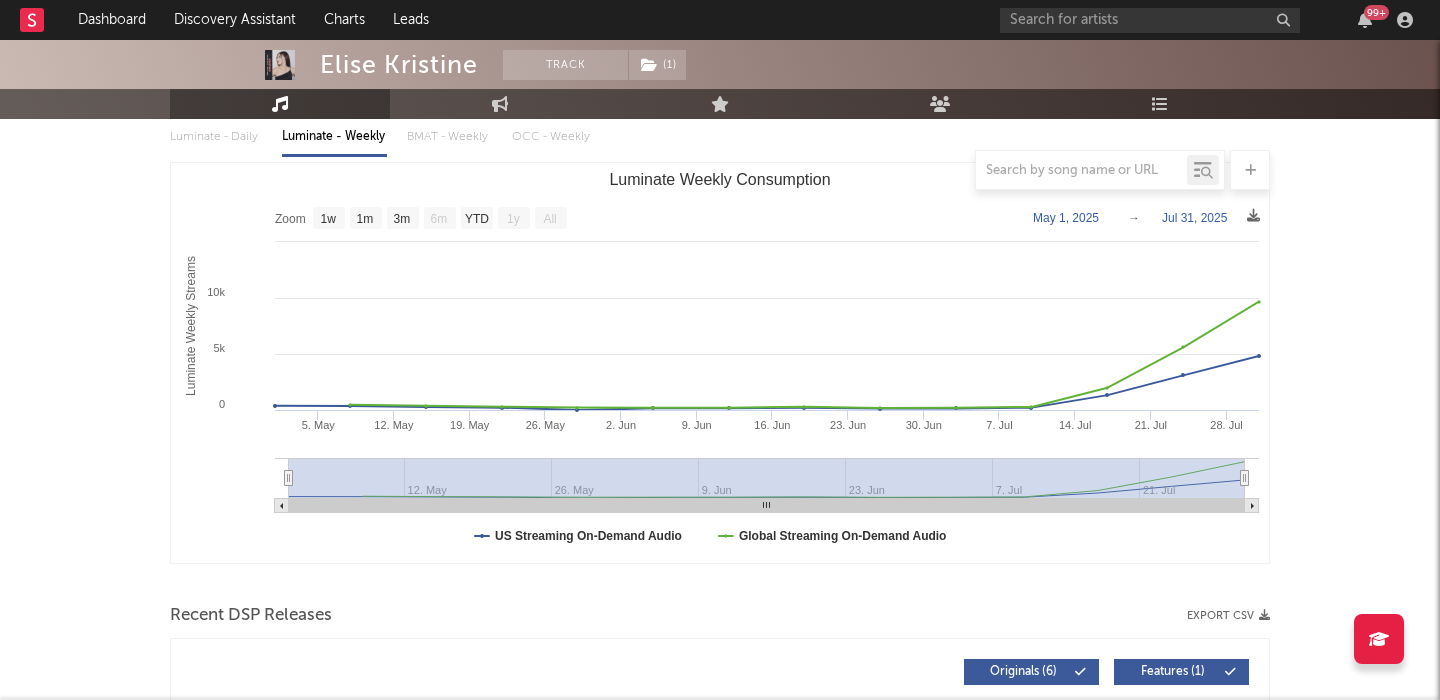 scroll, scrollTop: 711, scrollLeft: 0, axis: vertical 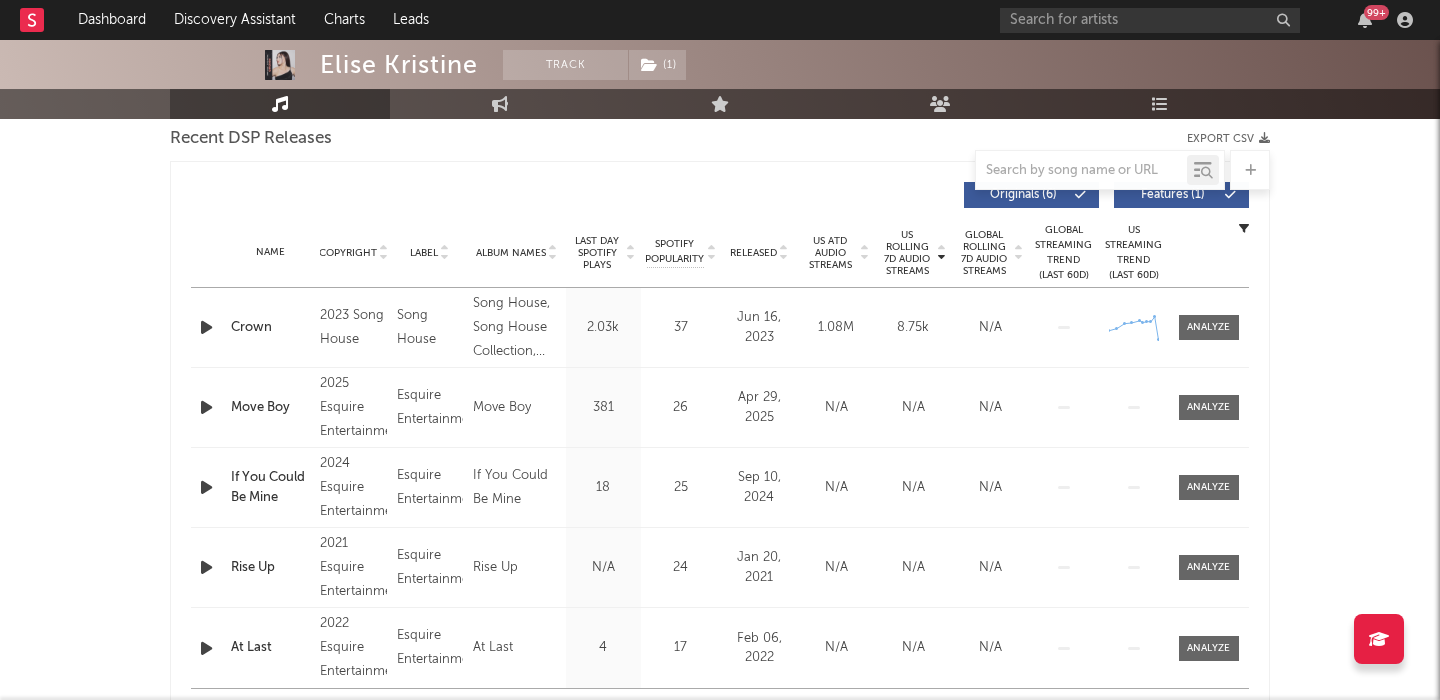 click at bounding box center (206, 327) 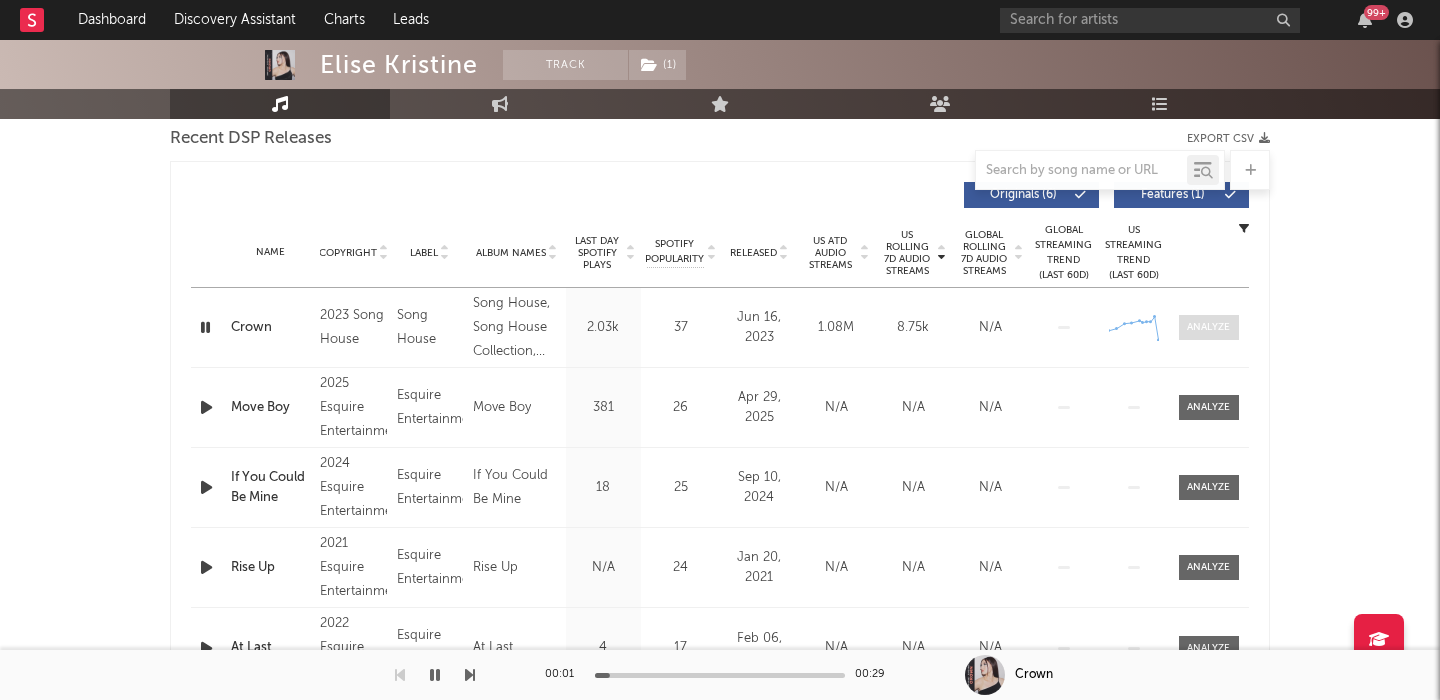 click at bounding box center [1208, 327] 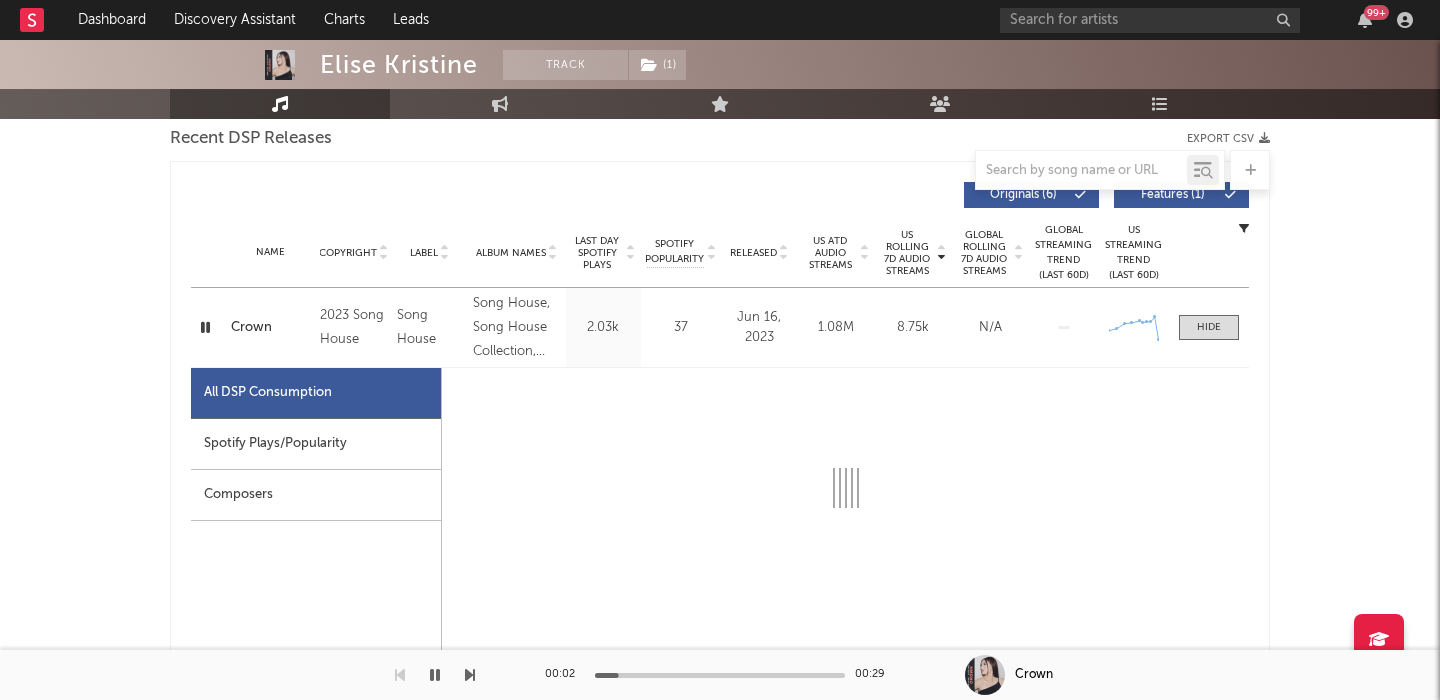 select on "6m" 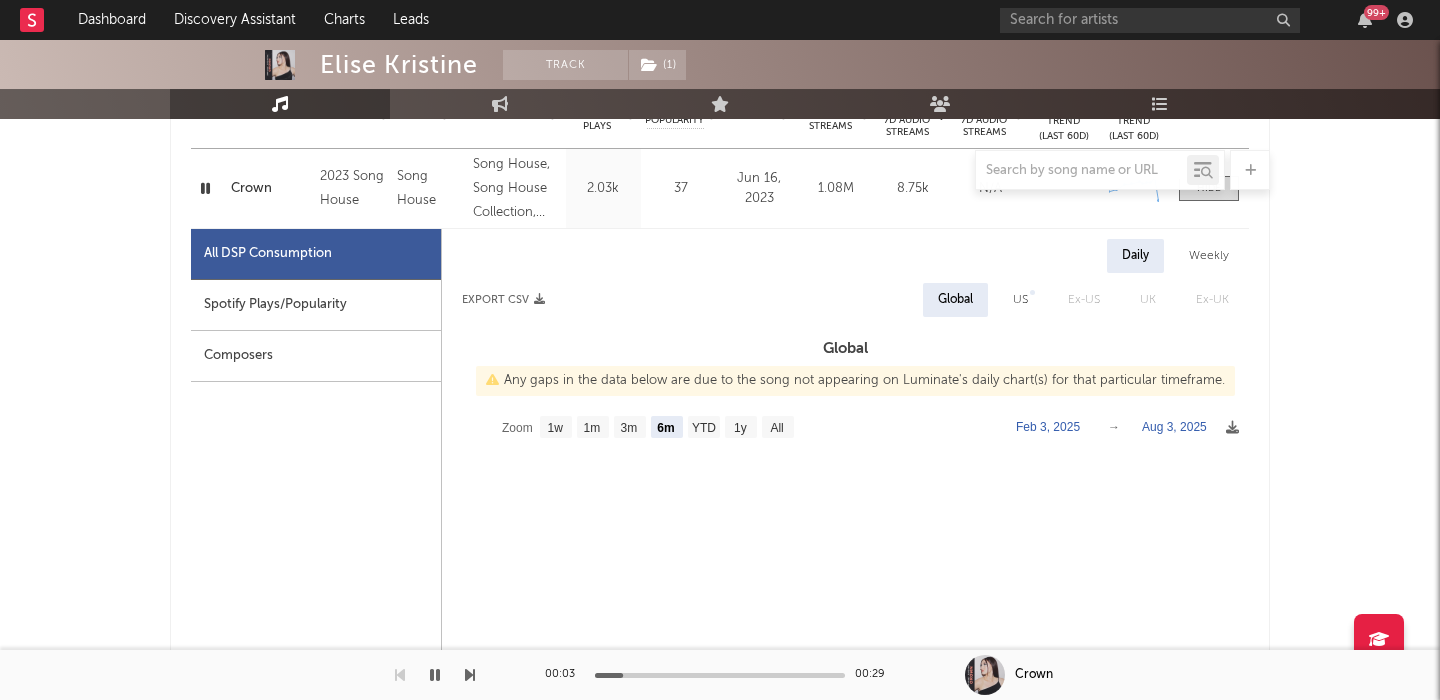 scroll, scrollTop: 854, scrollLeft: 0, axis: vertical 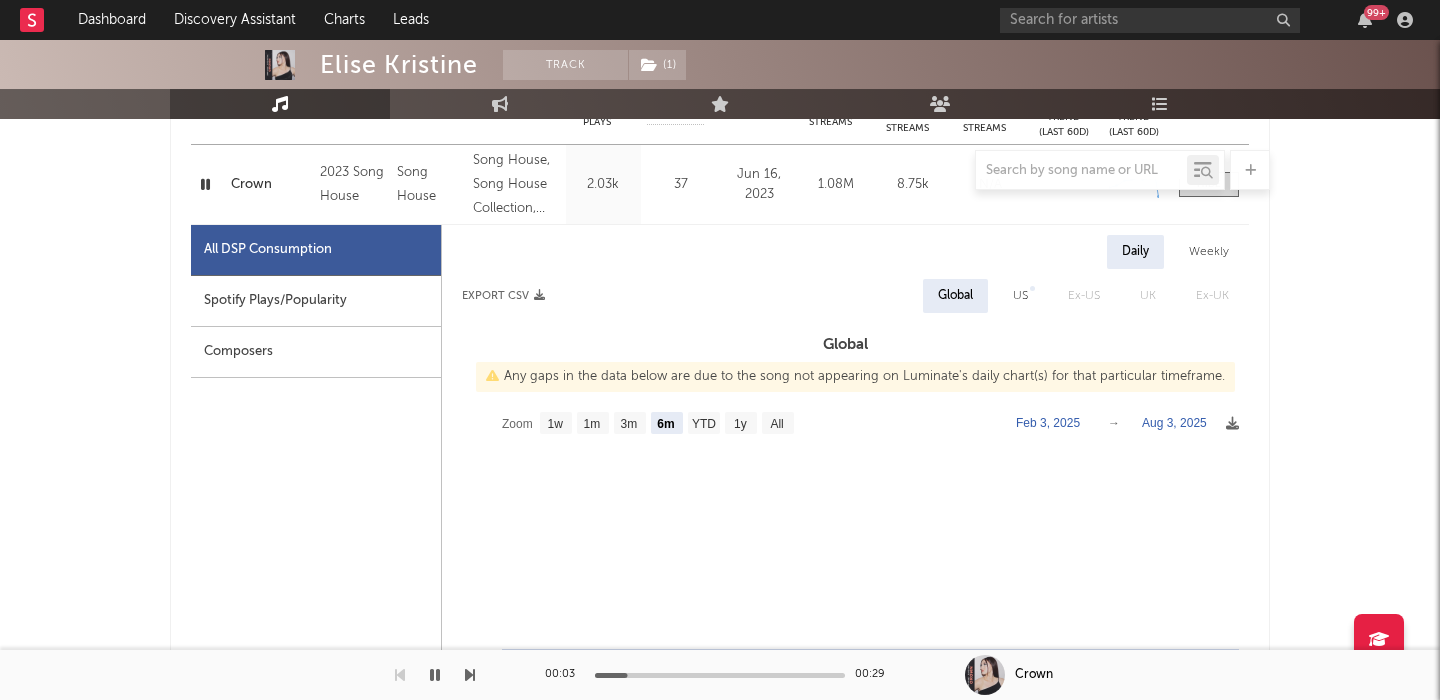 click on "US" at bounding box center (1020, 296) 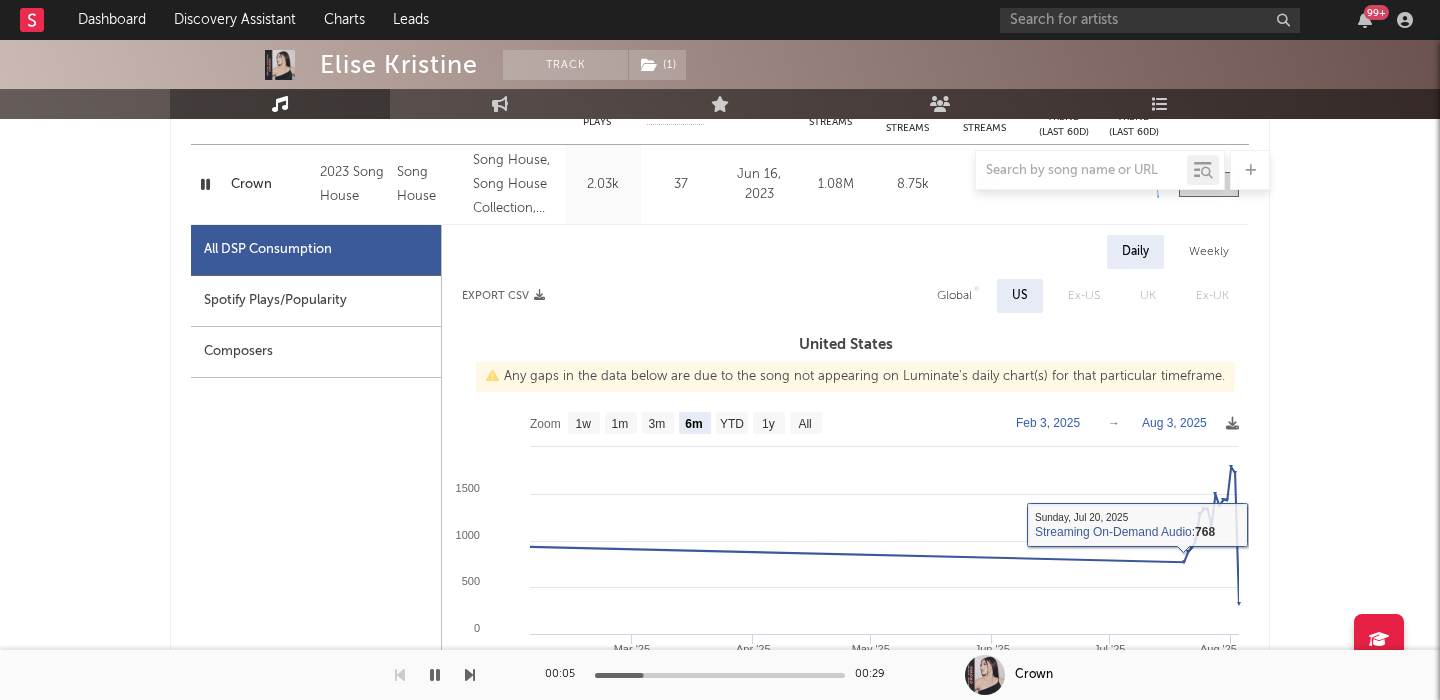 click on "Spotify Plays/Popularity" at bounding box center (316, 301) 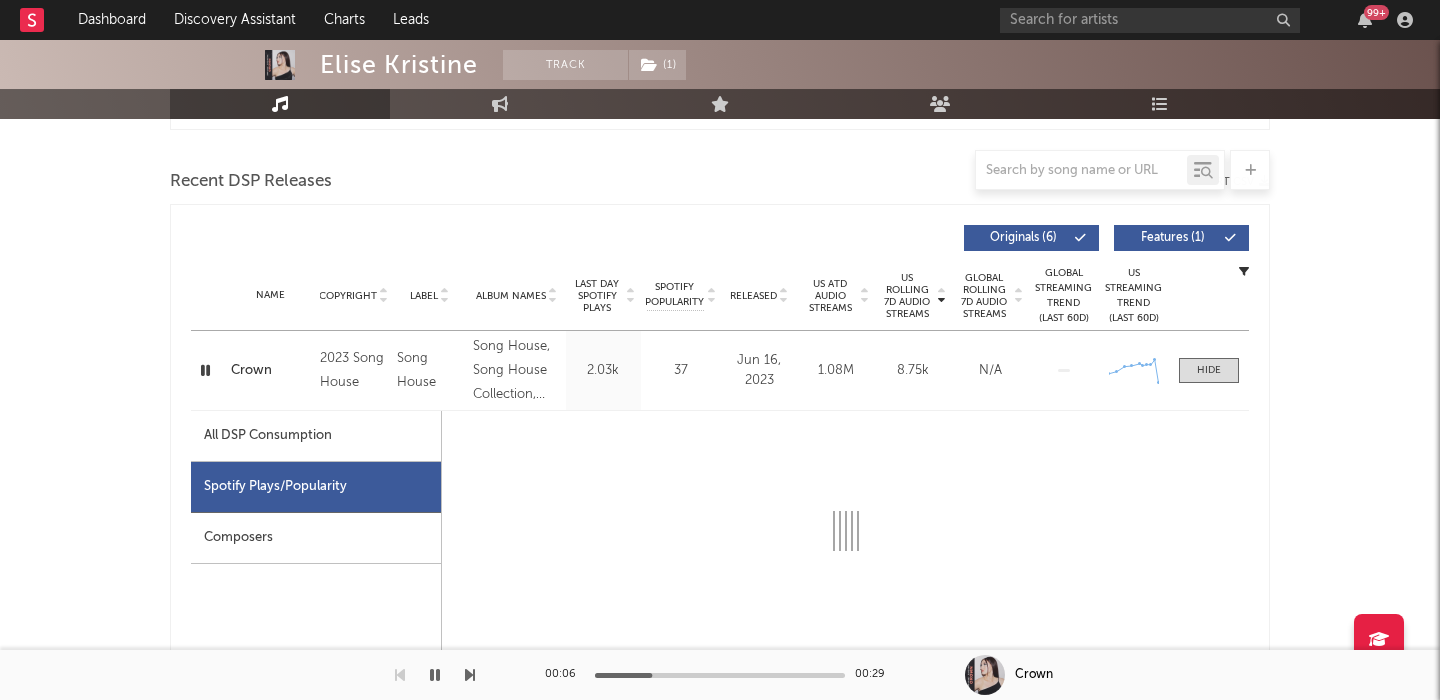 scroll, scrollTop: 652, scrollLeft: 0, axis: vertical 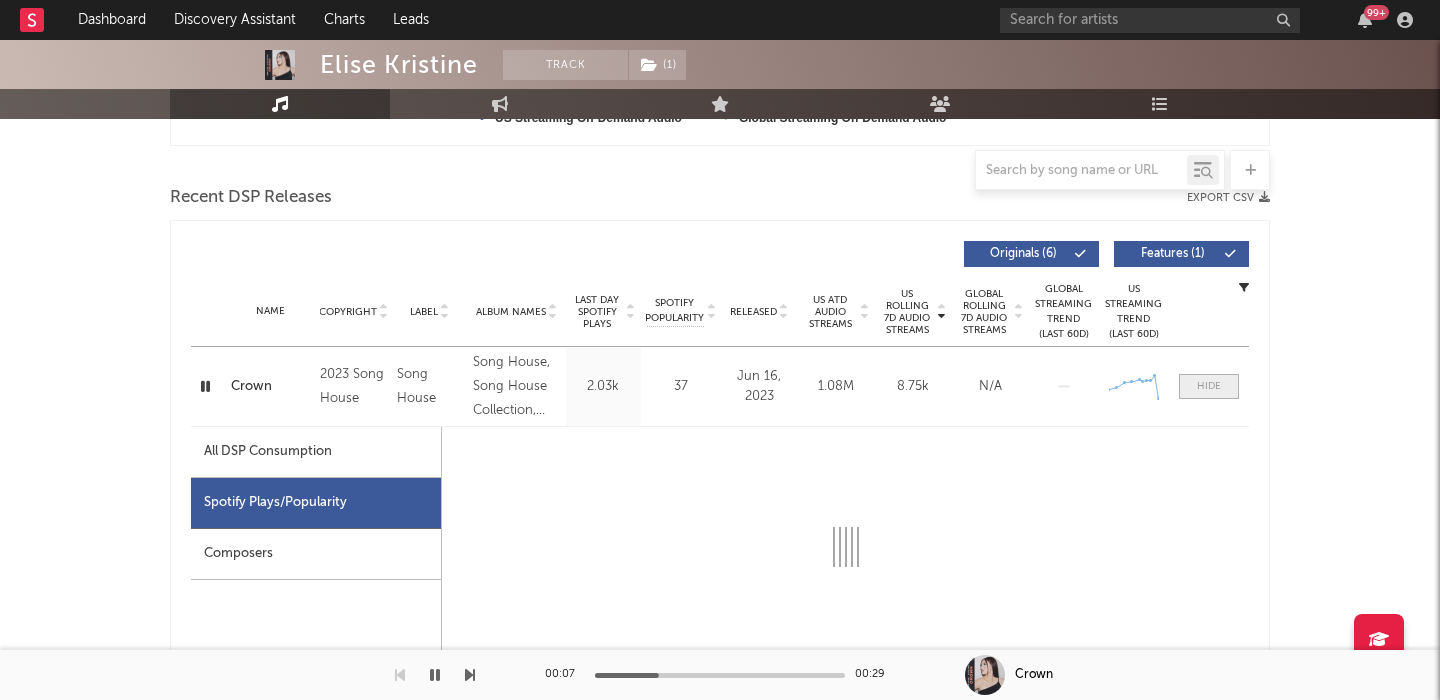 click on "Name Crown Copyright 2023 Song House Label Song House Album Names Song House, Song House Collection, Crown Composer Names Samuel Kelly-Cohen, Elise Kristine, Eliza Radyko & Tyler Ward 7 Day Spotify Plays 10.9k Last Day Spotify Plays 2.03k ATD Spotify Plays 1.21M Spotify Popularity 37 Total US Streams 1.04M Total US SES 8.22k Total UK Streams N/A Total UK Audio Streams N/A UK Weekly Streams N/A UK Weekly Audio Streams N/A Released Jun 16, 2023 US ATD Audio Streams 1.08M US Rolling 7D Audio Streams 8.75k US Rolling WoW % Chg 16.4 Global ATD Audio Streams N/A Global Rolling 7D Audio Streams N/A Global Rolling WoW % Chg N/A Estimated % Playlist Streams Last Day N/A Global Streaming Trend (Last 60D) Ex-US Streaming Trend (Last 60D) US Streaming Trend (Last 60D) Created with Highcharts 10.3.3 Global Latest Day Audio Streams N/A US Latest Day Audio Streams 78" at bounding box center (720, 386) 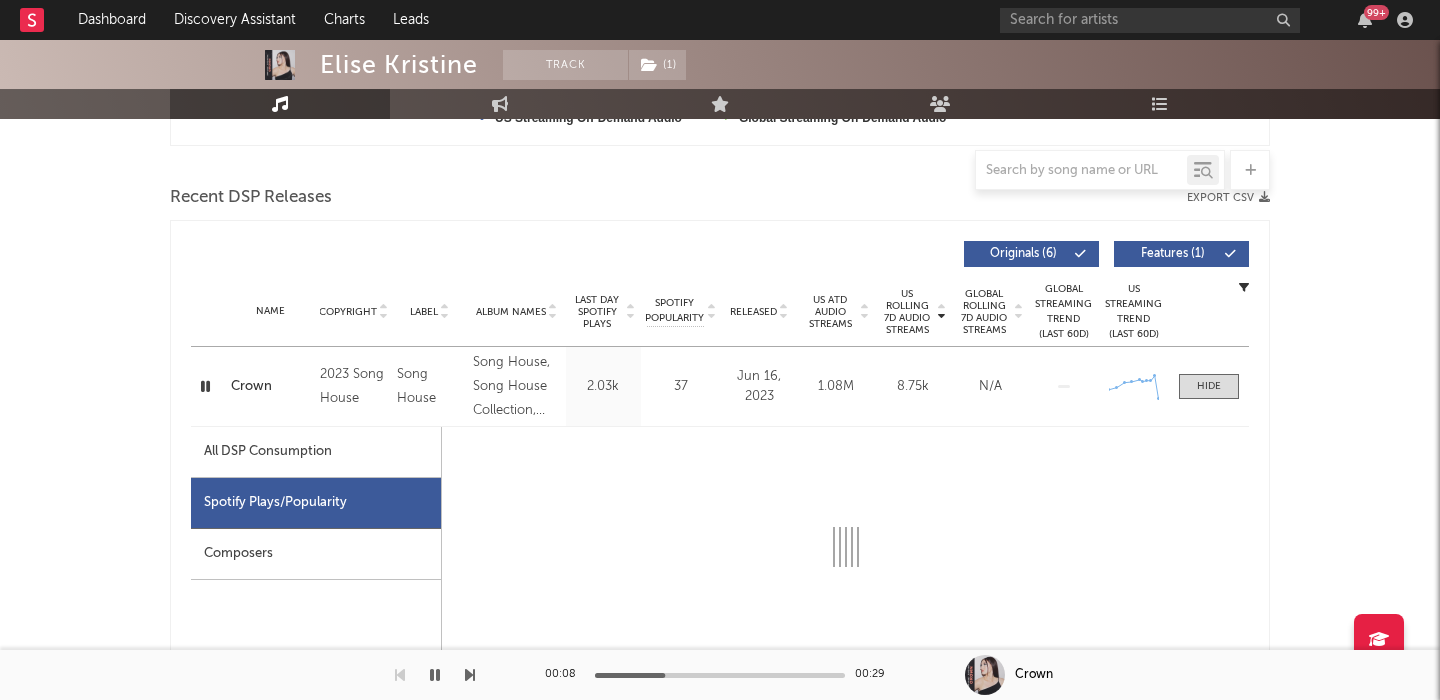 click on "US Rolling 7D Audio Streams Copyright Label Album Names Last Day Spotify Plays Spotify Popularity Released US ATD Audio Streams US Rolling 7D Audio Streams Global Rolling 7D Audio Streams Spotify Popularity Streams / 7d Growth Originals   ( 6 ) Features   ( 1 )" at bounding box center (720, 254) 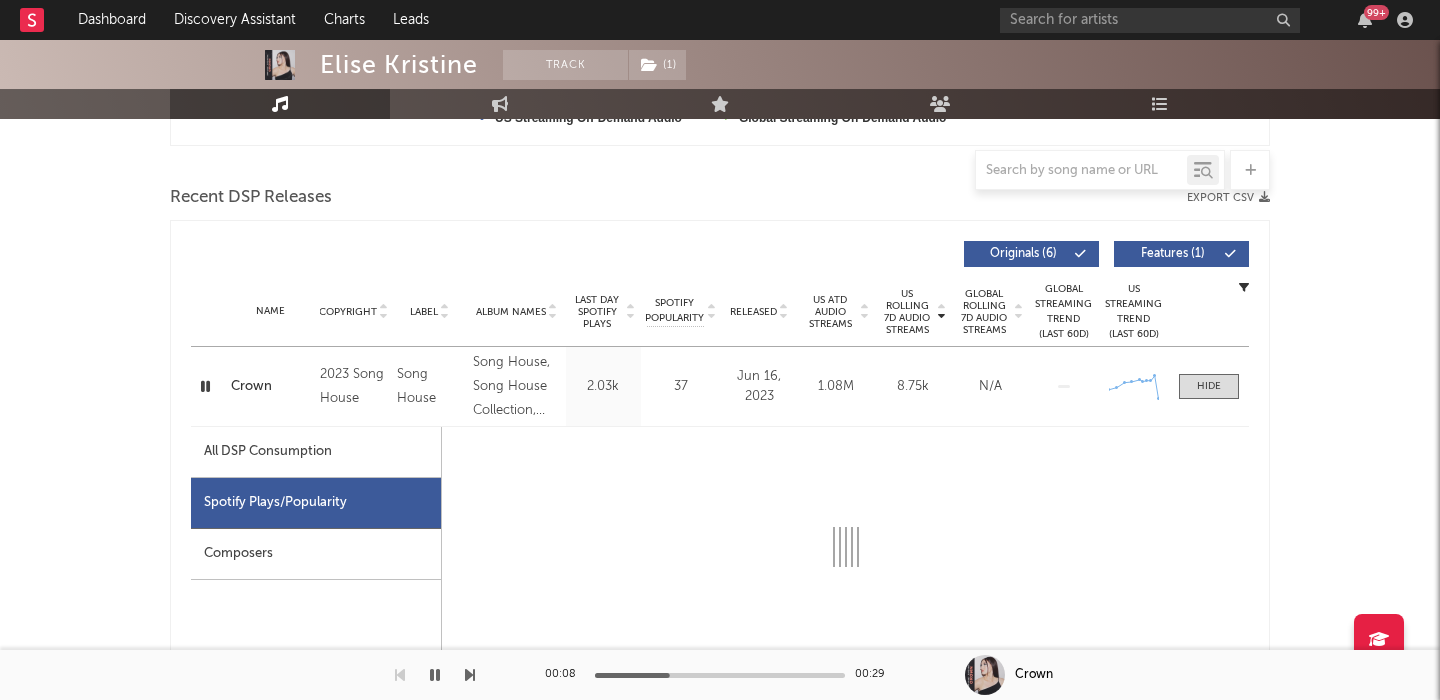 click on "US Rolling 7D Audio Streams Copyright Label Album Names Last Day Spotify Plays Spotify Popularity Released US ATD Audio Streams US Rolling 7D Audio Streams Global Rolling 7D Audio Streams Spotify Popularity Streams / 7d Growth Originals   ( 6 ) Features   ( 1 )" at bounding box center (720, 254) 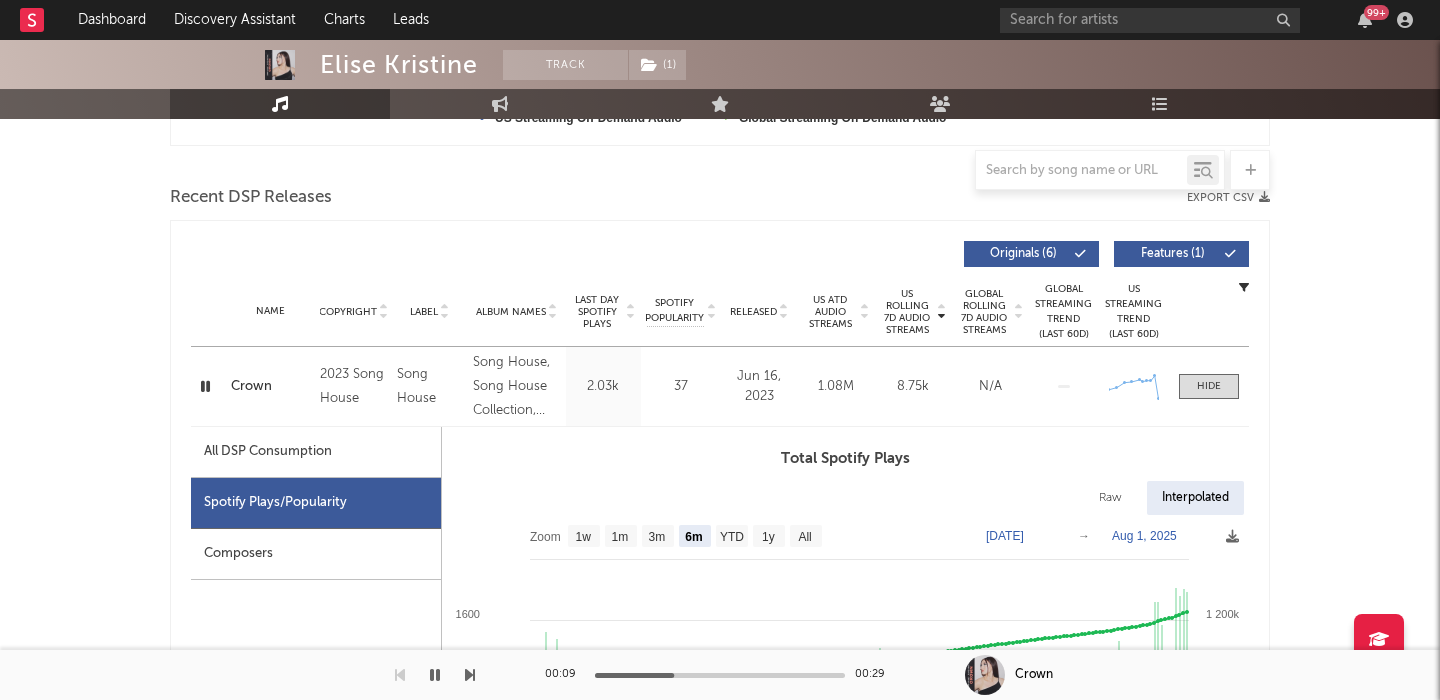 click on "Features   ( 1 )" at bounding box center [1181, 254] 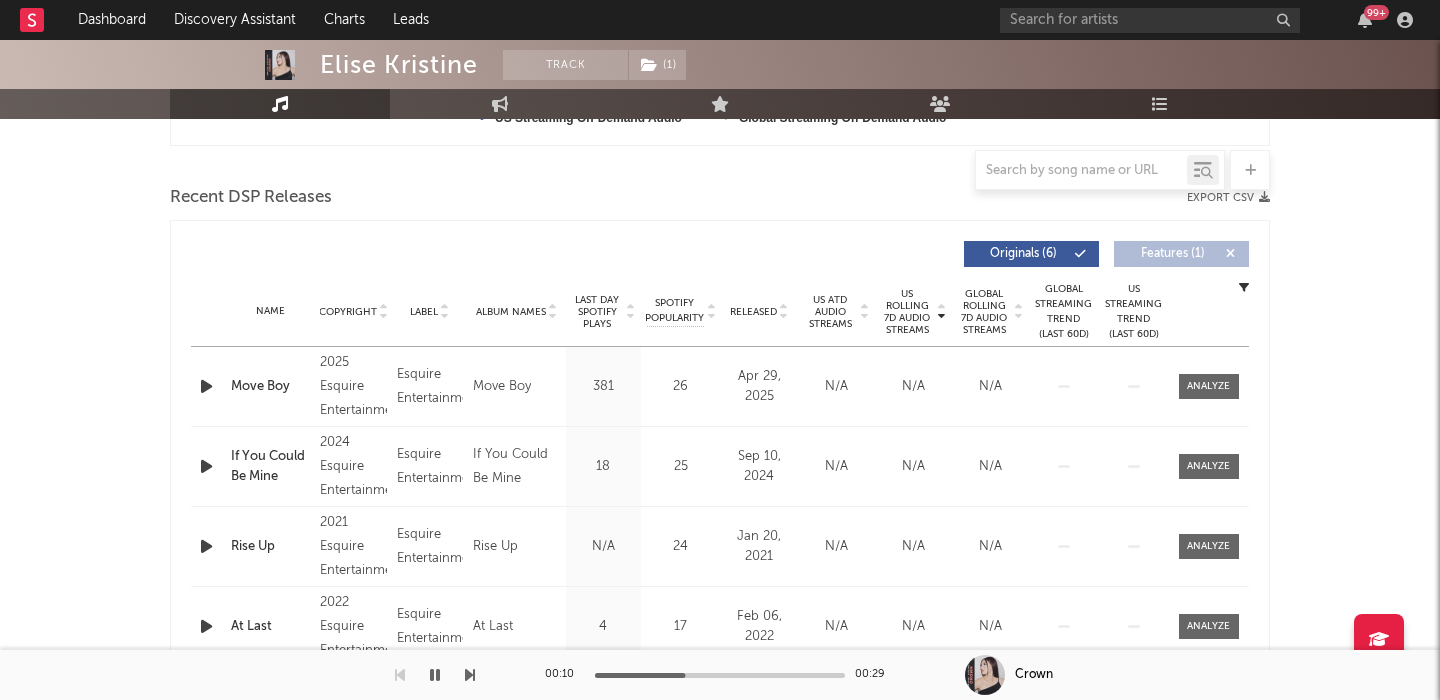 type 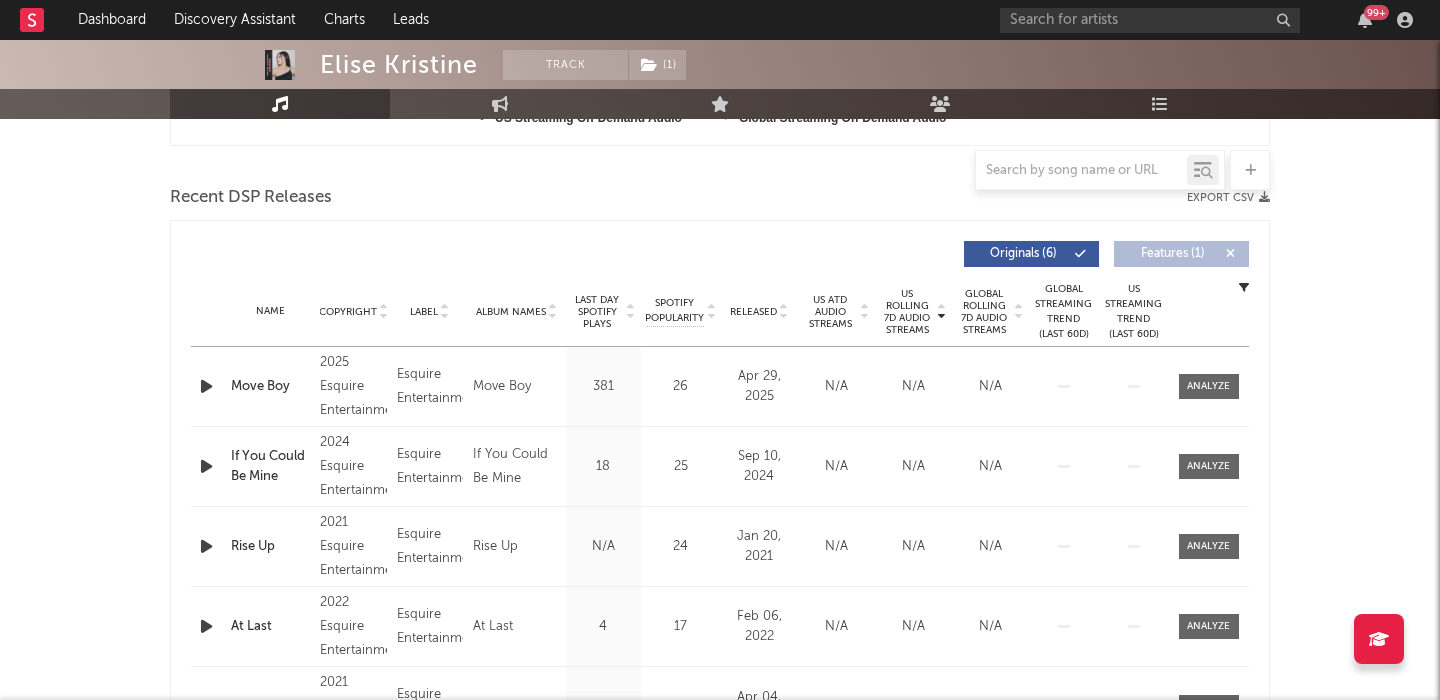 click on "Released" at bounding box center (753, 312) 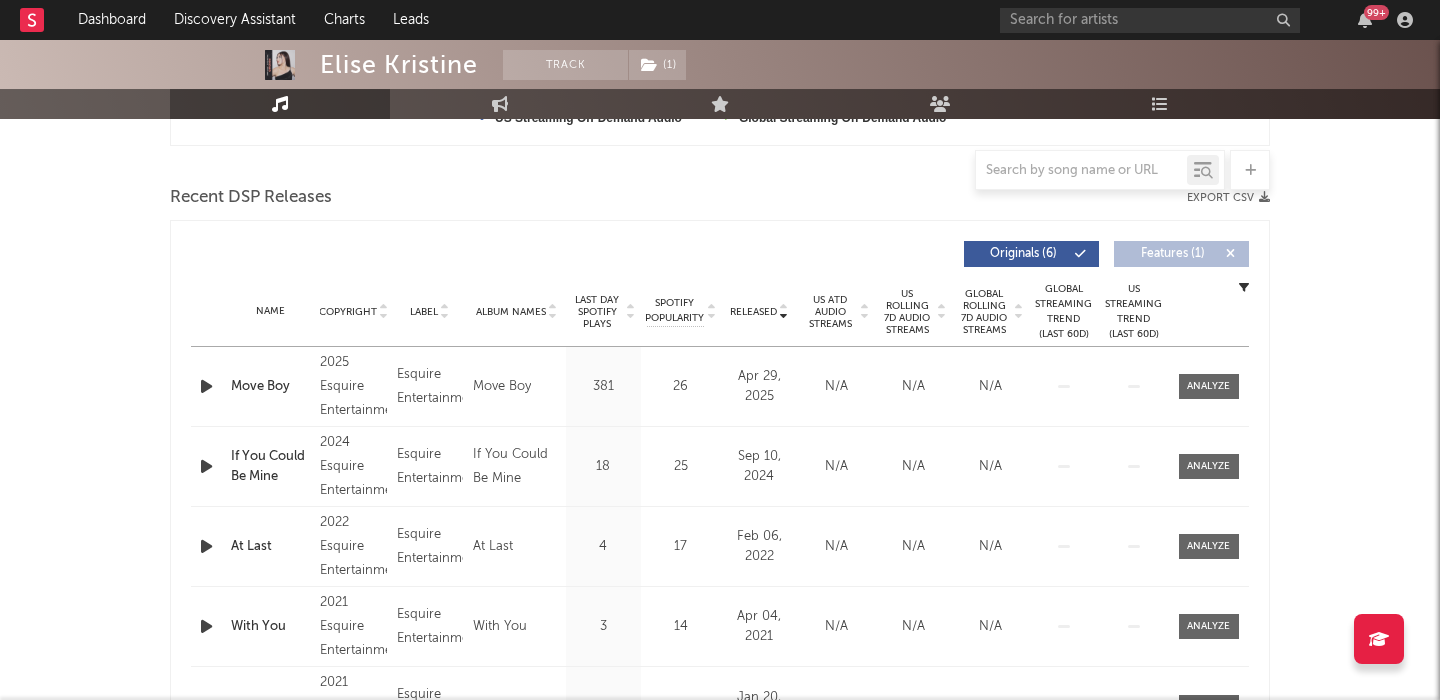 click at bounding box center (206, 386) 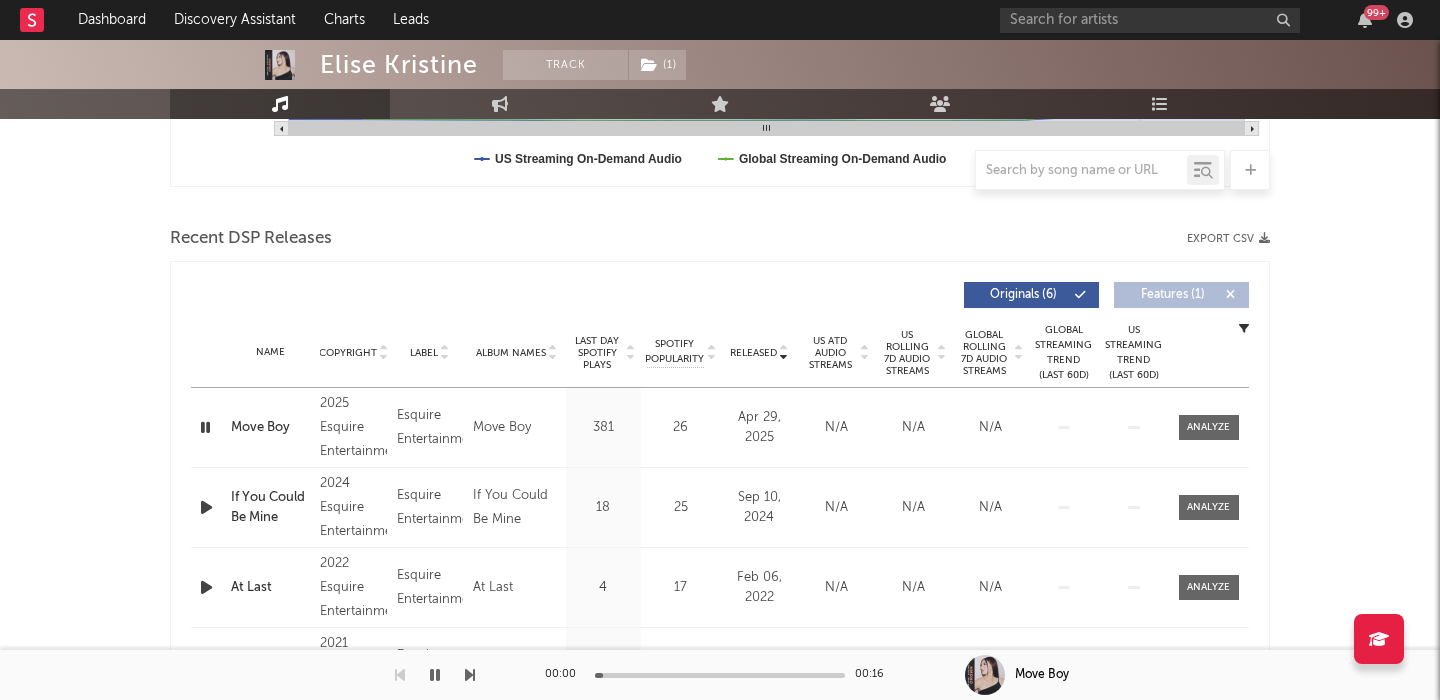 scroll, scrollTop: 0, scrollLeft: 0, axis: both 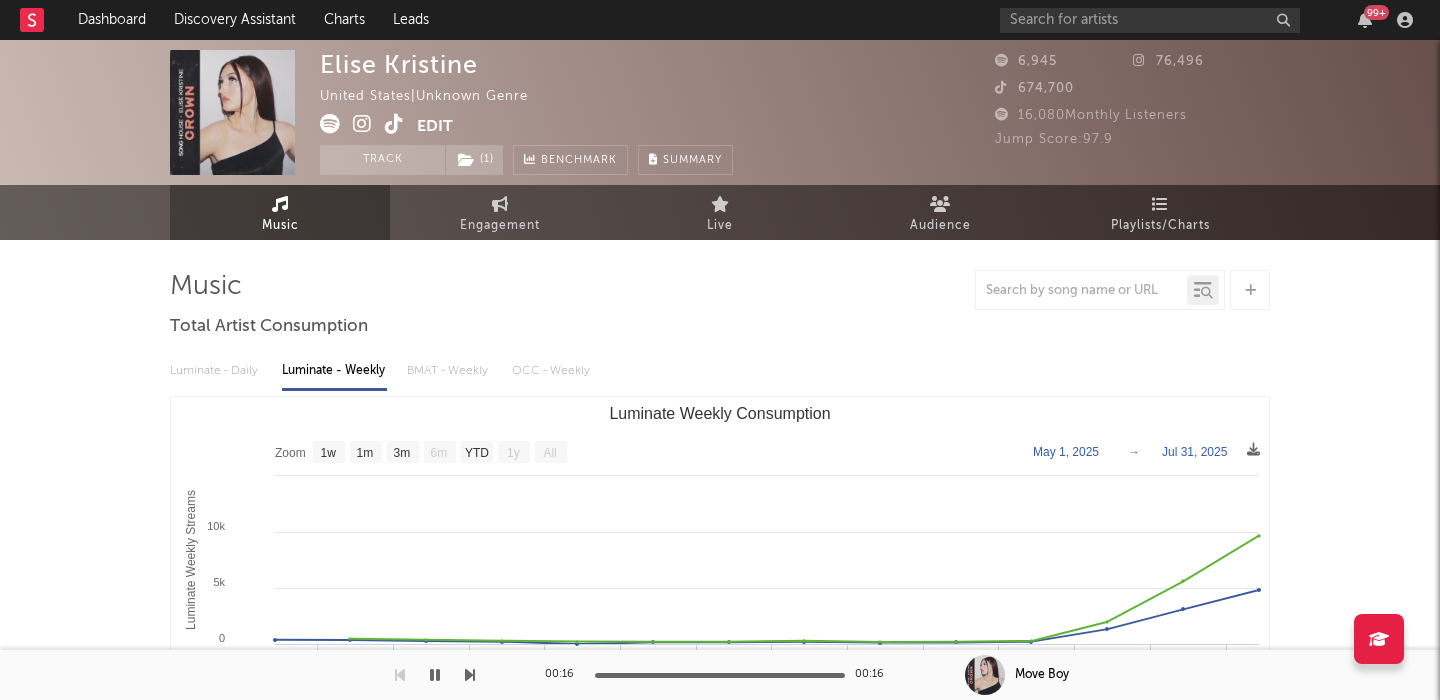 click on "Elise Kristine United States  |  Unknown Genre Edit Track ( 1 ) Benchmark Summary 6,945 76,496 674,700 16,080  Monthly Listeners Jump Score:  97.9" at bounding box center (720, 112) 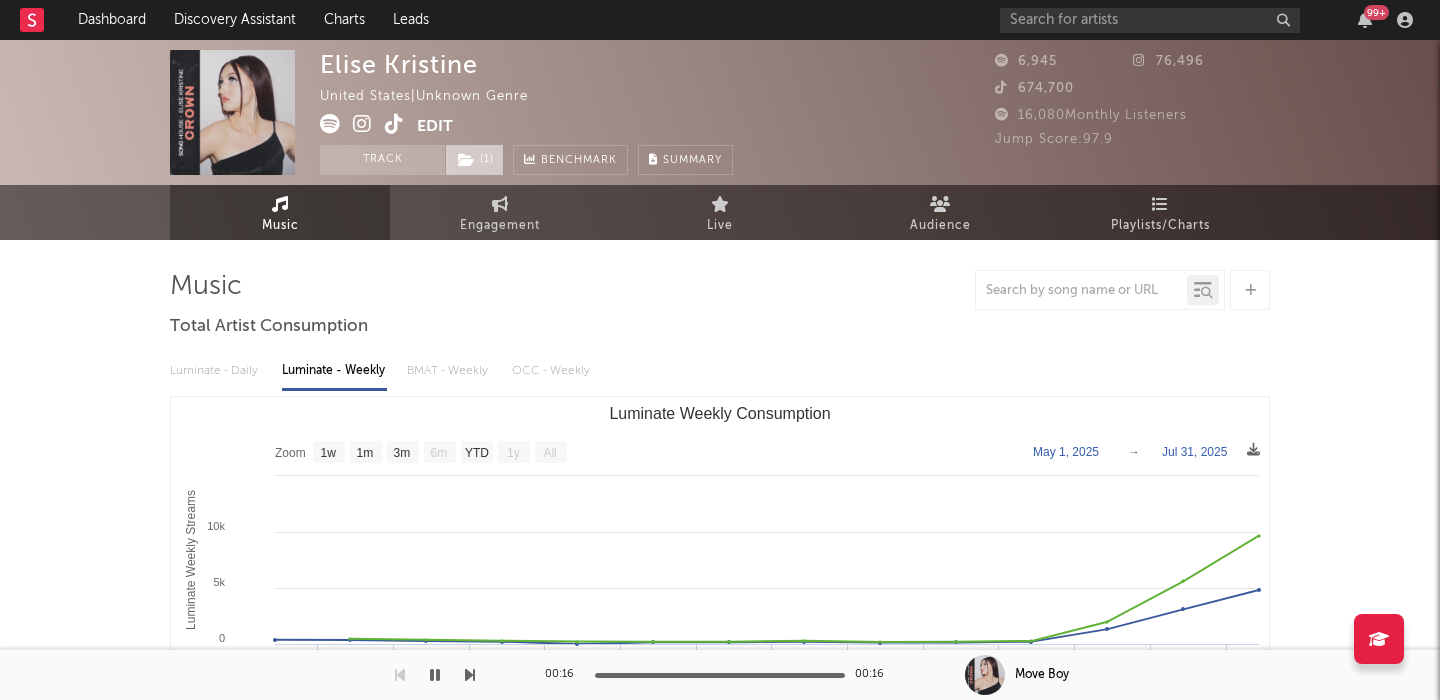 click on "( 1 )" at bounding box center [474, 160] 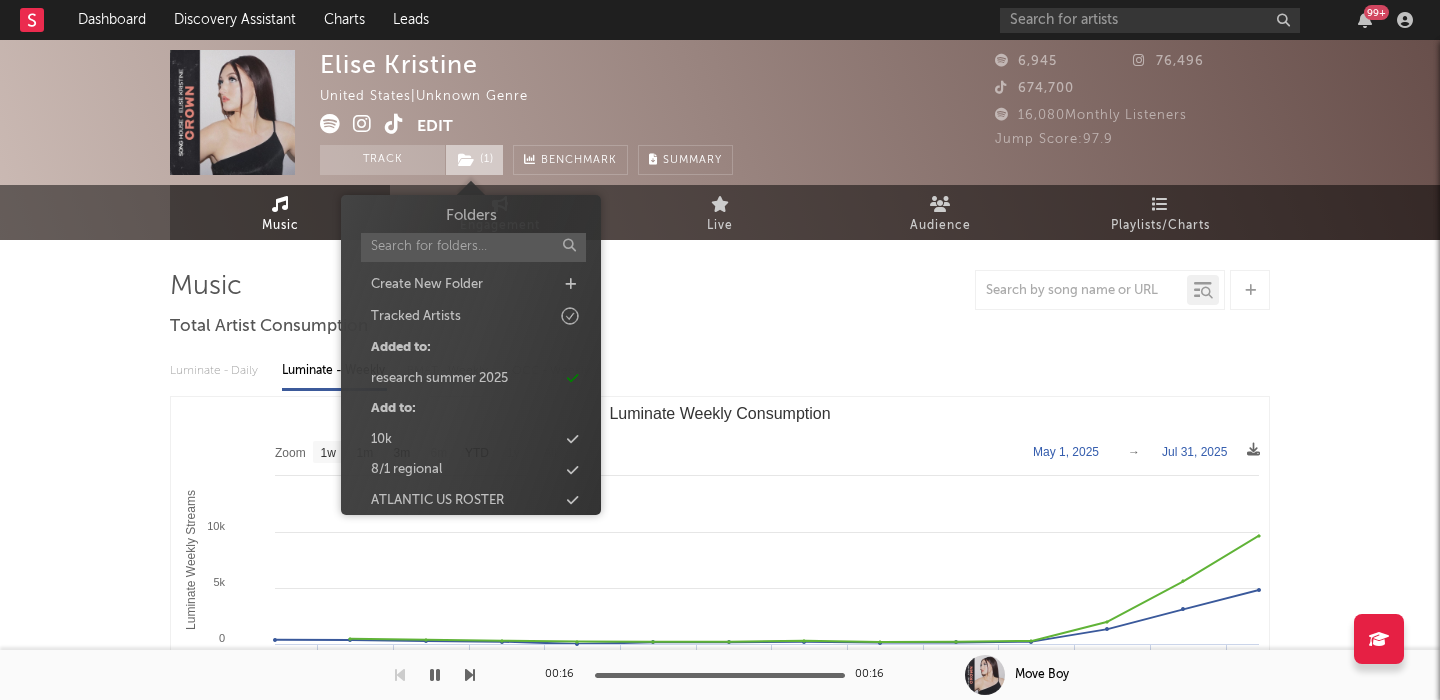 click on "( 1 )" at bounding box center (474, 160) 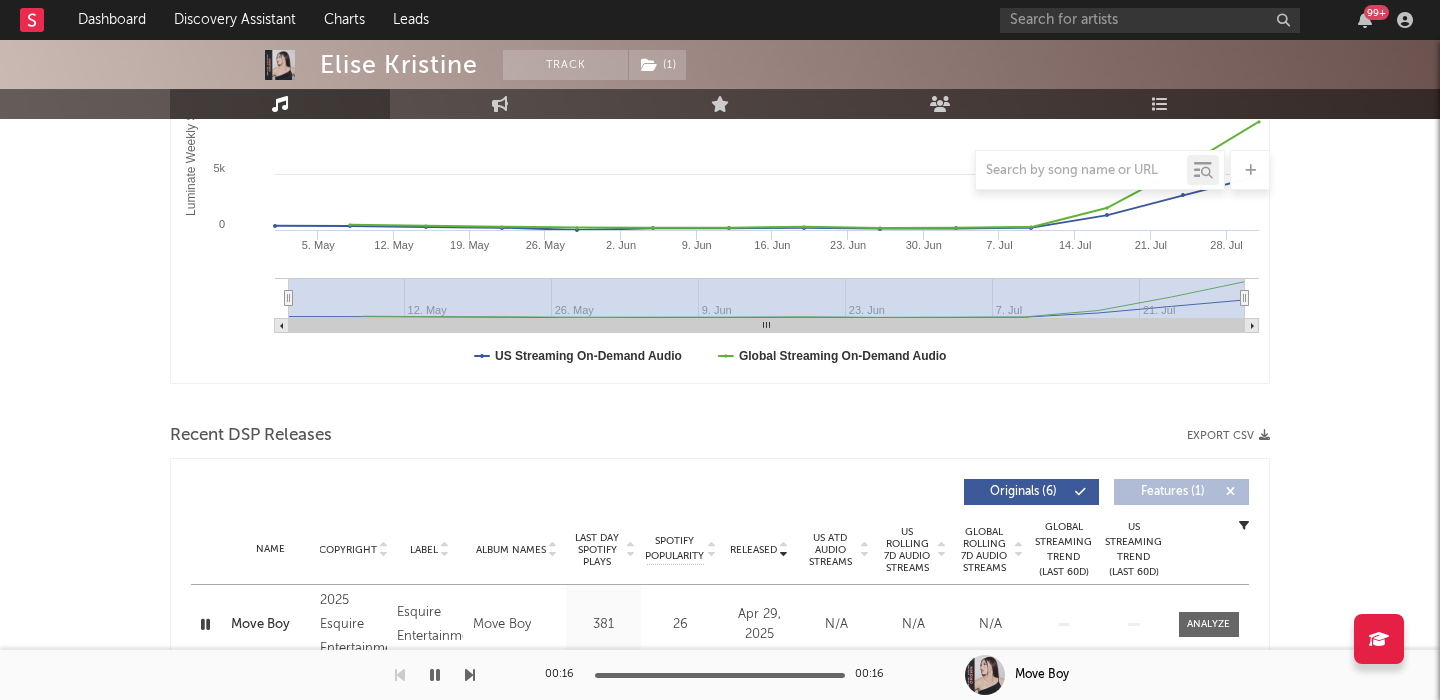 scroll, scrollTop: 734, scrollLeft: 0, axis: vertical 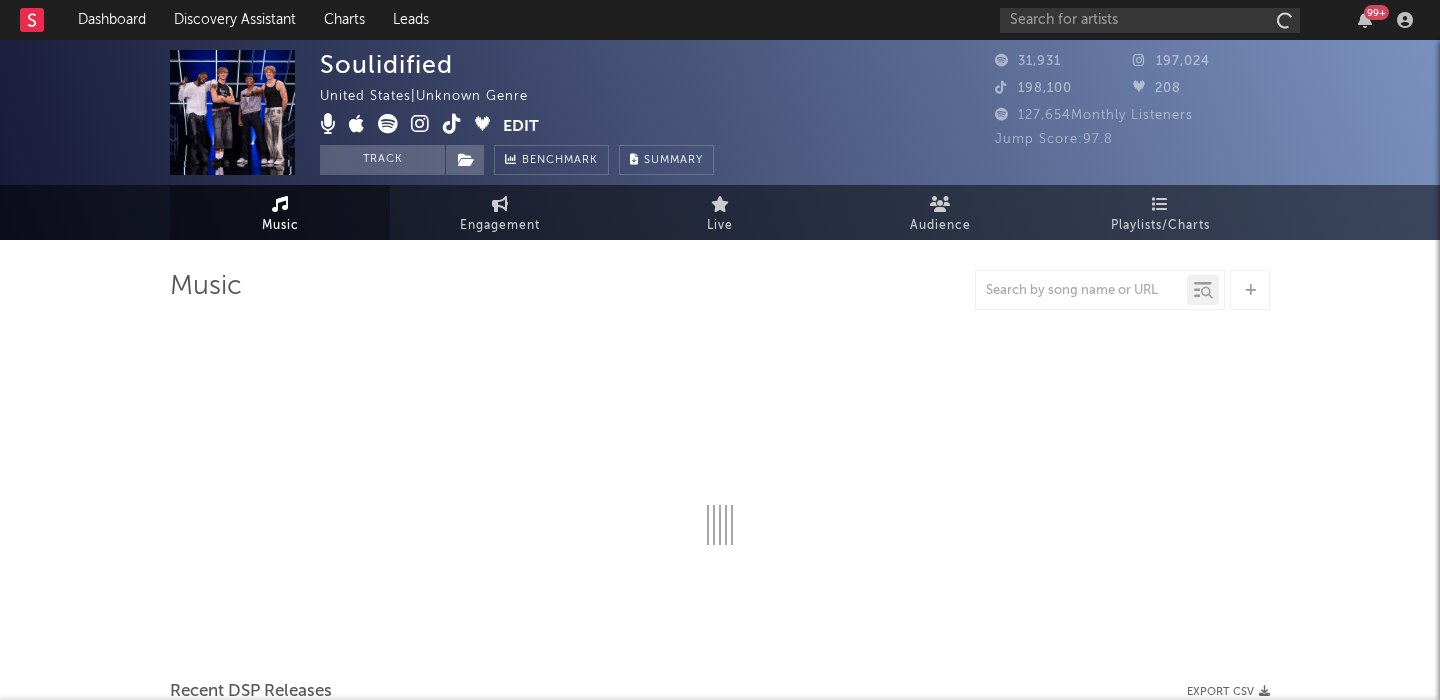 select on "1w" 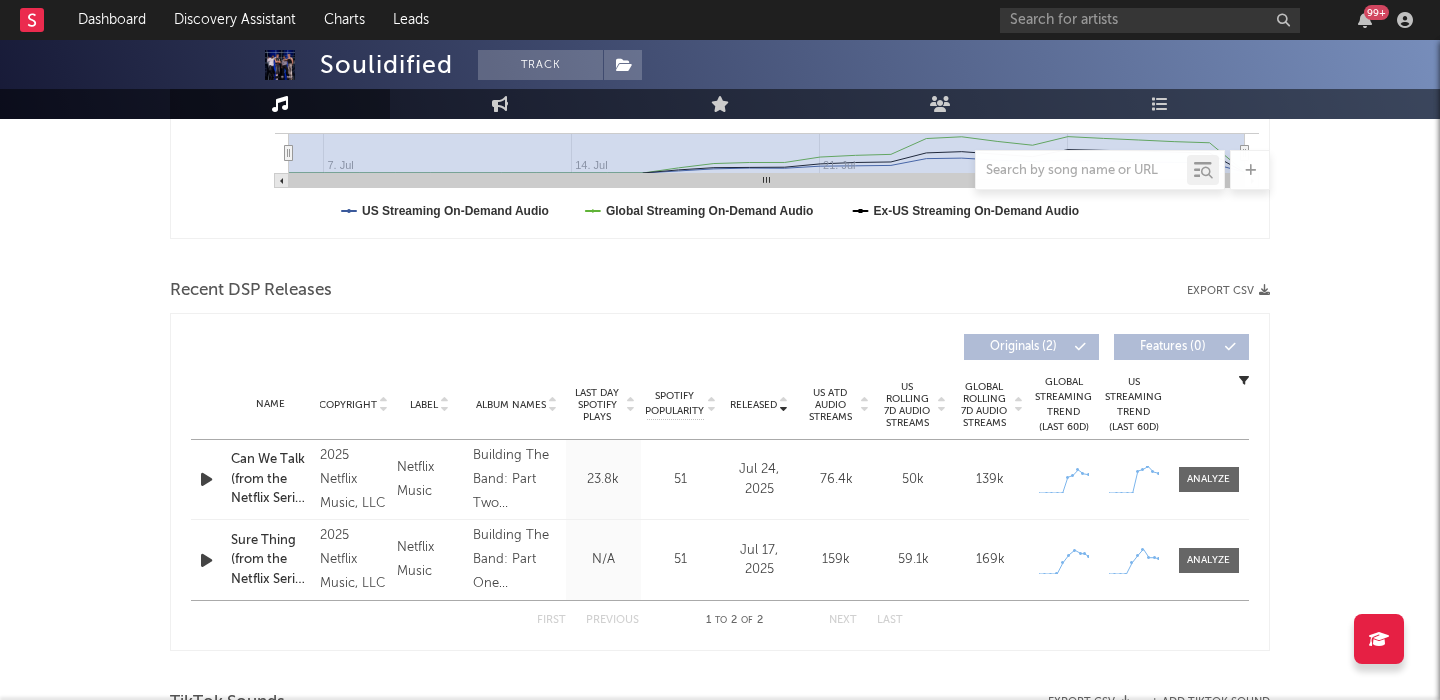 scroll, scrollTop: 0, scrollLeft: 0, axis: both 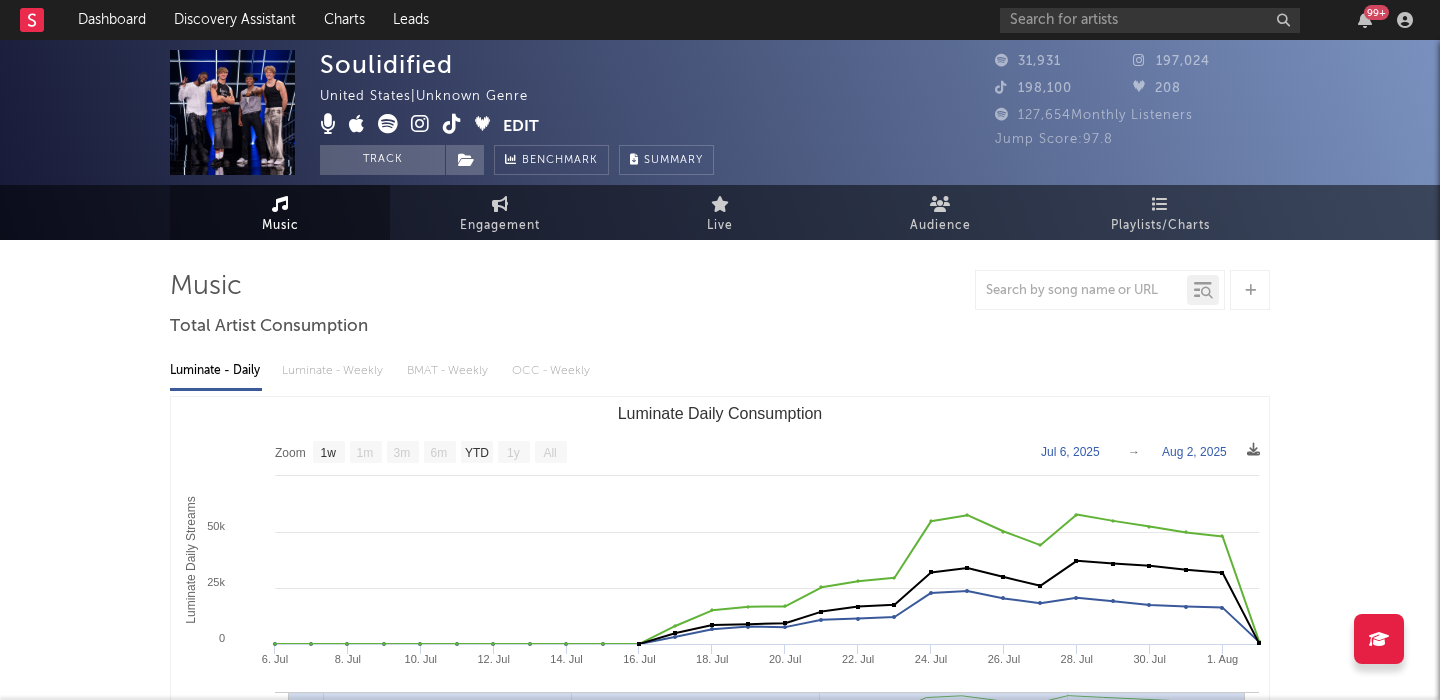 click at bounding box center (420, 124) 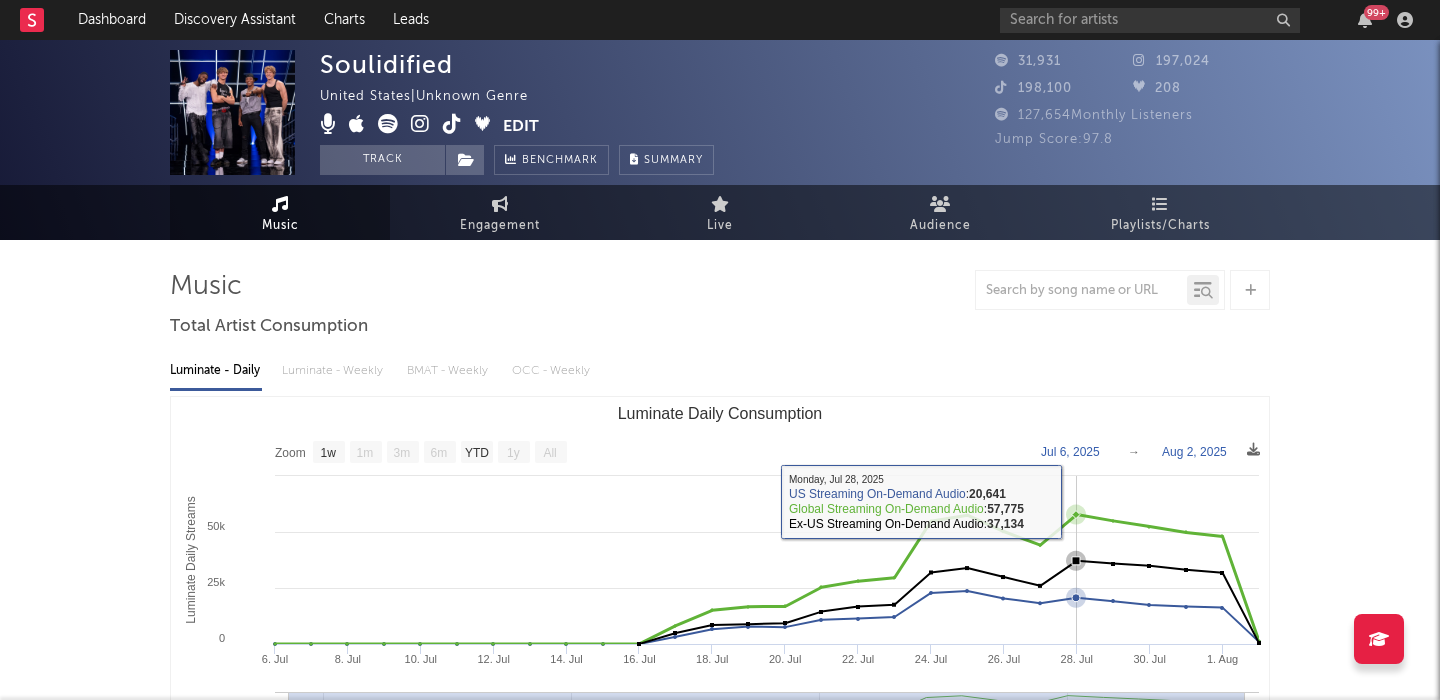 scroll, scrollTop: 1, scrollLeft: 0, axis: vertical 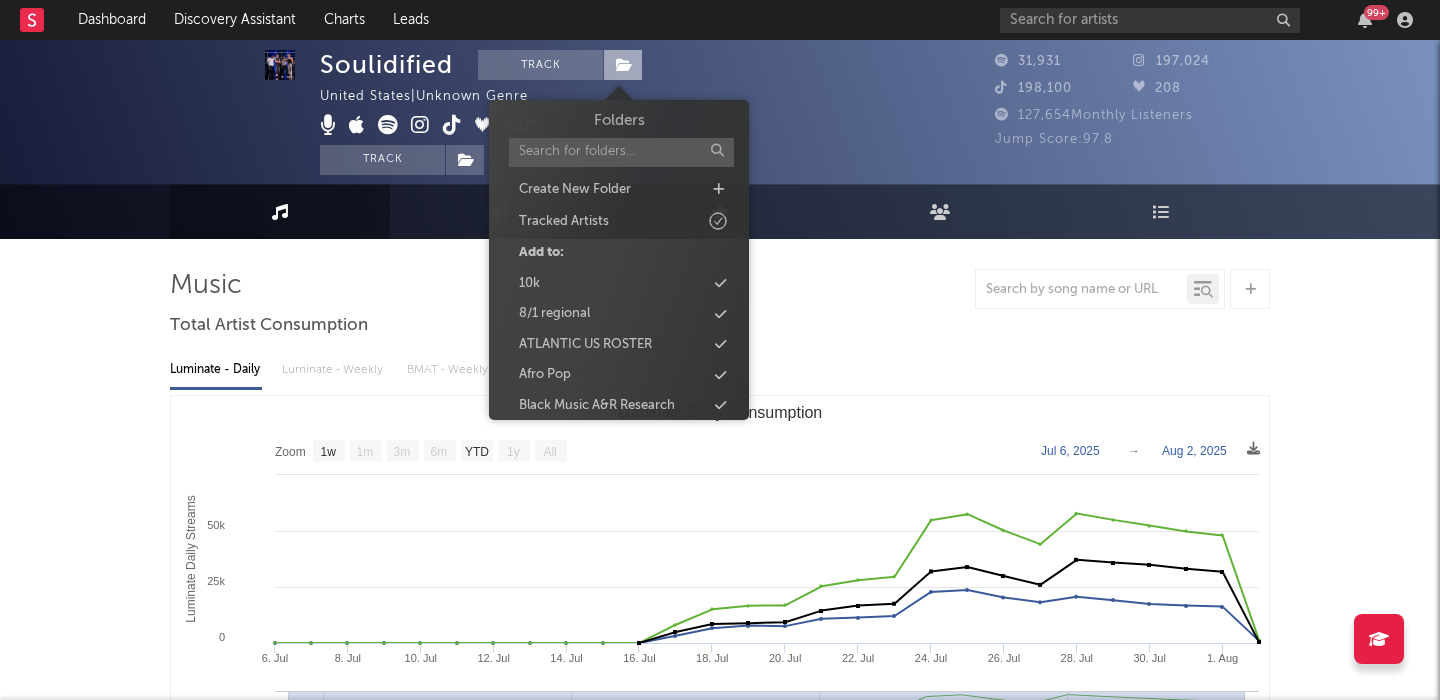 click at bounding box center (623, 65) 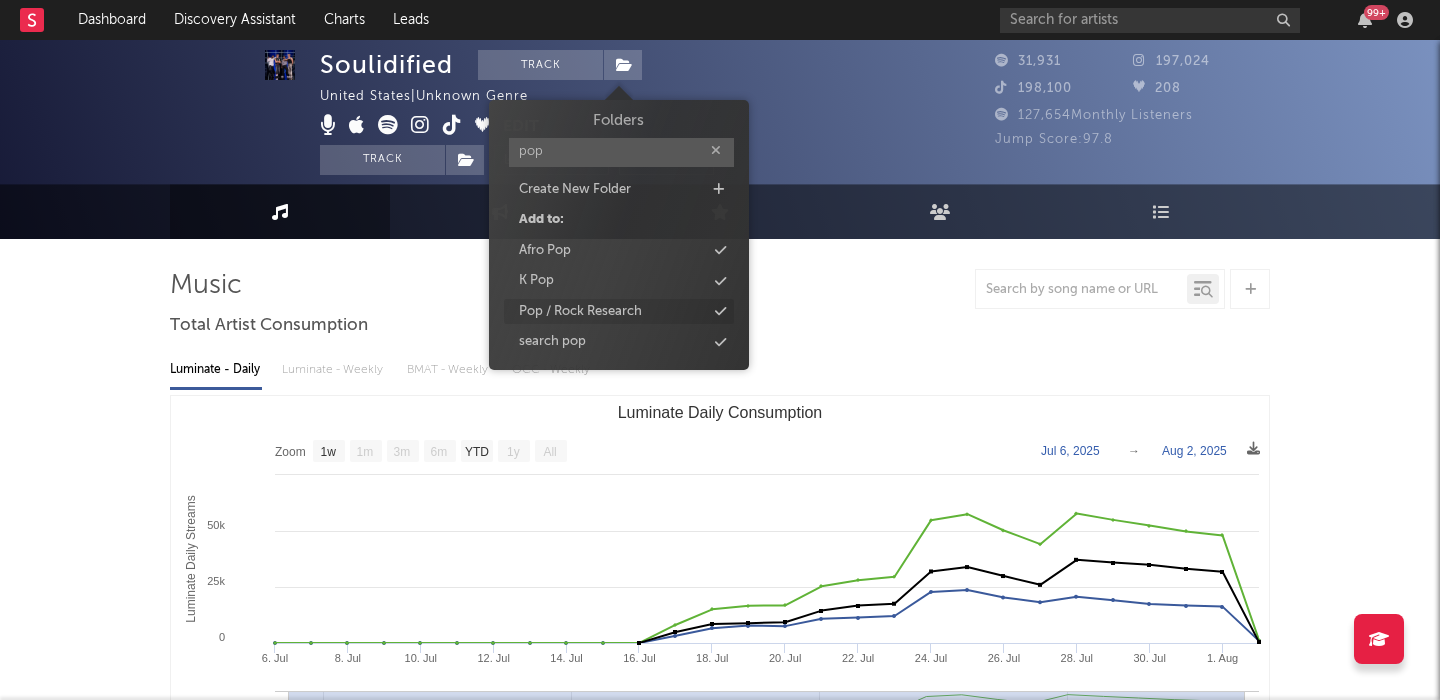 type on "pop" 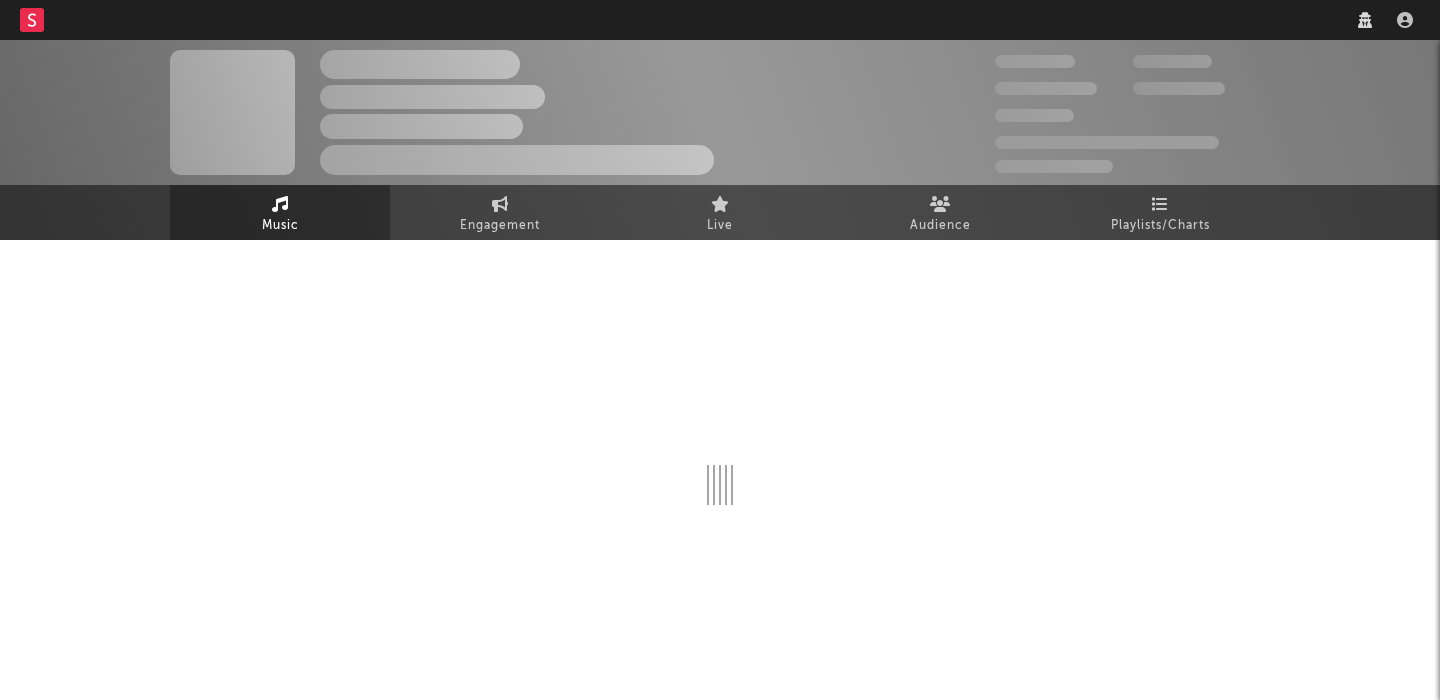 scroll, scrollTop: 0, scrollLeft: 0, axis: both 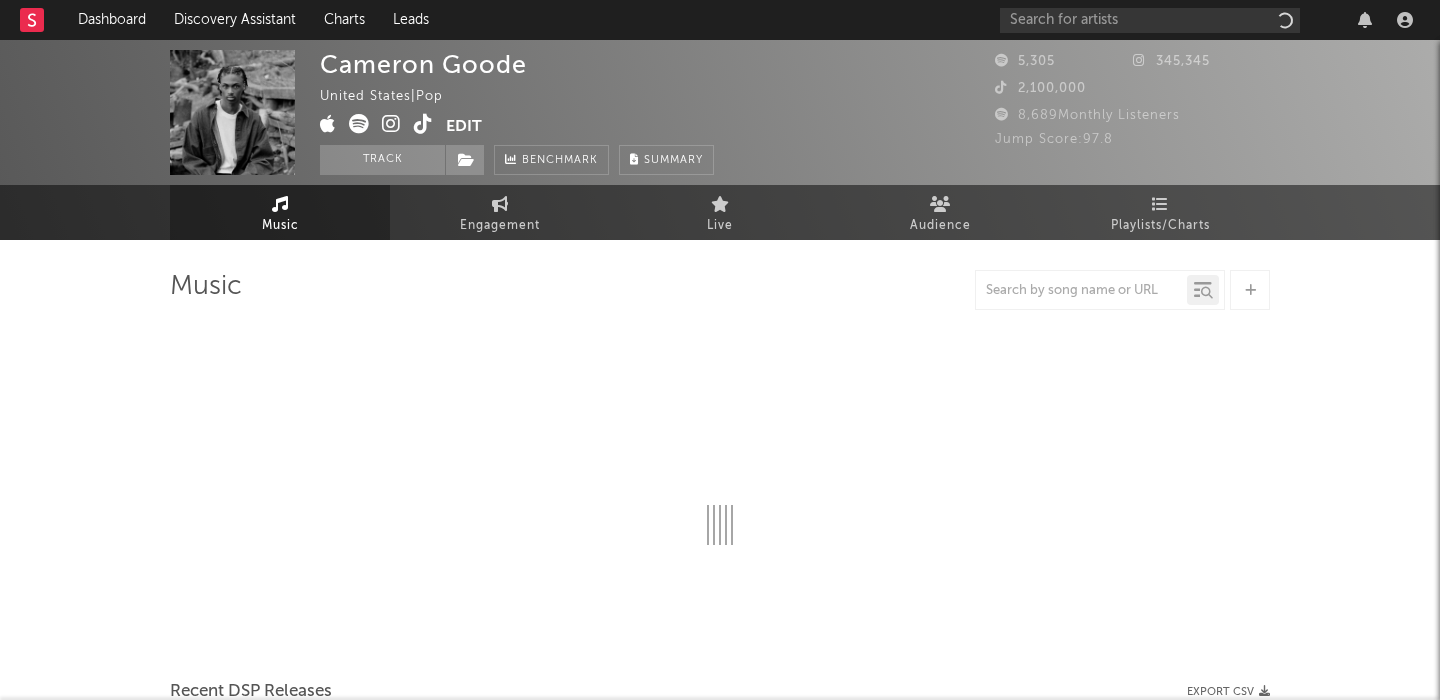 select on "6m" 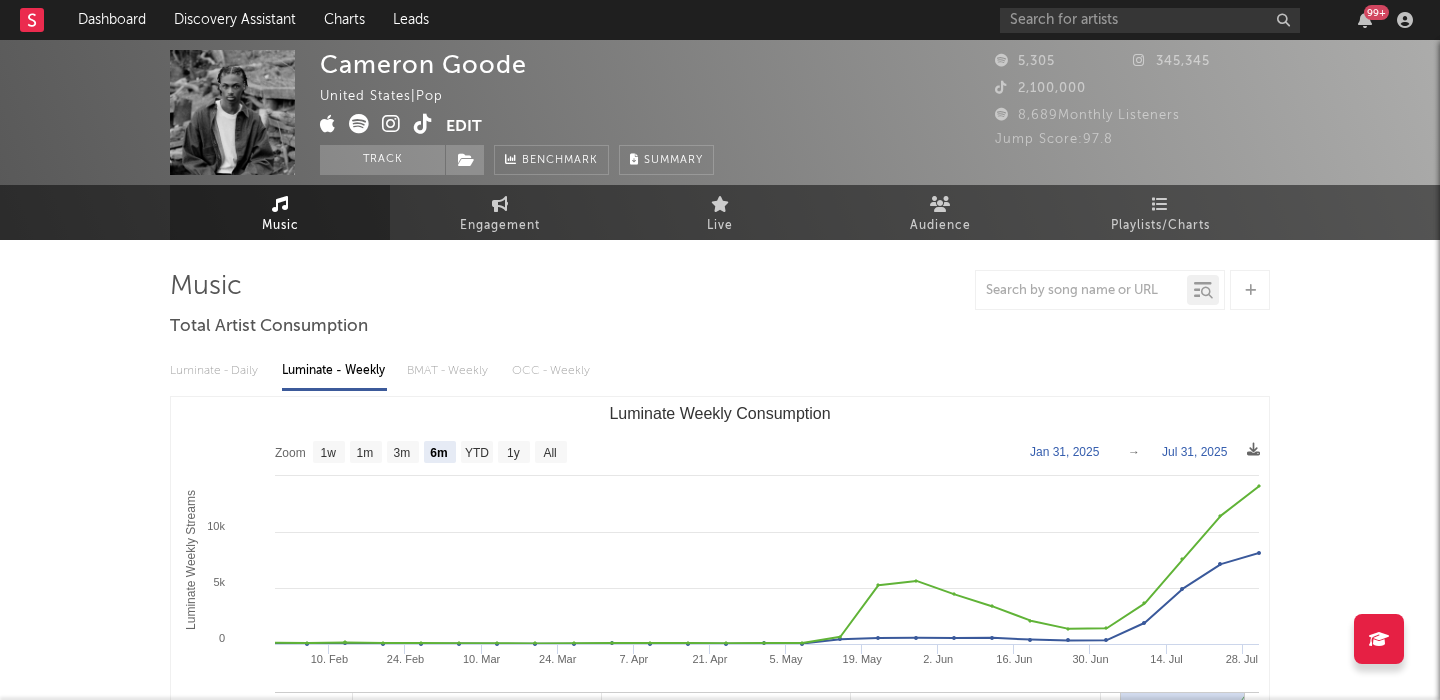 click at bounding box center (391, 124) 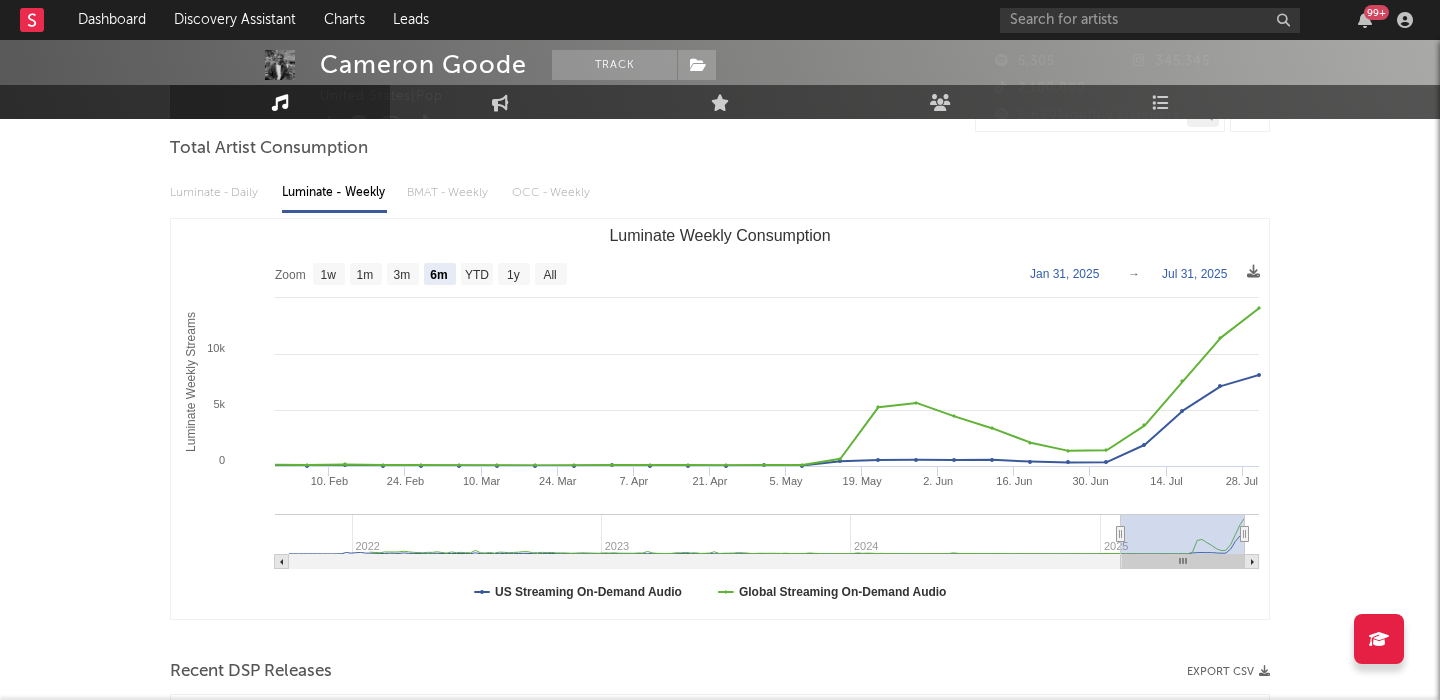 scroll, scrollTop: 503, scrollLeft: 0, axis: vertical 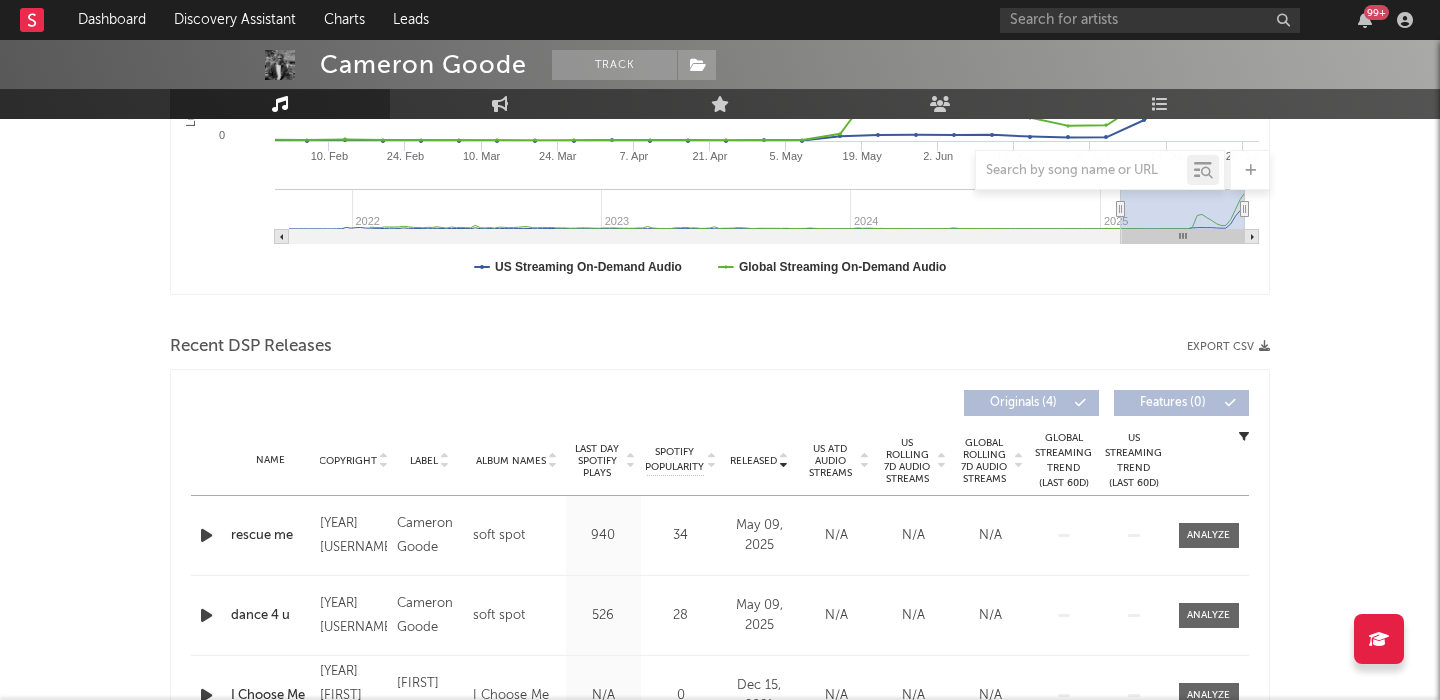 click at bounding box center (206, 535) 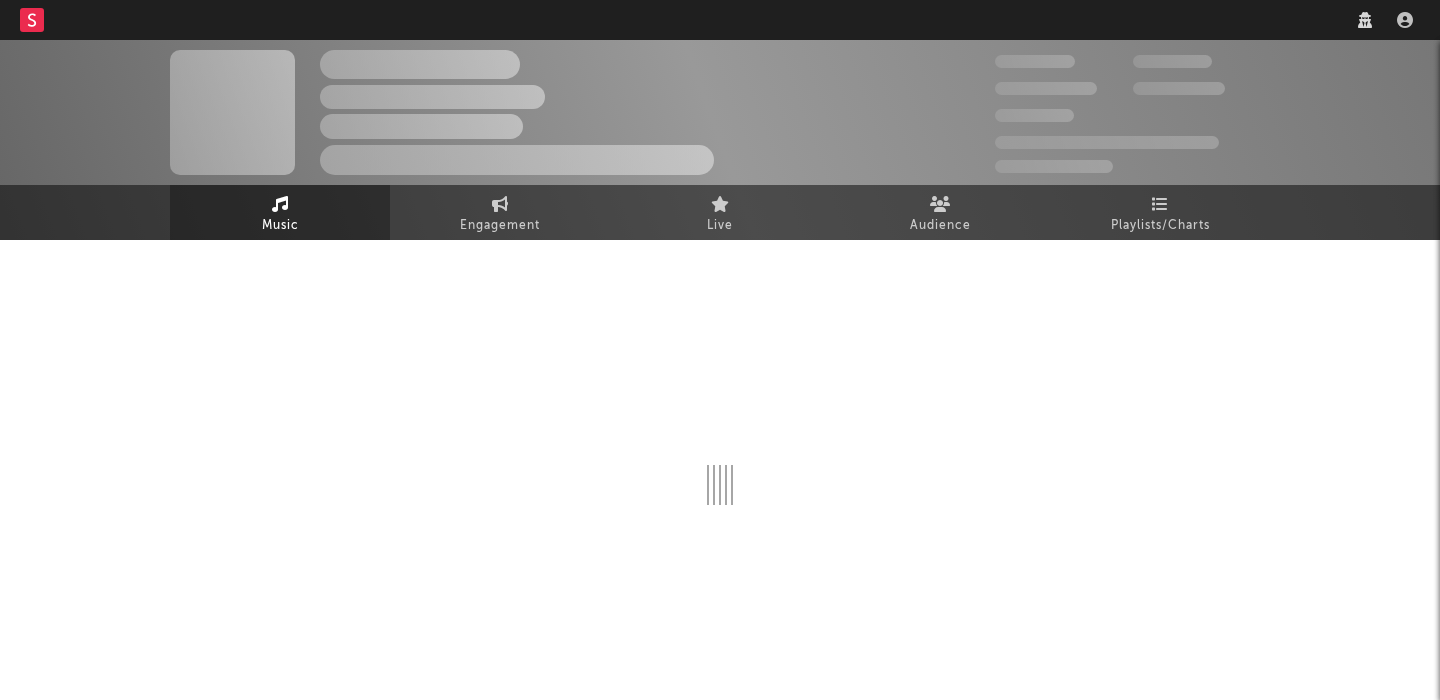scroll, scrollTop: 0, scrollLeft: 0, axis: both 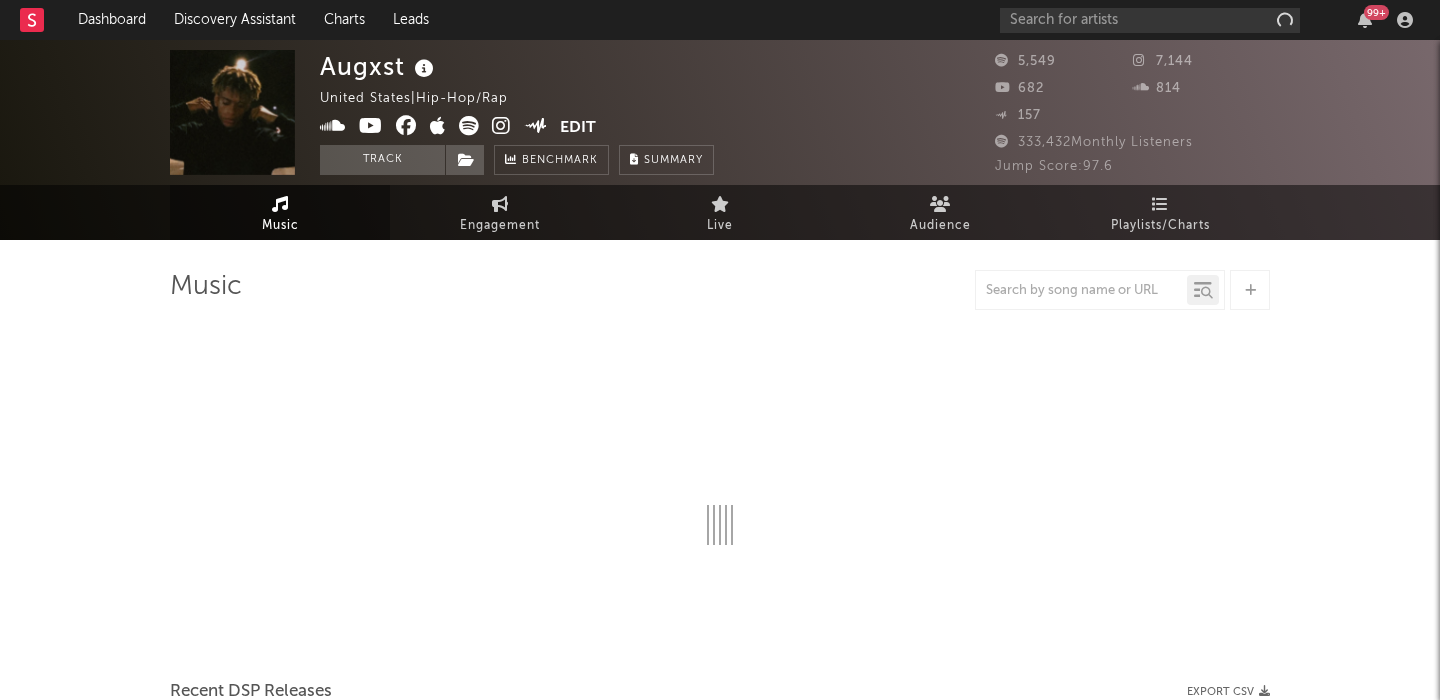 select on "6m" 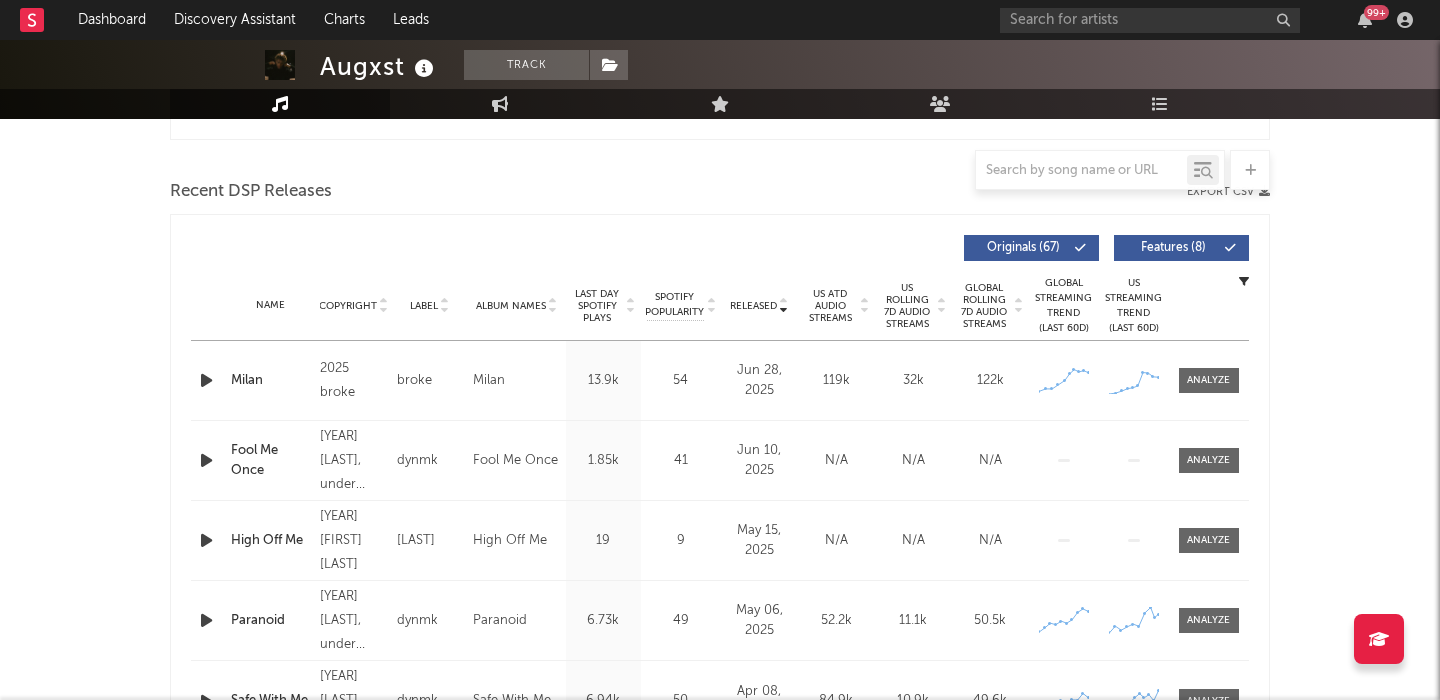 scroll, scrollTop: 720, scrollLeft: 0, axis: vertical 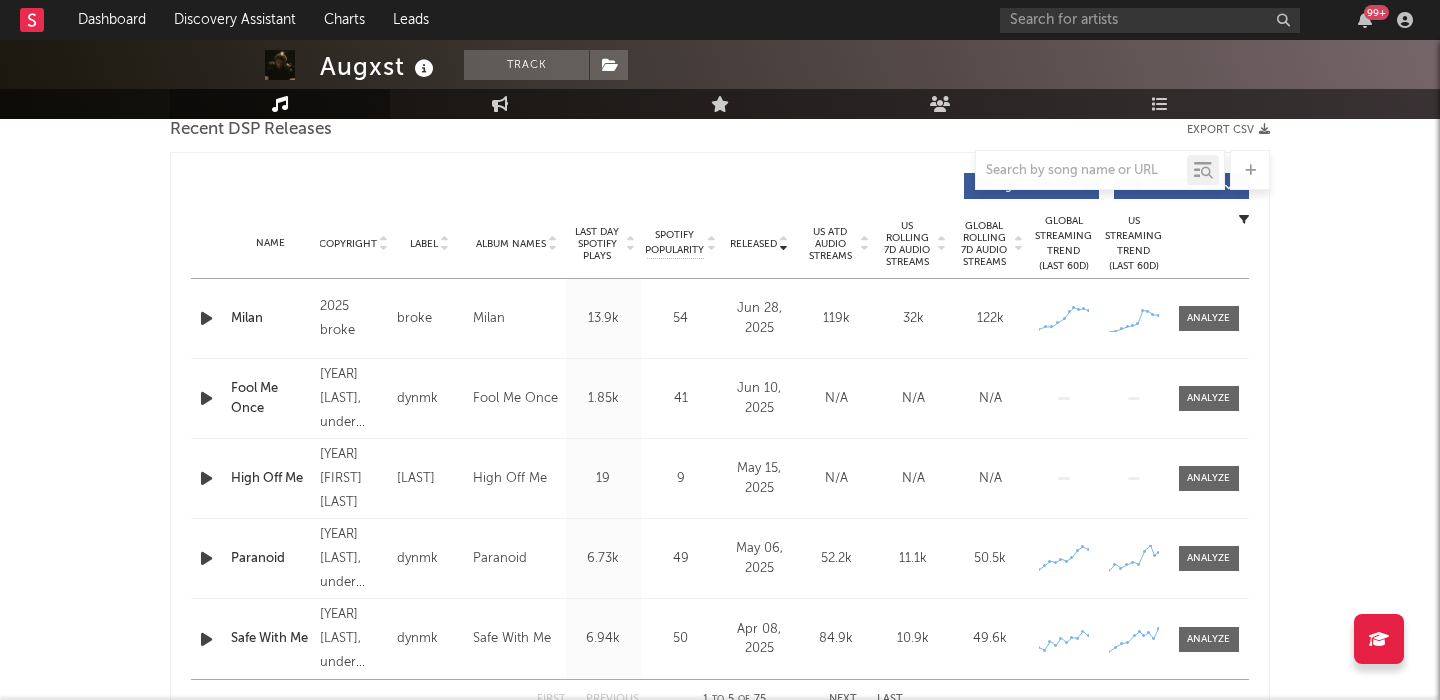 click on "US Rolling 7D Audio Streams" at bounding box center (907, 244) 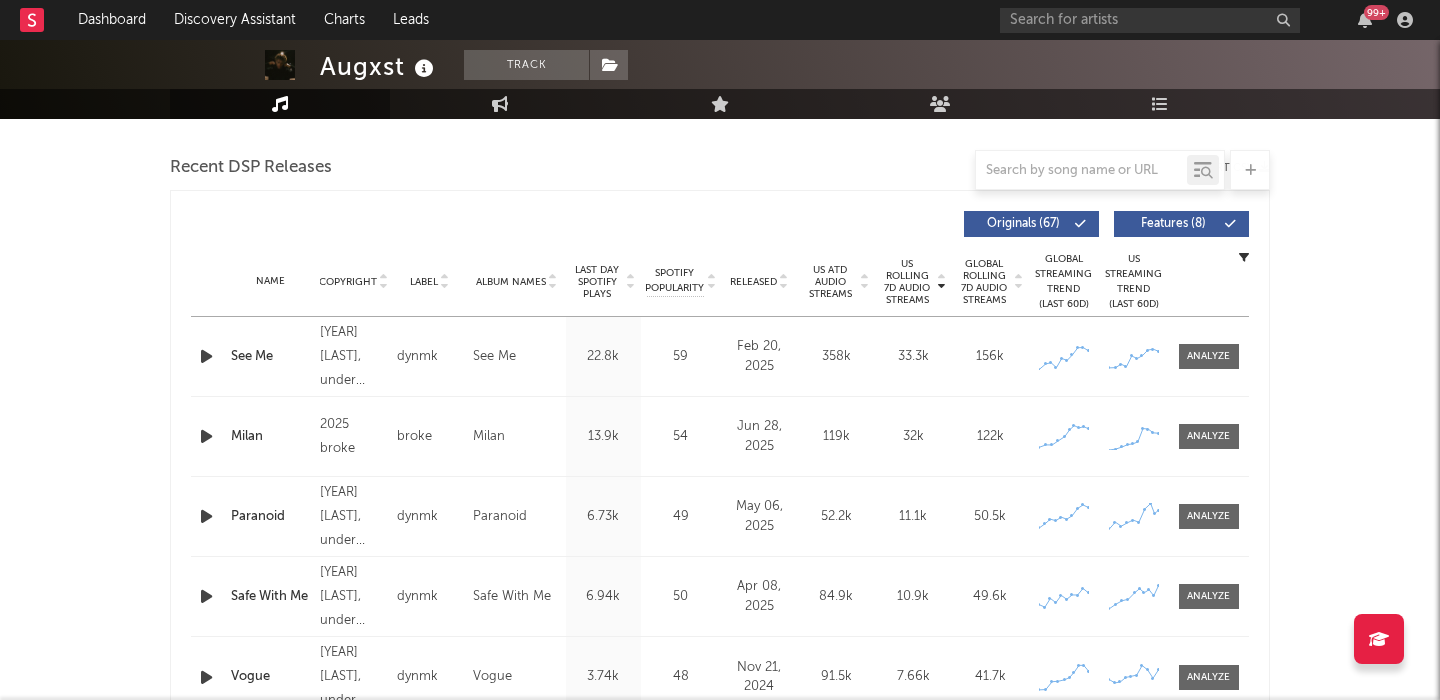 scroll, scrollTop: 676, scrollLeft: 0, axis: vertical 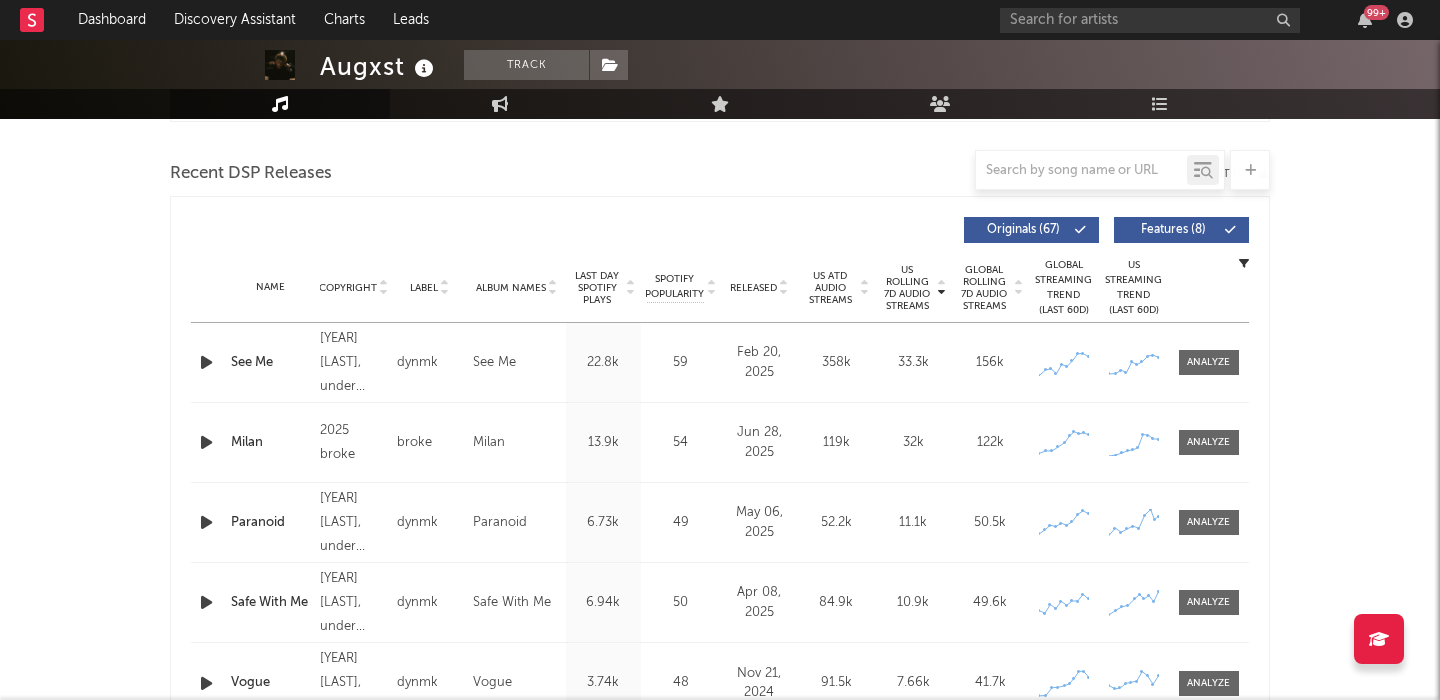 click on "Features   ( 8 )" at bounding box center [1173, 230] 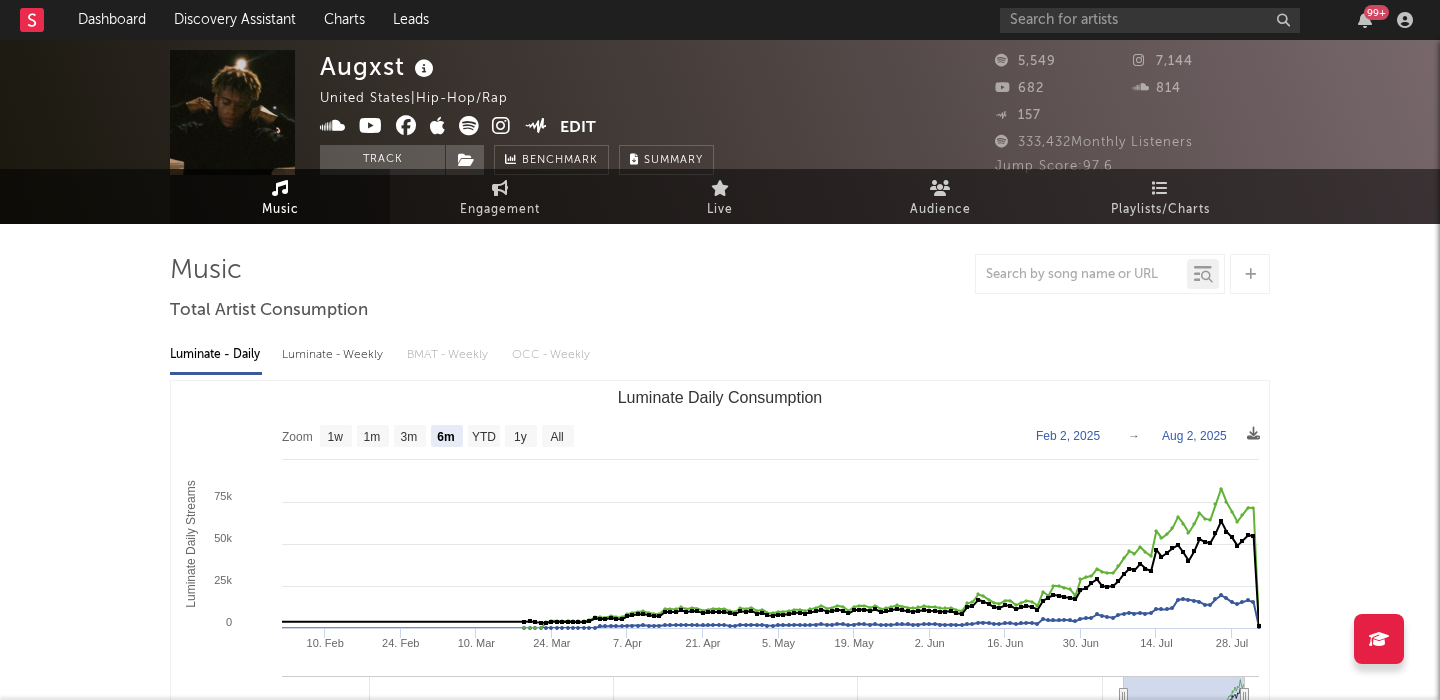 scroll, scrollTop: 0, scrollLeft: 0, axis: both 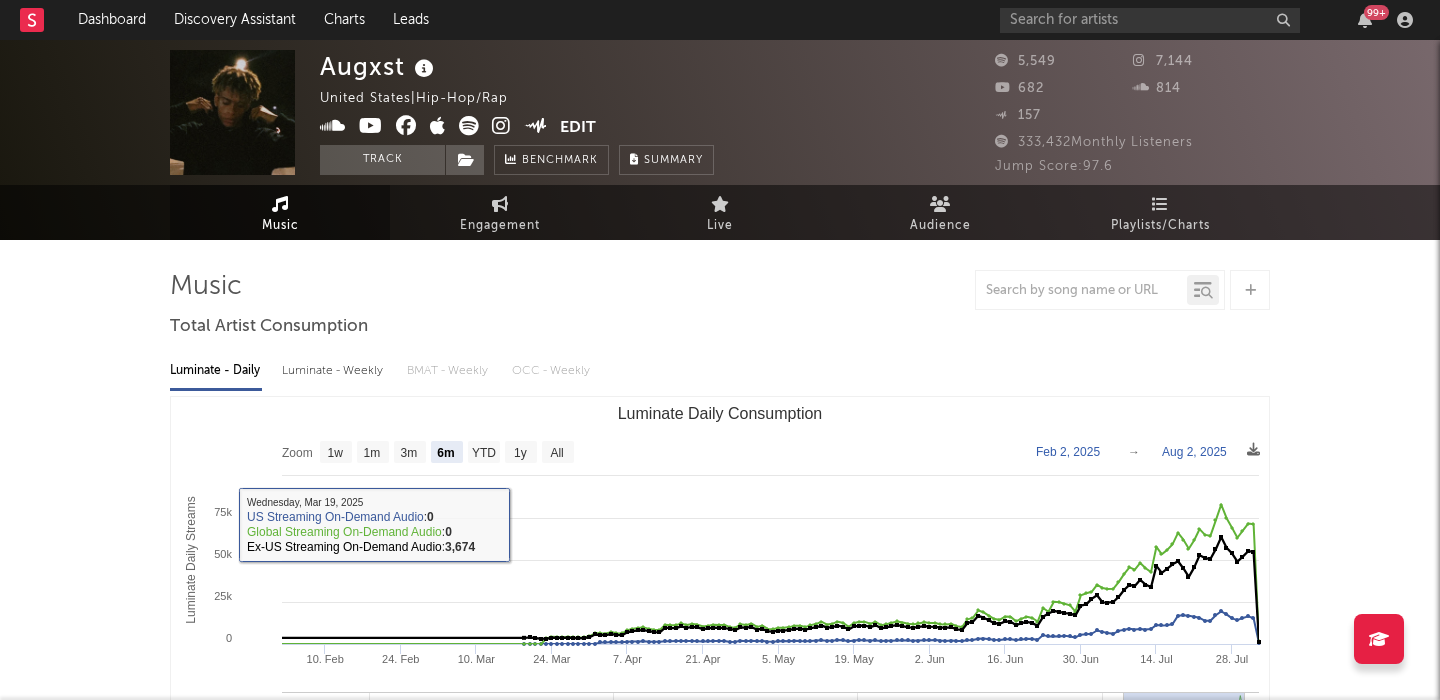 click on "Luminate - Daily Luminate - Weekly BMAT - Weekly OCC - Weekly Zoom 1w 1m 3m 6m YTD 1y All 2025-02-02 2025-08-02 Created with Highcharts 10.3.3 Luminate Daily Streams Luminate Daily Consumption 10. Feb 24. Feb 10. Mar 24. Mar 7. Apr 21. Apr 5. May 19. May 2. Jun 16. Jun 30. Jun 14. Jul 28. Jul 2022 2023 2024 2025 0 100k 25k 50k 75k Zoom 1w 1m 3m 6m YTD 1y All Feb  2, 2025 → Aug  2, 2025 US Streaming On-Demand Audio Global Streaming On-Demand Audio Ex-US Streaming On-Demand Audio Wednesday, Mar 19, 2025 ​ US Streaming On-Demand Audio :  0 ​ Global Streaming On-Demand Audio :  0 ​ Ex-US Streaming On-Demand Audio :  3,674 ​" at bounding box center [720, 573] 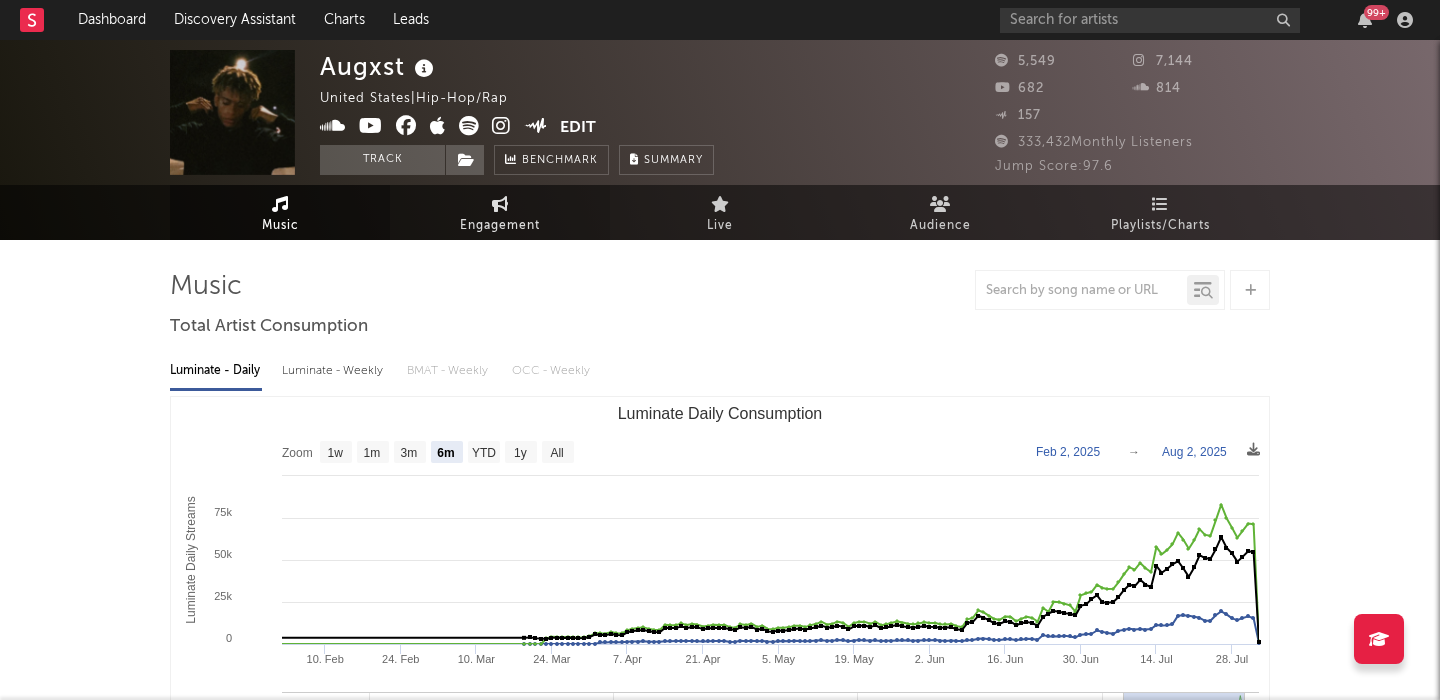 click on "Engagement" at bounding box center (500, 212) 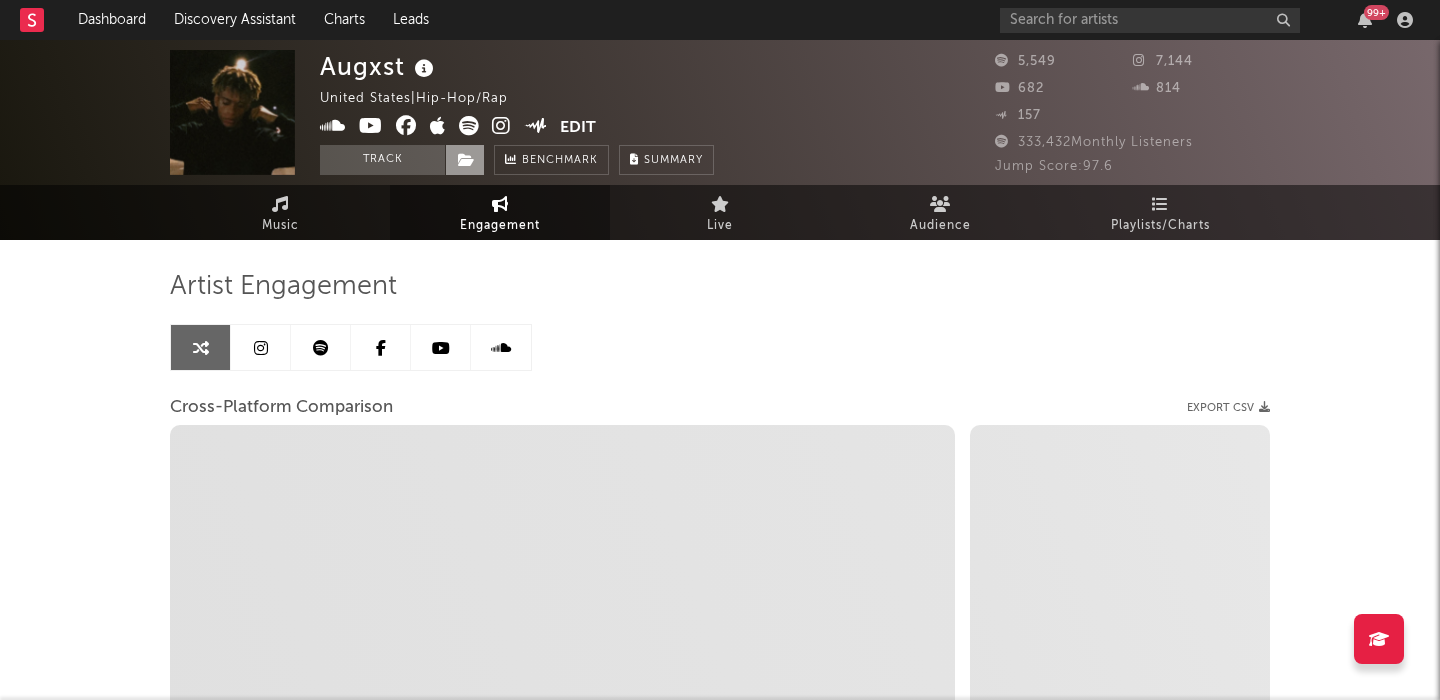 click at bounding box center (466, 160) 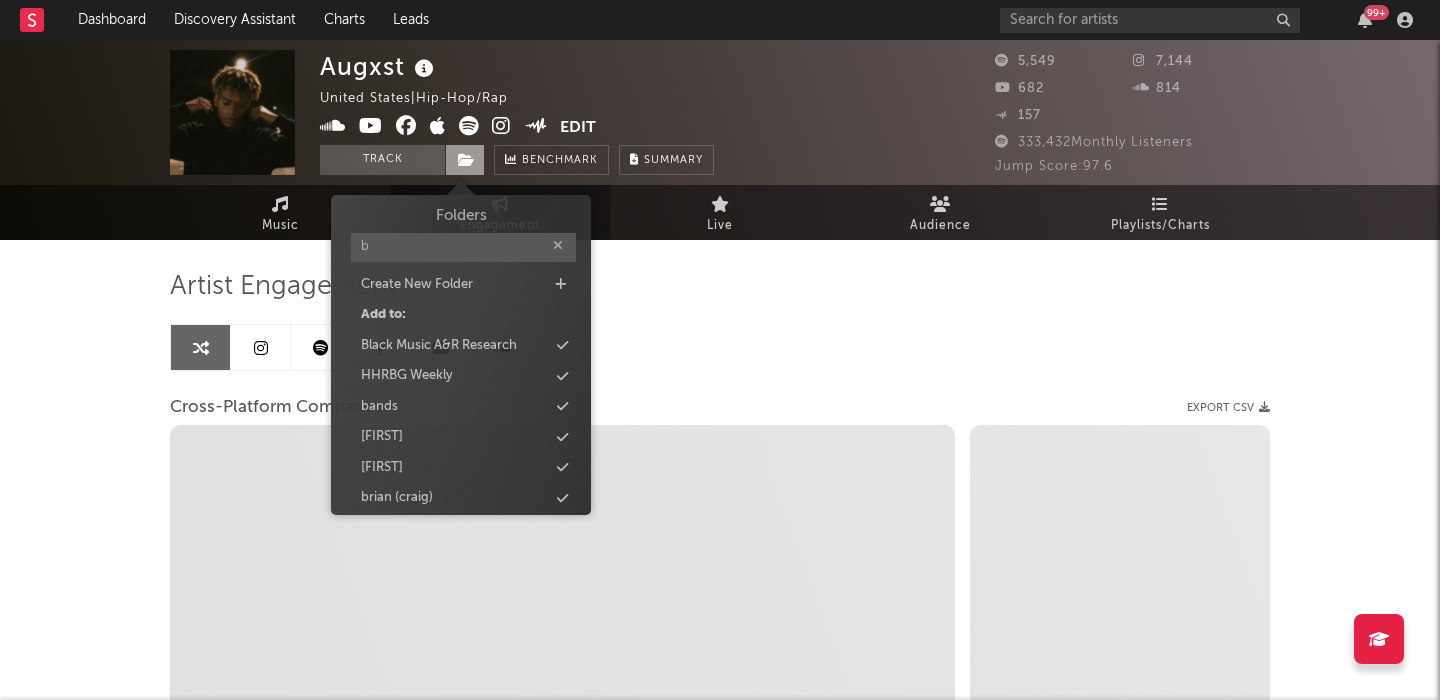 type on "bl" 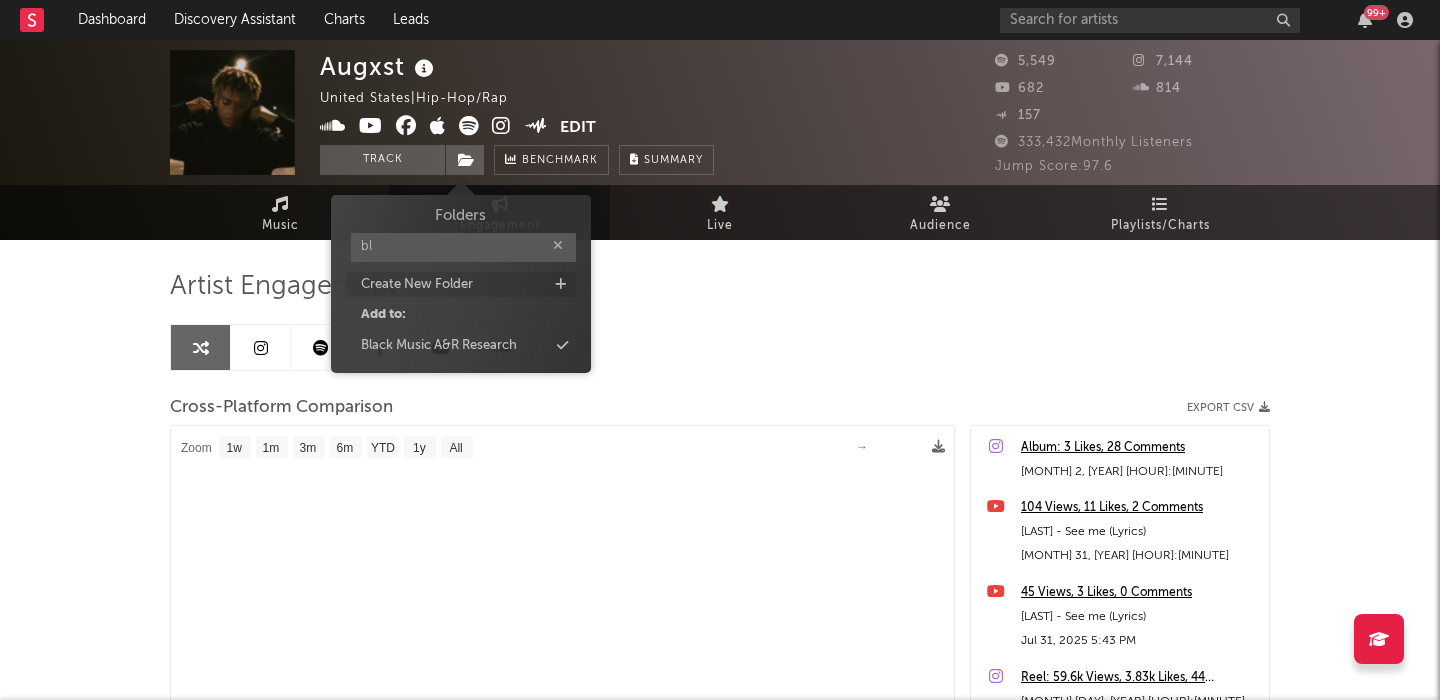 select on "1m" 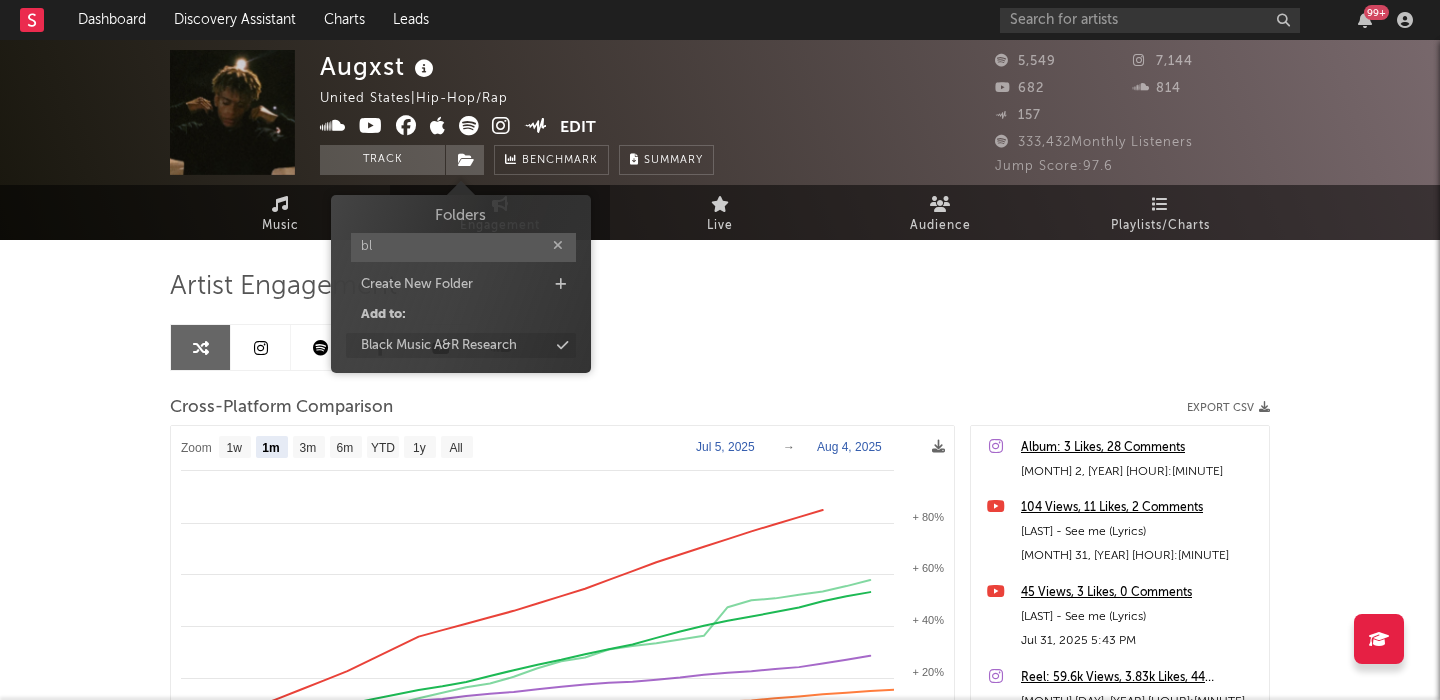 type on "bl" 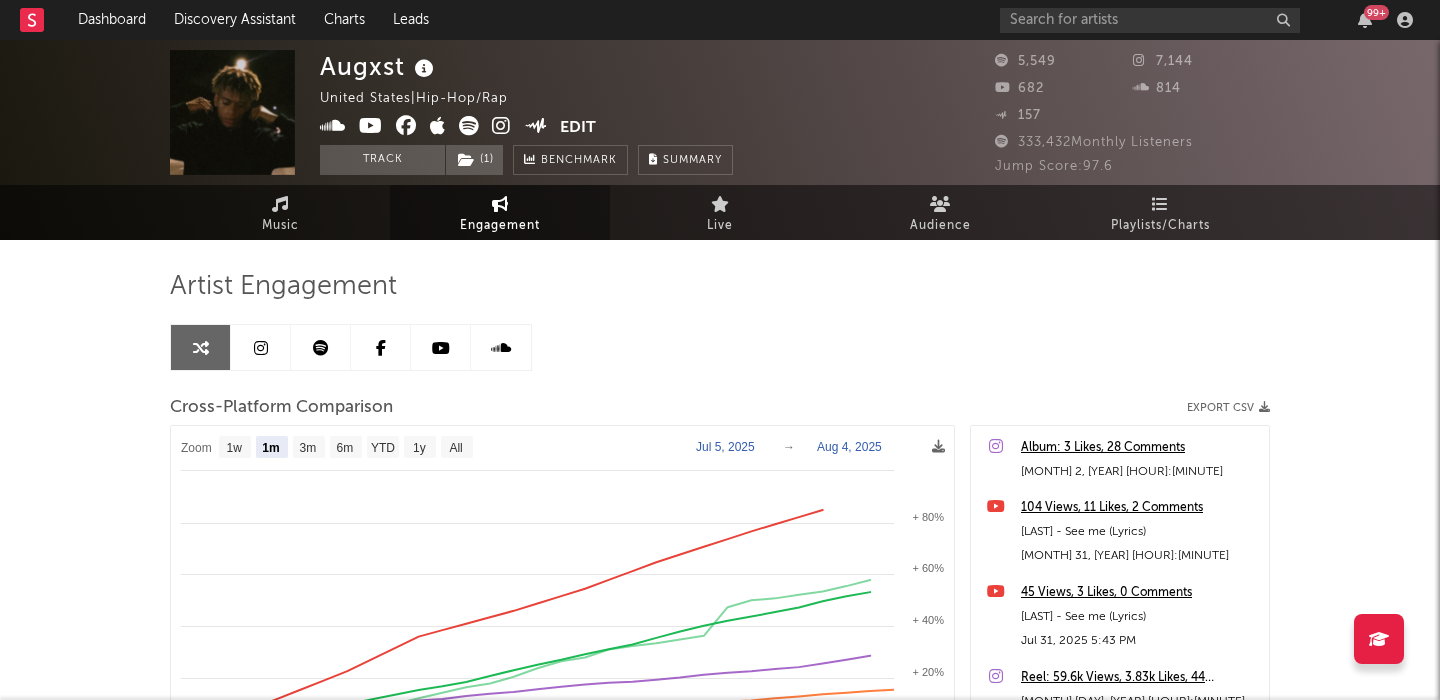 click on "Artist Engagement" at bounding box center (720, 287) 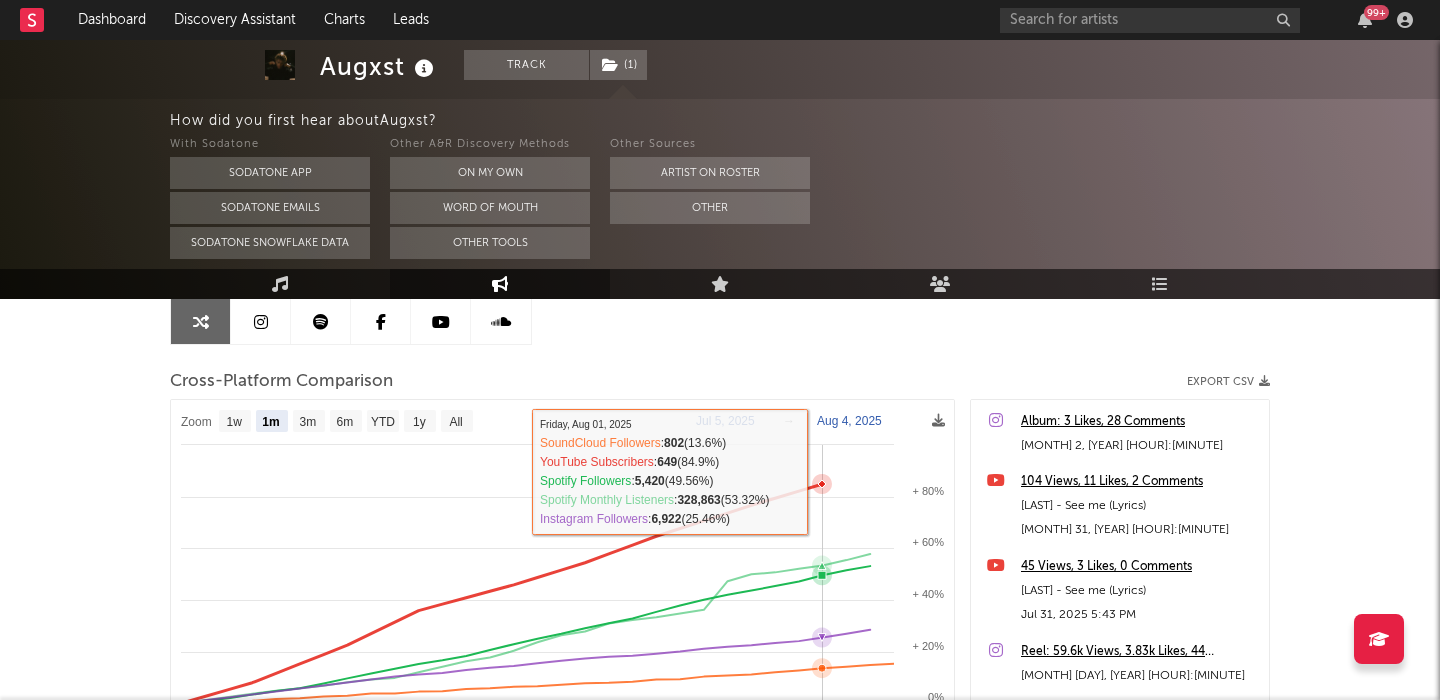 scroll, scrollTop: 0, scrollLeft: 0, axis: both 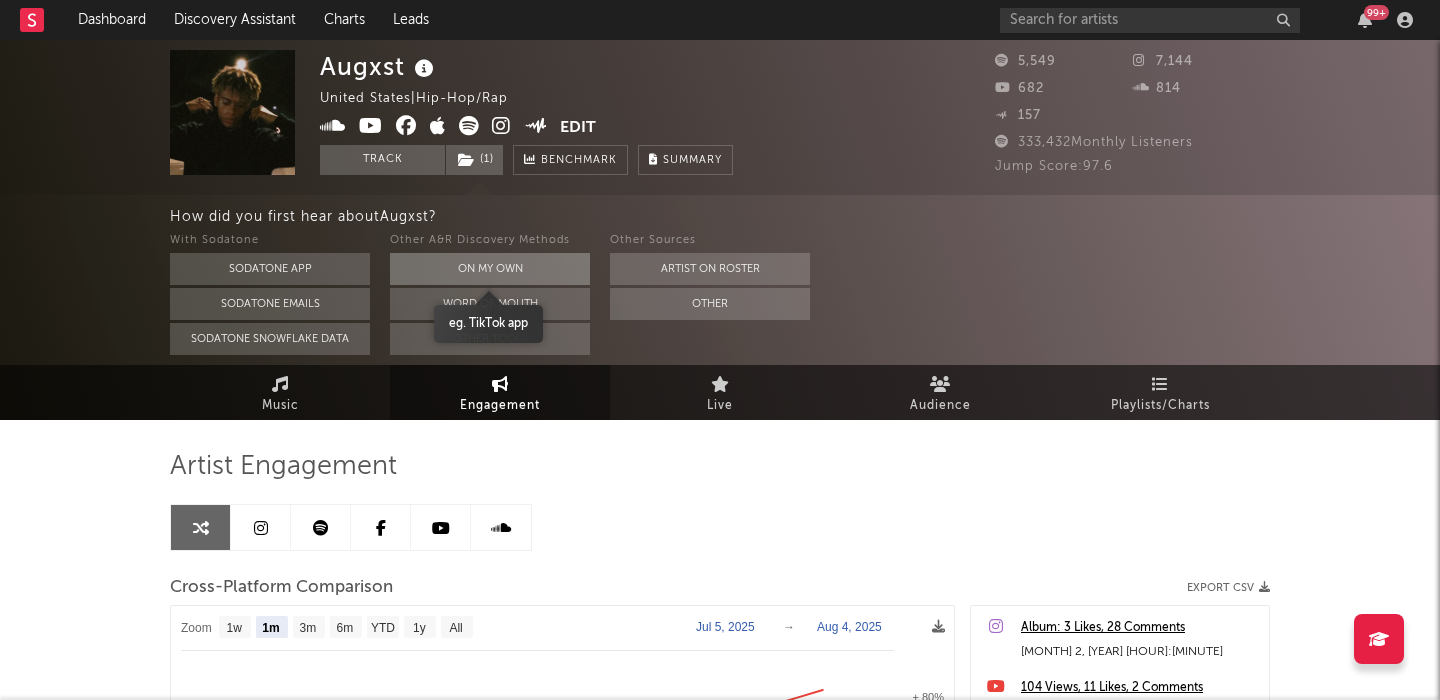 click on "On My Own" at bounding box center (490, 269) 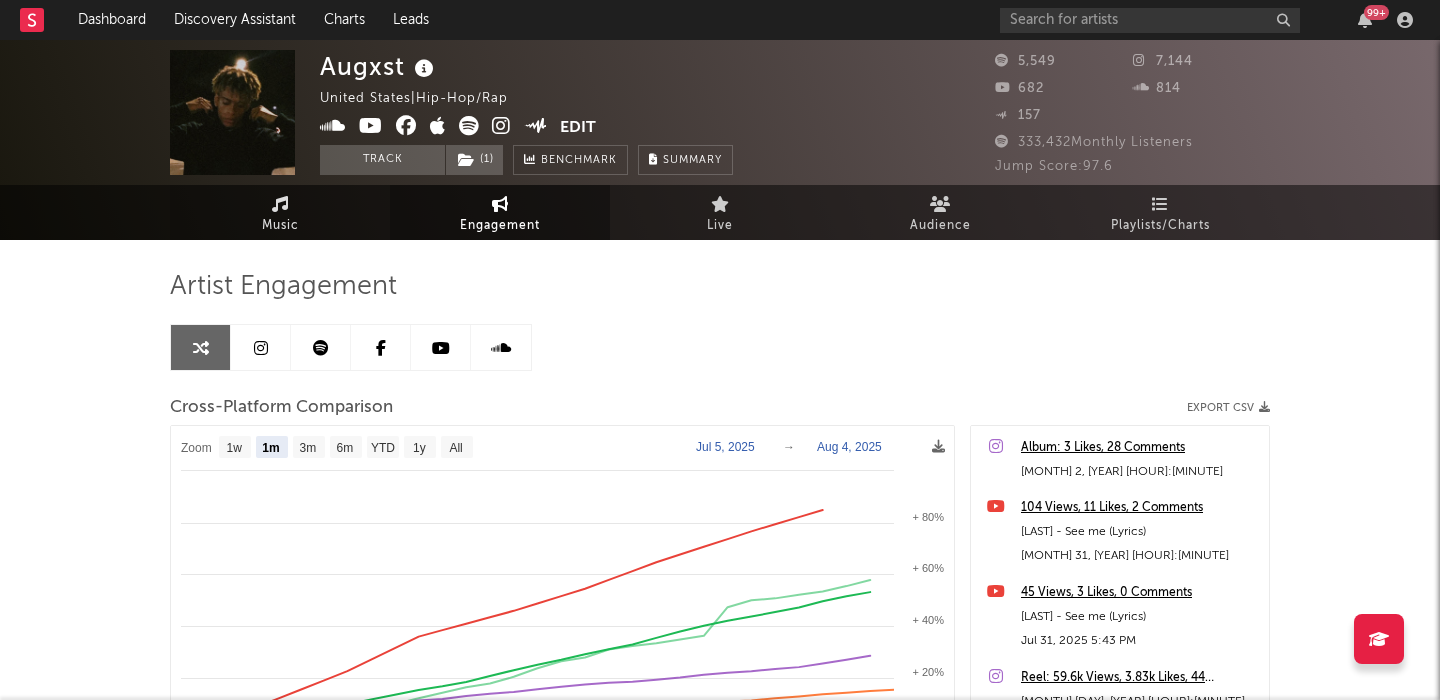 click on "Music" at bounding box center (280, 212) 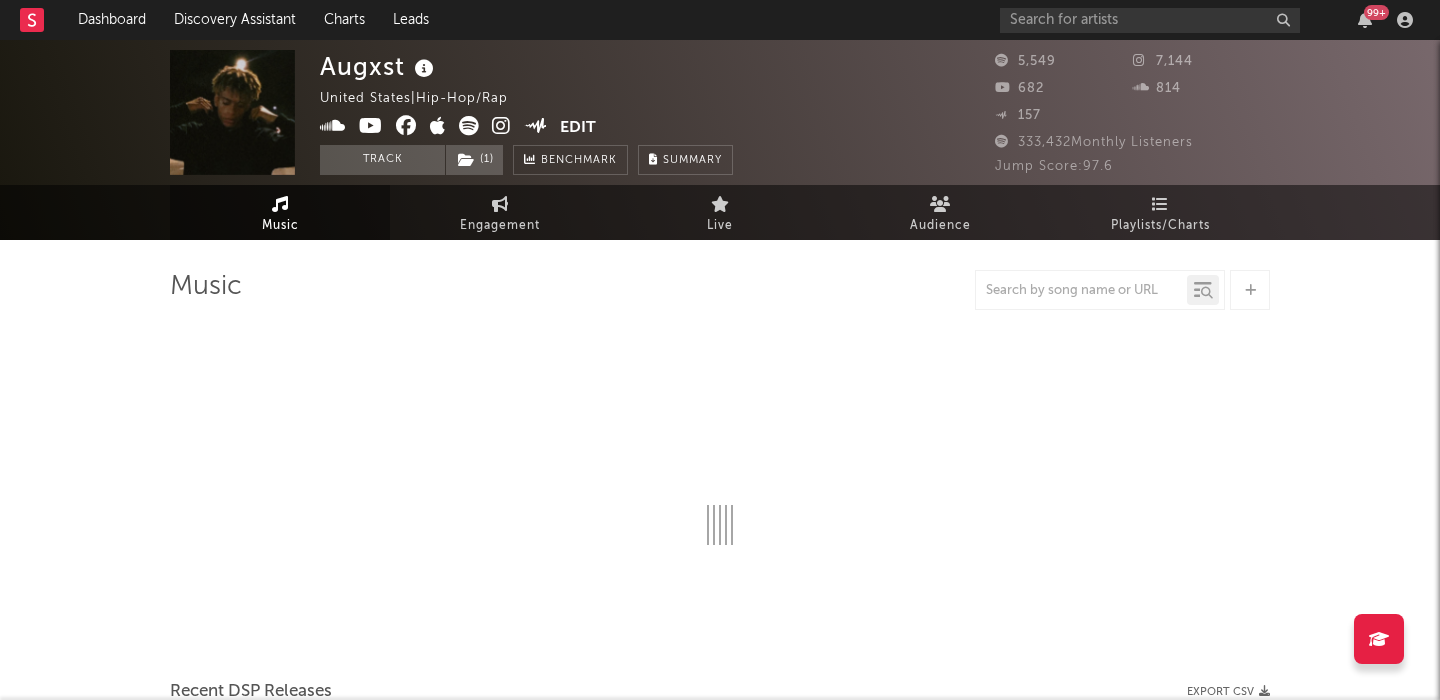 select on "6m" 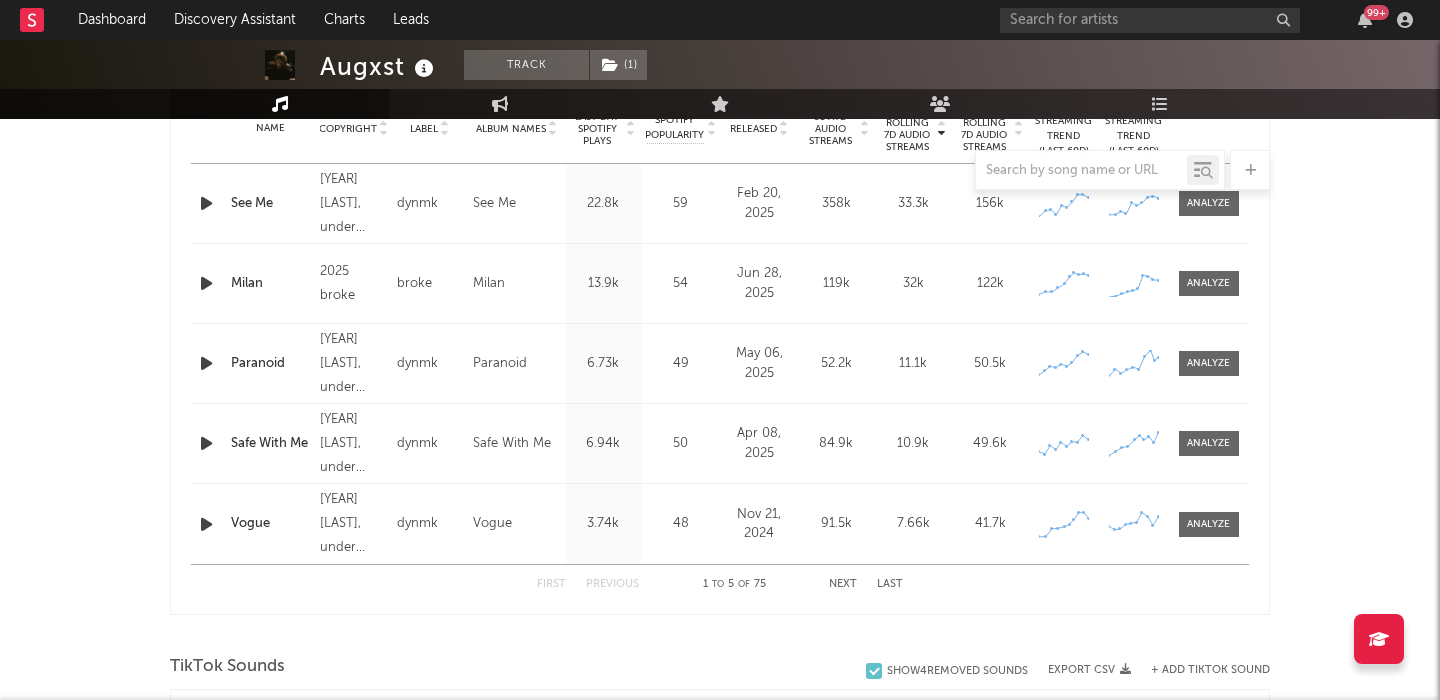 scroll, scrollTop: 765, scrollLeft: 0, axis: vertical 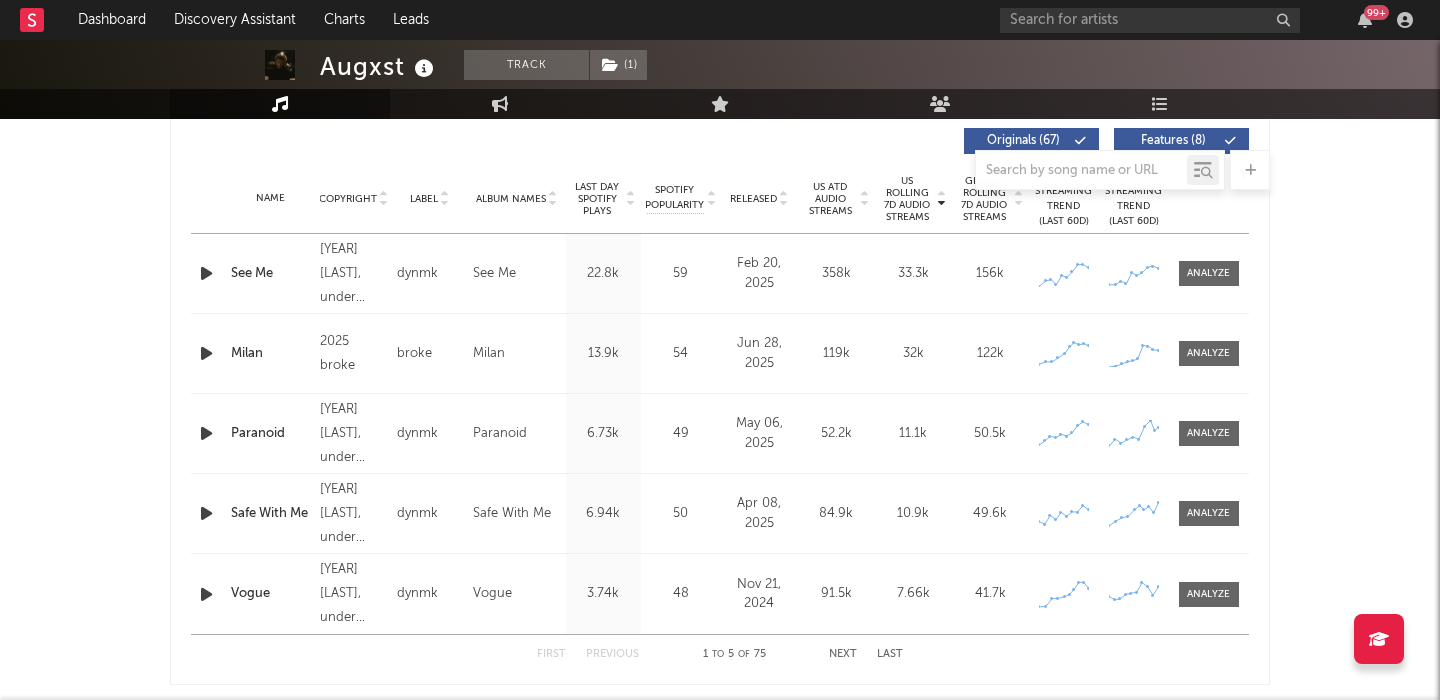 click at bounding box center [206, 353] 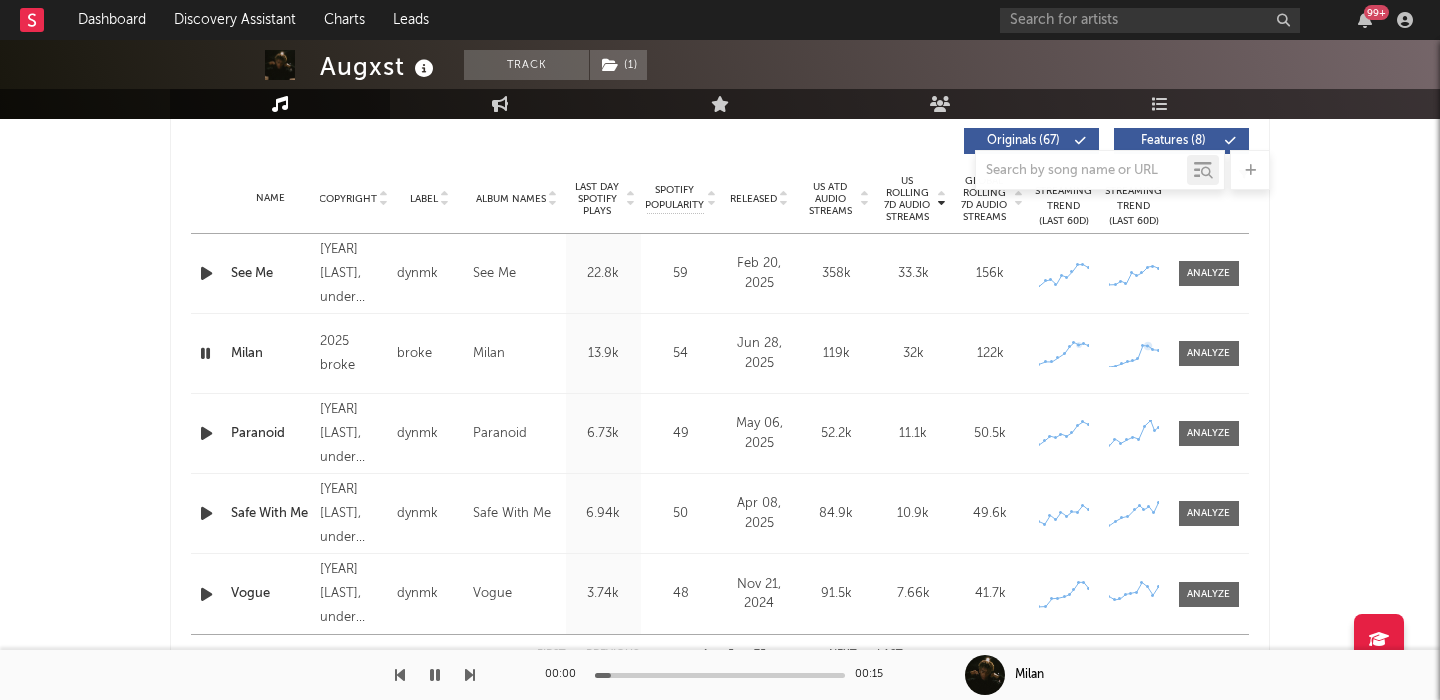 click on "Name Milan Copyright 2025 broke Label broke Album Names Milan Composer Names Seth Lorion 7 Day Spotify Plays 108k Last Day Spotify Plays 13.9k ATD Spotify Plays 291k Spotify Popularity 54 Total US Streams N/A Total US SES N/A Total UK Streams N/A Total UK Audio Streams N/A UK Weekly Streams N/A UK Weekly Audio Streams N/A Released Jun 28, 2025 US ATD Audio Streams 119k US Rolling 7D Audio Streams 32k US Rolling WoW % Chg -20.9 Global ATD Audio Streams 409k Global Rolling 7D Audio Streams 122k Global Rolling WoW % Chg -9.29 Estimated % Playlist Streams Last Day N/A Global Streaming Trend (Last 60D) Created with Highcharts 10.3.3 Ex-US Streaming Trend (Last 60D) Created with Highcharts 10.3.3 US Streaming Trend (Last 60D) Created with Highcharts 10.3.3 Global Latest Day Audio Streams 1.03k US Latest Day Audio Streams 415" at bounding box center (720, 353) 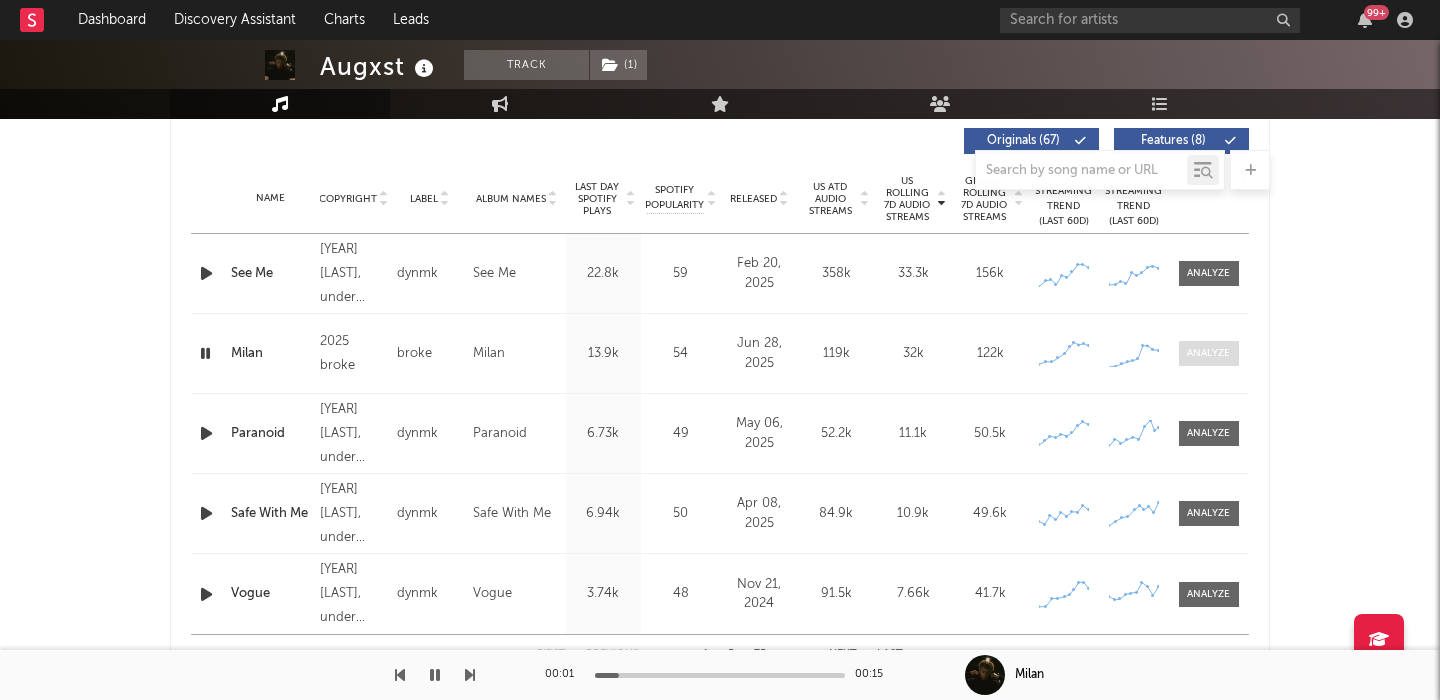click at bounding box center [1209, 353] 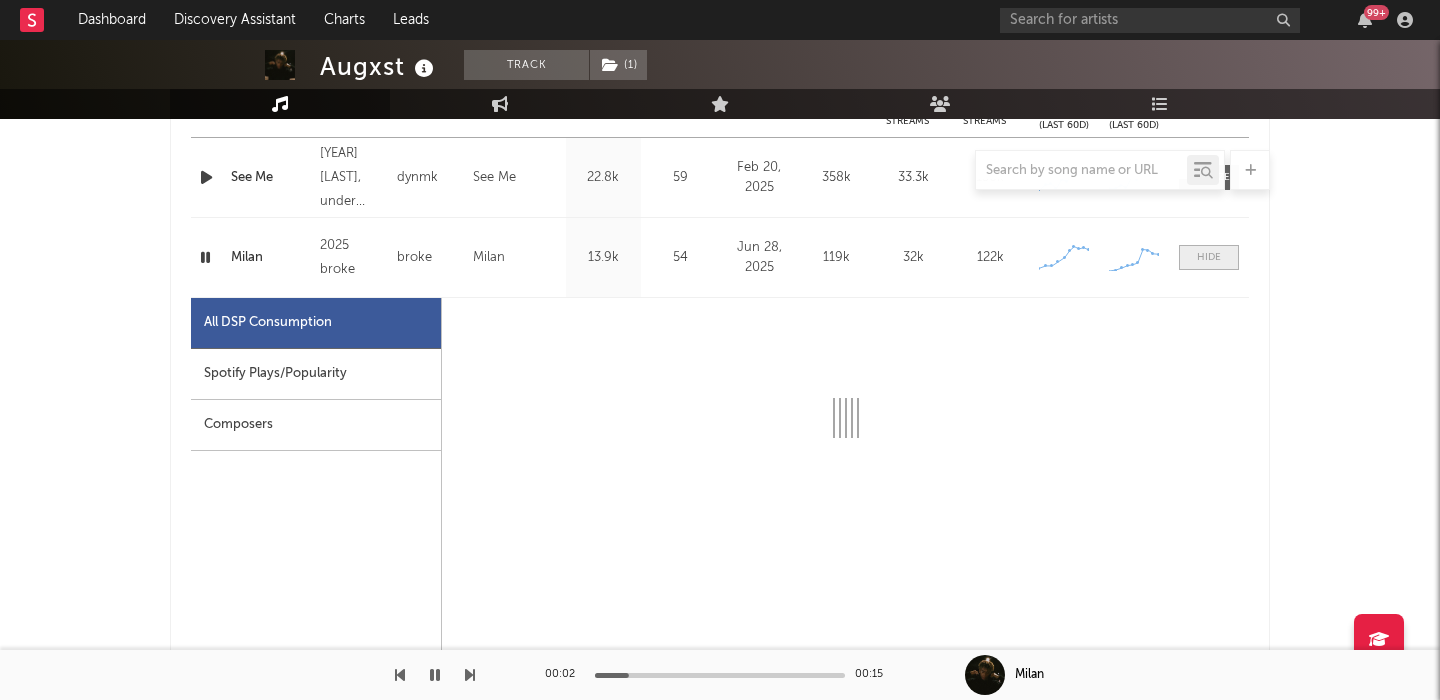 scroll, scrollTop: 978, scrollLeft: 0, axis: vertical 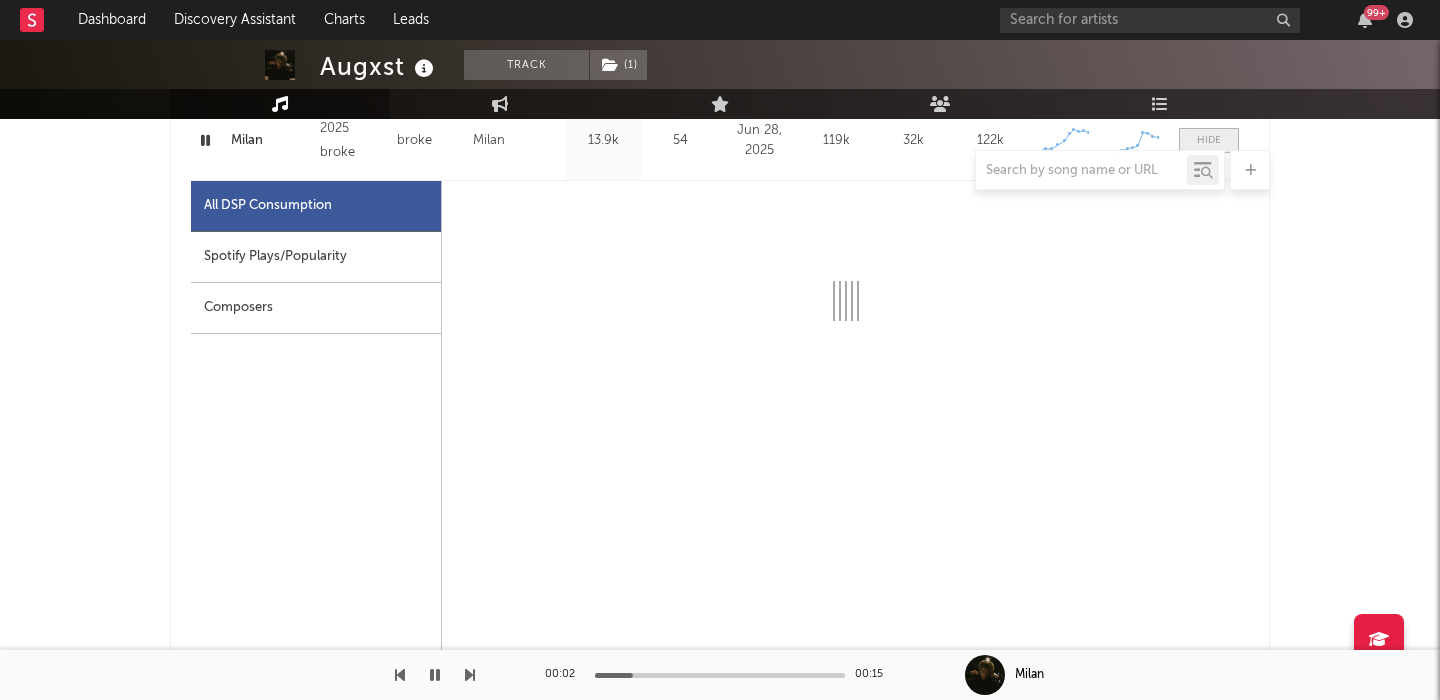 select on "1w" 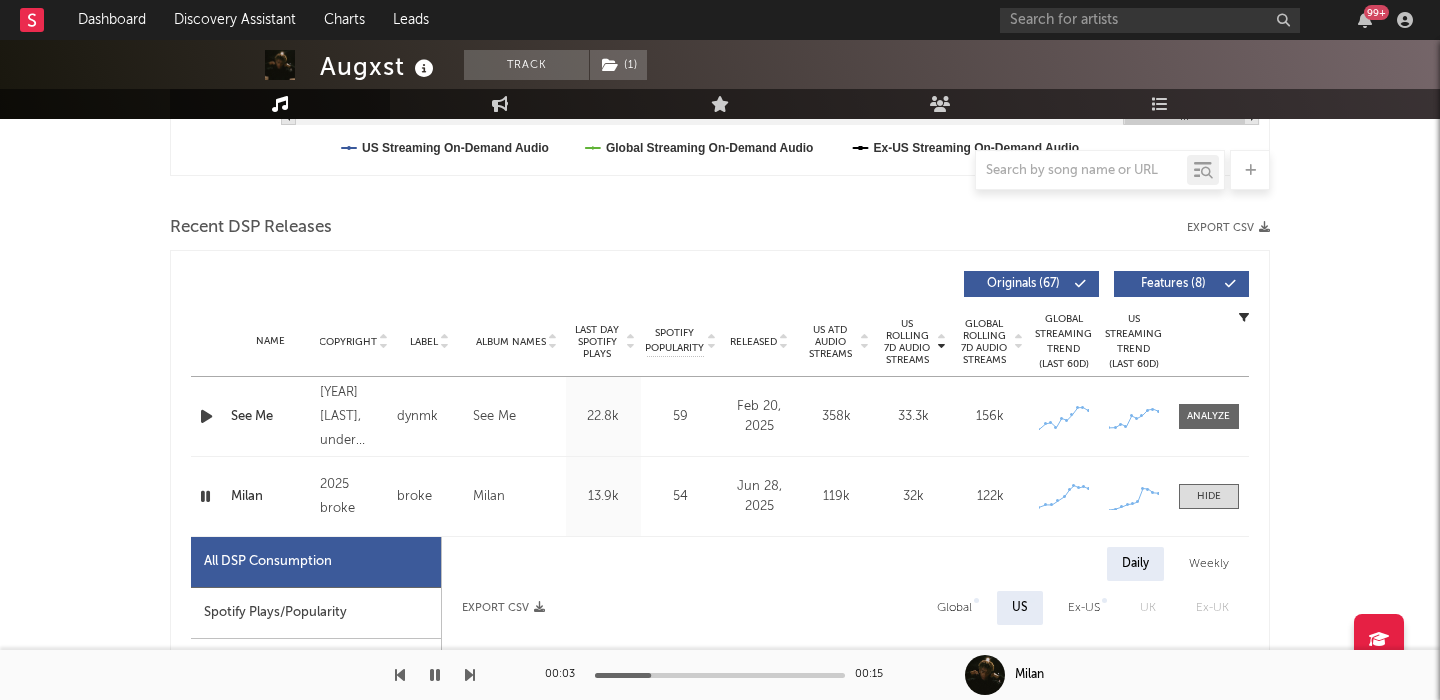 scroll, scrollTop: 0, scrollLeft: 0, axis: both 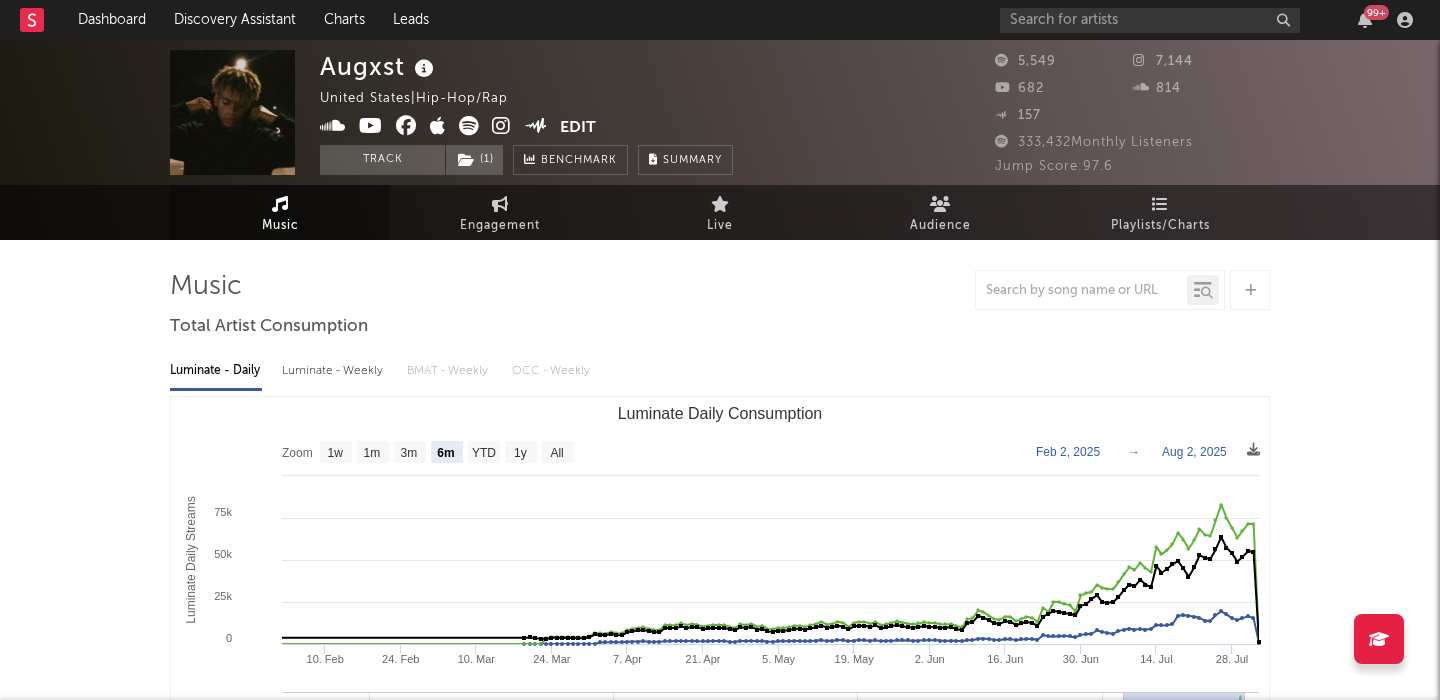 click on "Augxst" at bounding box center [379, 66] 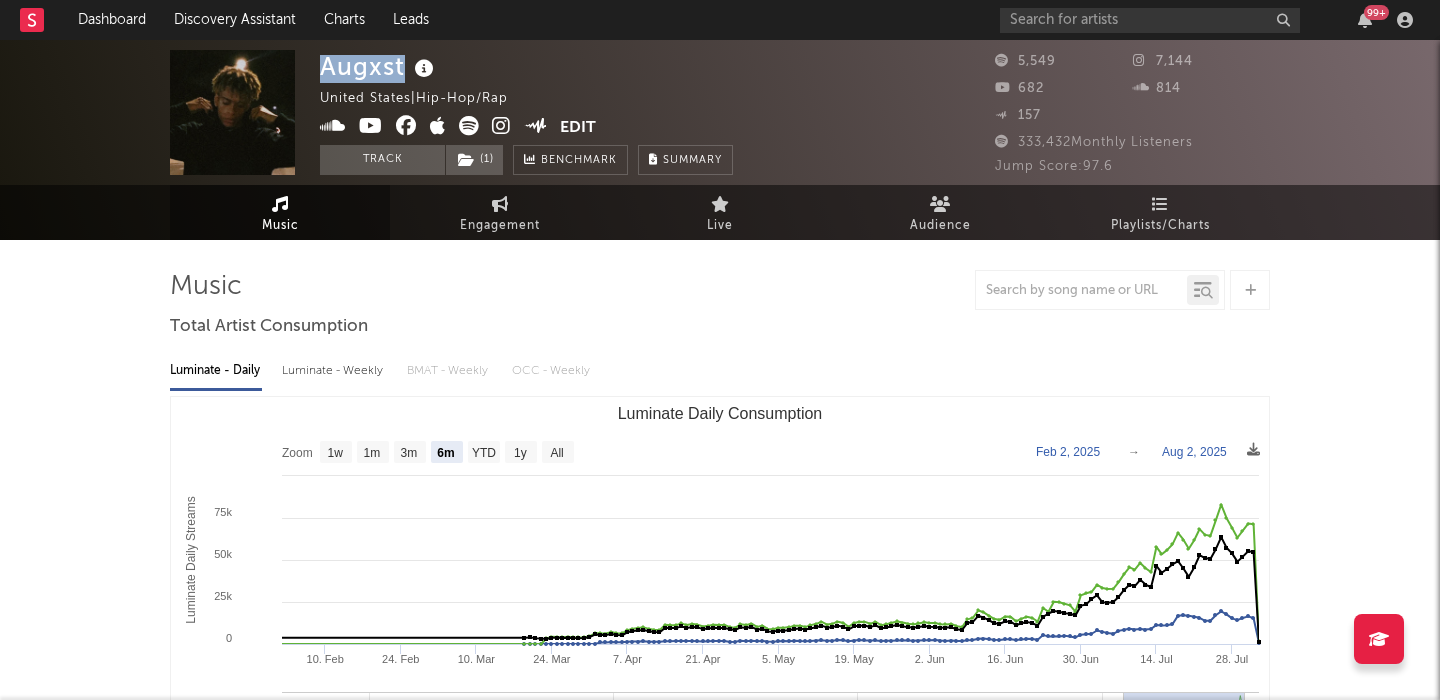 click on "Augxst" at bounding box center (379, 66) 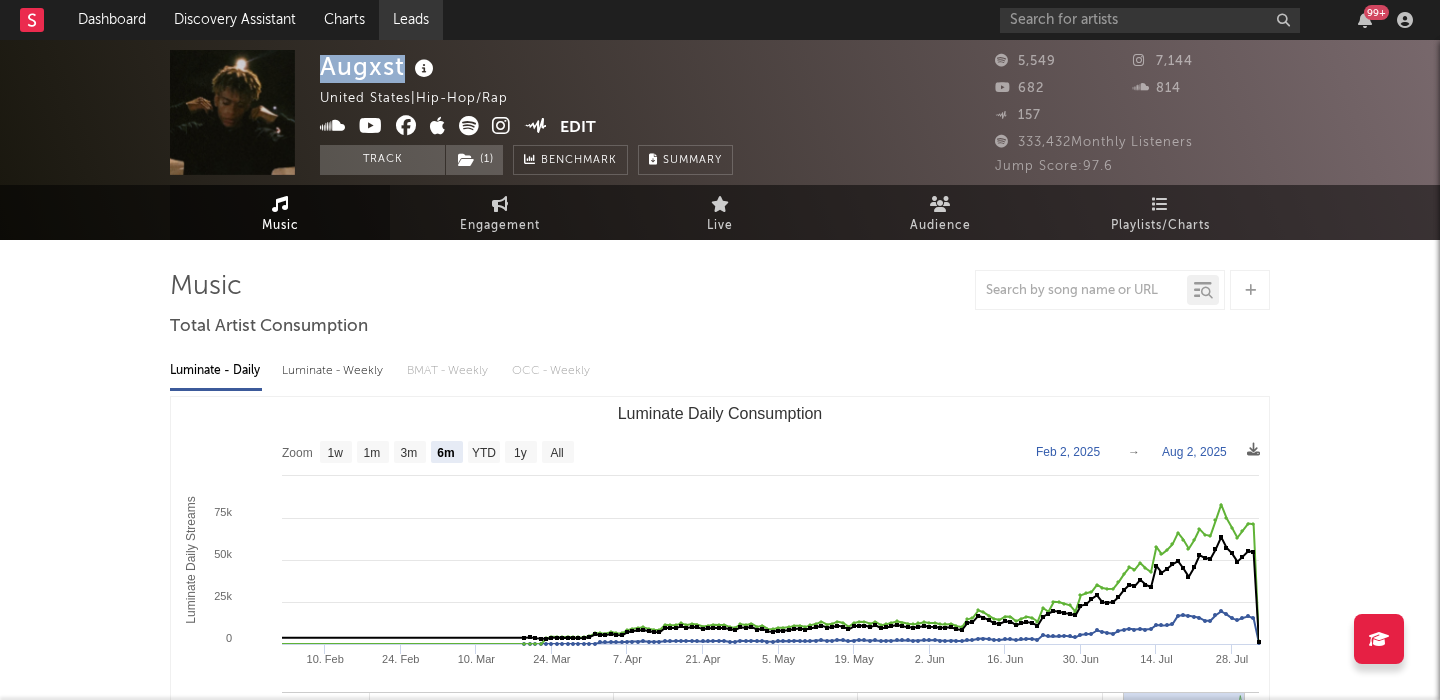 copy on "Augxst" 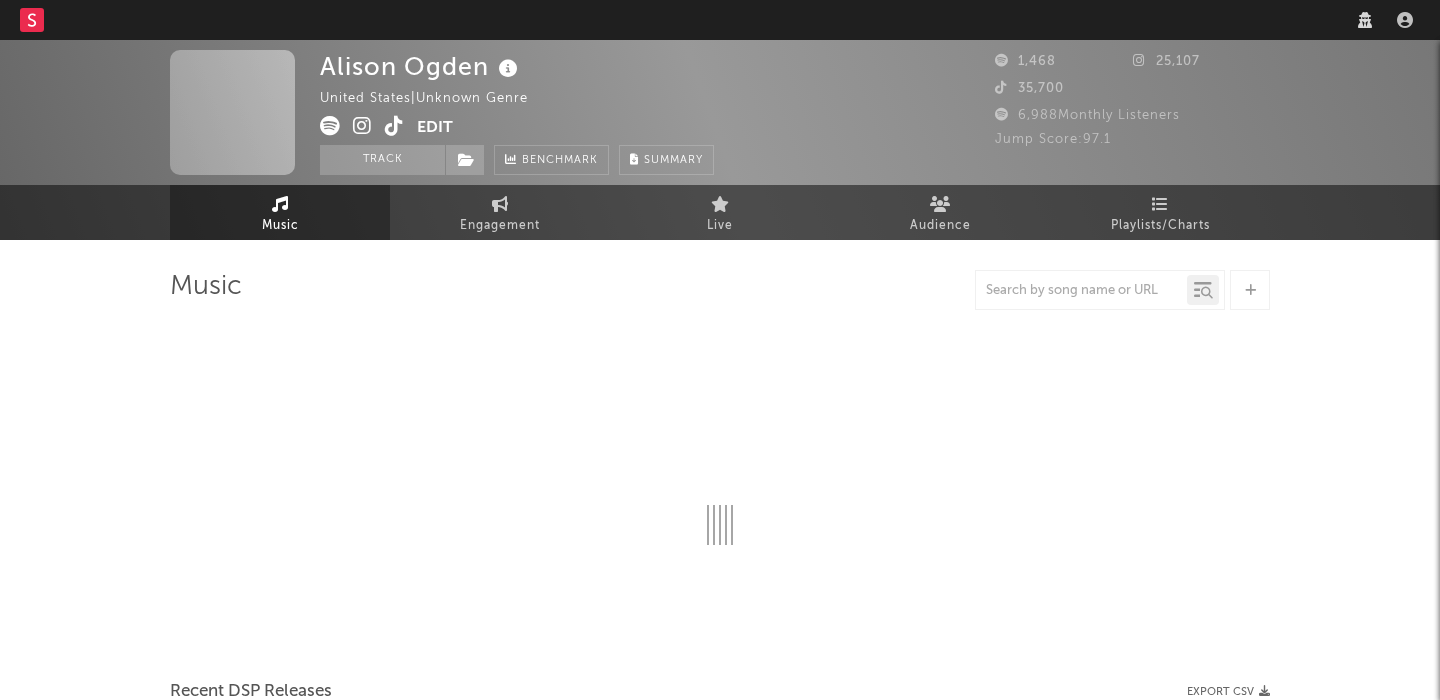 scroll, scrollTop: 0, scrollLeft: 0, axis: both 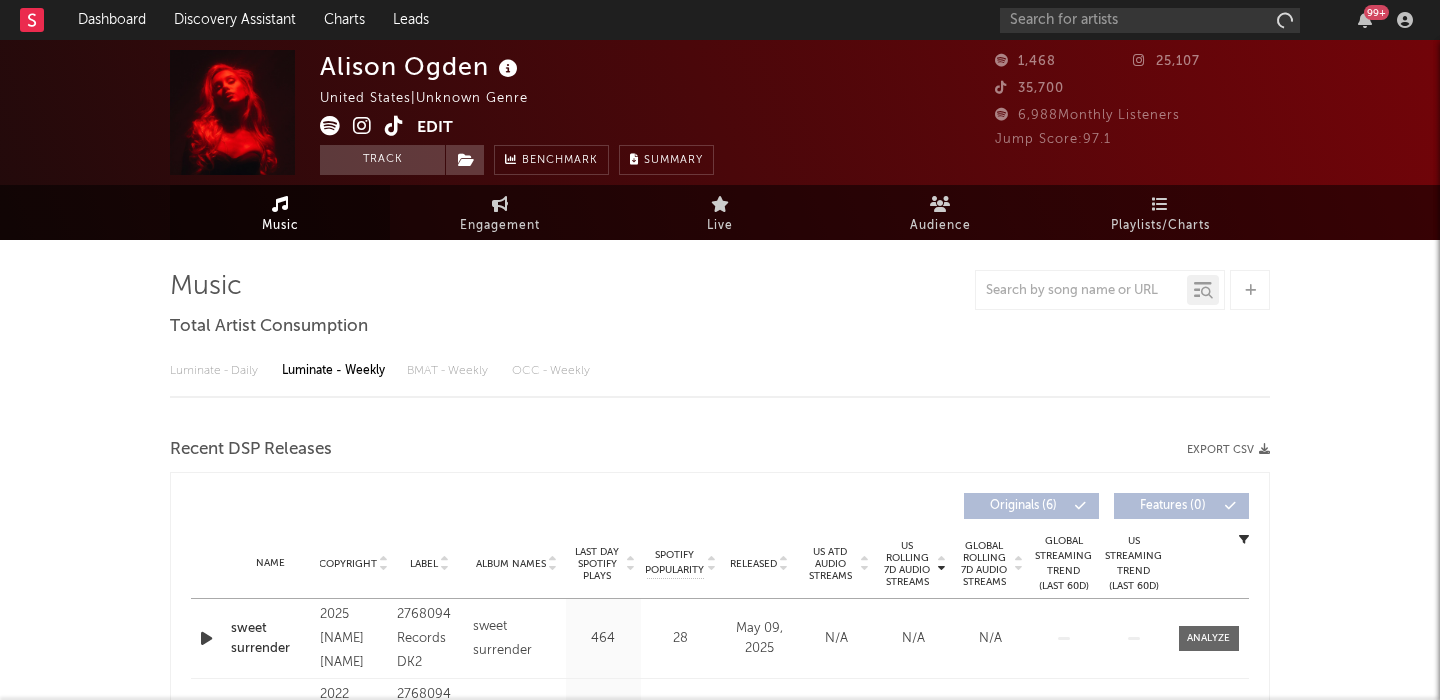 select on "1w" 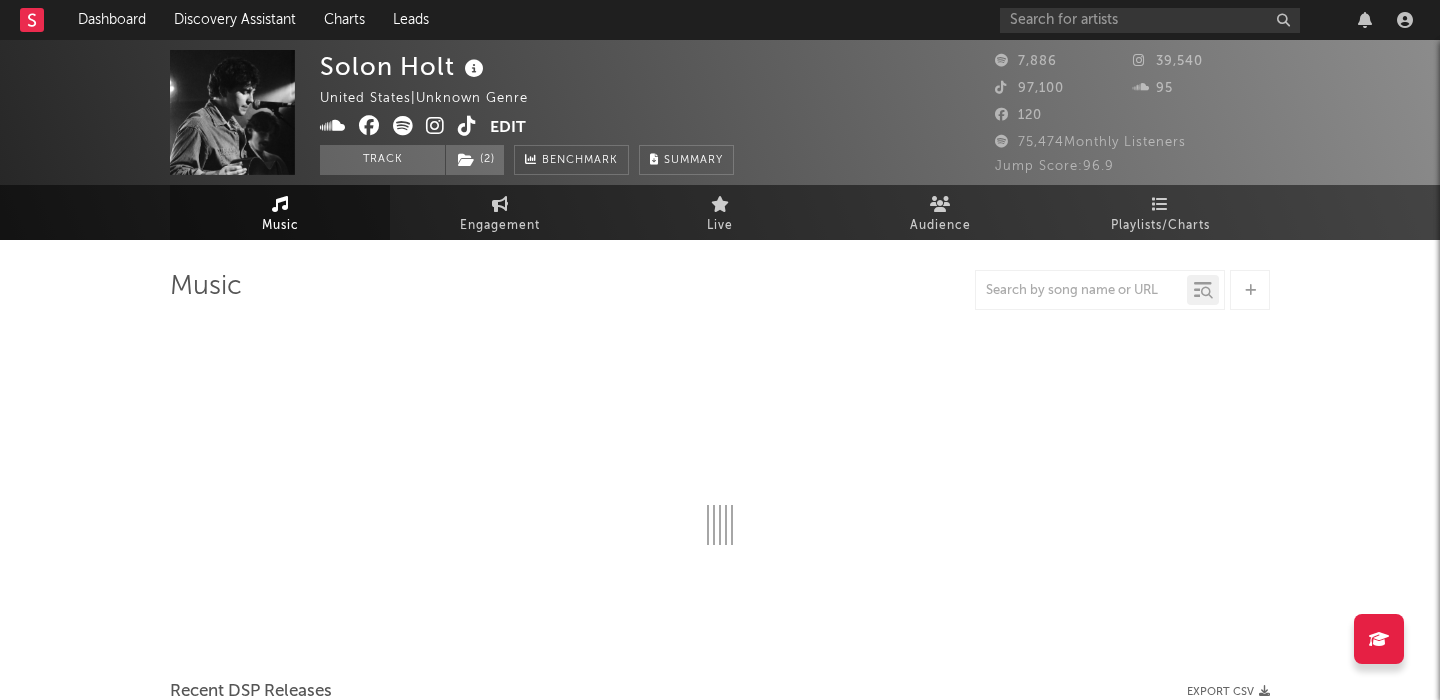 scroll, scrollTop: 0, scrollLeft: 0, axis: both 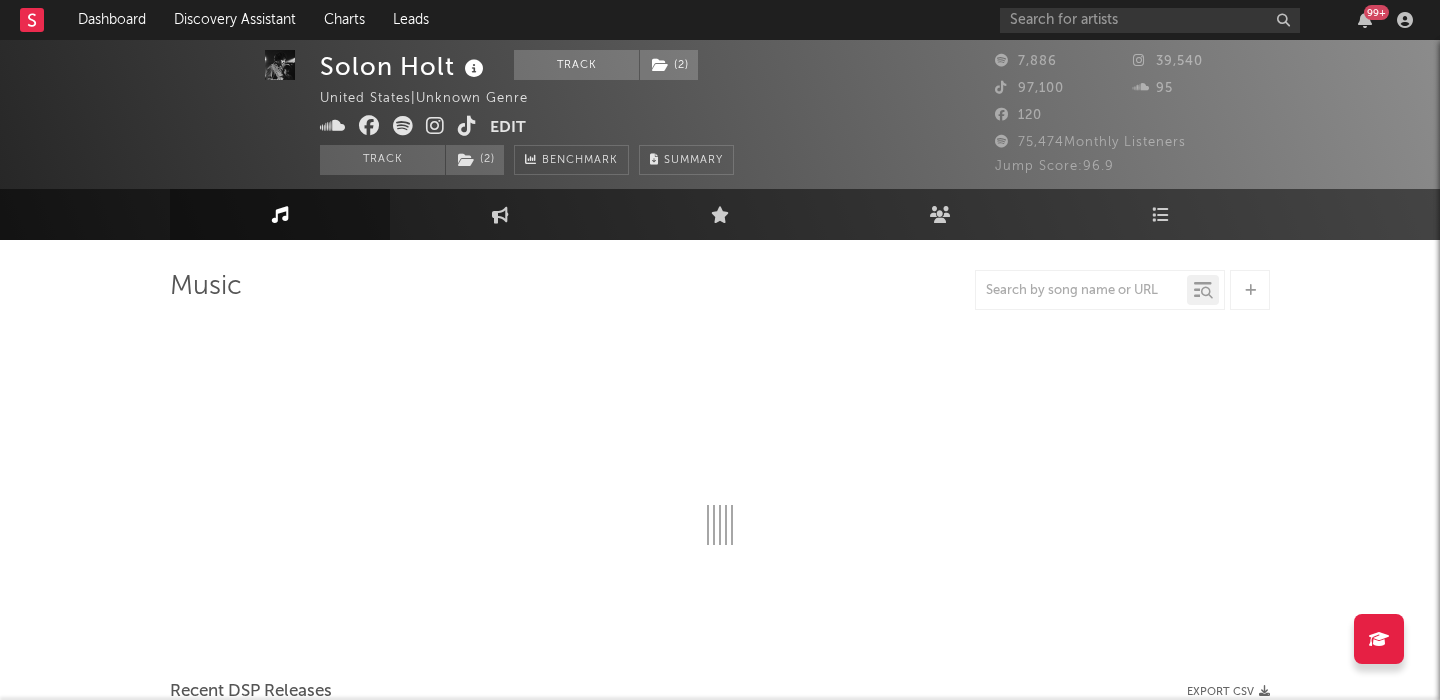select on "6m" 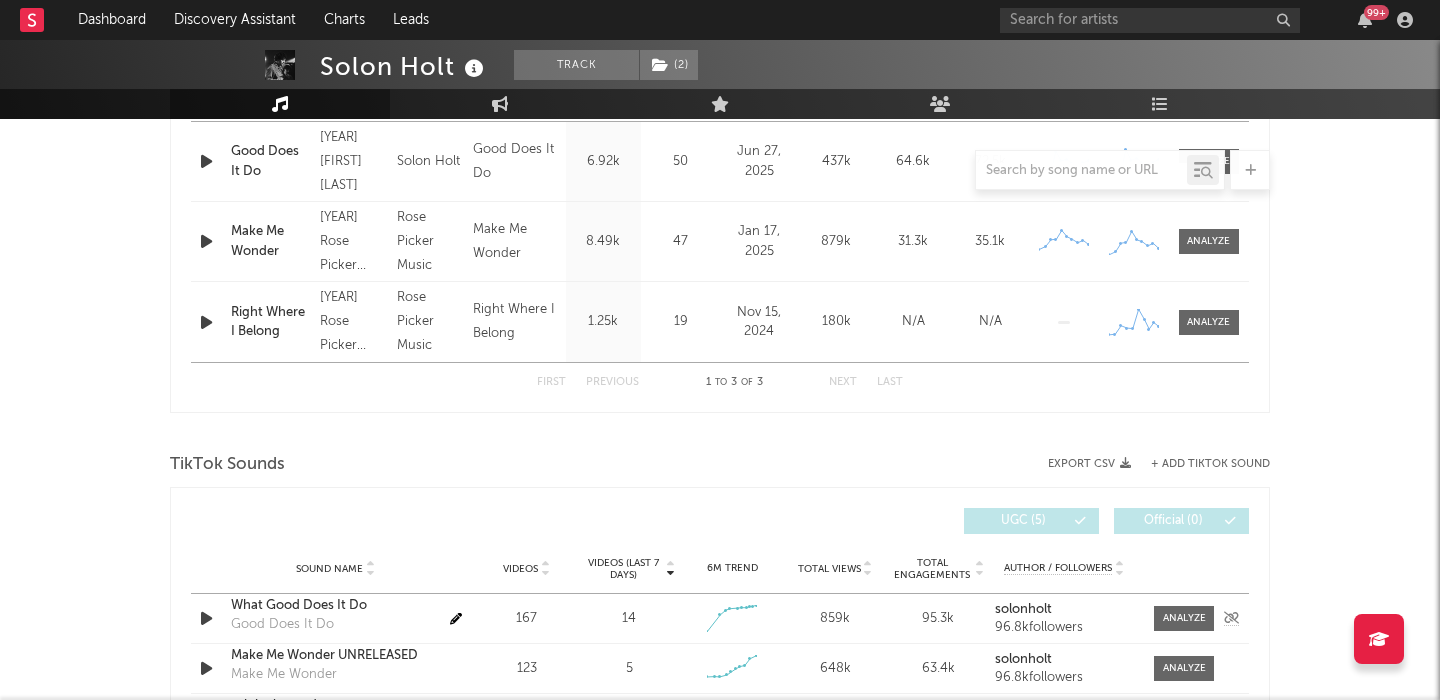scroll, scrollTop: 666, scrollLeft: 0, axis: vertical 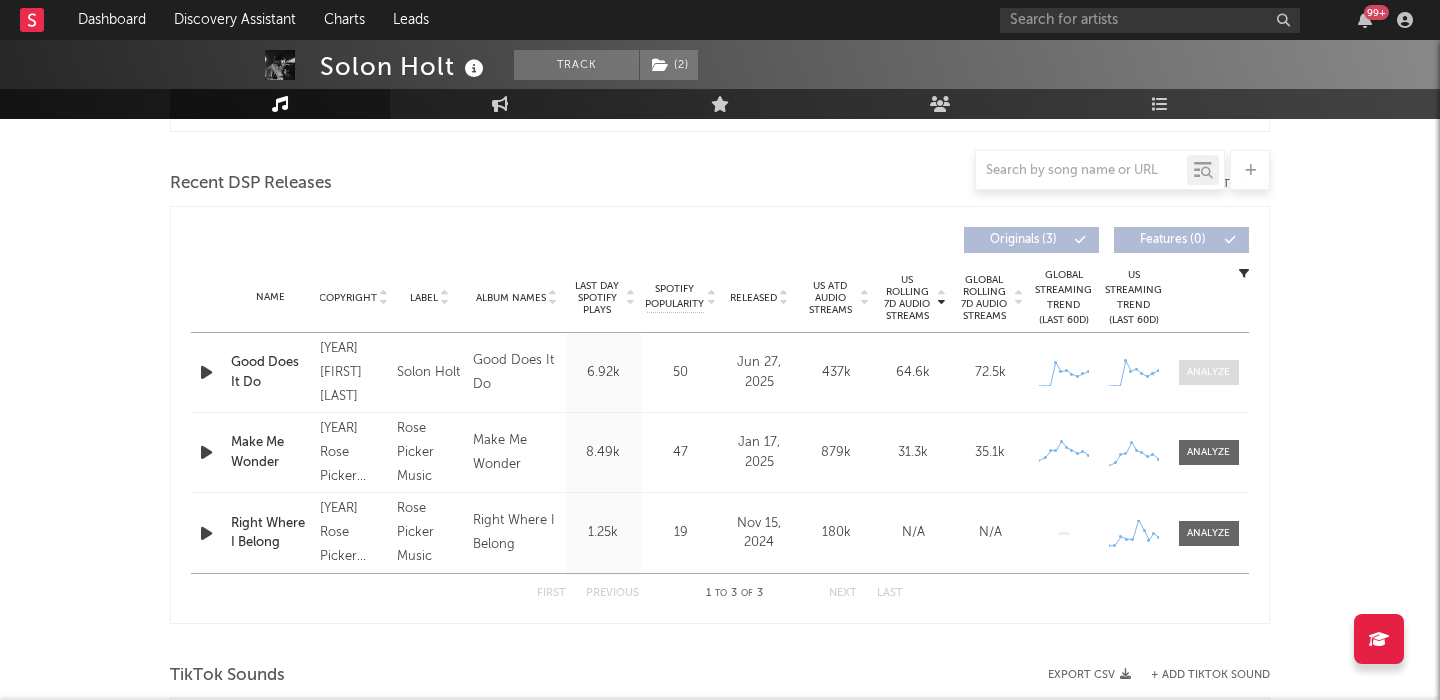 click at bounding box center (1208, 372) 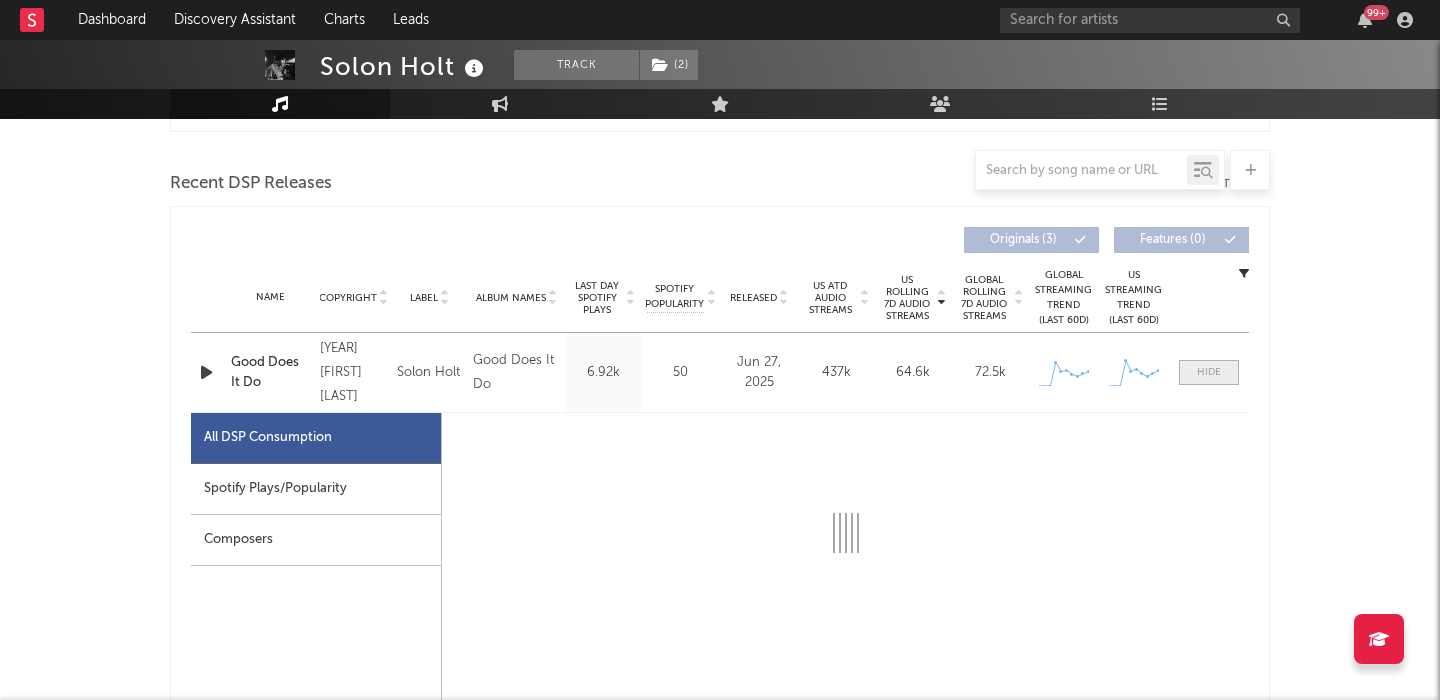 scroll, scrollTop: 867, scrollLeft: 0, axis: vertical 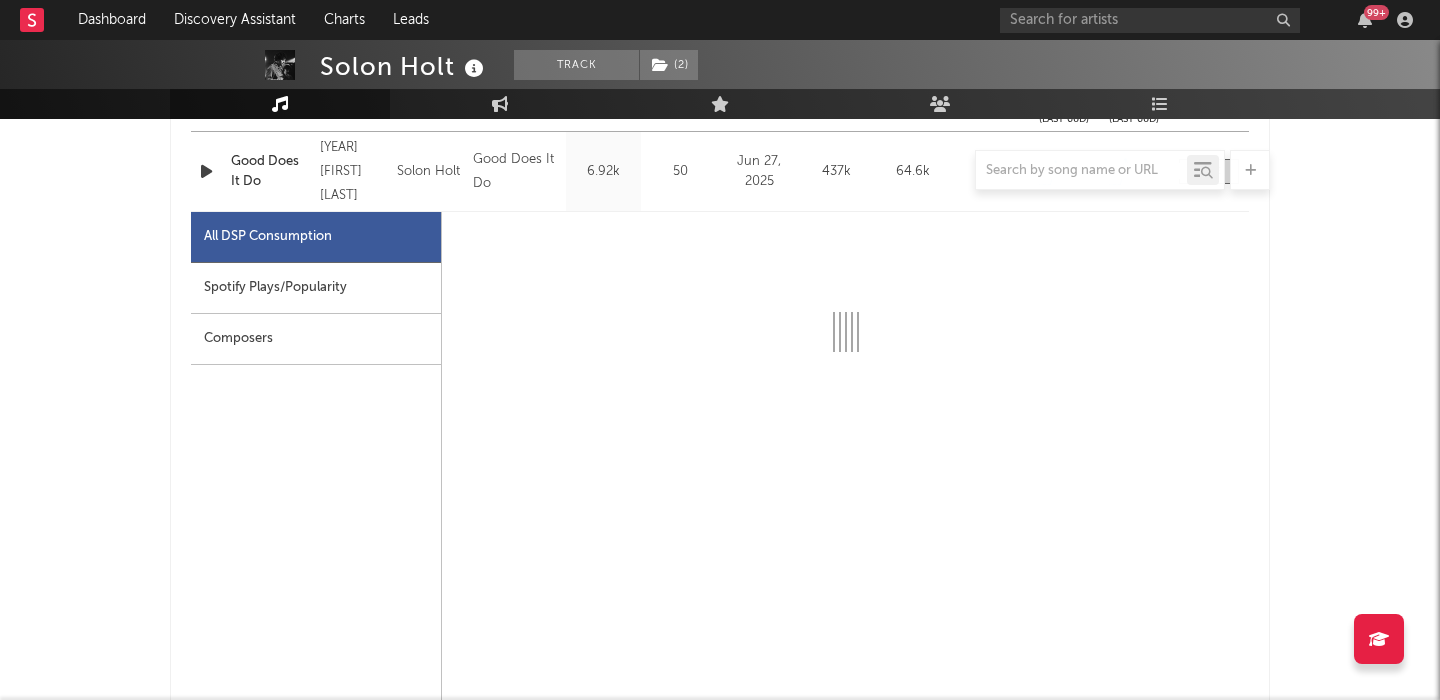 select on "1w" 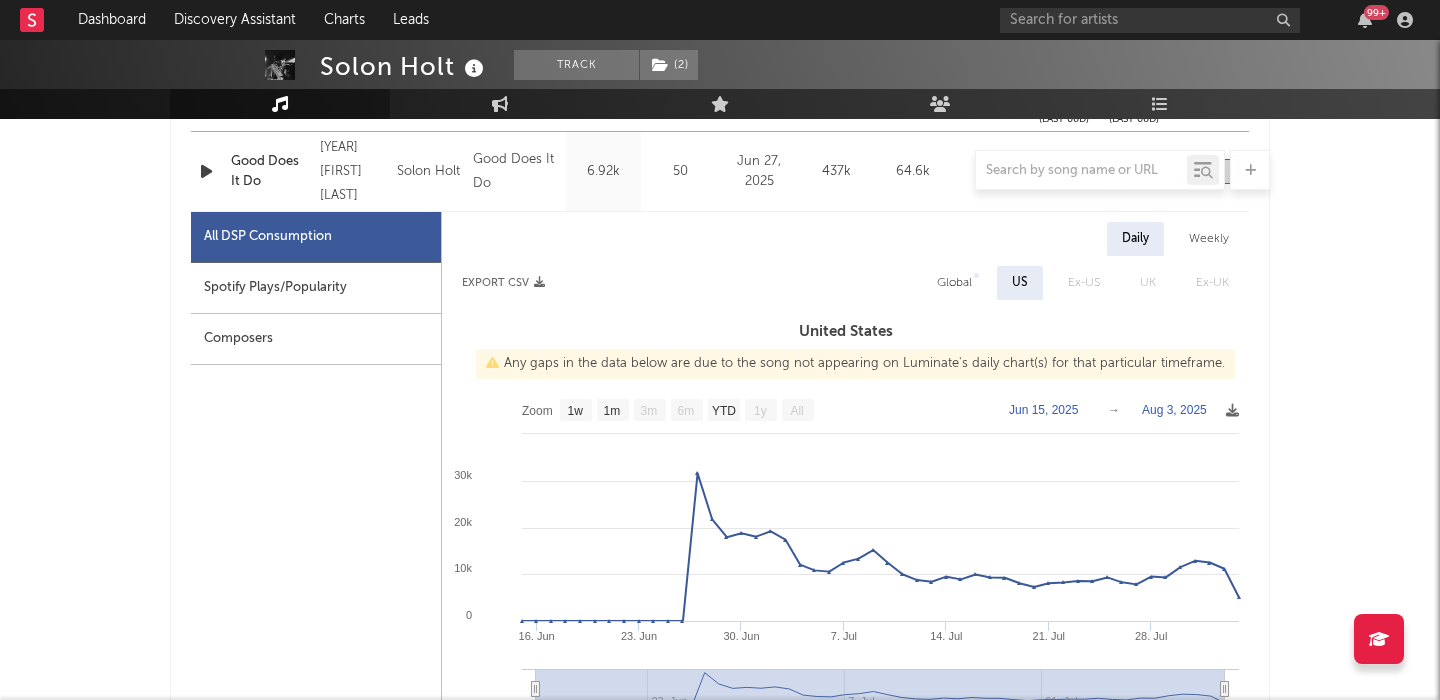 click on "Global" at bounding box center [954, 283] 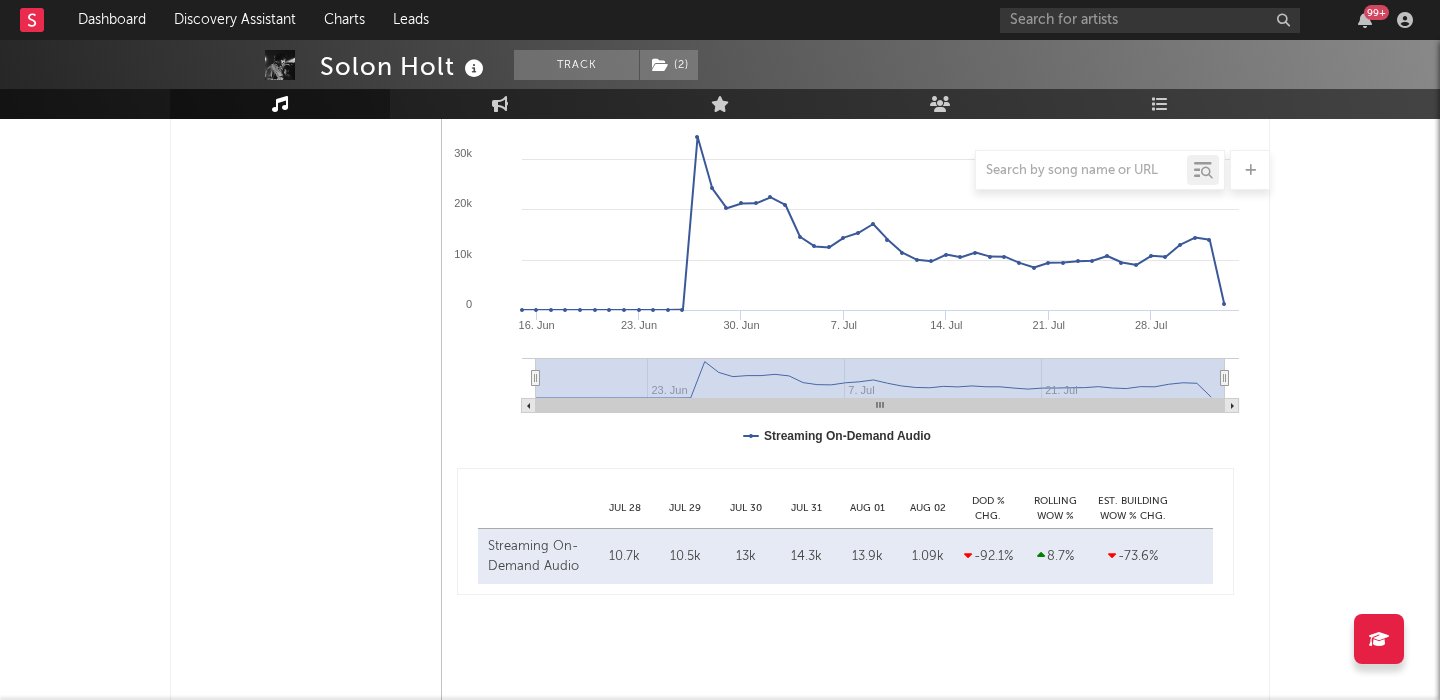 scroll, scrollTop: 843, scrollLeft: 0, axis: vertical 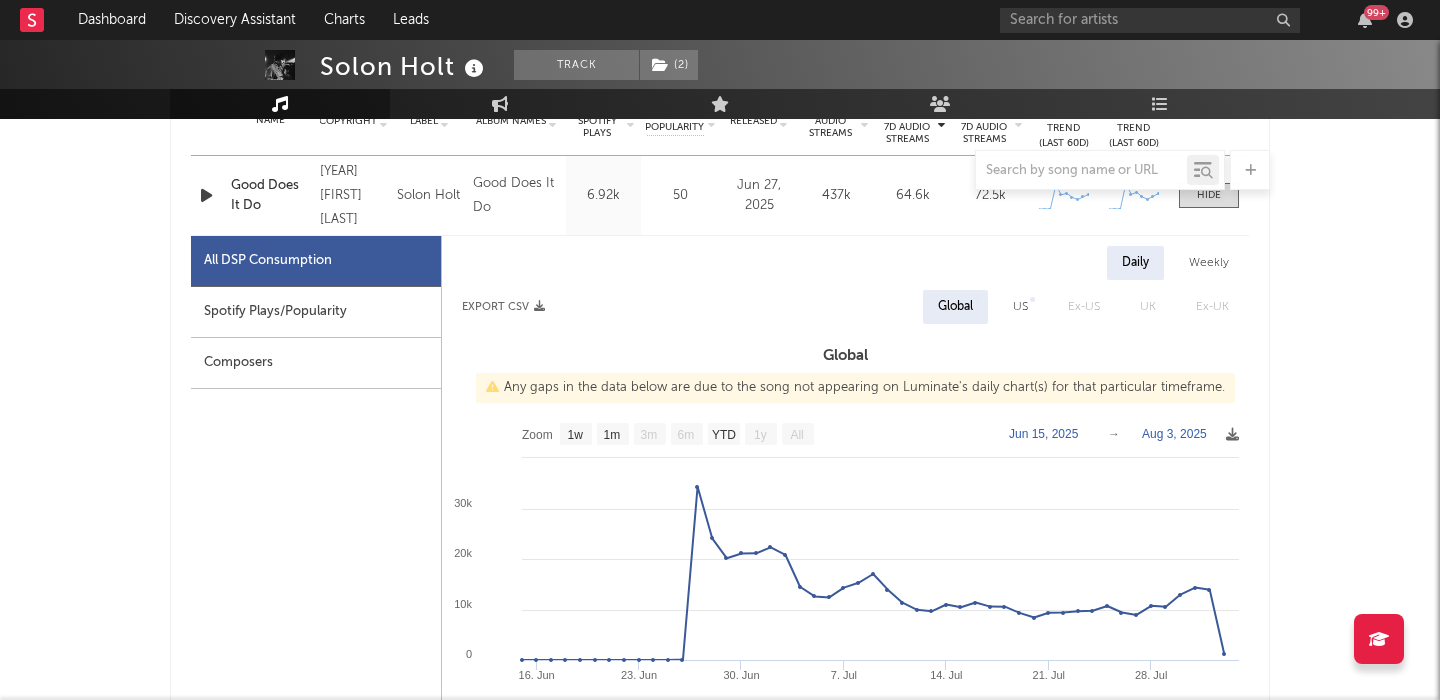 click on "US Rolling 7D Audio Streams Copyright Label Album Names Last Day Spotify Plays Spotify Popularity Released US ATD Audio Streams US Rolling 7D Audio Streams Global Rolling 7D Audio Streams Spotify Popularity Streams / 7d Growth Originals   ( 3 ) Features   ( 0 ) Name Copyright Label Album Names Composer Names 7 Day Spotify Plays Last Day Spotify Plays ATD Spotify Plays Spotify Popularity Total US Streams Total US SES Total UK Streams Total UK Audio Streams UK Weekly Streams UK Weekly Audio Streams Released US ATD Audio Streams US Rolling 7D Audio Streams US Rolling WoW % Chg Global ATD Audio Streams Global Rolling 7D Audio Streams Global Rolling WoW % Chg Estimated % Playlist Streams Last Day Global Streaming Trend (Last 60D) Ex-US Streaming Trend (Last 60D) US Streaming Trend (Last 60D) Global Latest Day Audio Streams US Latest Day Audio Streams Name Good Does It Do Copyright 2025 Solon Holt Label Solon Holt Album Names Good Does It Do Composer Names Malachi Mills & Solon Holt 7 Day Spotify Plays 48.4k 268k" at bounding box center [720, 713] 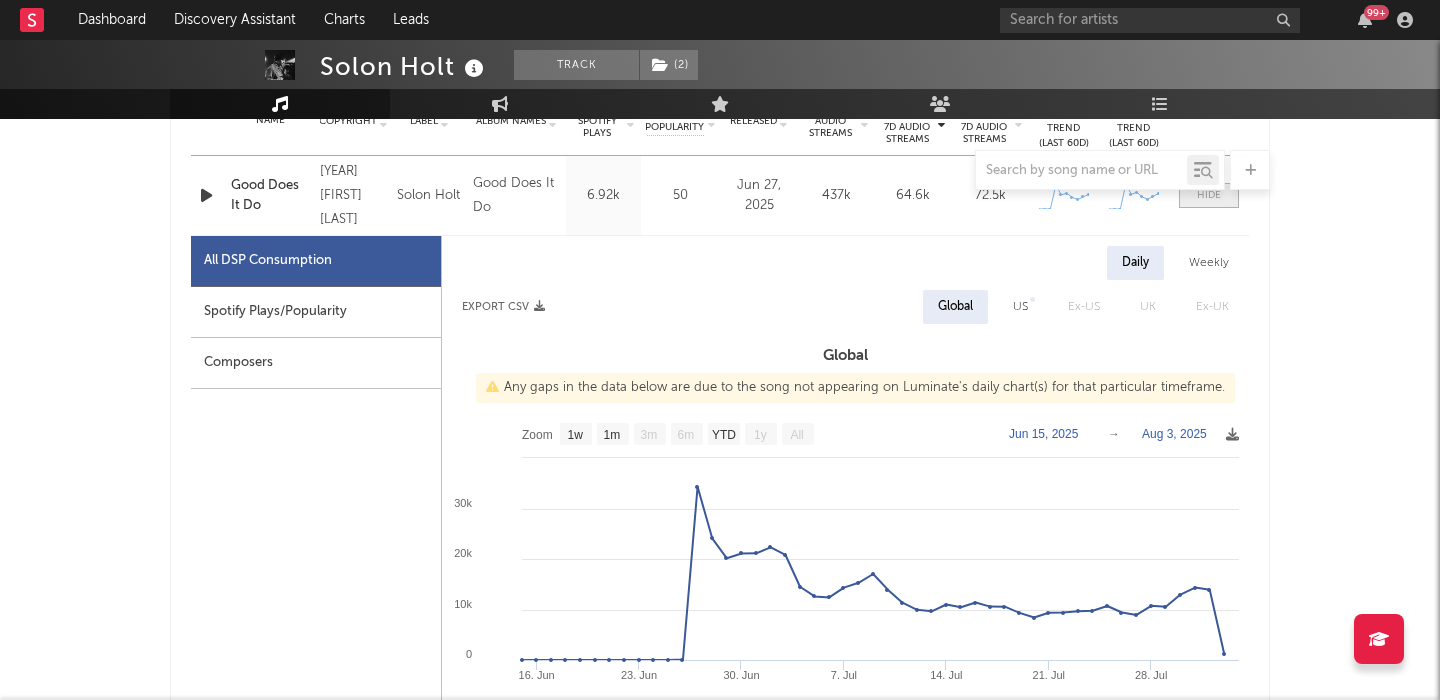 click at bounding box center [1209, 195] 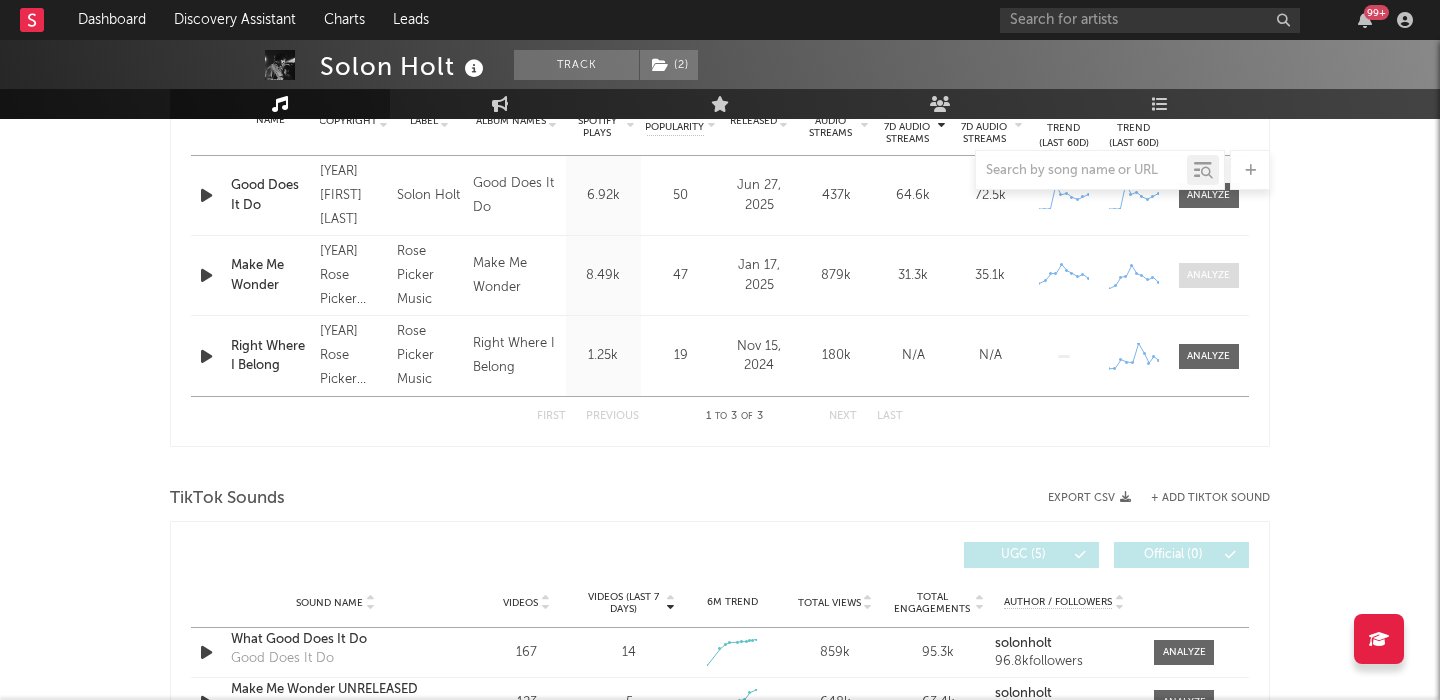 click at bounding box center (1208, 275) 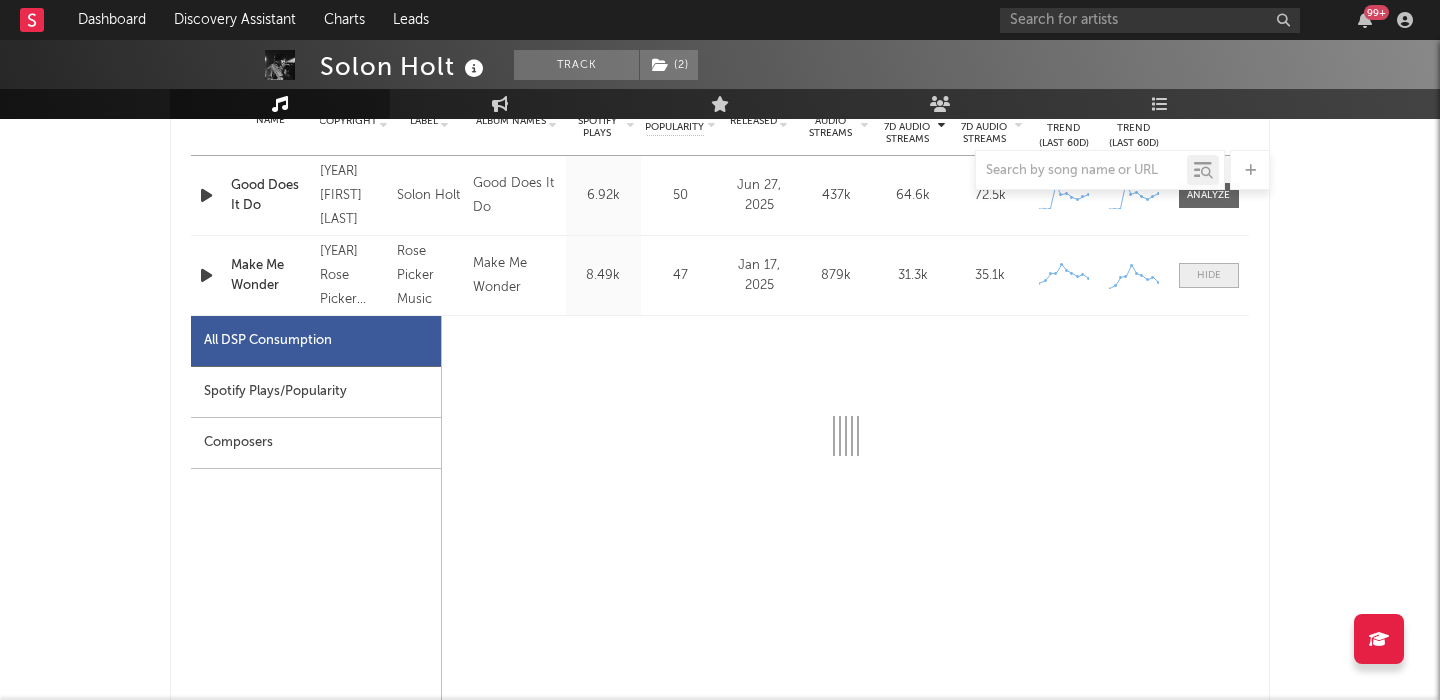 select on "6m" 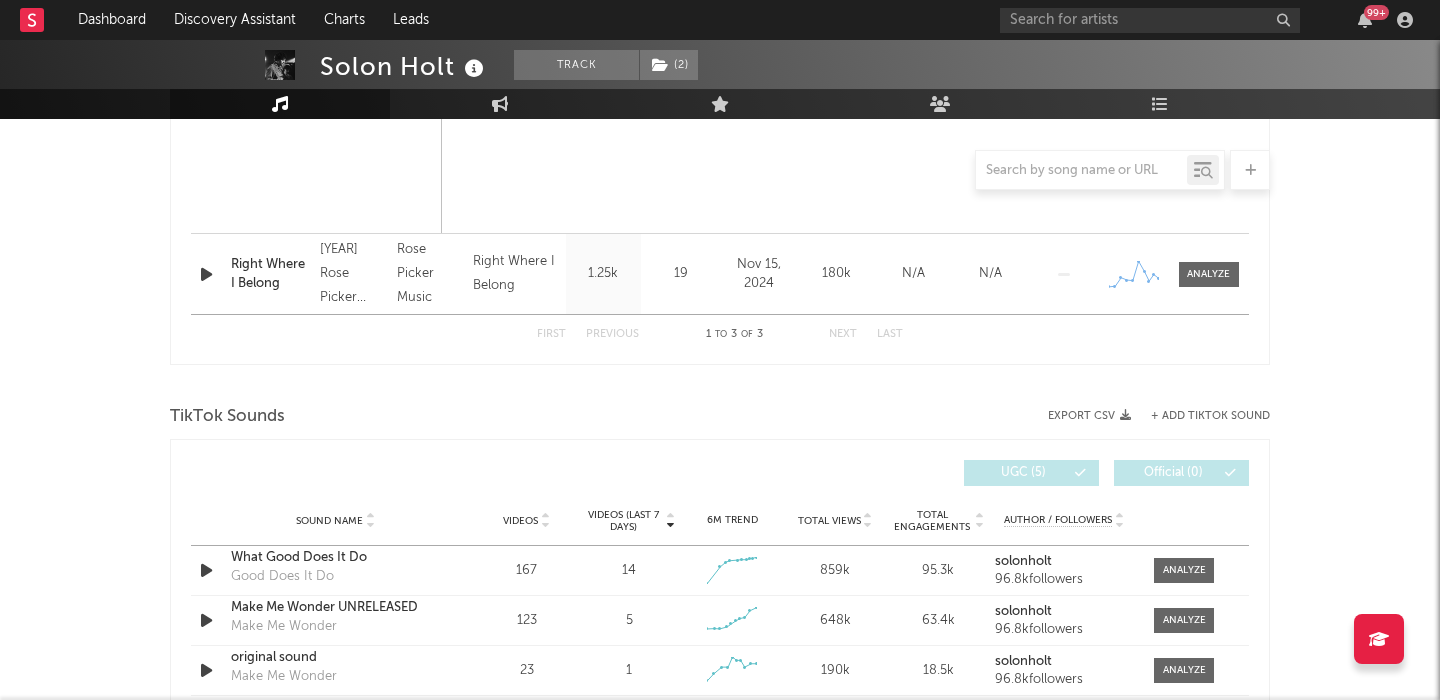 scroll, scrollTop: 2235, scrollLeft: 0, axis: vertical 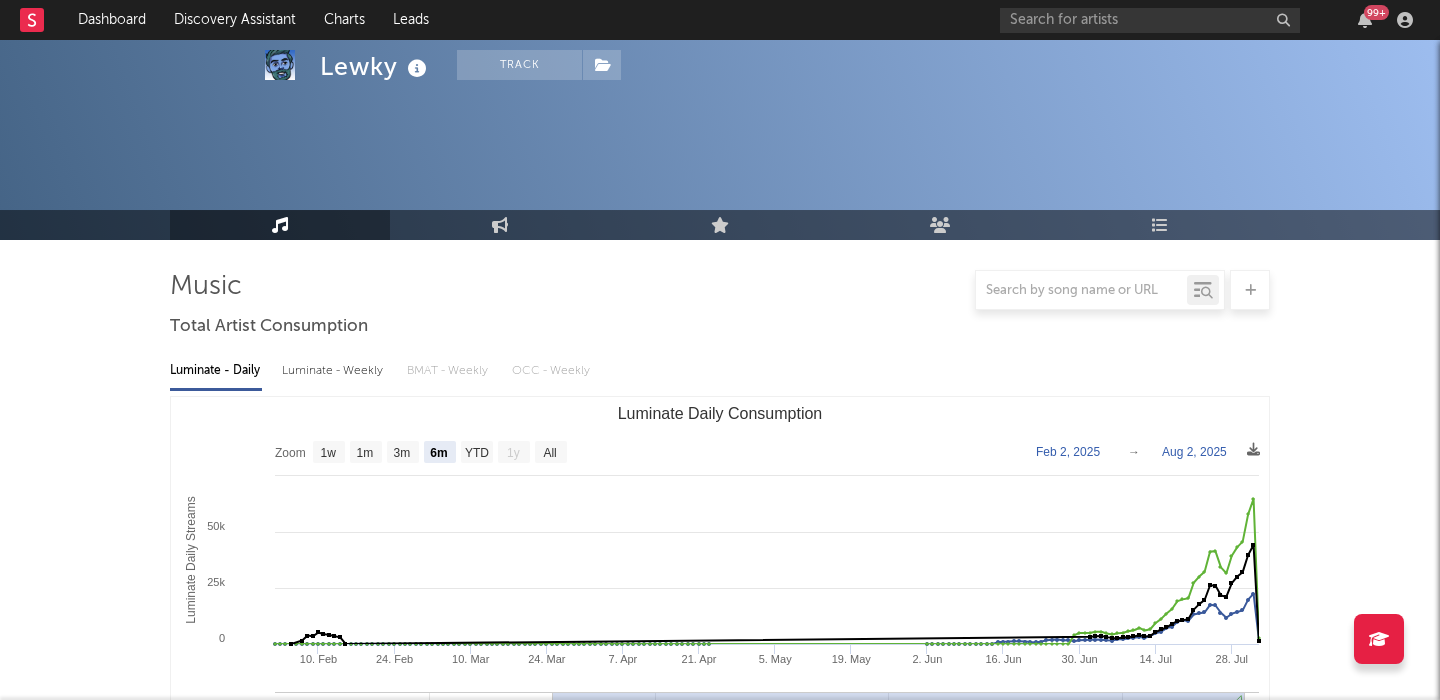 select on "6m" 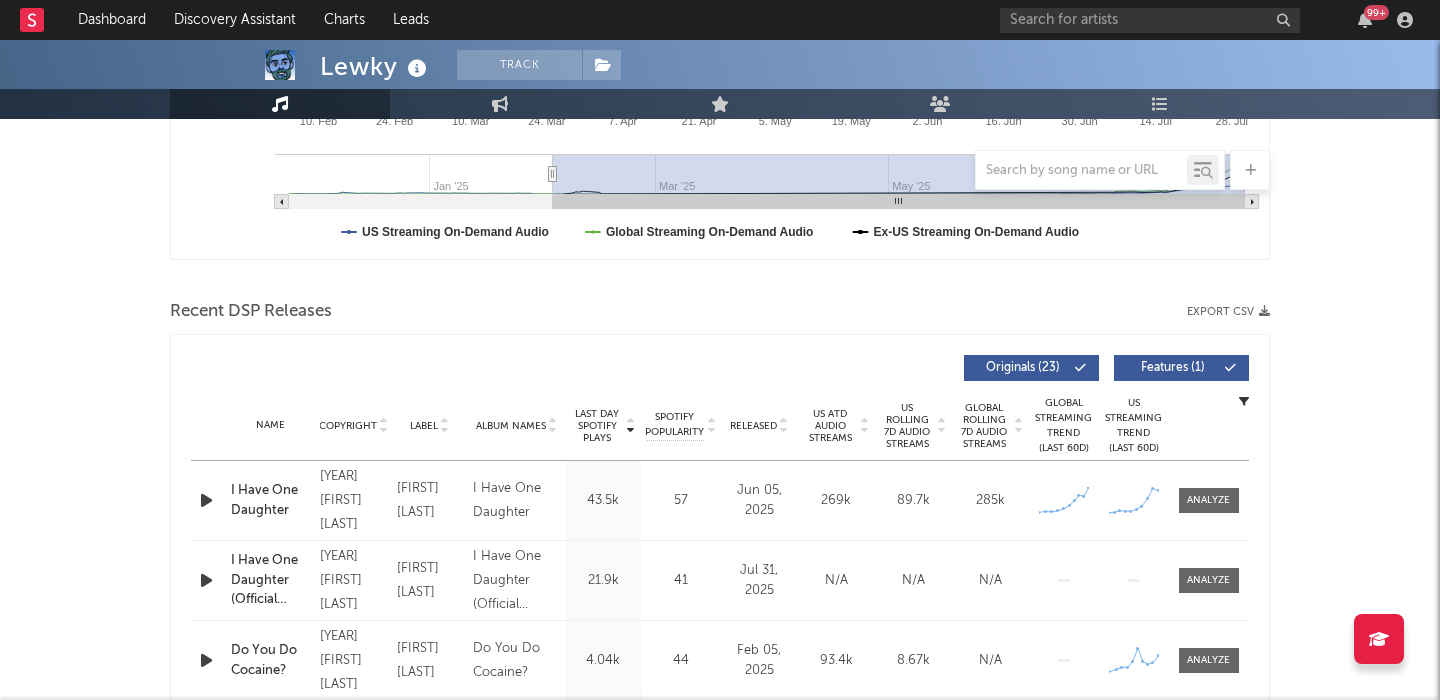 scroll, scrollTop: 595, scrollLeft: 0, axis: vertical 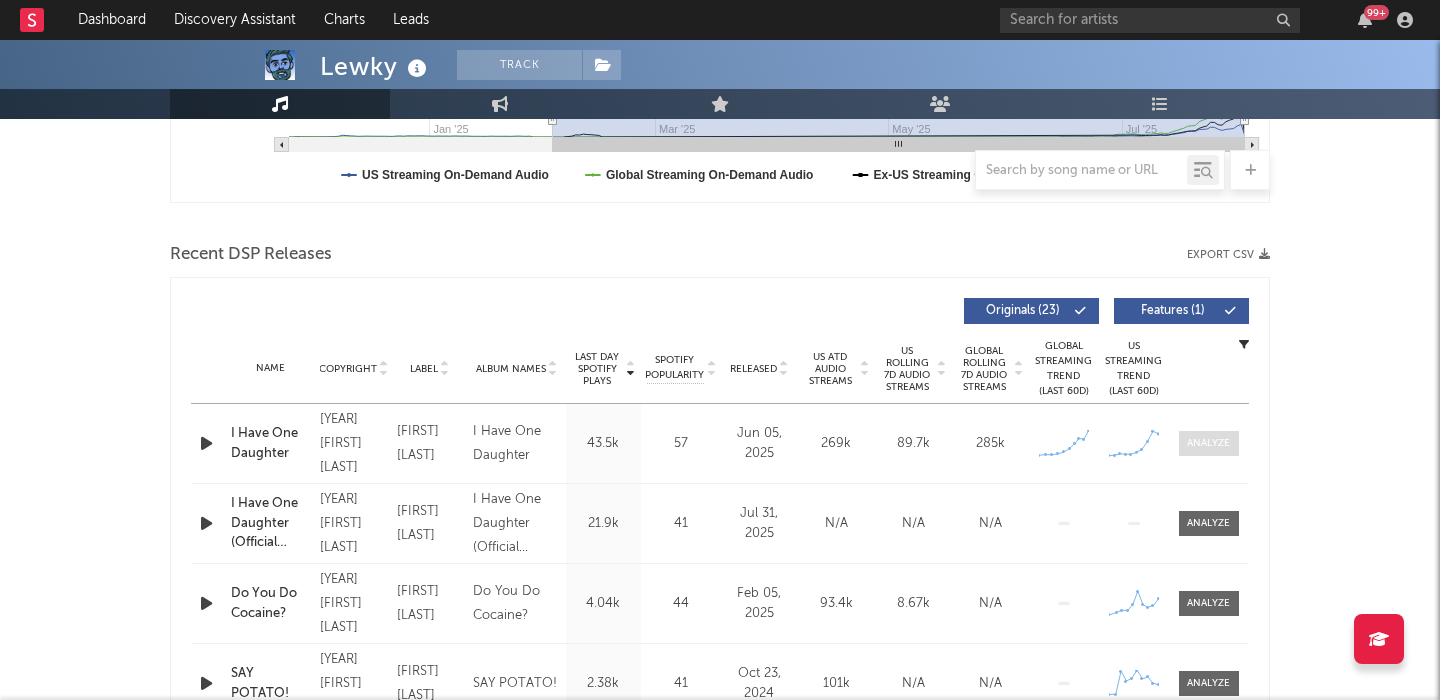 click at bounding box center [1208, 443] 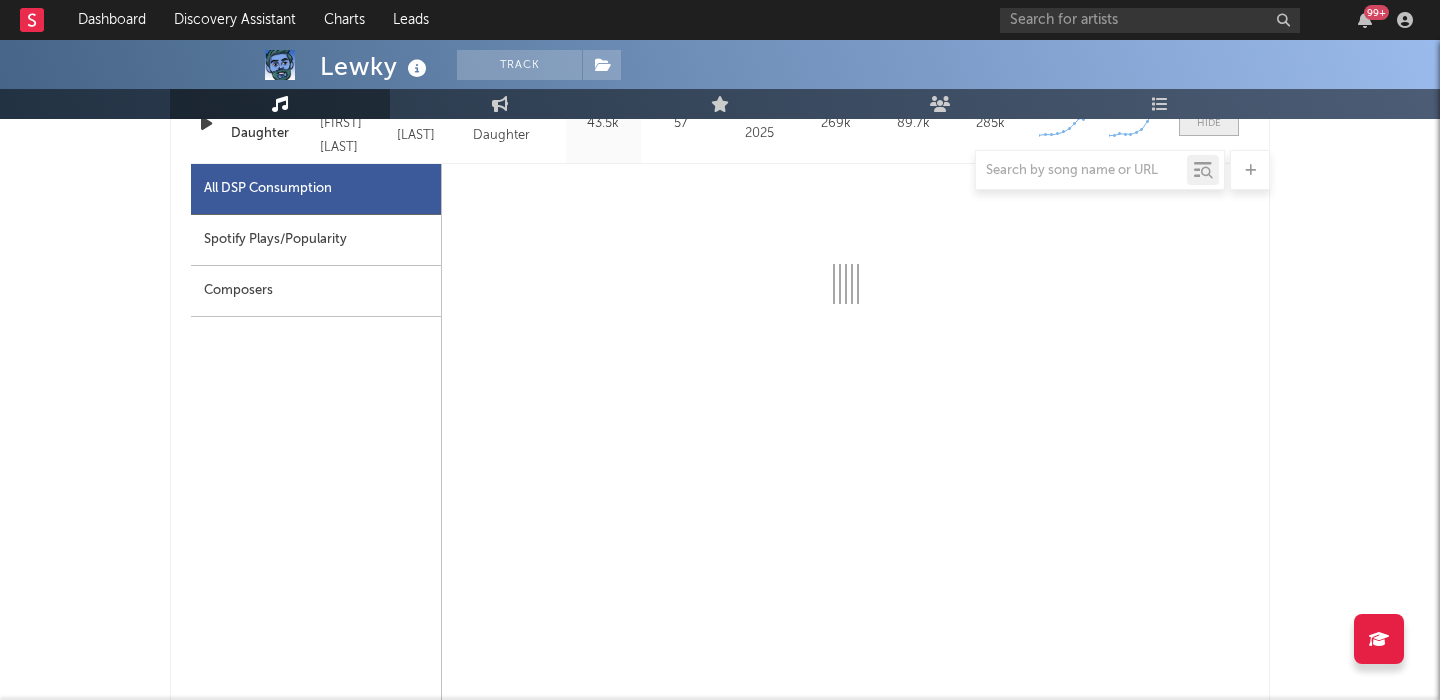 select on "1w" 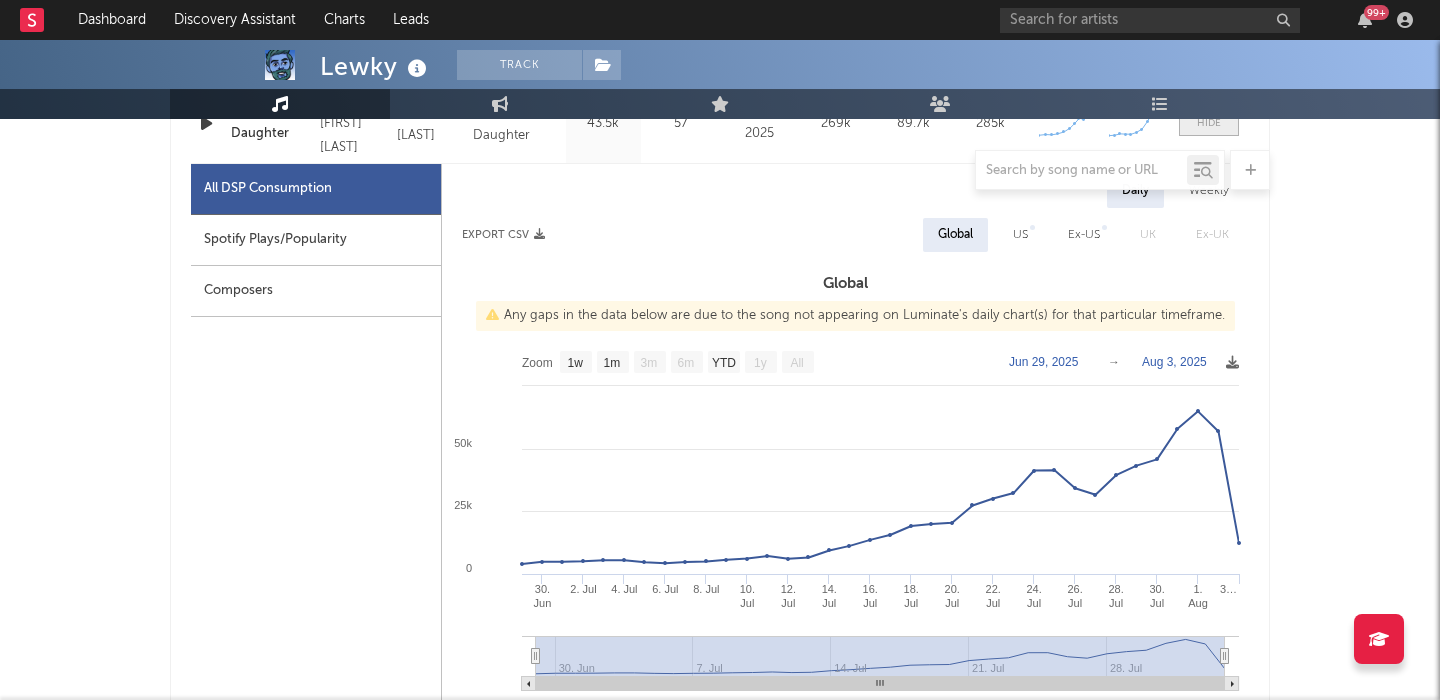 scroll, scrollTop: 928, scrollLeft: 0, axis: vertical 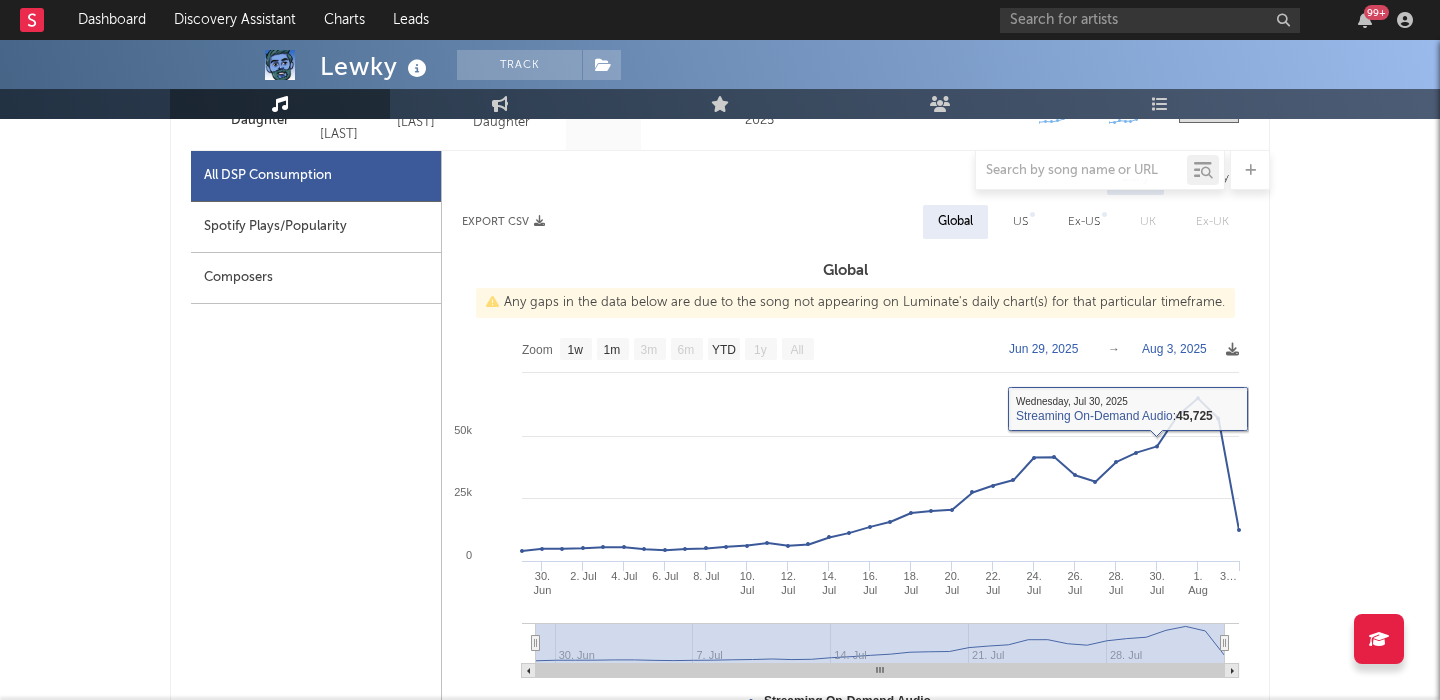 click on "US" at bounding box center [1020, 222] 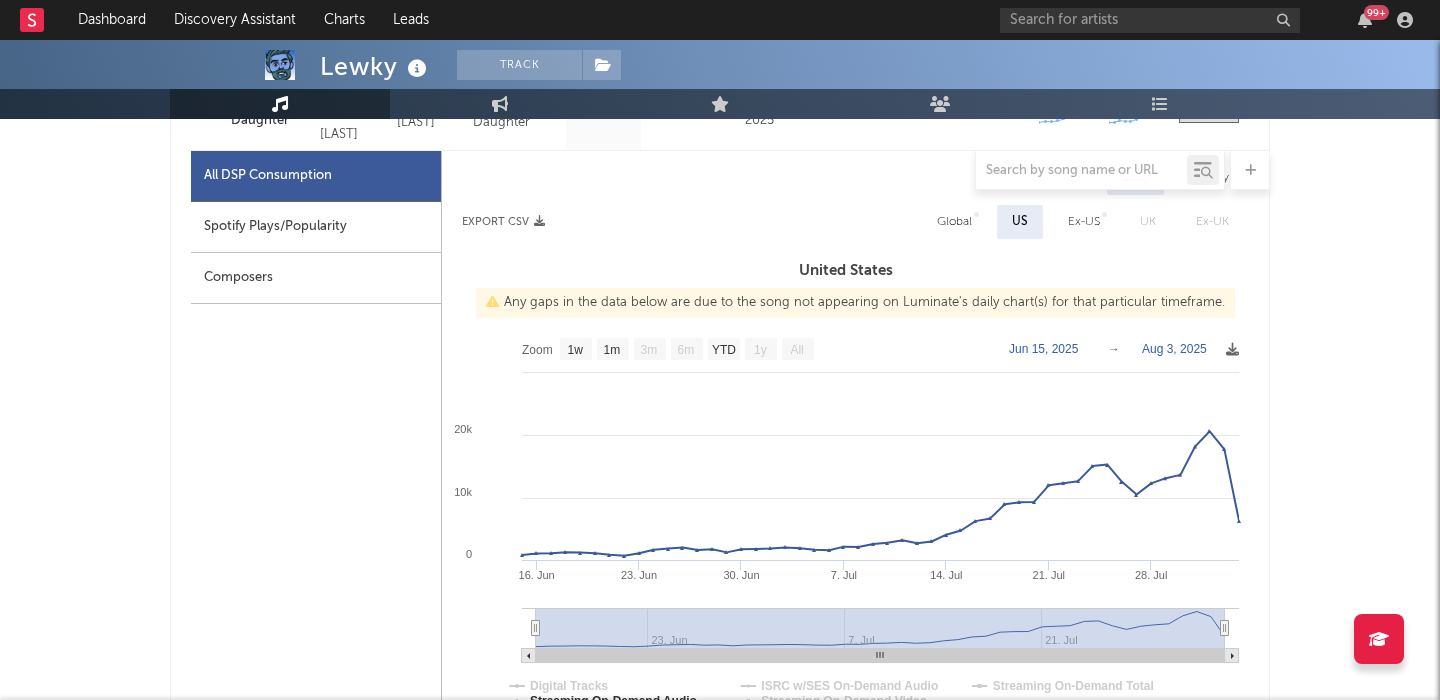 click on "Global" at bounding box center (954, 222) 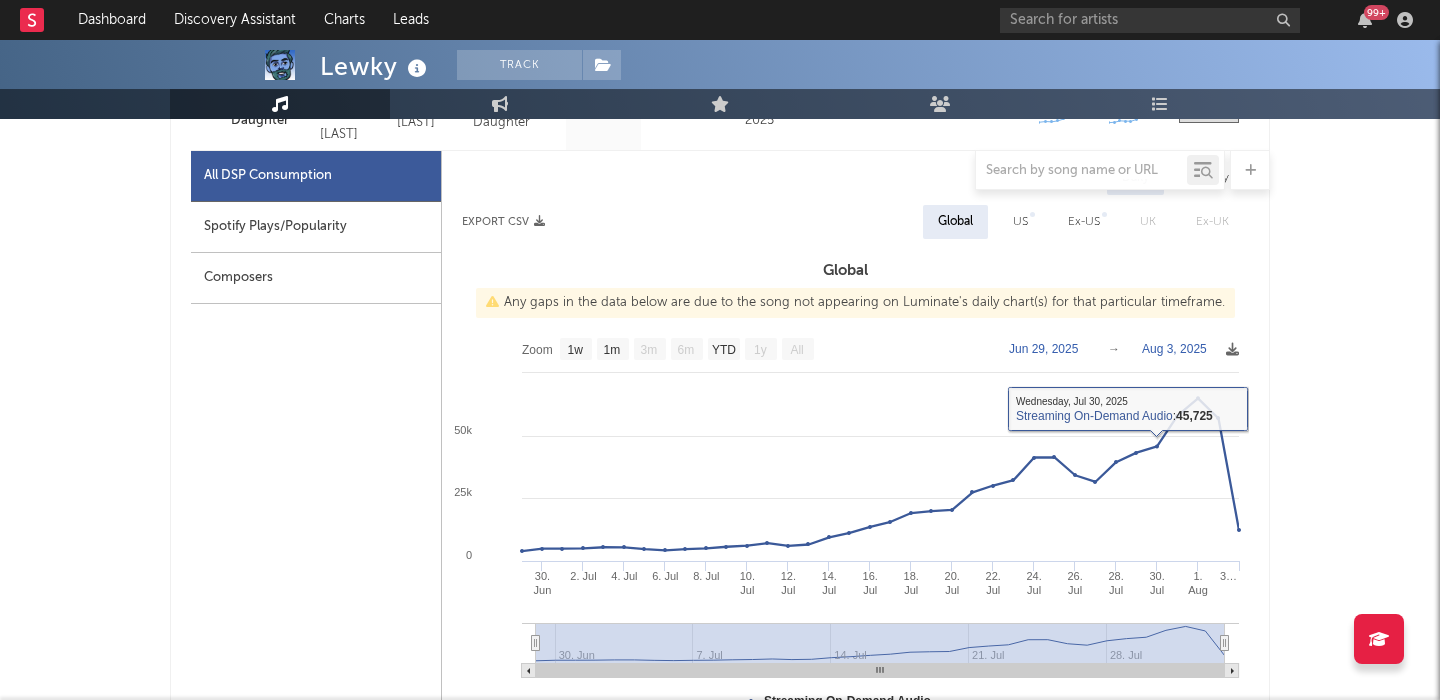 click on "Spotify Plays/Popularity" at bounding box center [316, 227] 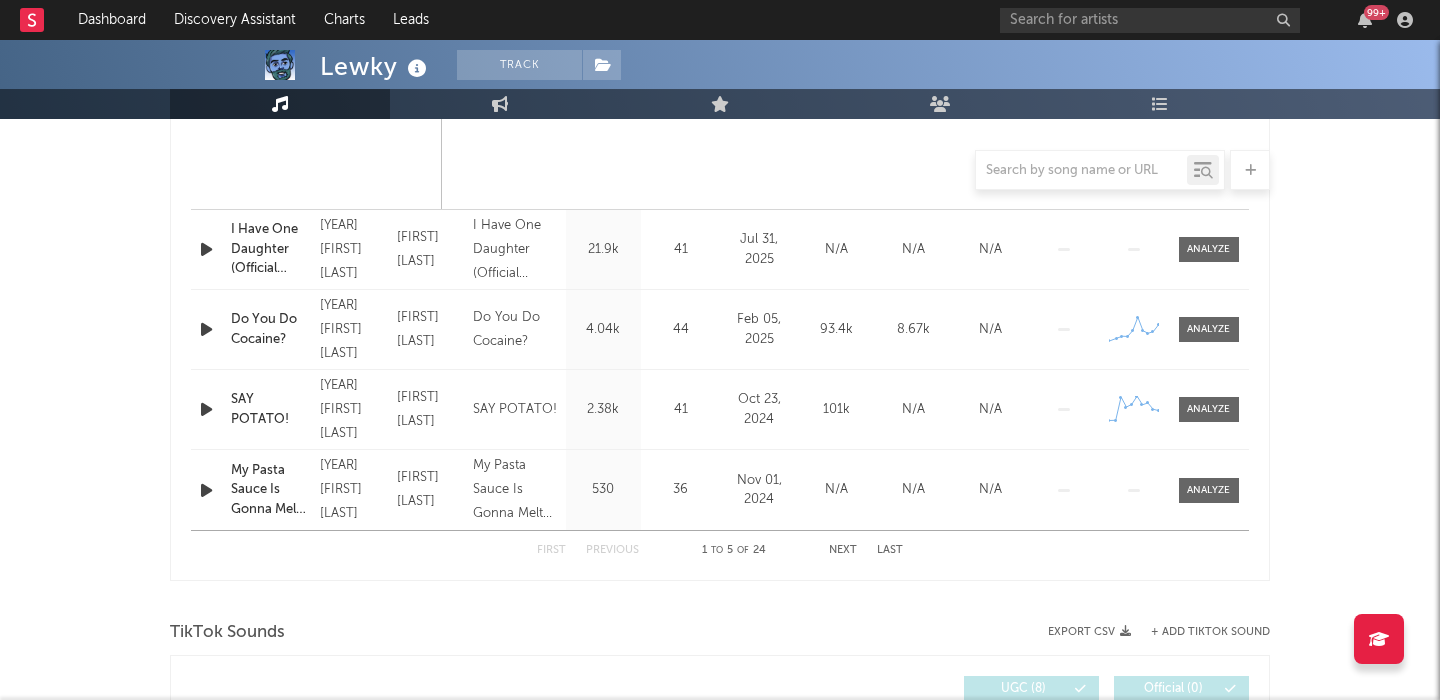 scroll, scrollTop: 2146, scrollLeft: 0, axis: vertical 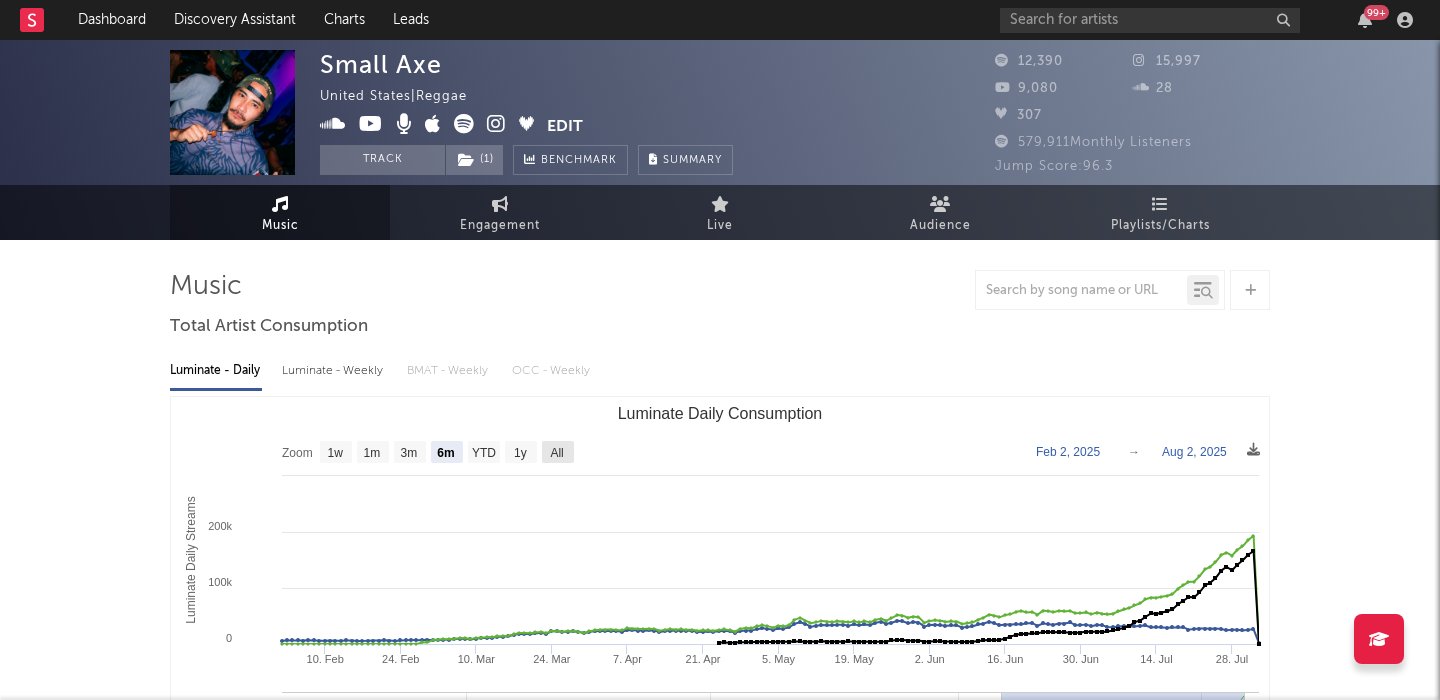 click on "All" 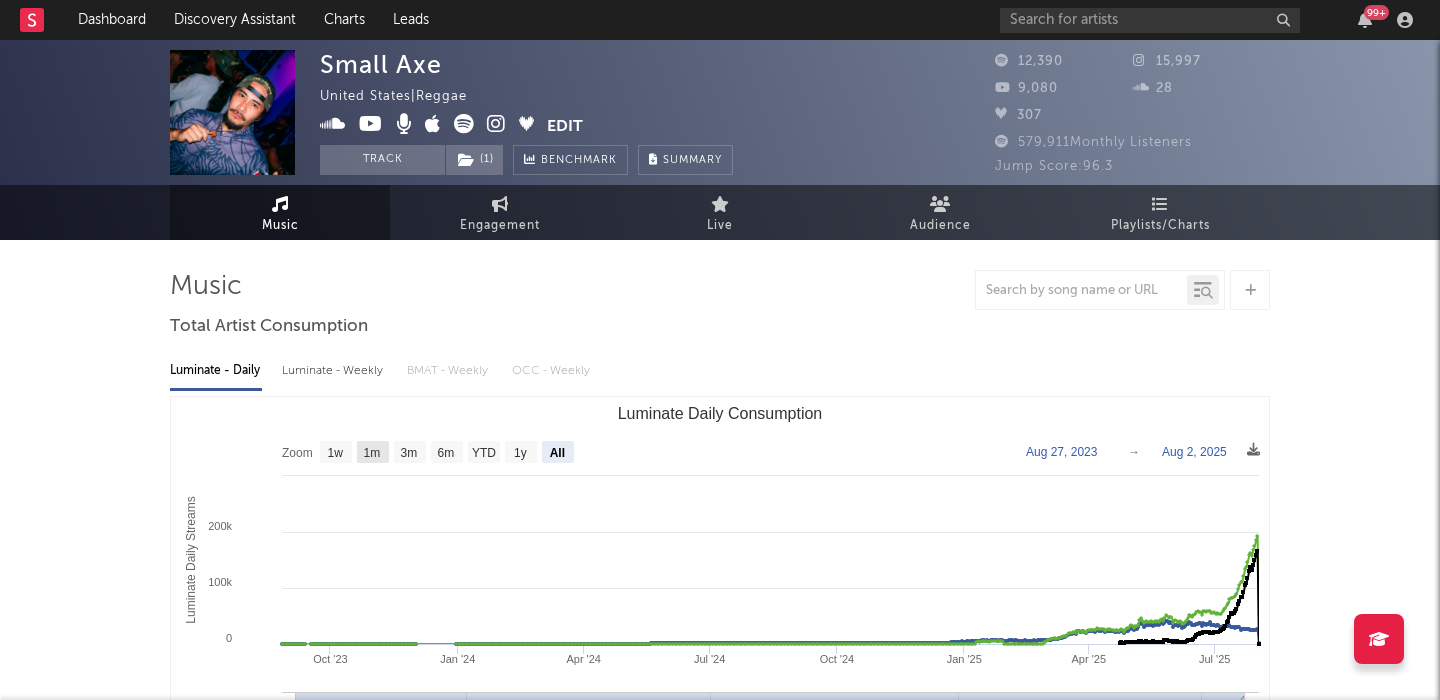 click on "1m" 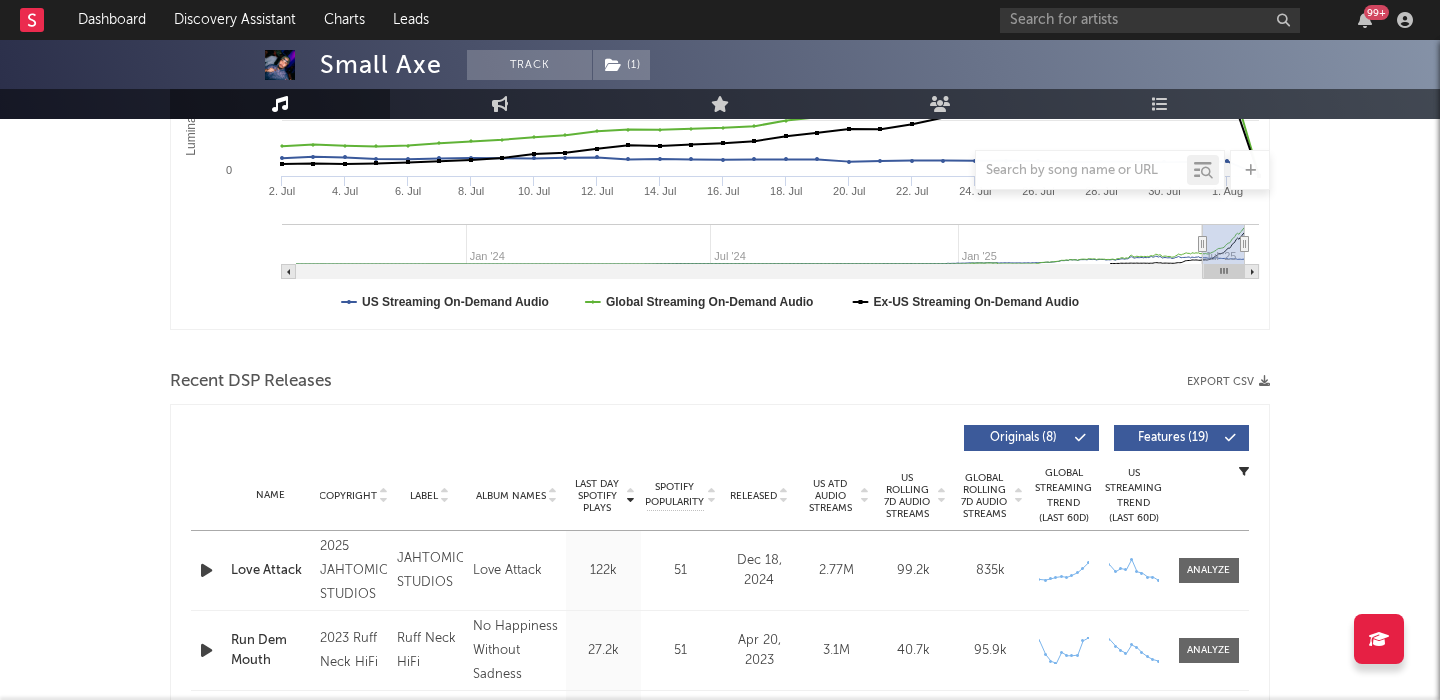 scroll, scrollTop: 576, scrollLeft: 0, axis: vertical 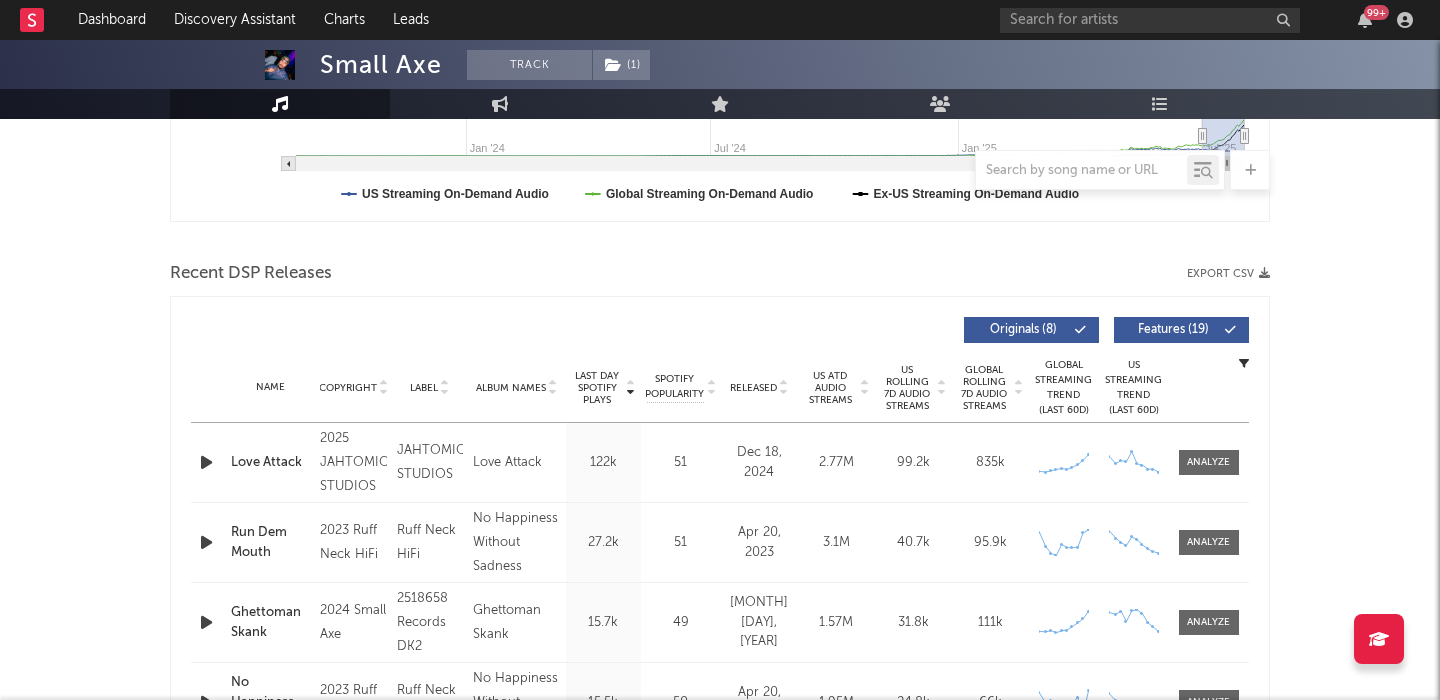click on "US Rolling 7D Audio Streams" at bounding box center (907, 388) 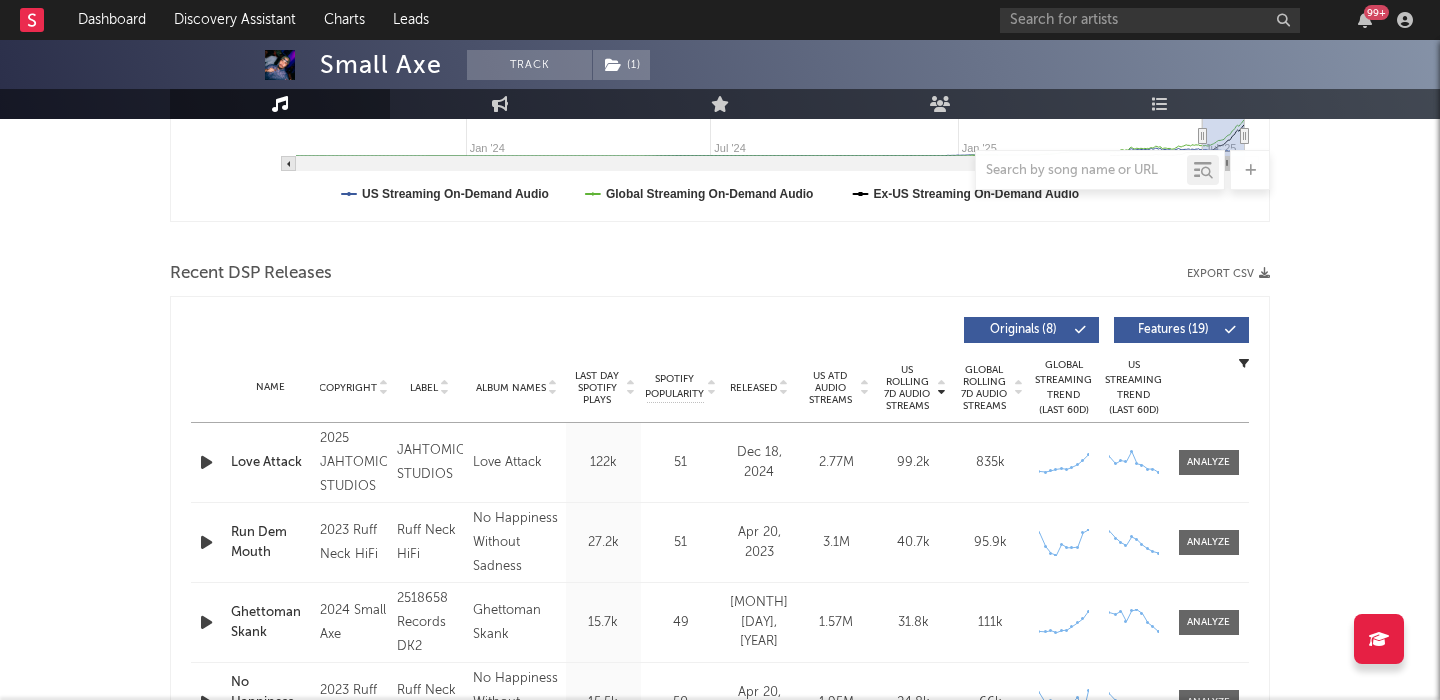click on "Features   ( 19 )" at bounding box center [1173, 330] 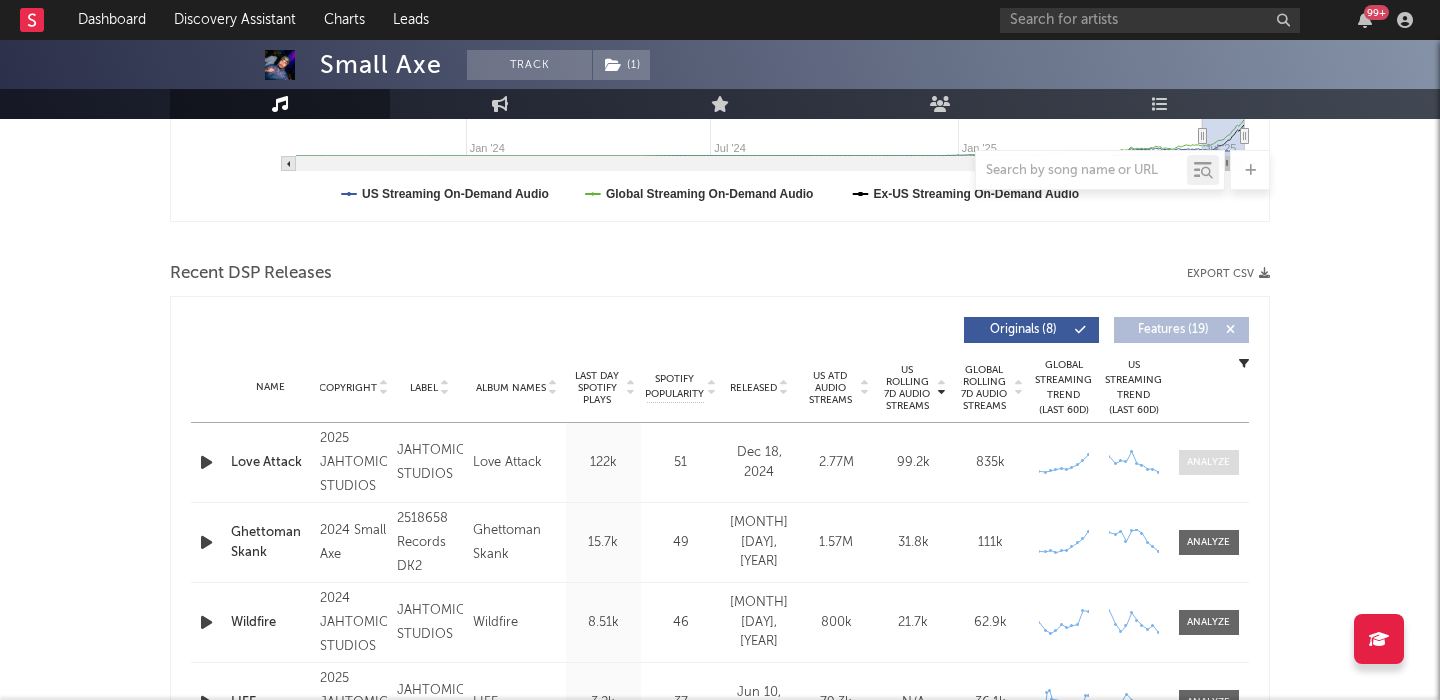 click at bounding box center (1208, 462) 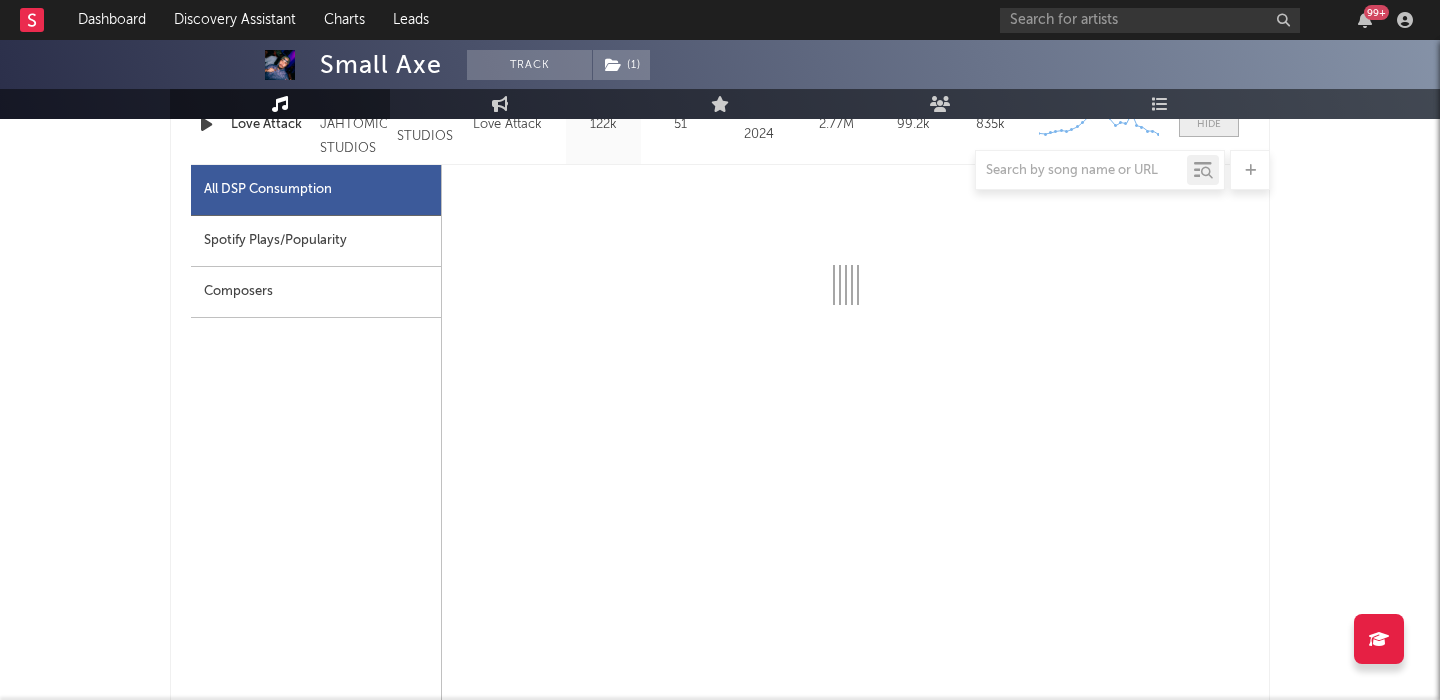 scroll, scrollTop: 915, scrollLeft: 0, axis: vertical 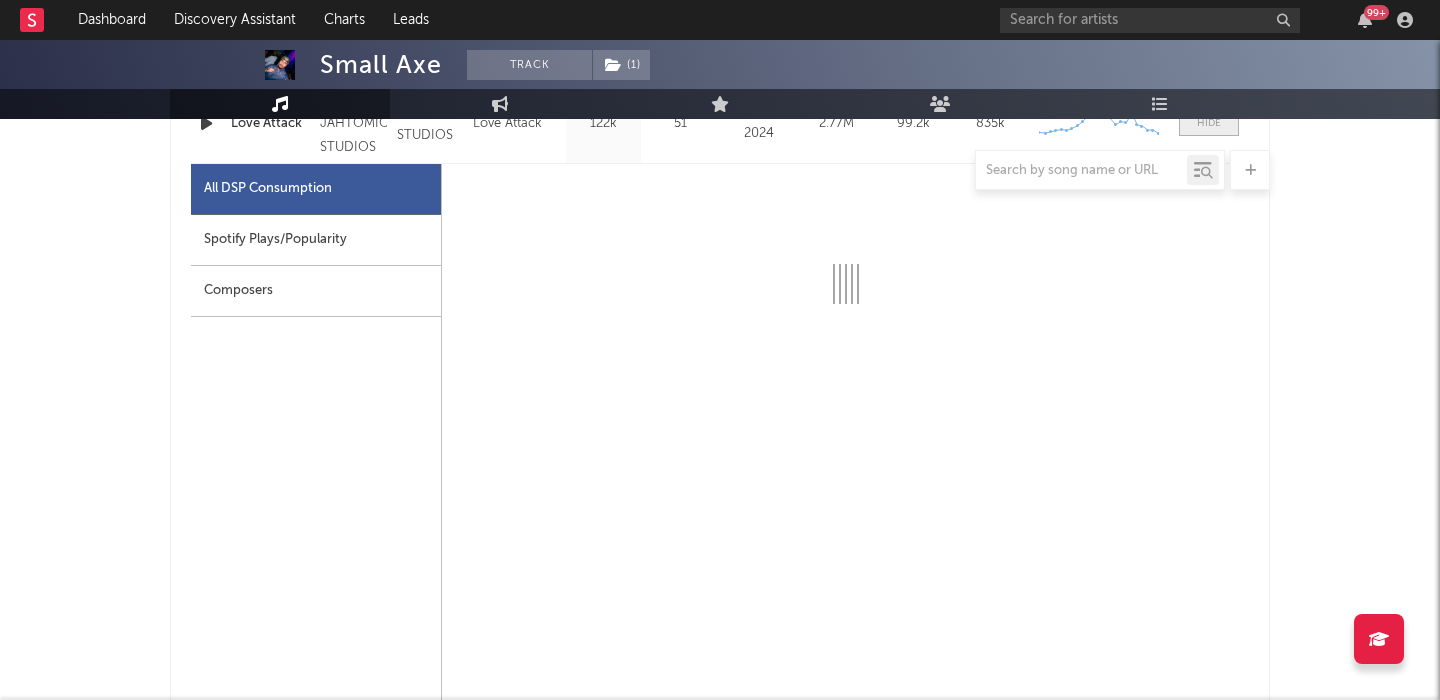 select on "1w" 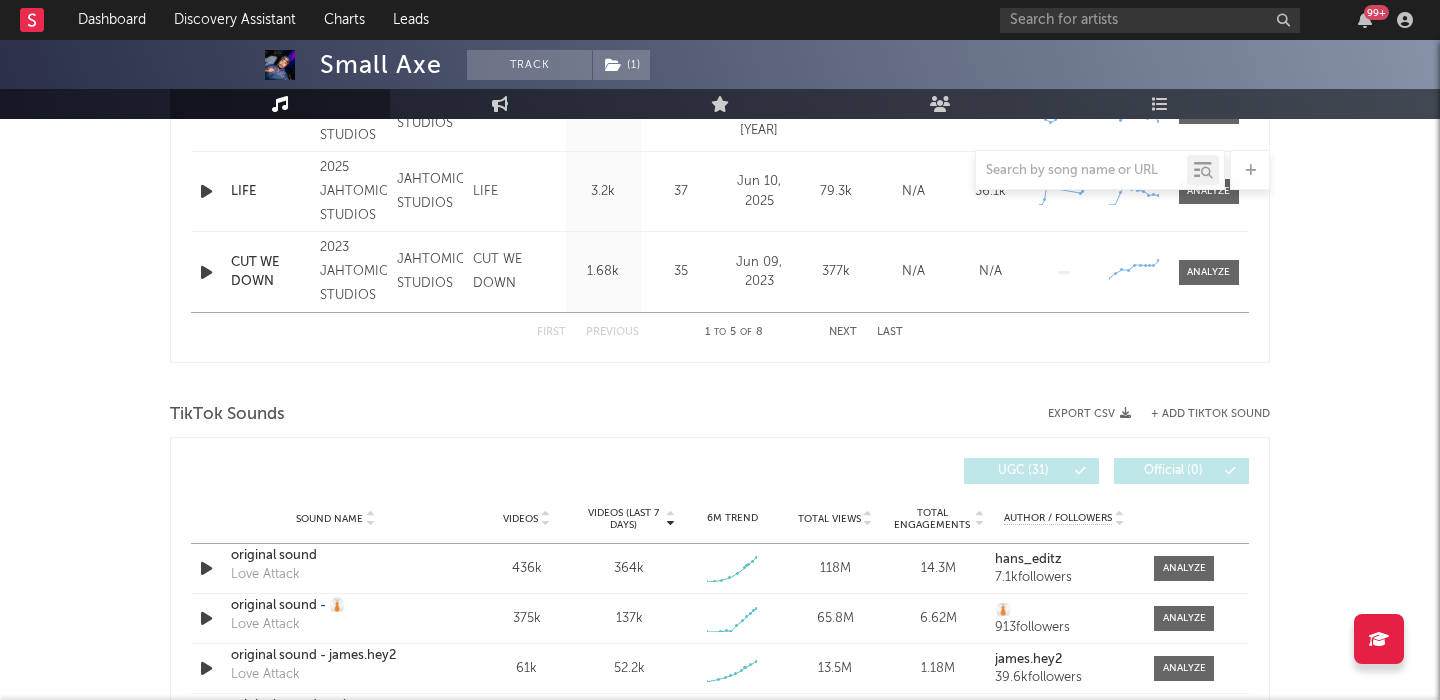 scroll, scrollTop: 2049, scrollLeft: 0, axis: vertical 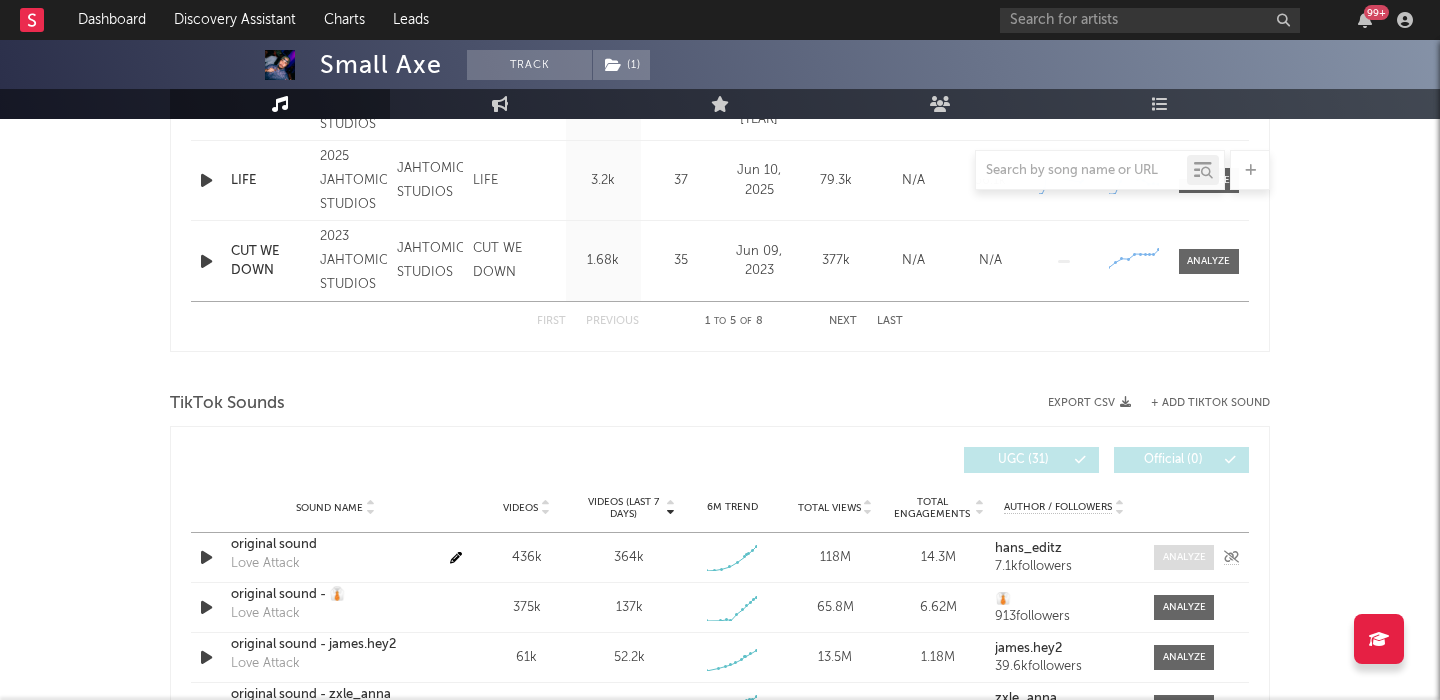 click at bounding box center [1184, 557] 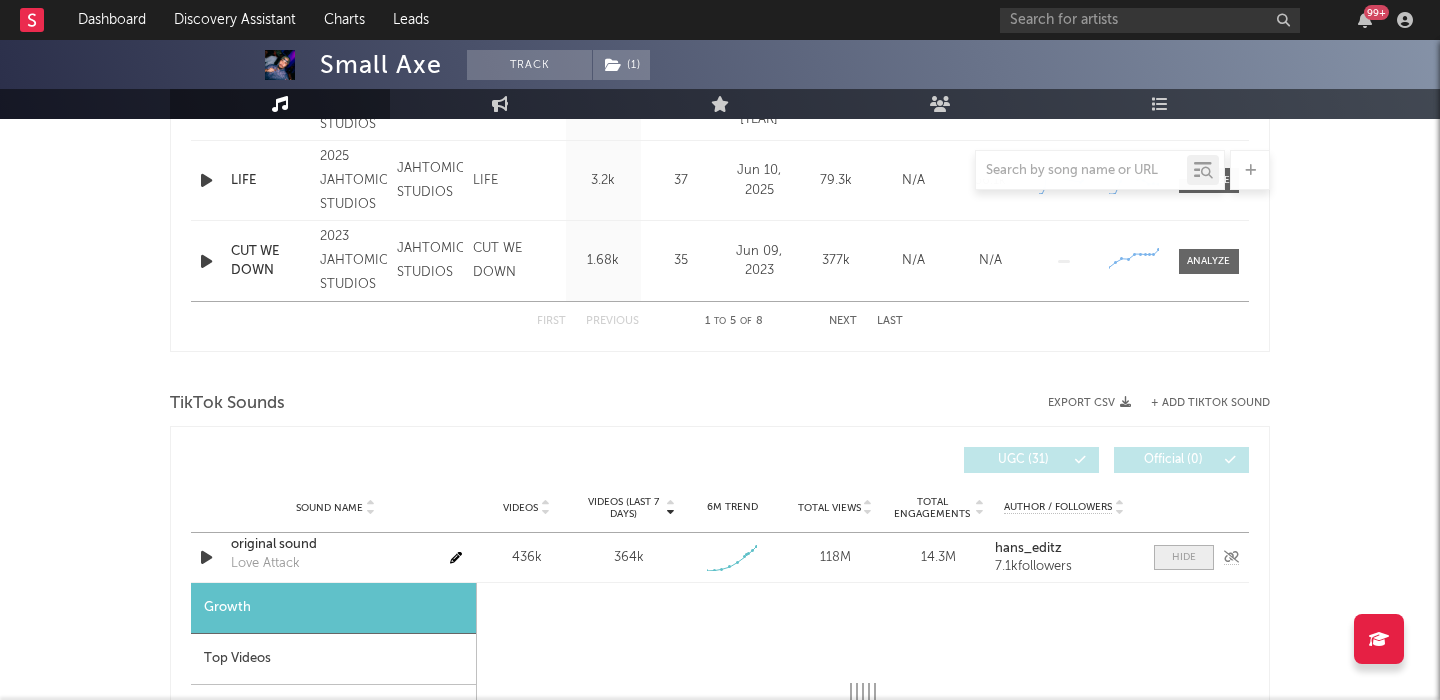select on "1w" 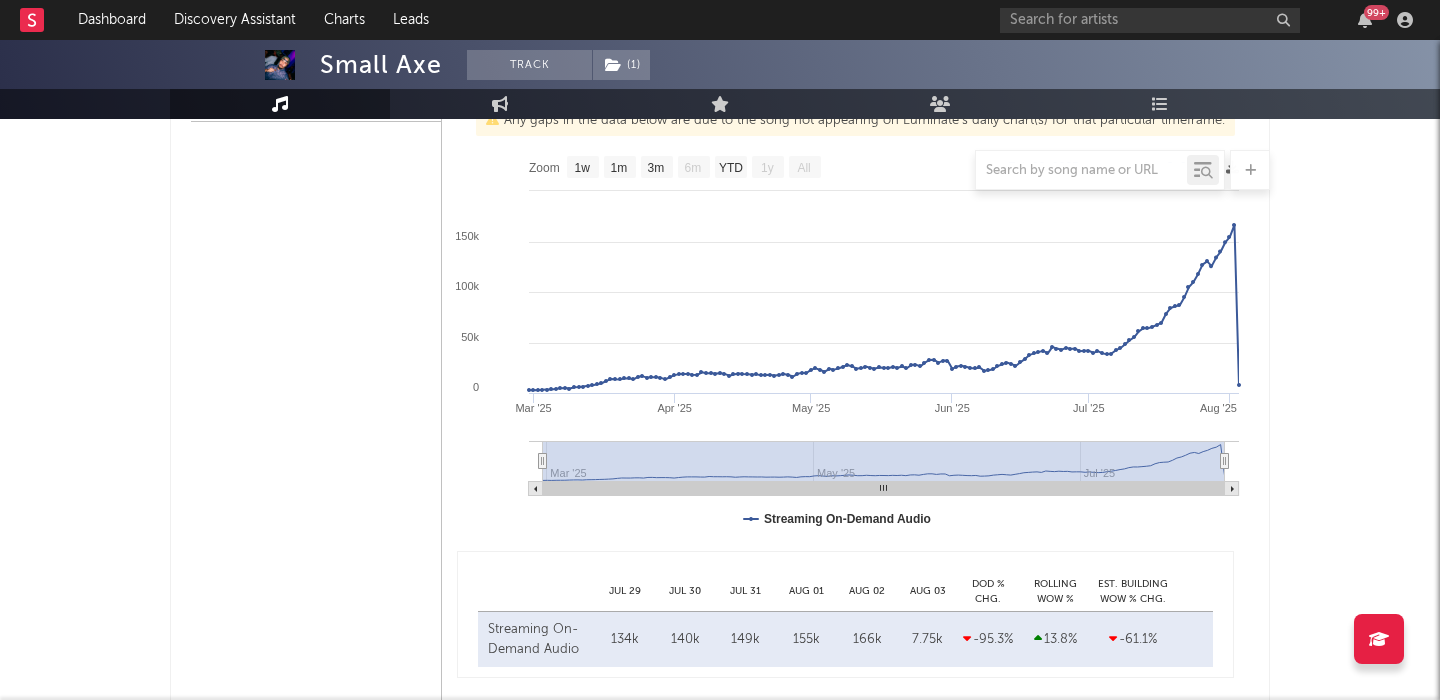 scroll, scrollTop: 920, scrollLeft: 0, axis: vertical 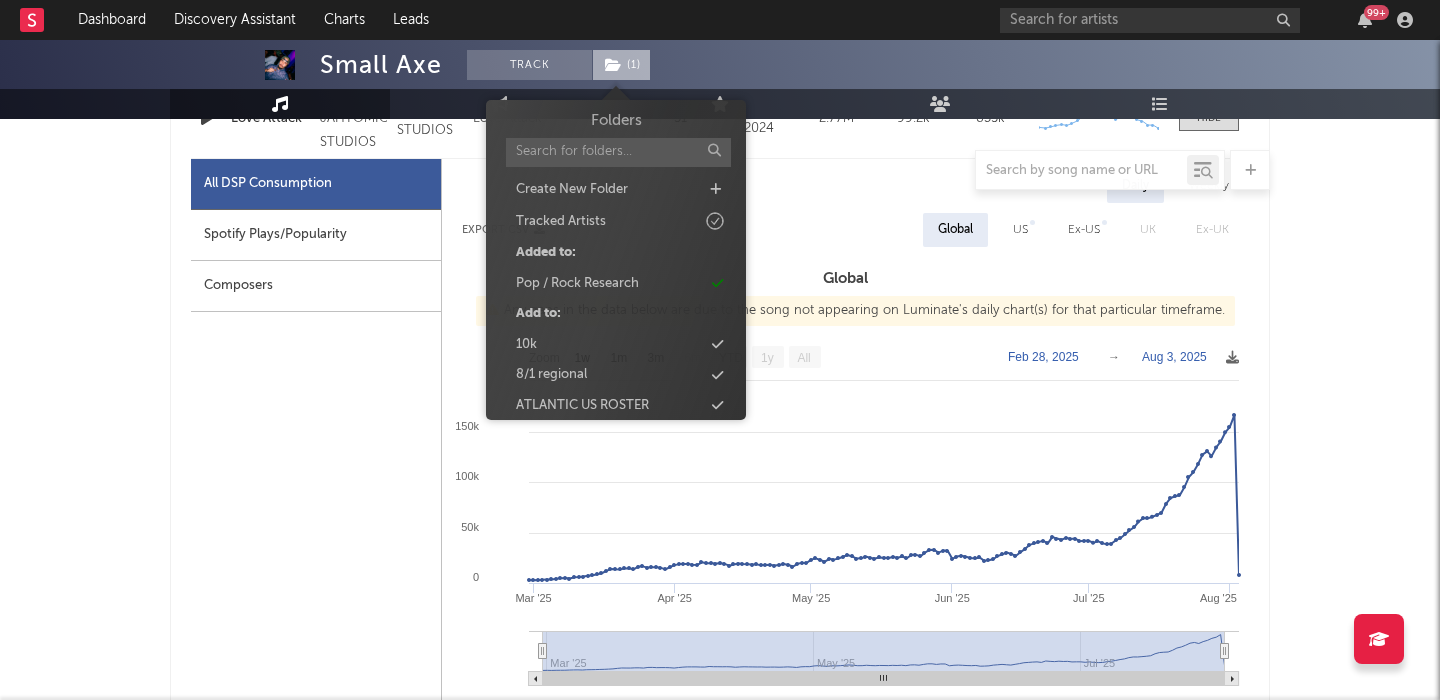 click on "( 1 )" at bounding box center [621, 65] 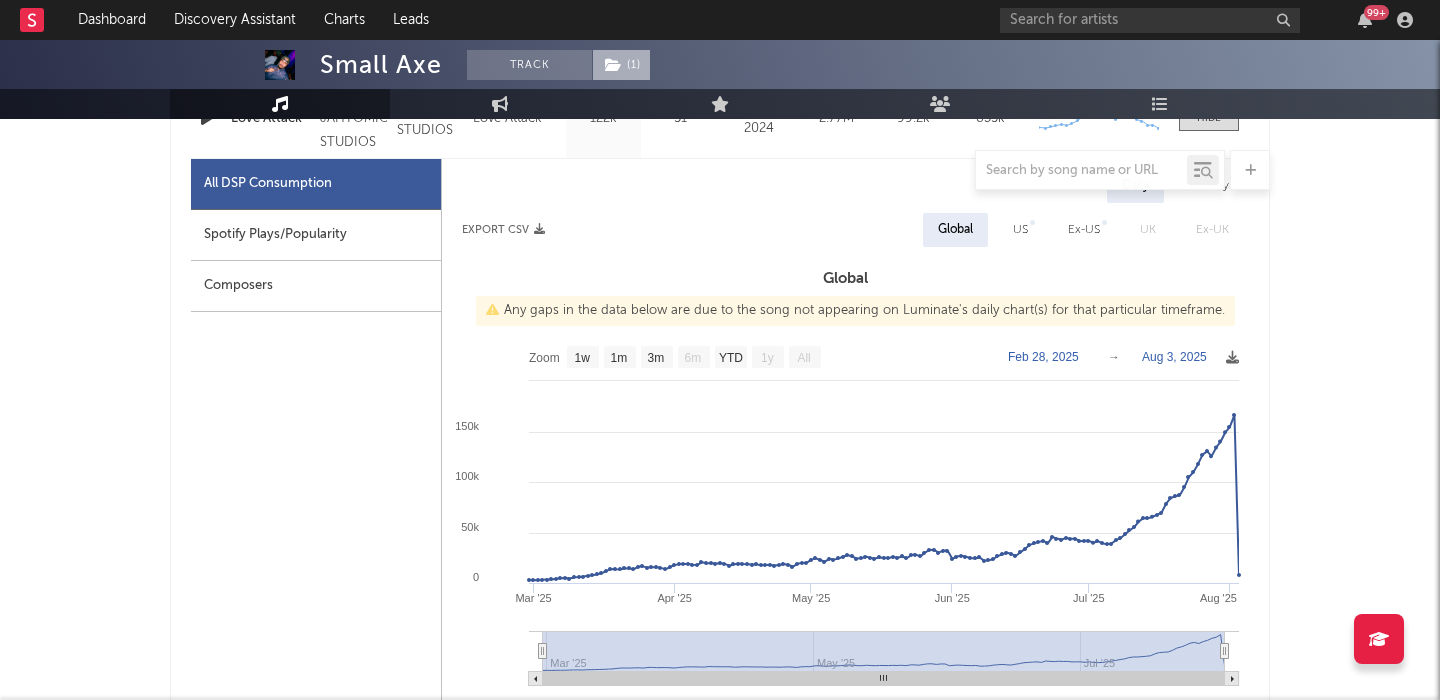 click on "( 1 )" at bounding box center (621, 65) 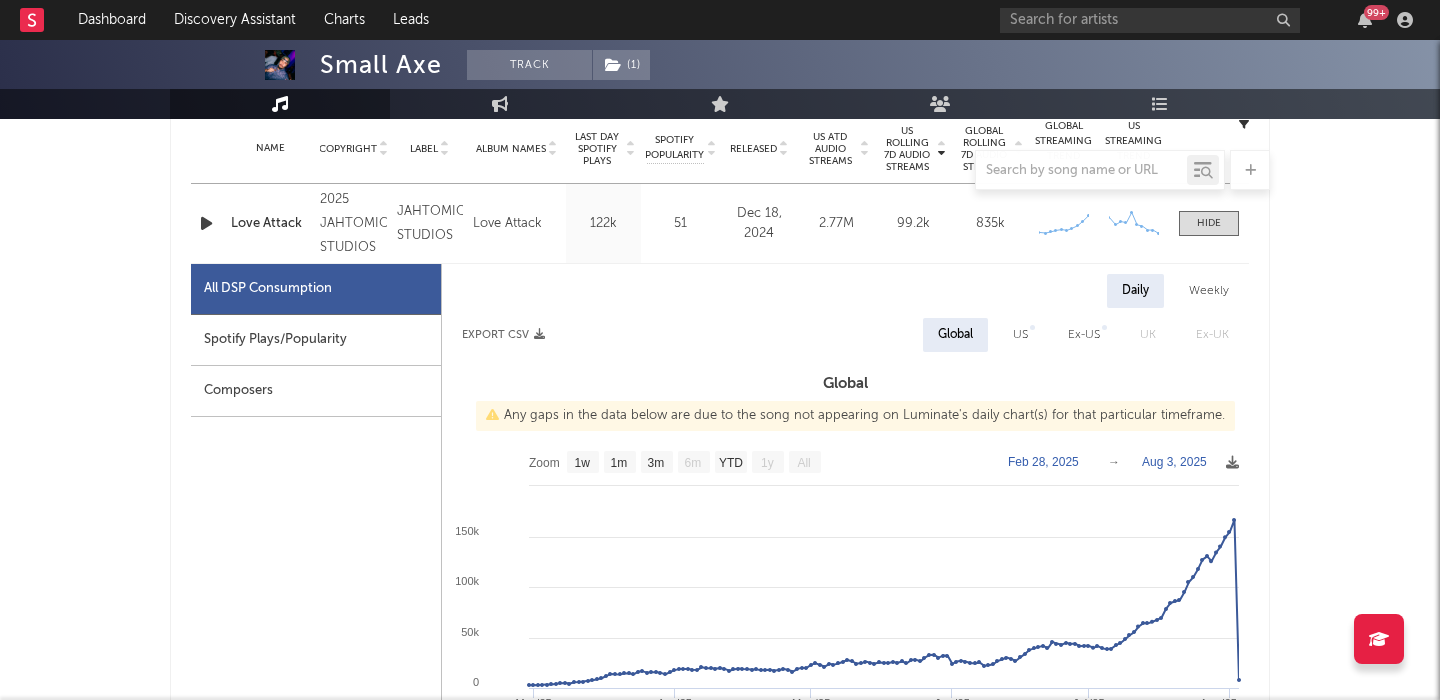 scroll, scrollTop: 805, scrollLeft: 0, axis: vertical 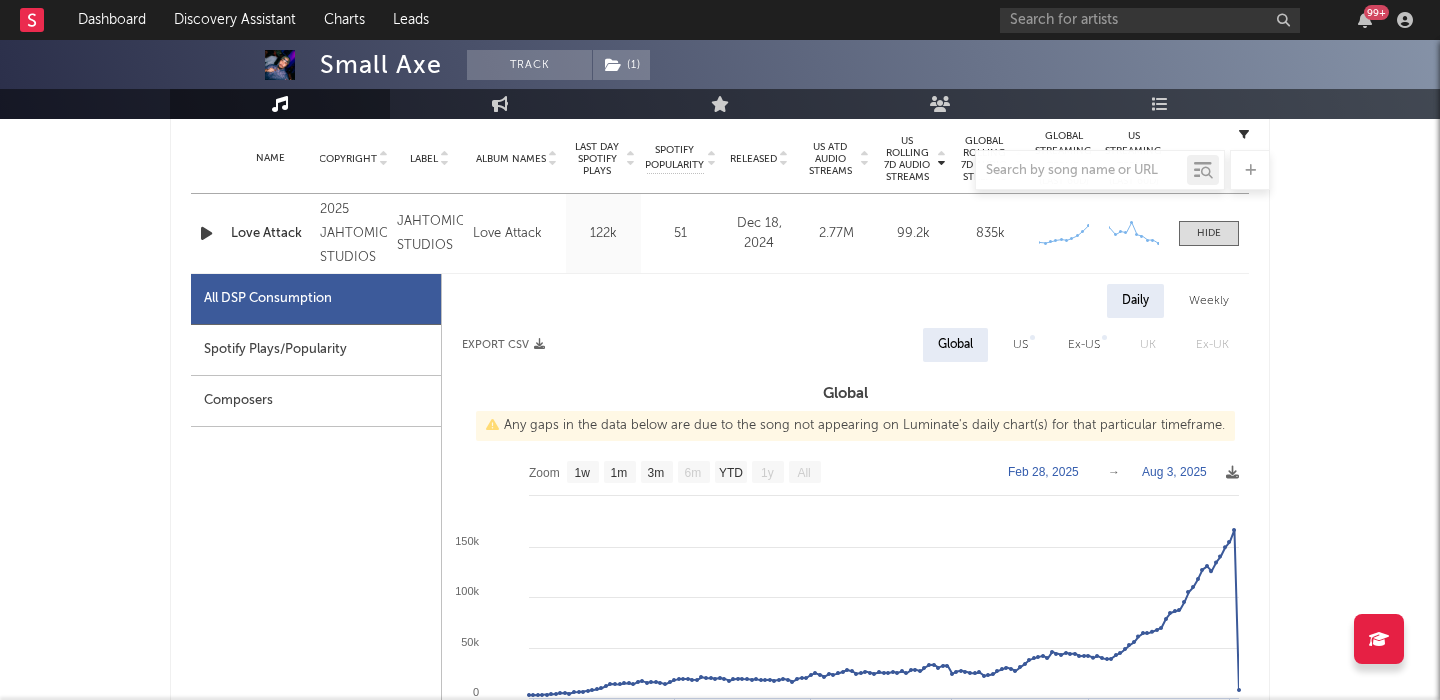 click at bounding box center [206, 233] 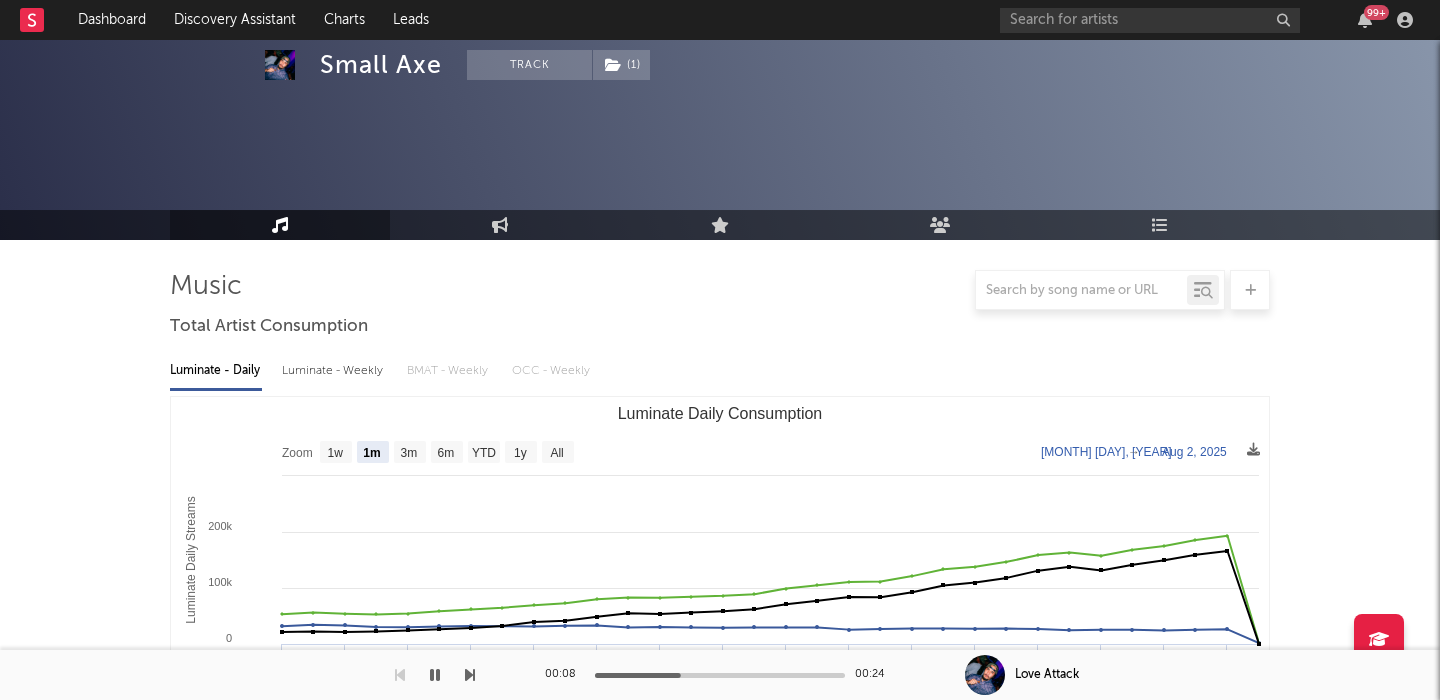 scroll, scrollTop: 500, scrollLeft: 0, axis: vertical 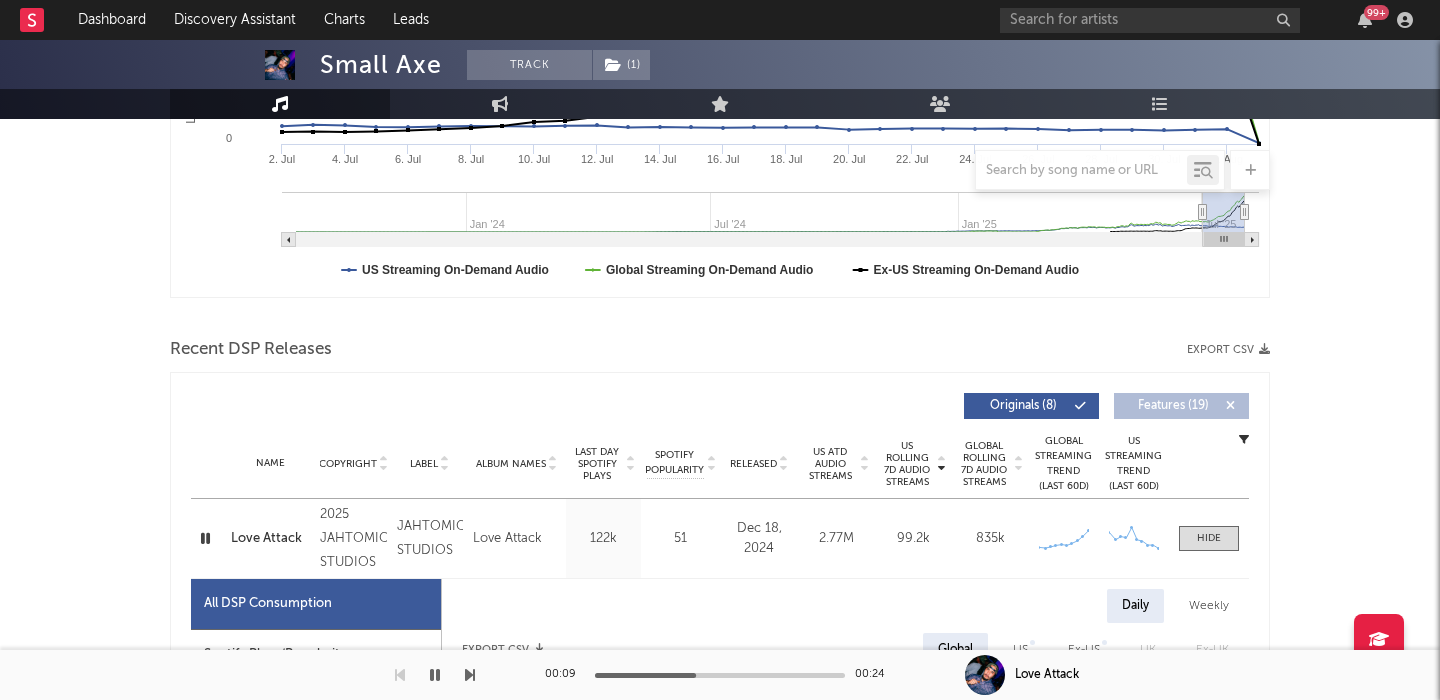 click on "Name Love Attack Copyright 2025 JAHTOMIC STUDIOS Label JAHTOMIC STUDIOS Album Names Love Attack Composer Names Capon Gaspar & Jerome Kahaialii 7 Day Spotify Plays 762k Last Day Spotify Plays 122k ATD Spotify Plays 3.73M Spotify Popularity 51 Total US Streams N/A Total US SES N/A Total UK Streams N/A Total UK Audio Streams N/A UK Weekly Streams N/A UK Weekly Audio Streams N/A Released Dec 18, 2024 US ATD Audio Streams 2.77M US Rolling 7D Audio Streams 99.2k US Rolling WoW % Chg -18.2 Global ATD Audio Streams 5.27M Global Rolling 7D Audio Streams 835k Global Rolling WoW % Chg 14.9 Estimated % Playlist Streams Last Day ~ 10 % Global Streaming Trend (Last 60D) Created with Highcharts 10.3.3 Ex-US Streaming Trend (Last 60D) Created with Highcharts 10.3.3 US Streaming Trend (Last 60D) Created with Highcharts 10.3.3 Global Latest Day Audio Streams 1.21k US Latest Day Audio Streams 1.12k" at bounding box center [720, 538] 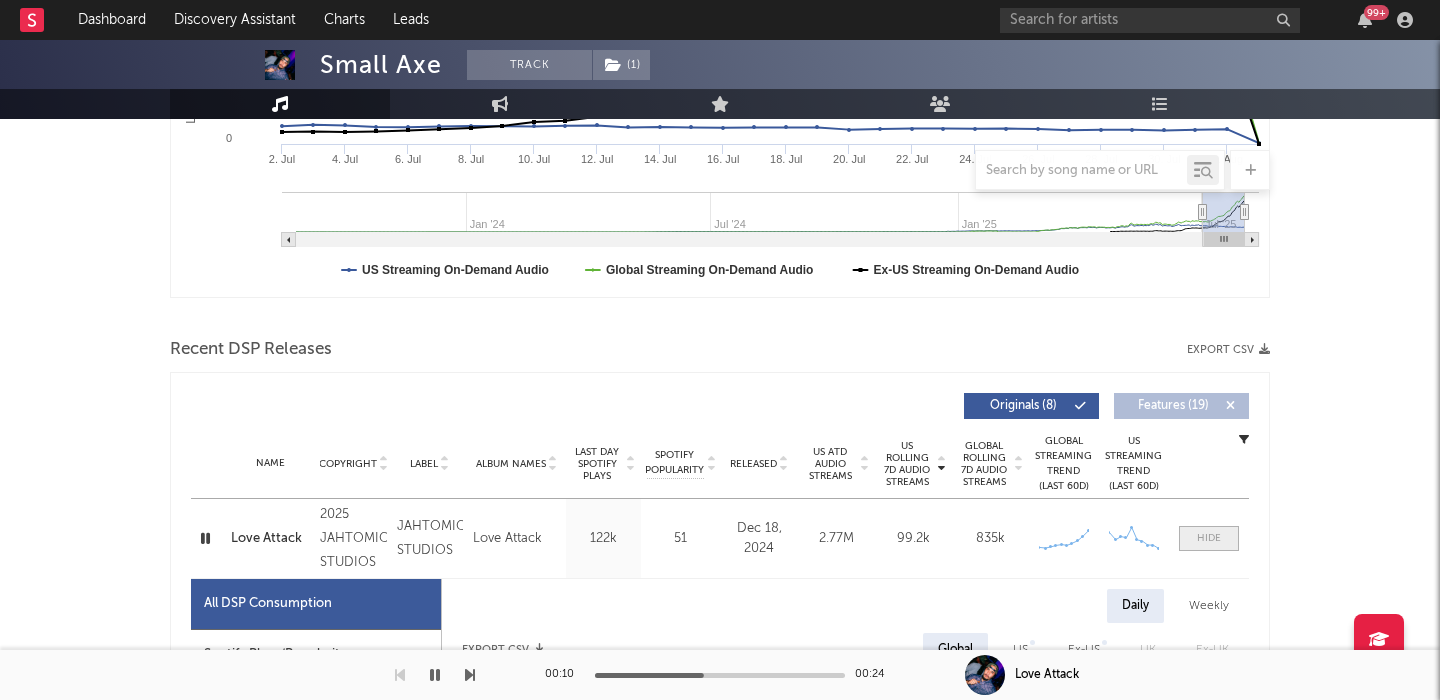 click at bounding box center [1209, 538] 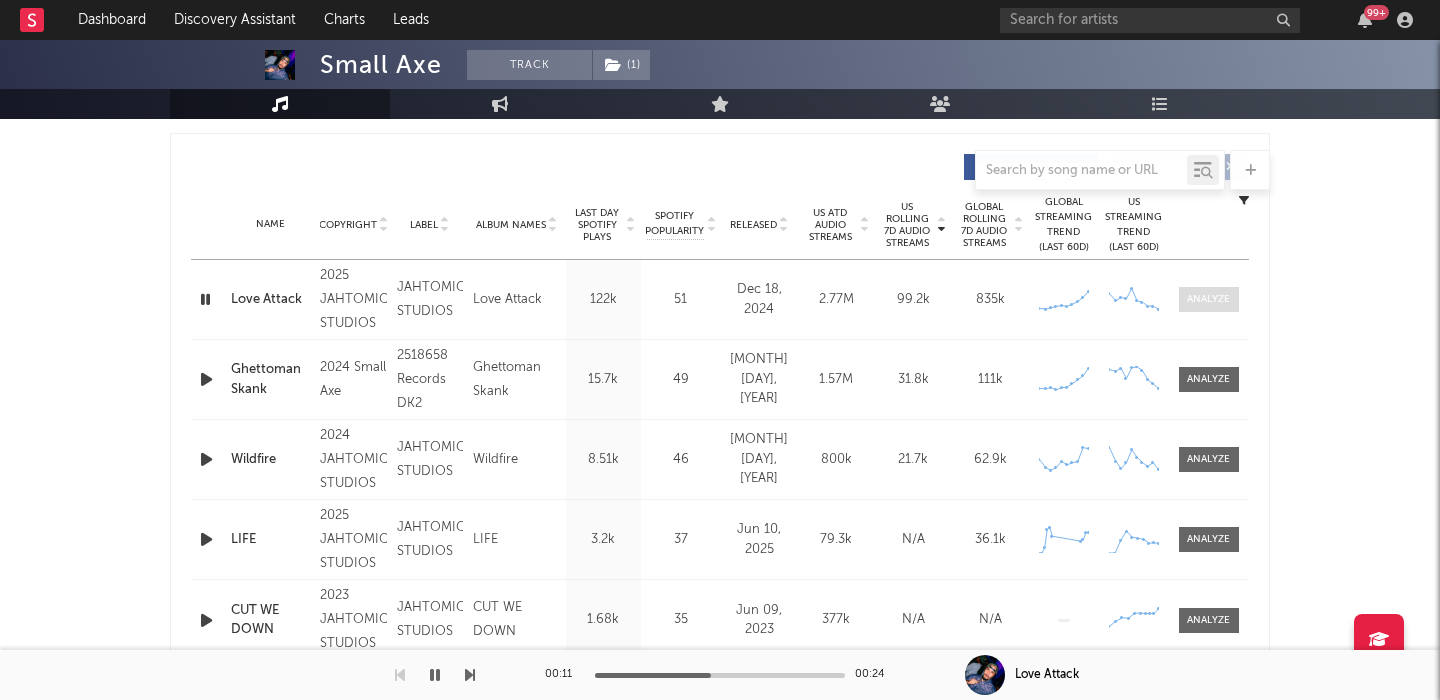 scroll, scrollTop: 740, scrollLeft: 0, axis: vertical 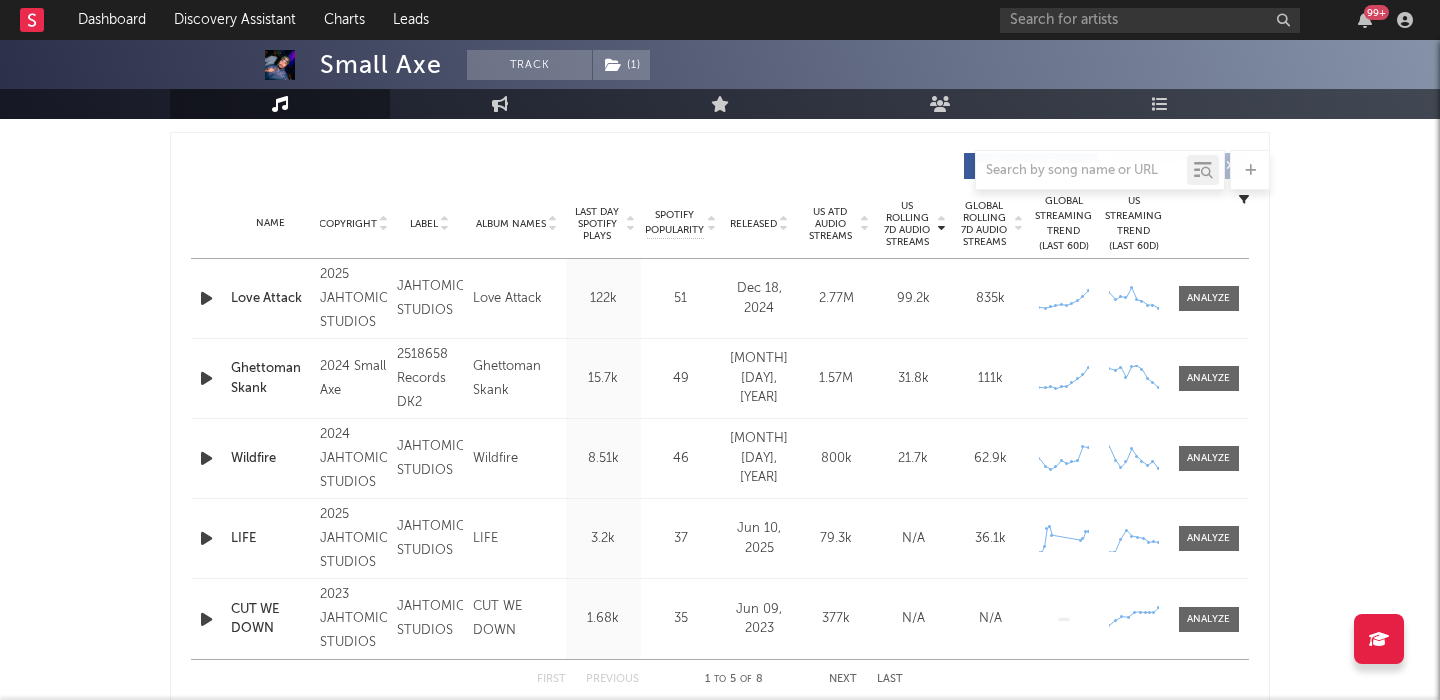 click on "Love Attack" at bounding box center [270, 299] 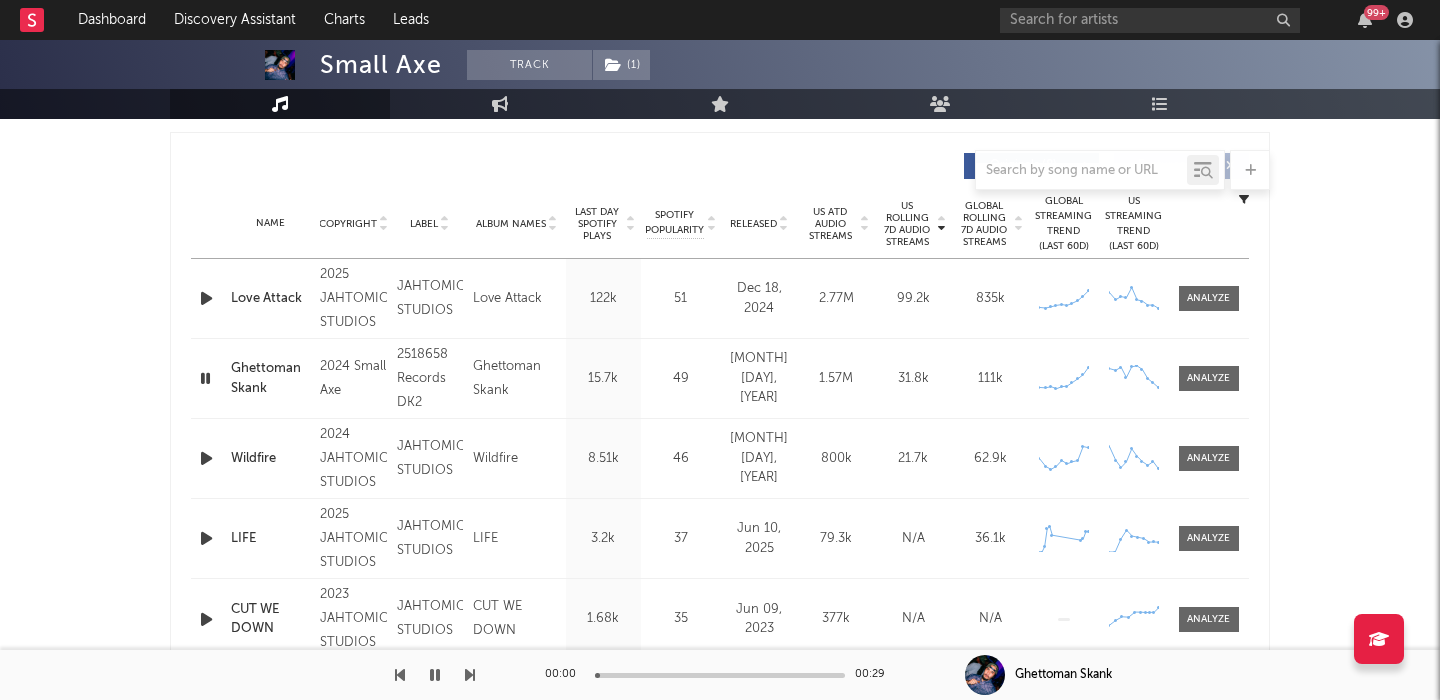 click on "Name Ghettoman Skank Copyright 2024 Small Axe Label 2518658 Records DK2 Album Names Ghettoman Skank Composer Names kaponookanalu Gaspar-Fujihara 7 Day Spotify Plays 99.8k Last Day Spotify Plays 15.7k ATD Spotify Plays 1.17M Spotify Popularity 49 Total US Streams 1.12M Total US SES 7.96k Total UK Streams N/A Total UK Audio Streams N/A UK Weekly Streams N/A UK Weekly Audio Streams N/A Released May 03, 2024 US ATD Audio Streams 1.57M US Rolling 7D Audio Streams 31.8k US Rolling WoW % Chg -19.2 Global ATD Audio Streams 1.38M Global Rolling 7D Audio Streams 111k Global Rolling WoW % Chg 8.94 Estimated % Playlist Streams Last Day <5% Global Streaming Trend (Last 60D) Created with Highcharts 10.3.3 Ex-US Streaming Trend (Last 60D) Created with Highcharts 10.3.3 US Streaming Trend (Last 60D) Created with Highcharts 10.3.3 Global Latest Day Audio Streams 354 US Latest Day Audio Streams 352" at bounding box center [720, 378] 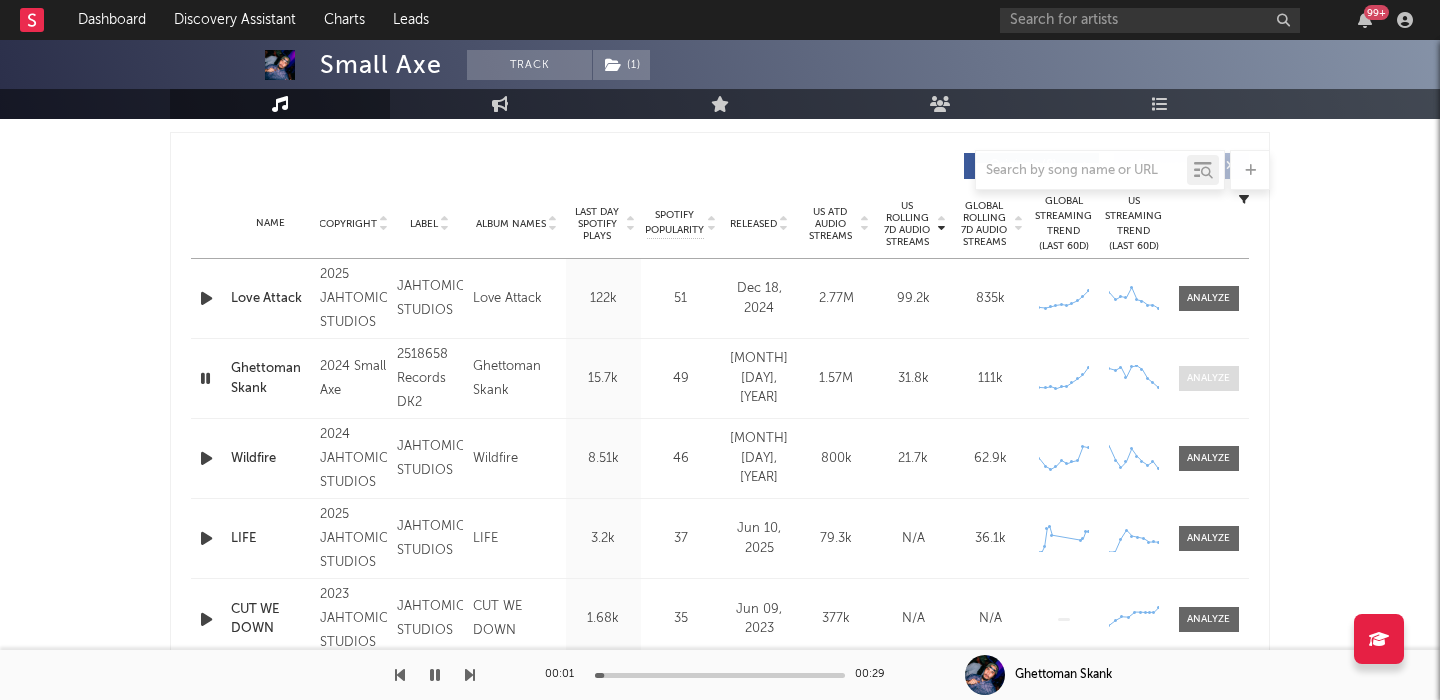 click at bounding box center [1208, 378] 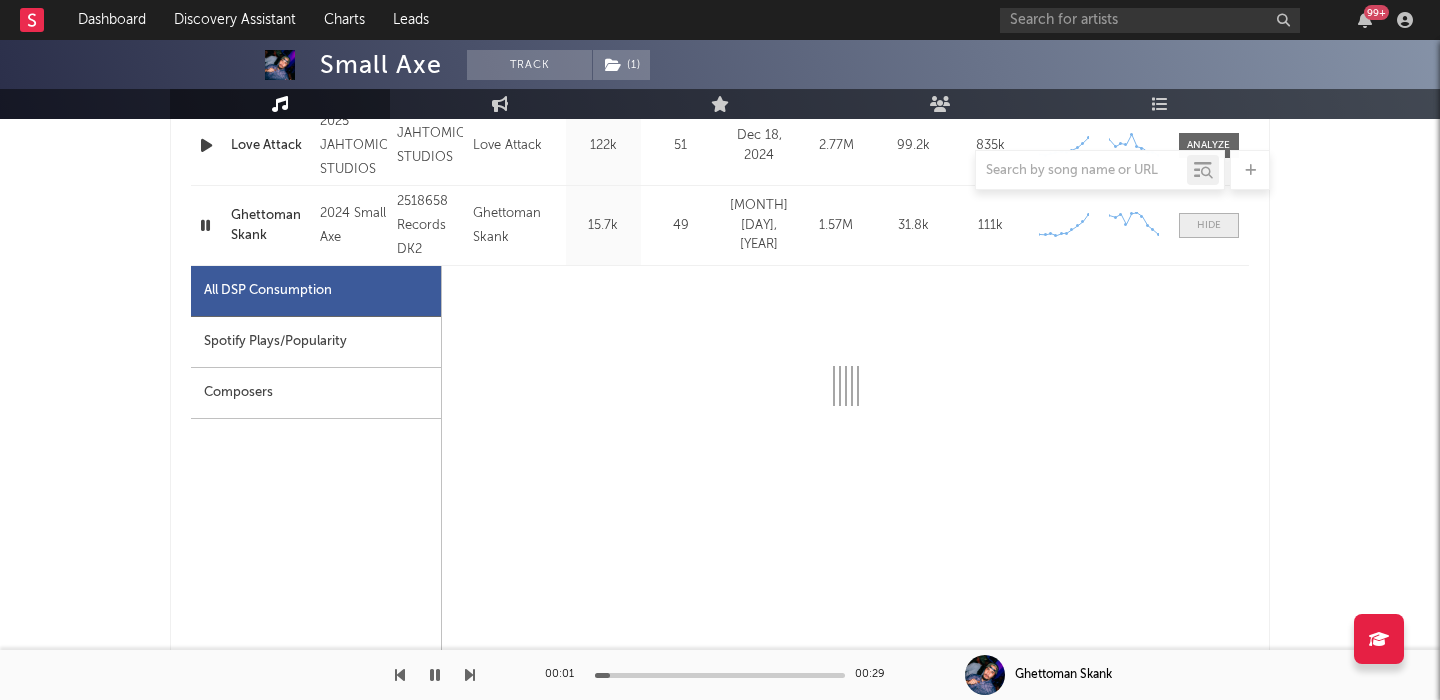scroll, scrollTop: 999, scrollLeft: 0, axis: vertical 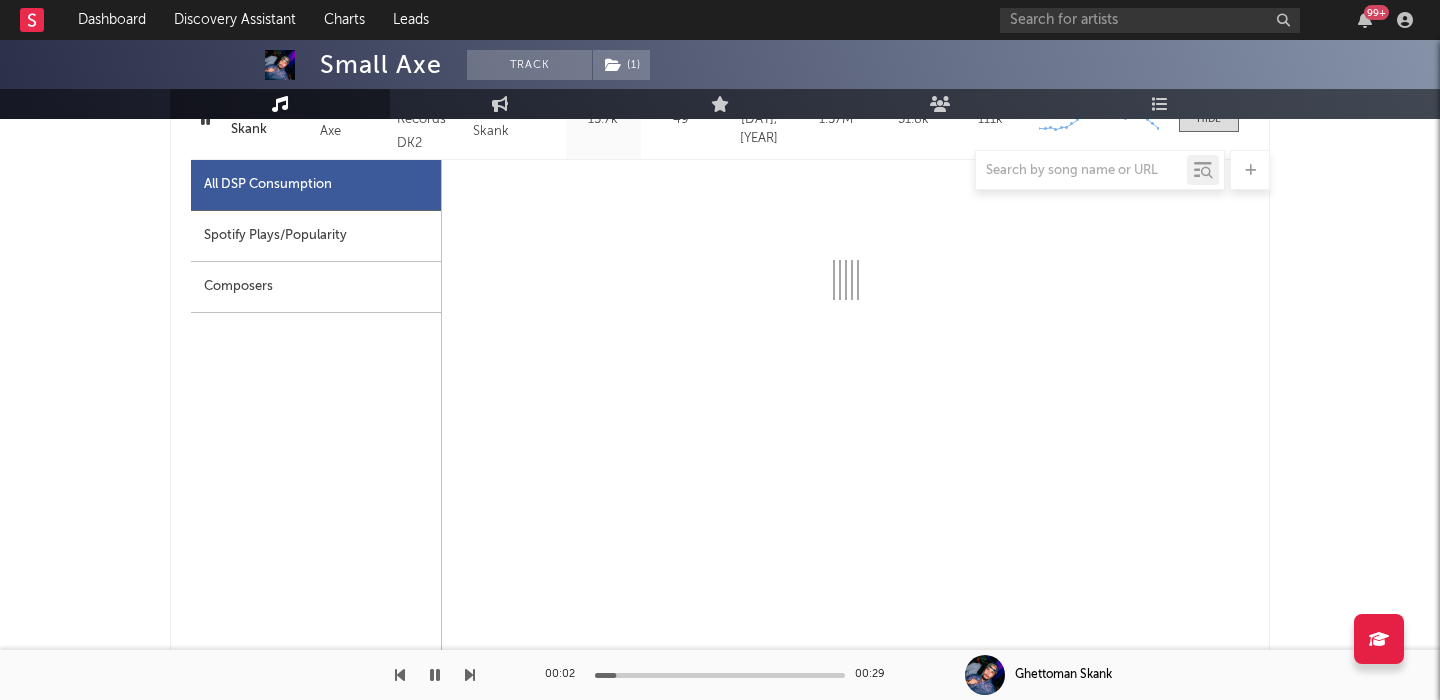 select on "6m" 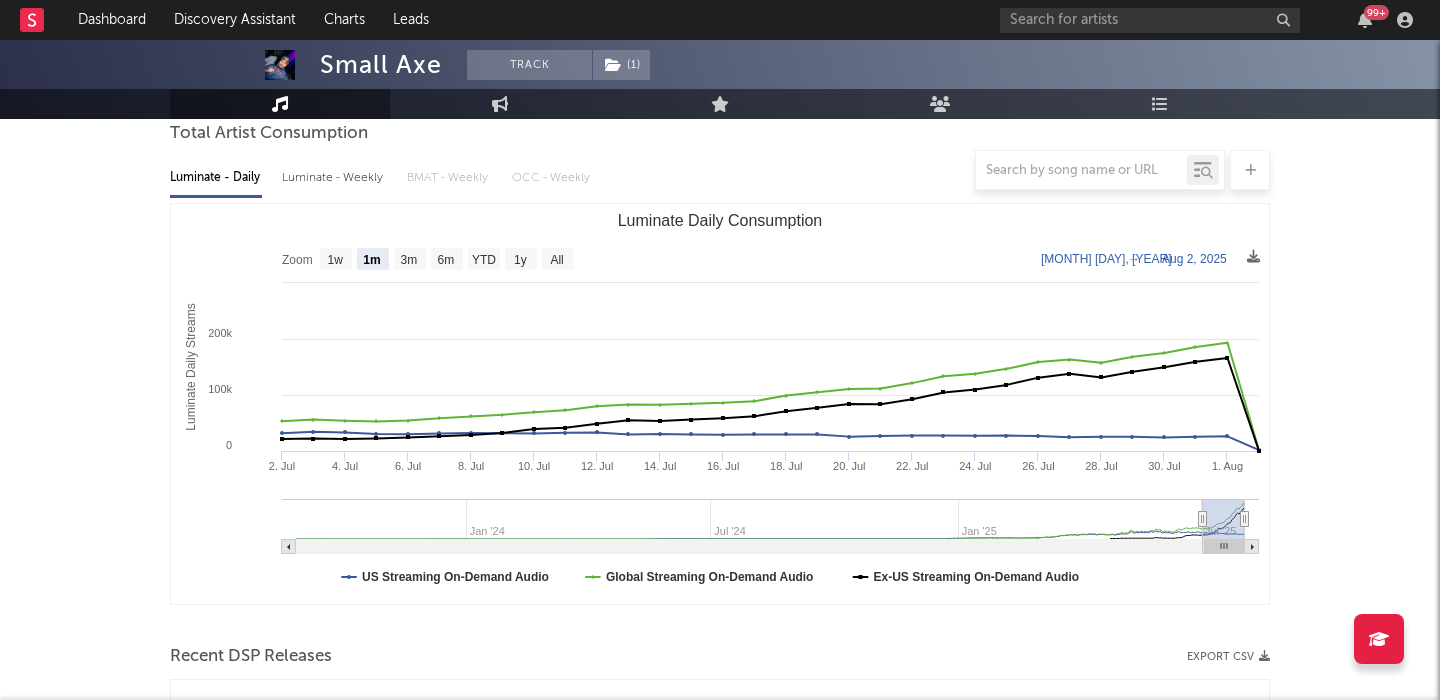 scroll, scrollTop: 800, scrollLeft: 0, axis: vertical 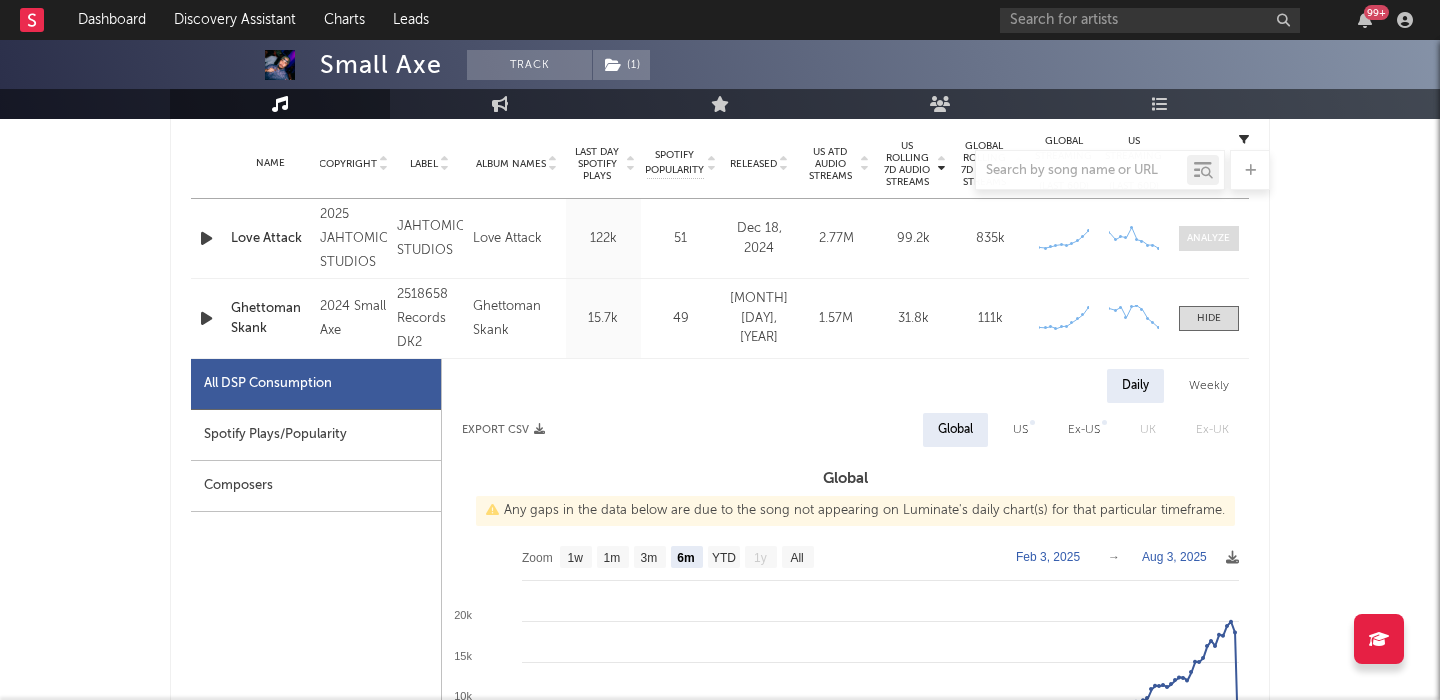 click at bounding box center [1208, 238] 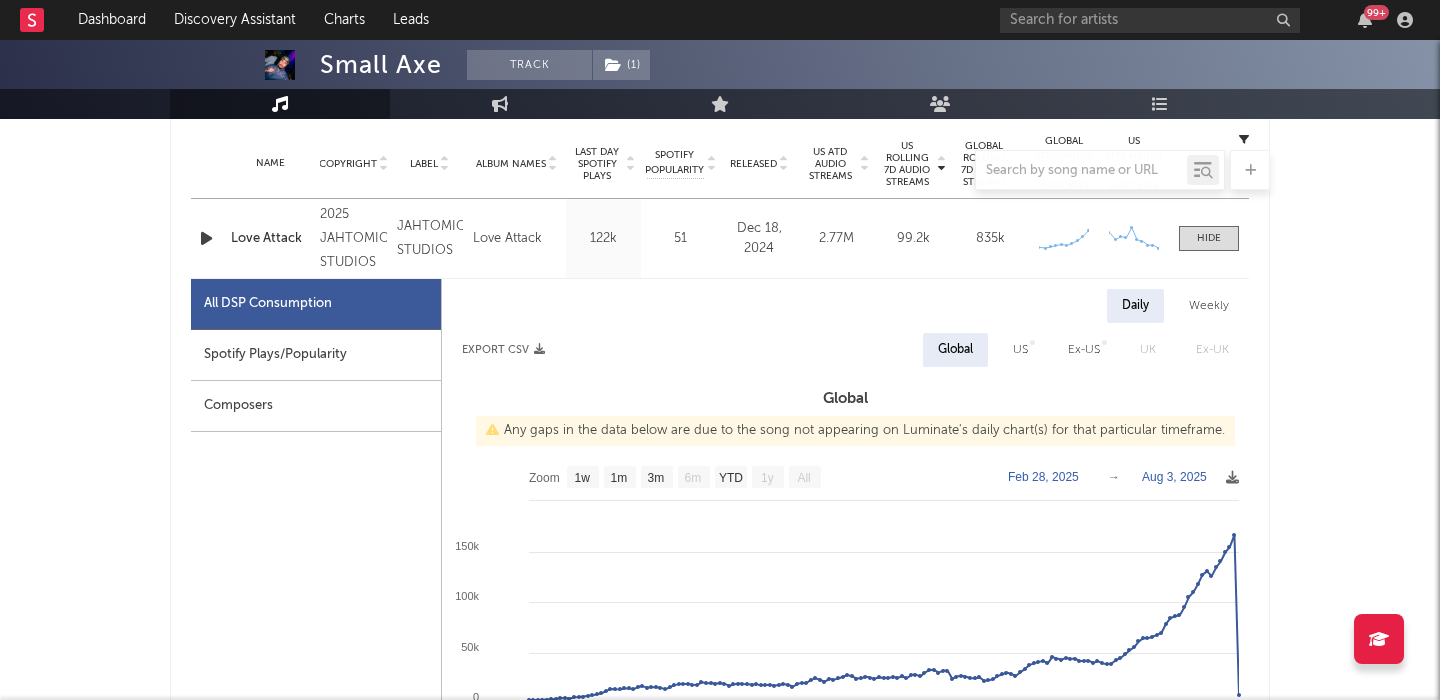 click on "US" at bounding box center (1020, 350) 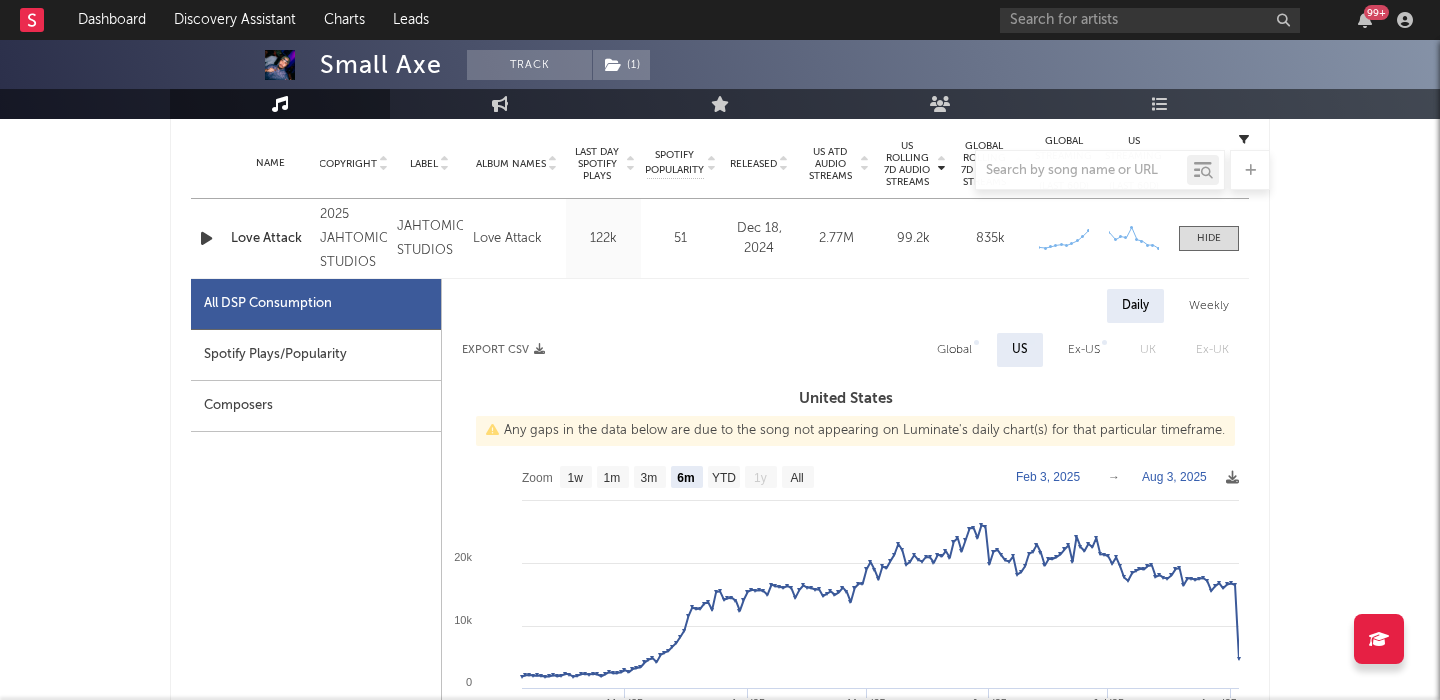 click on "Spotify Plays/Popularity" at bounding box center (316, 355) 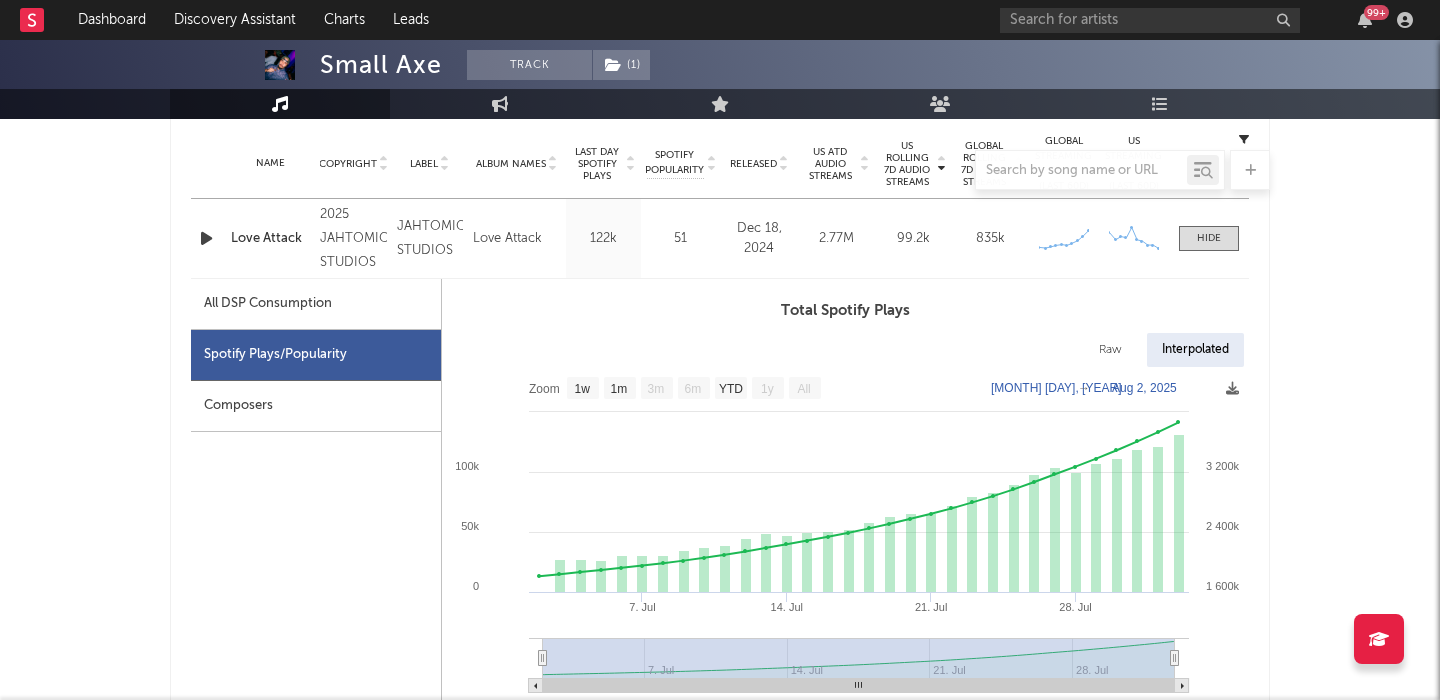 click on "Raw" at bounding box center [1110, 350] 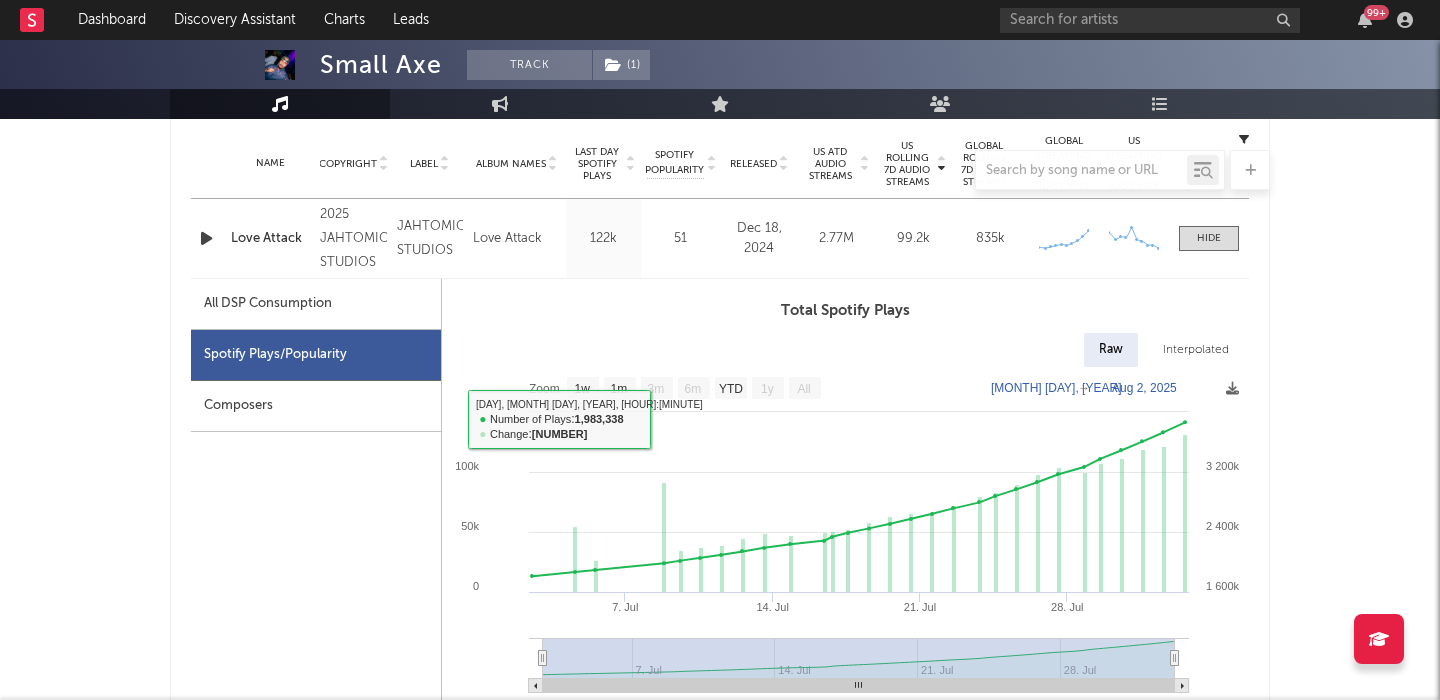 click on "All DSP Consumption" at bounding box center [268, 304] 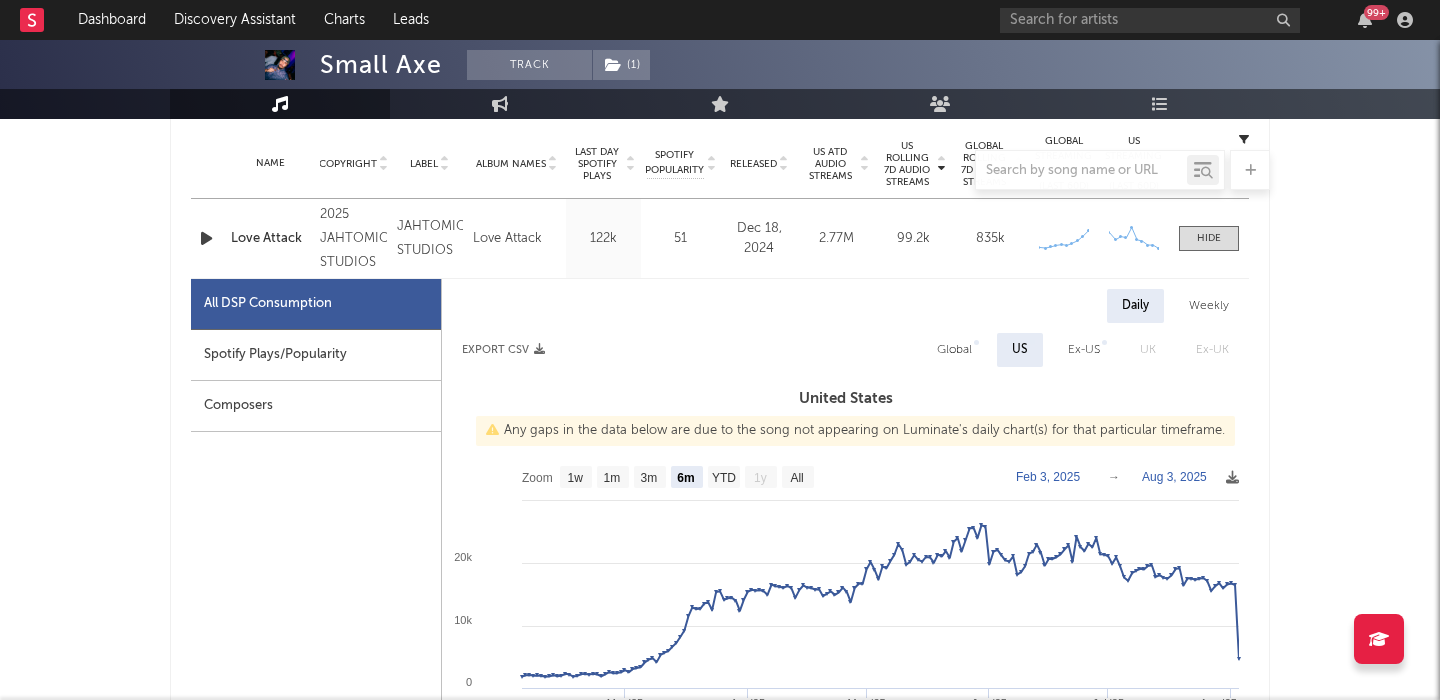 click on "Global" at bounding box center [954, 350] 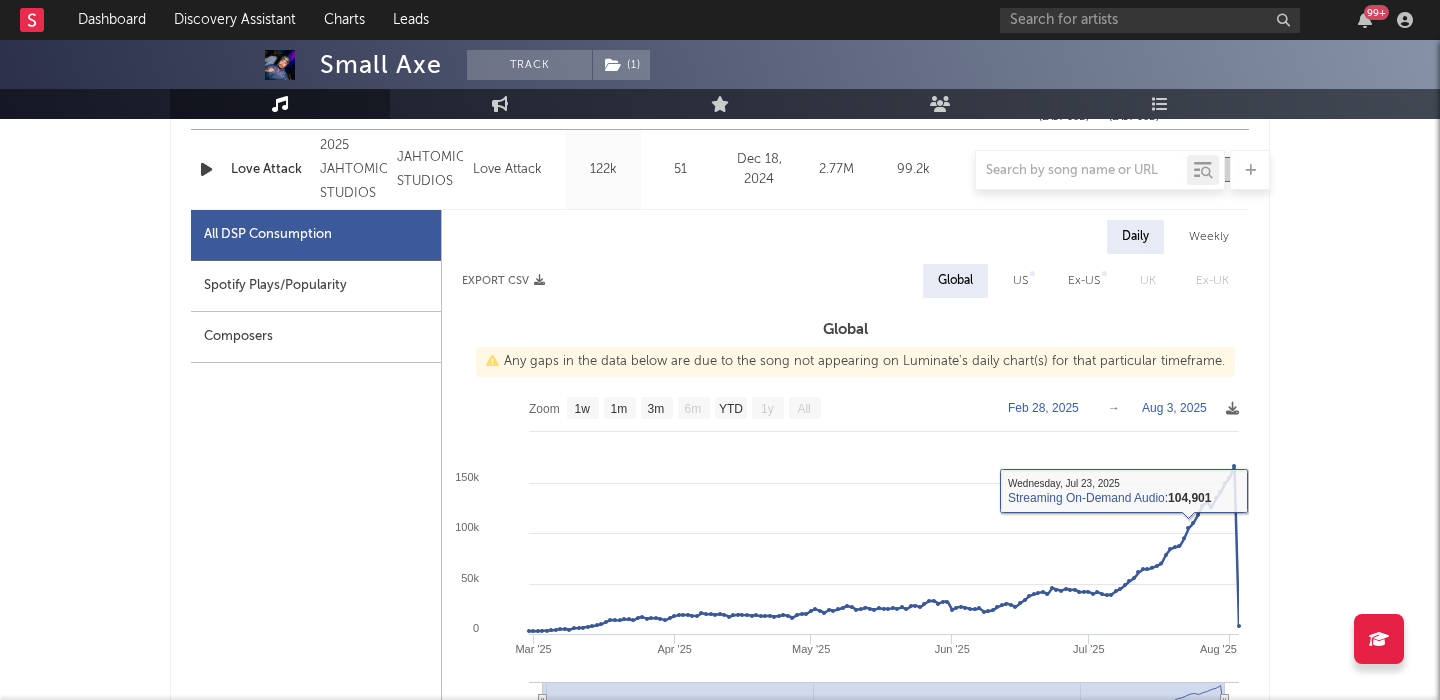 scroll, scrollTop: 870, scrollLeft: 0, axis: vertical 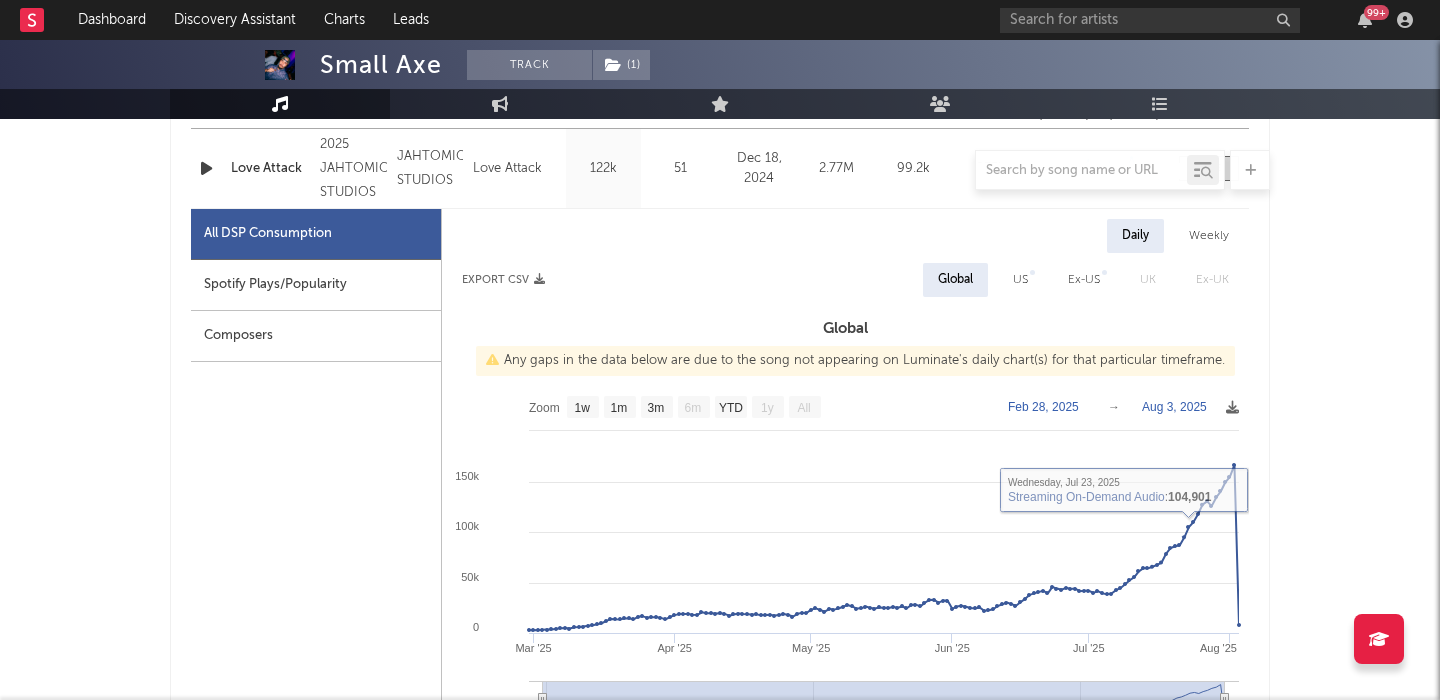 click on "Weekly" at bounding box center [1209, 236] 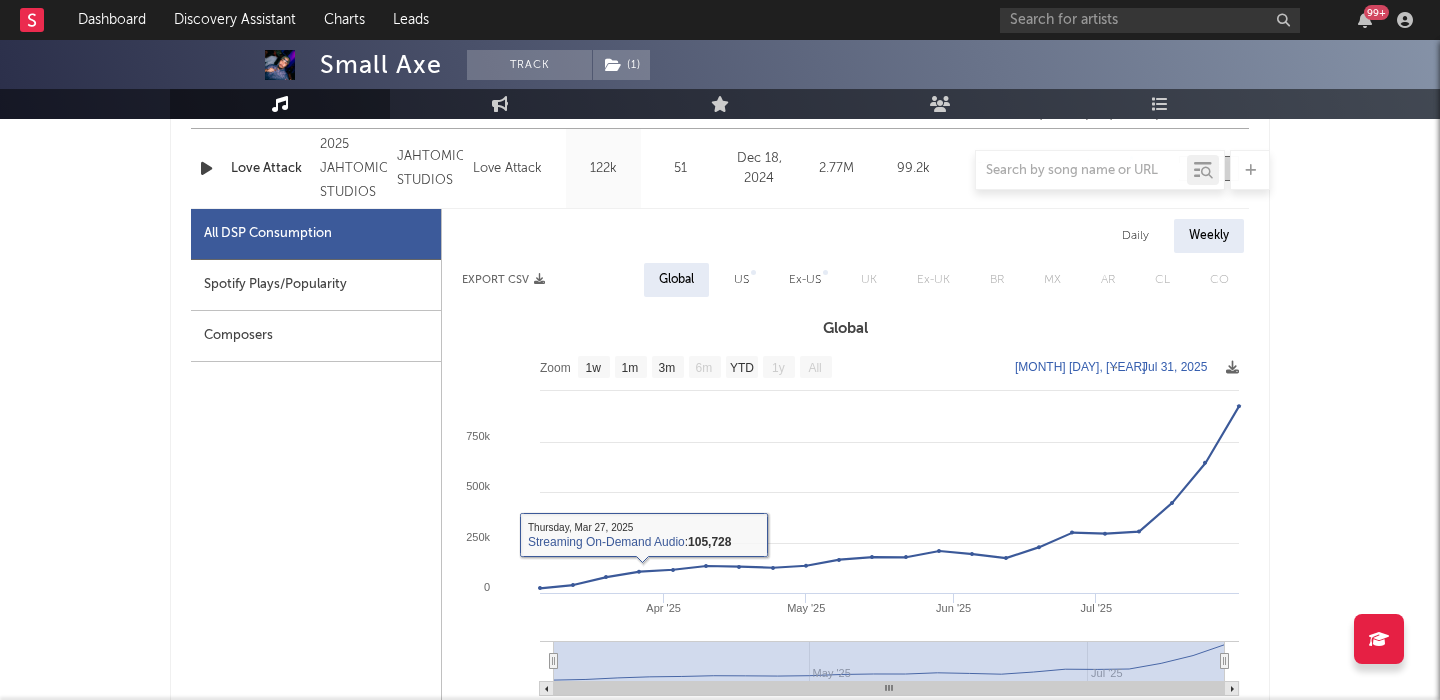 click on "Spotify Plays/Popularity" at bounding box center (316, 285) 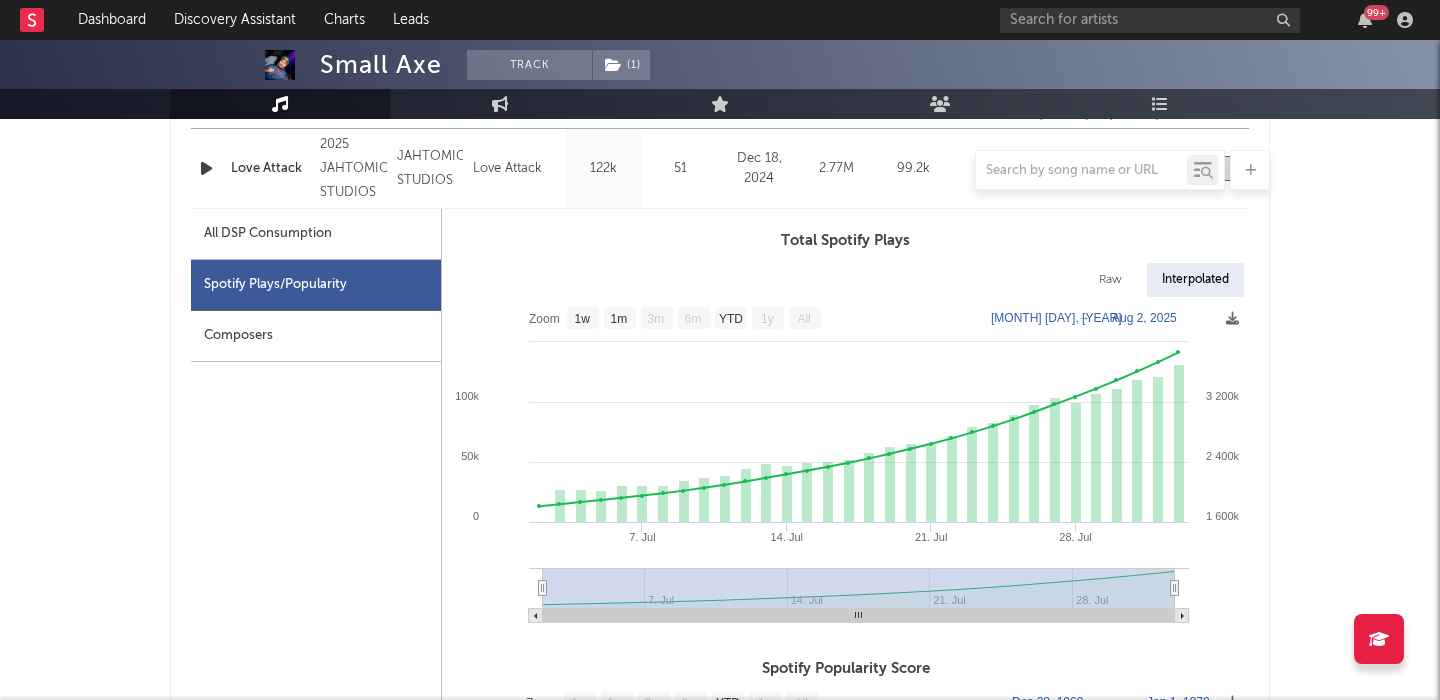 click on "Raw" at bounding box center [1110, 280] 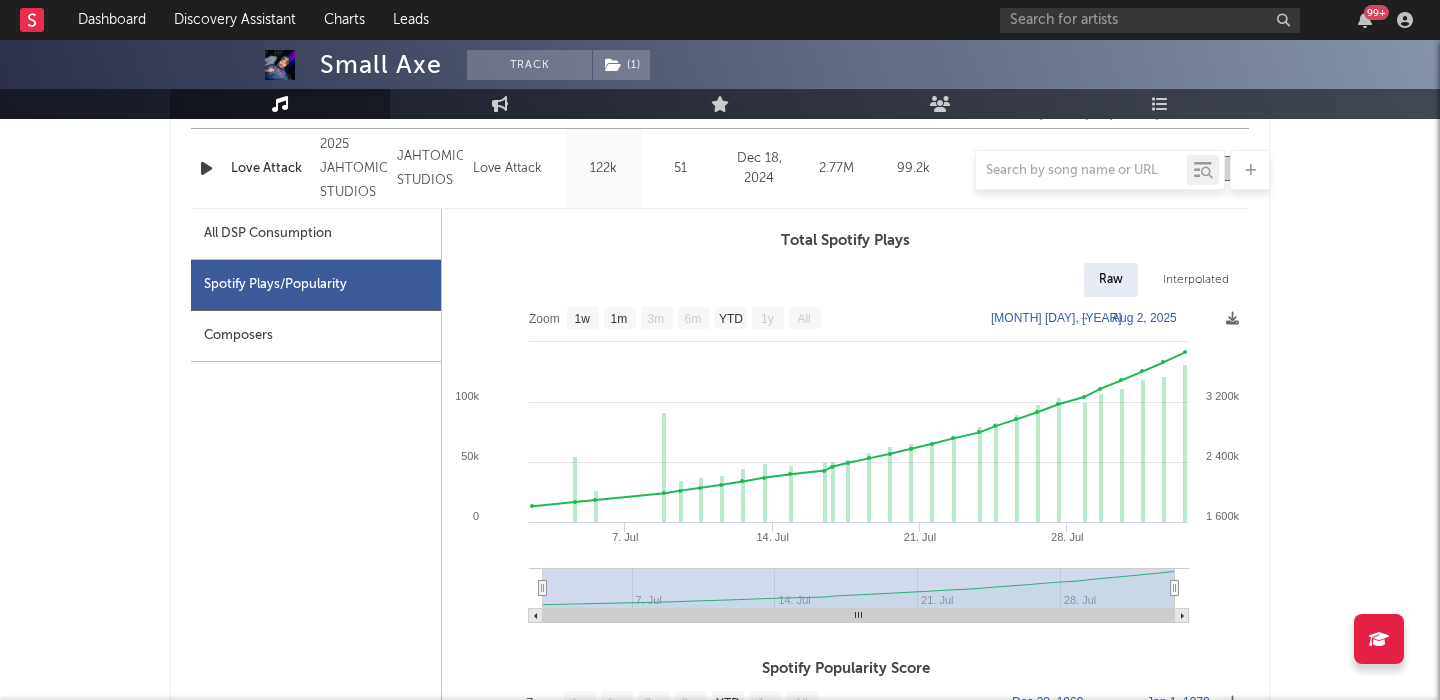click on "All DSP Consumption" at bounding box center (268, 234) 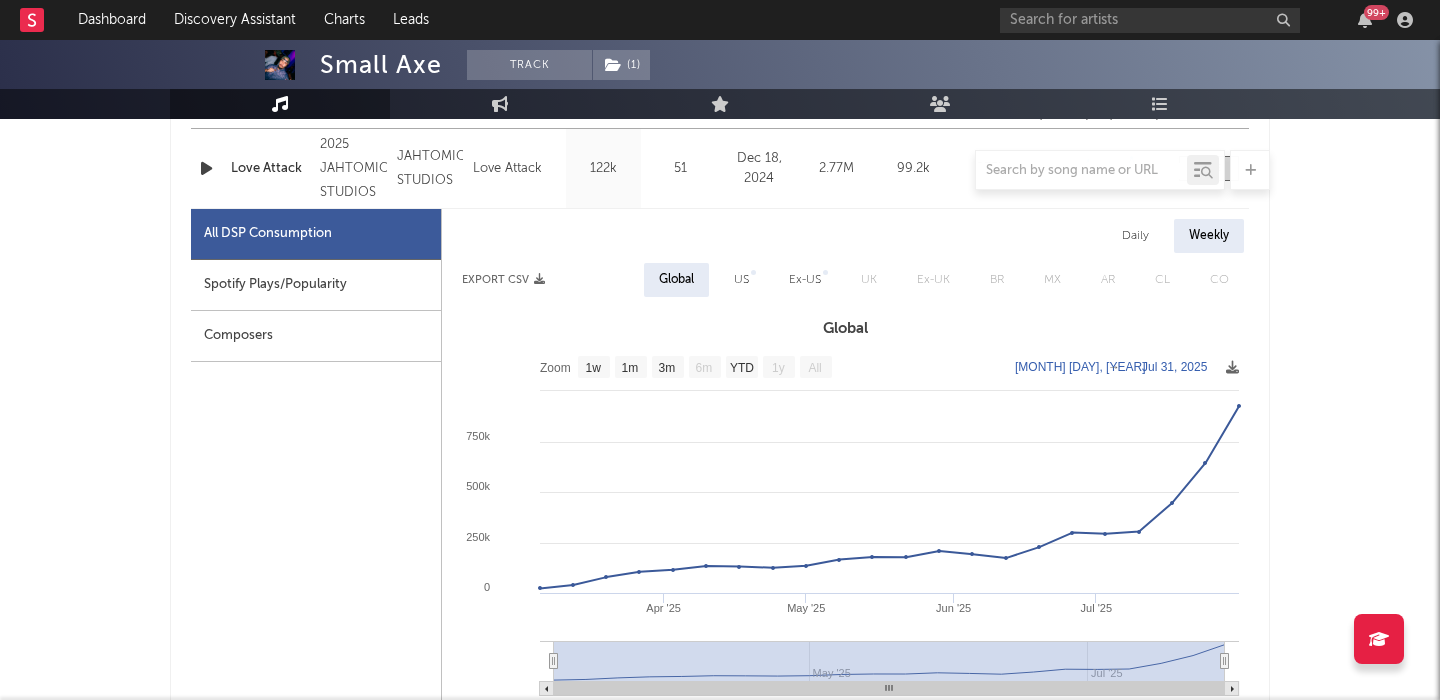 click on "US" at bounding box center (741, 280) 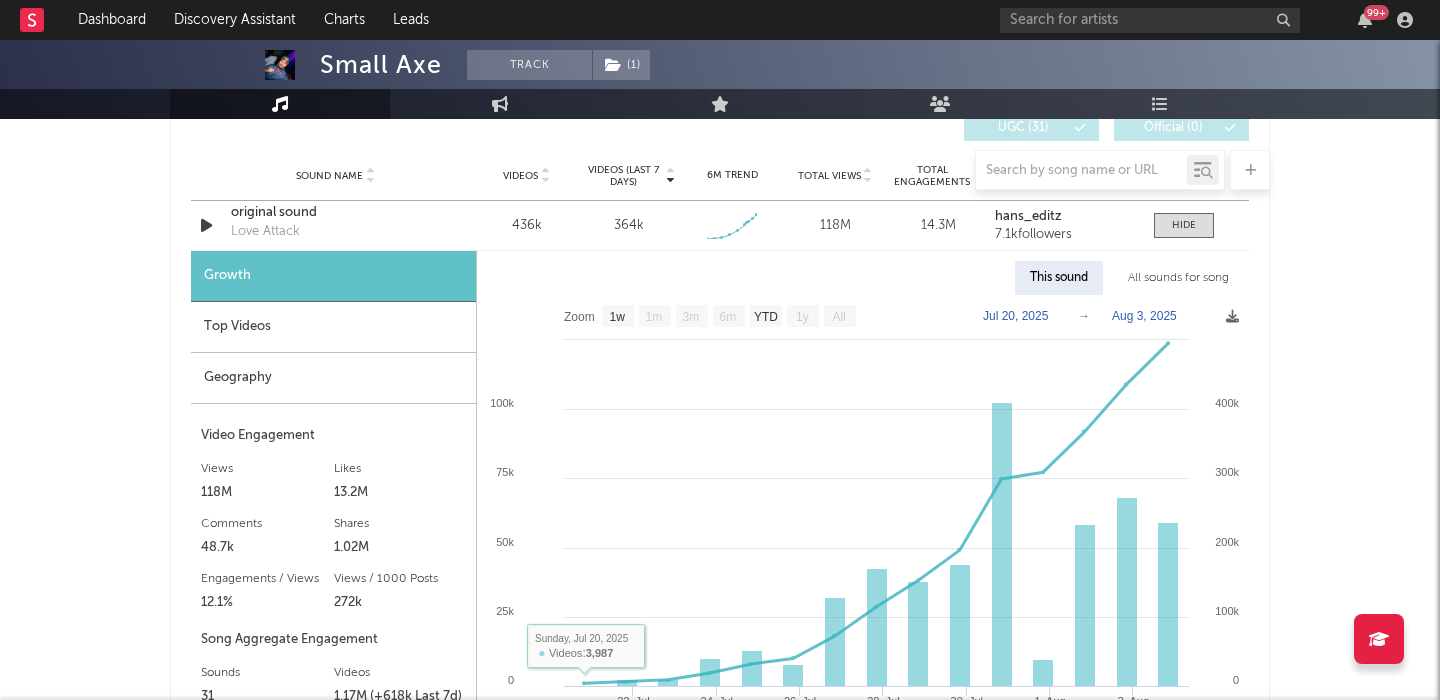 scroll, scrollTop: 3334, scrollLeft: 0, axis: vertical 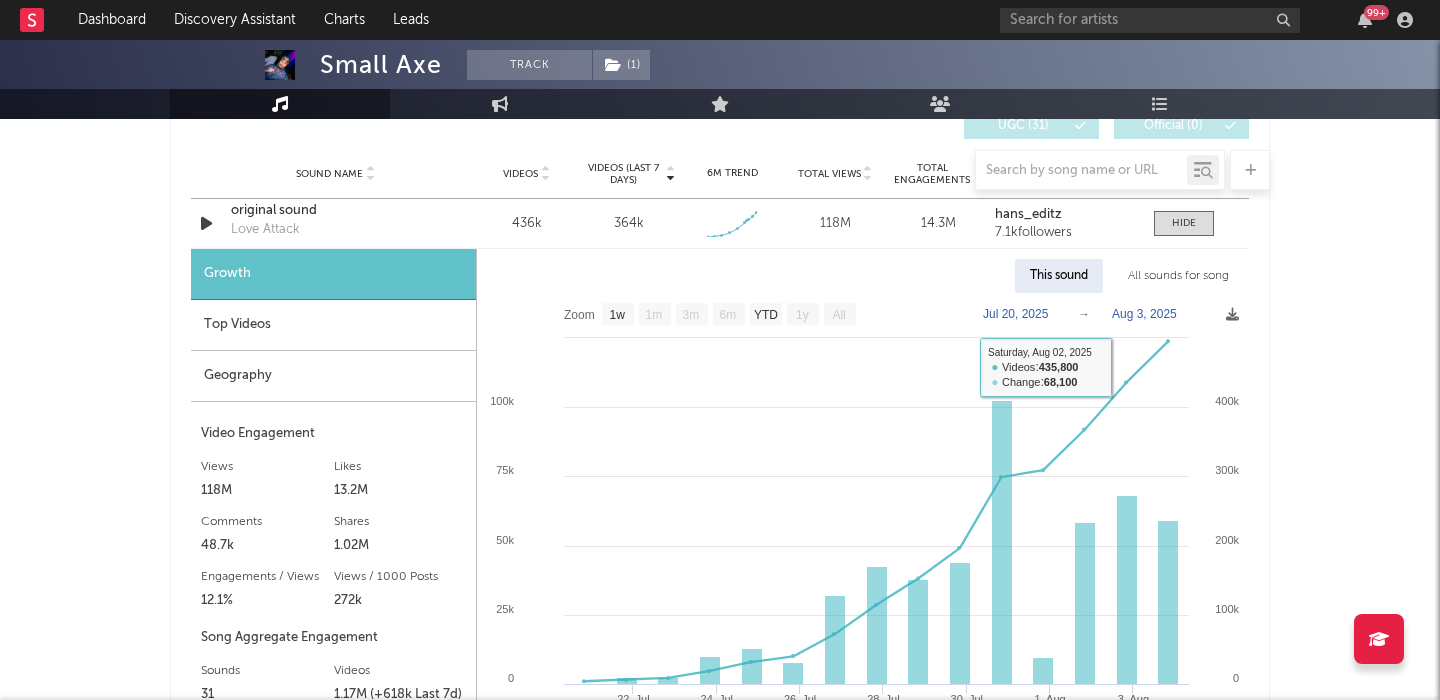 click on "All sounds for song" at bounding box center [1178, 276] 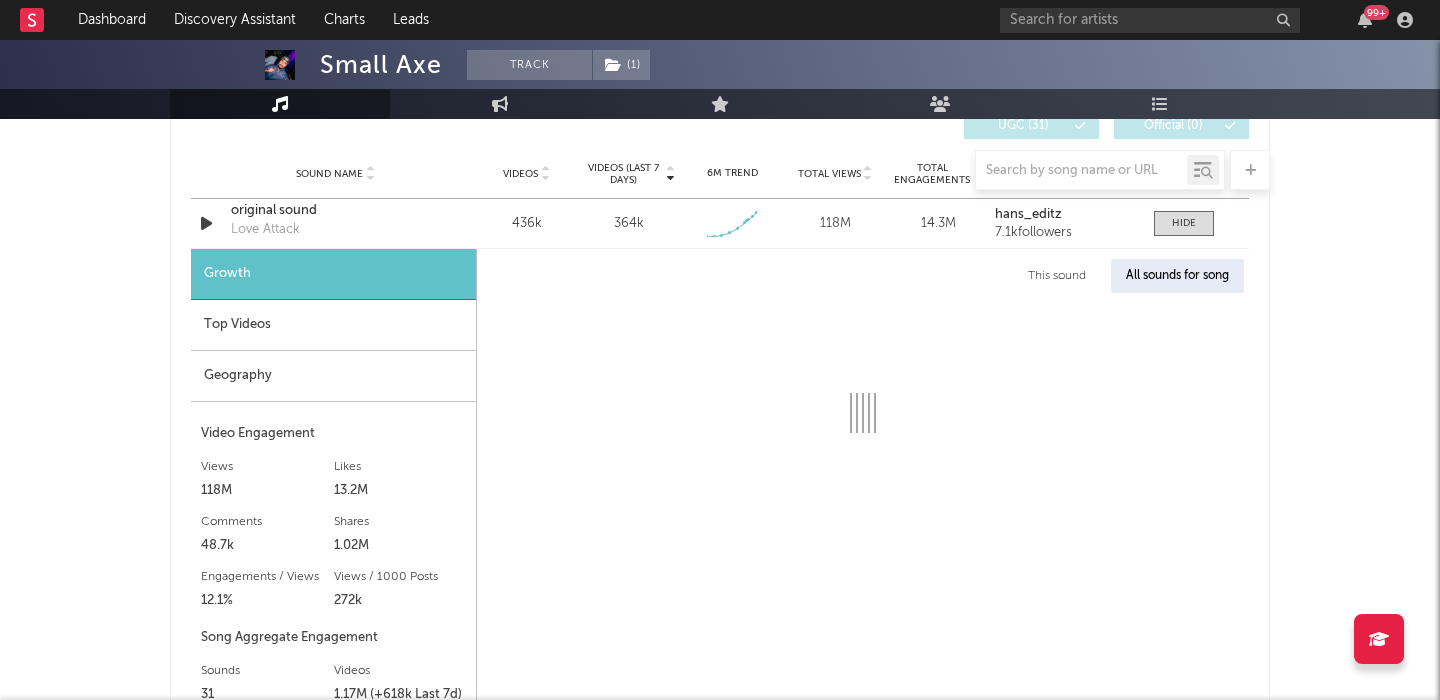 select on "1w" 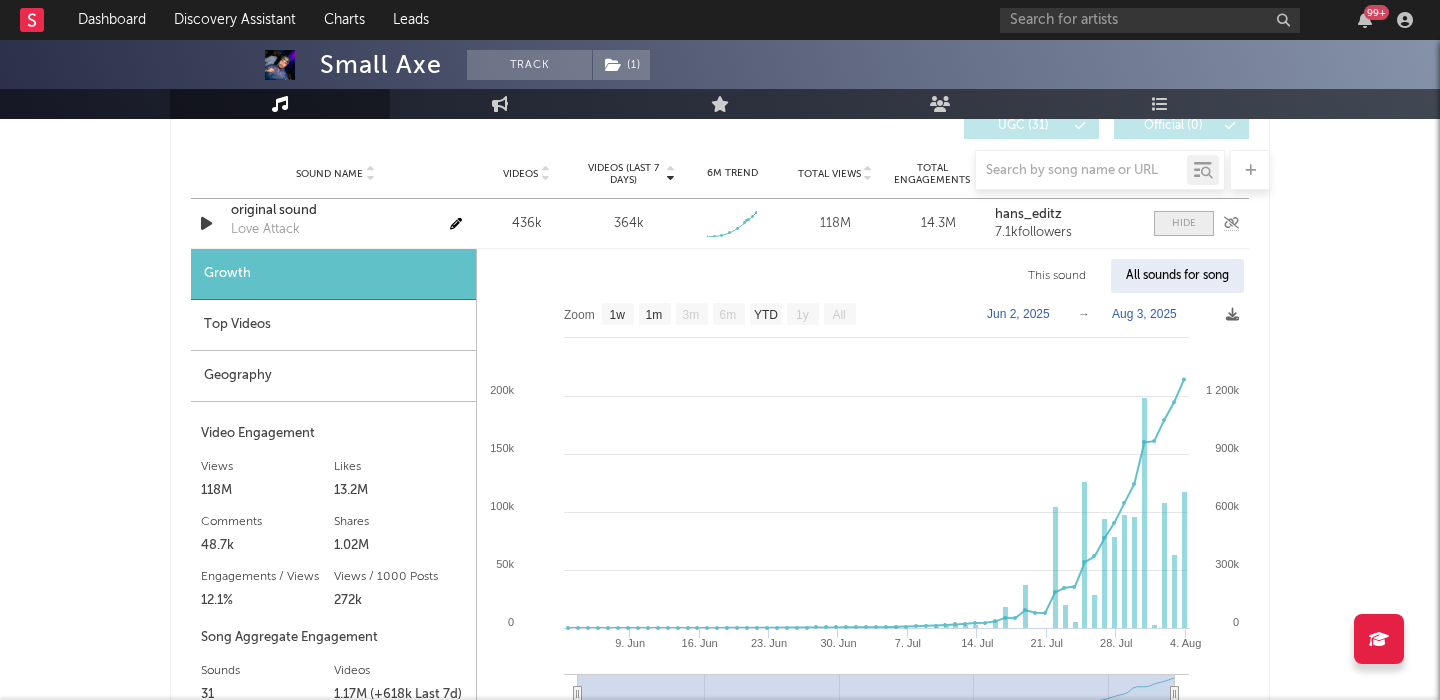 click at bounding box center [1184, 223] 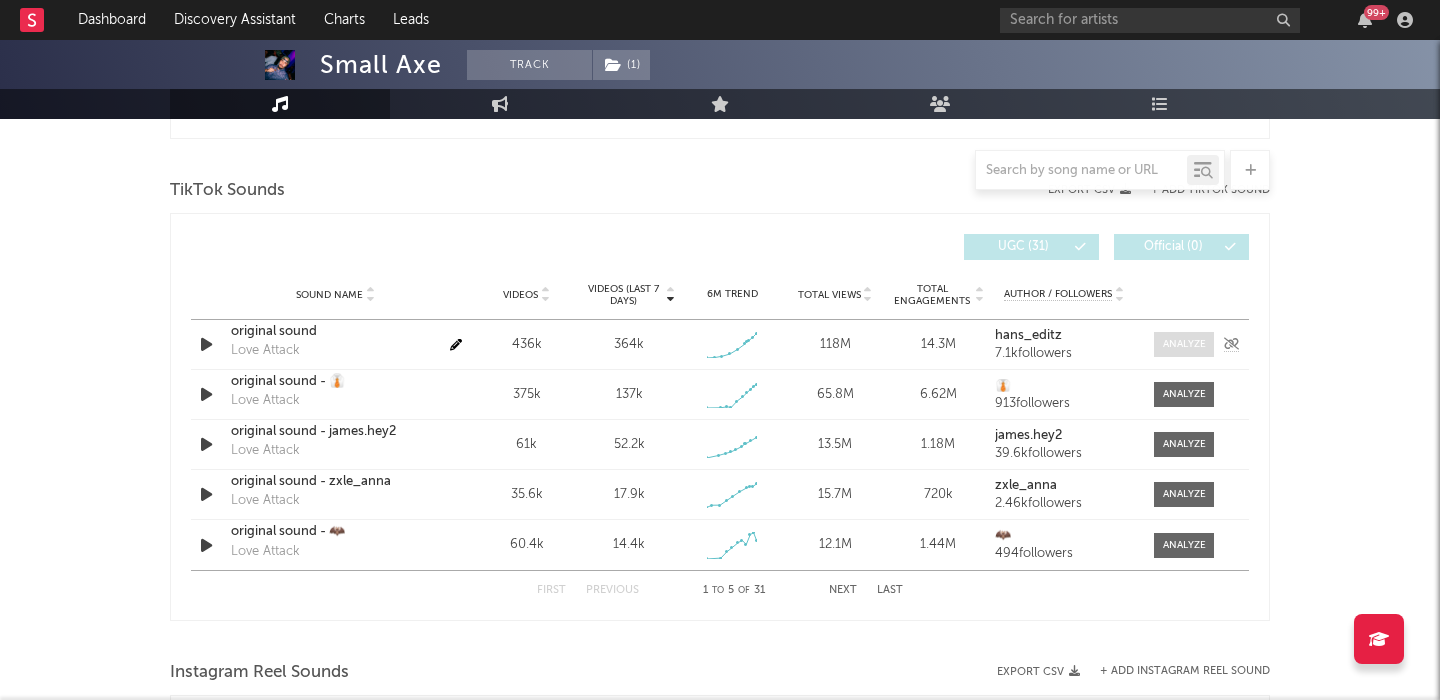 scroll, scrollTop: 3216, scrollLeft: 0, axis: vertical 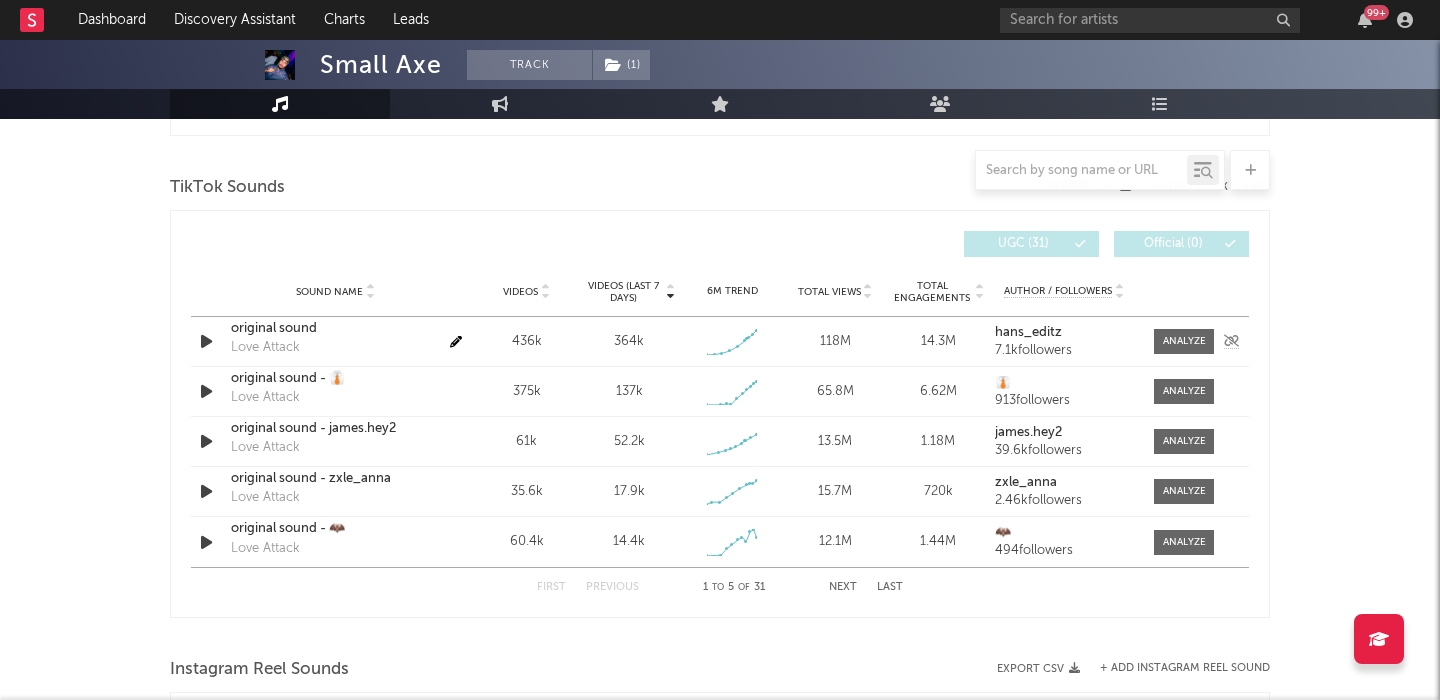click on "Sound Name original sound Love Attack Videos 436k Videos (last 7 days) 364k Weekly Growth % 6M Trend Created with Highcharts 10.3.3 Total Views 118M Total Engagements 14.3M Author / Followers hans_editz 7.1k  followers" at bounding box center (720, 341) 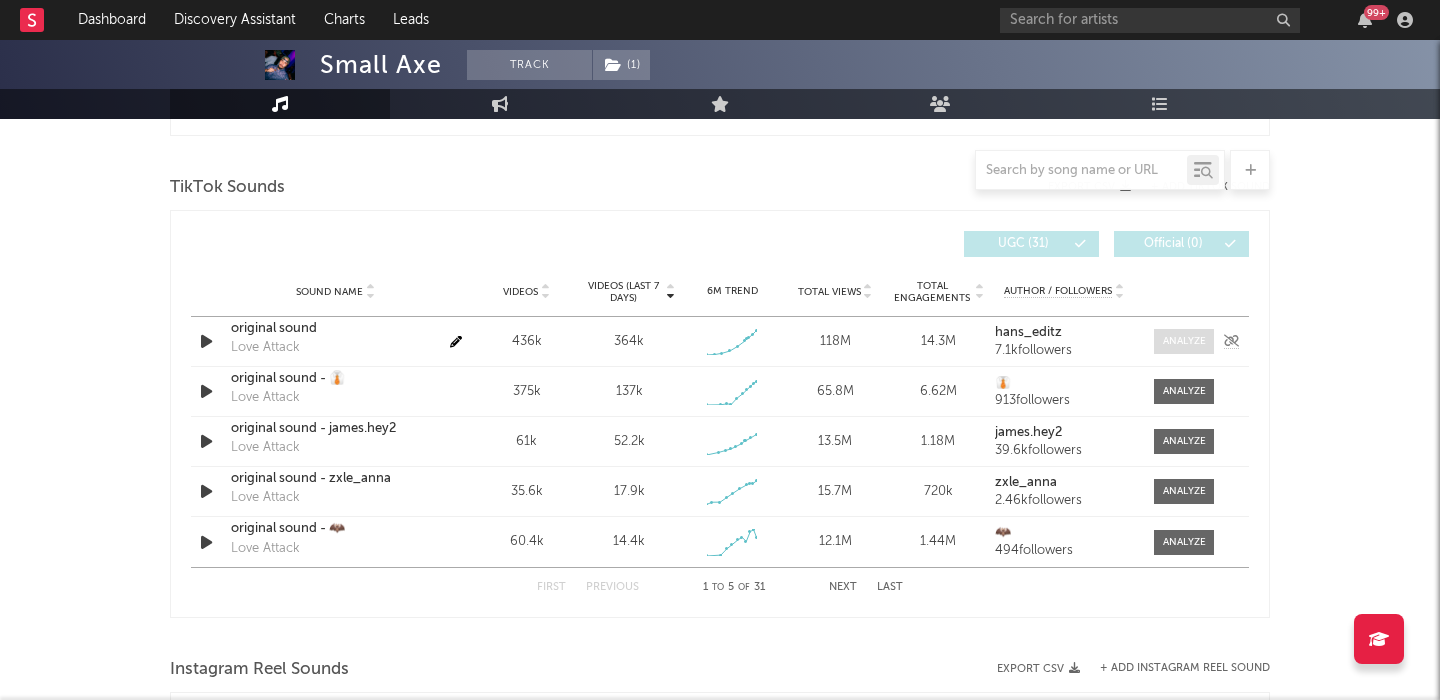 click at bounding box center [1184, 341] 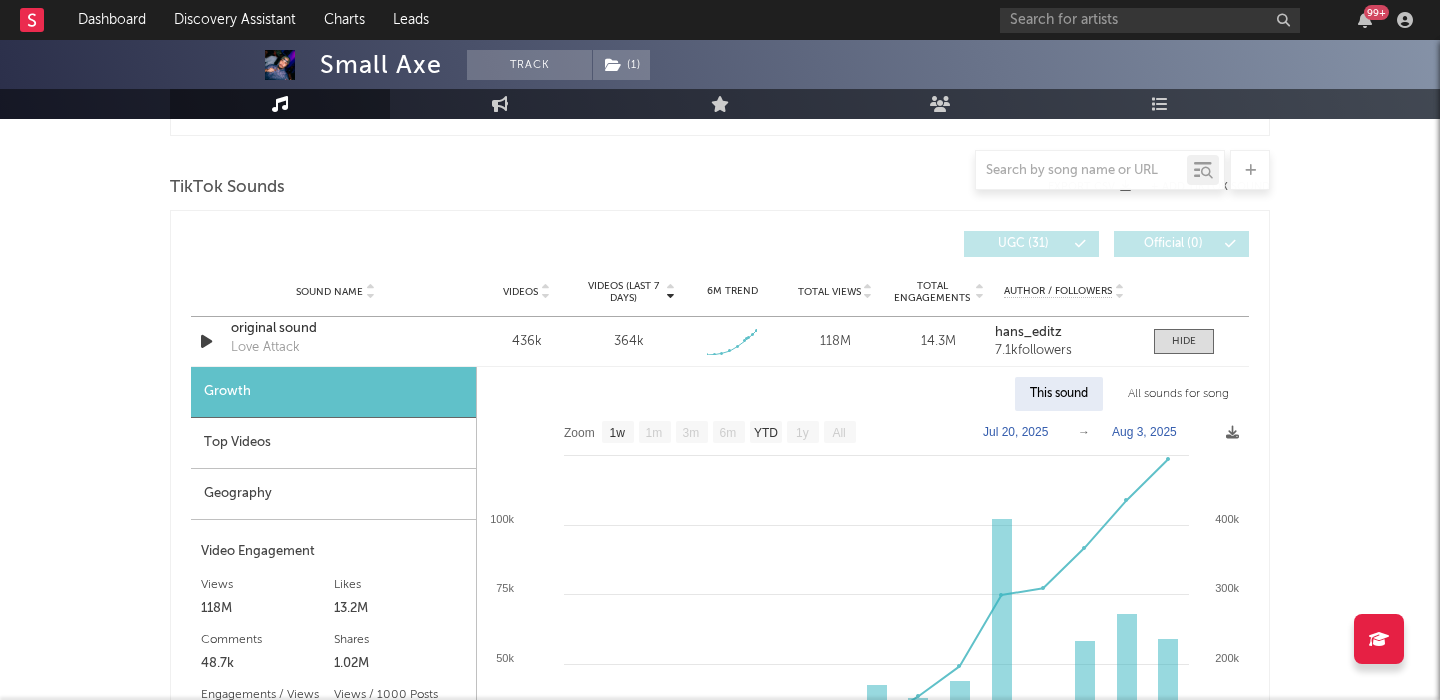 click on "Top Videos" at bounding box center [333, 443] 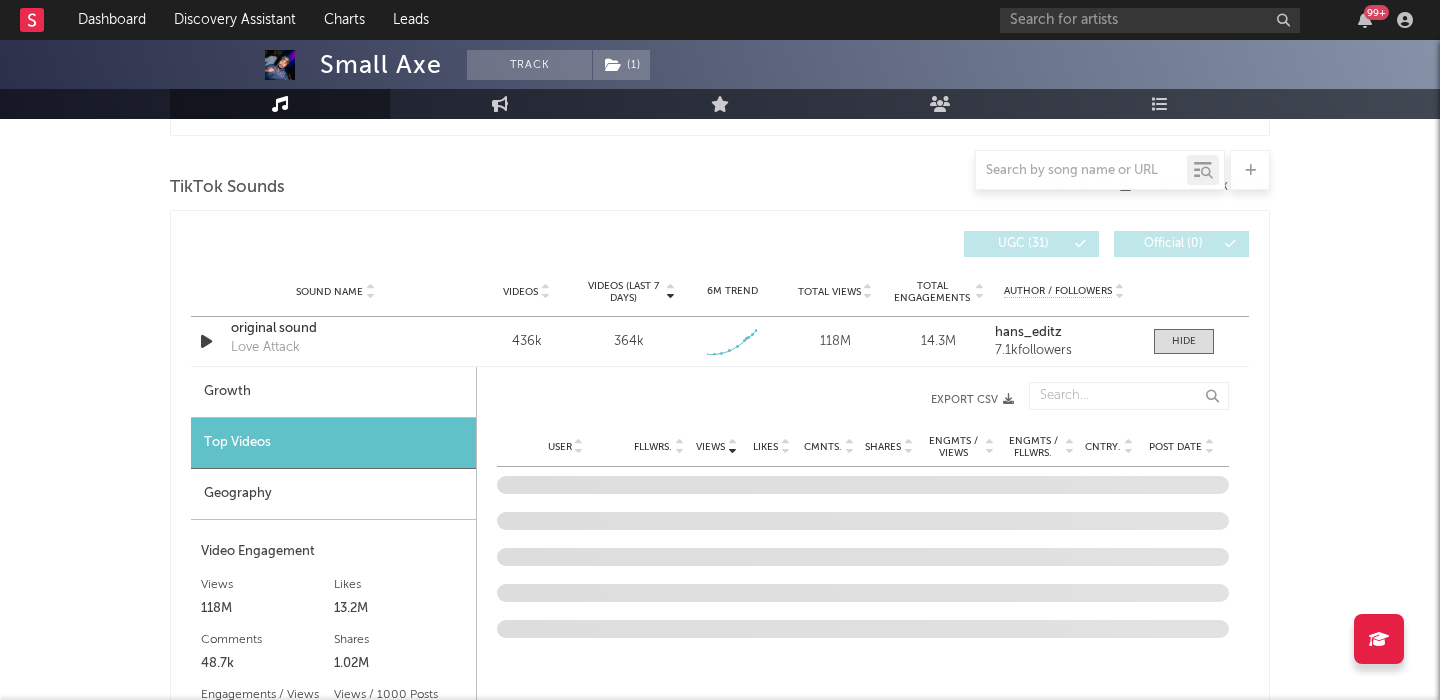 click on "Geography" at bounding box center [333, 494] 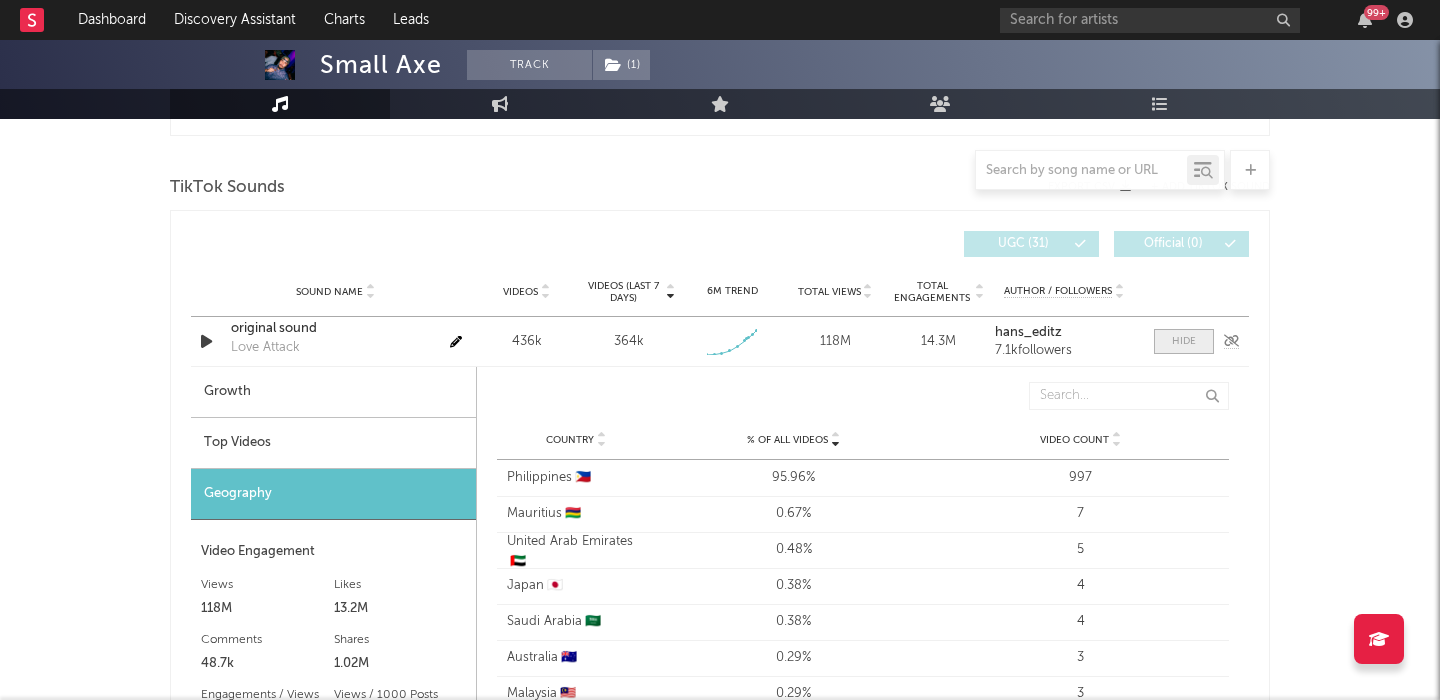 click at bounding box center [1184, 341] 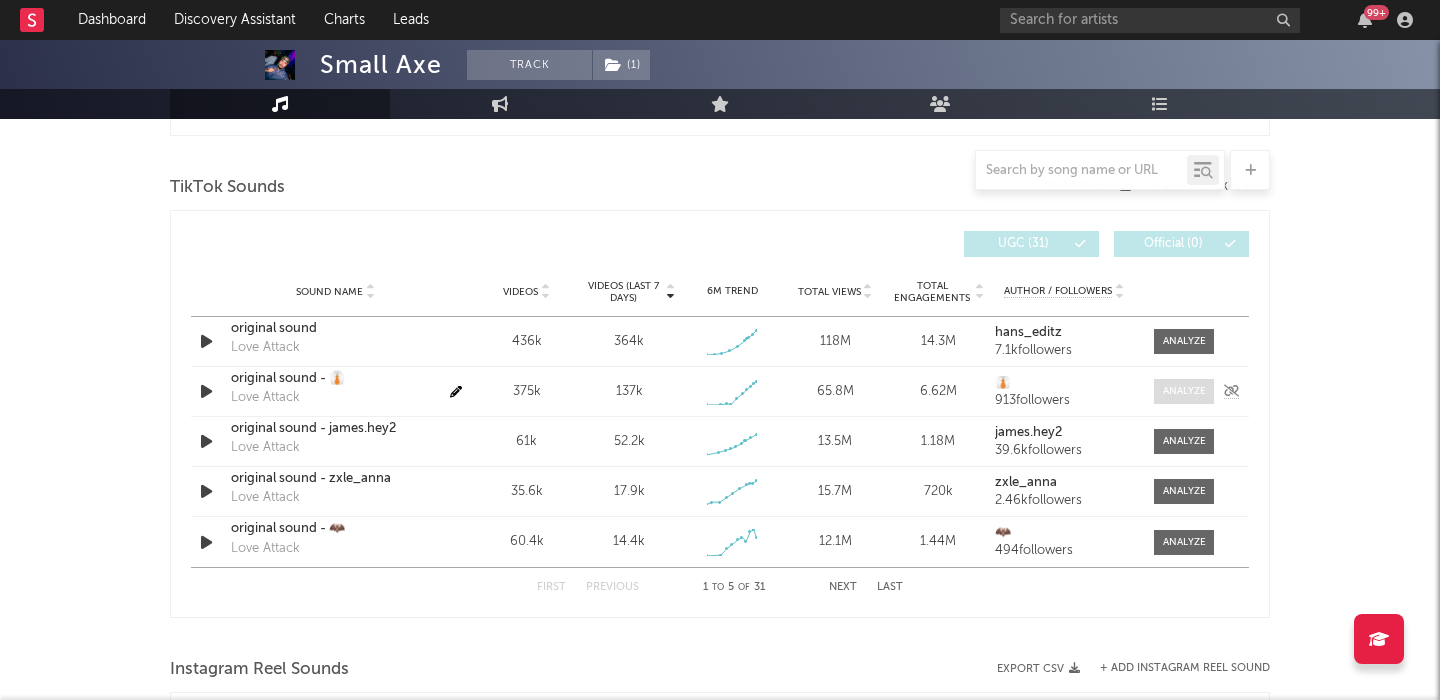 click at bounding box center [1184, 391] 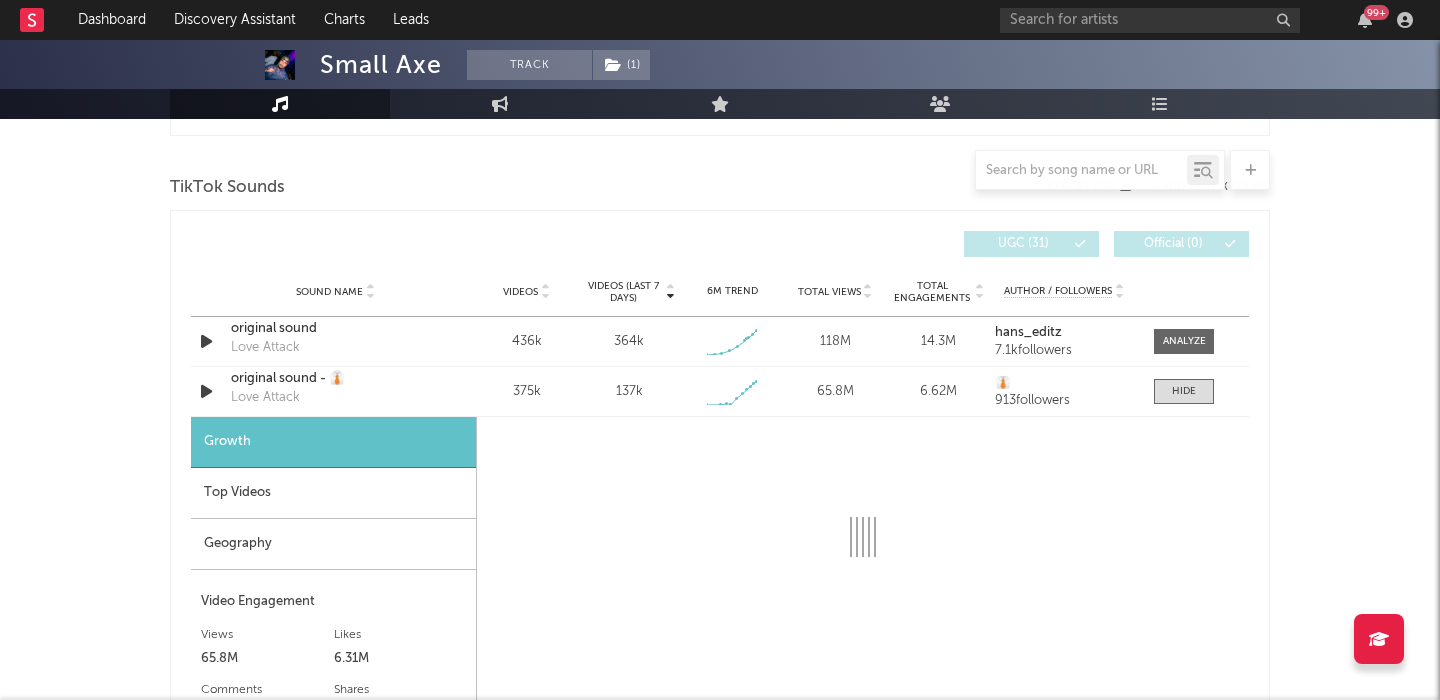 select on "1w" 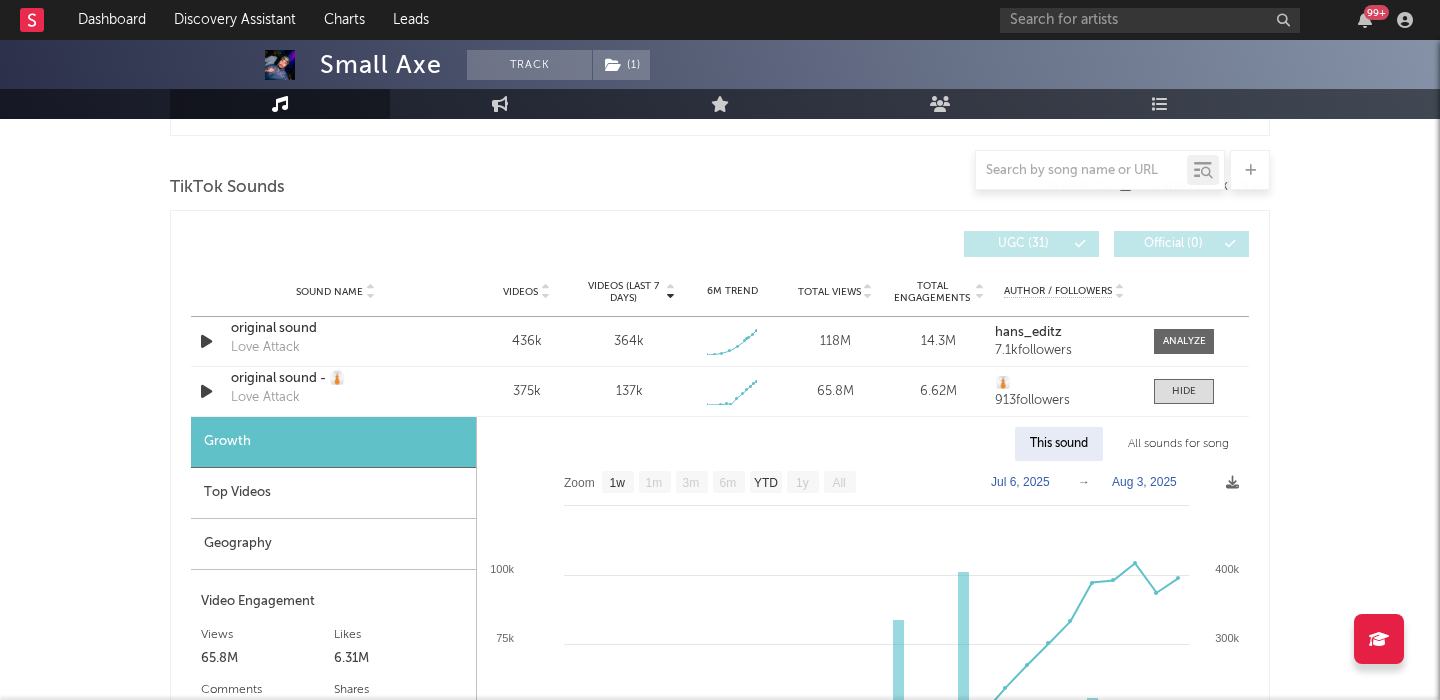click on "Top Videos" at bounding box center (333, 493) 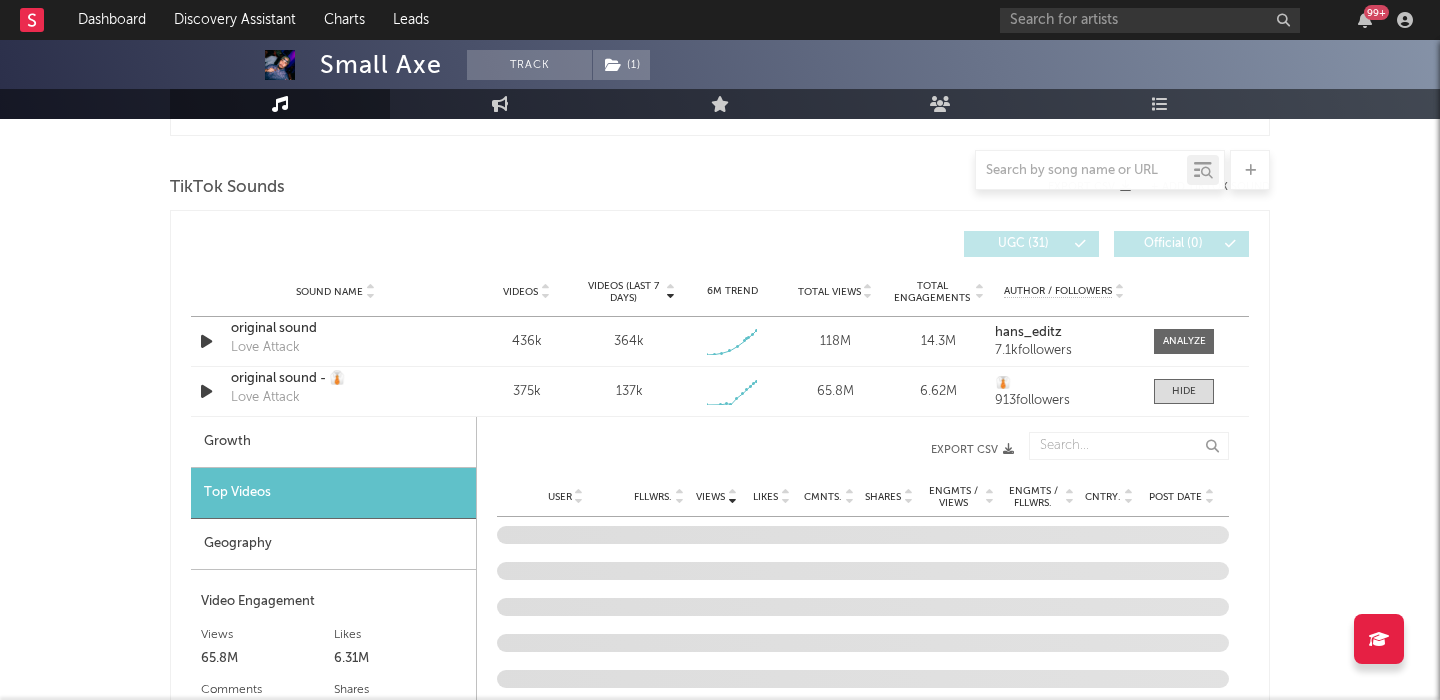 click on "Geography" at bounding box center [333, 544] 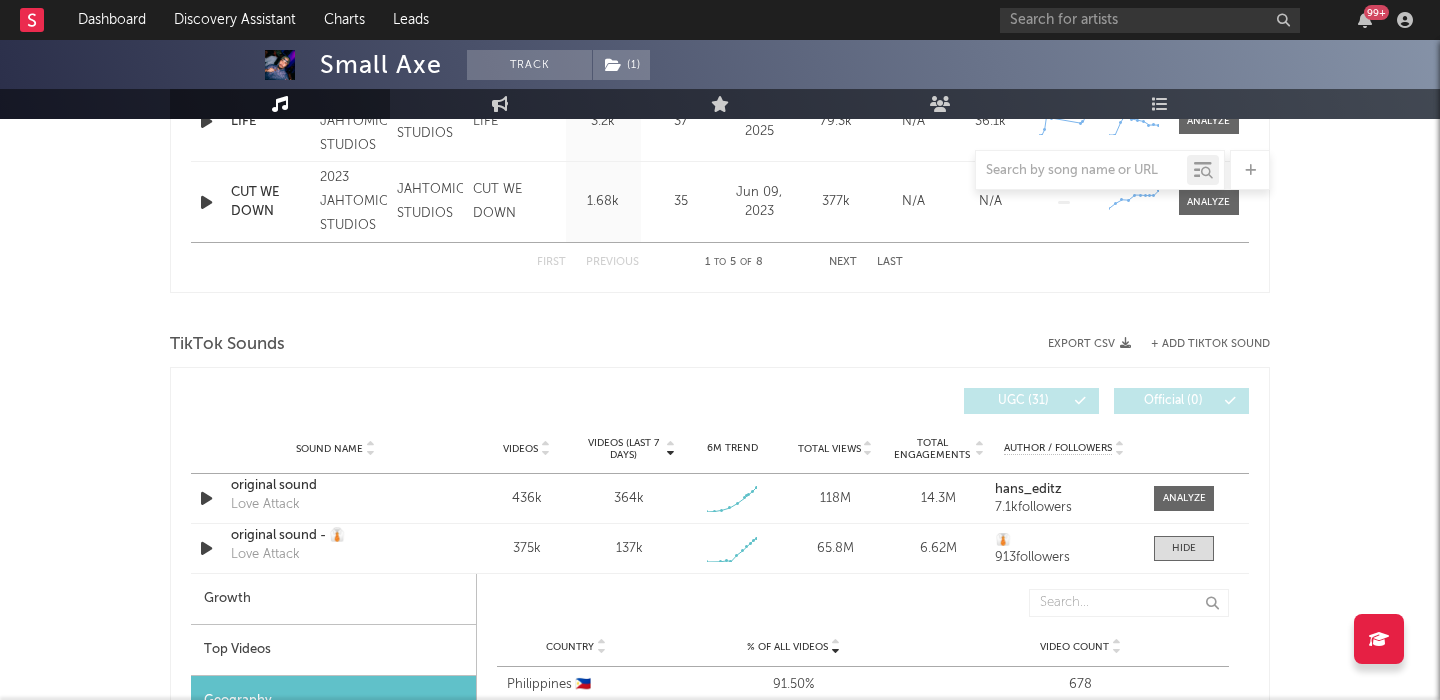 scroll, scrollTop: 3082, scrollLeft: 0, axis: vertical 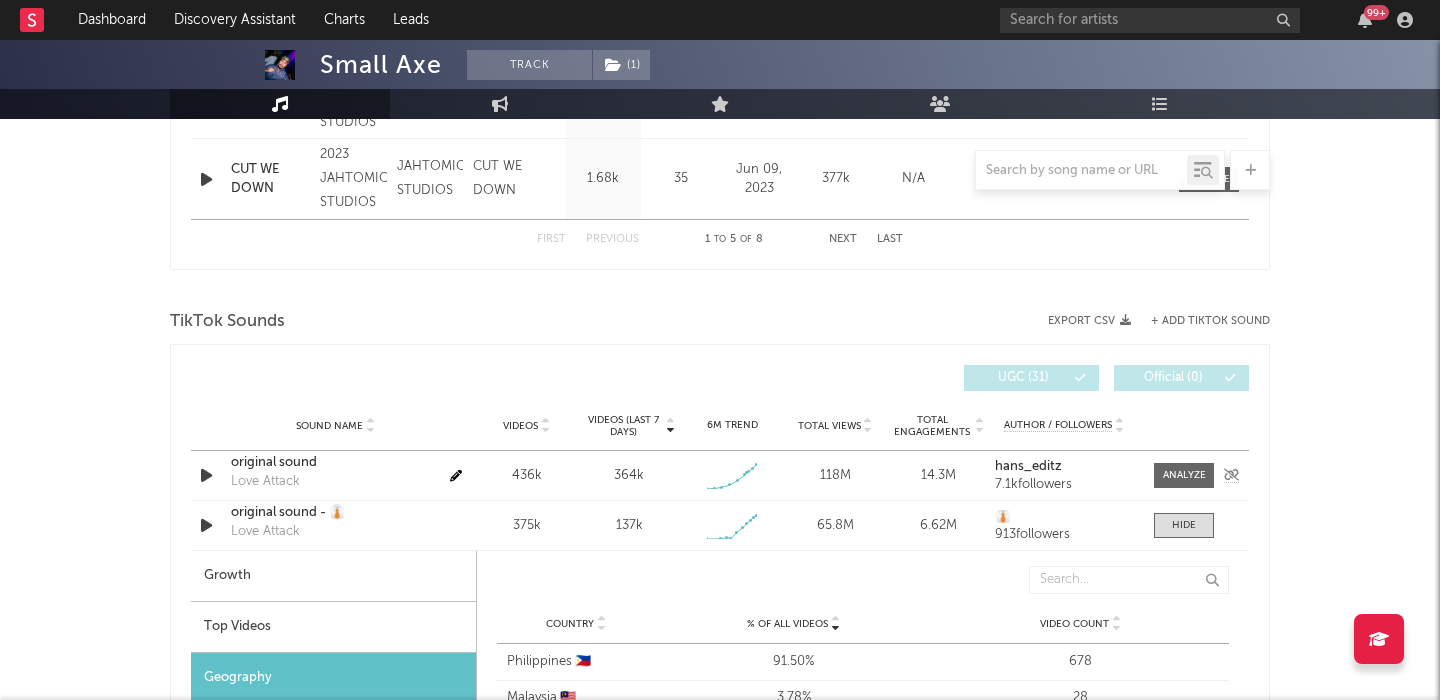 click on "original sound" at bounding box center [335, 463] 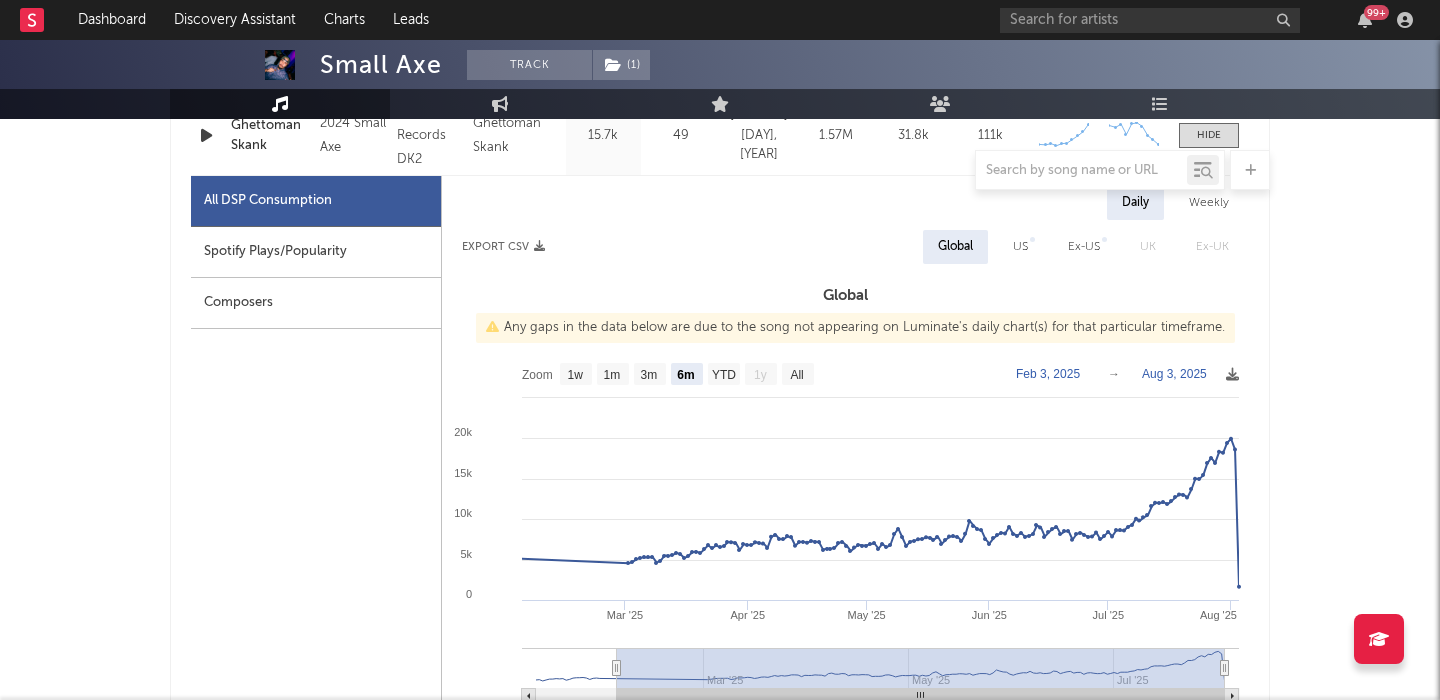 scroll, scrollTop: 1872, scrollLeft: 0, axis: vertical 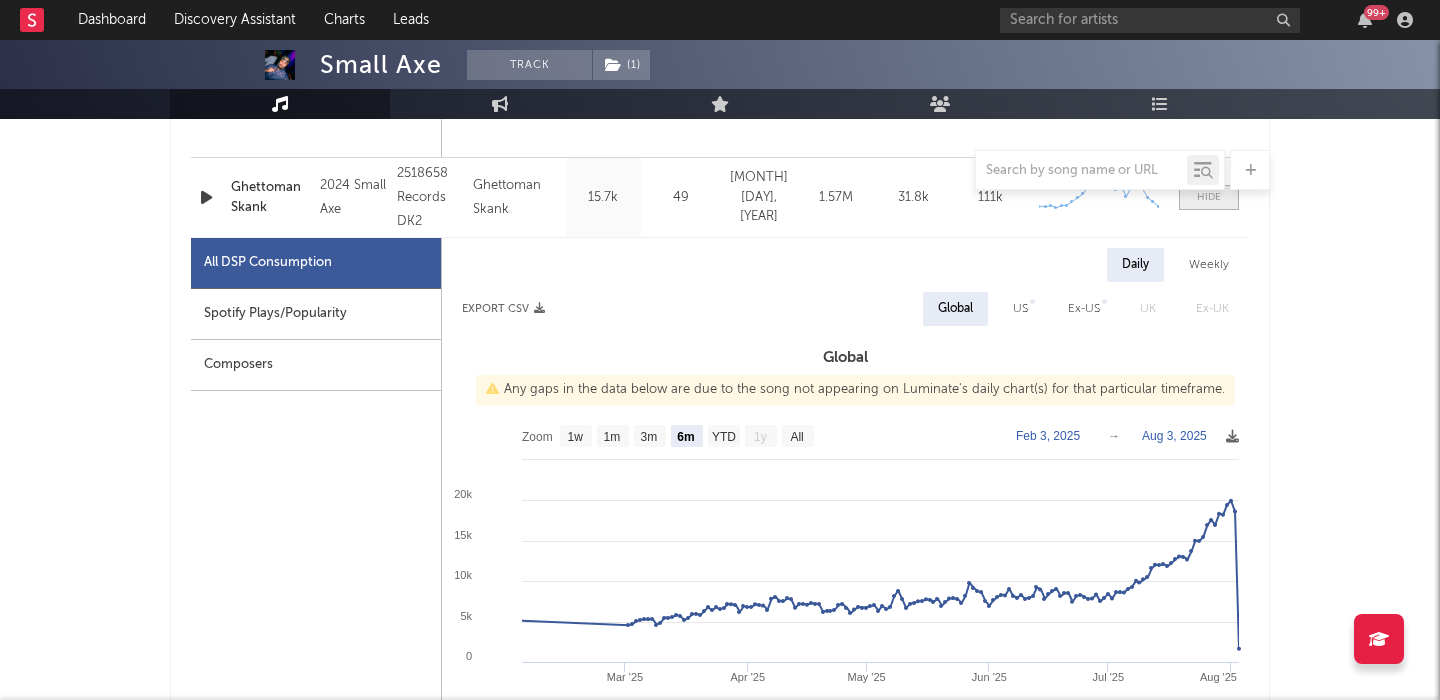 click at bounding box center [1209, 197] 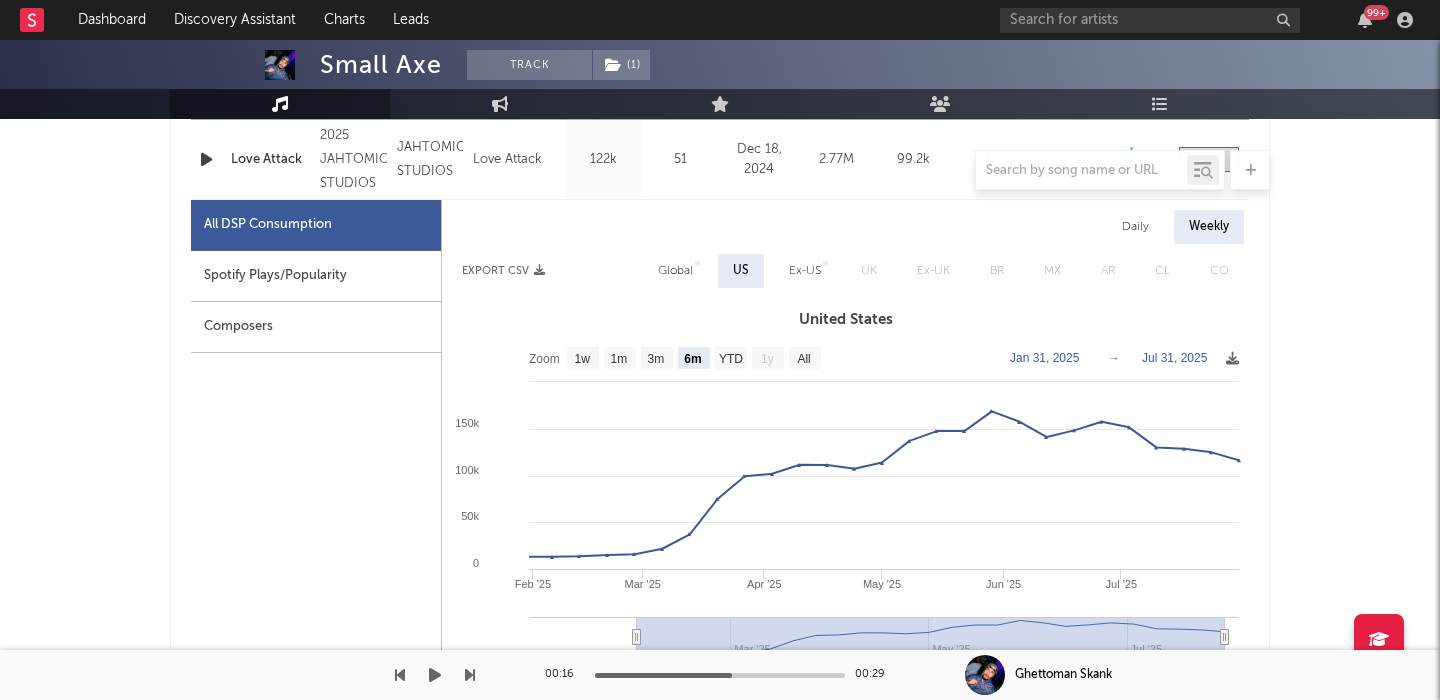 scroll, scrollTop: 677, scrollLeft: 0, axis: vertical 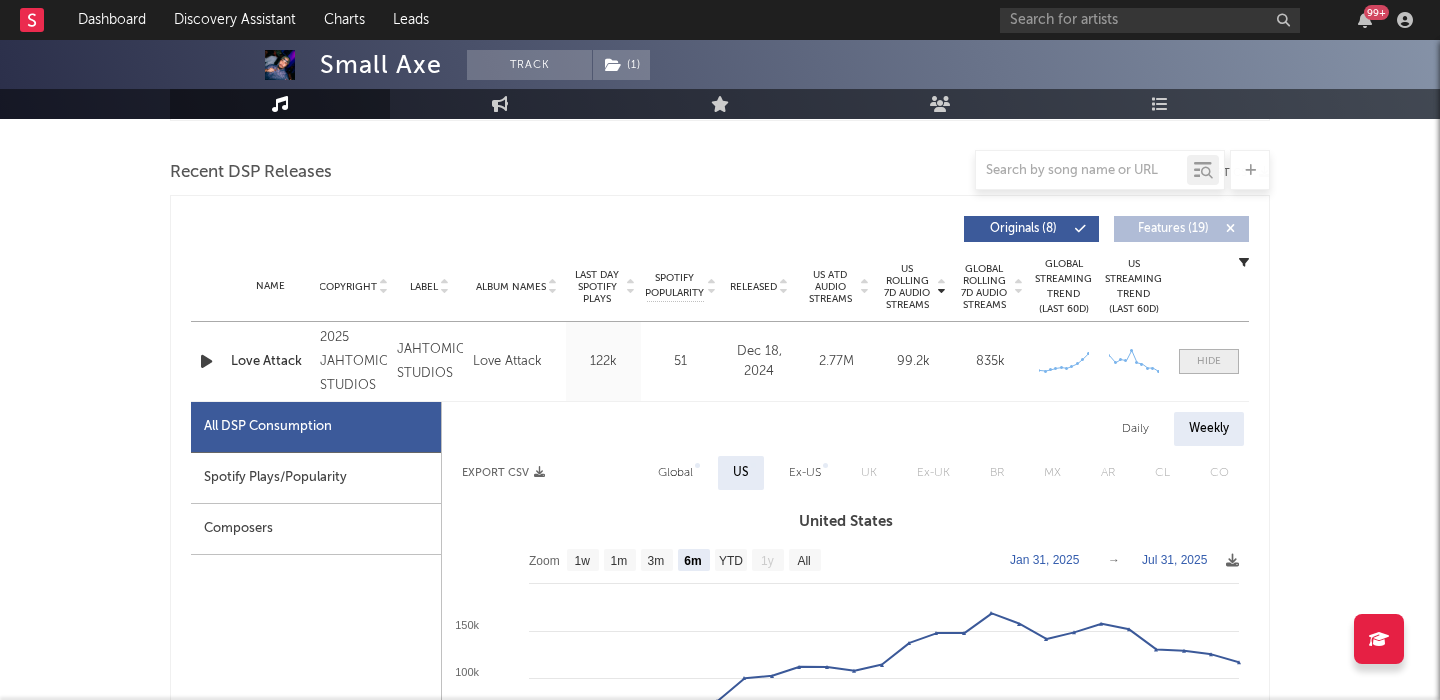 click at bounding box center (1209, 361) 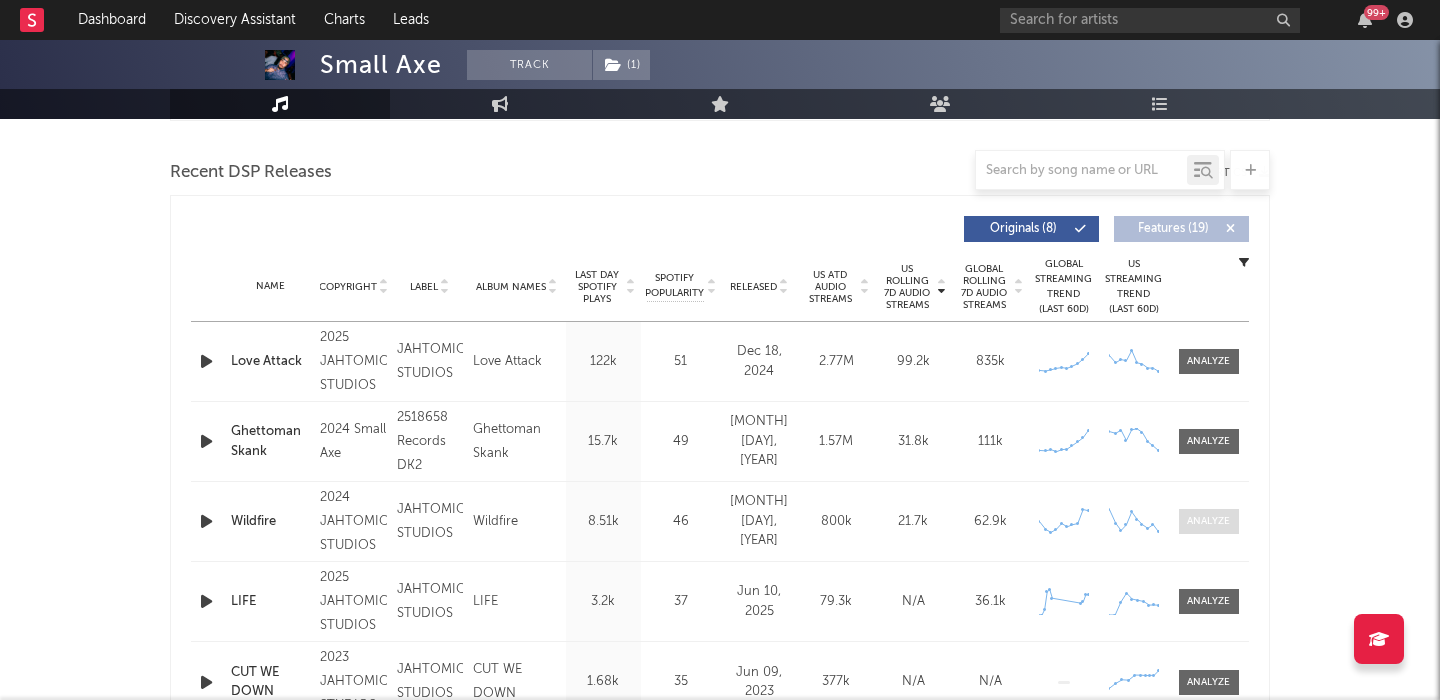 click at bounding box center (1208, 521) 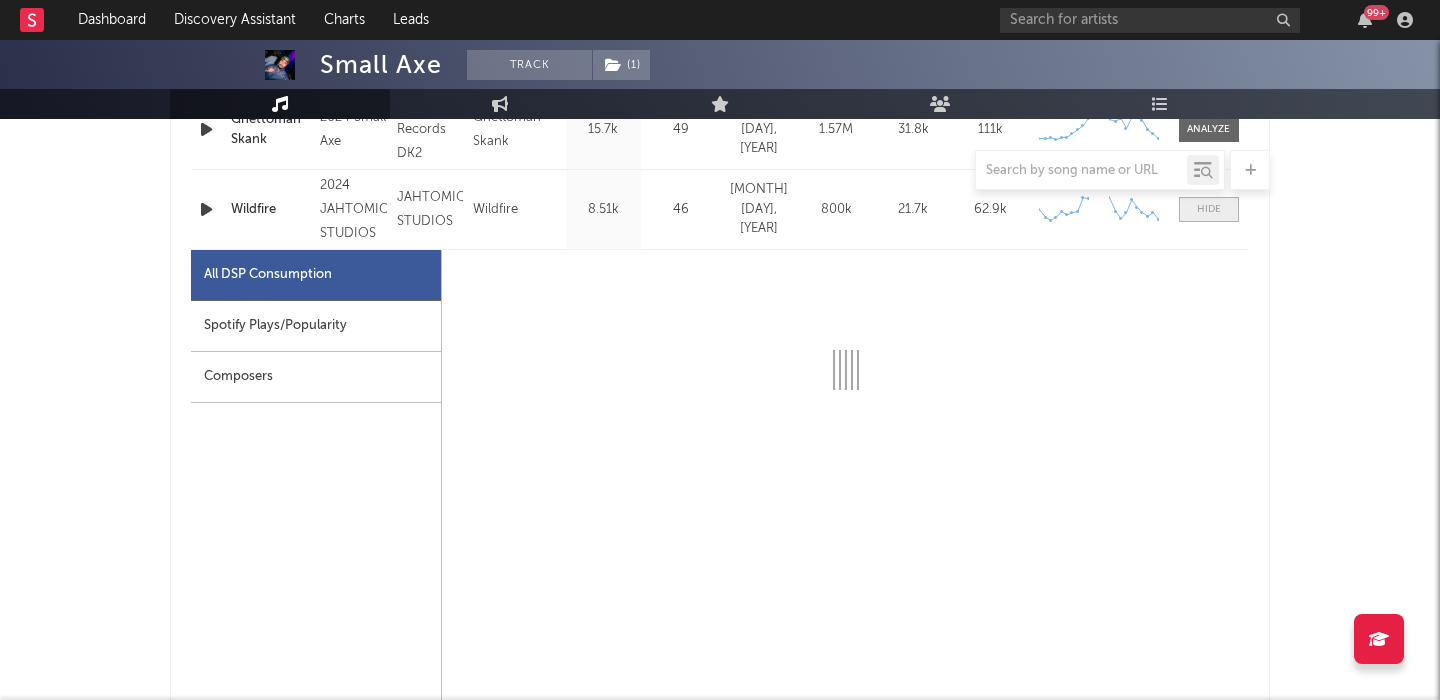 scroll, scrollTop: 993, scrollLeft: 0, axis: vertical 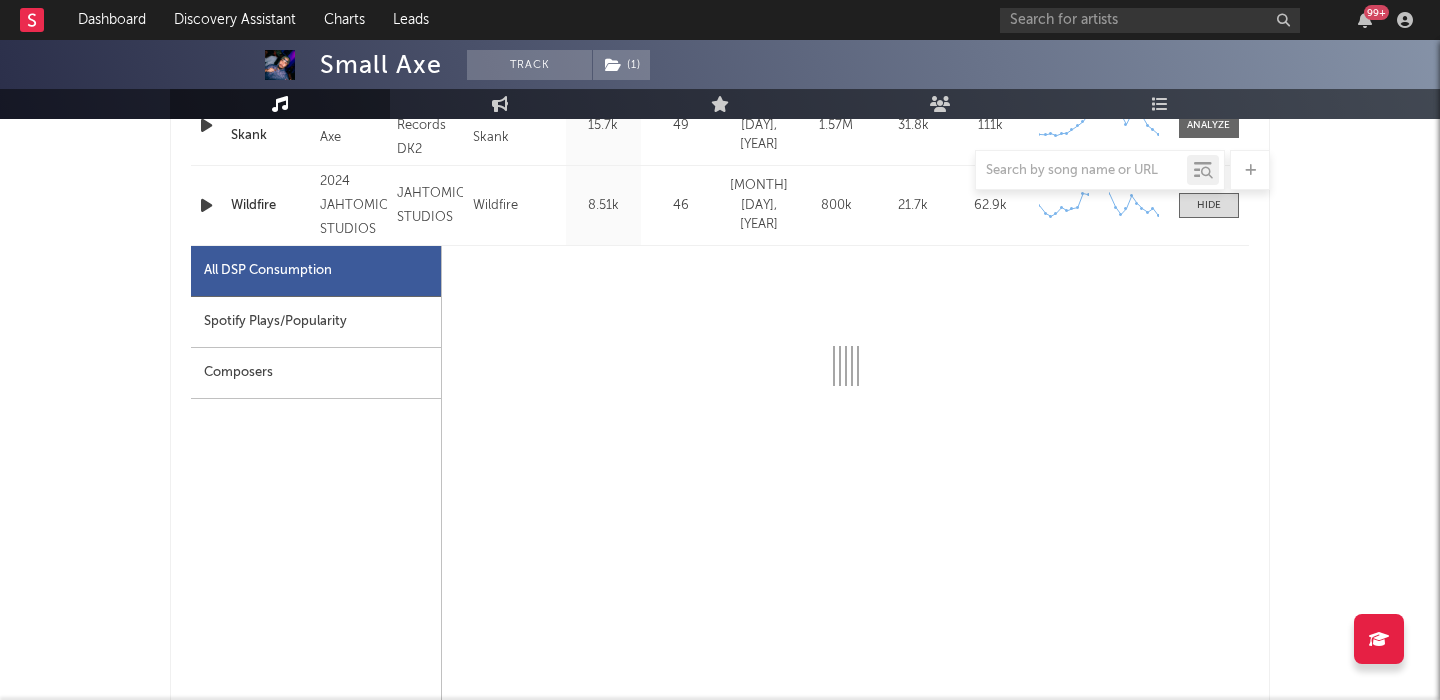 select on "1w" 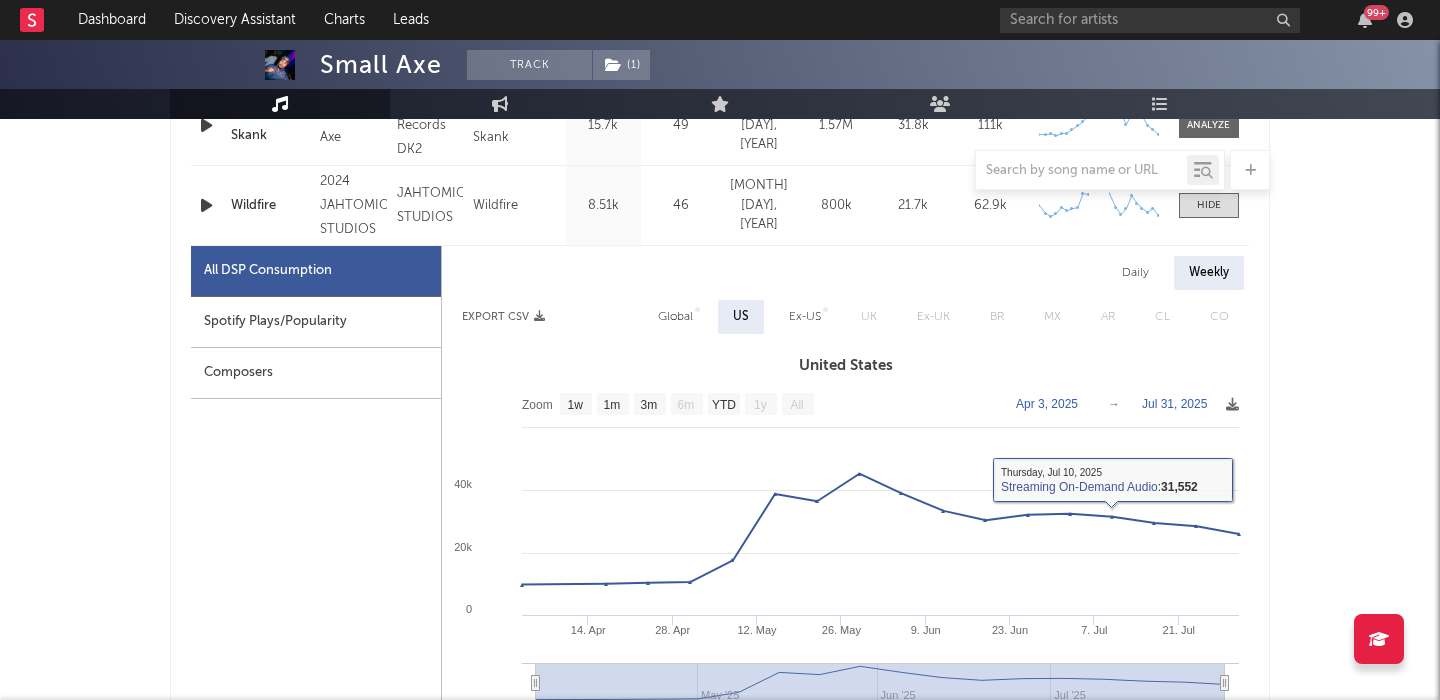 click on "Global" at bounding box center (675, 317) 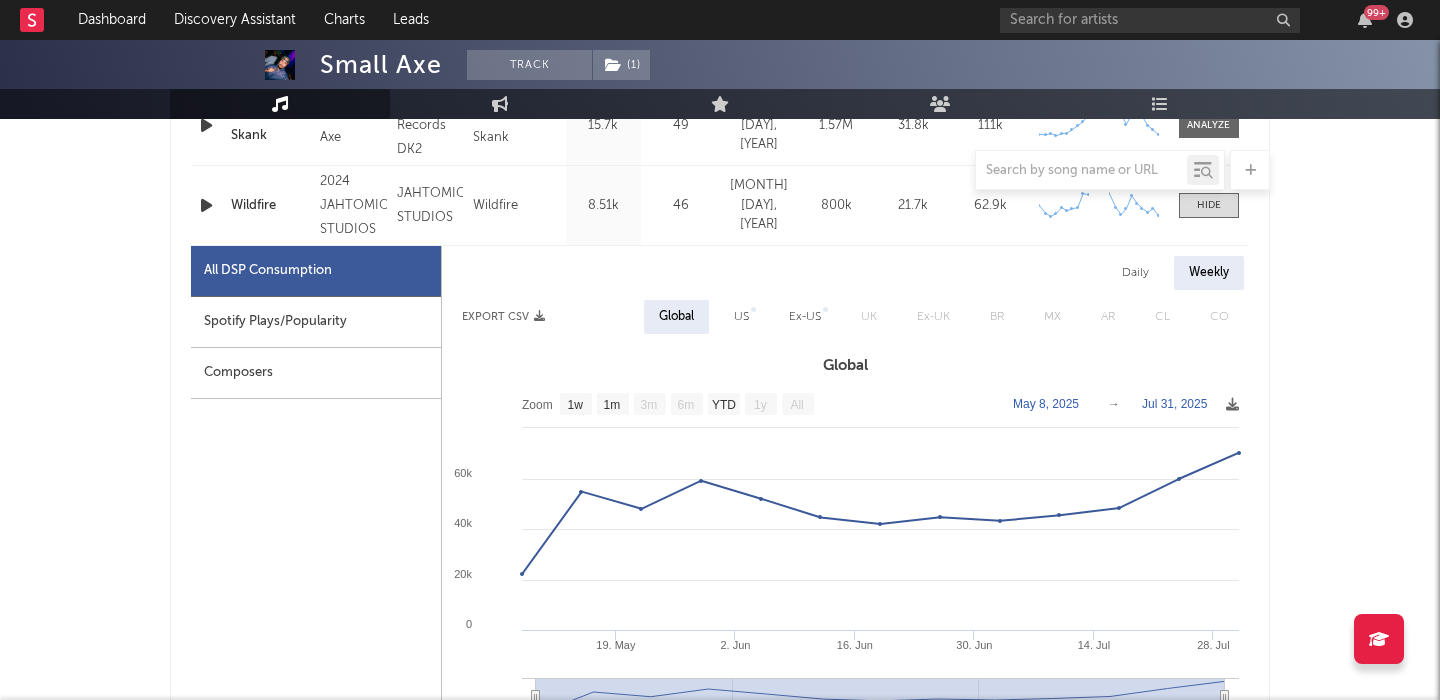 click on "Daily" at bounding box center (1135, 273) 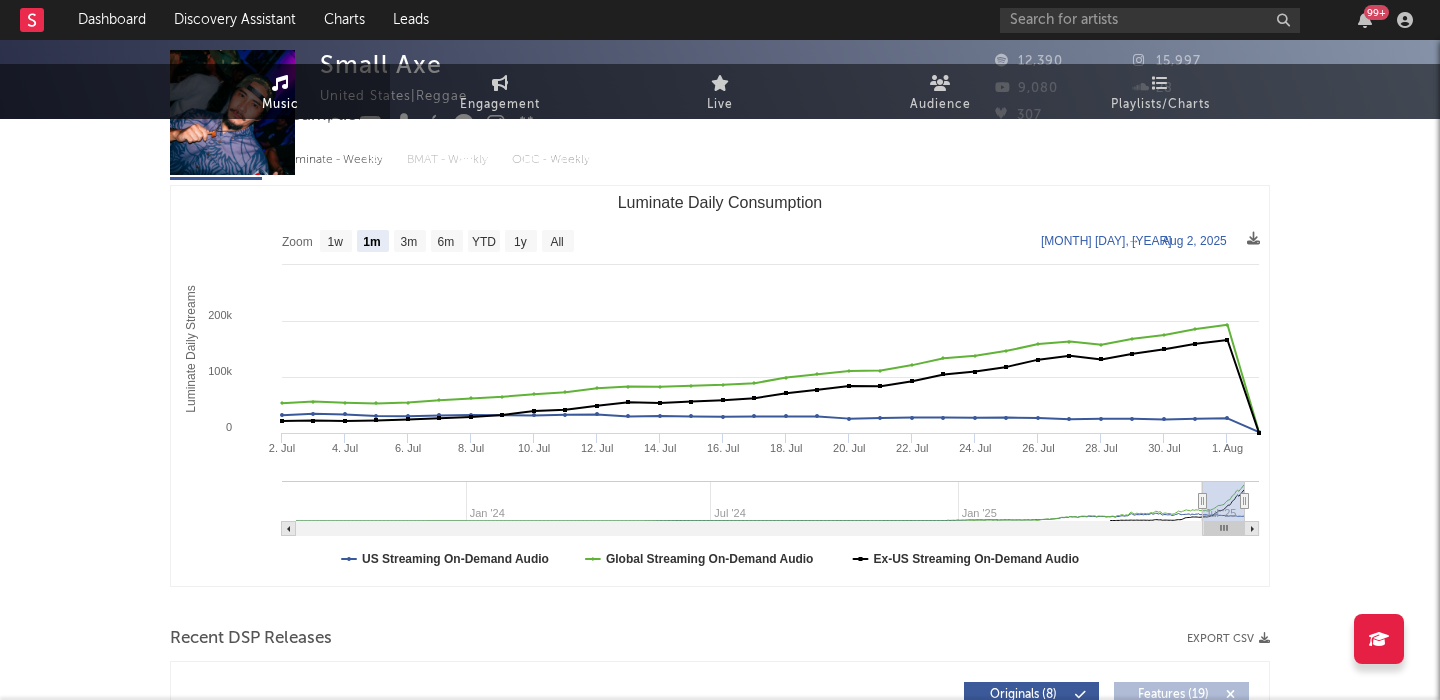 scroll, scrollTop: 0, scrollLeft: 0, axis: both 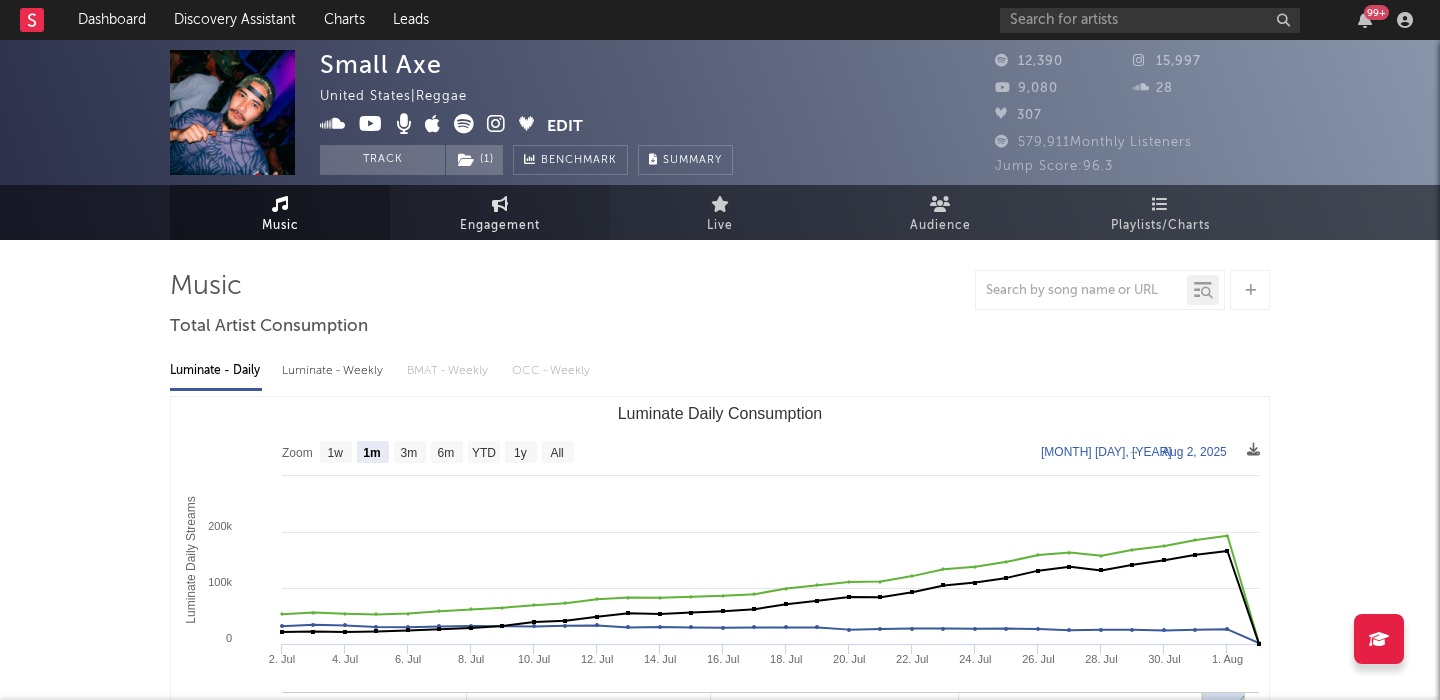 click on "Engagement" at bounding box center [500, 226] 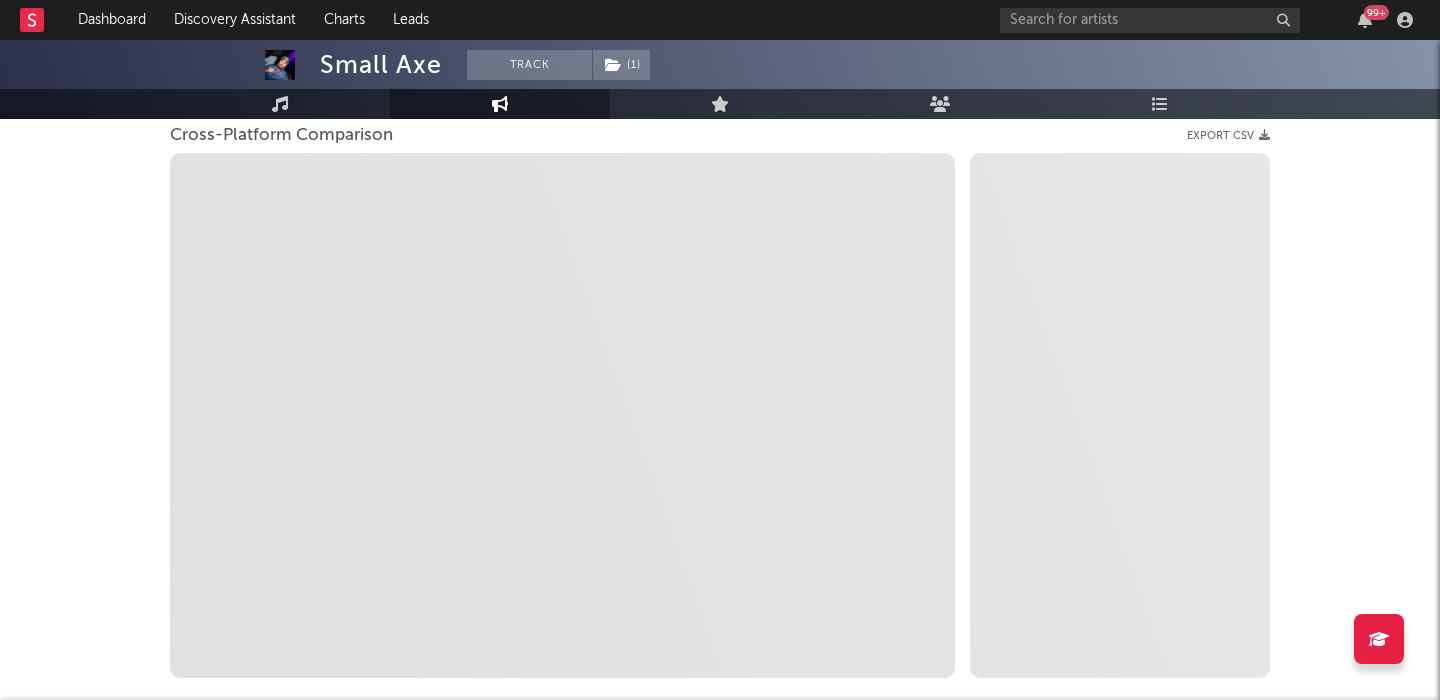 scroll, scrollTop: 278, scrollLeft: 0, axis: vertical 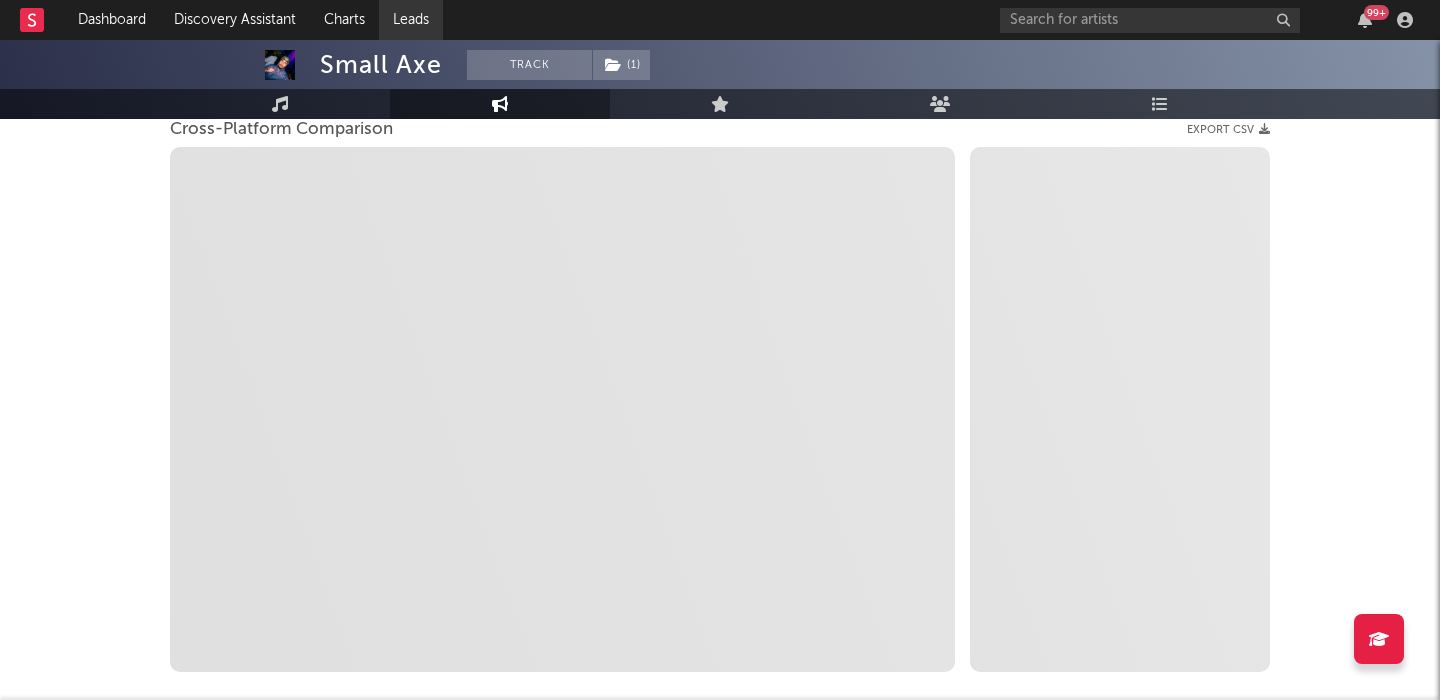 select on "1m" 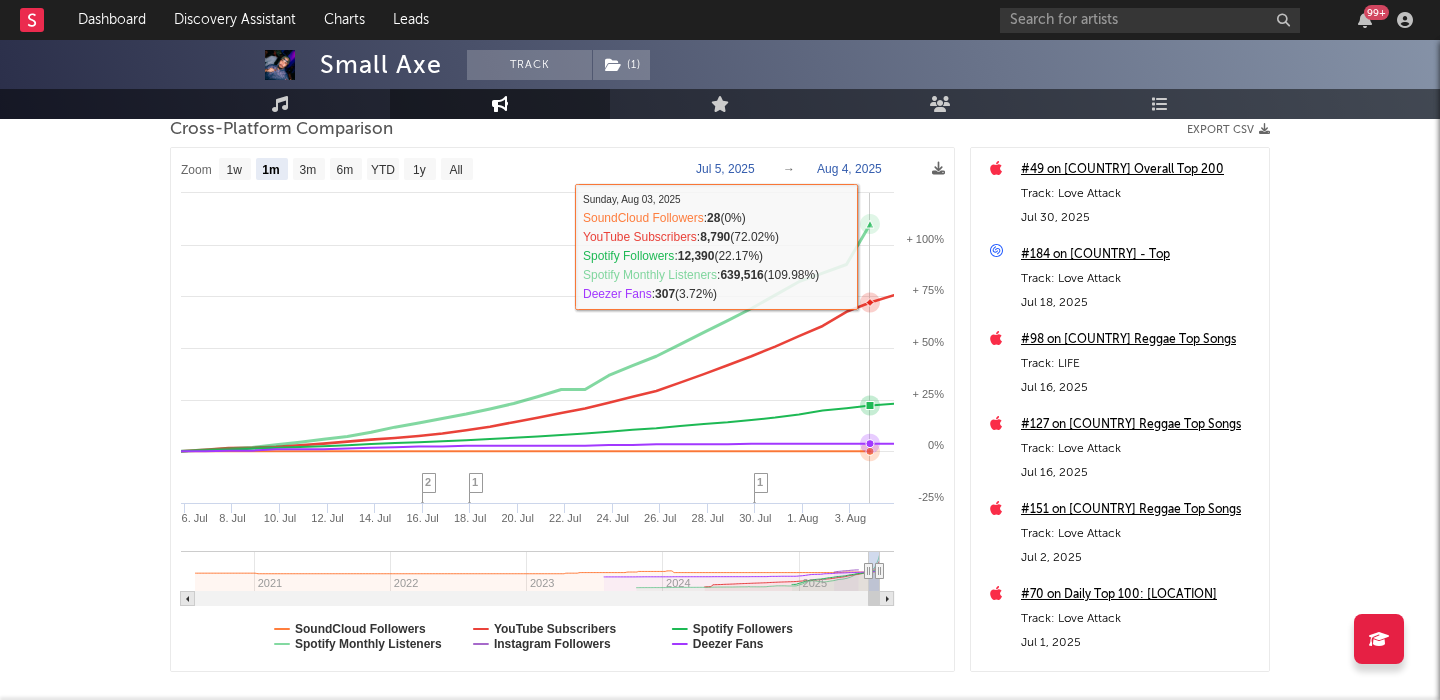 scroll, scrollTop: 0, scrollLeft: 0, axis: both 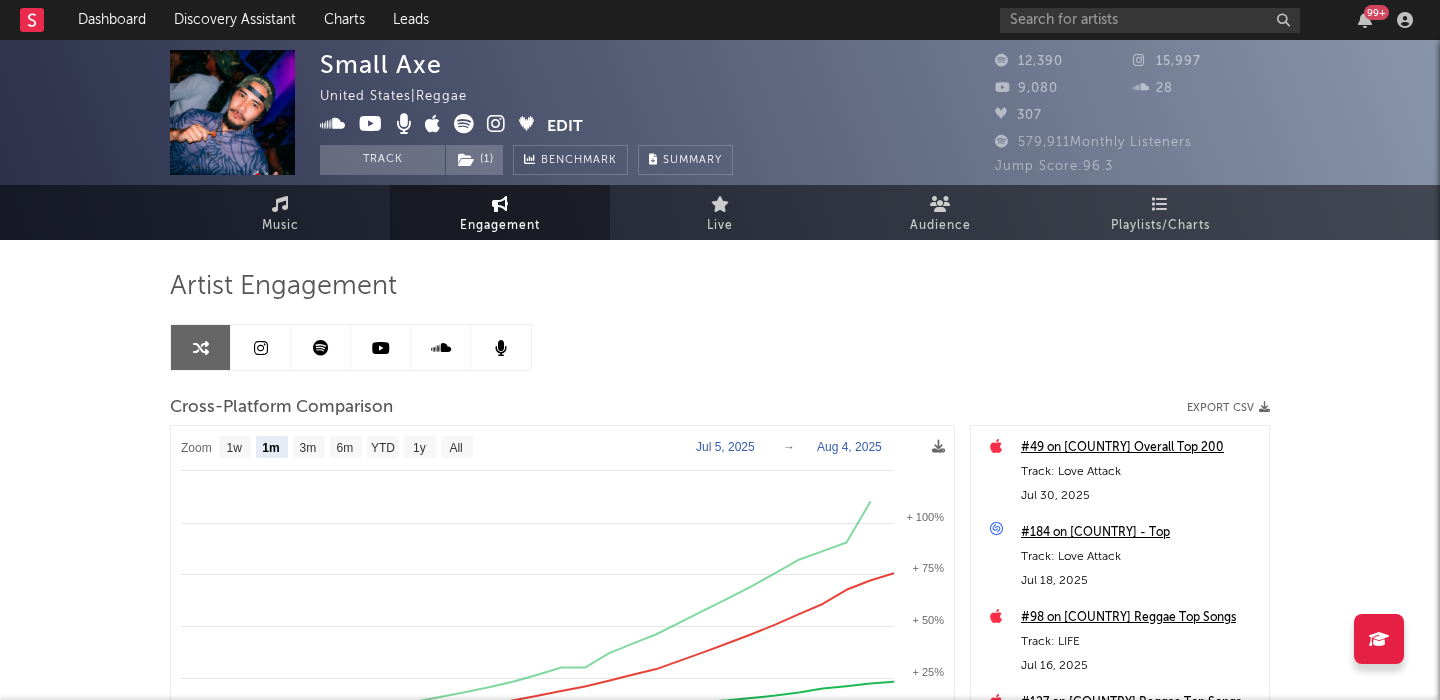 click at bounding box center (496, 124) 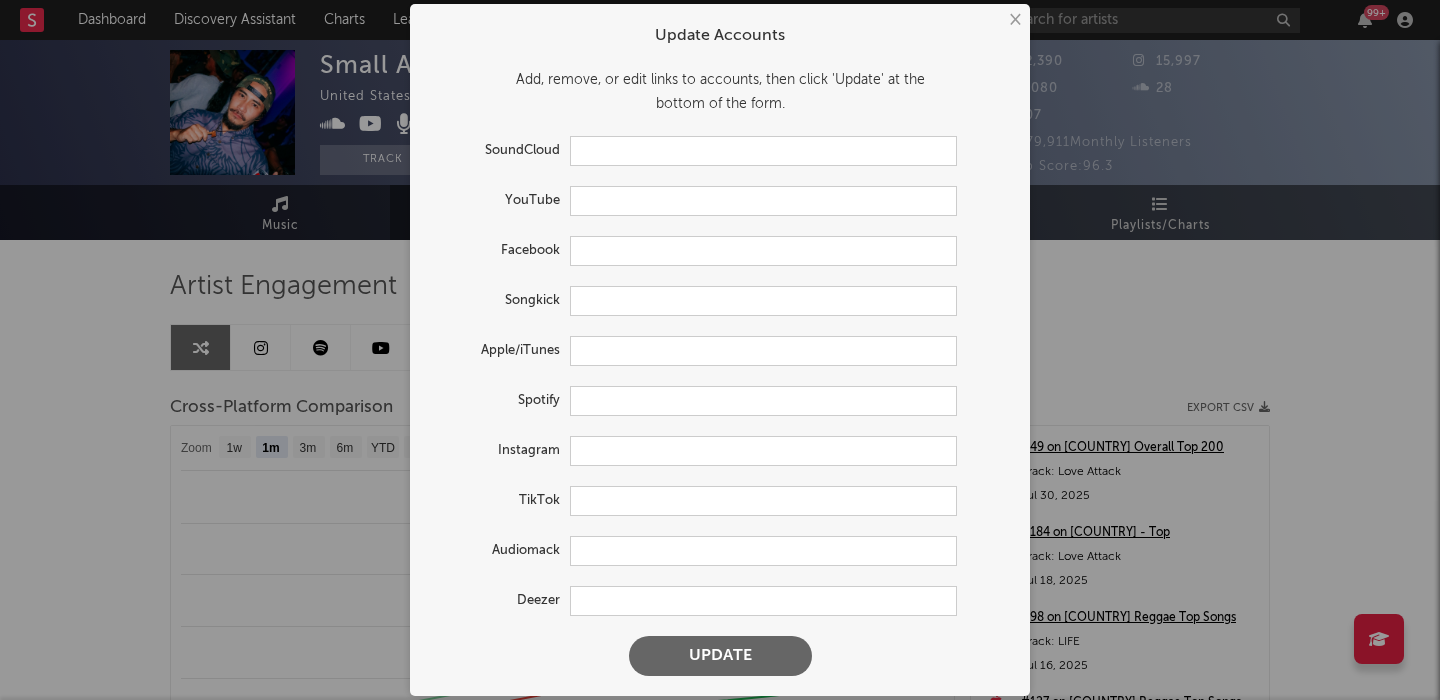 type on "https://soundcloud.com/smallaxe220" 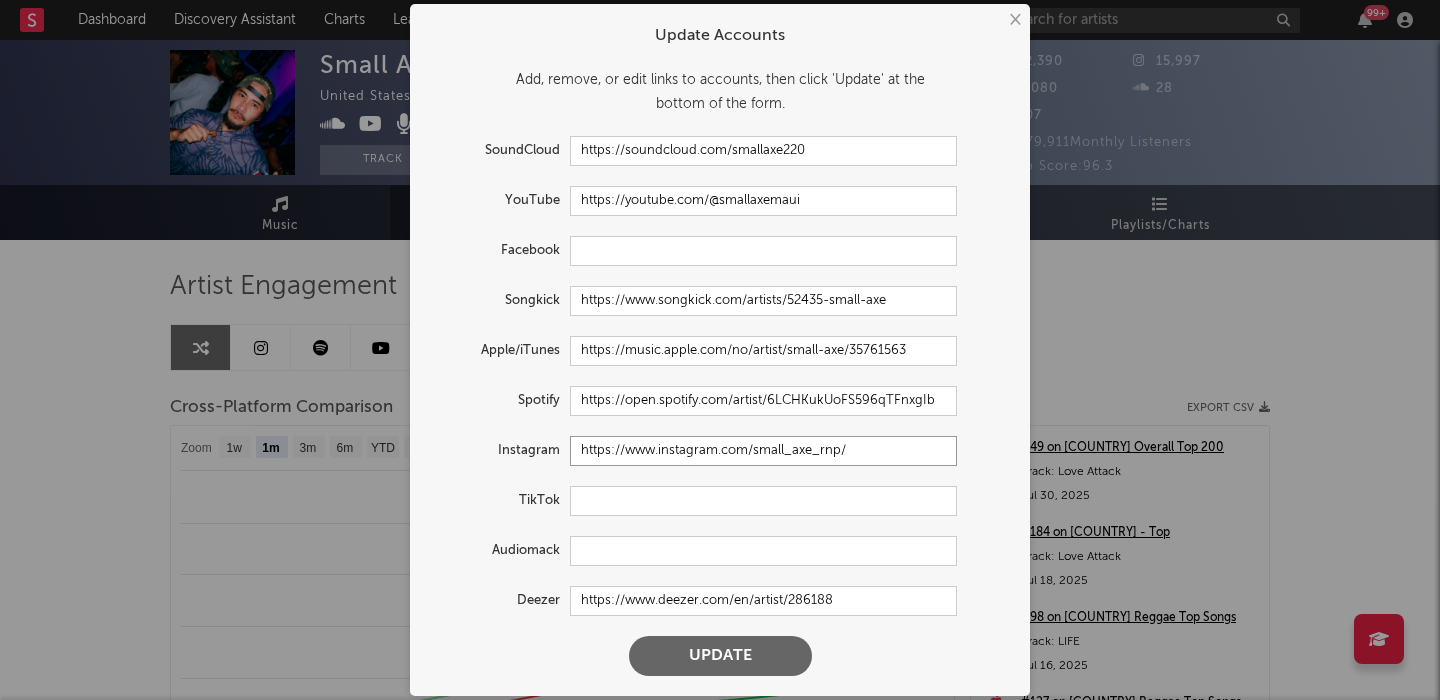 click on "https://www.instagram.com/small_axe_rnp/" at bounding box center [763, 451] 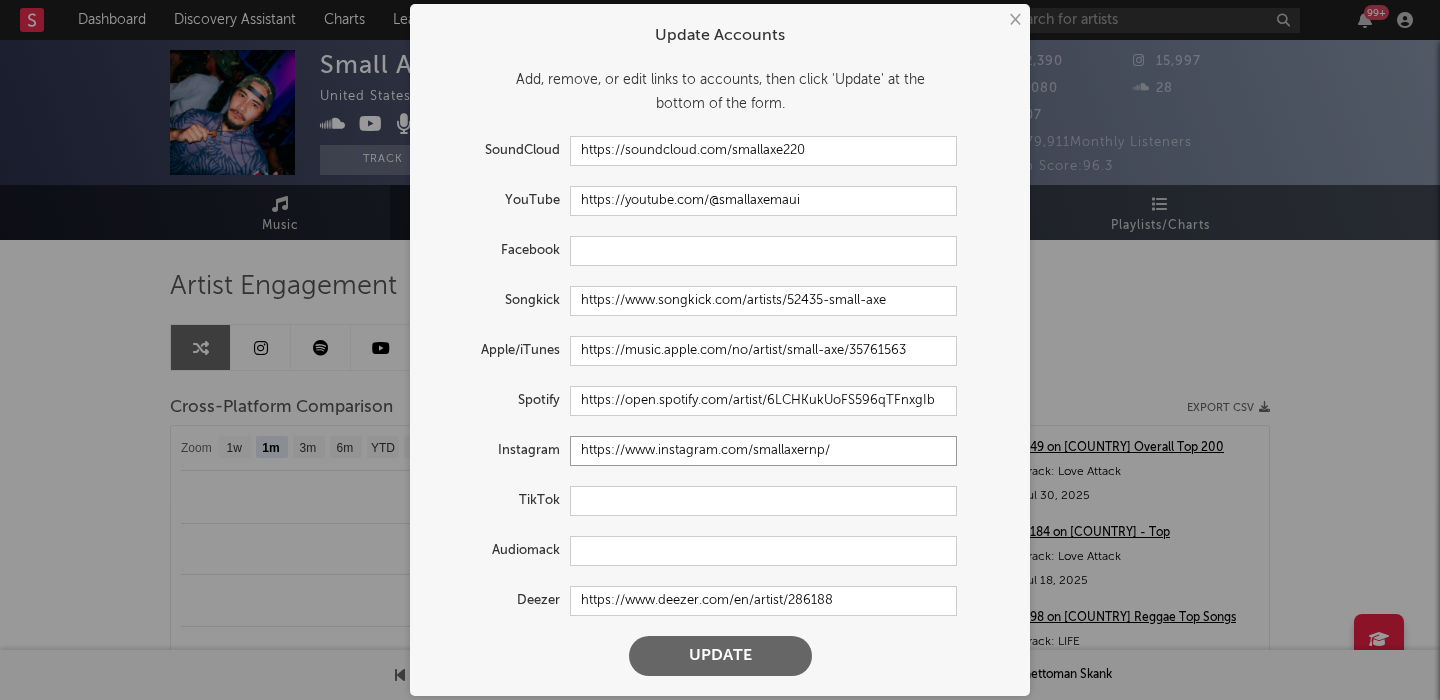 type on "https://www.instagram.com/smallaxernp/" 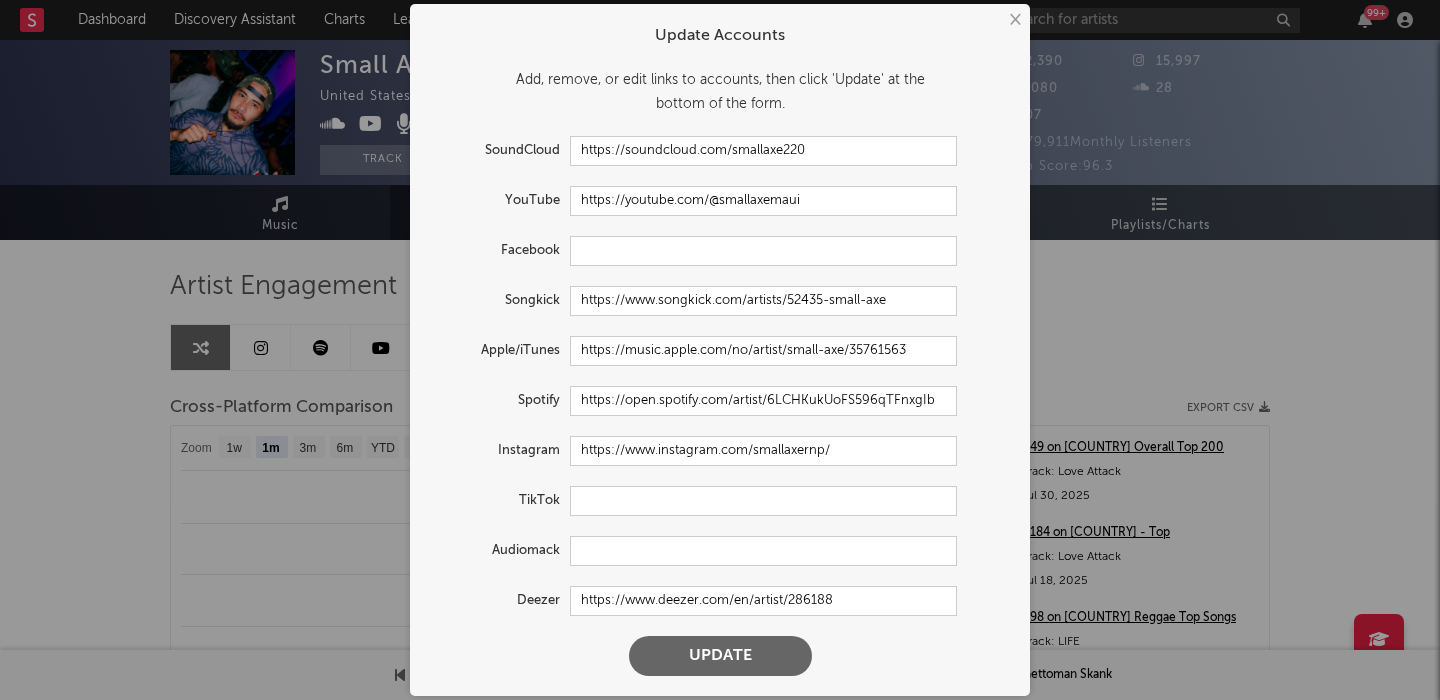 click on "Update" at bounding box center (720, 656) 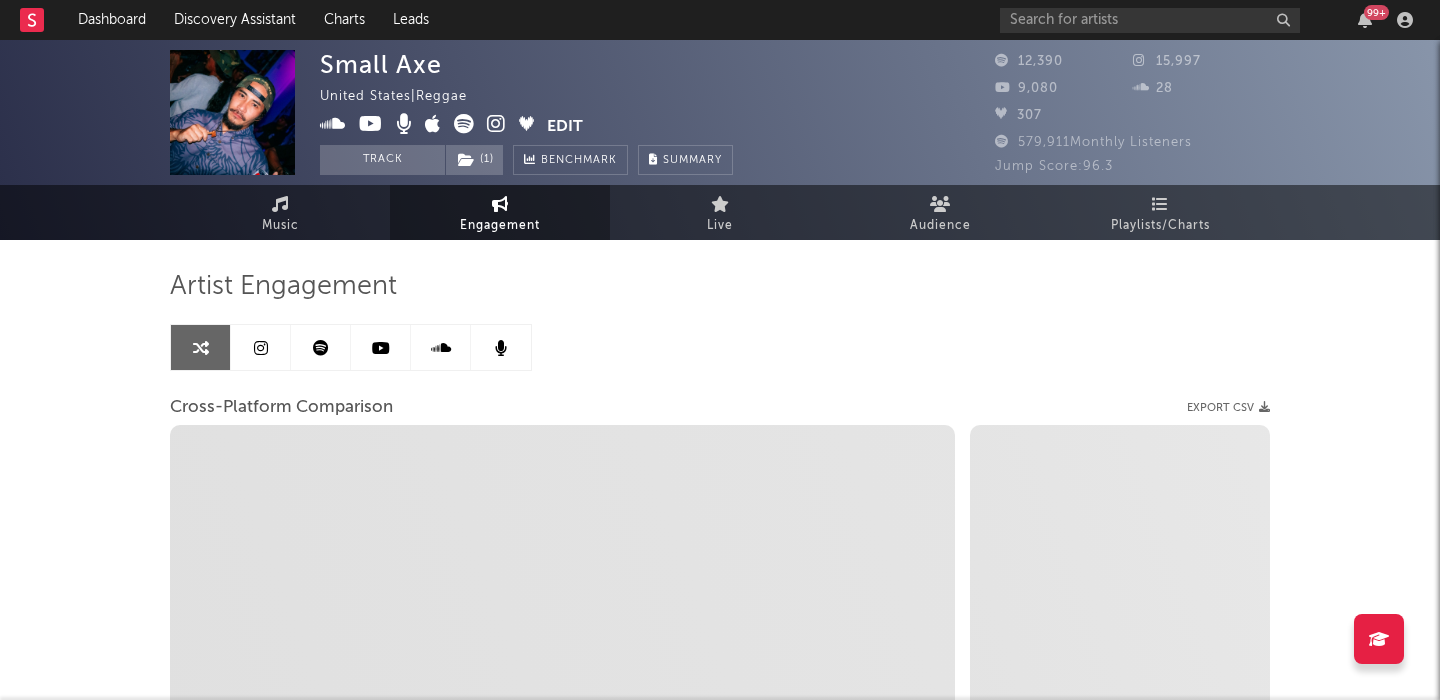 select on "1w" 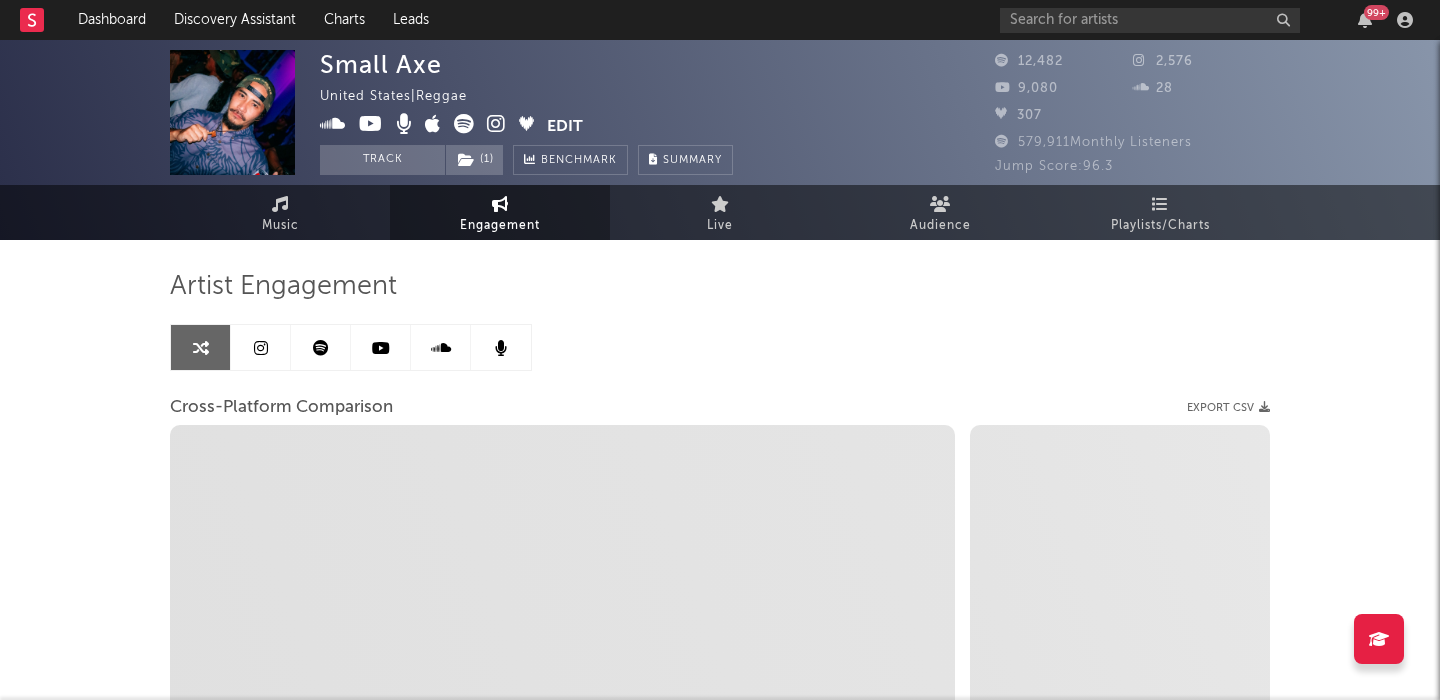 select on "1m" 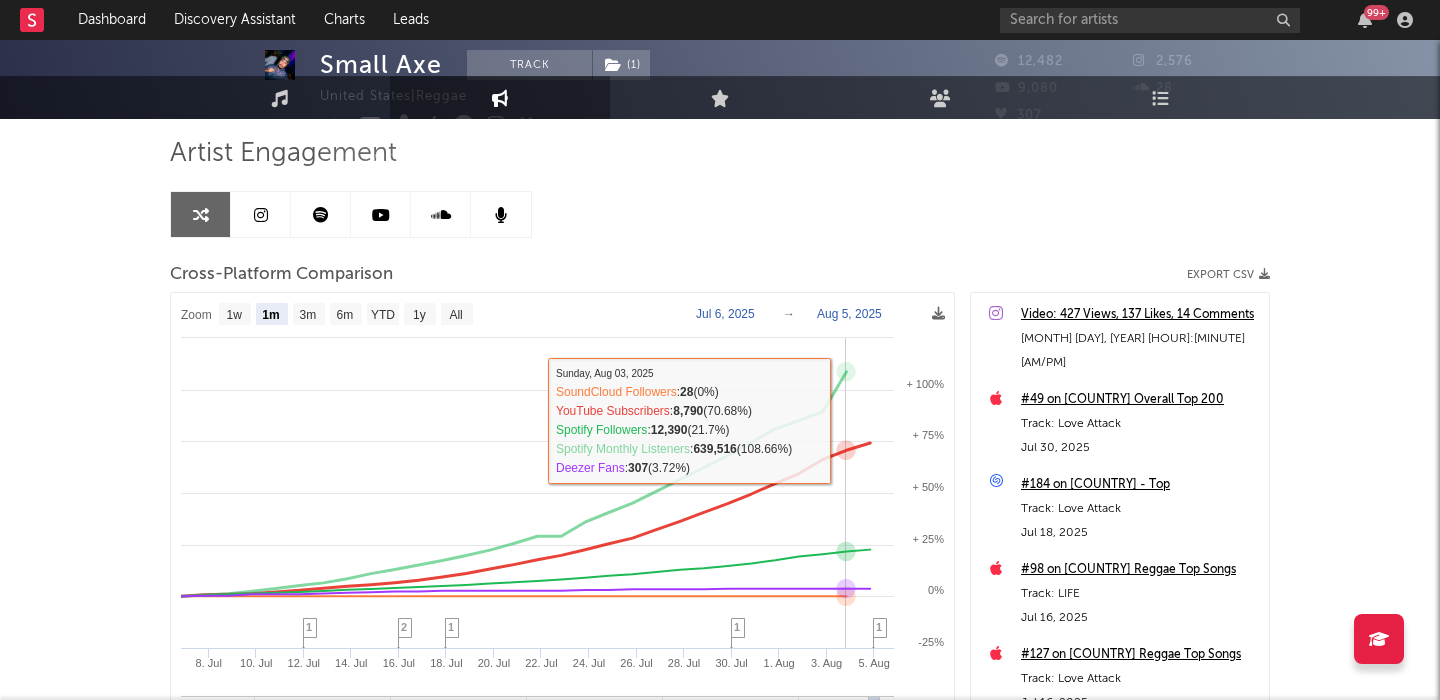 scroll, scrollTop: 0, scrollLeft: 0, axis: both 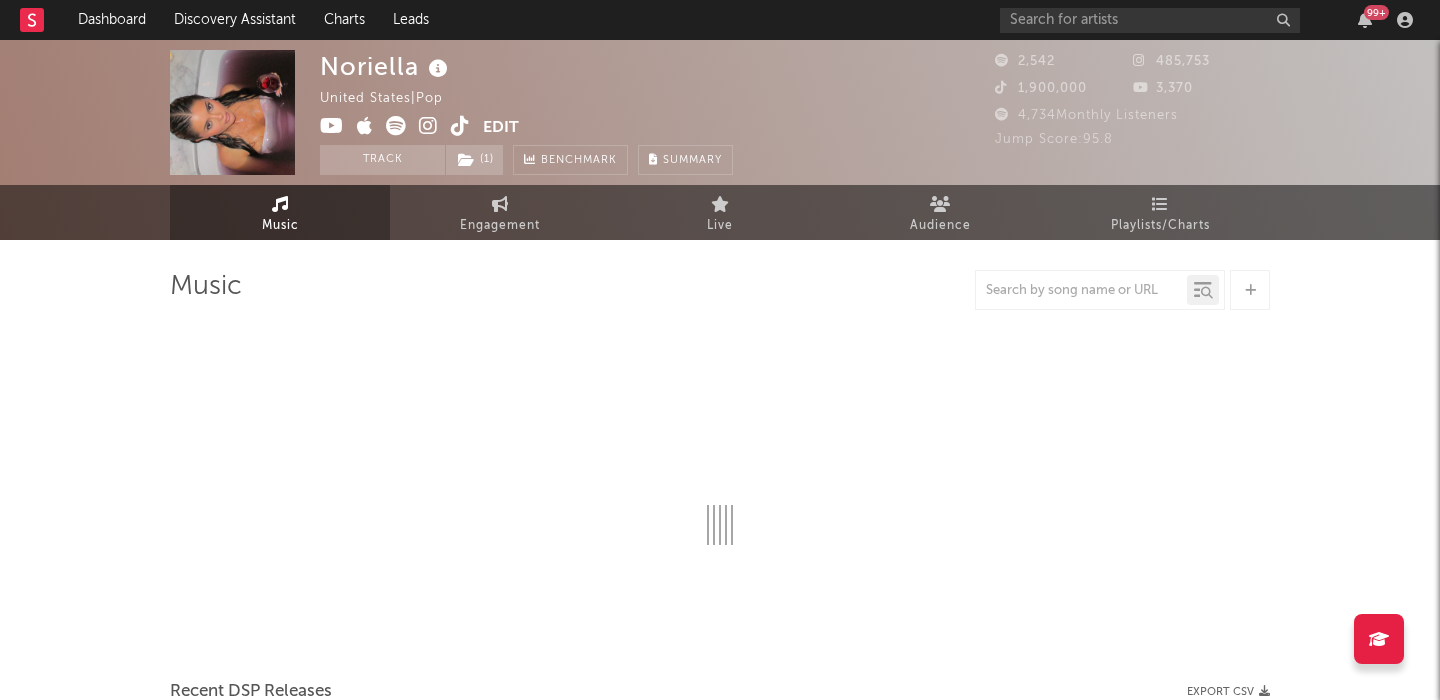 select on "1w" 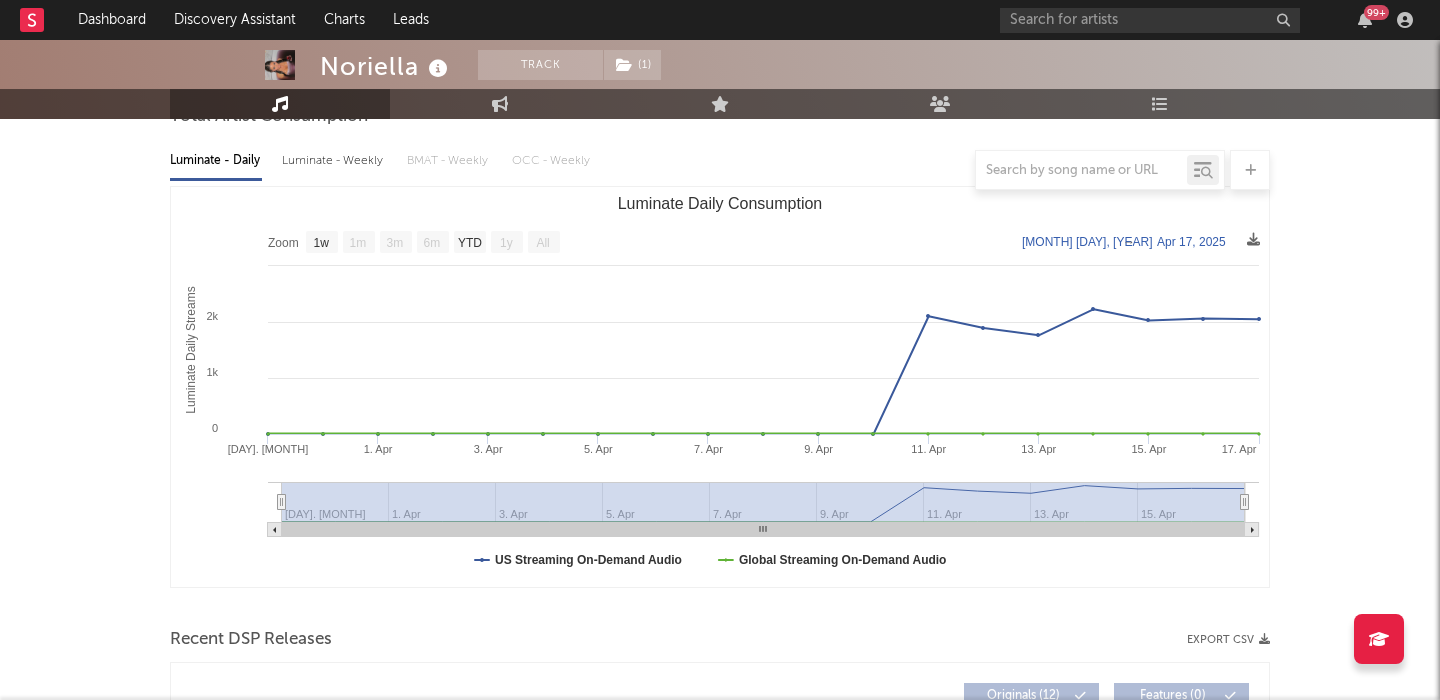 scroll, scrollTop: 726, scrollLeft: 0, axis: vertical 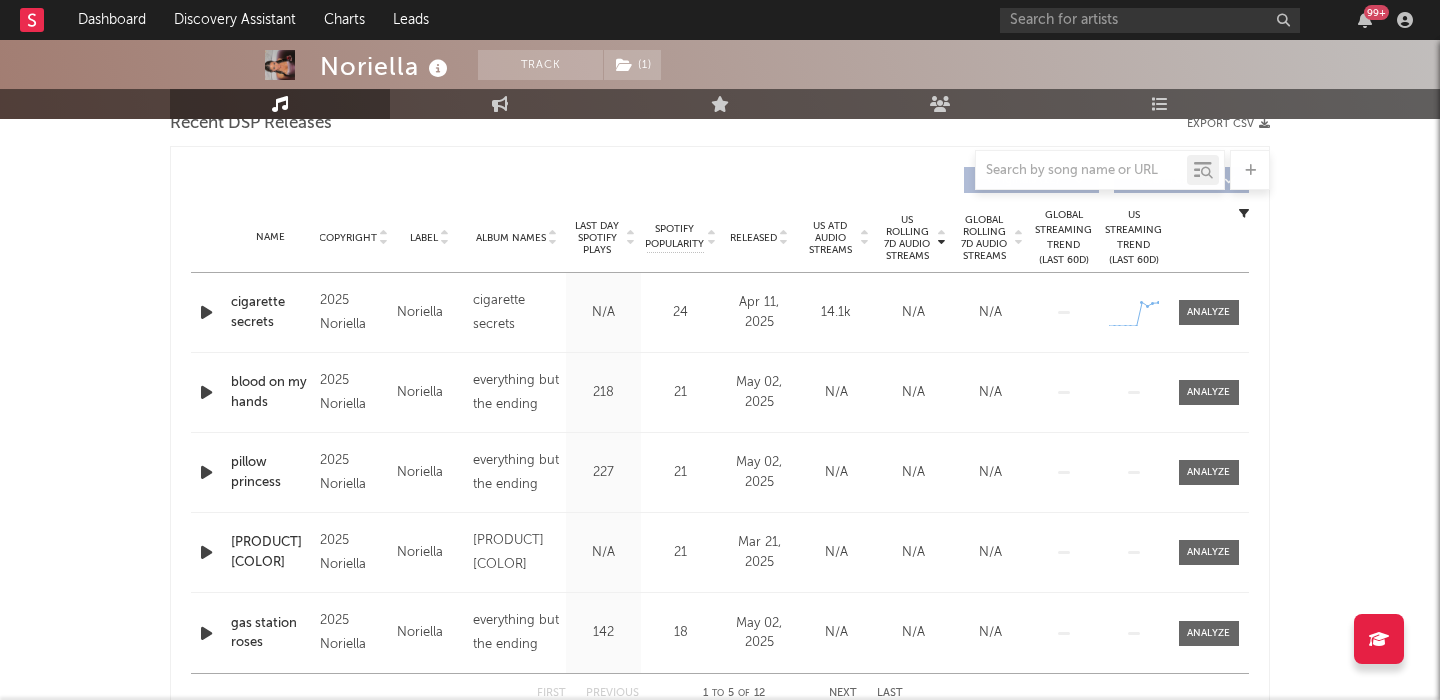 click on "Released" at bounding box center [753, 238] 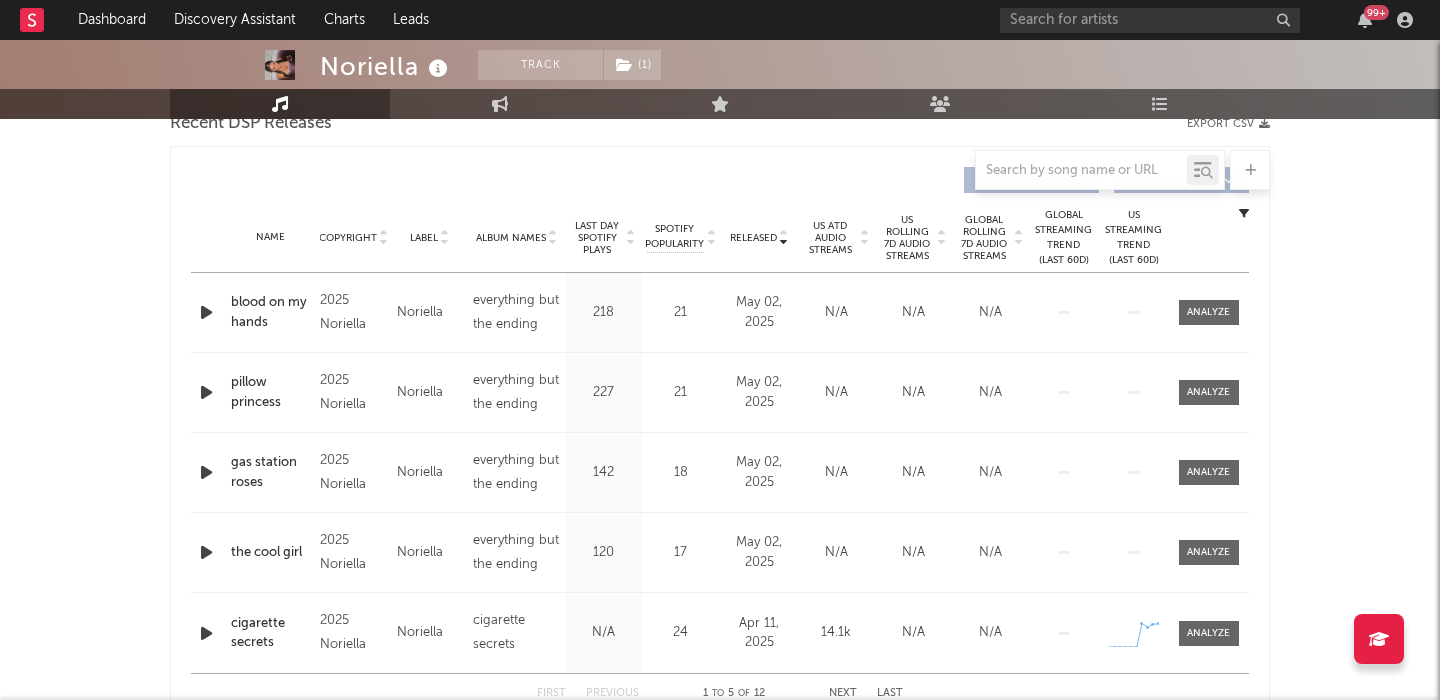 click at bounding box center [206, 312] 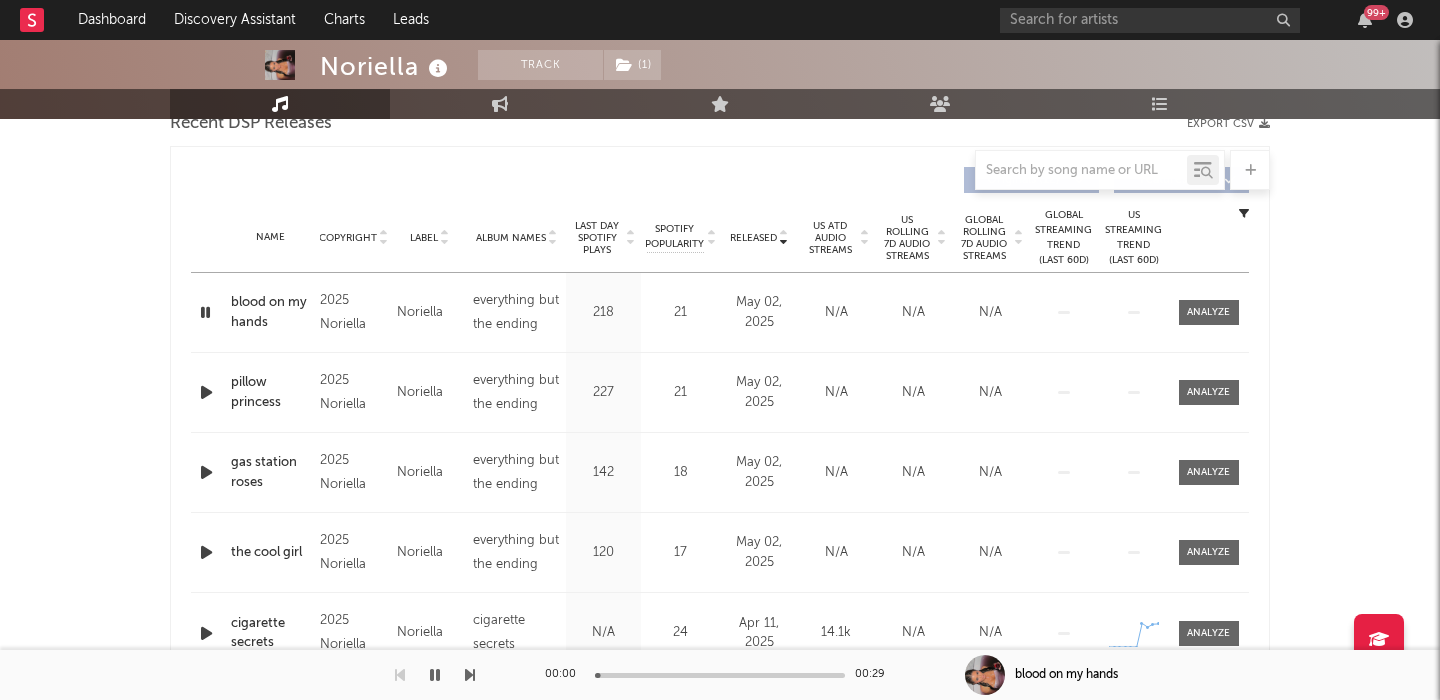 click on "US Rolling 7D Audio Streams" at bounding box center (907, 238) 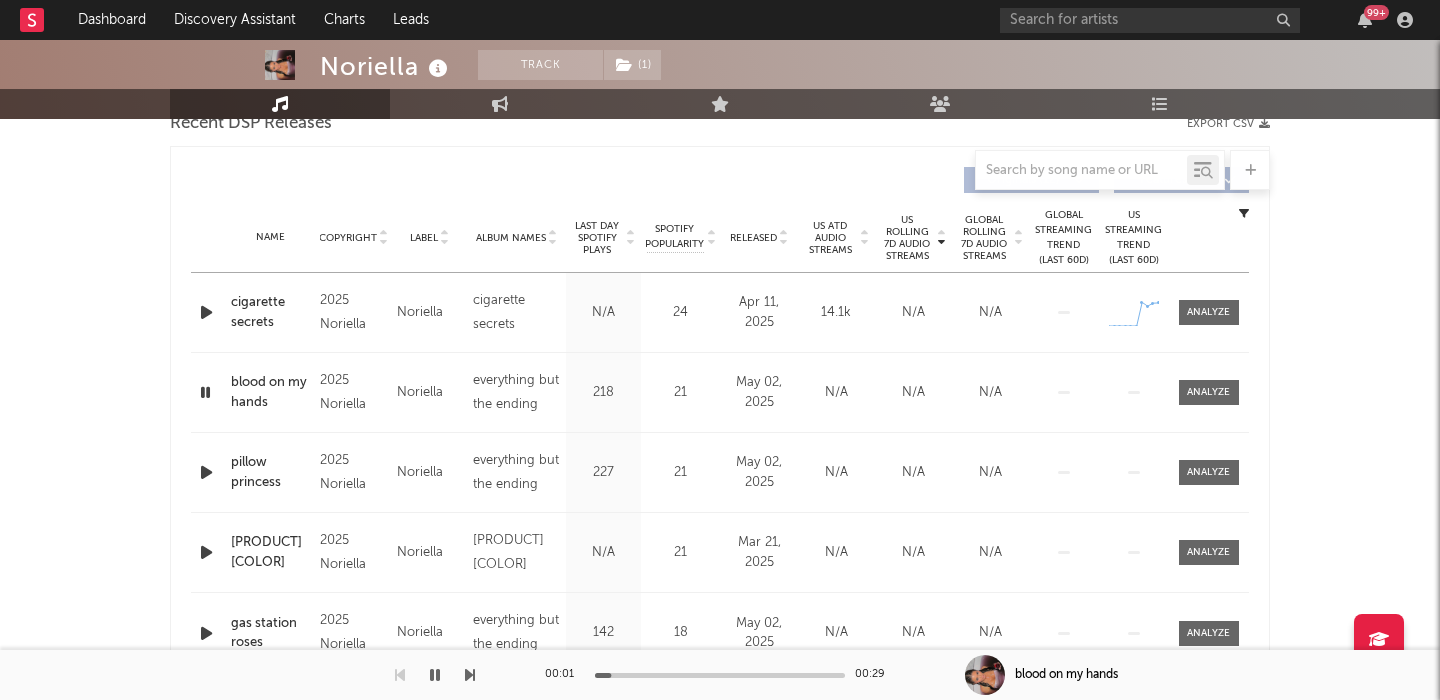 click at bounding box center [206, 312] 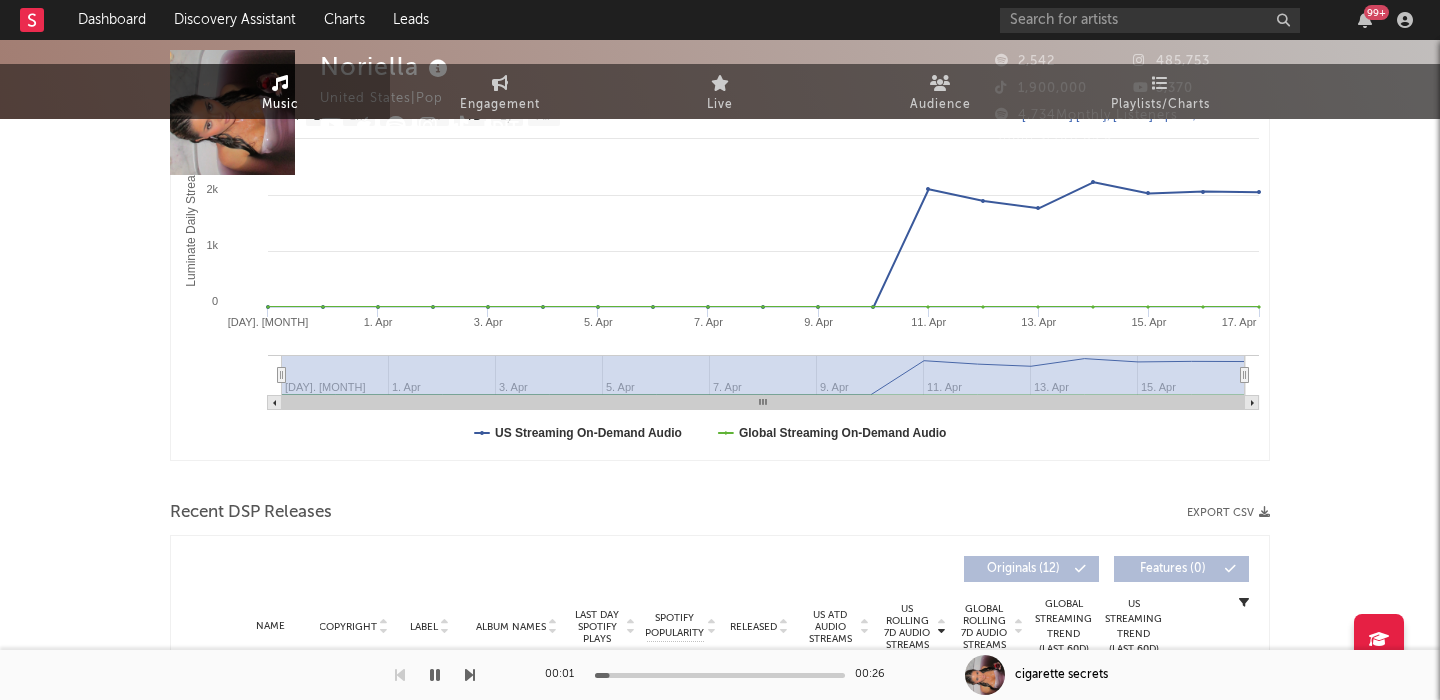 scroll, scrollTop: 0, scrollLeft: 0, axis: both 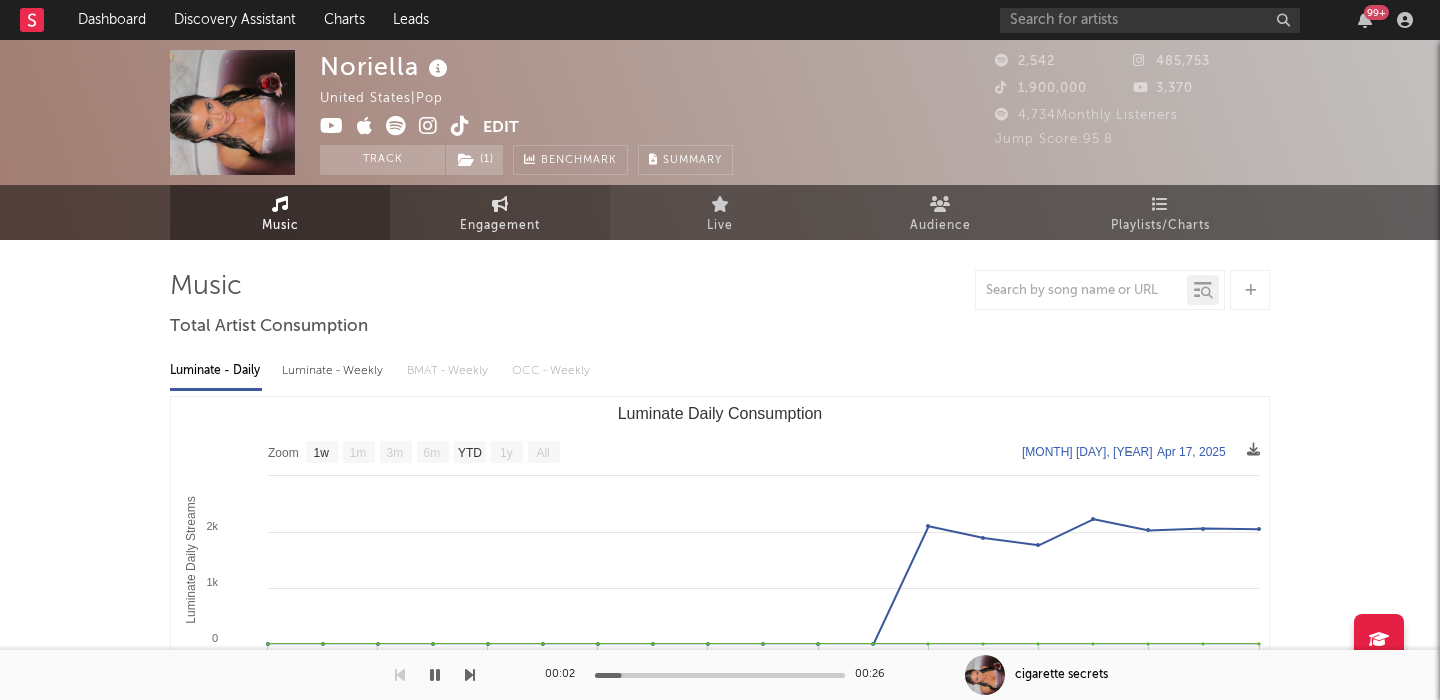 click on "Engagement" at bounding box center [500, 212] 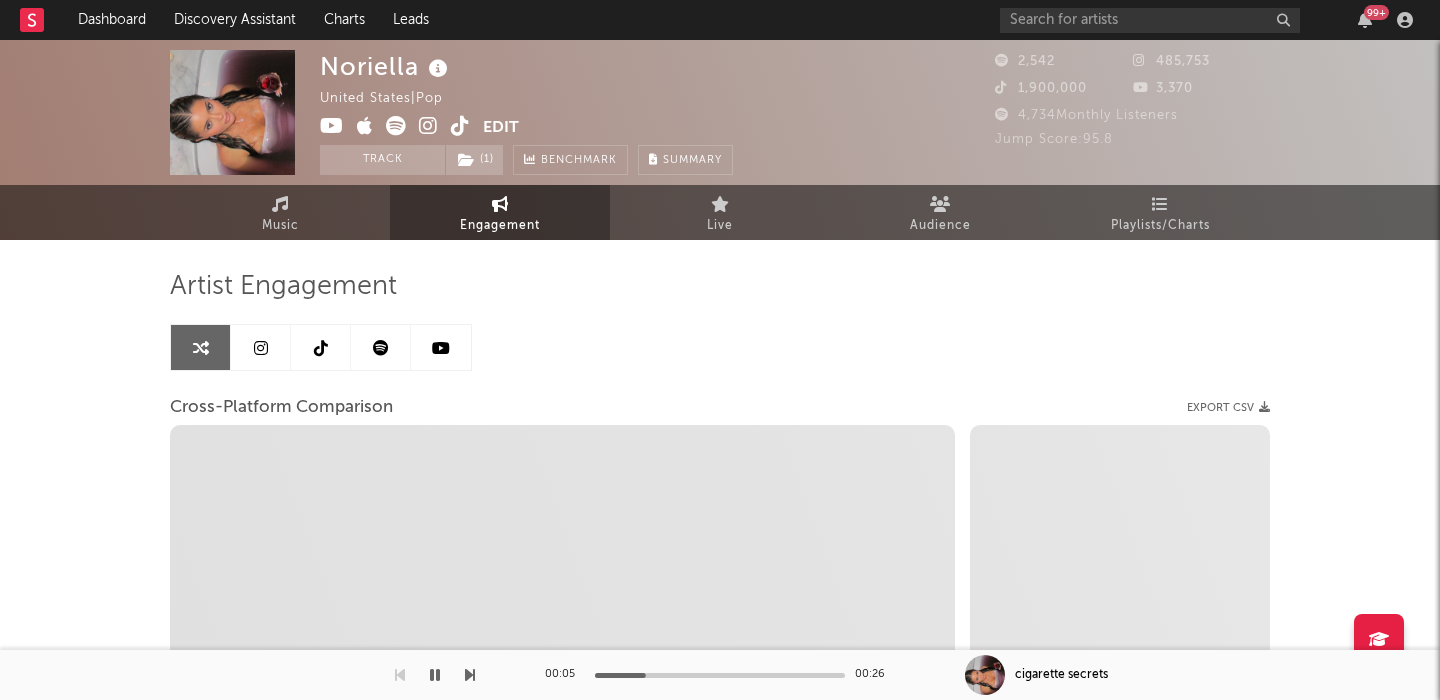 select on "1m" 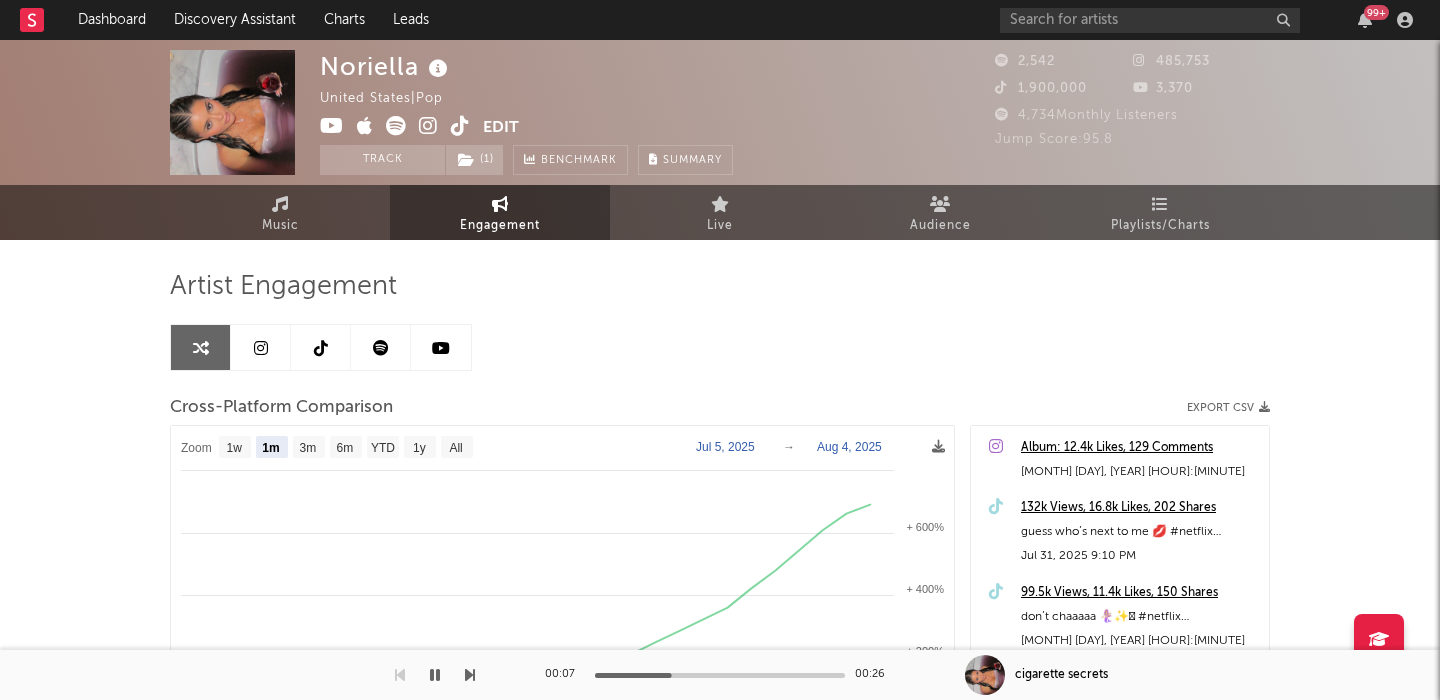 click at bounding box center (261, 347) 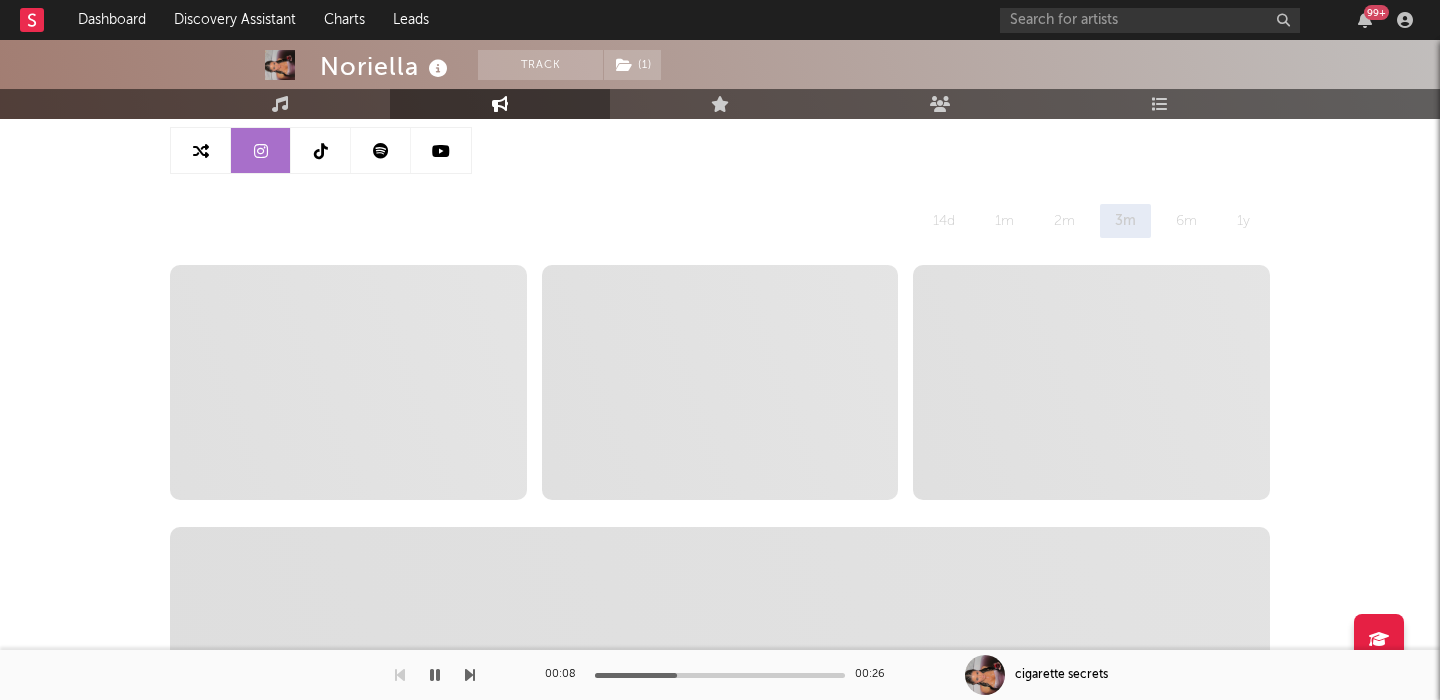 scroll, scrollTop: 233, scrollLeft: 0, axis: vertical 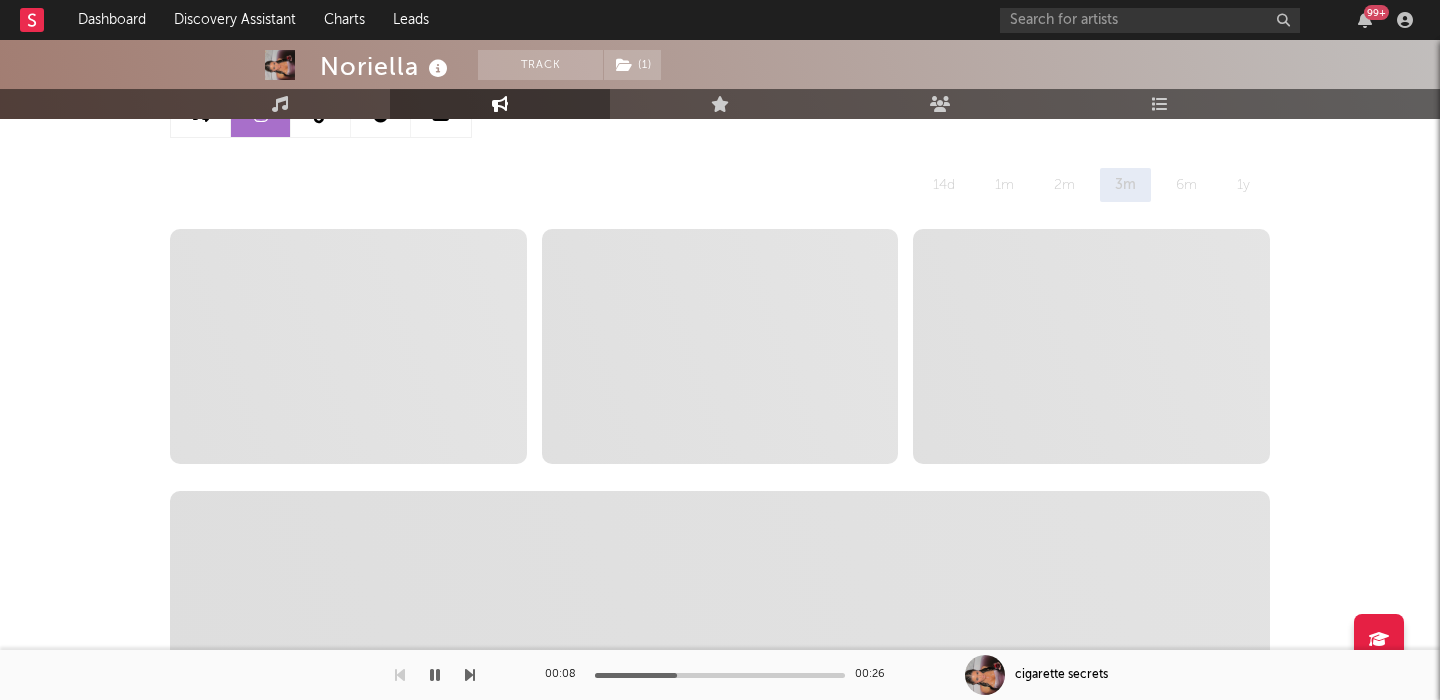 select on "6m" 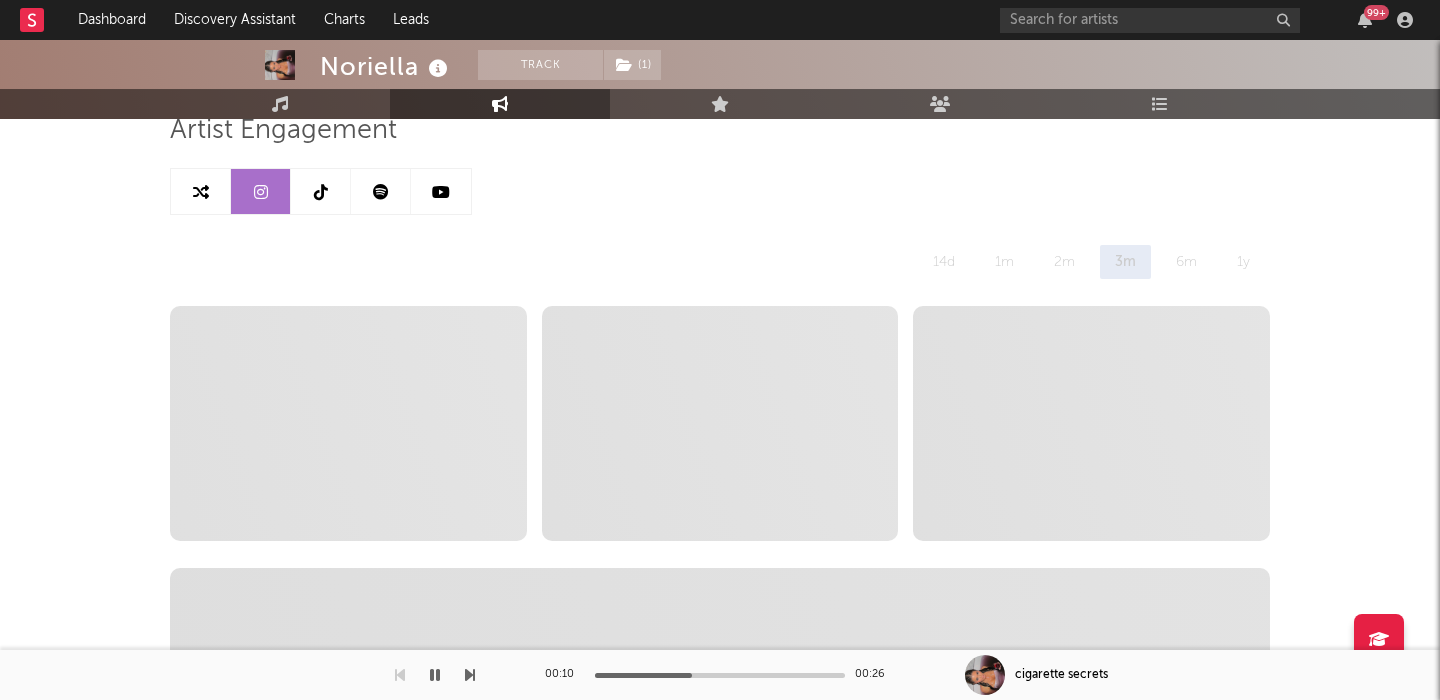 scroll, scrollTop: 157, scrollLeft: 0, axis: vertical 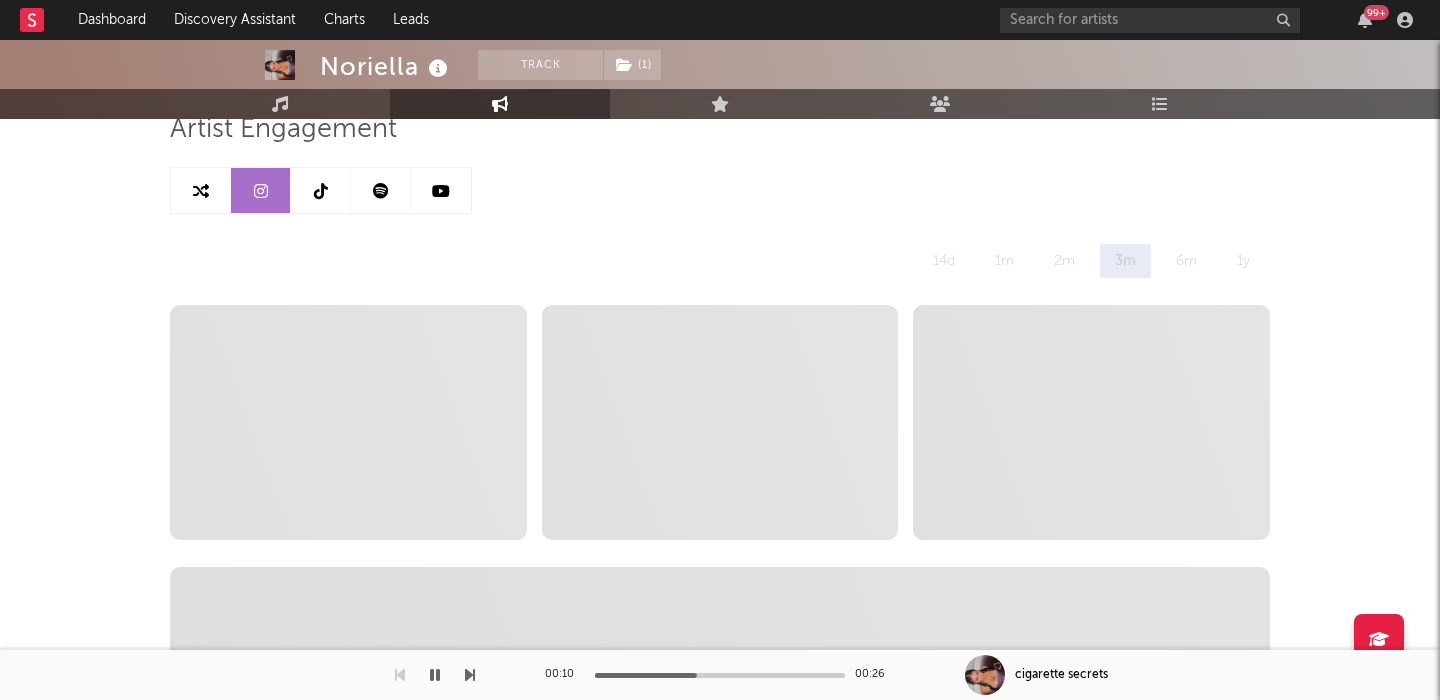 click at bounding box center (201, 191) 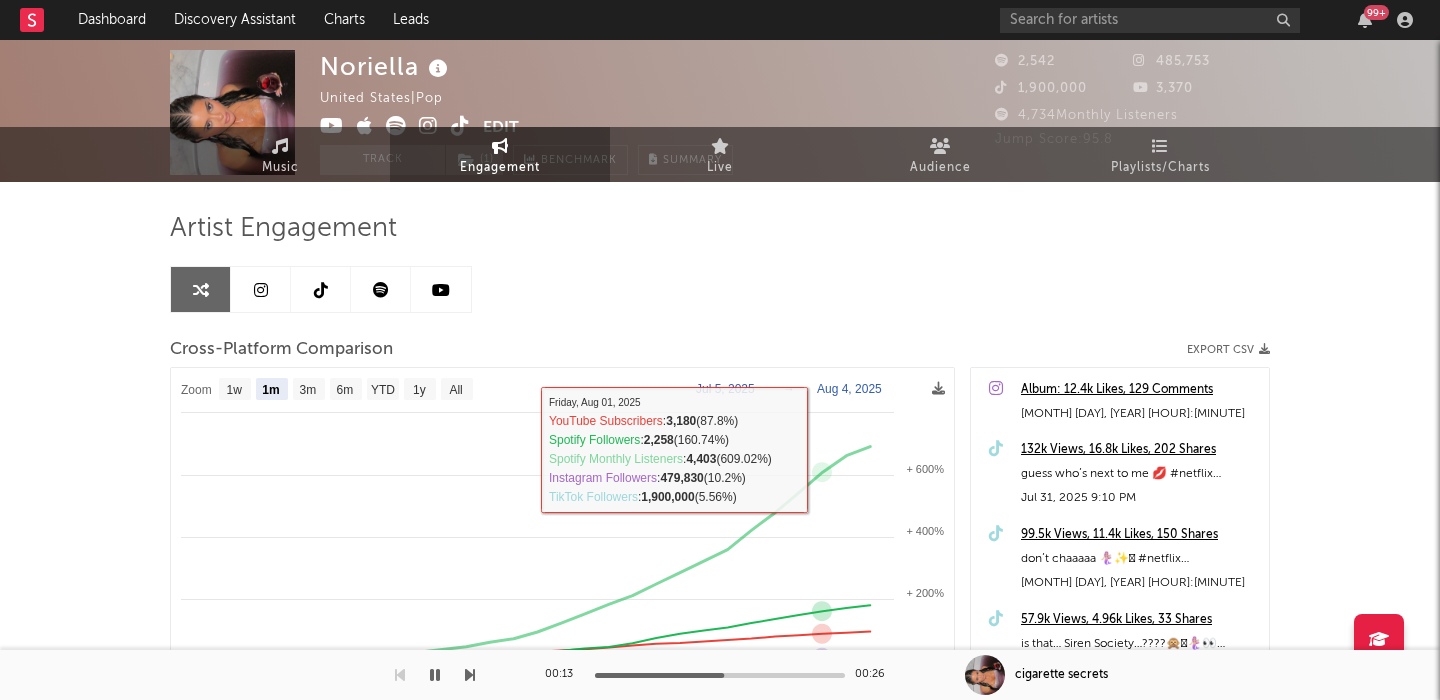 scroll, scrollTop: 0, scrollLeft: 0, axis: both 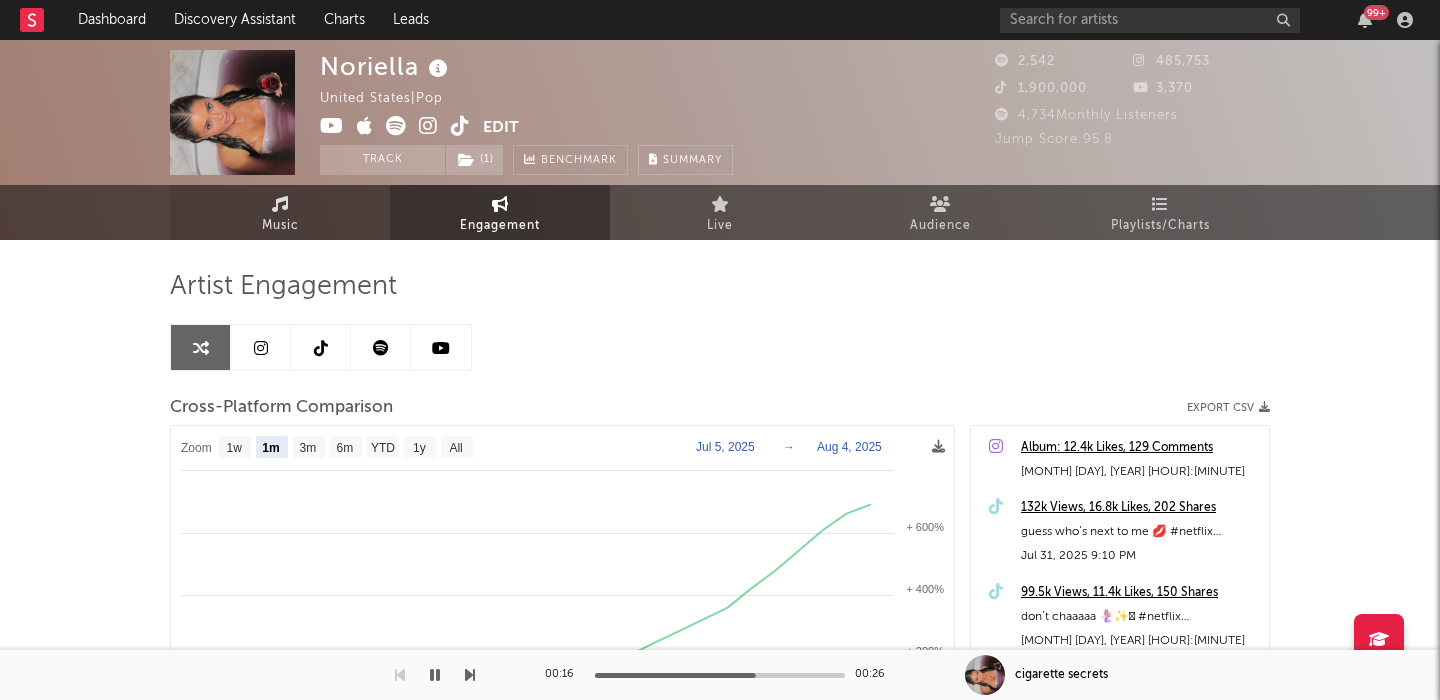 click on "Music" at bounding box center (280, 212) 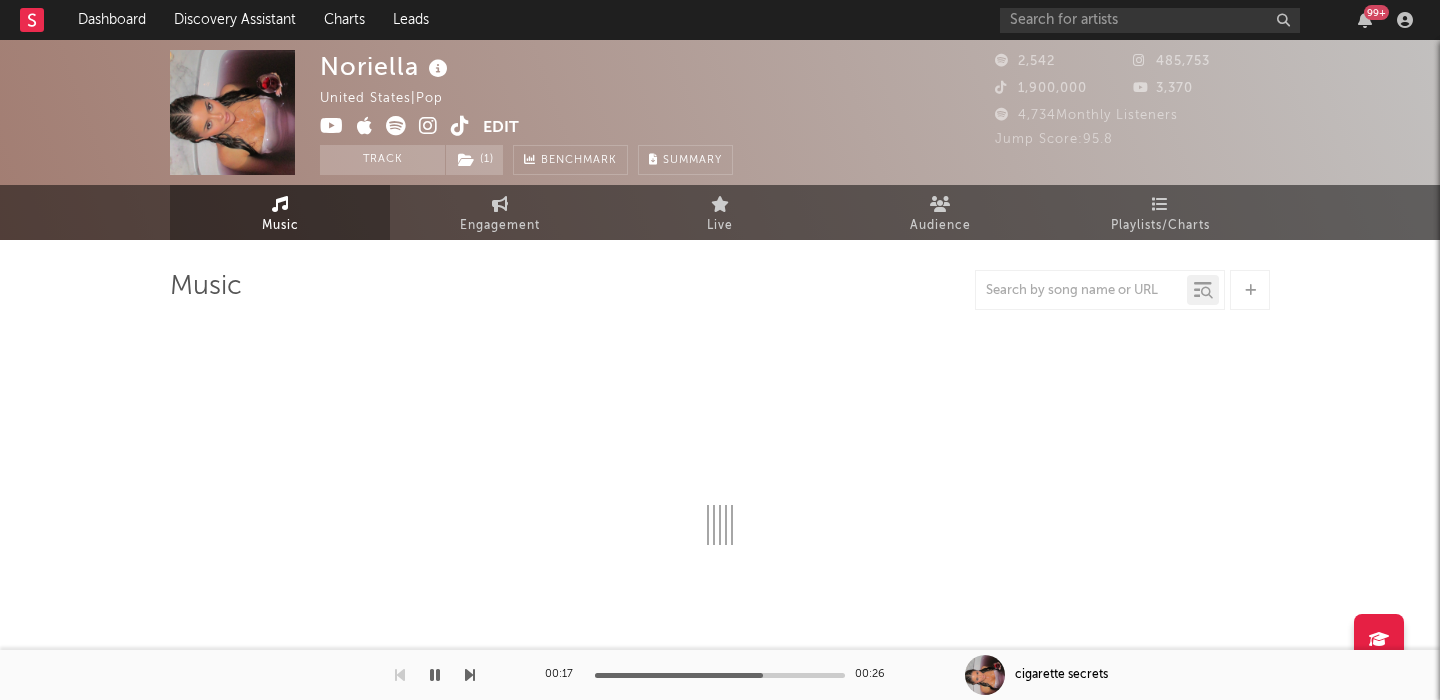 select on "1w" 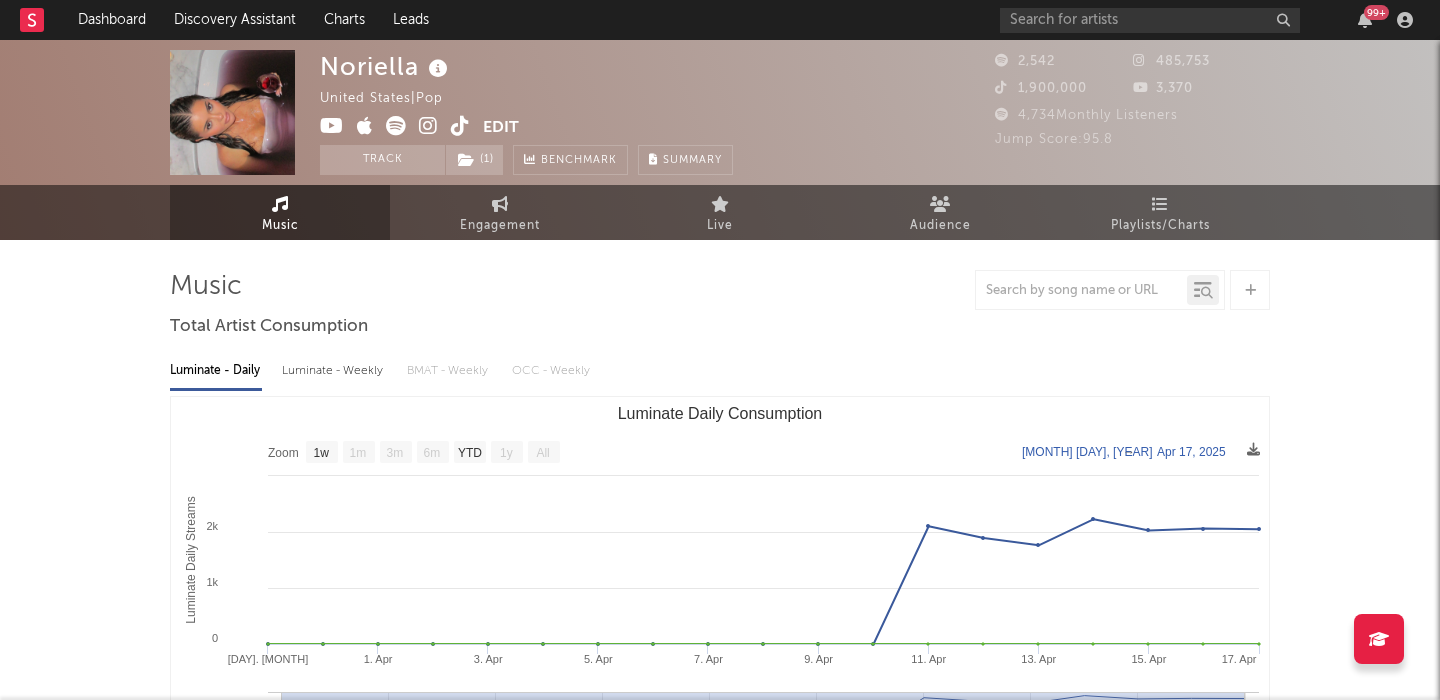 click at bounding box center [460, 126] 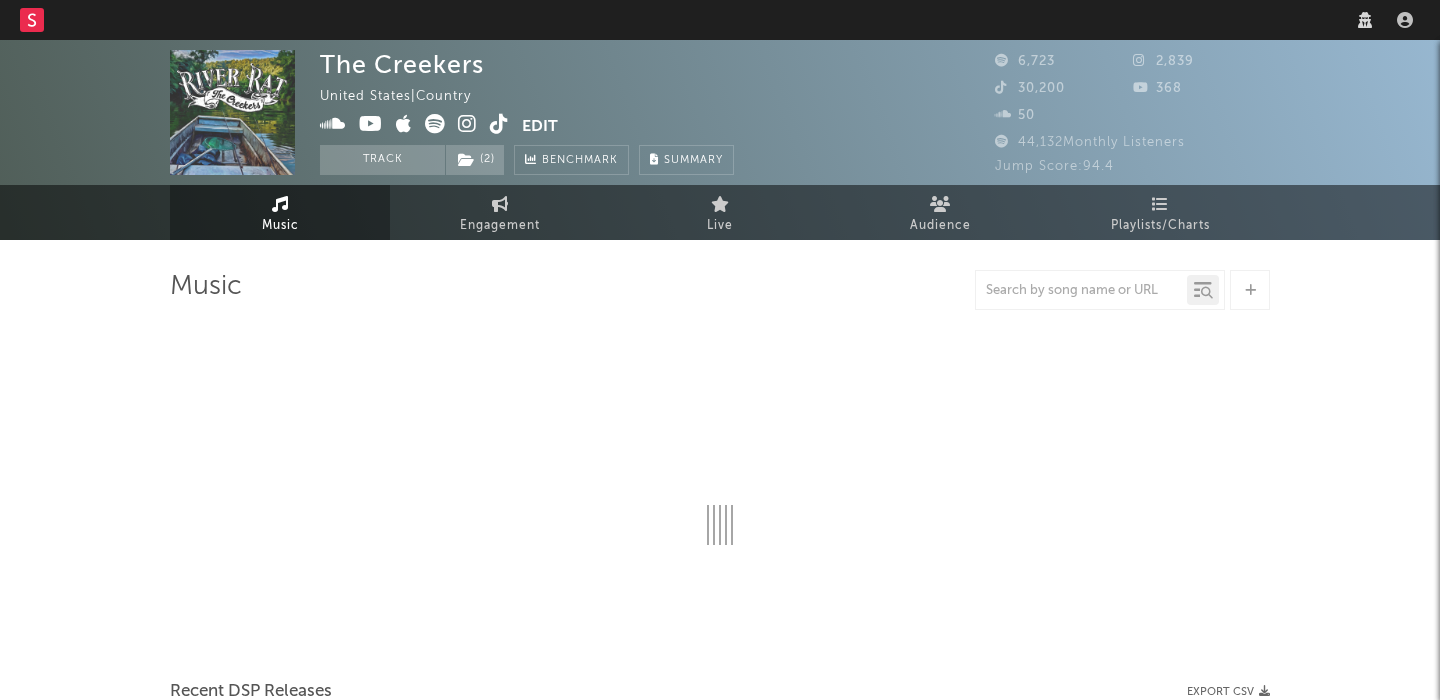 scroll, scrollTop: 0, scrollLeft: 0, axis: both 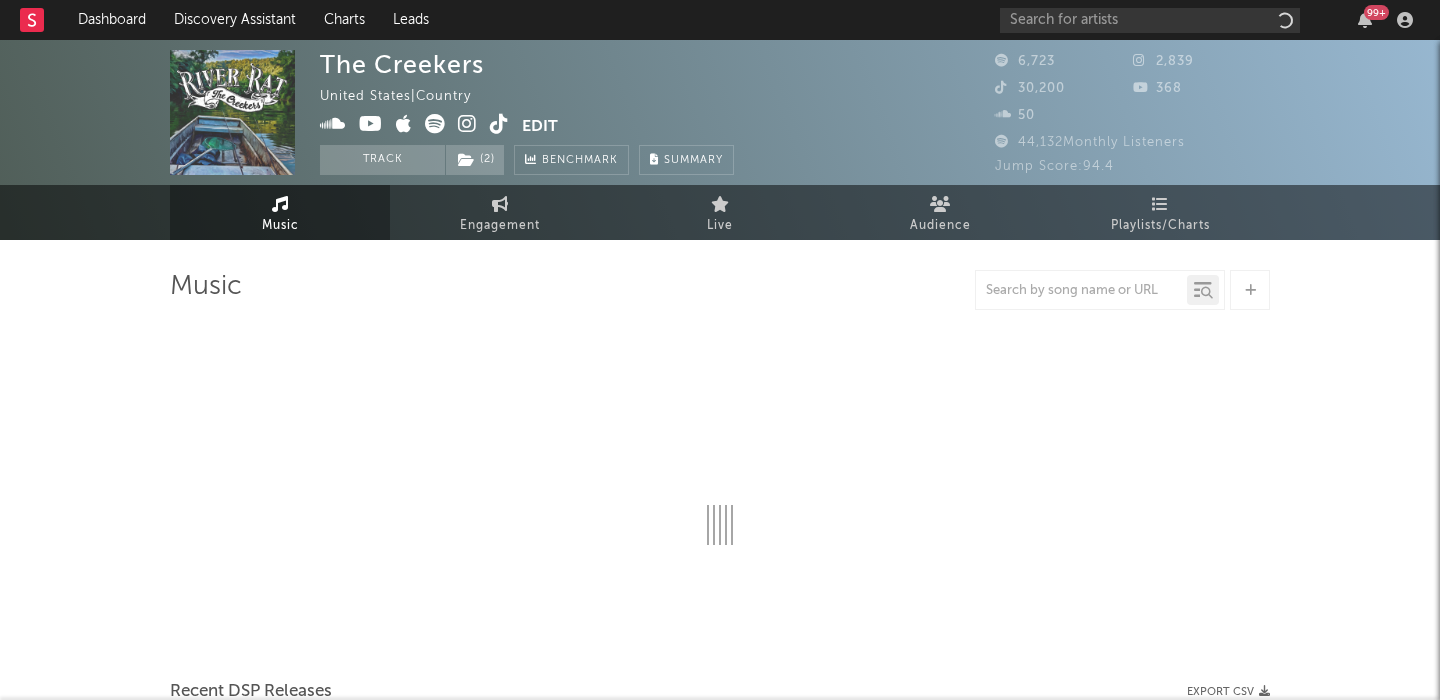 select on "1w" 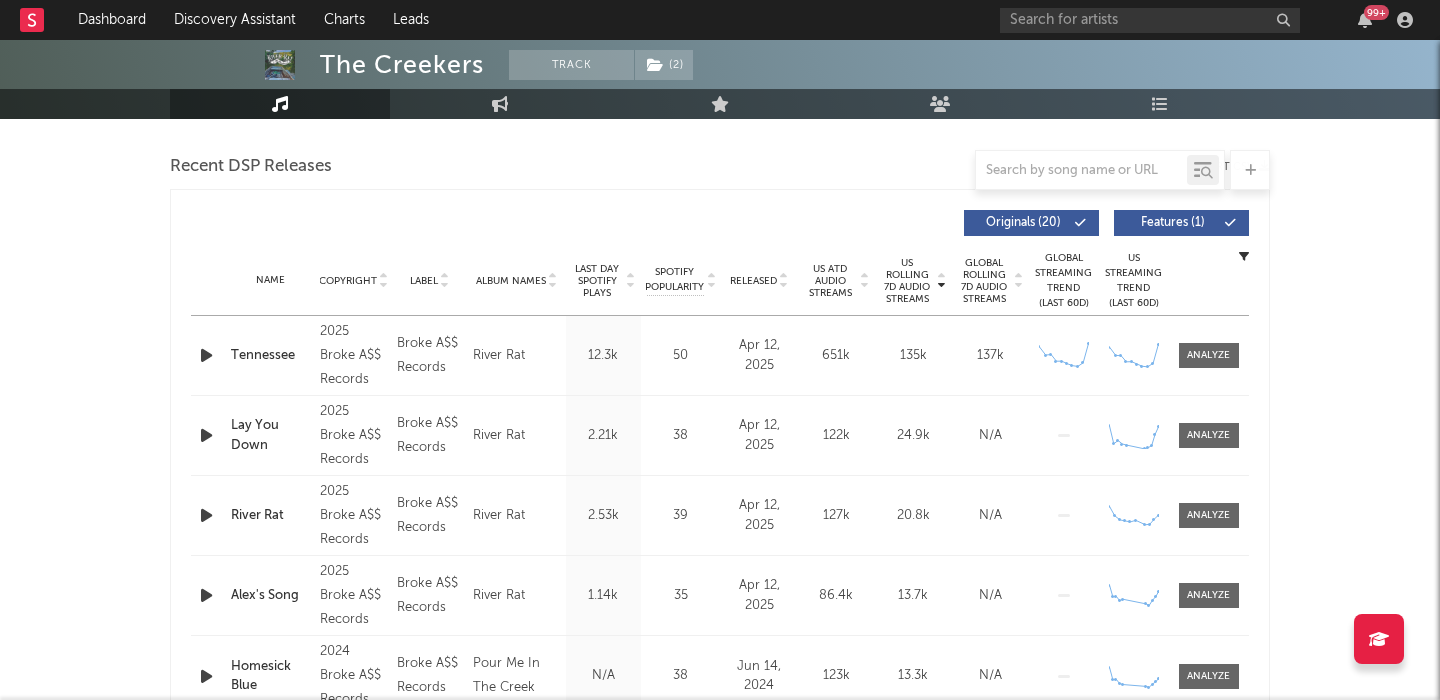 scroll, scrollTop: 685, scrollLeft: 0, axis: vertical 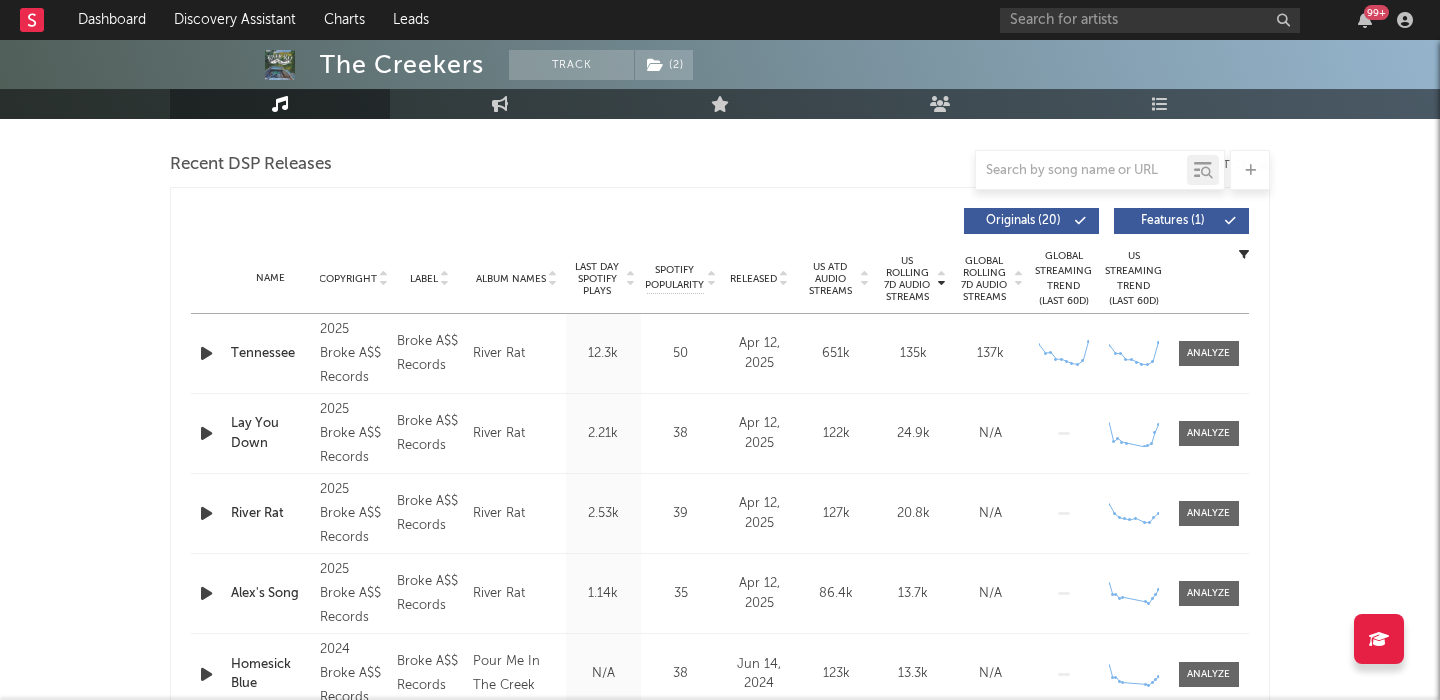 click on "Features   ( 1 )" at bounding box center [1181, 221] 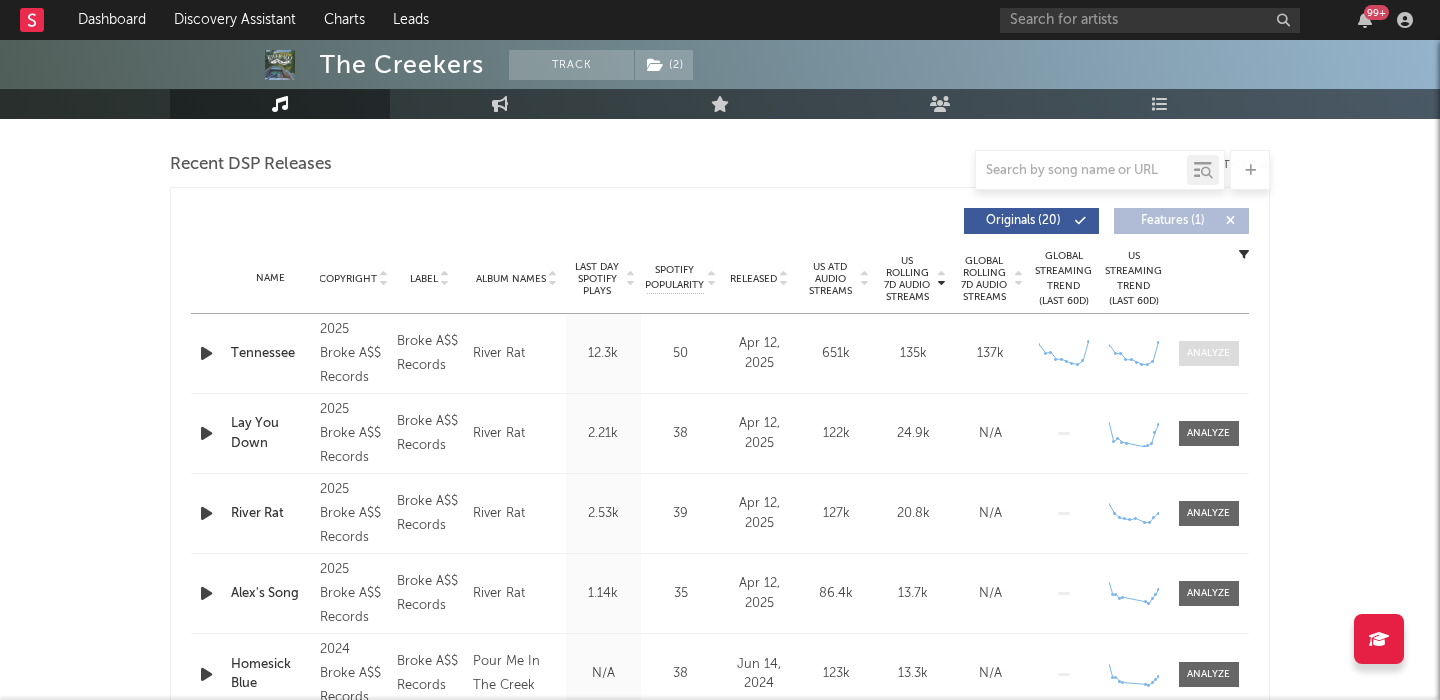 click at bounding box center [1208, 353] 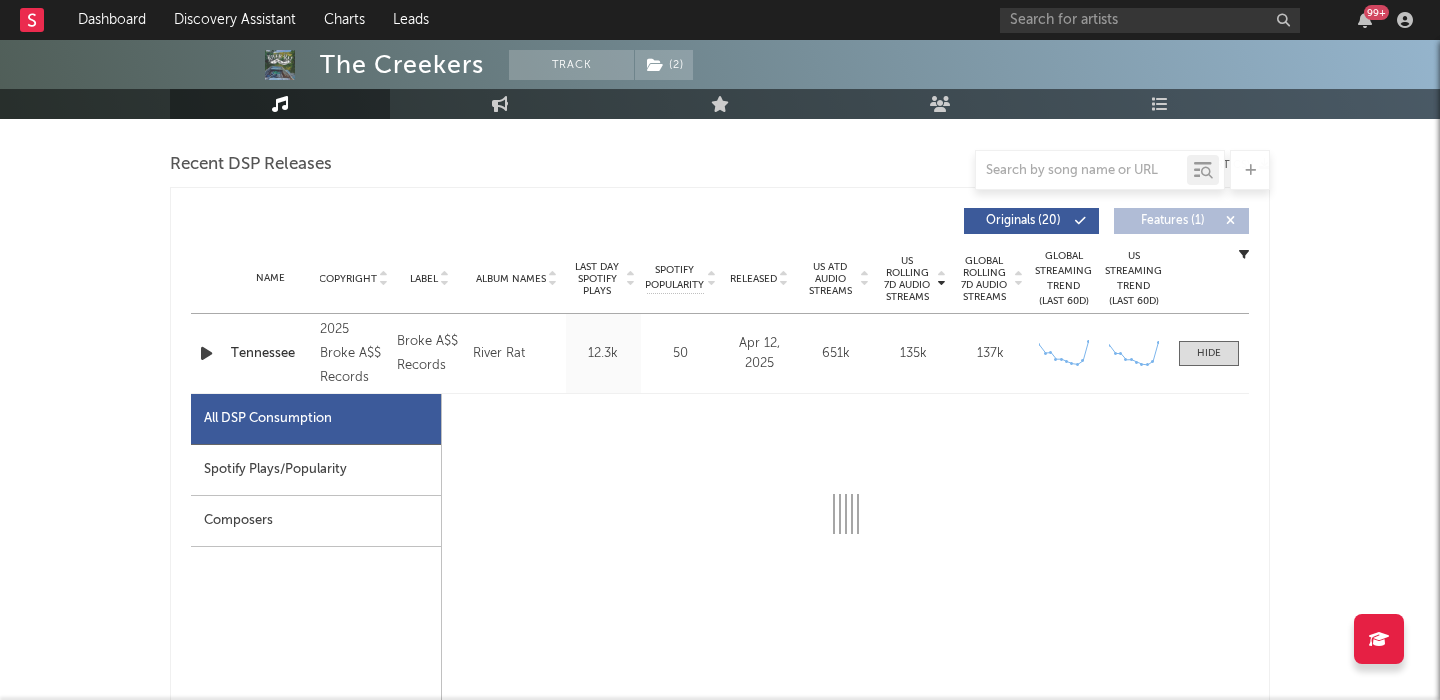 click at bounding box center (206, 353) 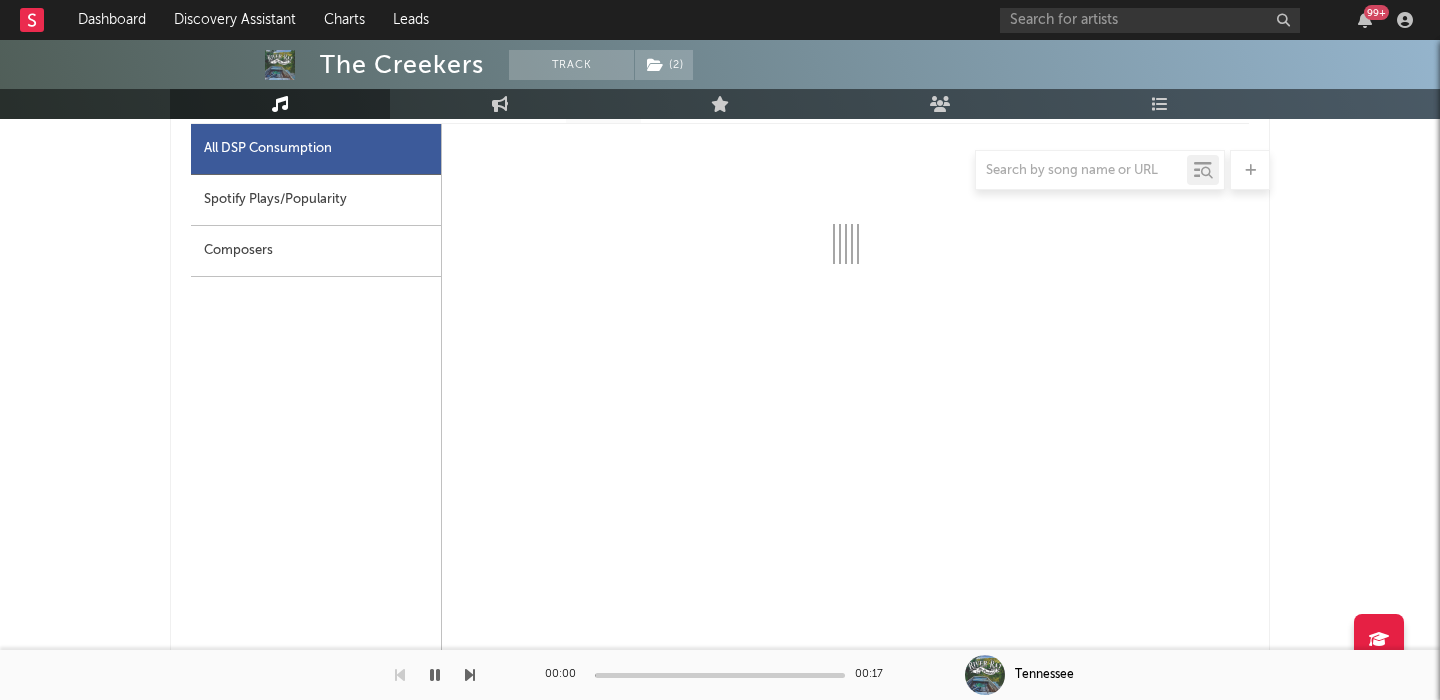 select on "1w" 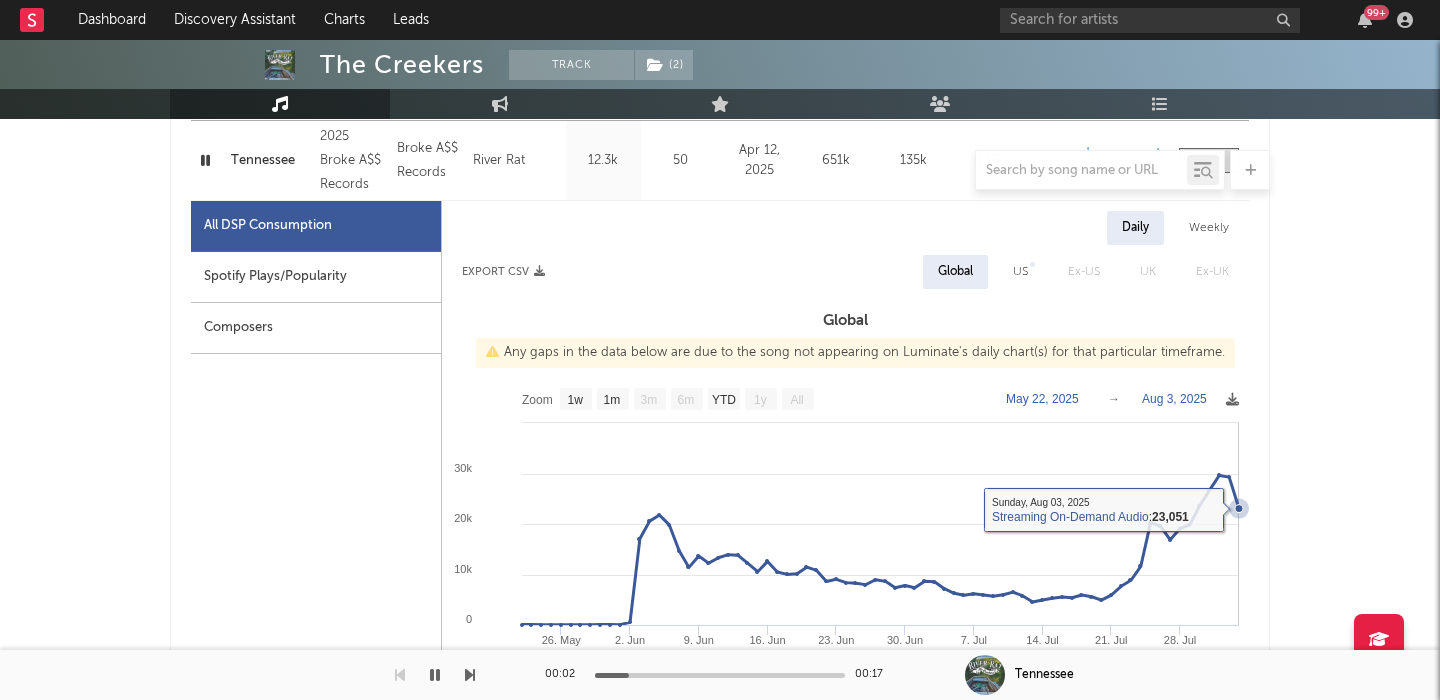 scroll, scrollTop: 862, scrollLeft: 0, axis: vertical 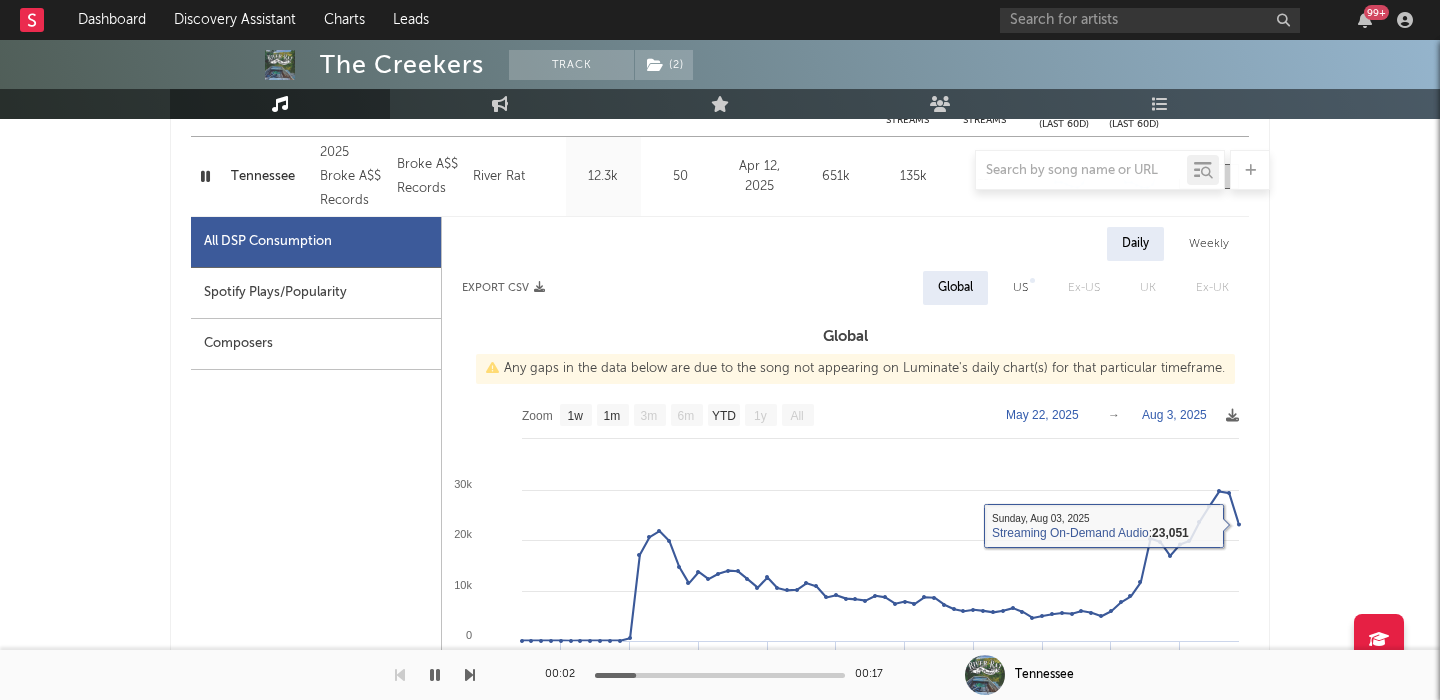 click on "US" at bounding box center (1020, 288) 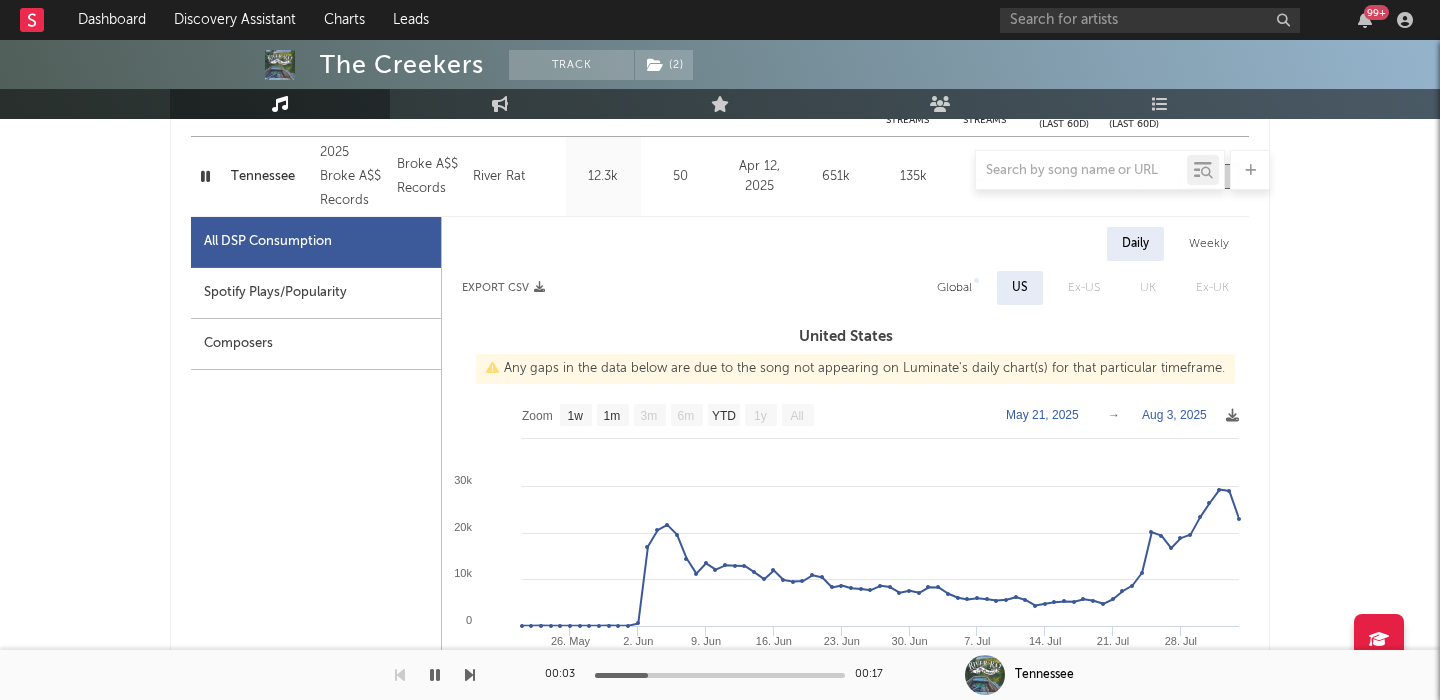 scroll, scrollTop: 813, scrollLeft: 0, axis: vertical 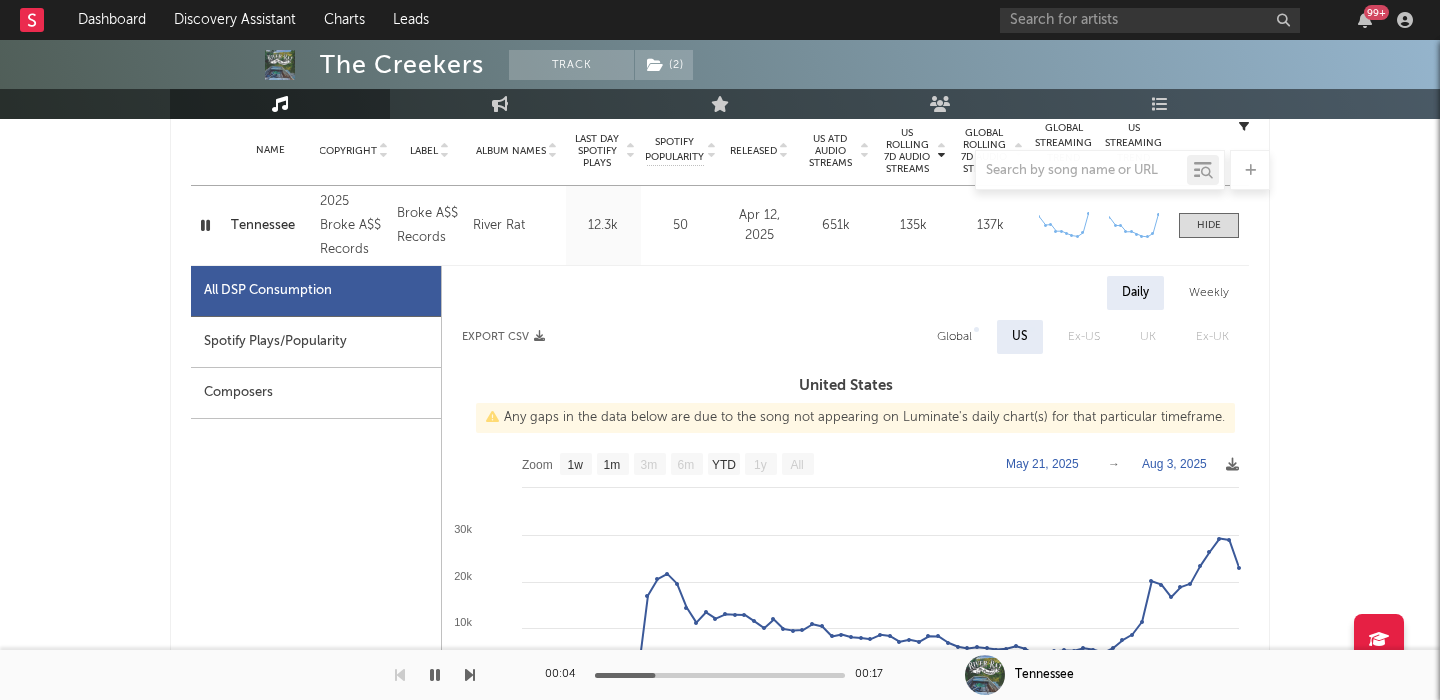 click on "[FIRST] [LAST] Tennessee Copyright 2025 Broke A$$ Records Label Broke A$$ Records Album Names River Rat Composer Names 7 Day Spotify Plays 72.5k Last Day Spotify Plays 12.3k ATD Spotify Plays 316k Spotify Popularity 50 Total US Streams N/A Total US SES N/A Total UK Streams N/A Total UK Audio Streams N/A UK Weekly Streams N/A UK Weekly Audio Streams N/A Released Apr 12, 2025 US ATD Audio Streams 651k US Rolling 7D Audio Streams 135k US Rolling WoW % Chg 74.9 Global ATD Audio Streams 670k Global Rolling 7D Audio Streams 137k Global Rolling WoW % Chg 74.2 Estimated % Playlist Streams Last Day N/A Global Streaming Trend (Last 60D) Created with Highcharts 10.3.3 Ex-US Streaming Trend (Last 60D) US Streaming Trend (Last 60D) Created with Highcharts 10.3.3 Global Latest Day Audio Streams 1.64k US Latest Day Audio Streams 1.63k" at bounding box center [720, 225] 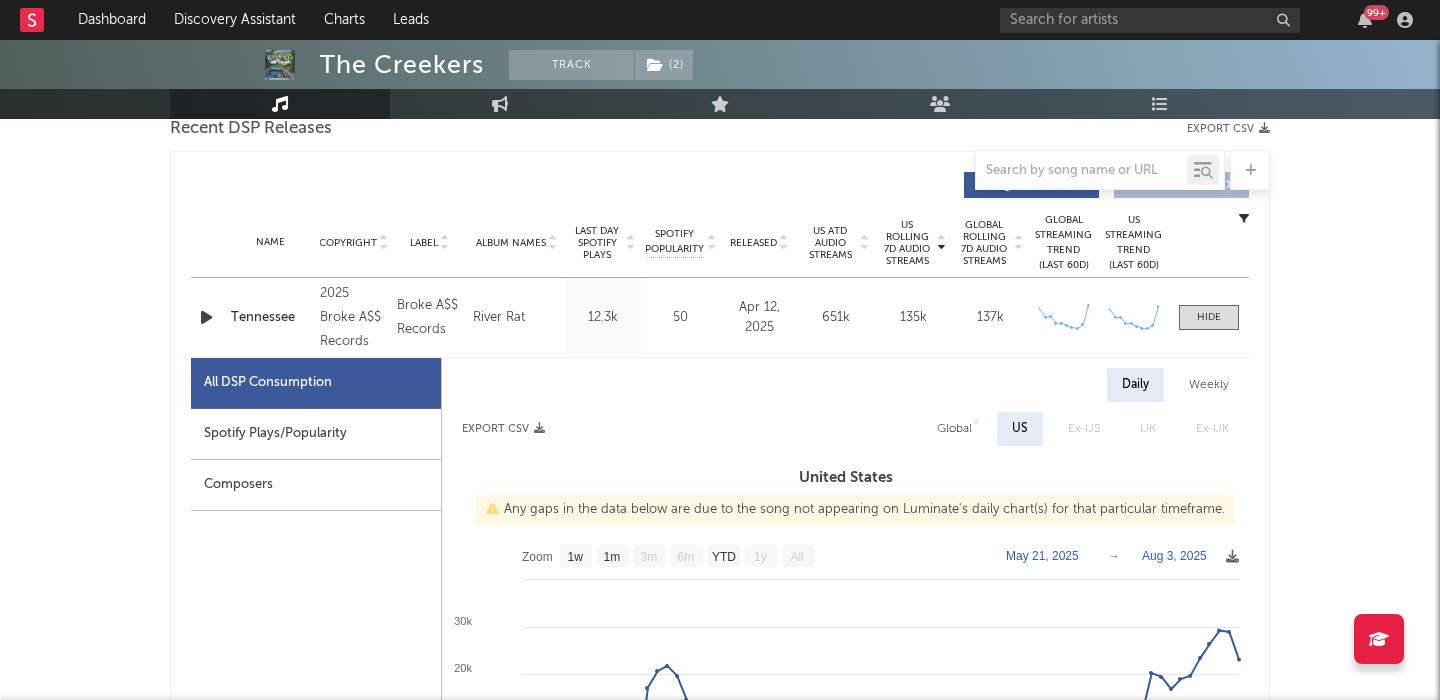 scroll, scrollTop: 722, scrollLeft: 0, axis: vertical 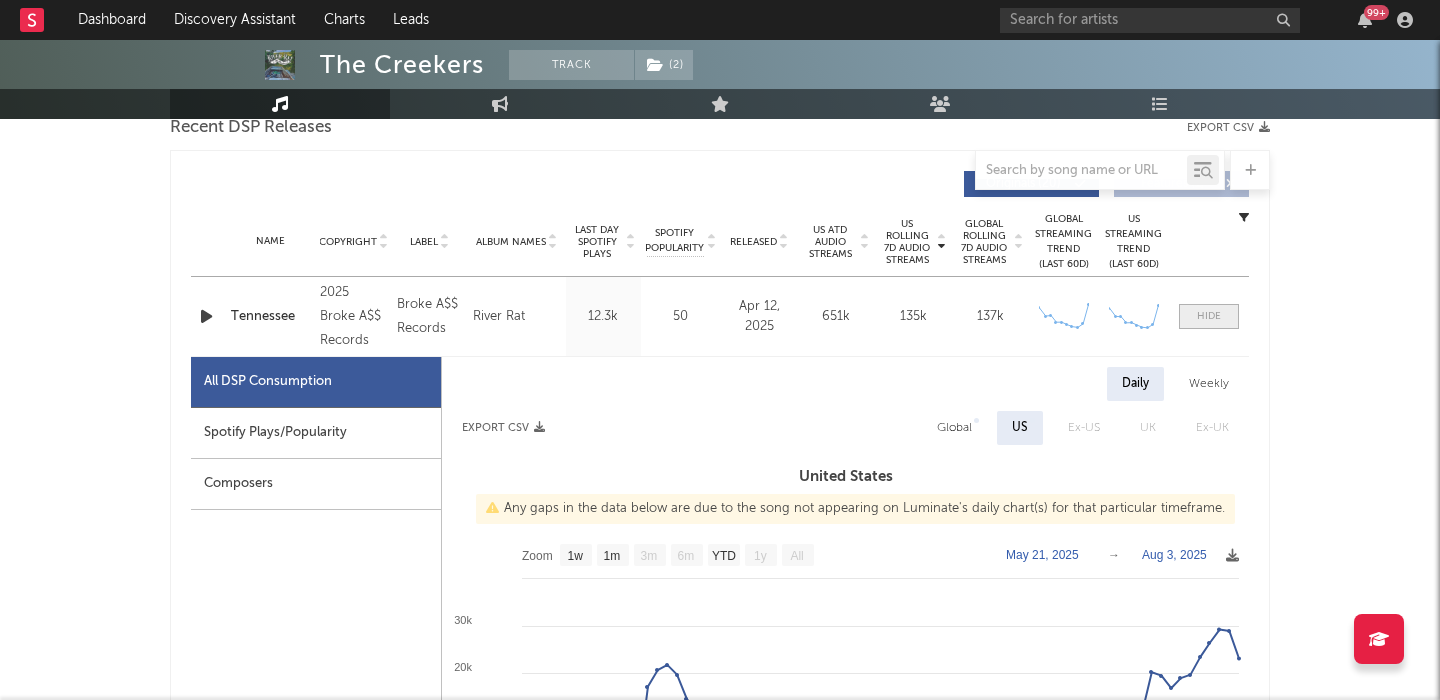 click at bounding box center [1209, 316] 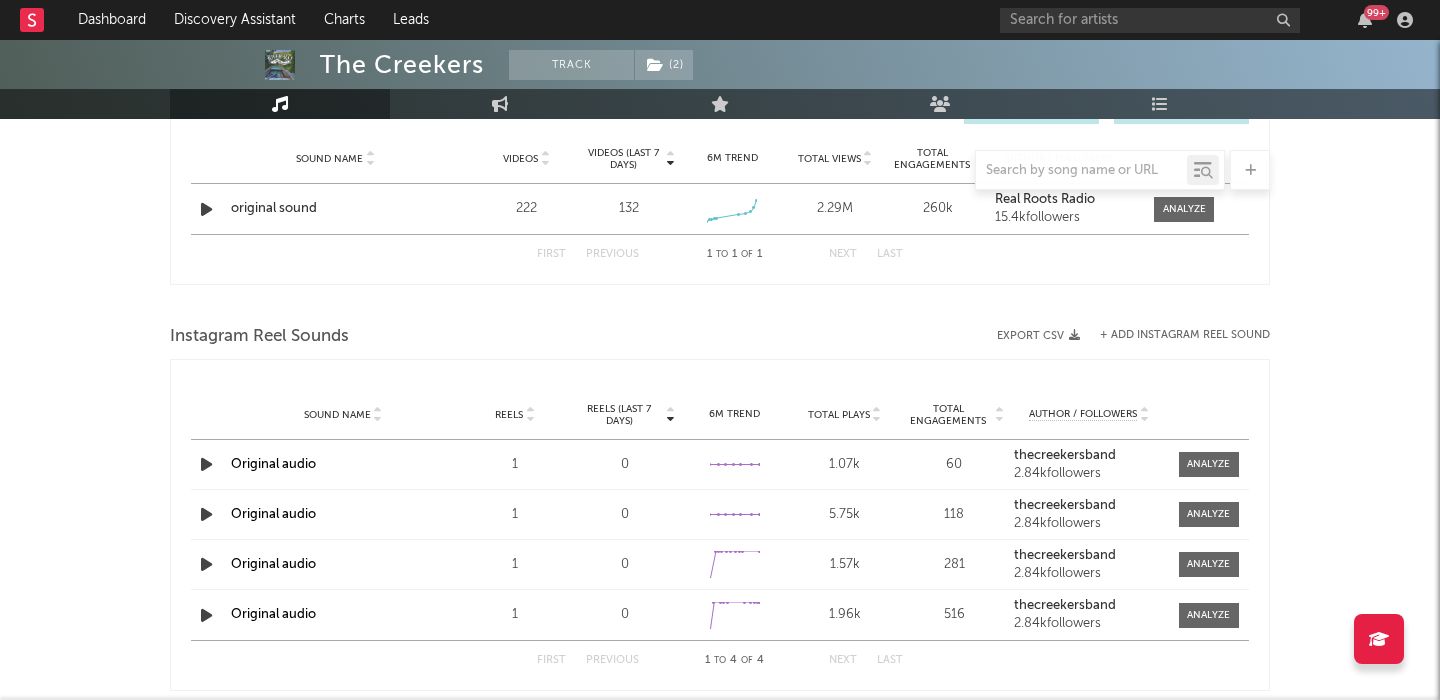 scroll, scrollTop: 1444, scrollLeft: 0, axis: vertical 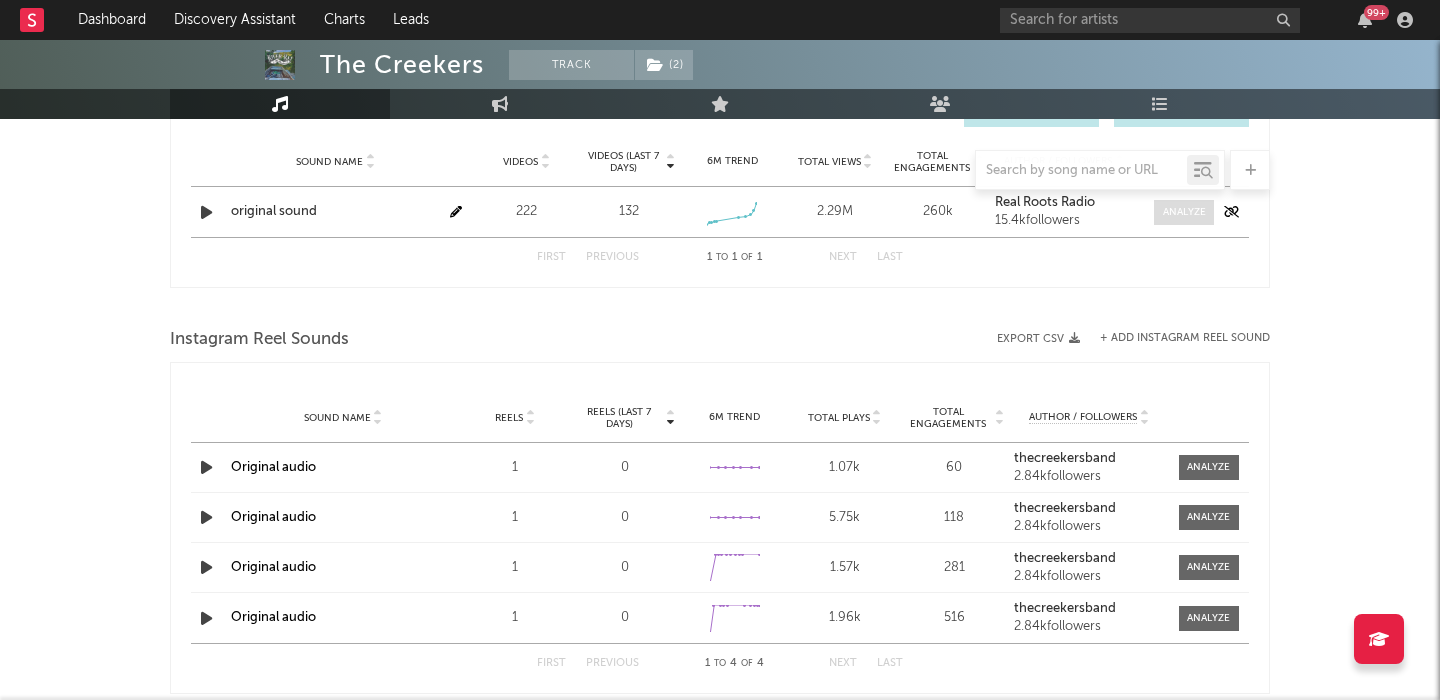 click at bounding box center [1184, 212] 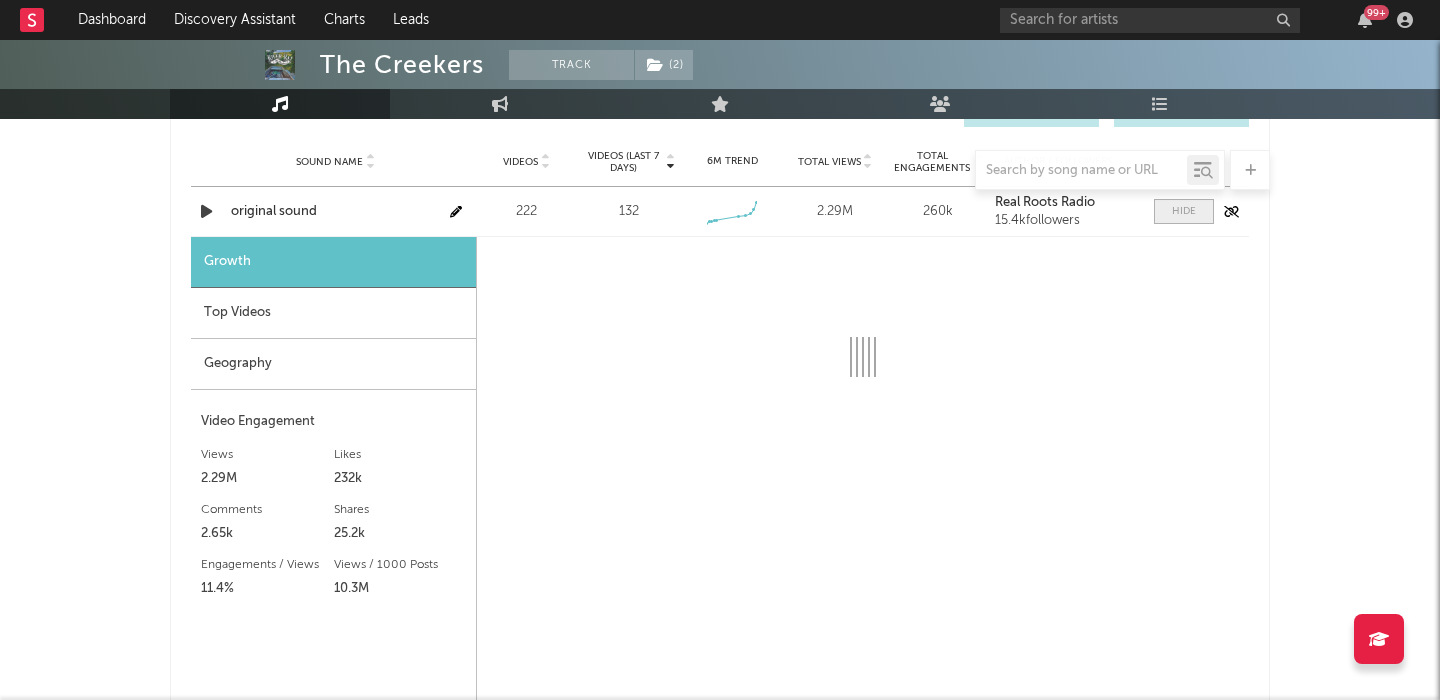select on "1w" 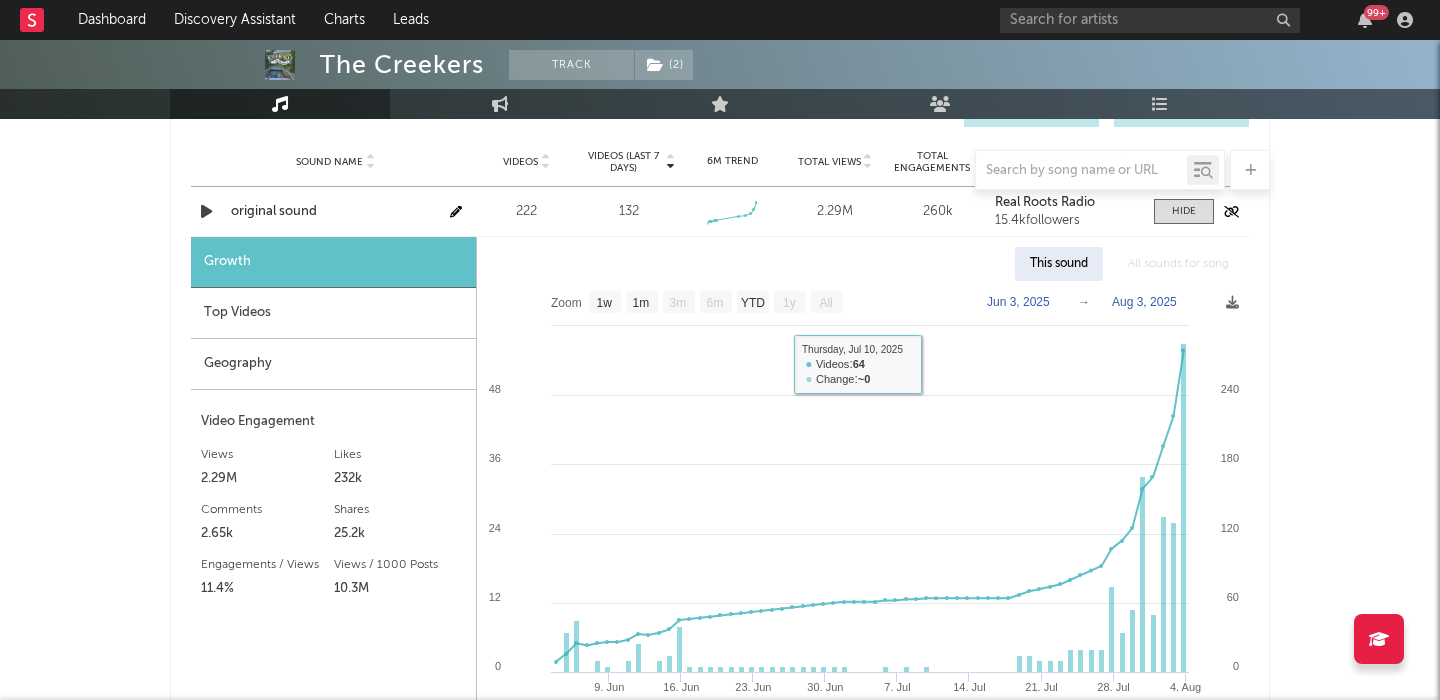click on "original sound" at bounding box center (335, 212) 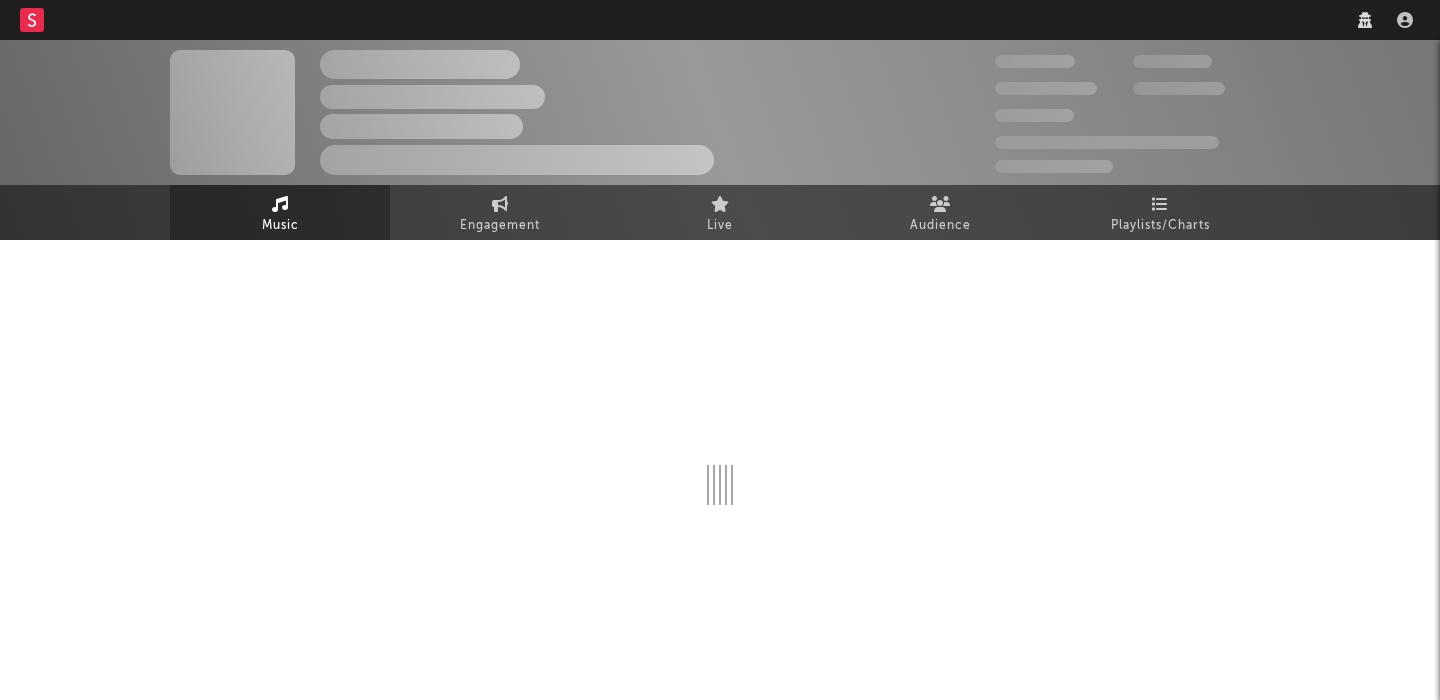 scroll, scrollTop: 0, scrollLeft: 0, axis: both 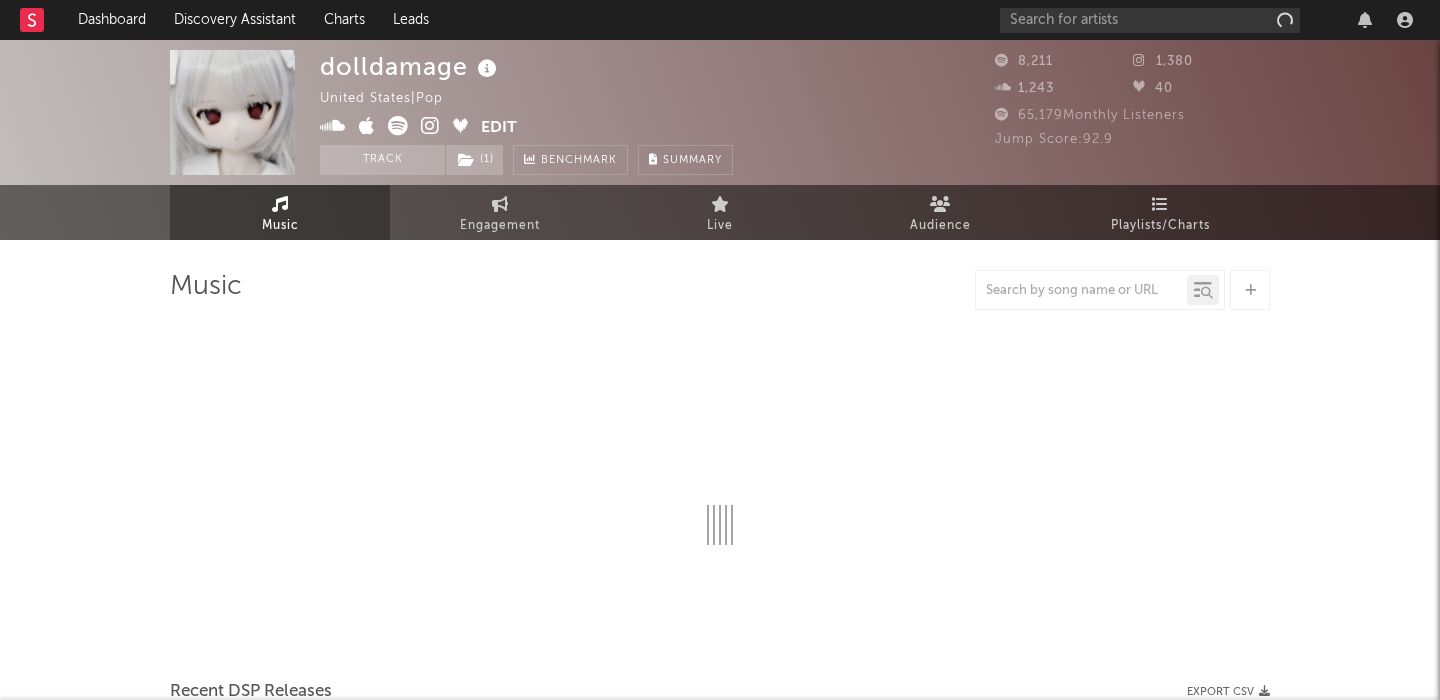 select on "6m" 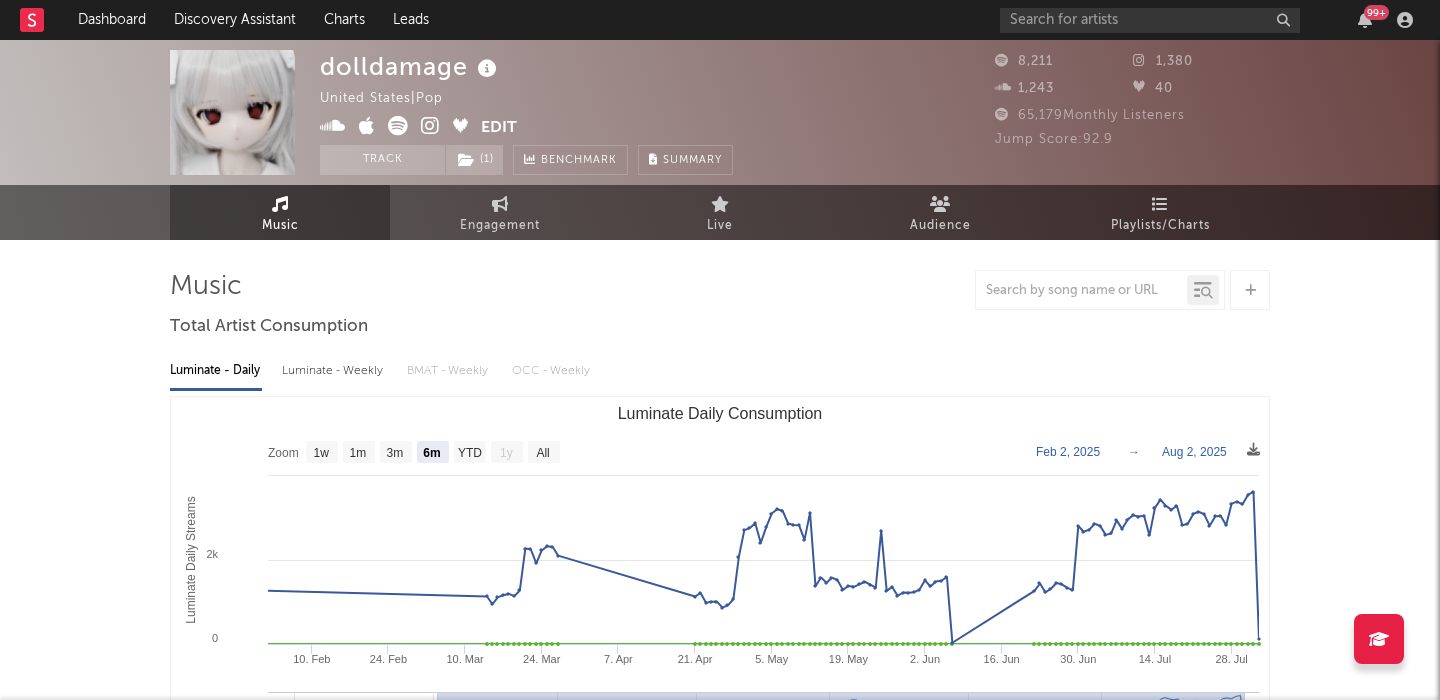 click on "Luminate - Weekly" at bounding box center [334, 371] 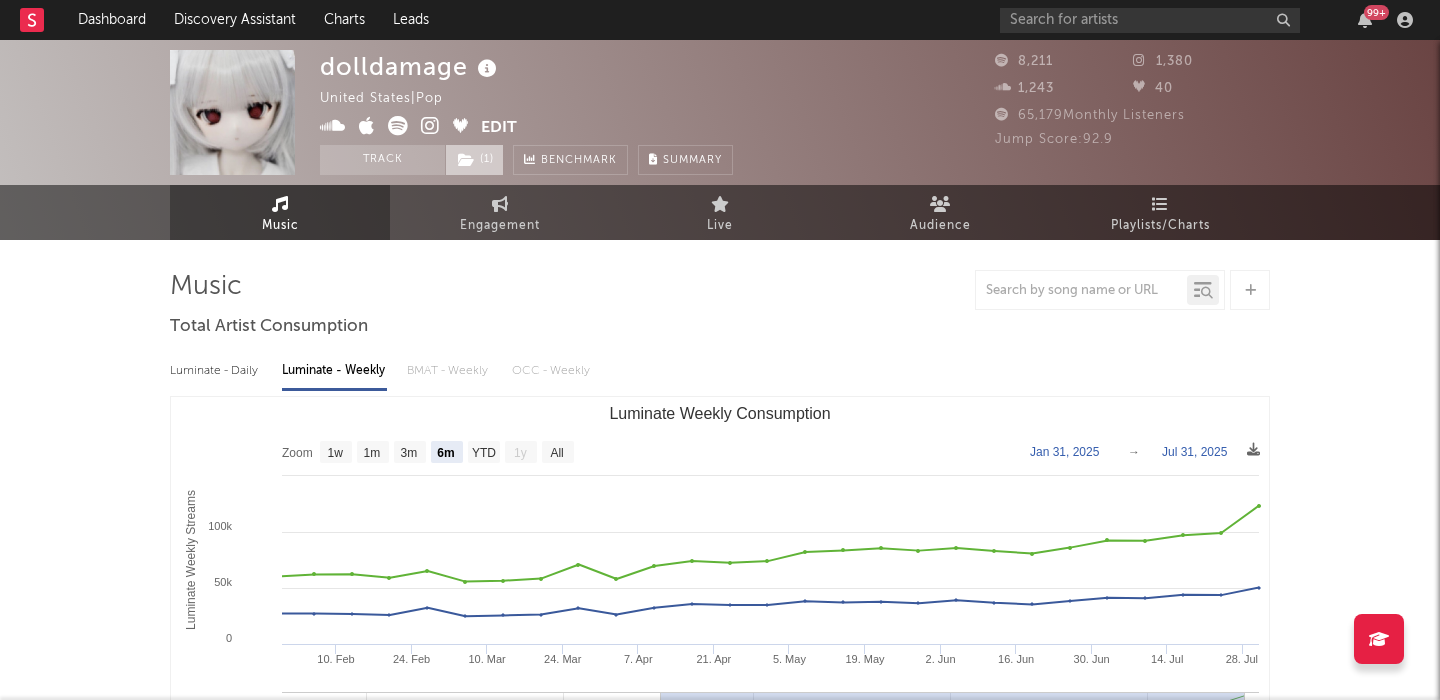 click at bounding box center (466, 160) 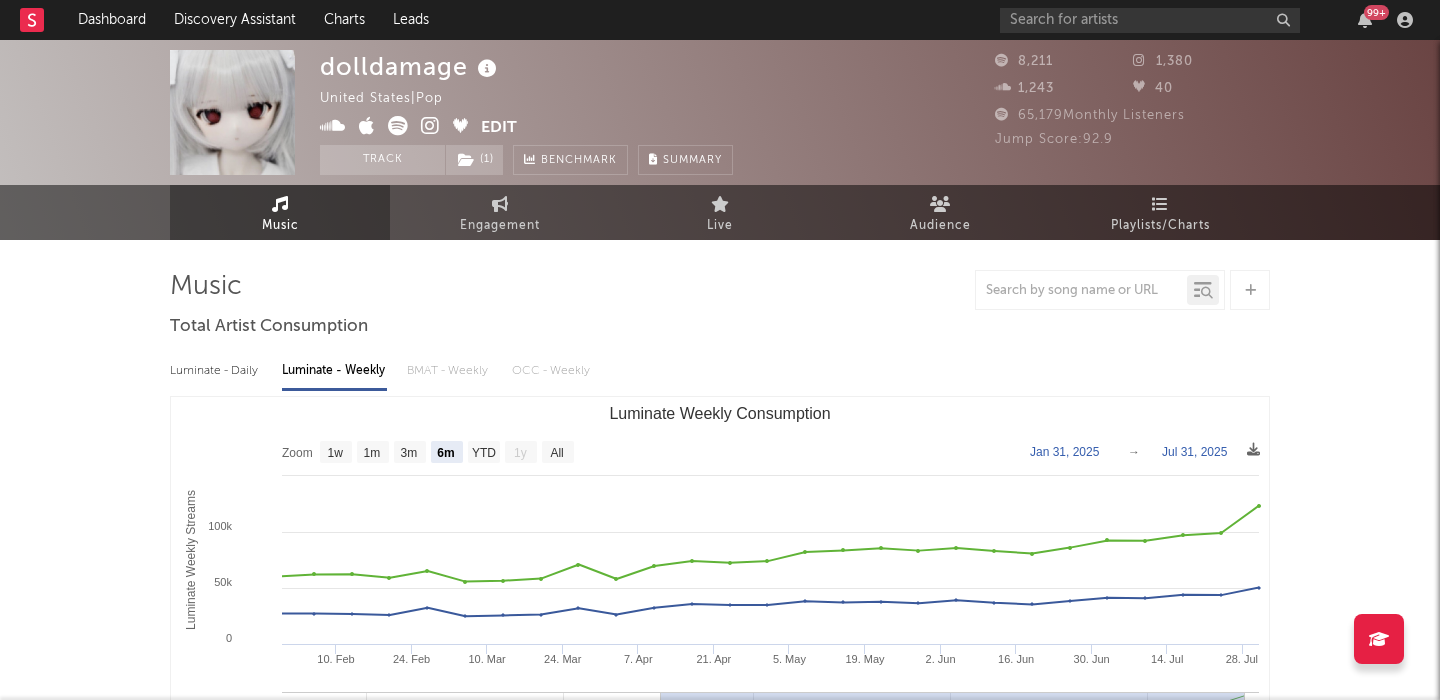 click on "Luminate - Daily Luminate - Weekly BMAT - Weekly OCC - Weekly Zoom 1w 1m 3m 6m YTD 1y All 2025-01-31 2025-07-31 Created with Highcharts 10.3.3 Luminate Weekly Streams Luminate Weekly Consumption 10. Feb 24. Feb 10. Mar 24. Mar 7. Apr 21. Apr 5. May 19. May 2. Jun 16. Jun 30. Jun 14. Jul 28. Jul Nov '24 Jan '25 Mar '25 May '25 Jul '25 0 100k 50k 150k Zoom 1w 1m 3m 6m YTD 1y All Jan 31, 2025 → Jul 31, 2025 Global Streaming On-Demand Audio US Streaming On-Demand Audio" at bounding box center (720, 573) 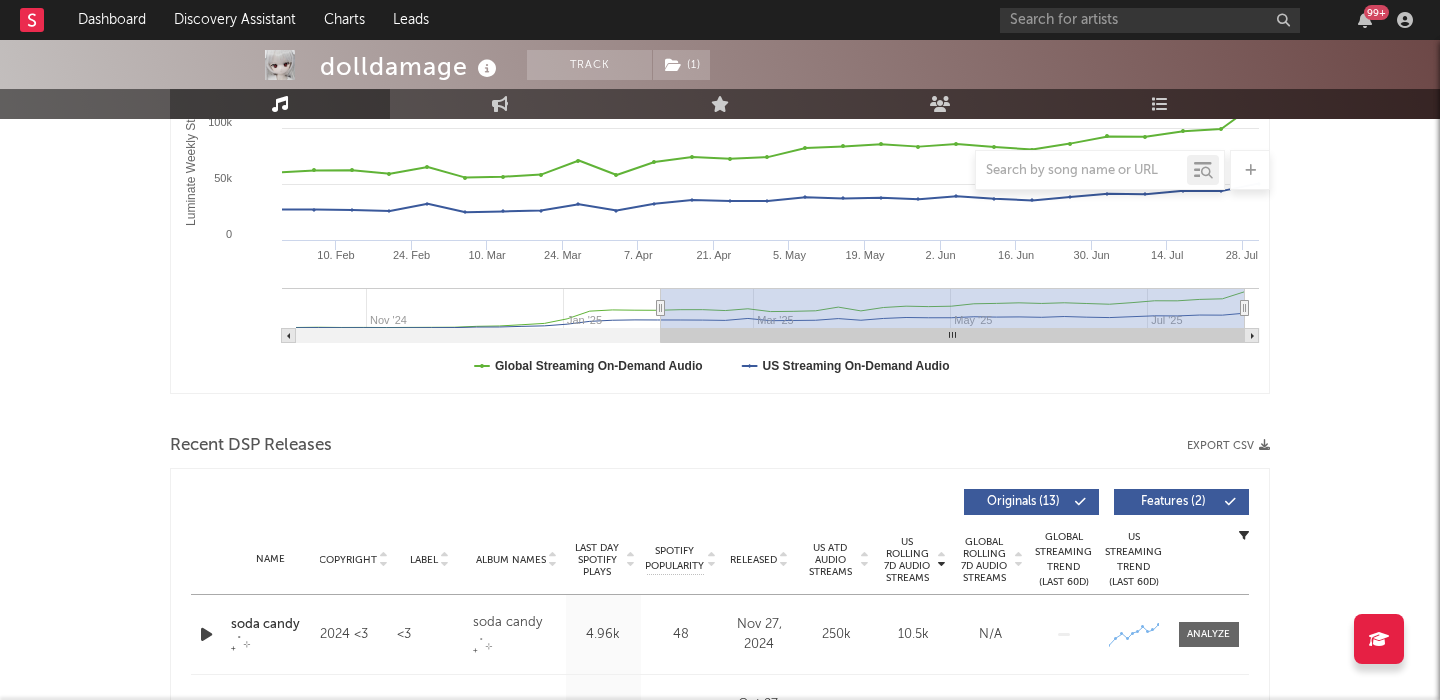 scroll, scrollTop: 507, scrollLeft: 0, axis: vertical 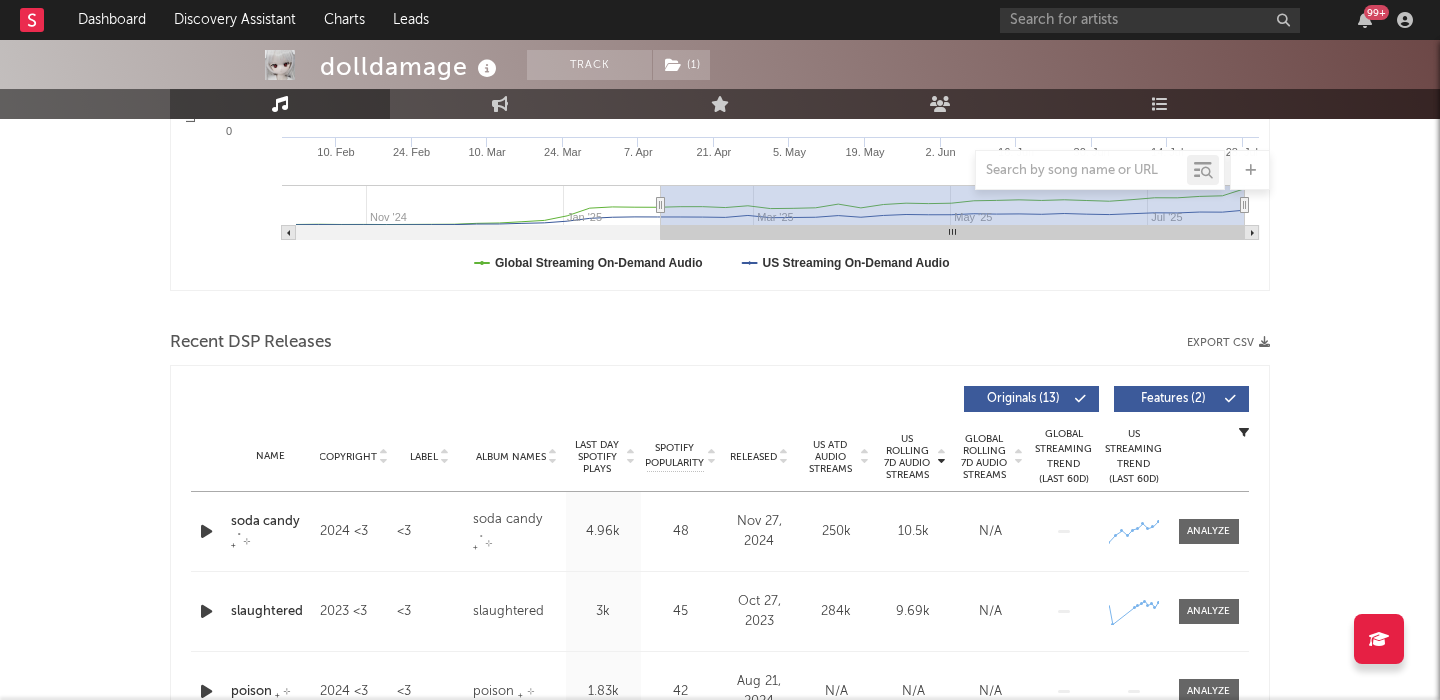 click on "Features   ( 2 )" at bounding box center (1173, 399) 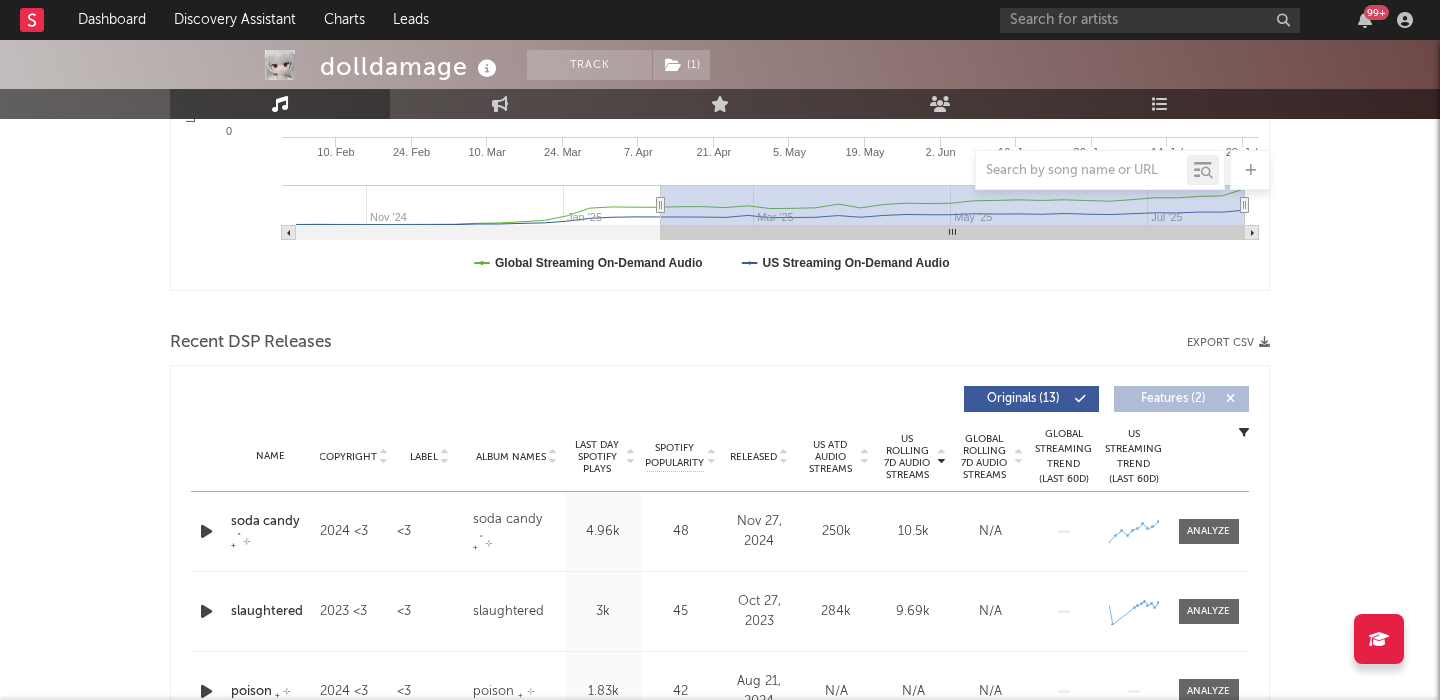 scroll, scrollTop: 0, scrollLeft: 0, axis: both 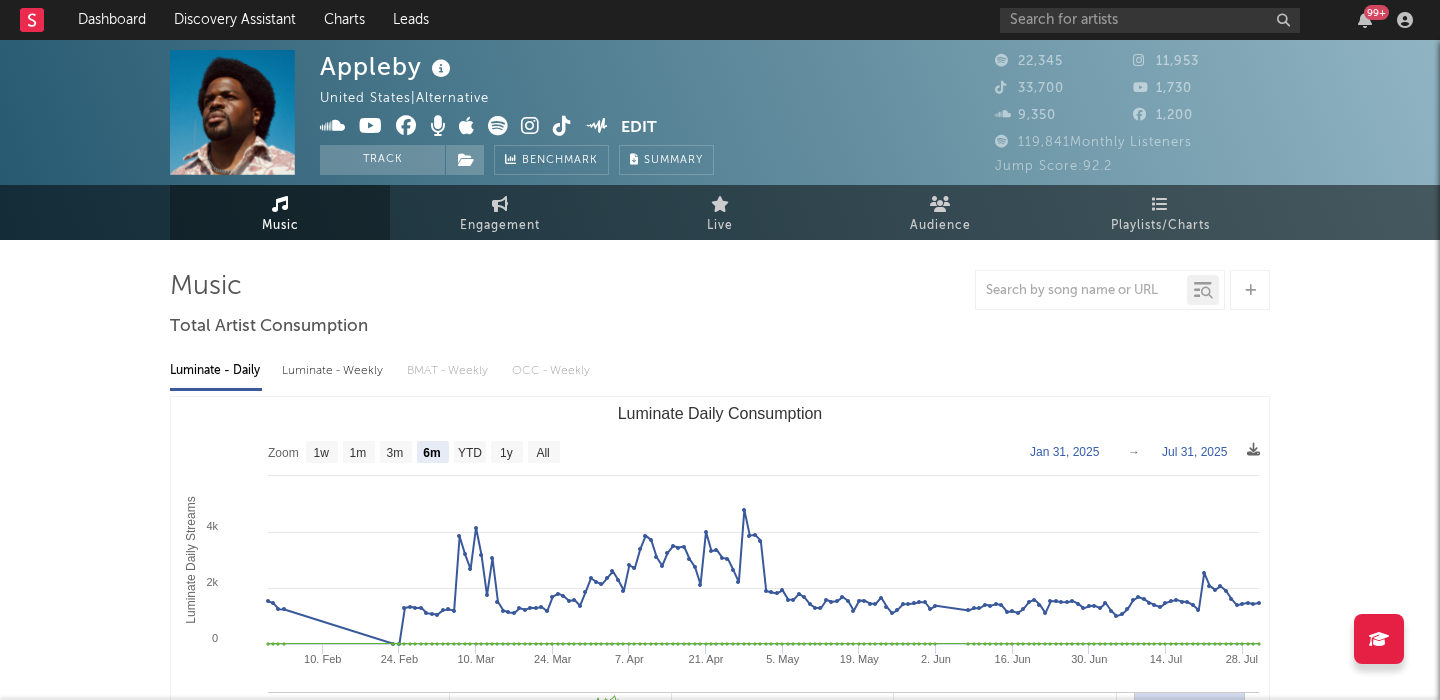 select on "6m" 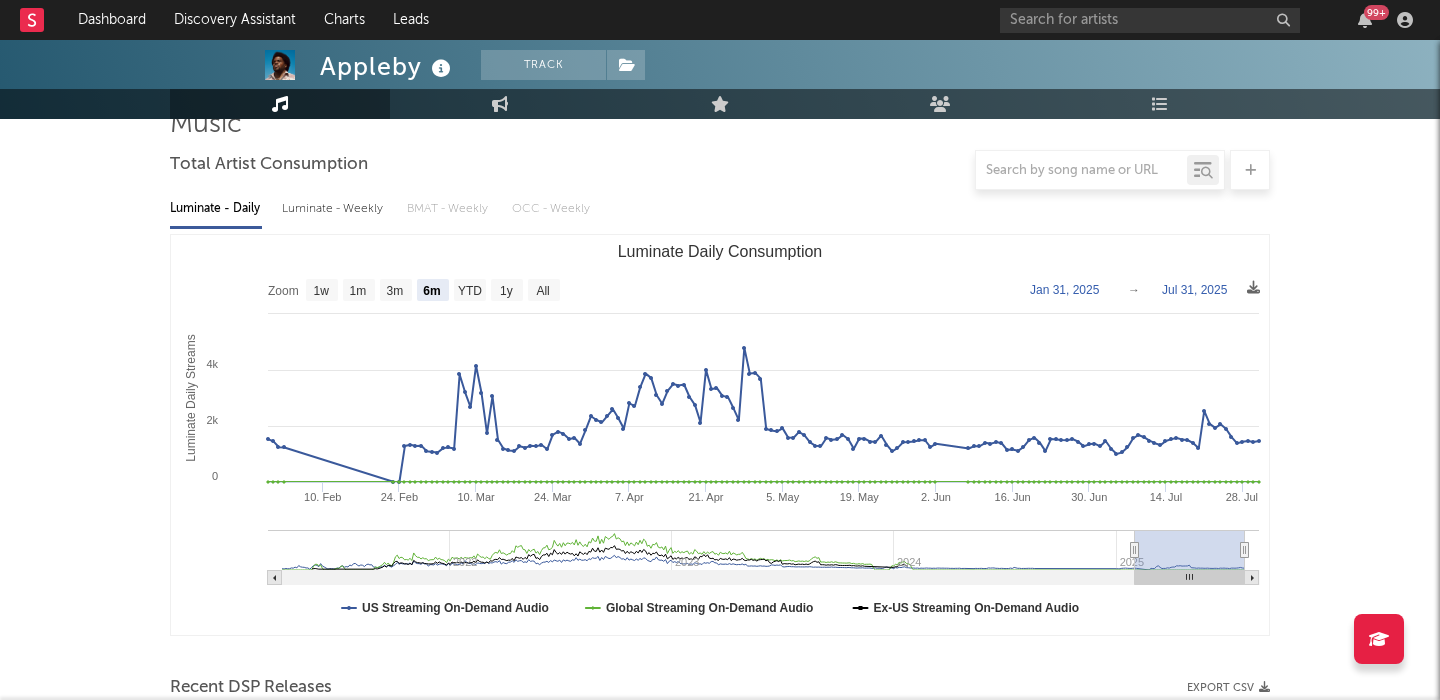 scroll, scrollTop: 512, scrollLeft: 0, axis: vertical 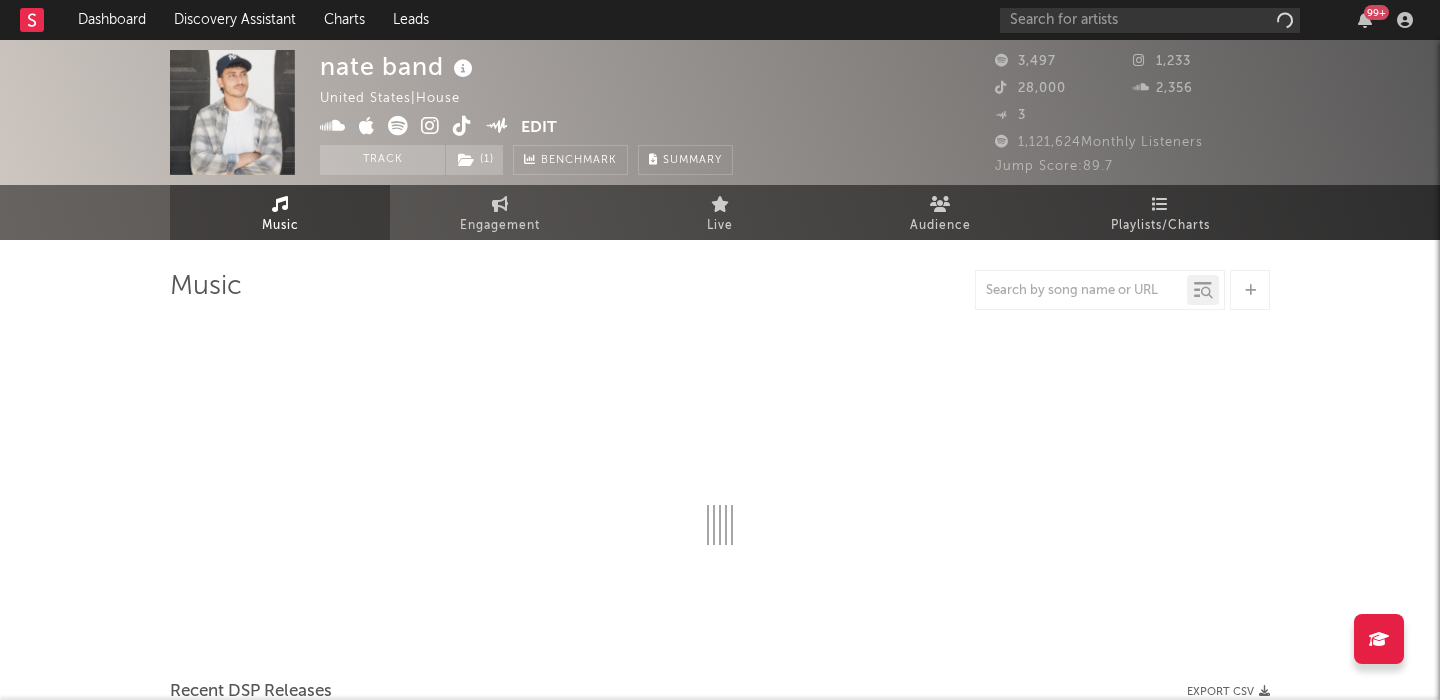 select on "1w" 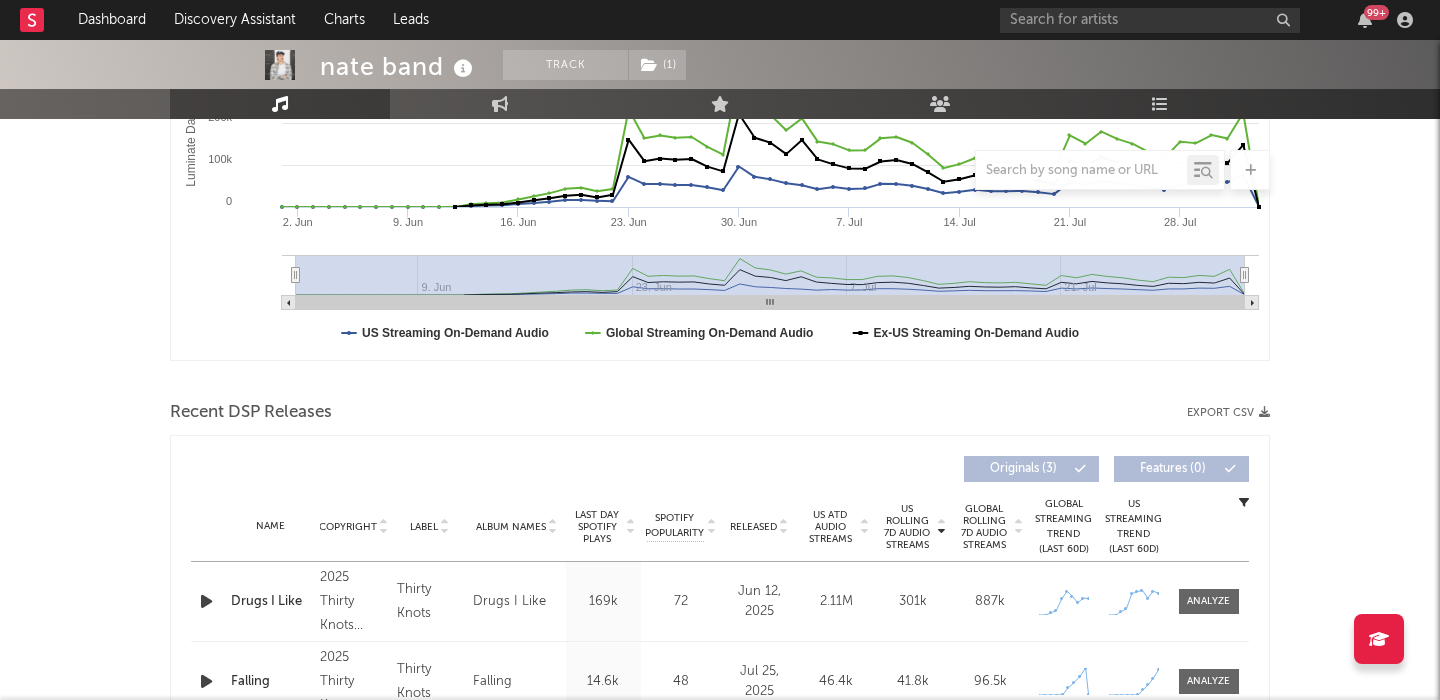 scroll, scrollTop: 513, scrollLeft: 0, axis: vertical 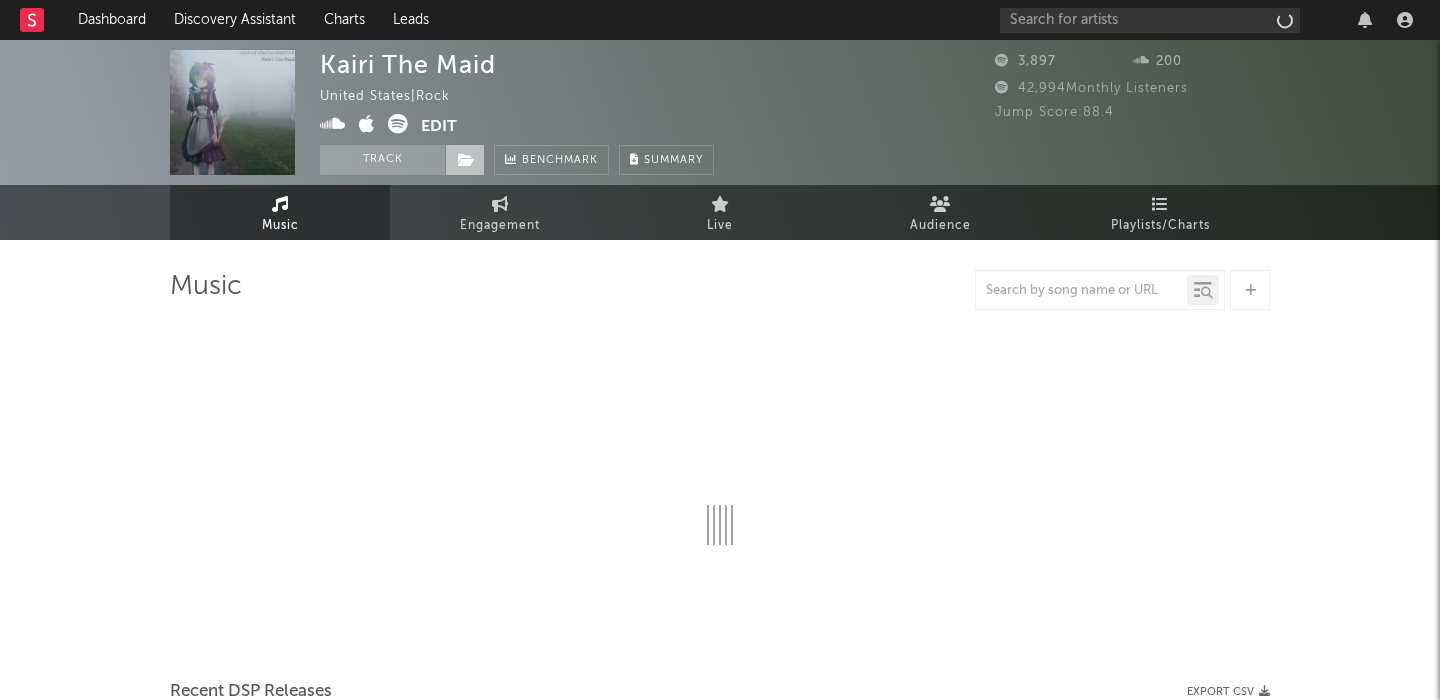 click at bounding box center (466, 160) 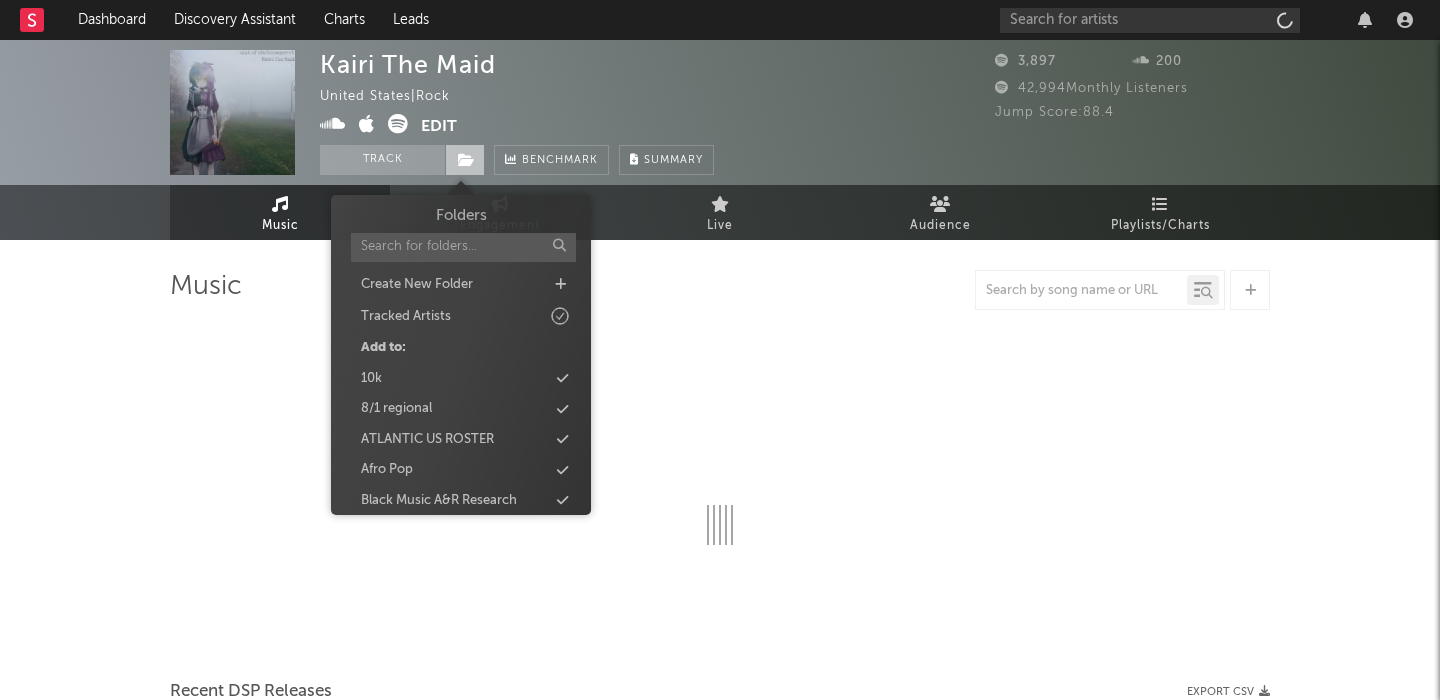 select on "1w" 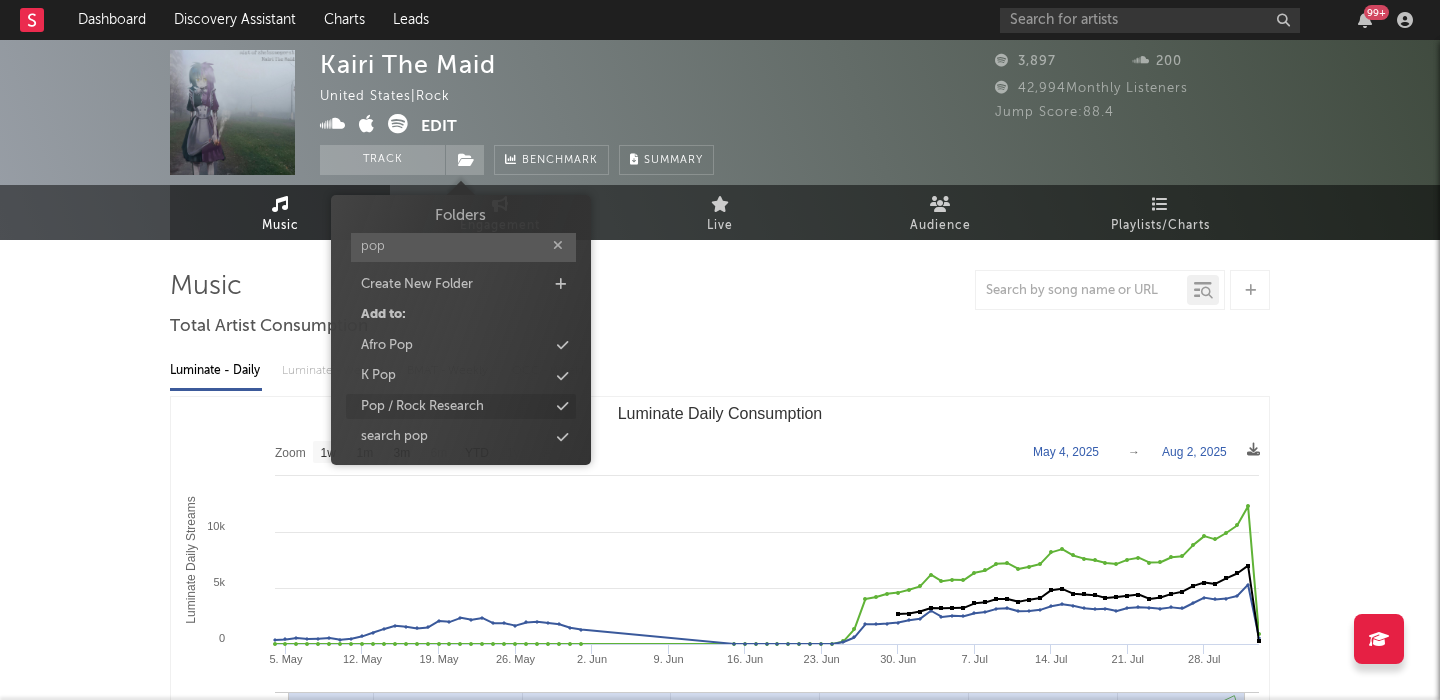 type on "pop" 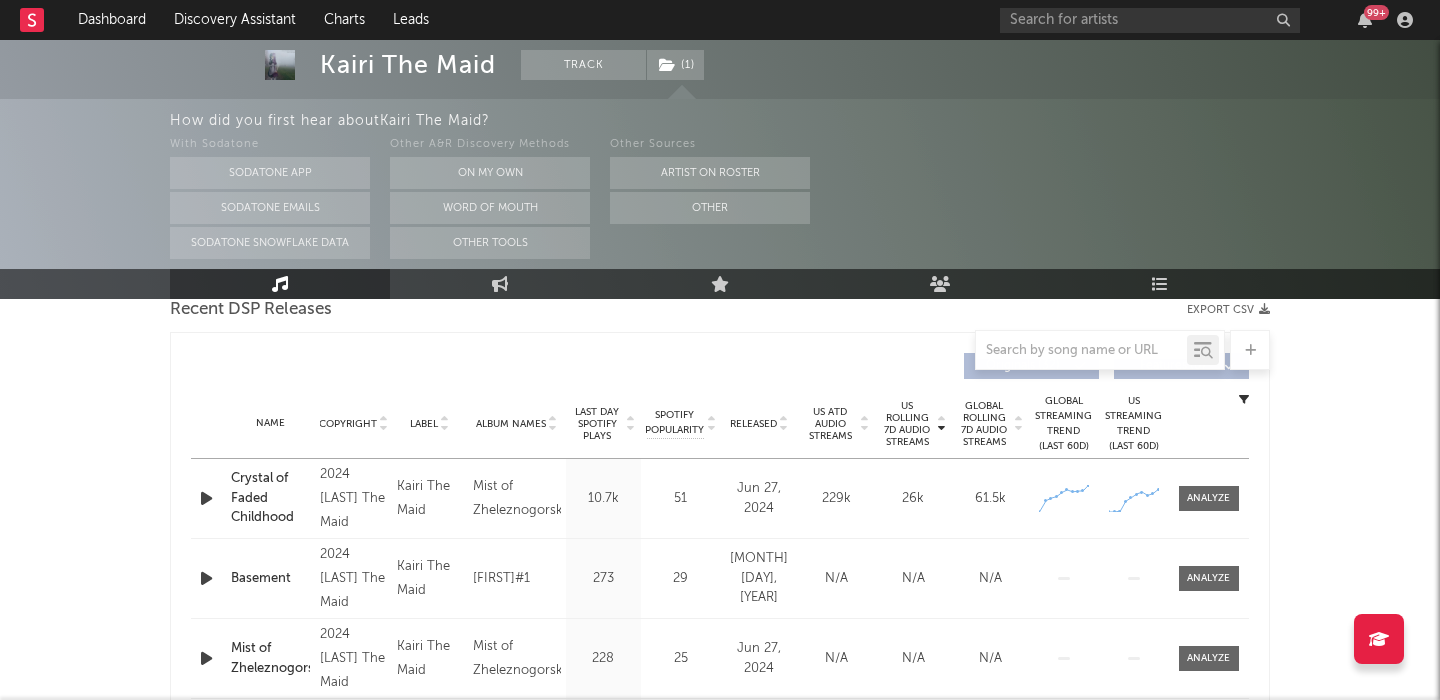 scroll, scrollTop: 703, scrollLeft: 0, axis: vertical 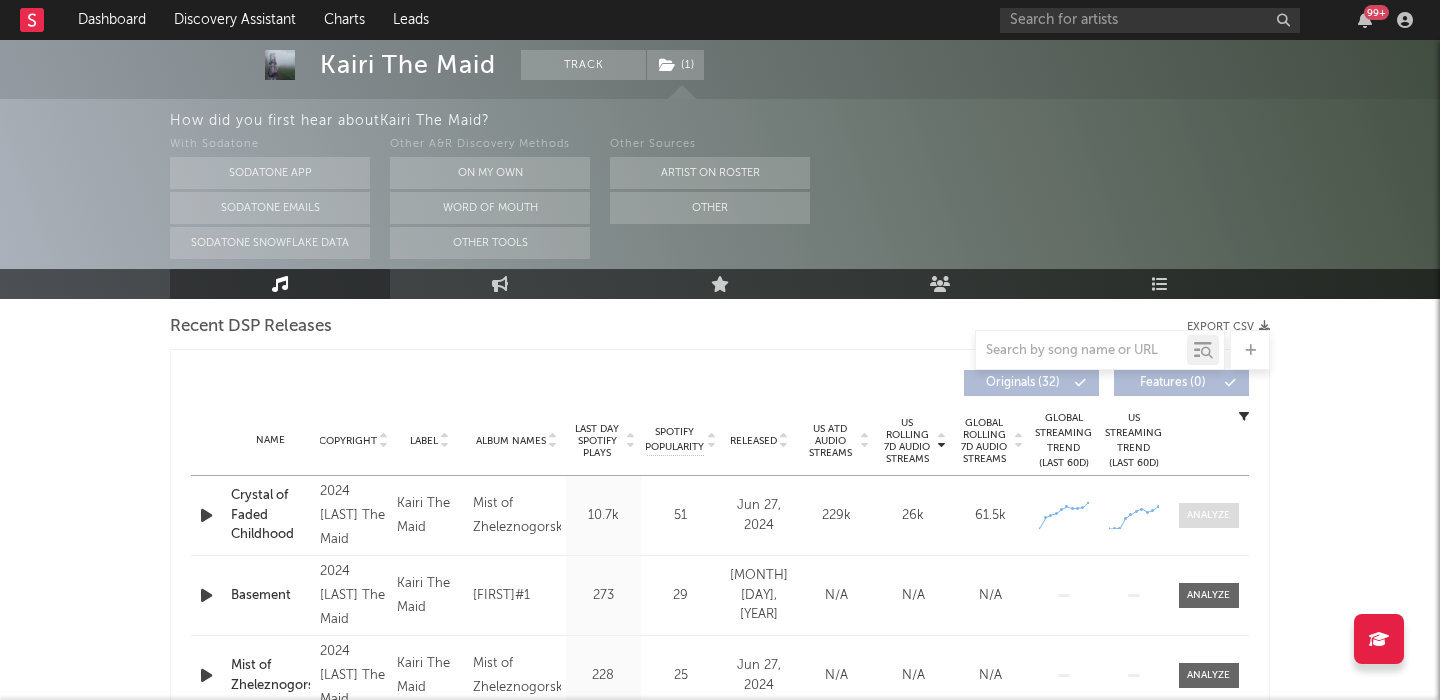 click at bounding box center (1208, 515) 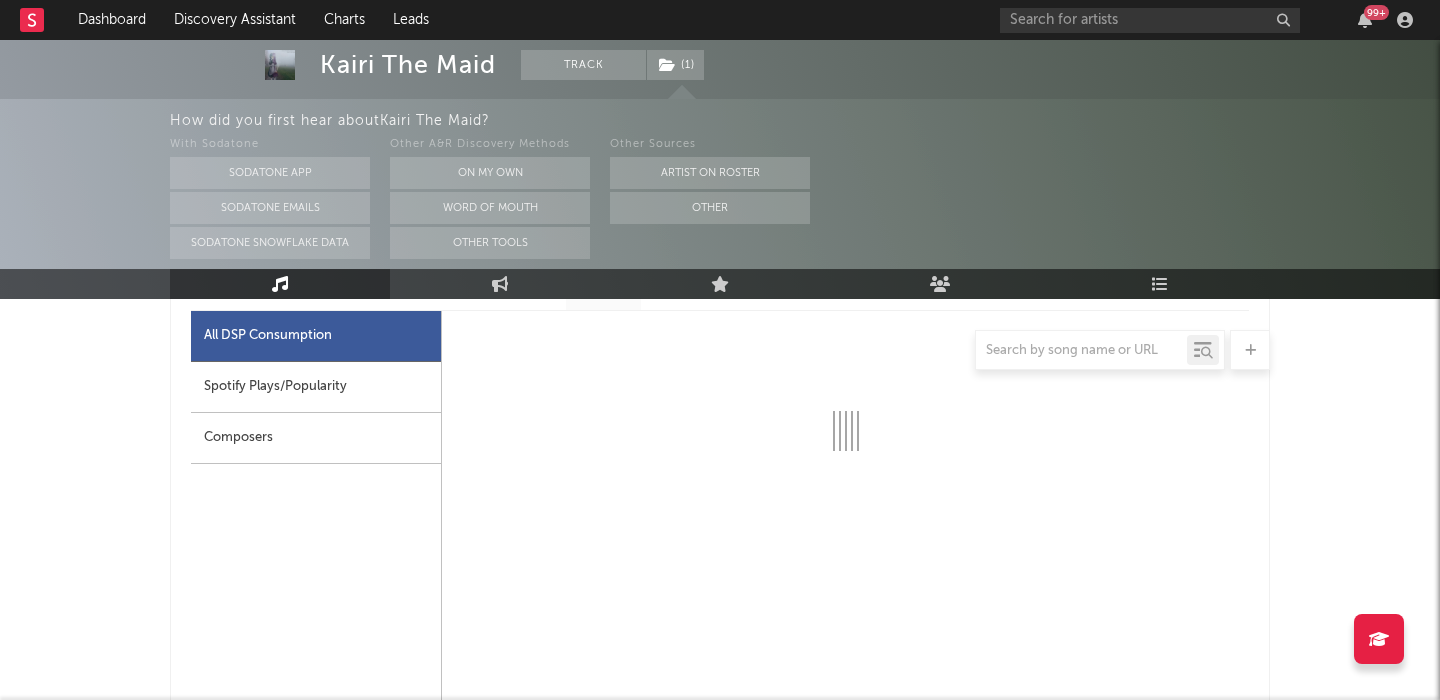 scroll, scrollTop: 952, scrollLeft: 0, axis: vertical 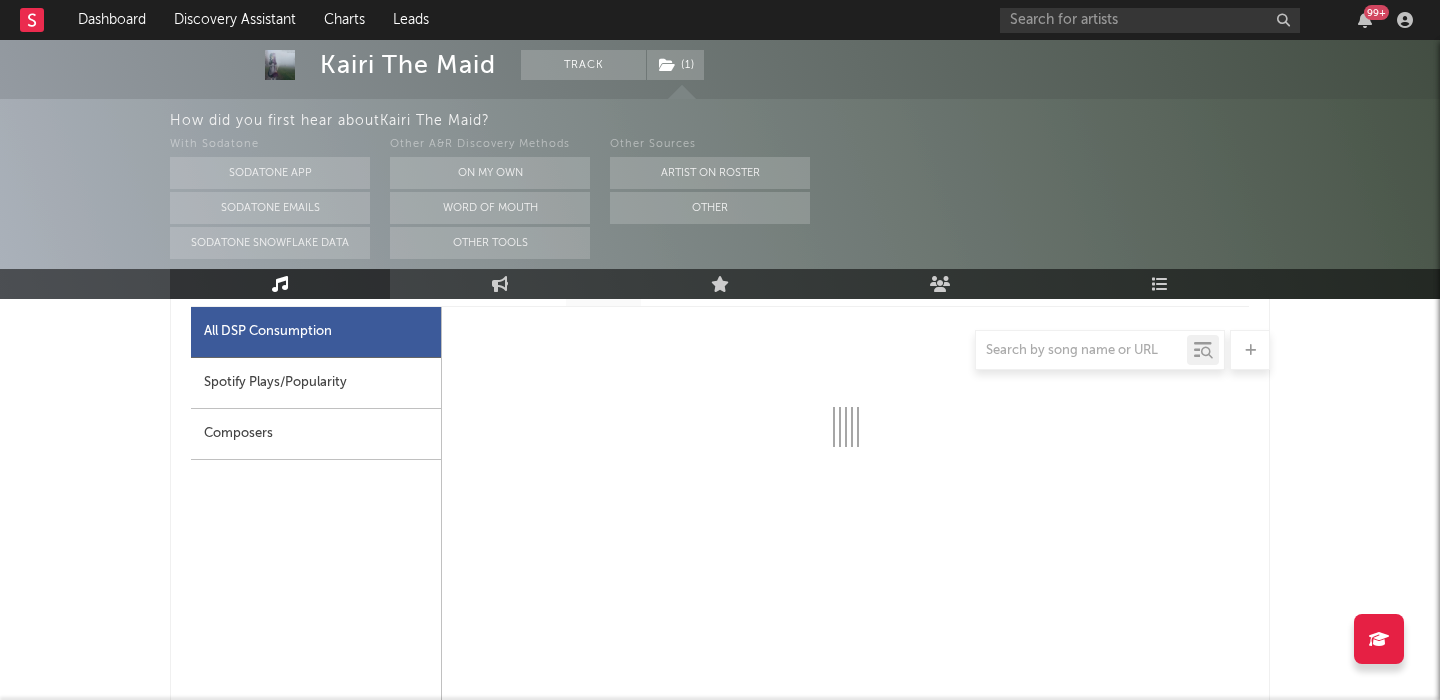 select on "1w" 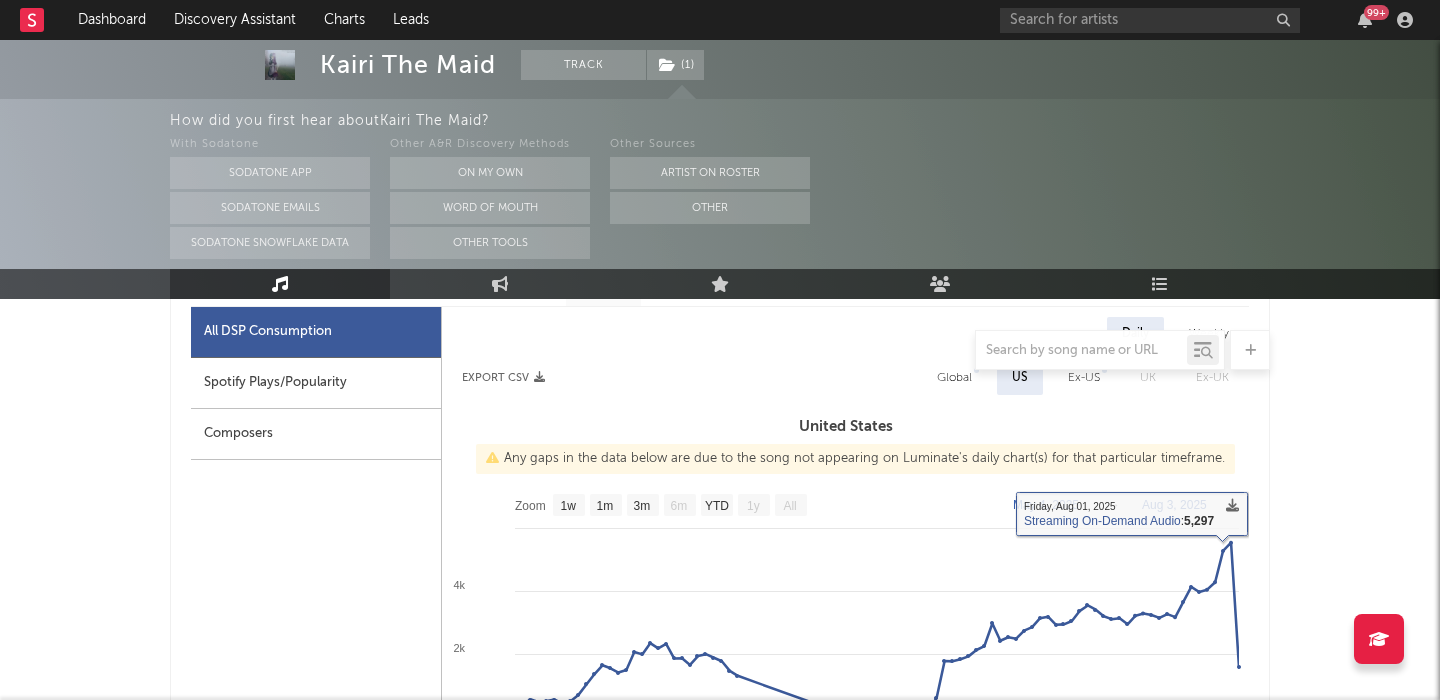 click at bounding box center (720, 350) 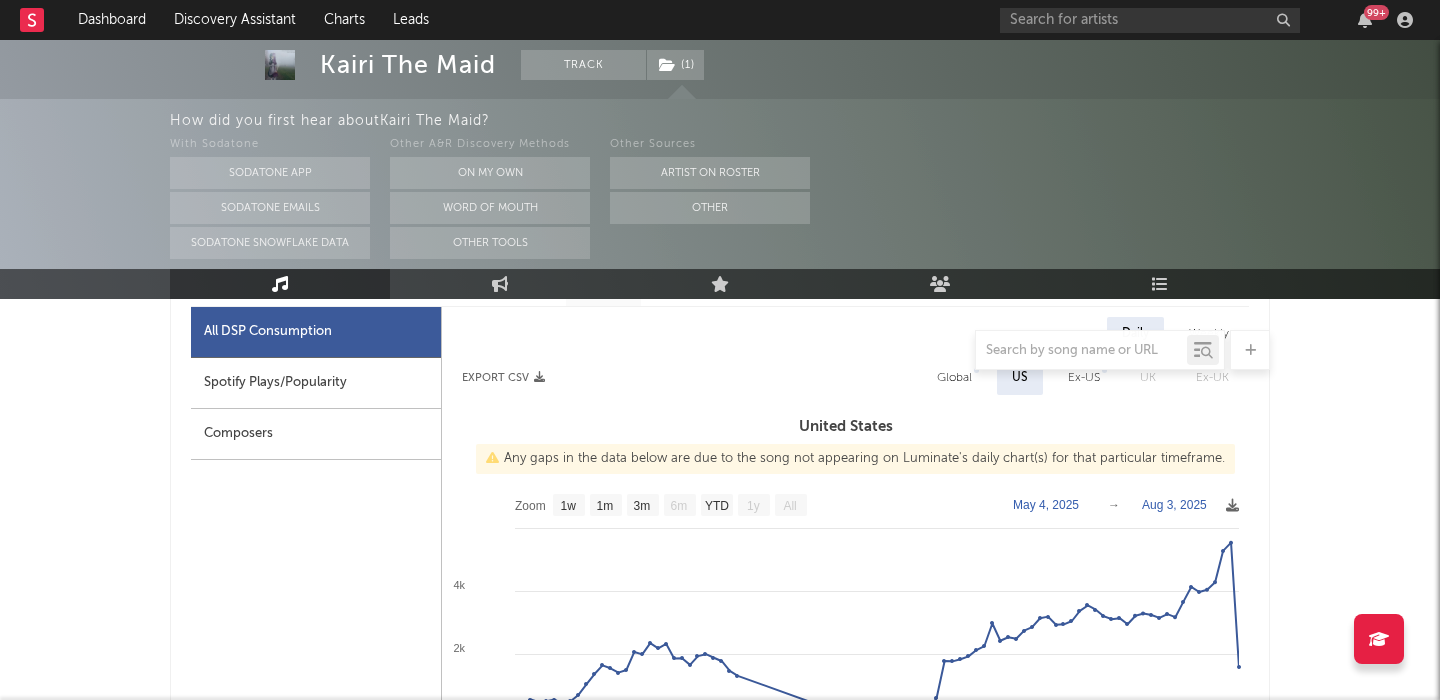 click on "Global" at bounding box center [954, 378] 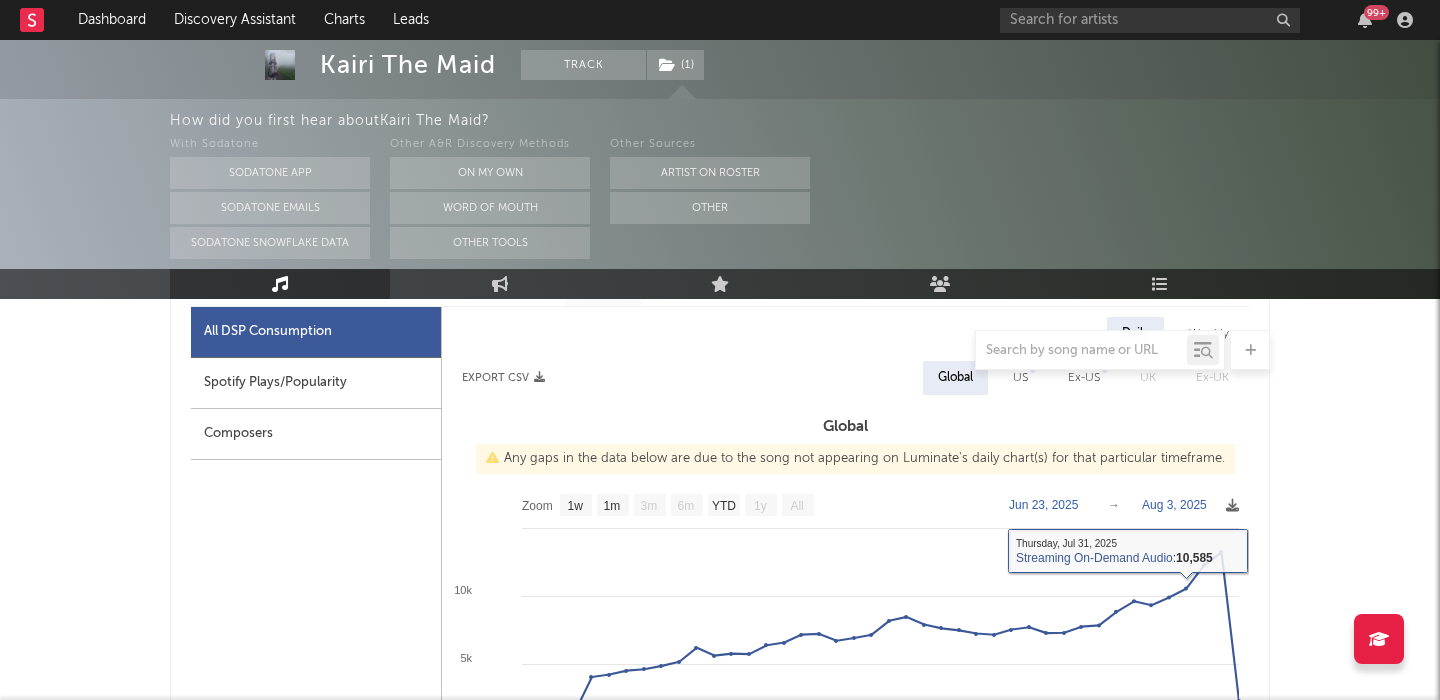 click on "Spotify Plays/Popularity" at bounding box center (316, 383) 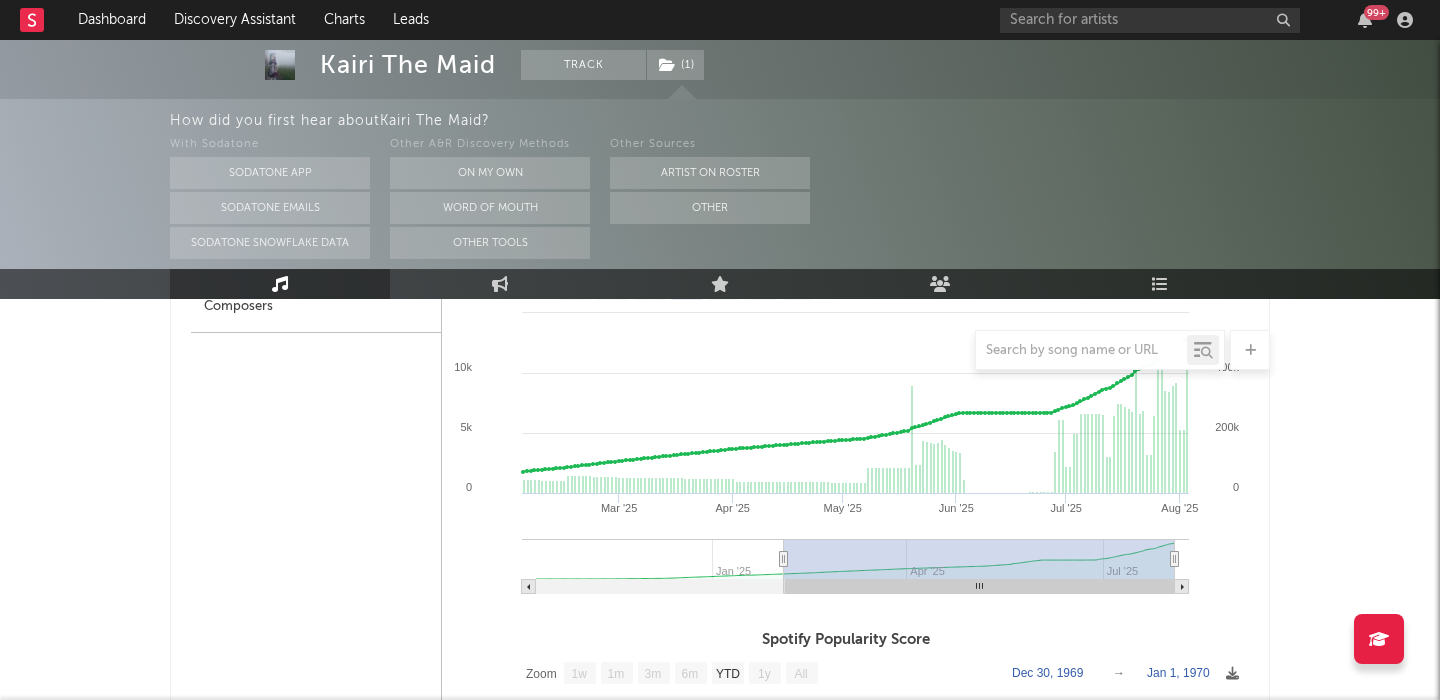scroll, scrollTop: 681, scrollLeft: 0, axis: vertical 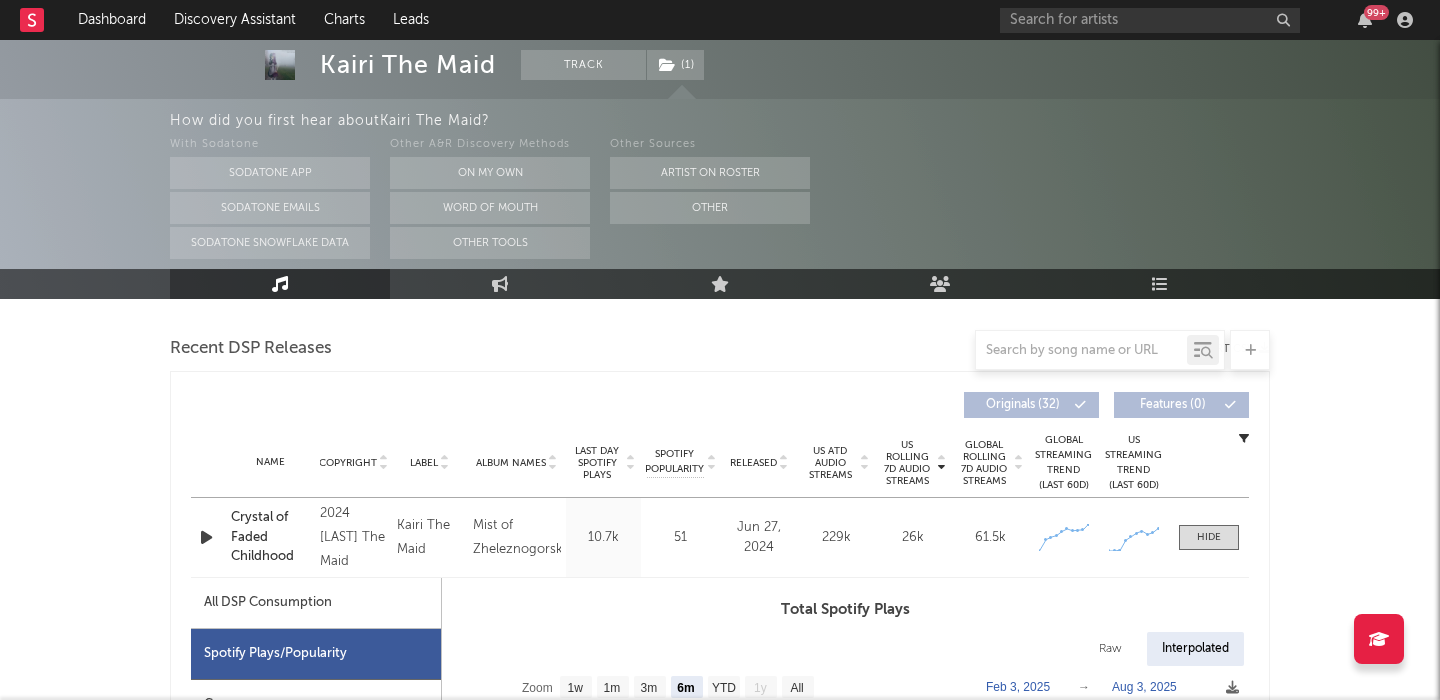 click on "Kairi The Maid" at bounding box center [408, 65] 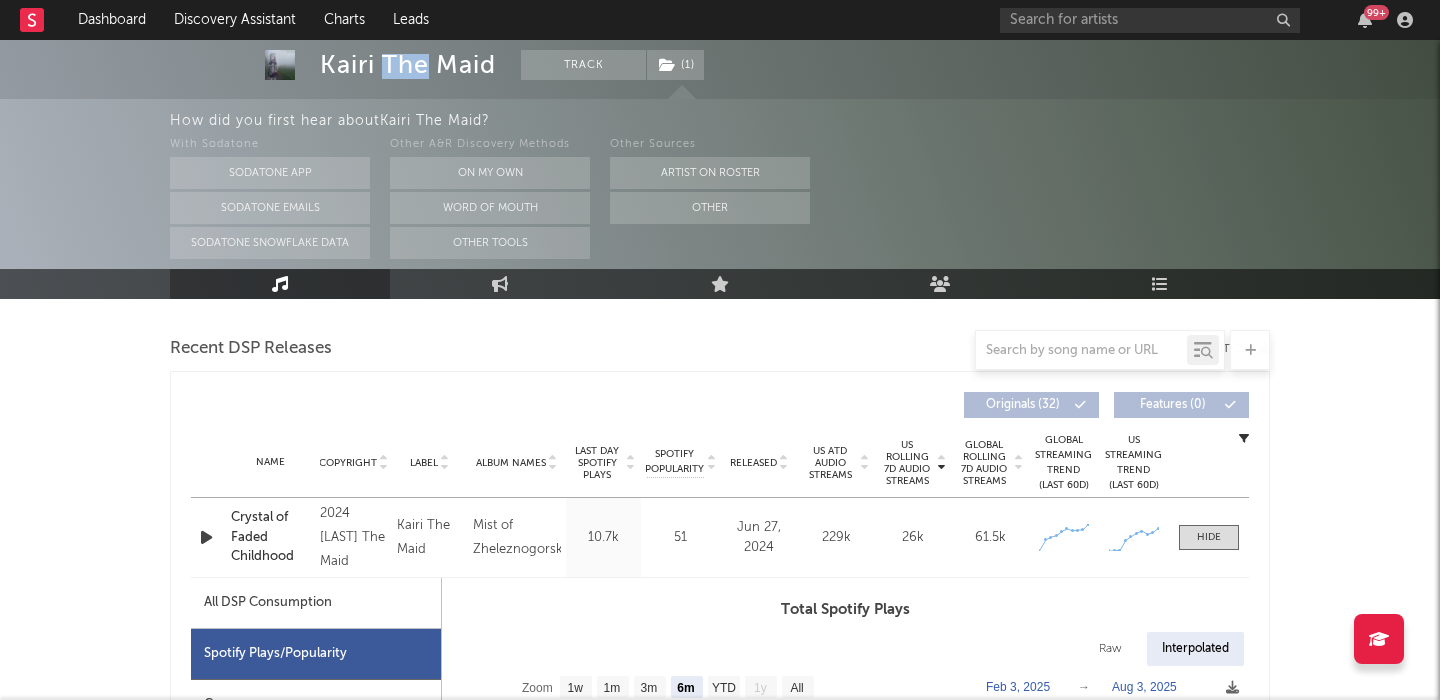 click on "Kairi The Maid" at bounding box center (408, 65) 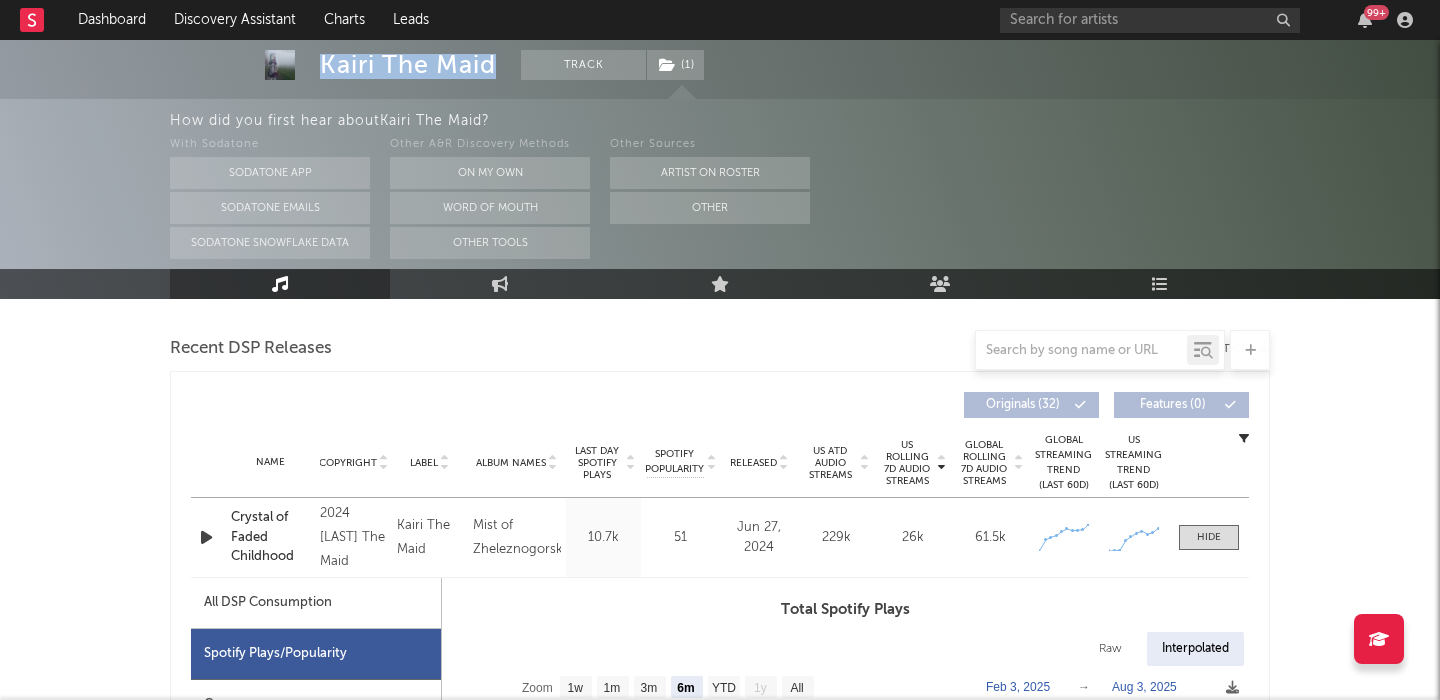 click on "Kairi The Maid" at bounding box center [408, 65] 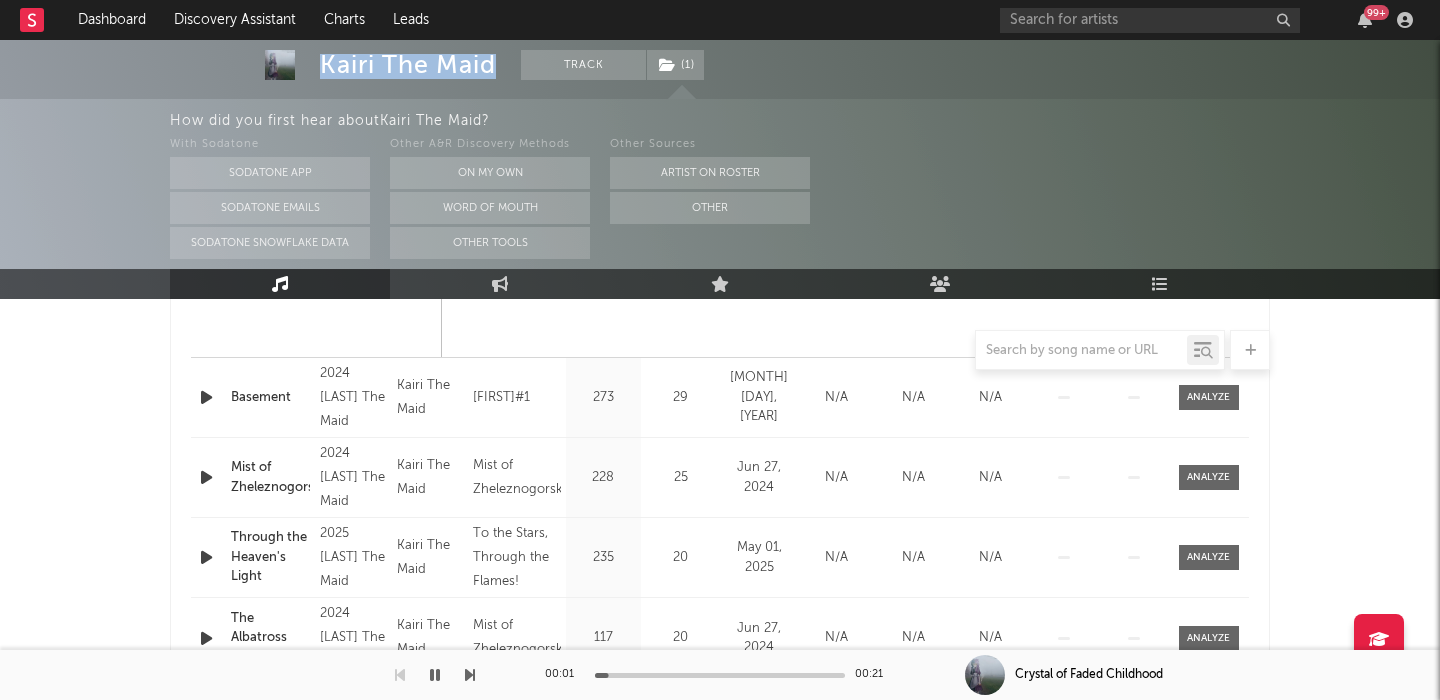 scroll, scrollTop: 2005, scrollLeft: 0, axis: vertical 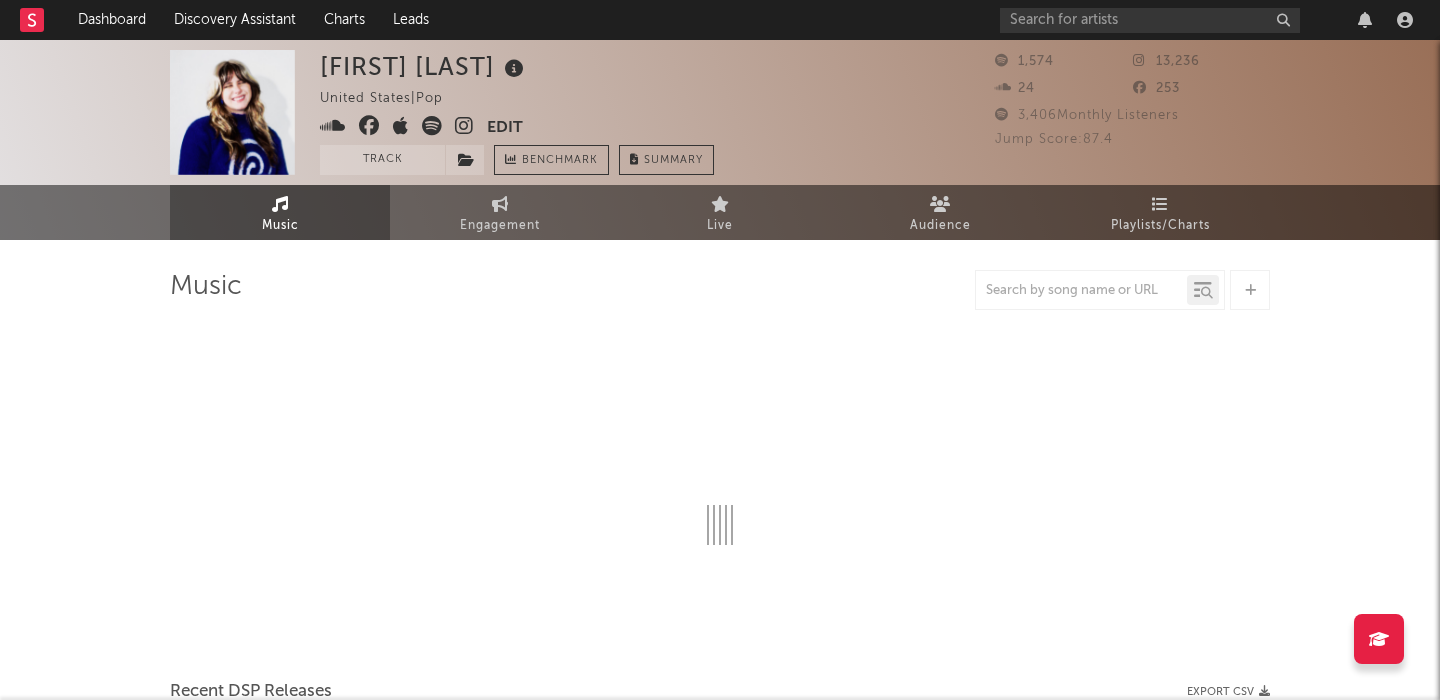 select on "1w" 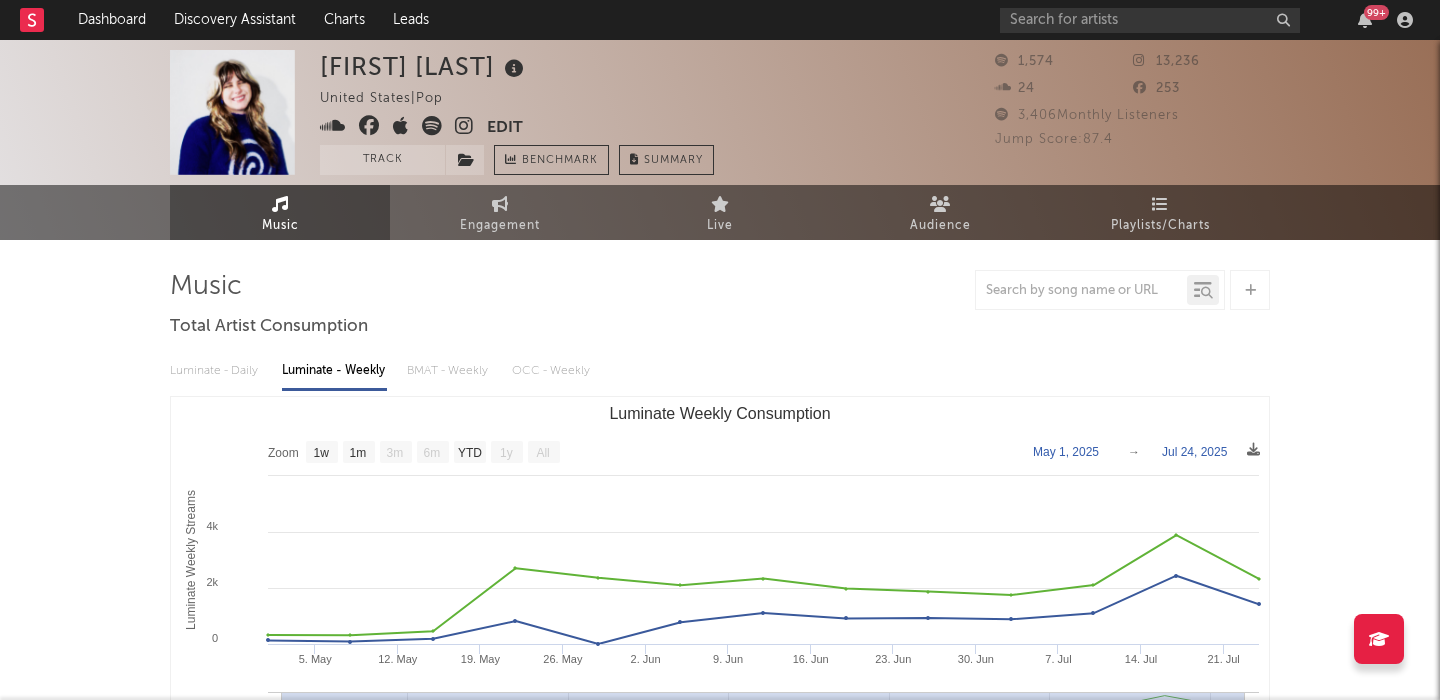 click at bounding box center [464, 126] 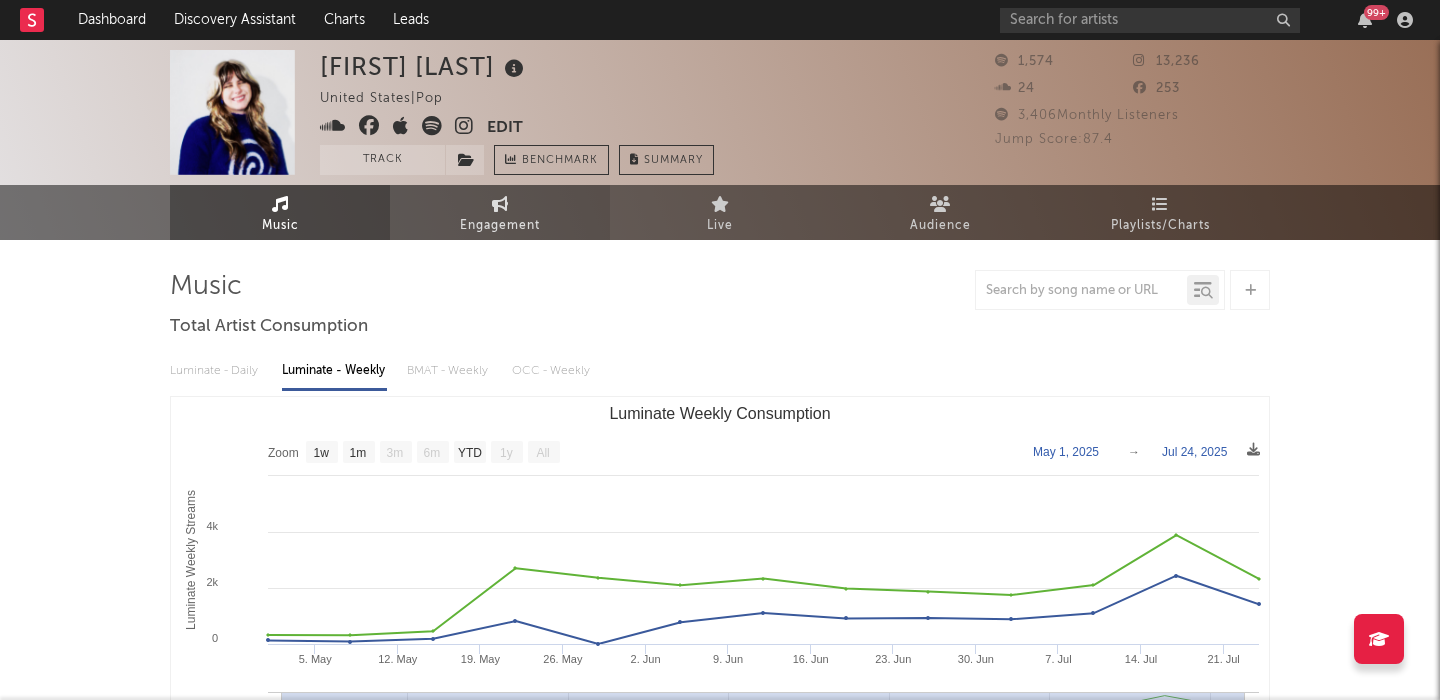click on "Engagement" at bounding box center (500, 212) 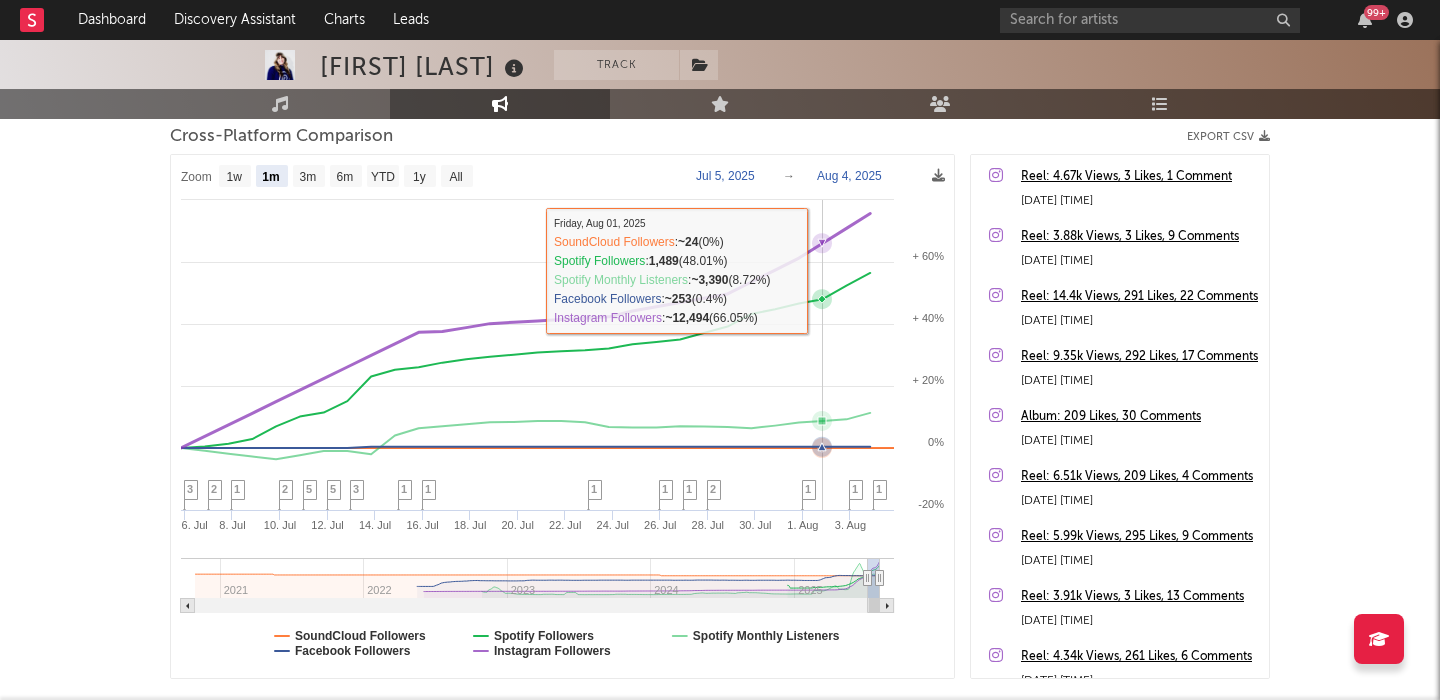 scroll, scrollTop: 243, scrollLeft: 0, axis: vertical 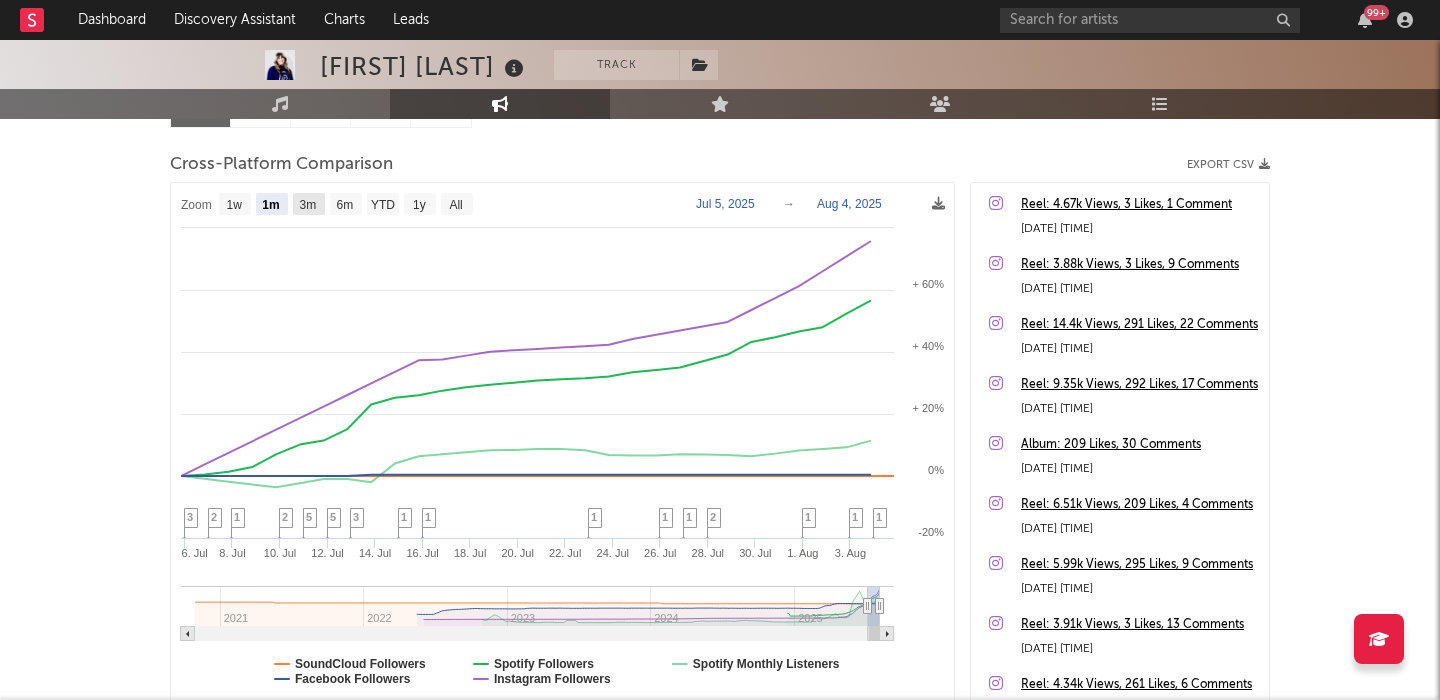 click on "3m" 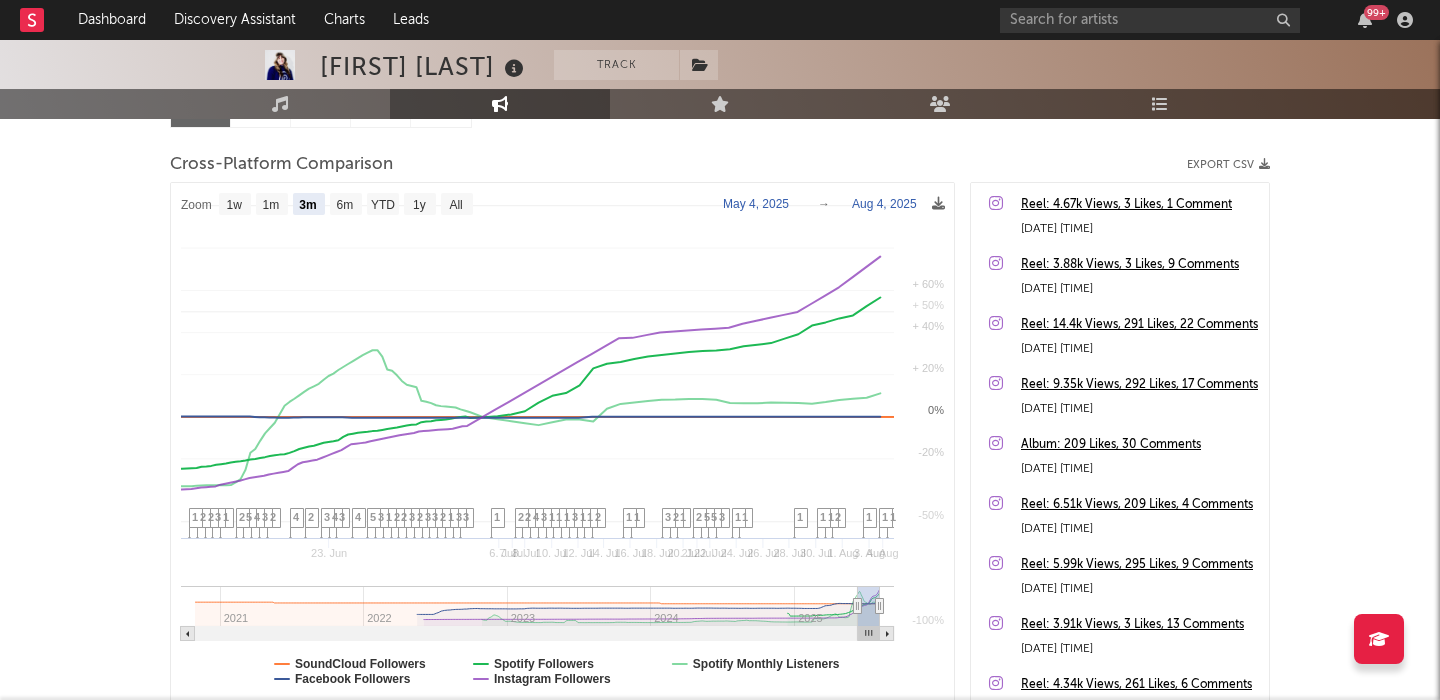 select on "3m" 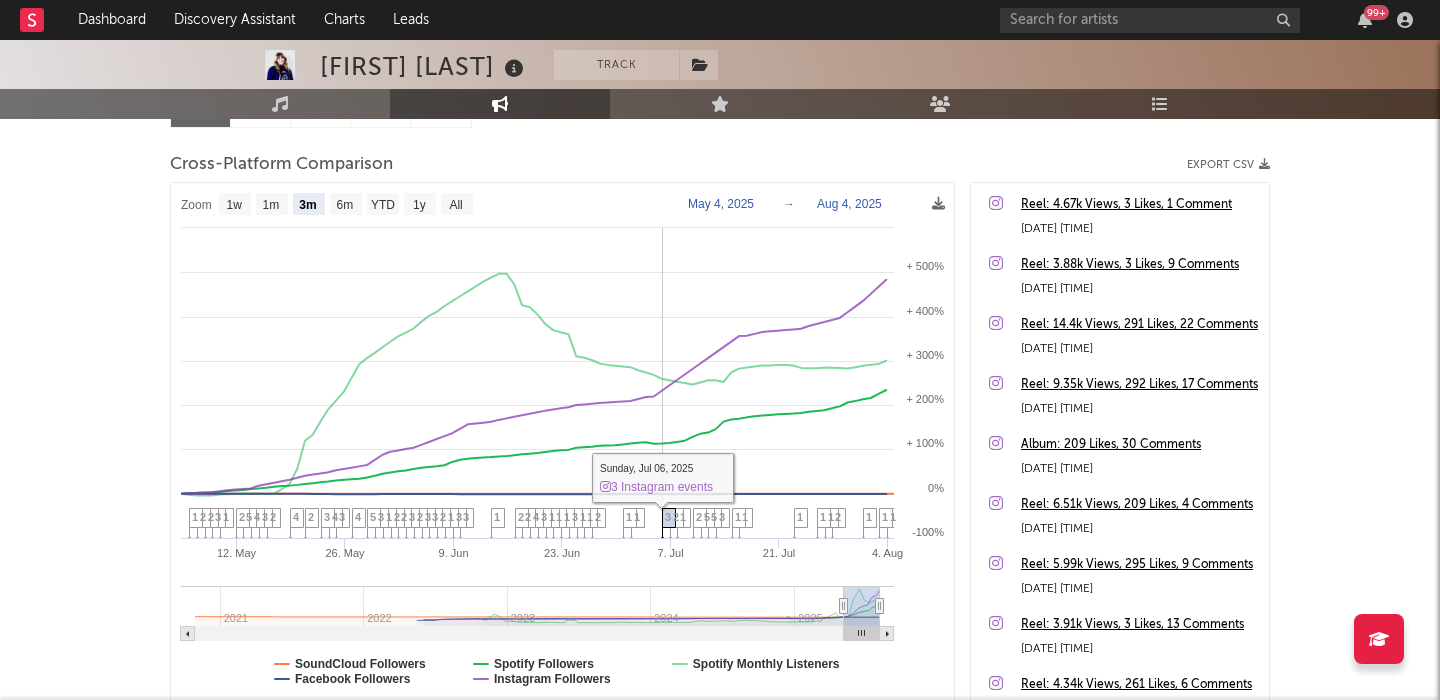 click on "3" at bounding box center [668, 517] 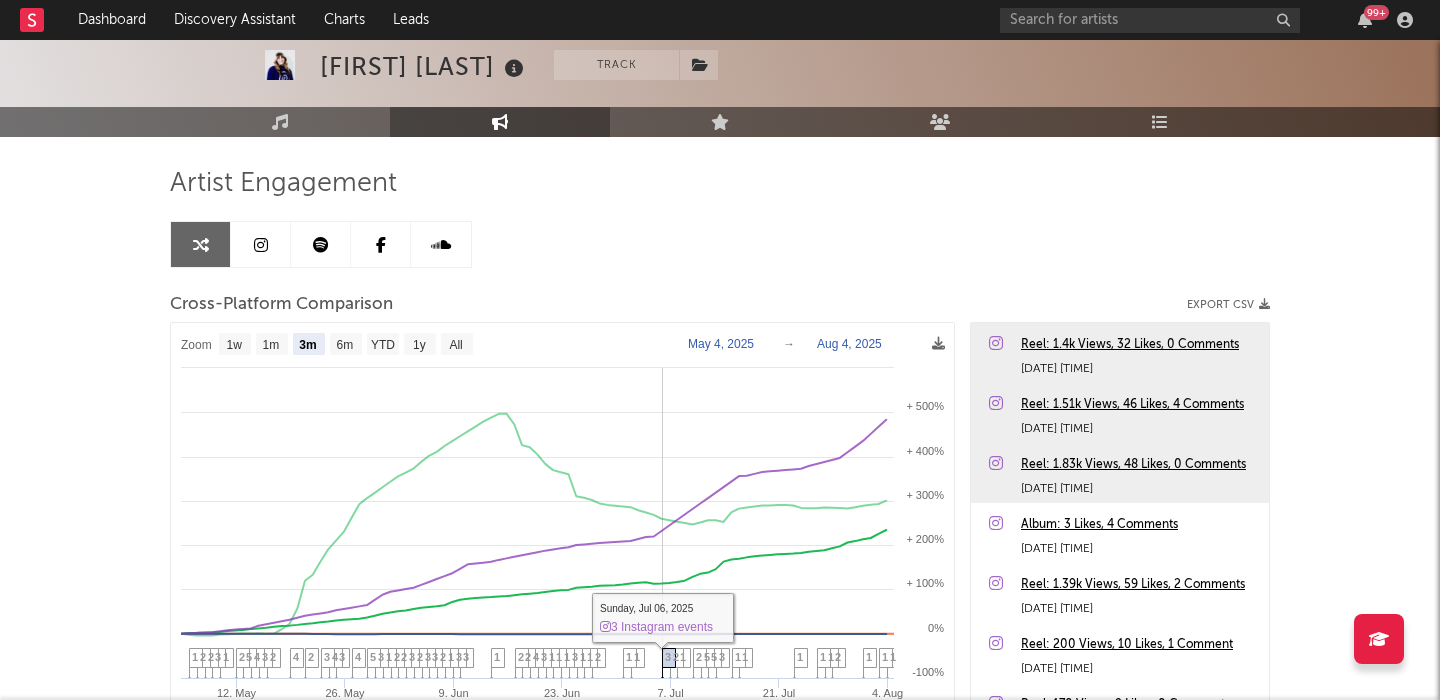 scroll, scrollTop: 0, scrollLeft: 0, axis: both 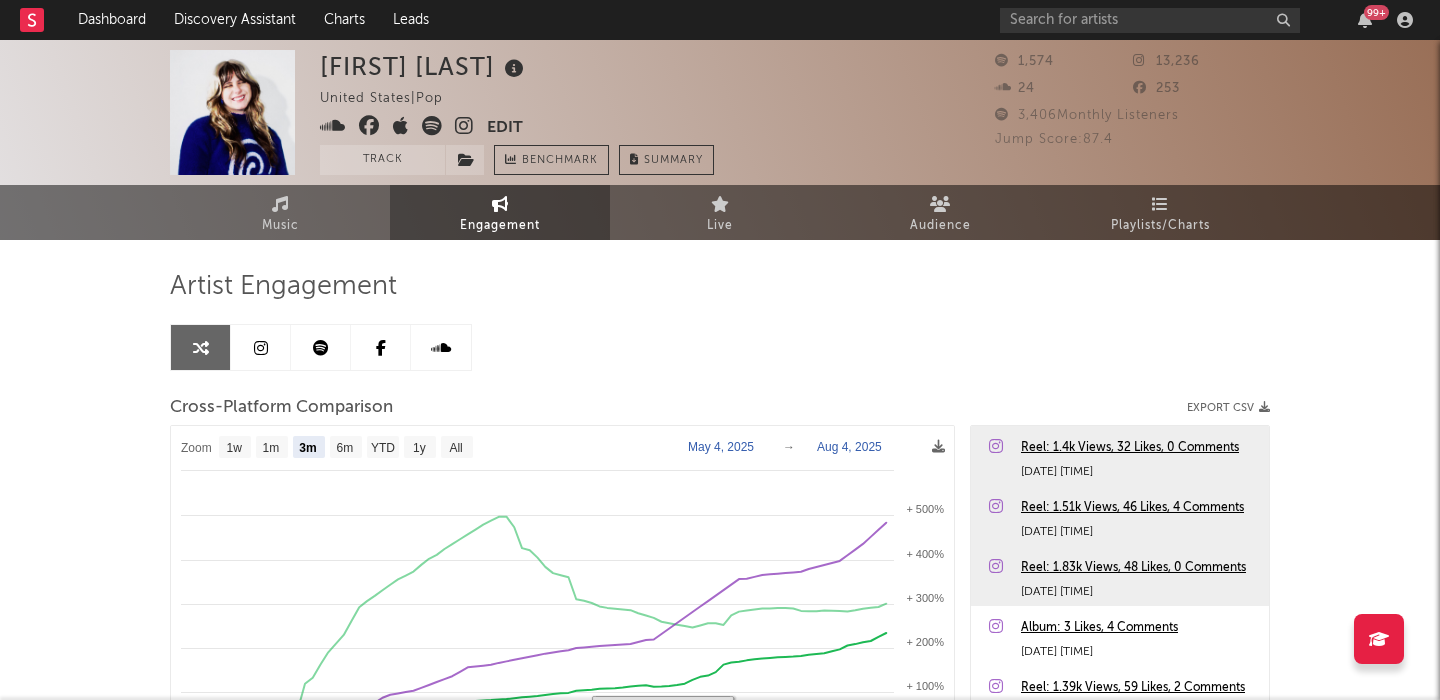 click at bounding box center [261, 348] 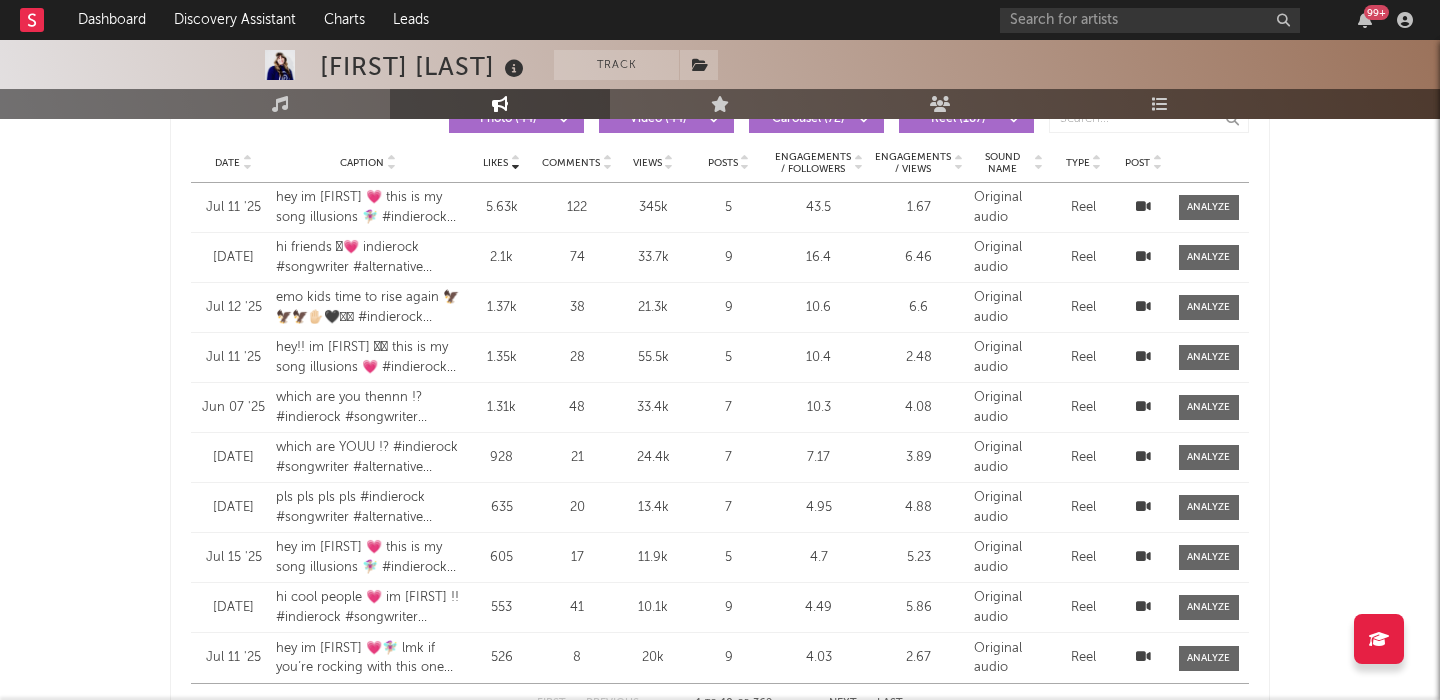 scroll, scrollTop: 750, scrollLeft: 0, axis: vertical 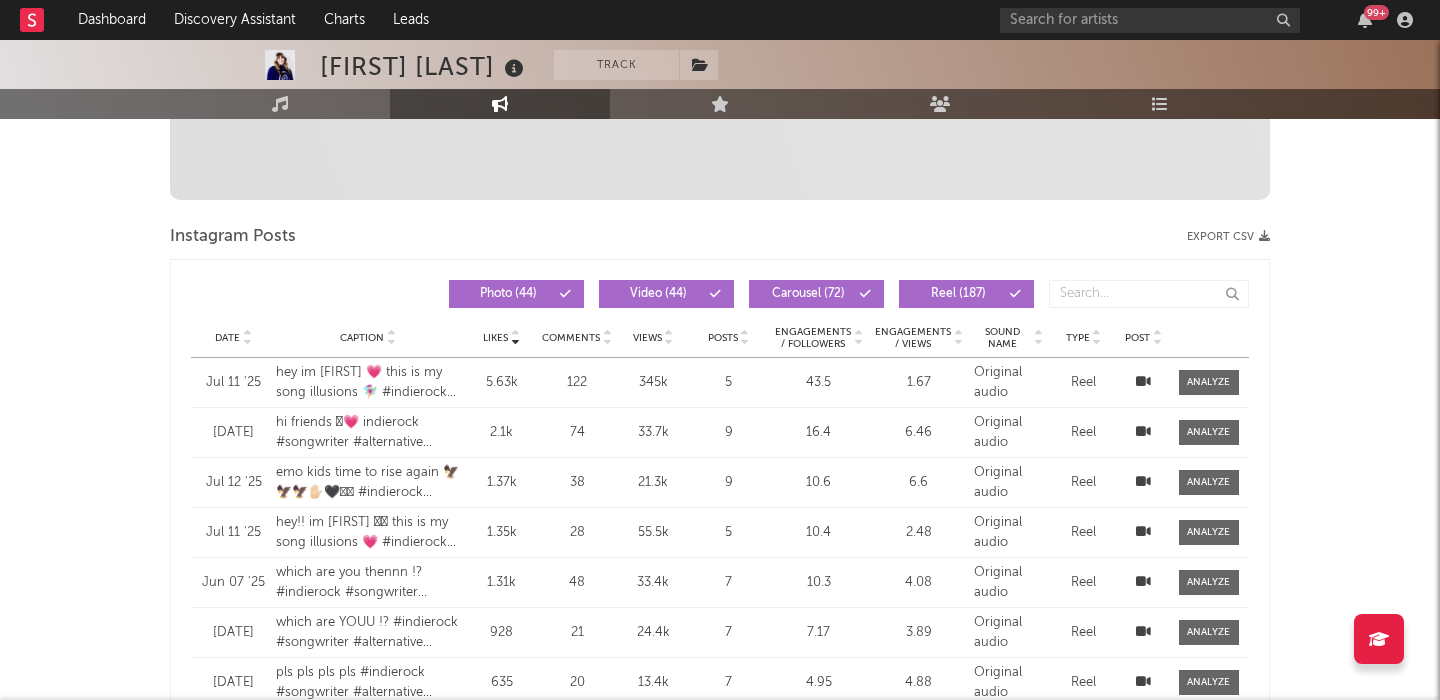 select on "6m" 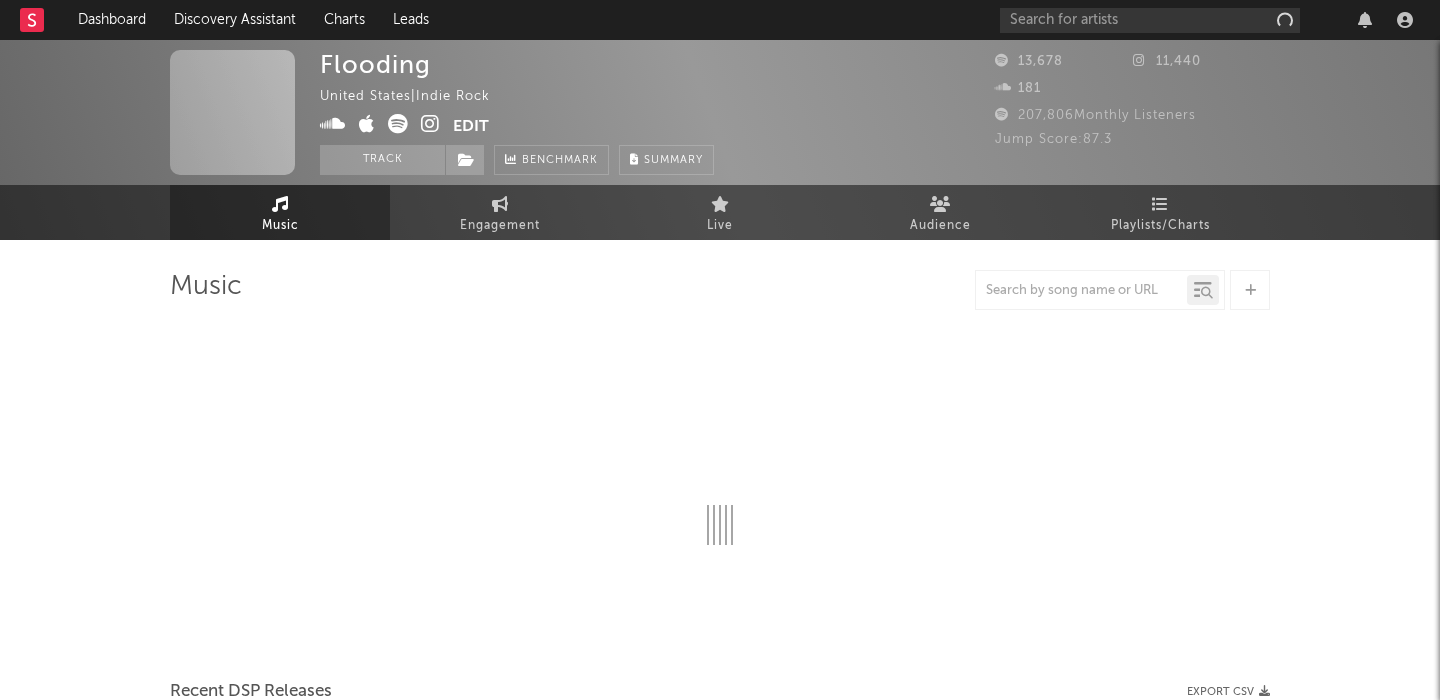 scroll, scrollTop: 0, scrollLeft: 0, axis: both 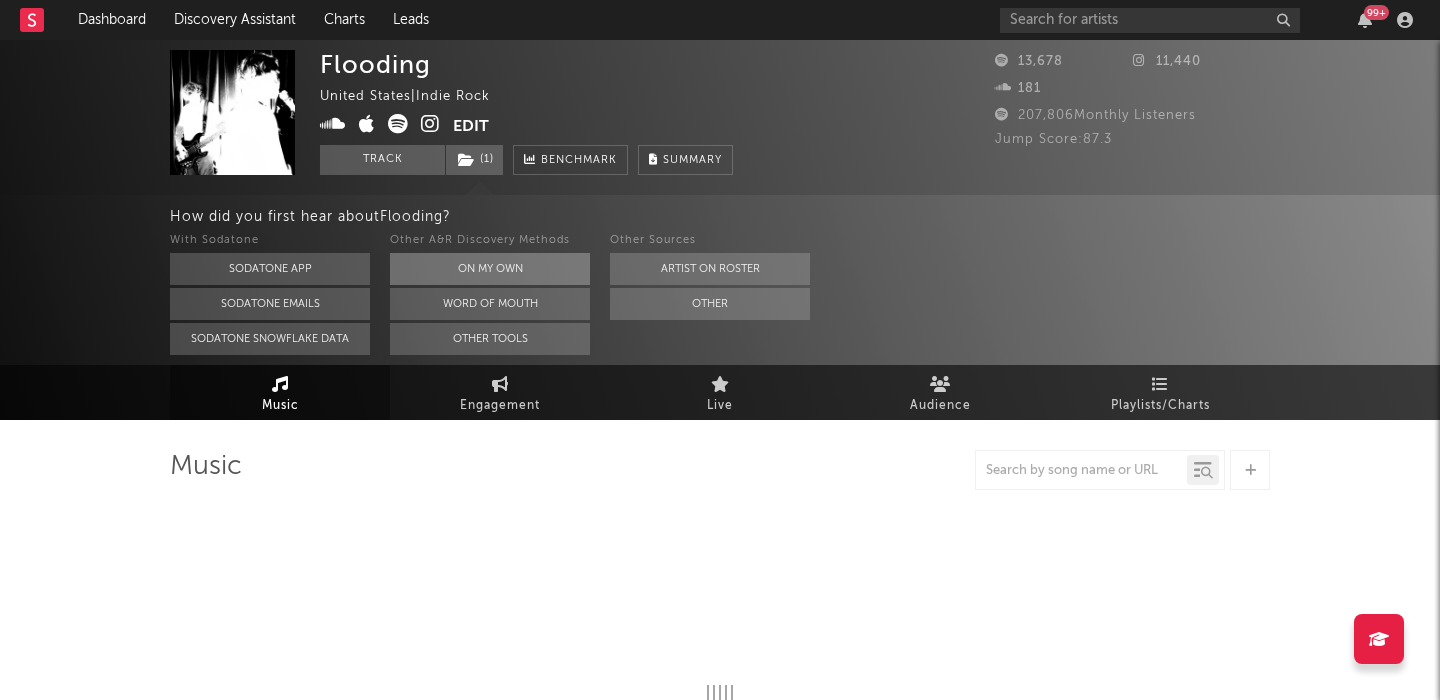 click on "On My Own" at bounding box center [490, 269] 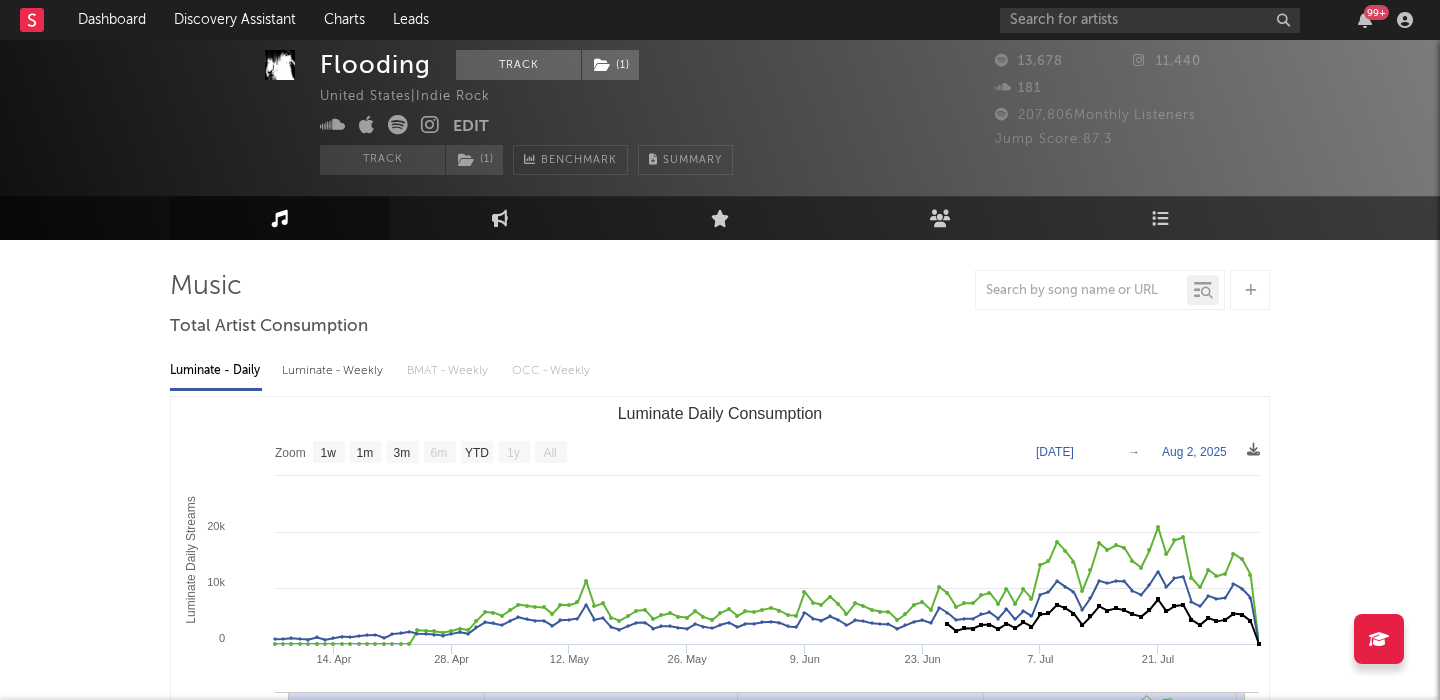 scroll, scrollTop: 46, scrollLeft: 0, axis: vertical 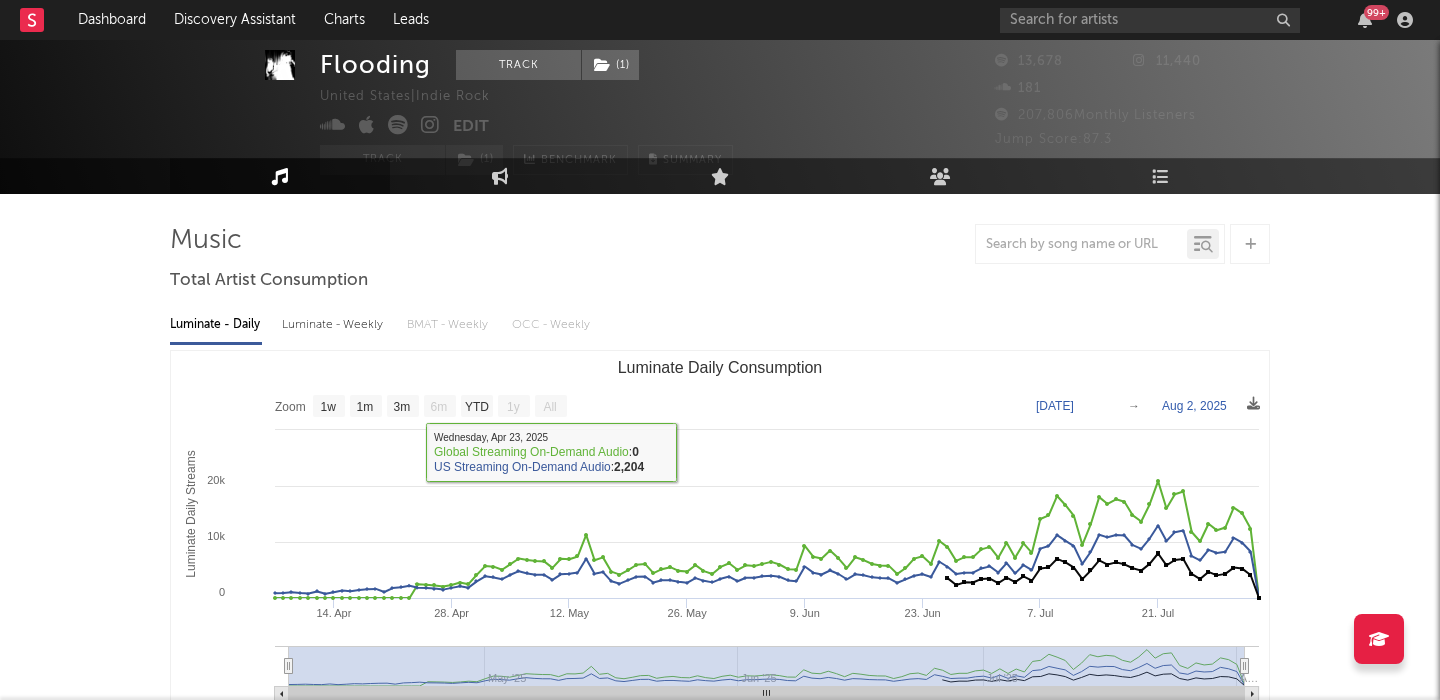 click on "Luminate - Weekly" at bounding box center (334, 325) 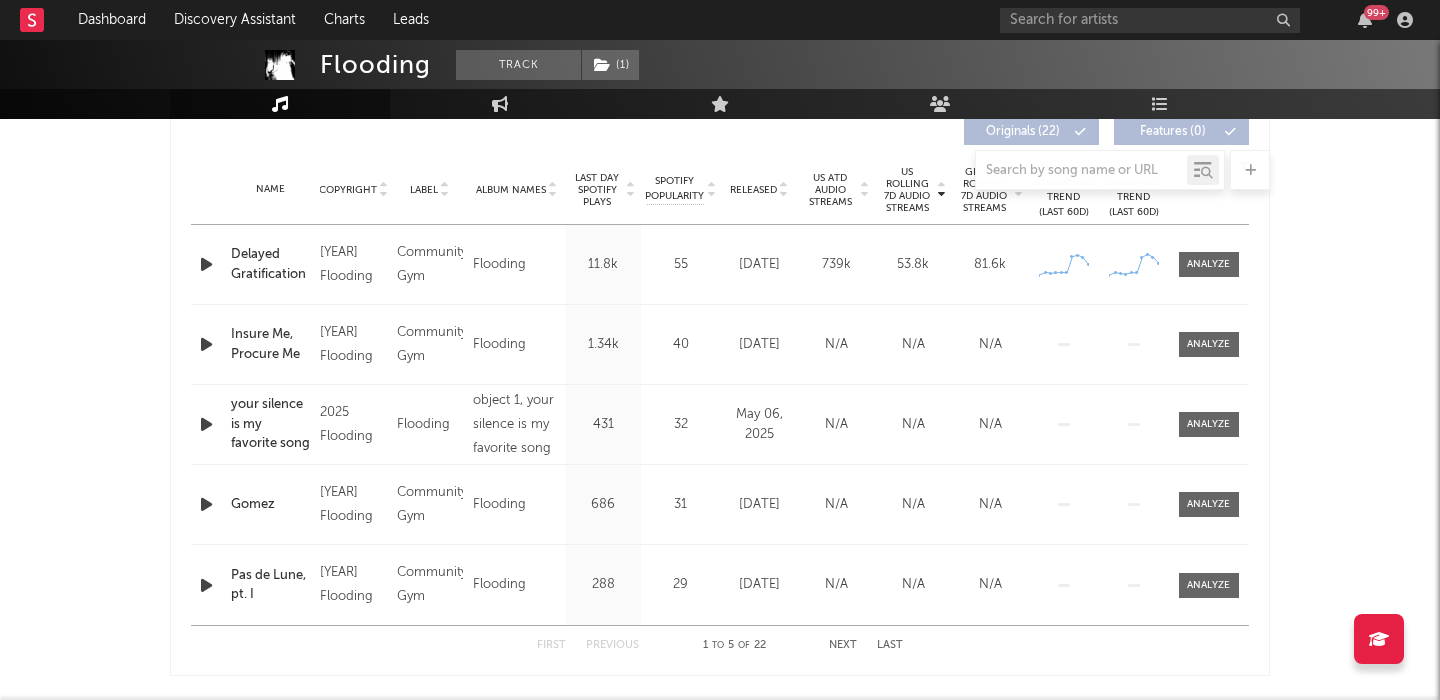scroll, scrollTop: 775, scrollLeft: 0, axis: vertical 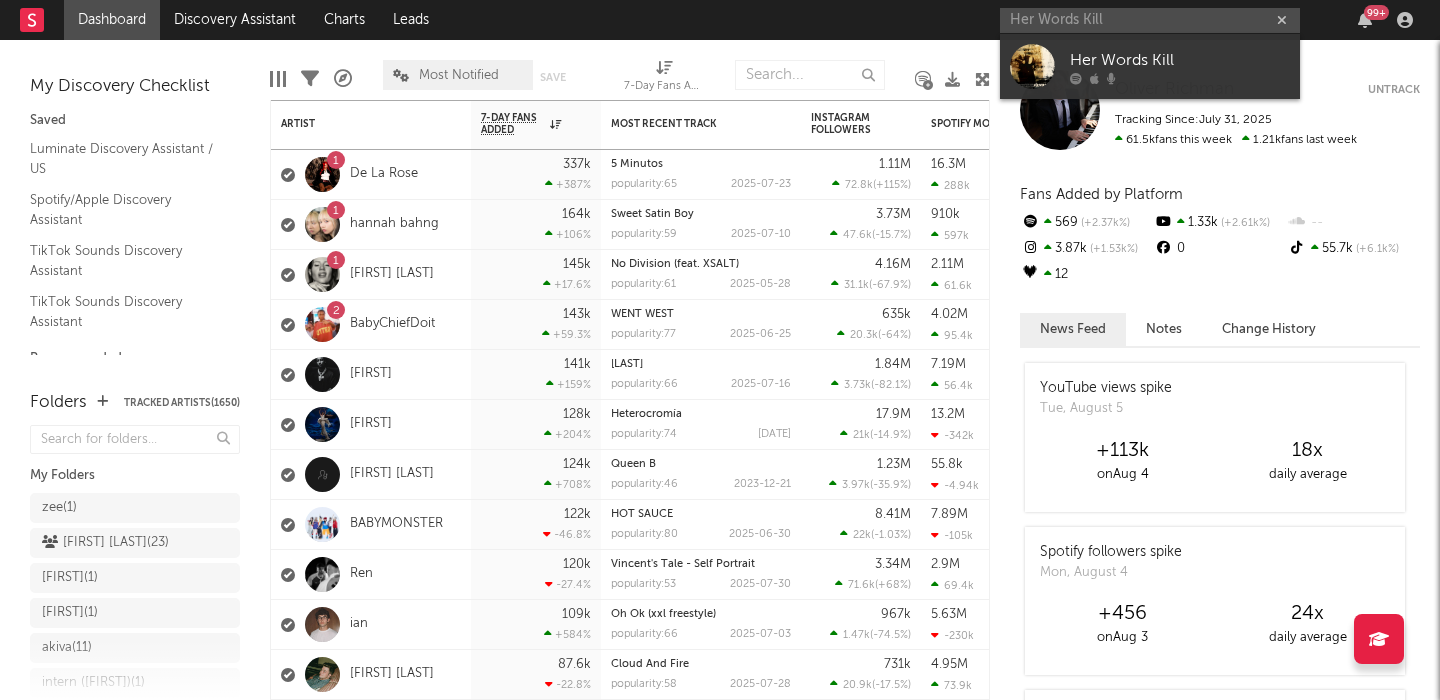 click on "Her Words Kill" at bounding box center (1150, 20) 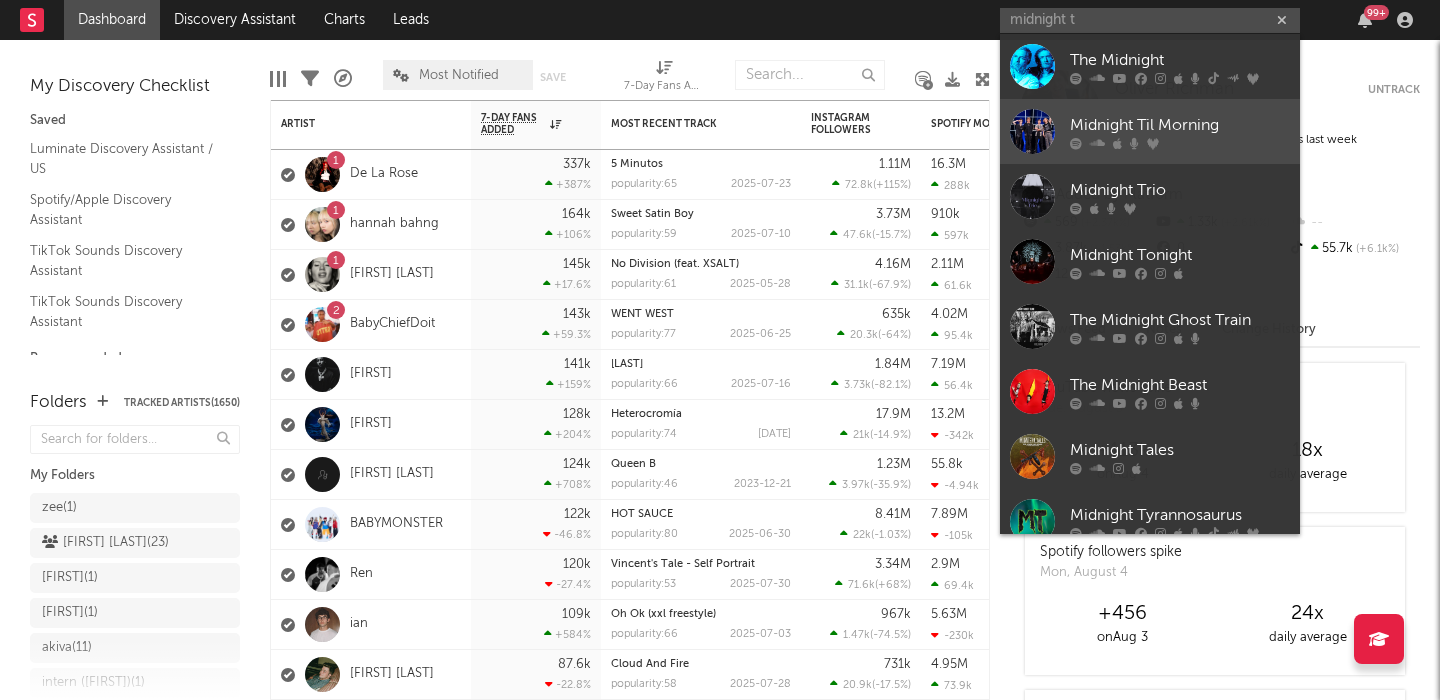 type on "midnight t" 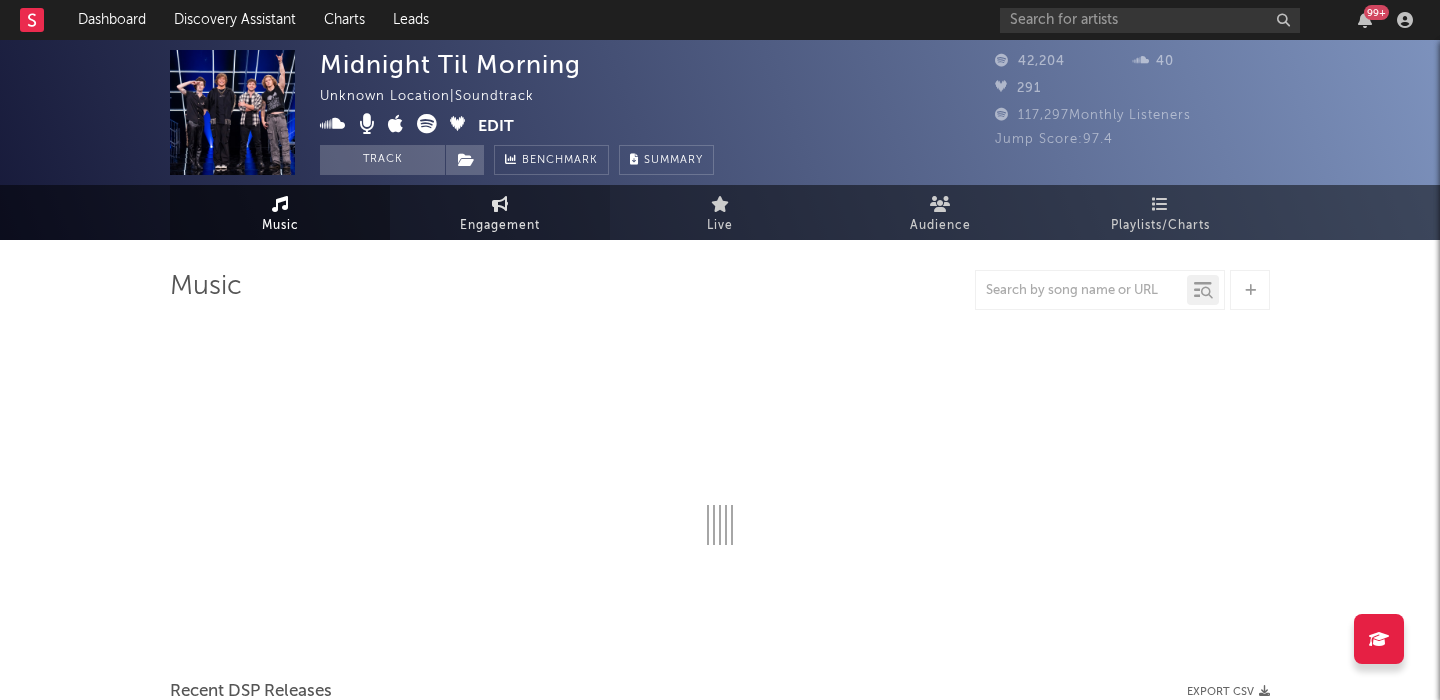 select on "1w" 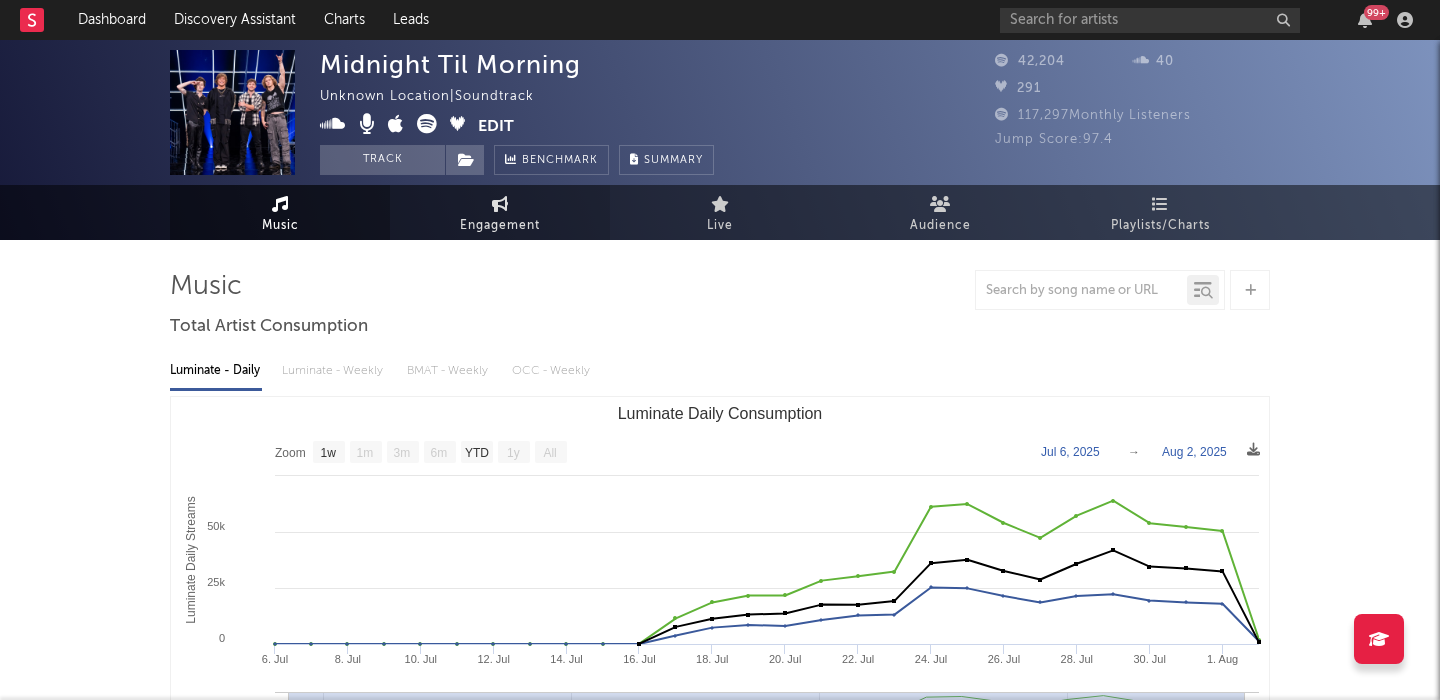 click on "Engagement" at bounding box center (500, 226) 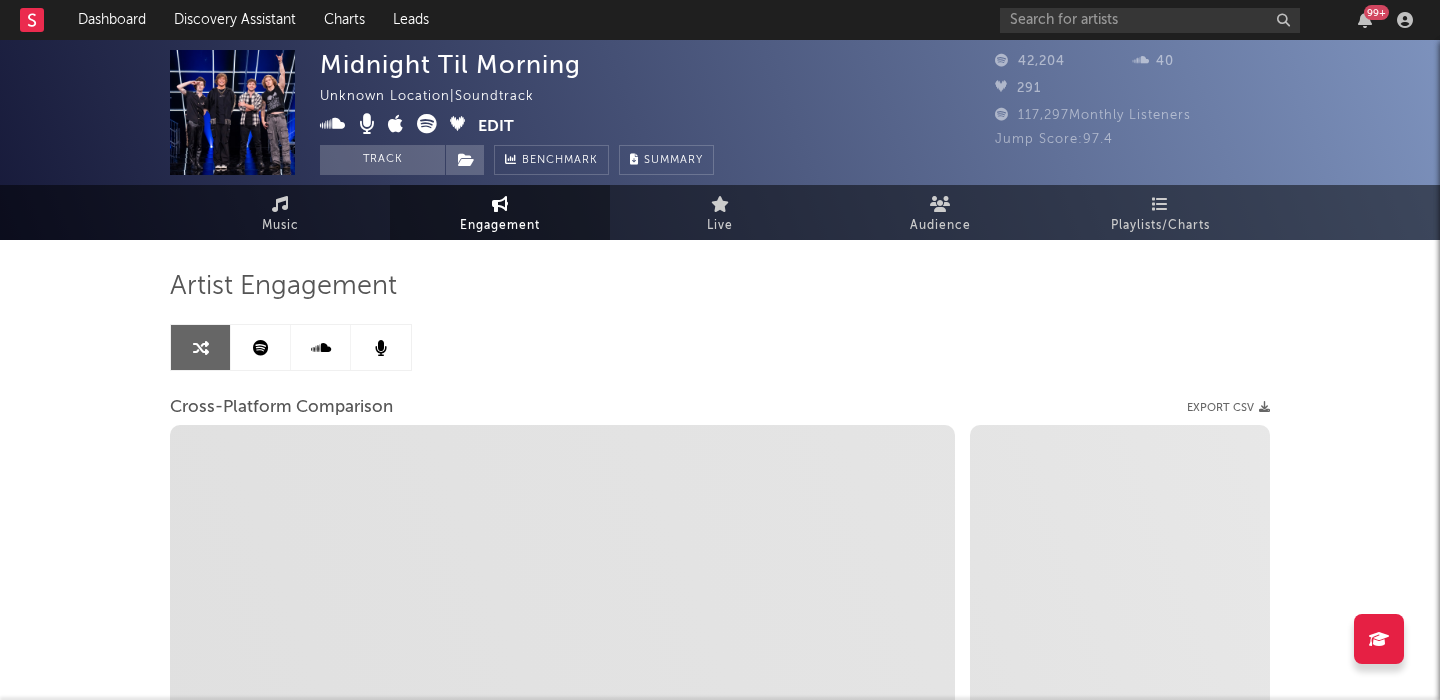 click at bounding box center [427, 124] 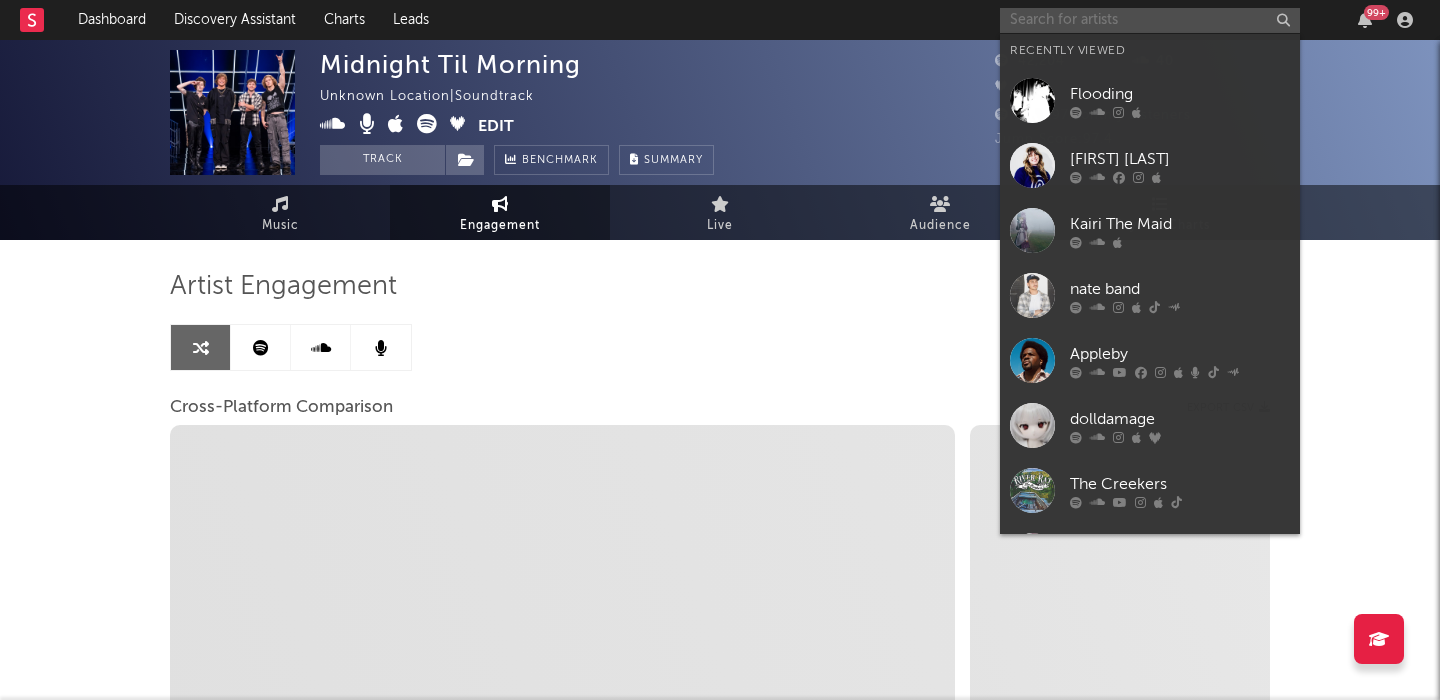 click at bounding box center [1150, 20] 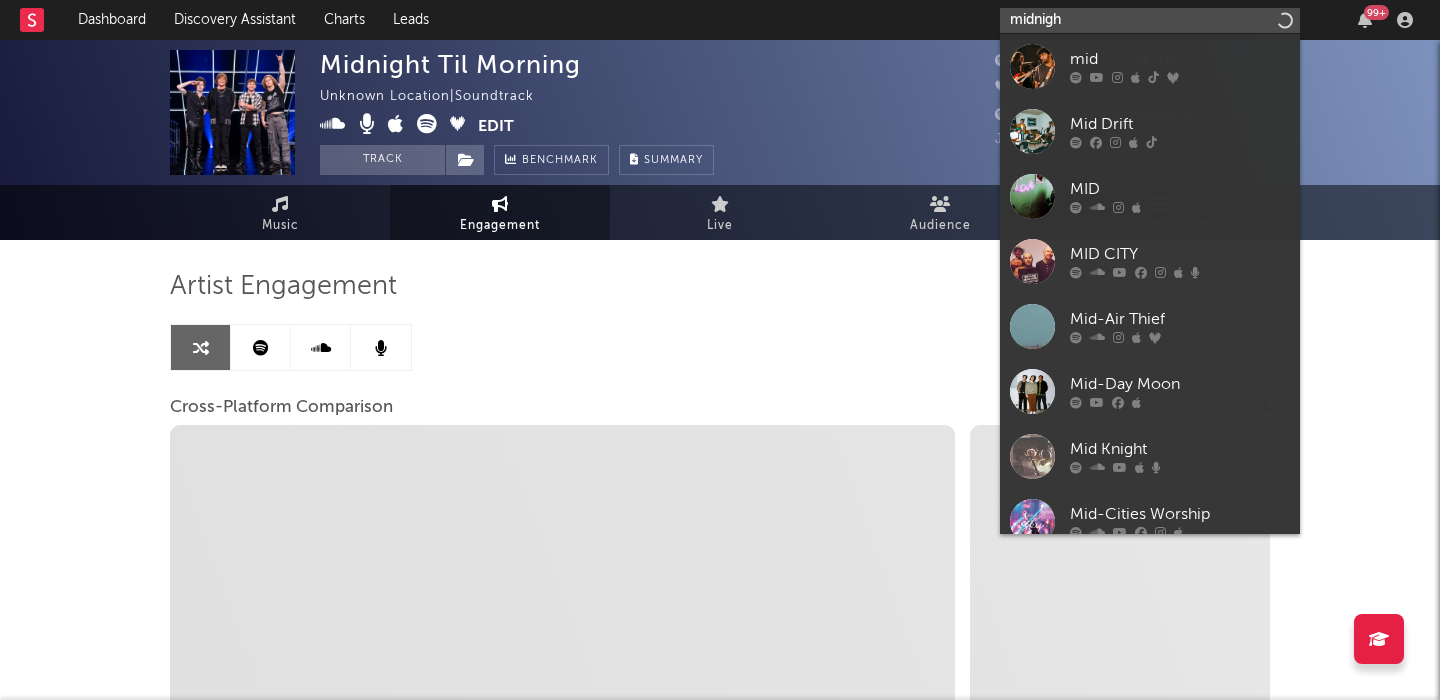 type on "midnight" 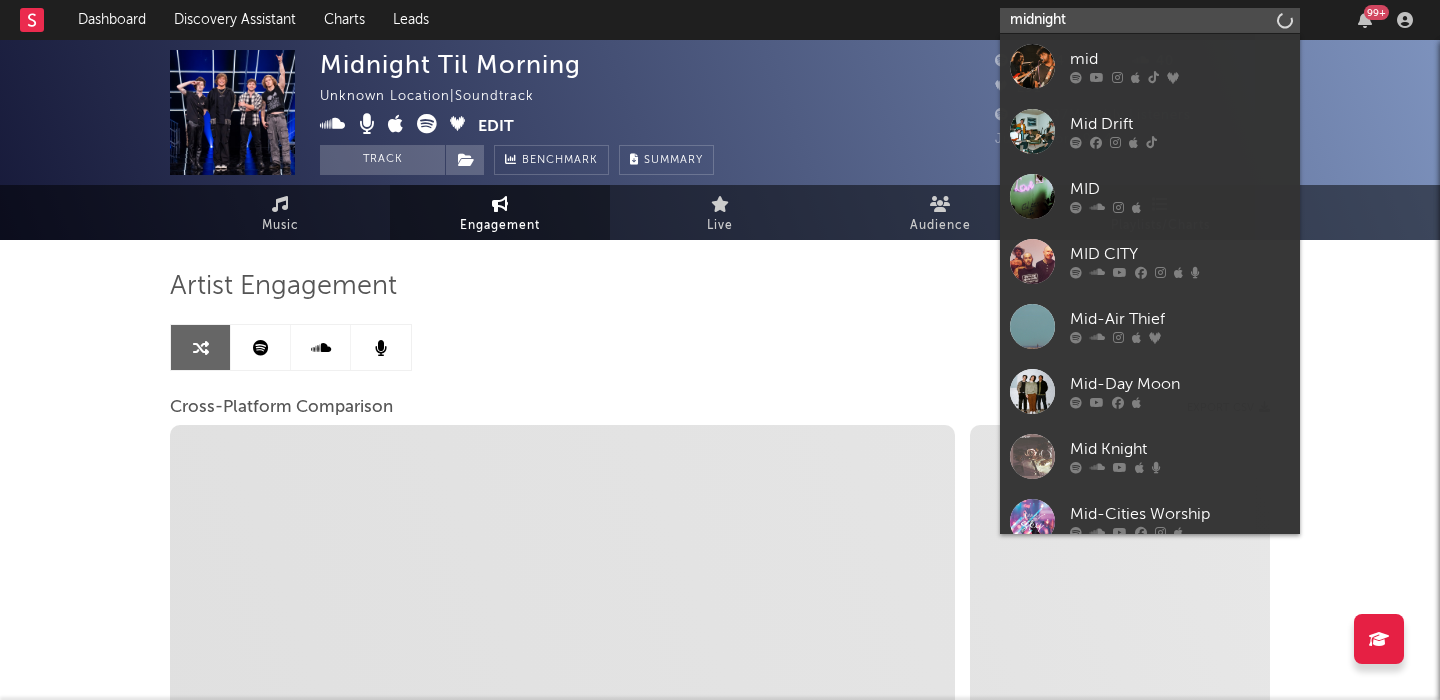 select on "1m" 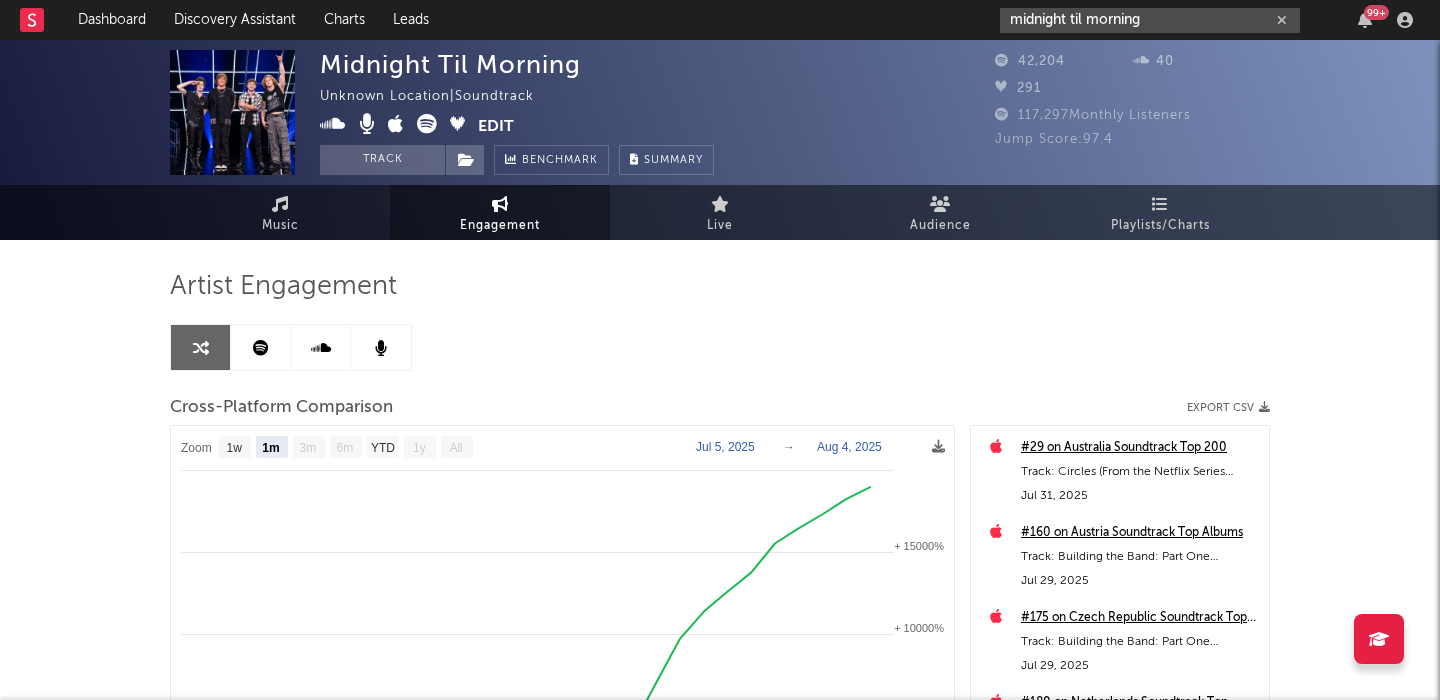 type on "midnight til morning" 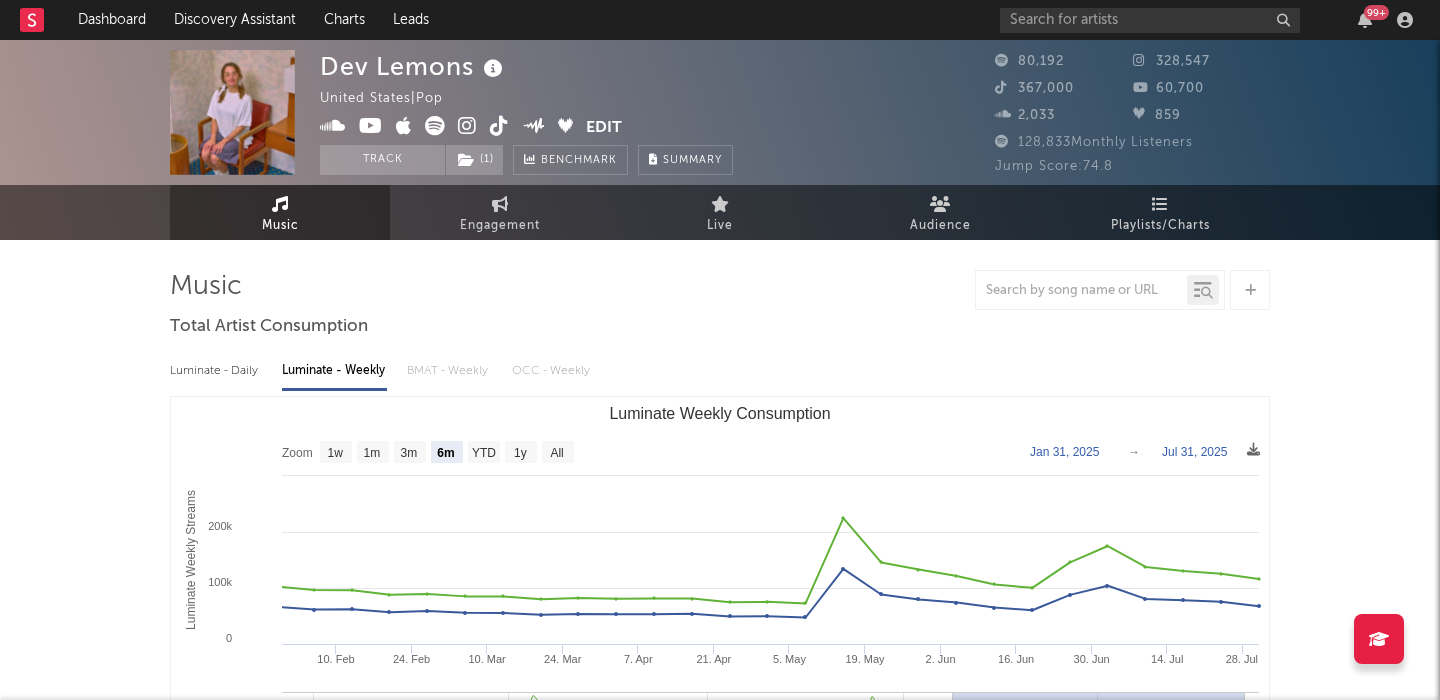 select on "6m" 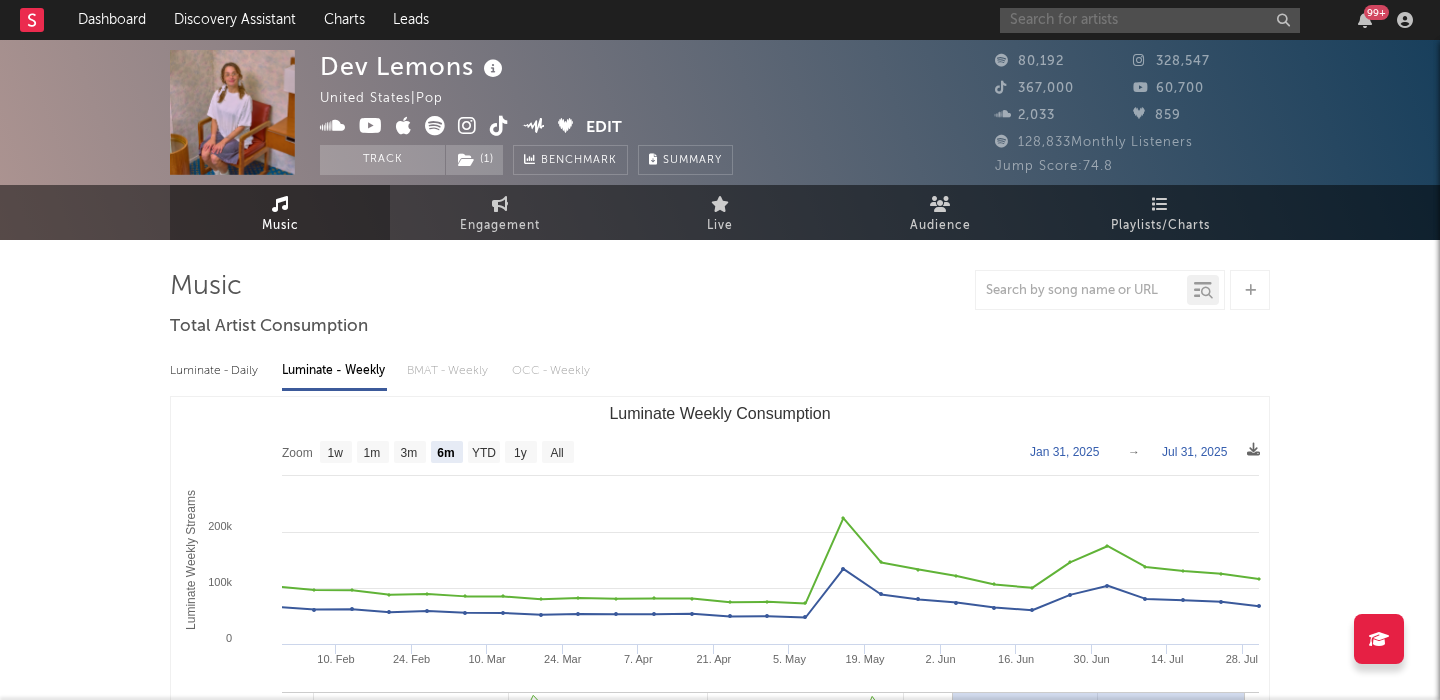 click at bounding box center (1150, 20) 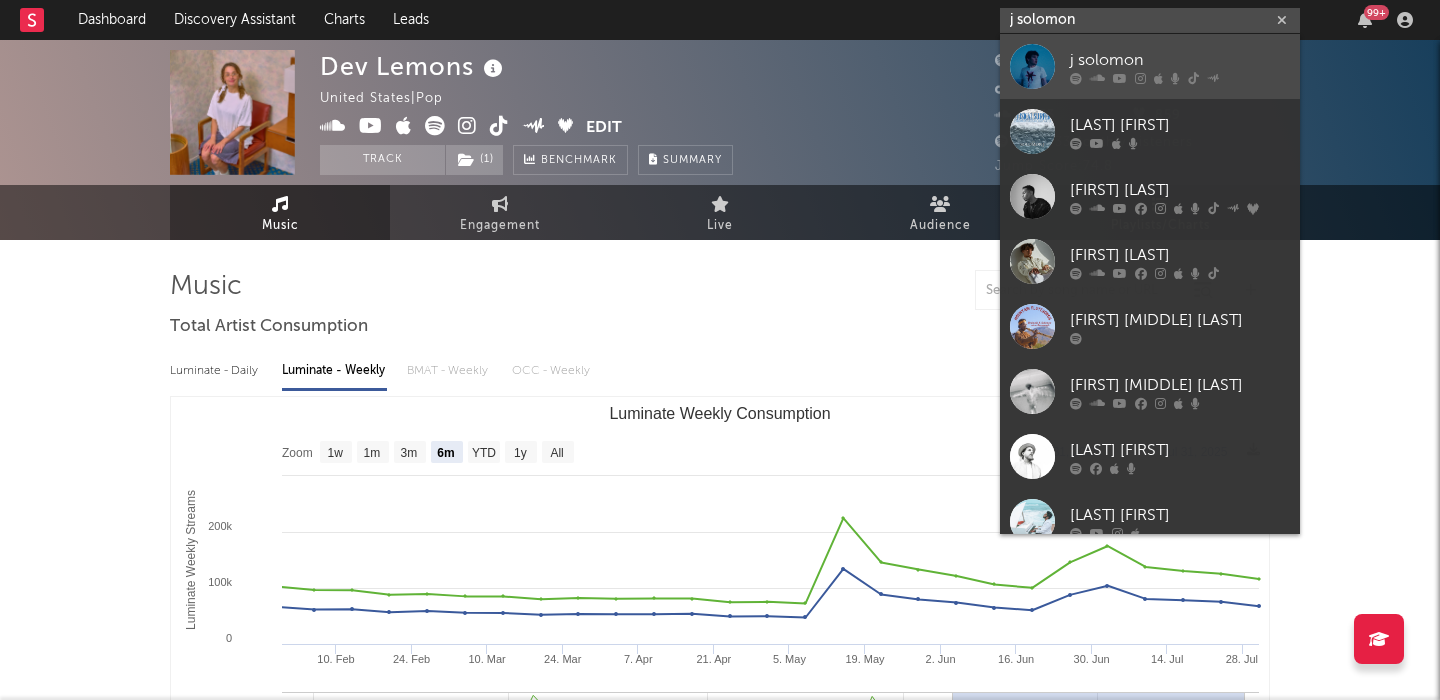 type on "j solomon" 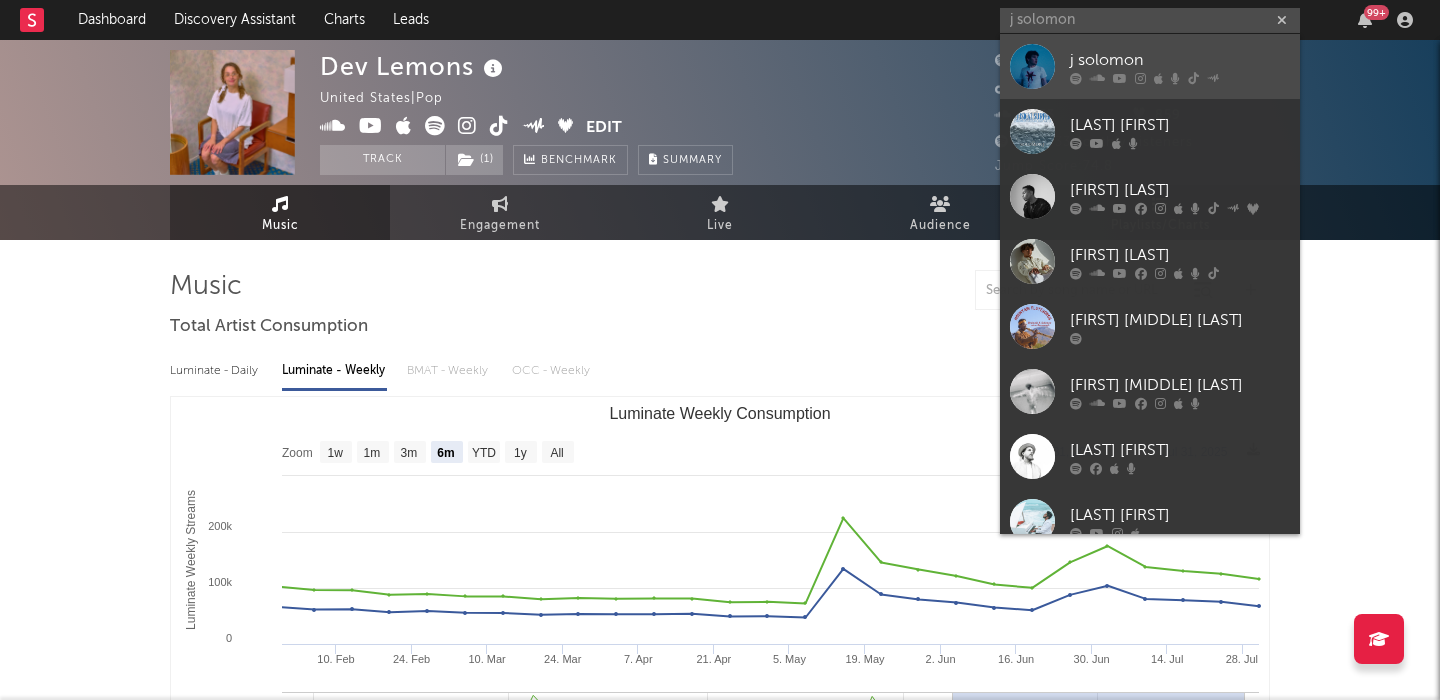 click on "j solomon" at bounding box center (1150, 66) 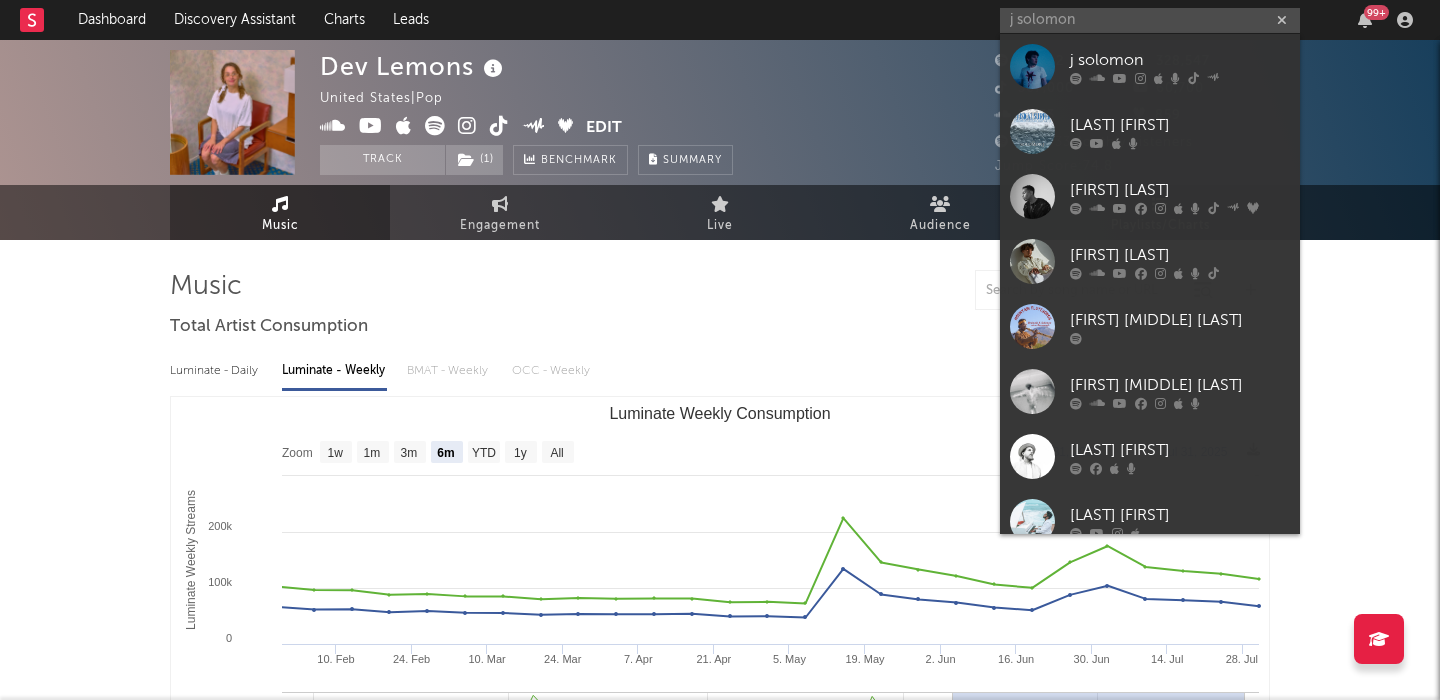 type 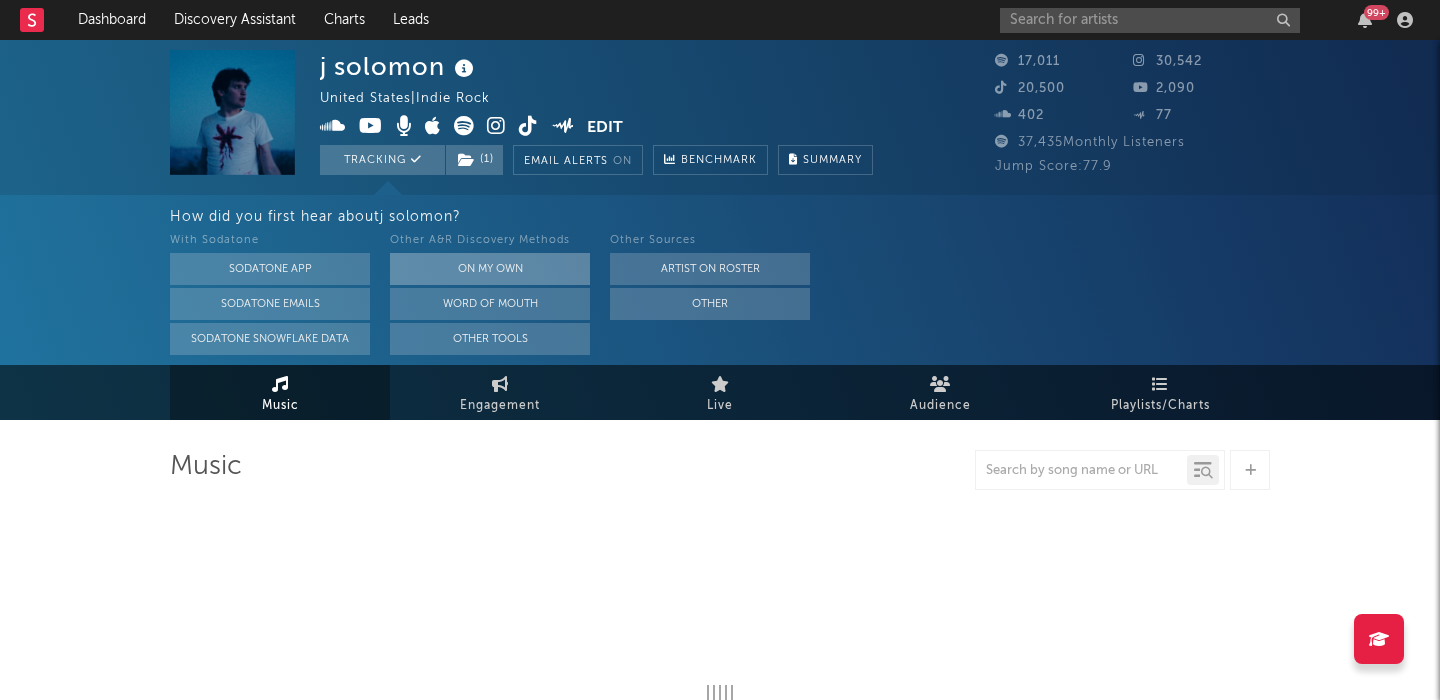 click on "On My Own" at bounding box center [490, 269] 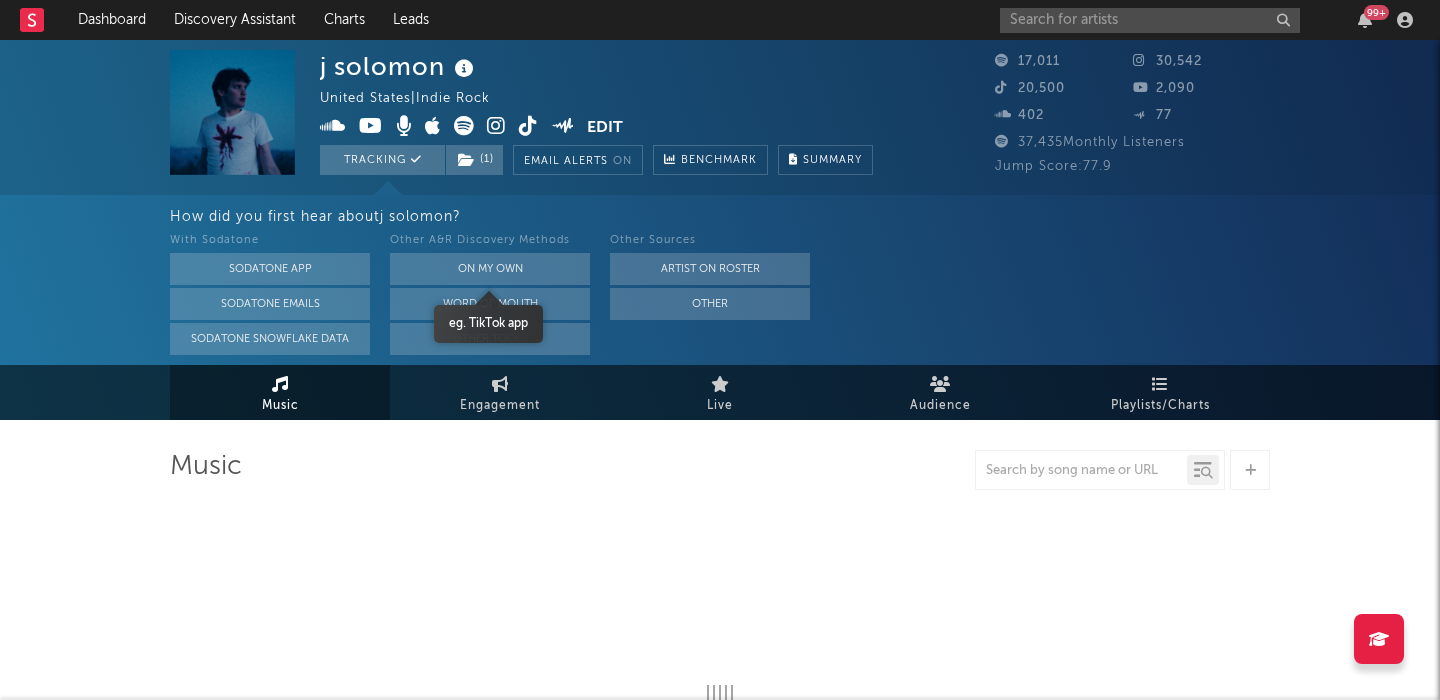 select on "6m" 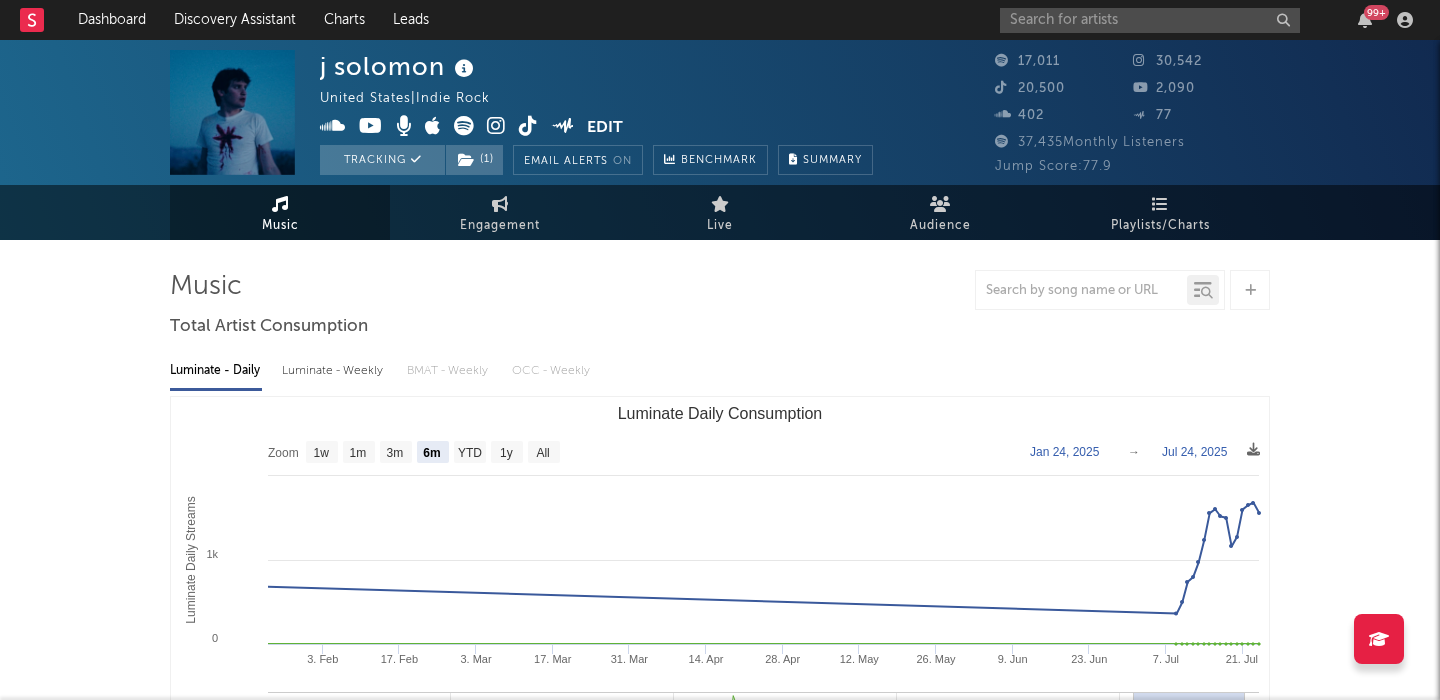 click on "Luminate - Weekly" at bounding box center [334, 371] 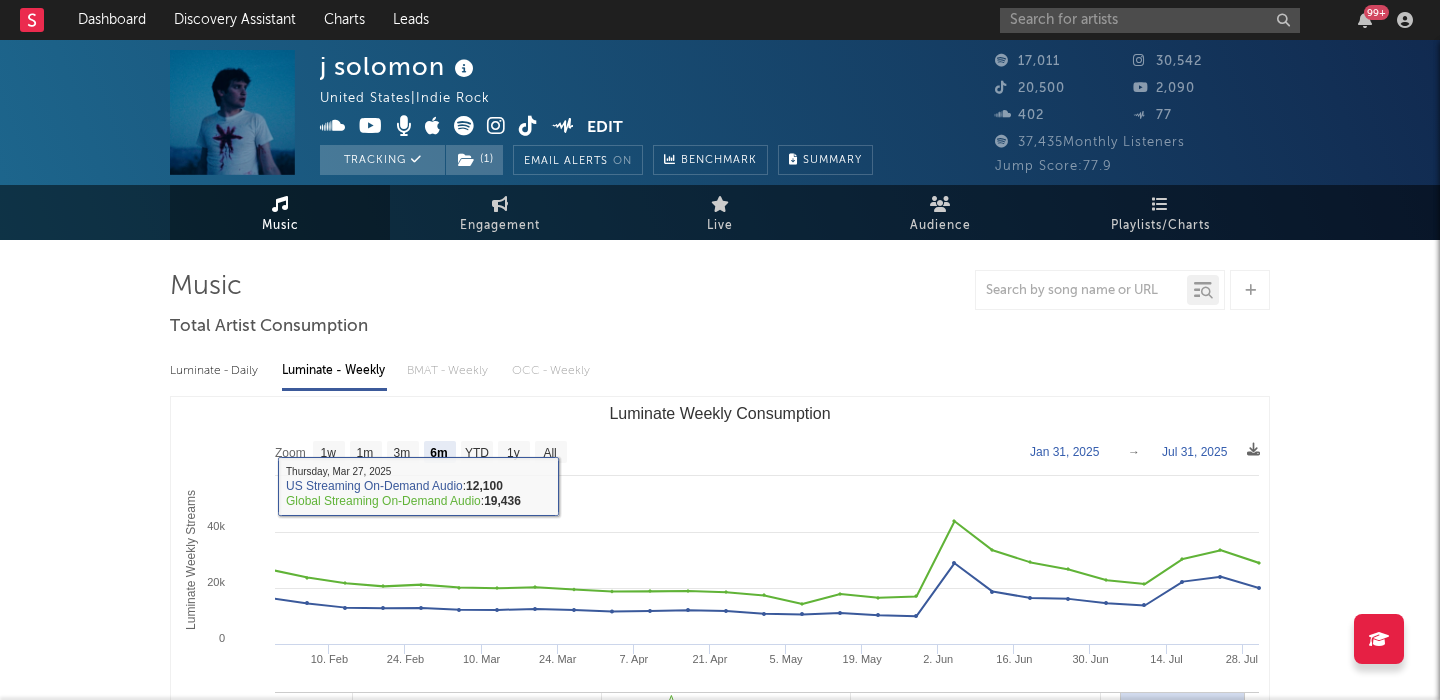 click 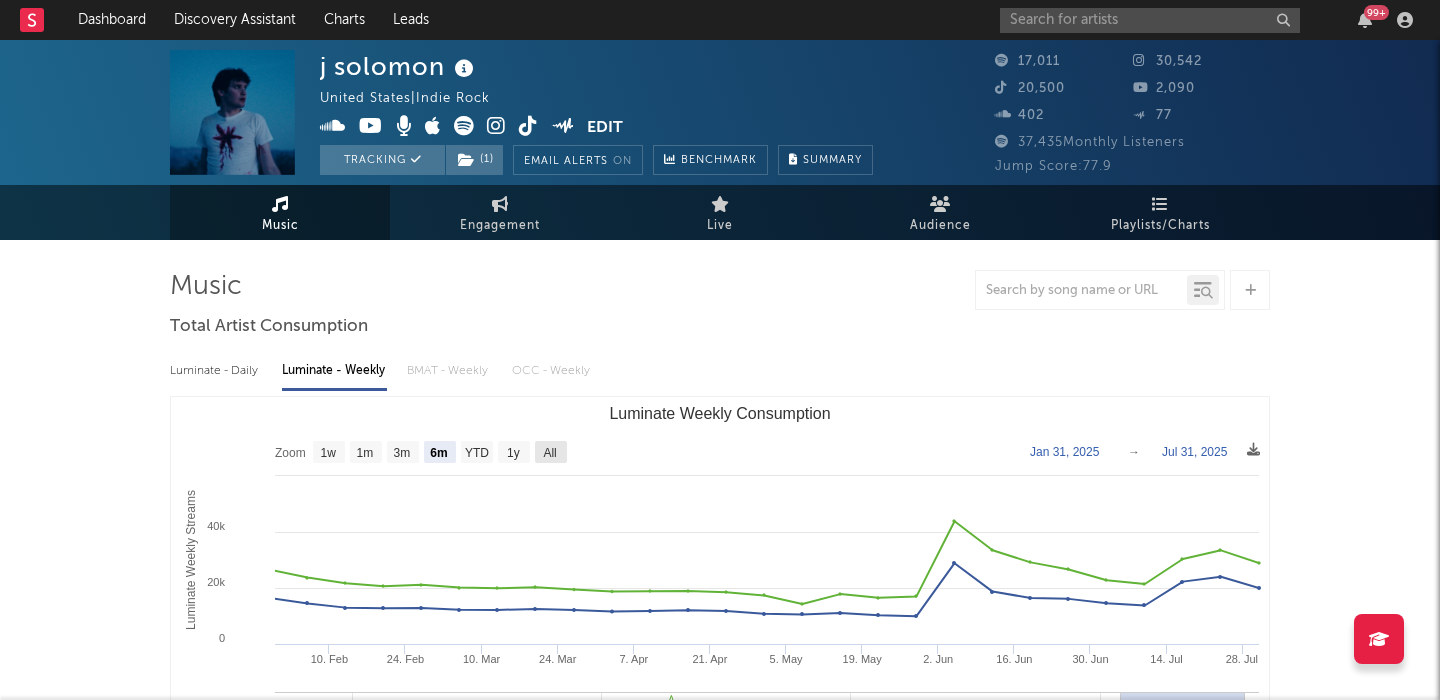 click 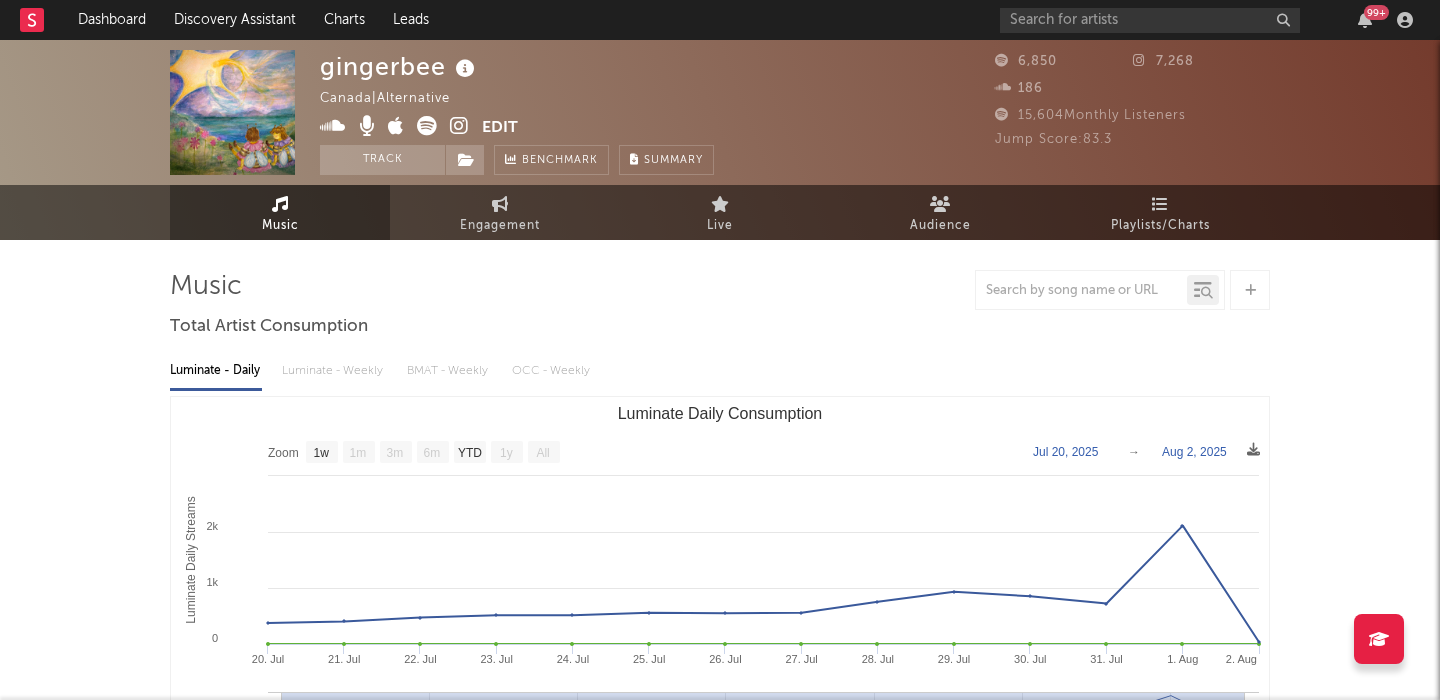 select on "1w" 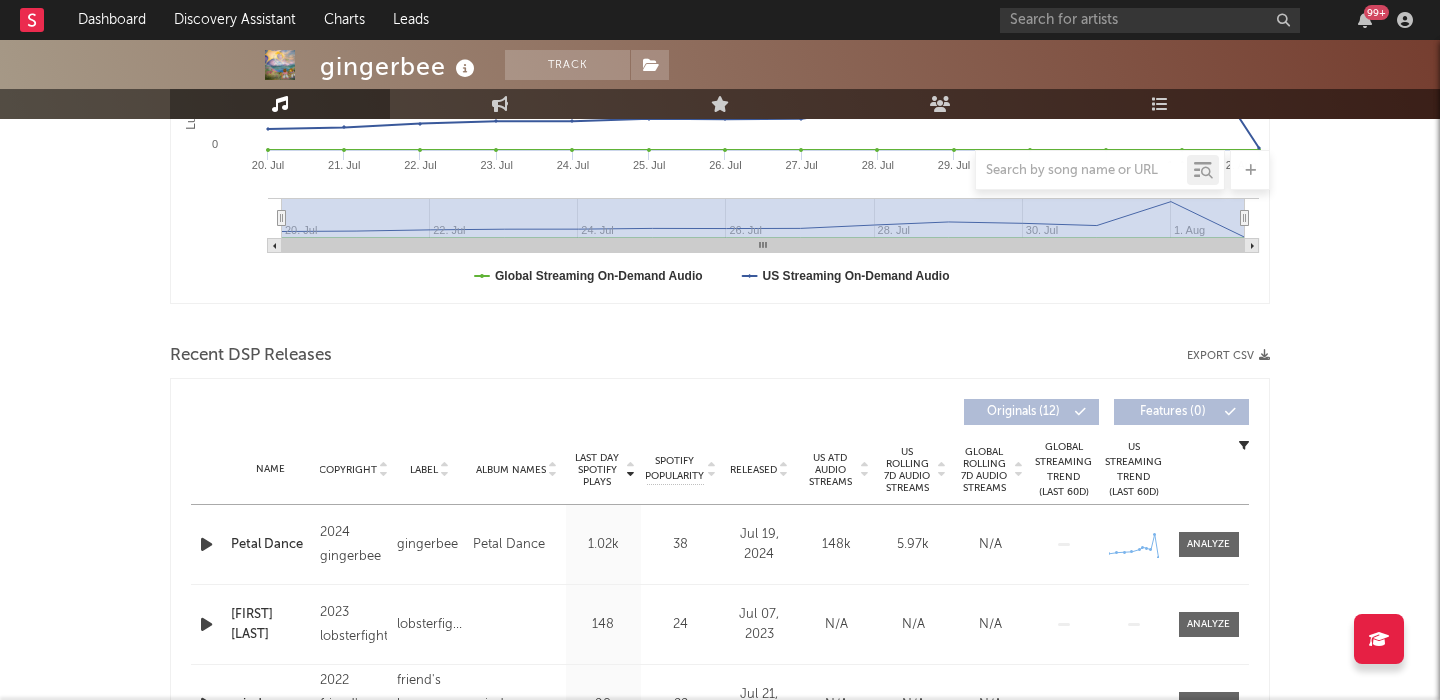 scroll, scrollTop: 498, scrollLeft: 0, axis: vertical 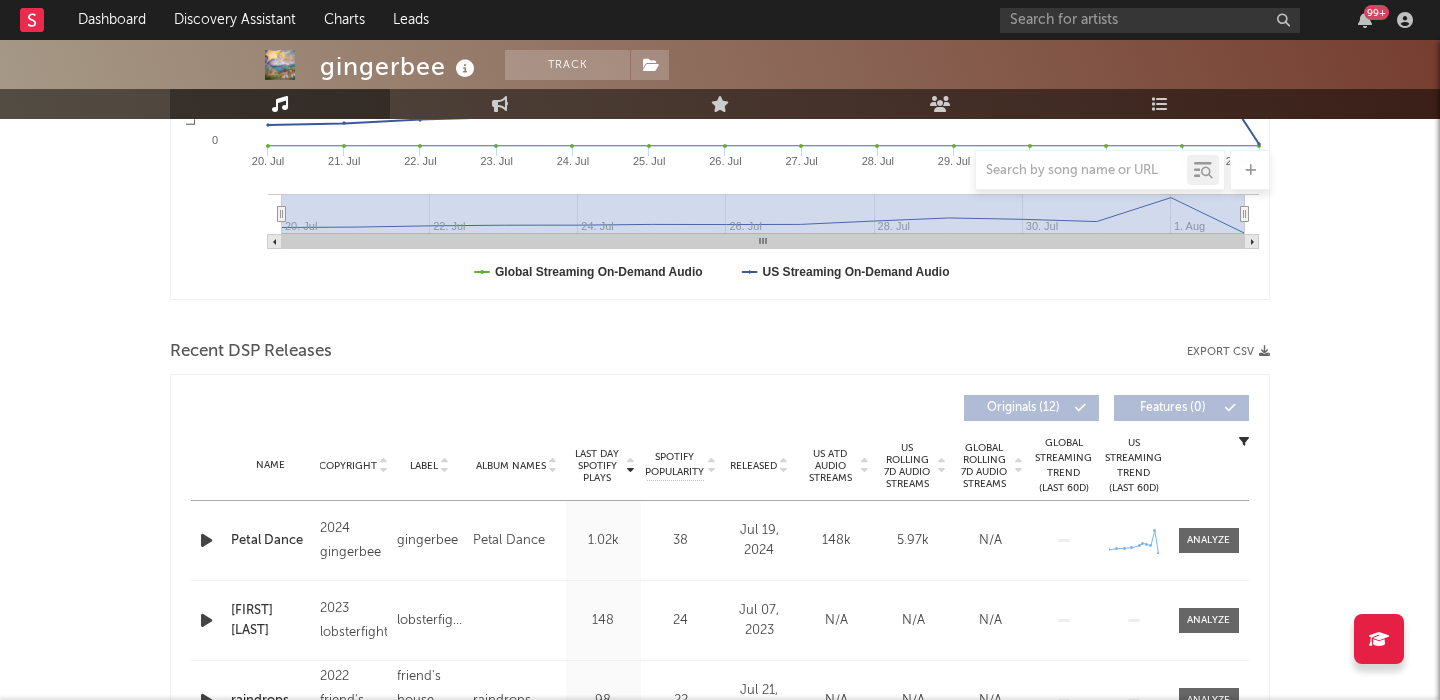 click on "Released" at bounding box center [753, 466] 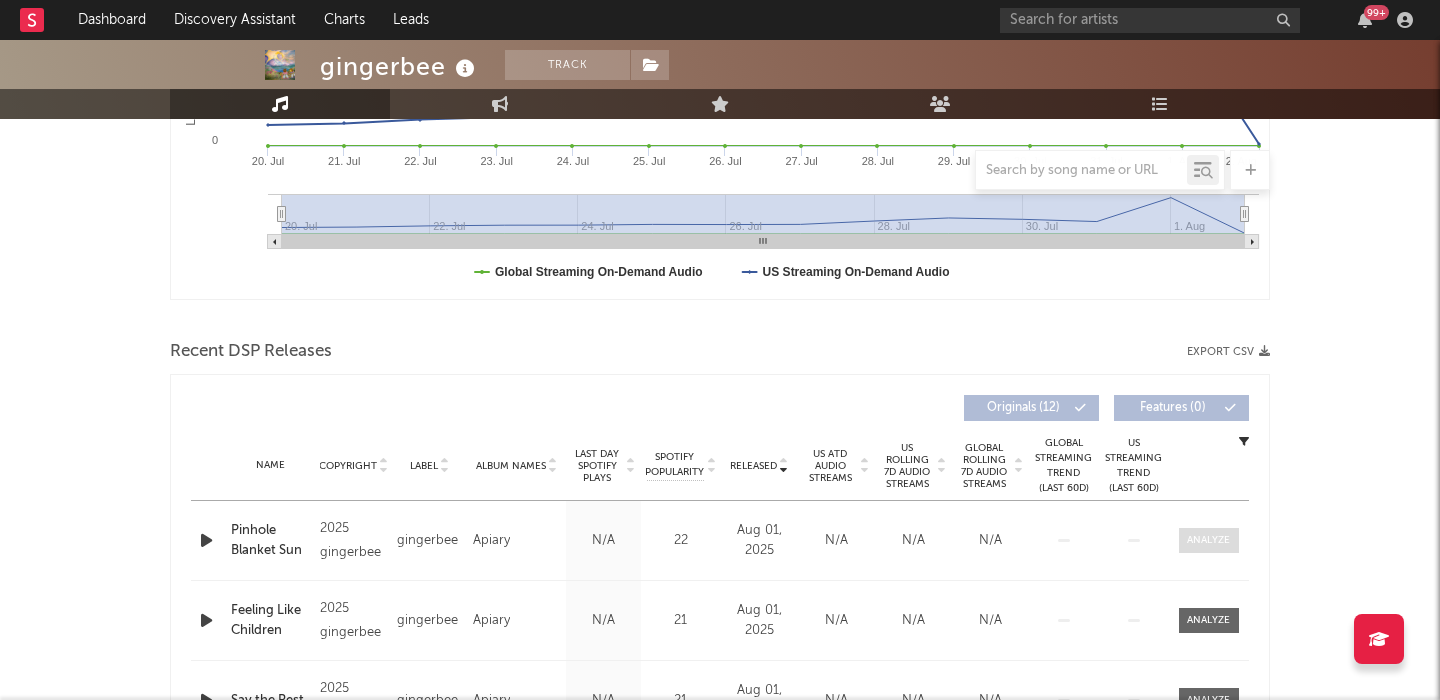 click at bounding box center (1208, 540) 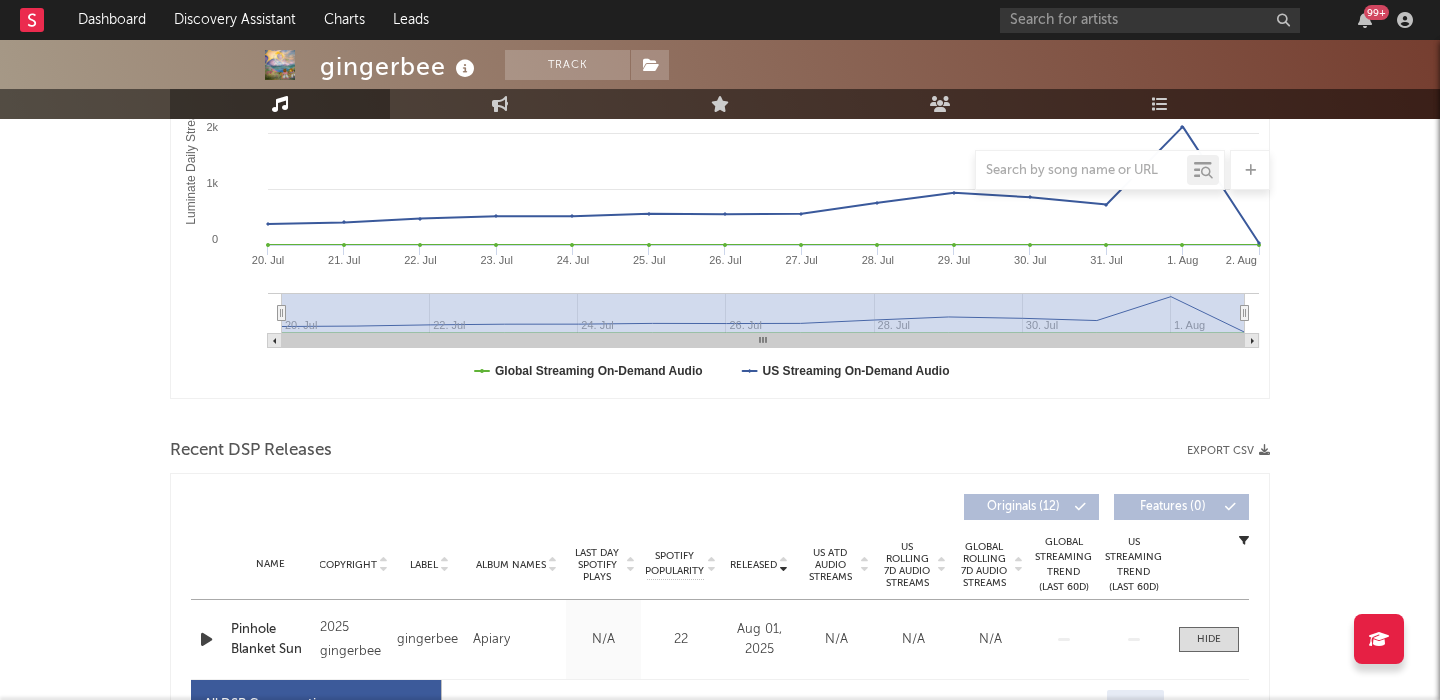 scroll, scrollTop: 0, scrollLeft: 0, axis: both 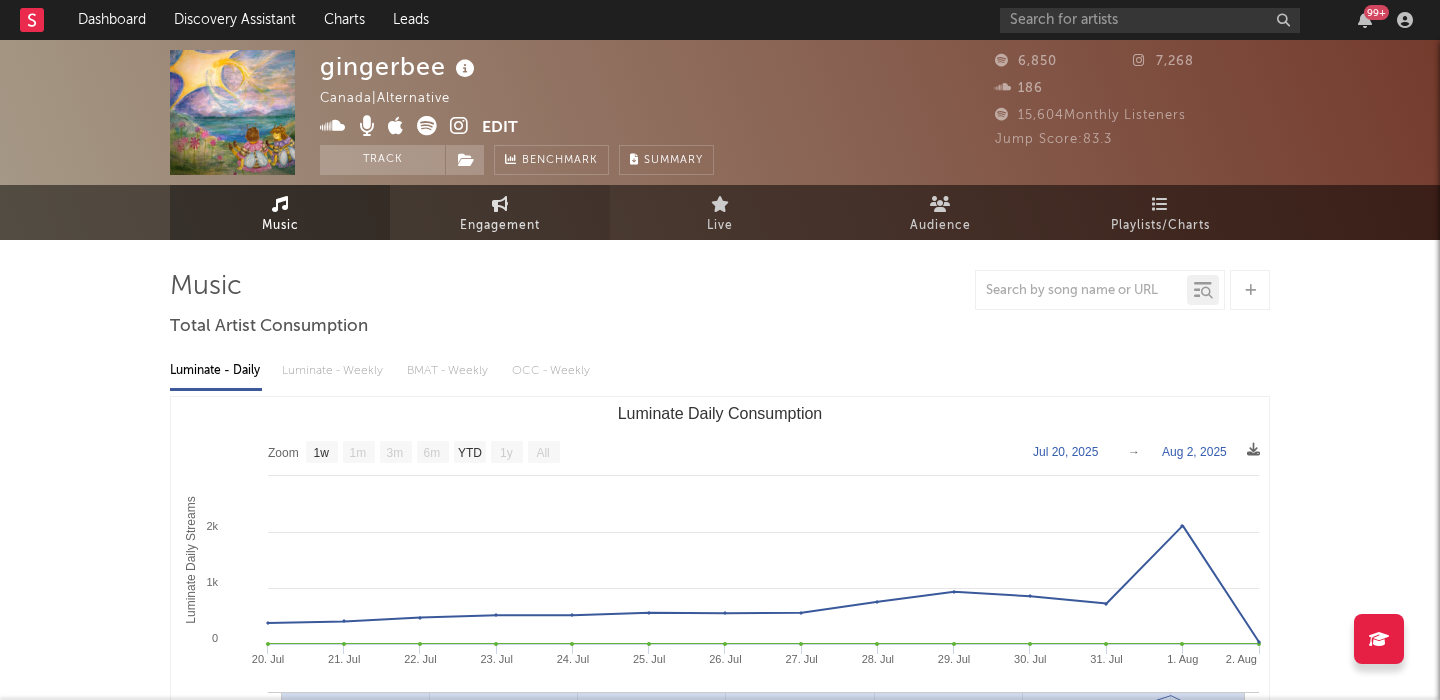 click on "Engagement" at bounding box center (500, 212) 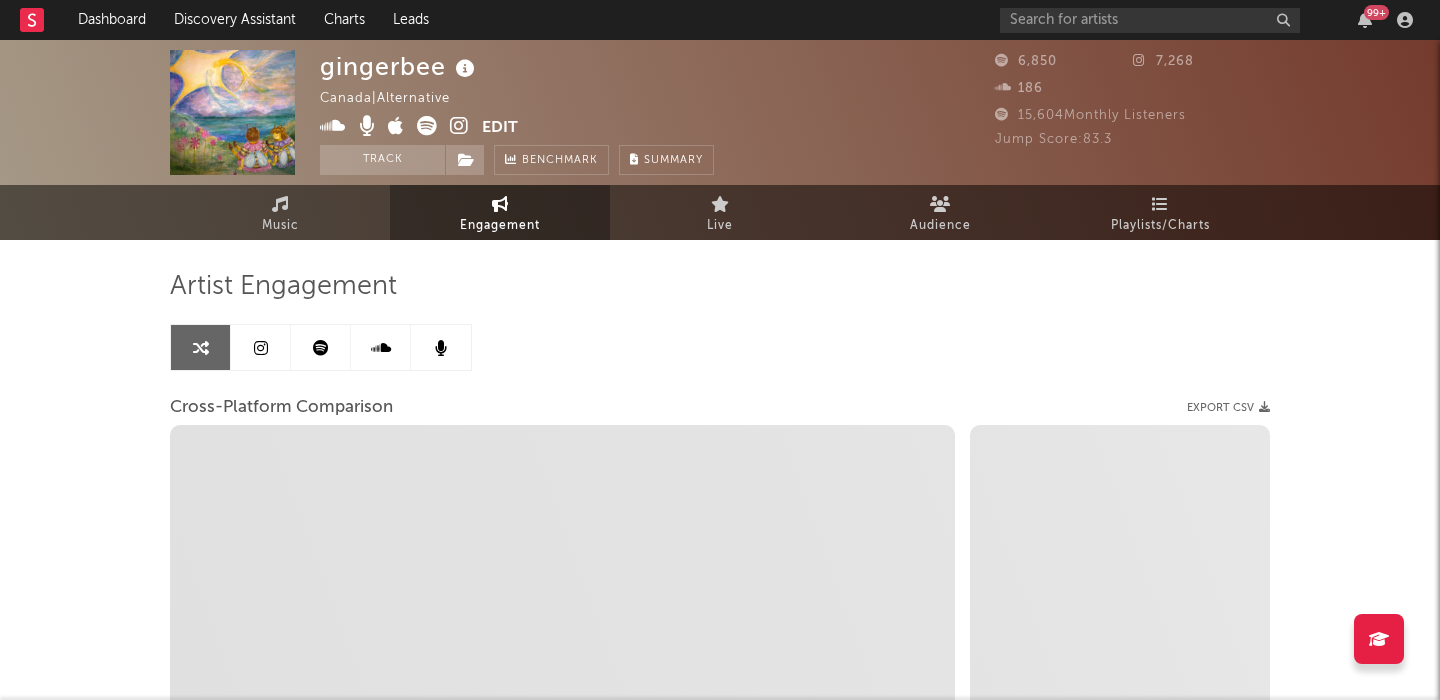 select on "1w" 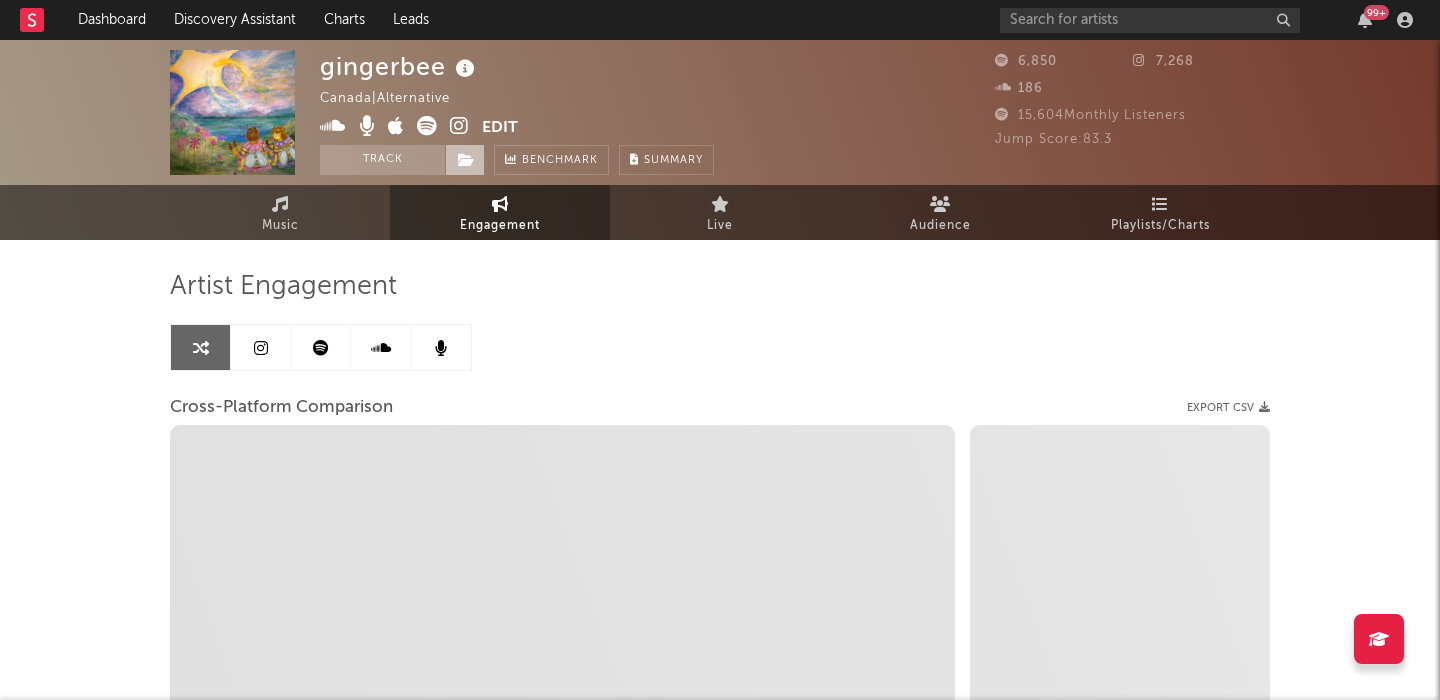 click at bounding box center (466, 160) 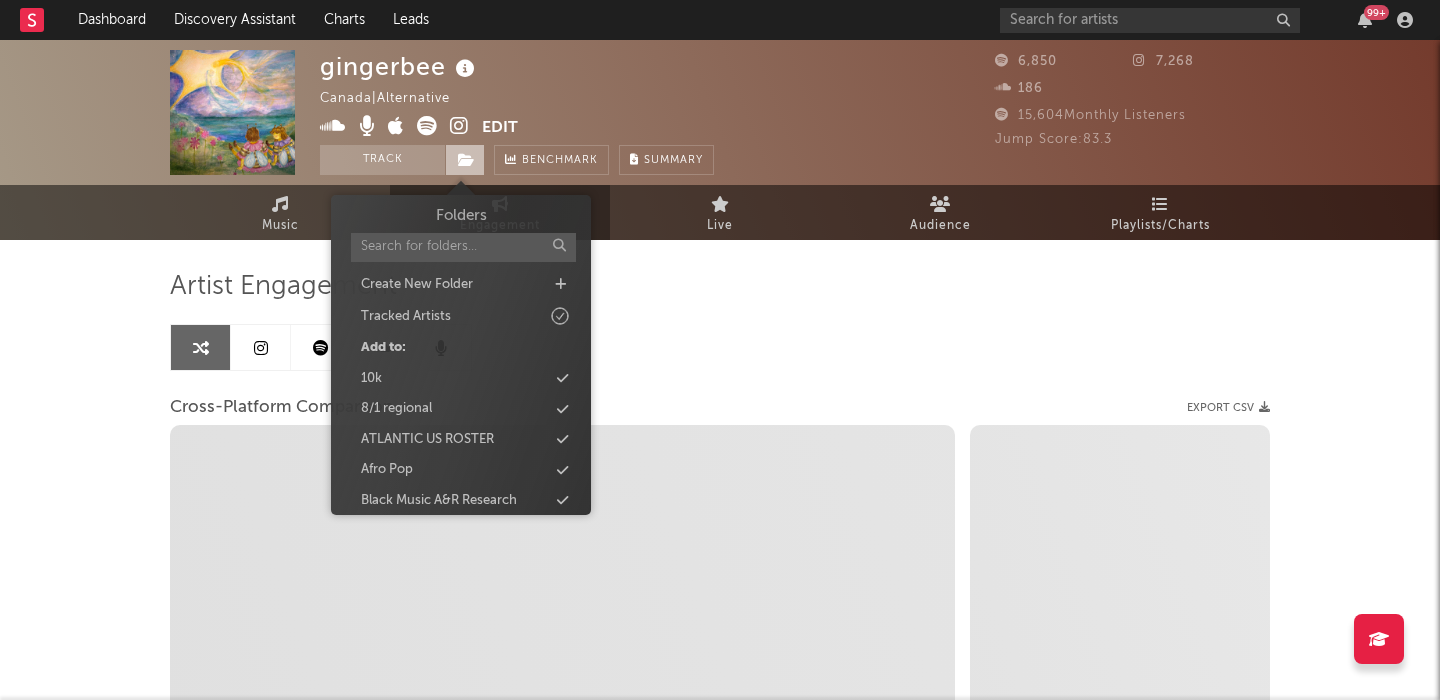 select on "1m" 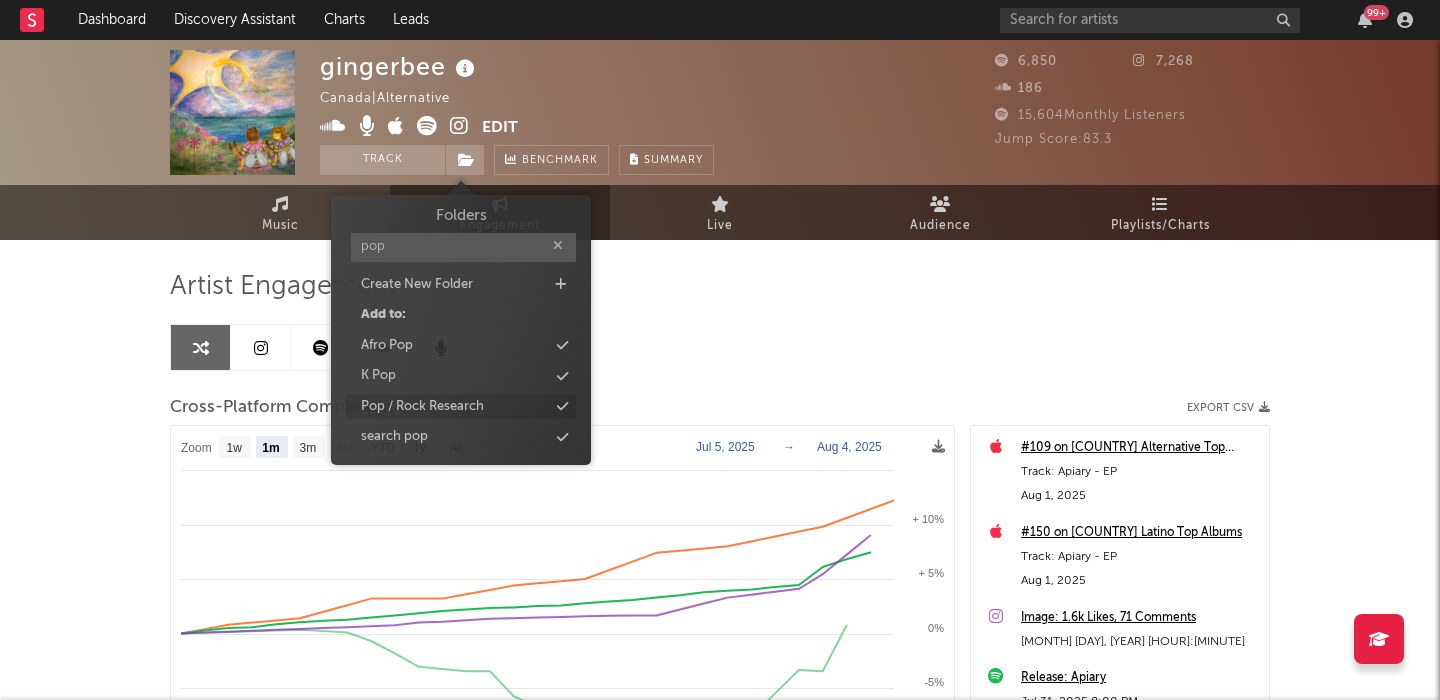 type on "pop" 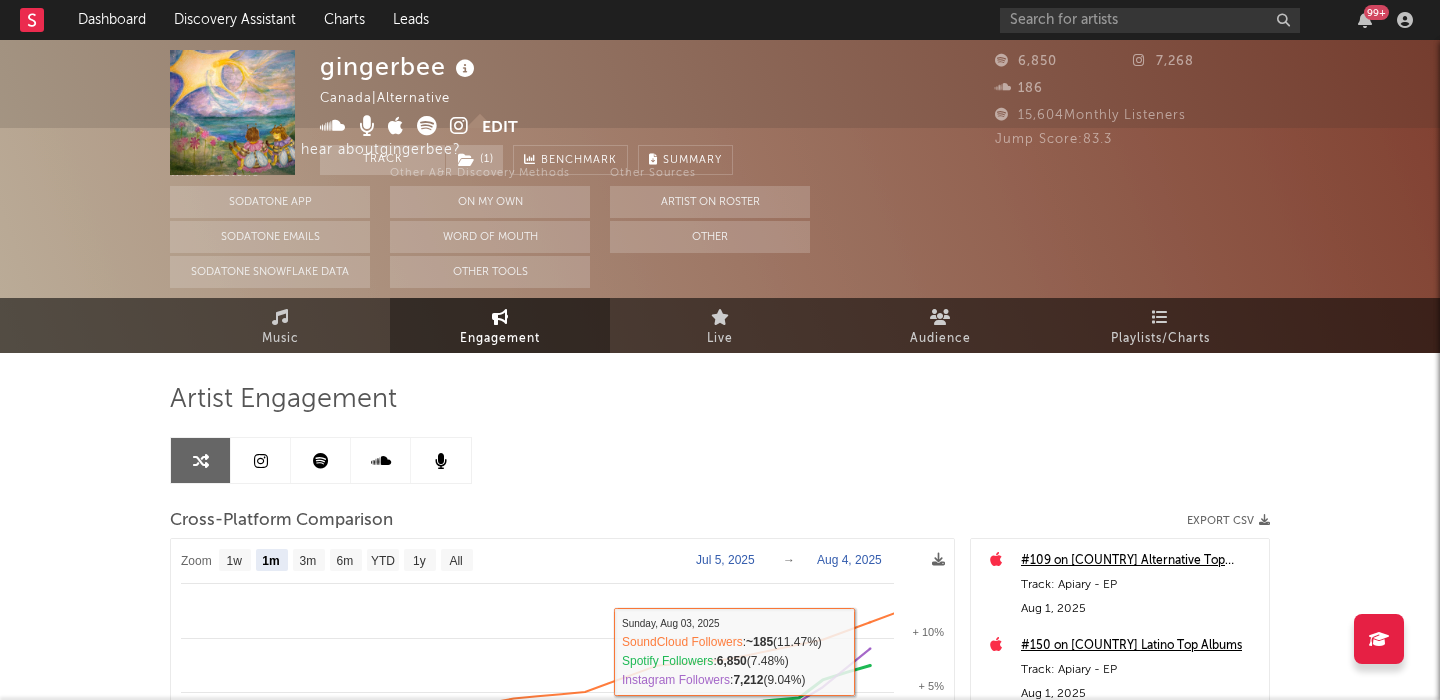scroll, scrollTop: 0, scrollLeft: 0, axis: both 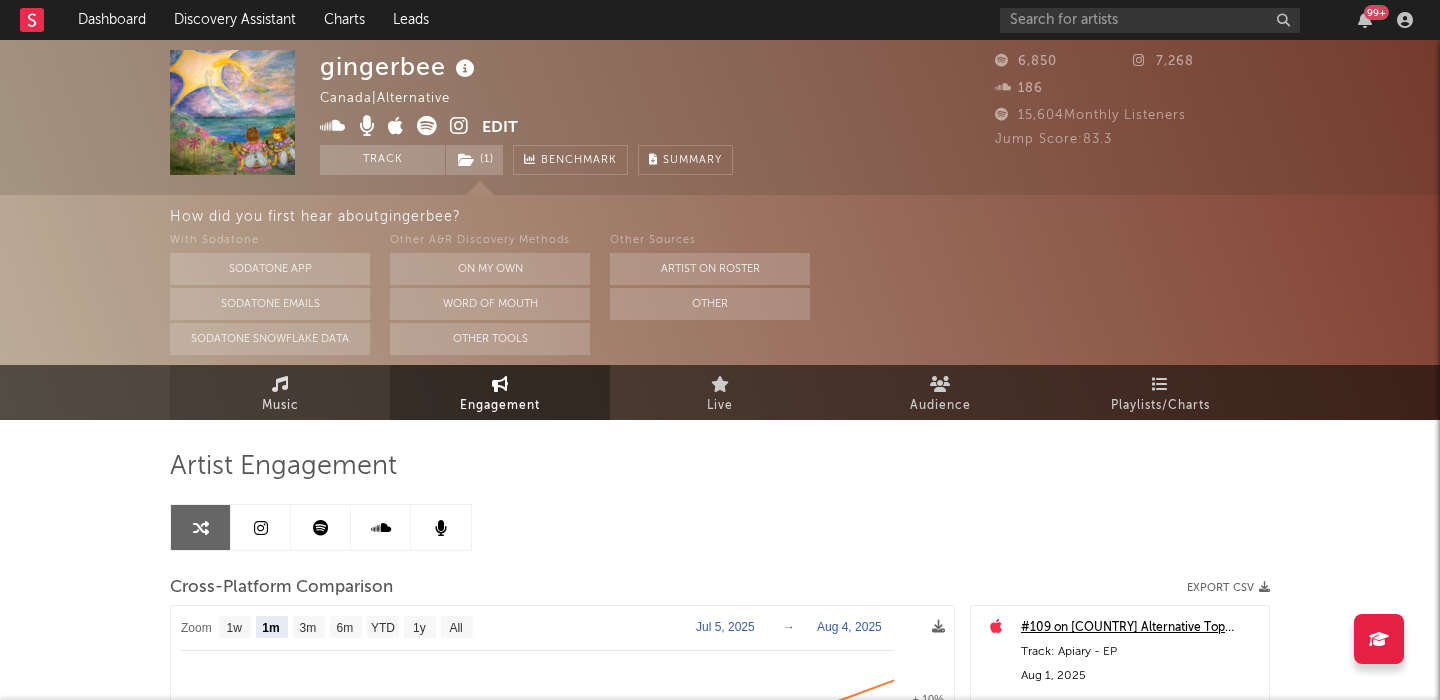 click on "Music" at bounding box center (280, 392) 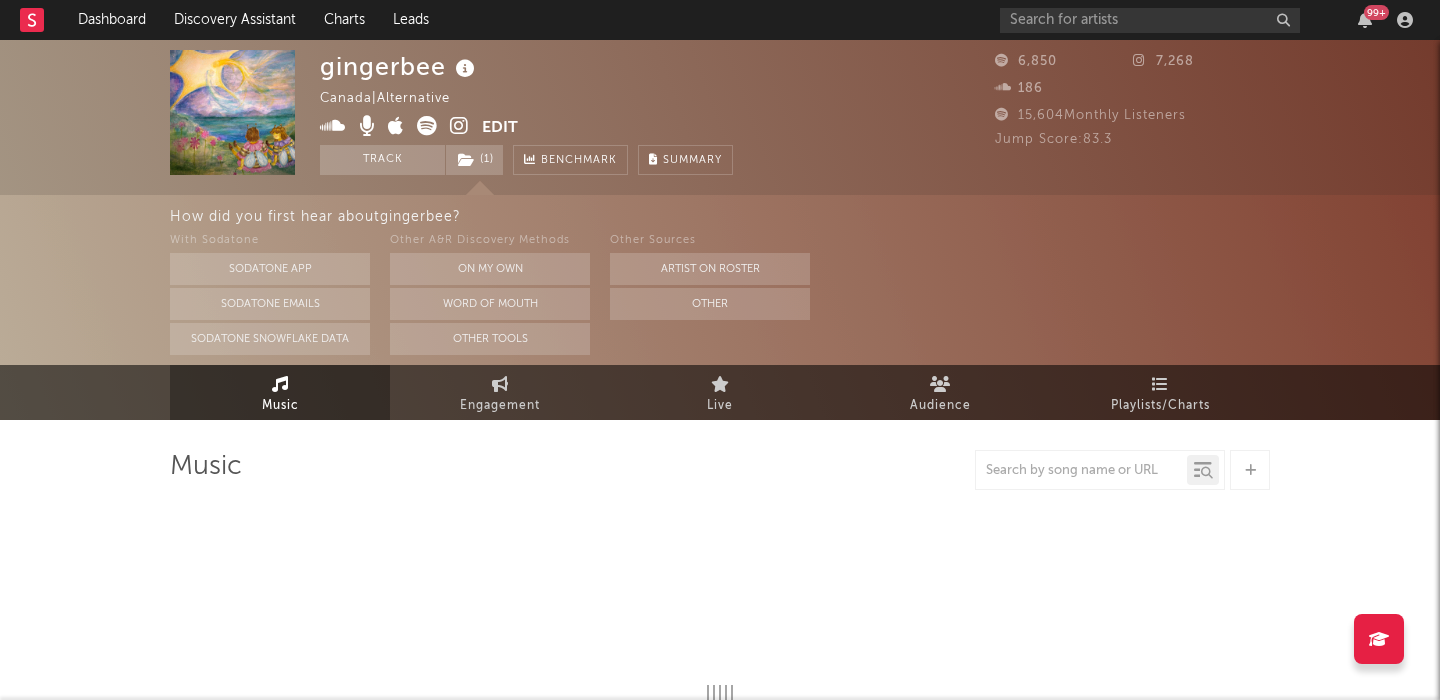 select on "1w" 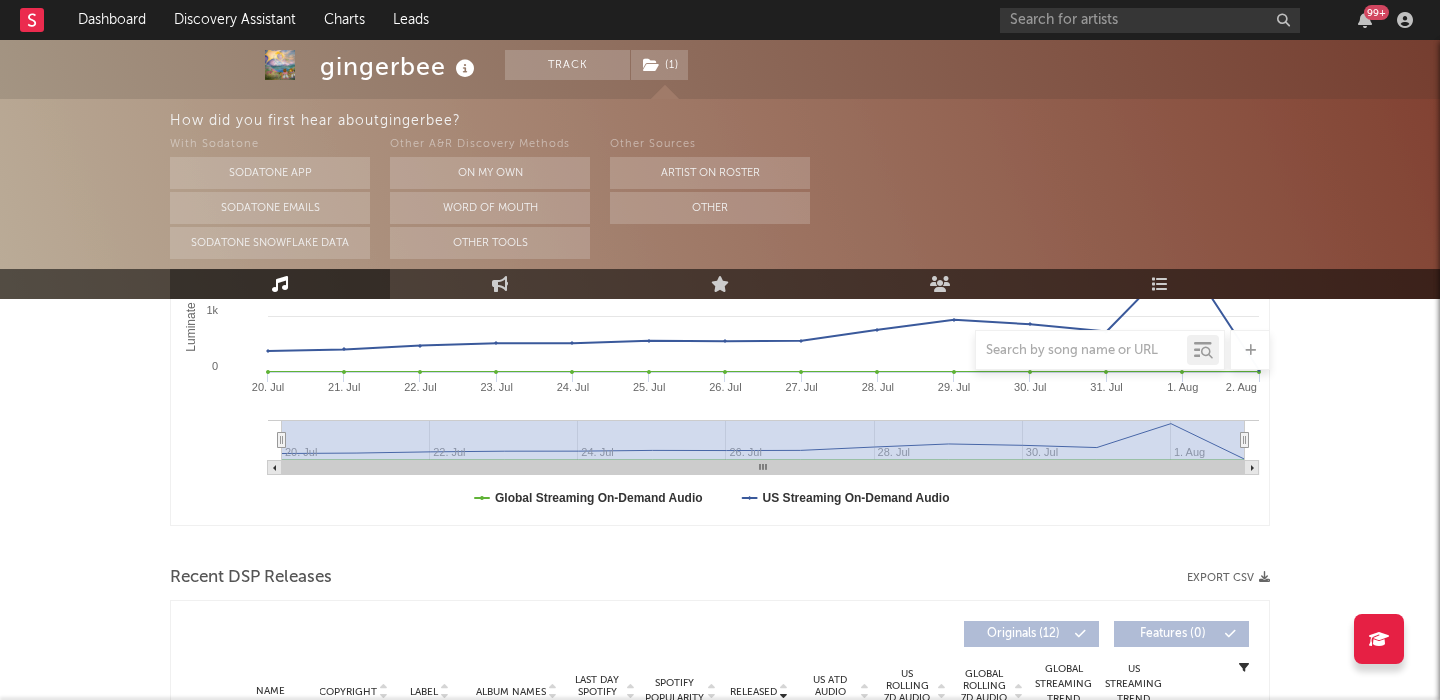 scroll, scrollTop: 599, scrollLeft: 0, axis: vertical 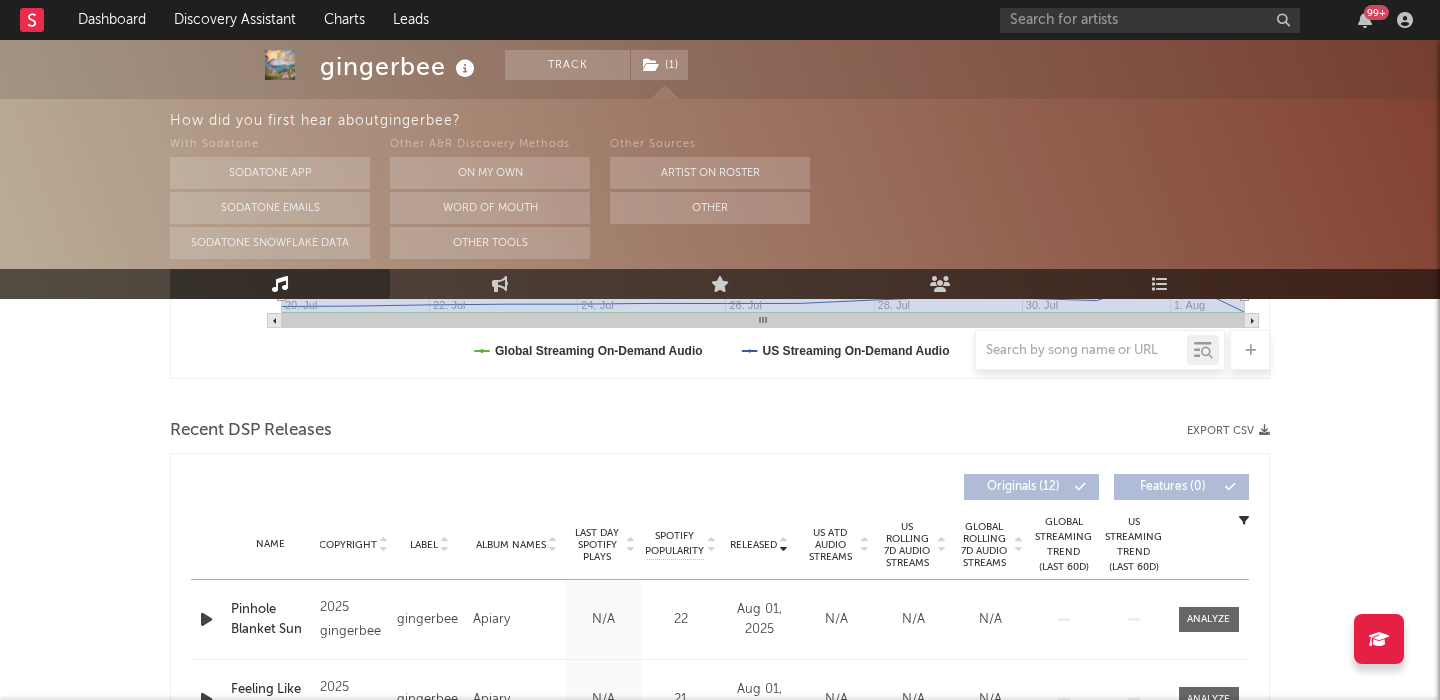 click at bounding box center (208, 619) 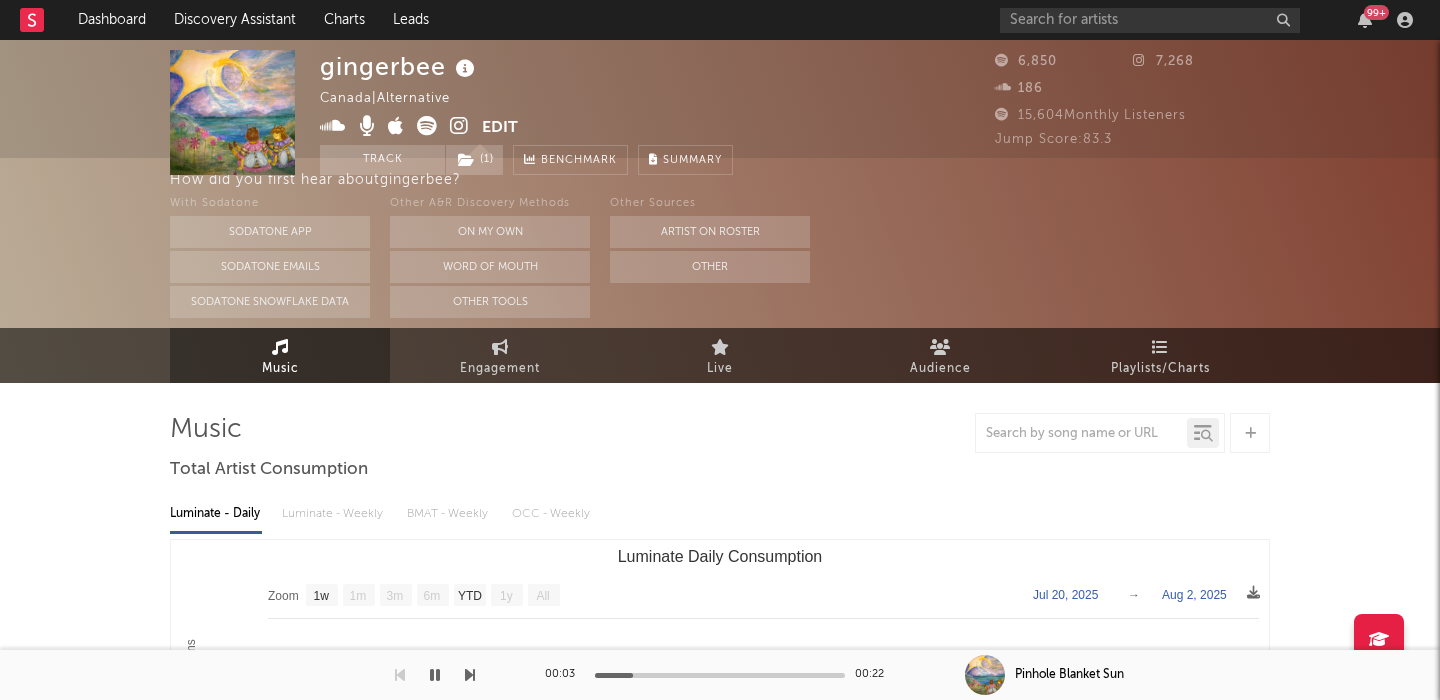 scroll, scrollTop: 0, scrollLeft: 0, axis: both 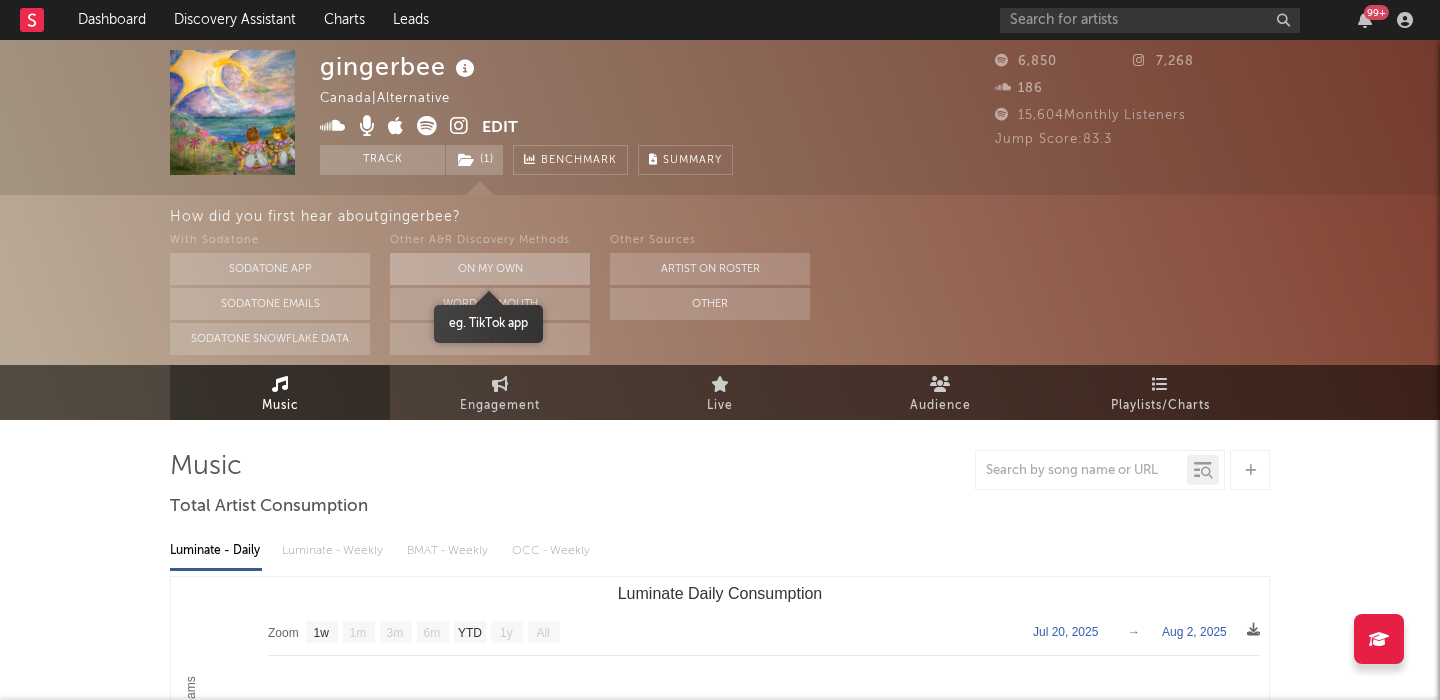 click on "On My Own" at bounding box center (490, 269) 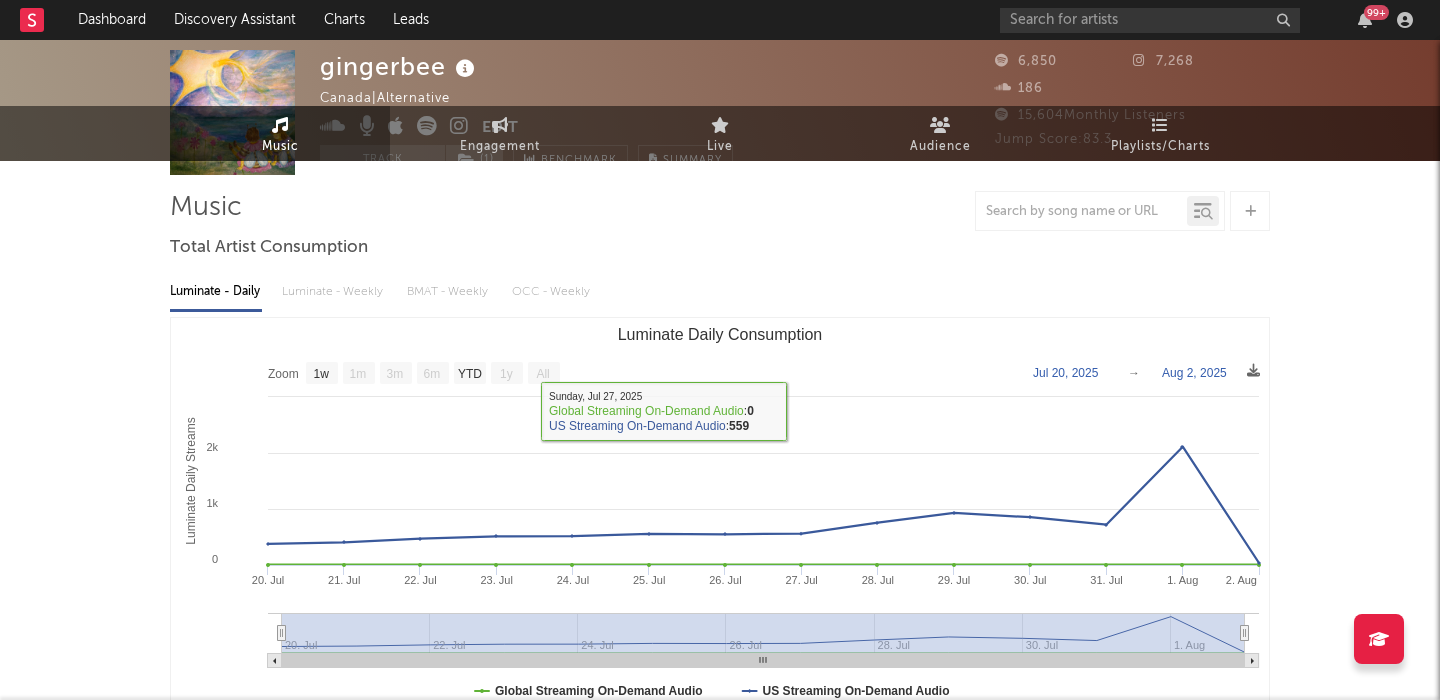 scroll, scrollTop: 0, scrollLeft: 0, axis: both 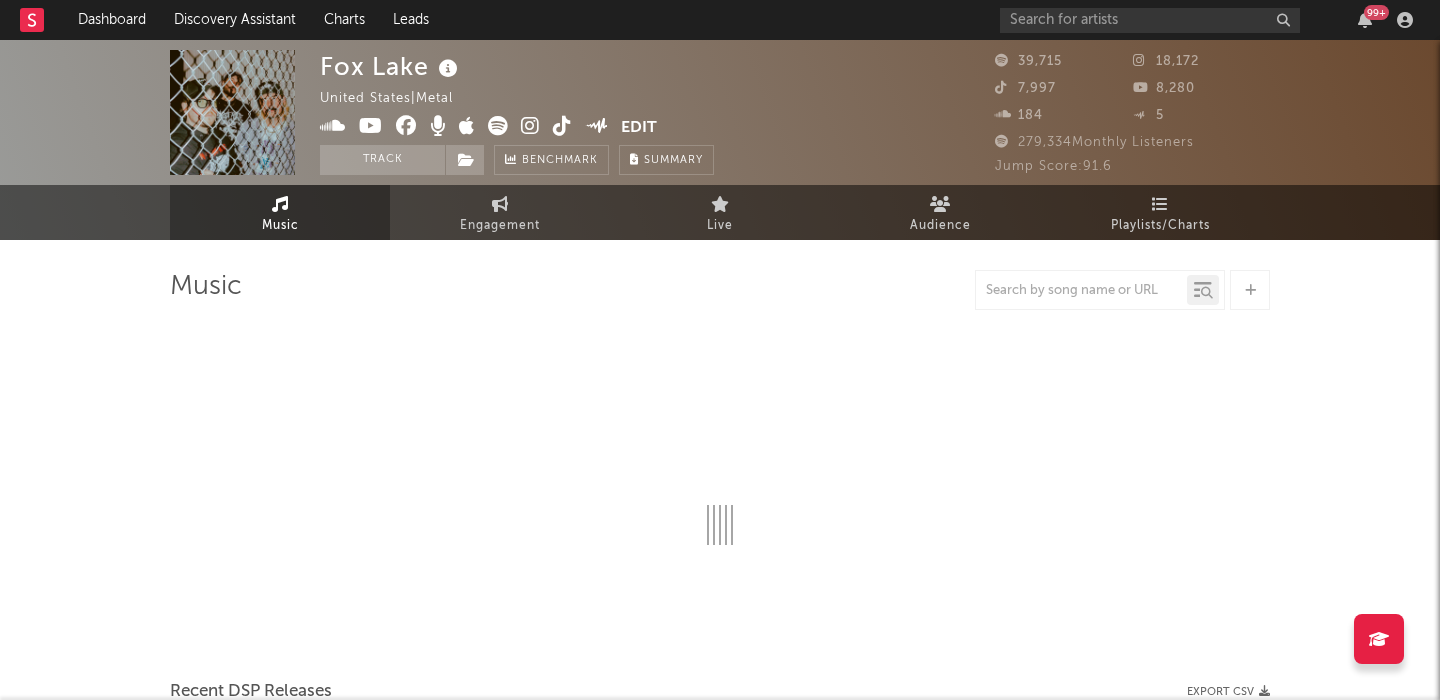 select on "6m" 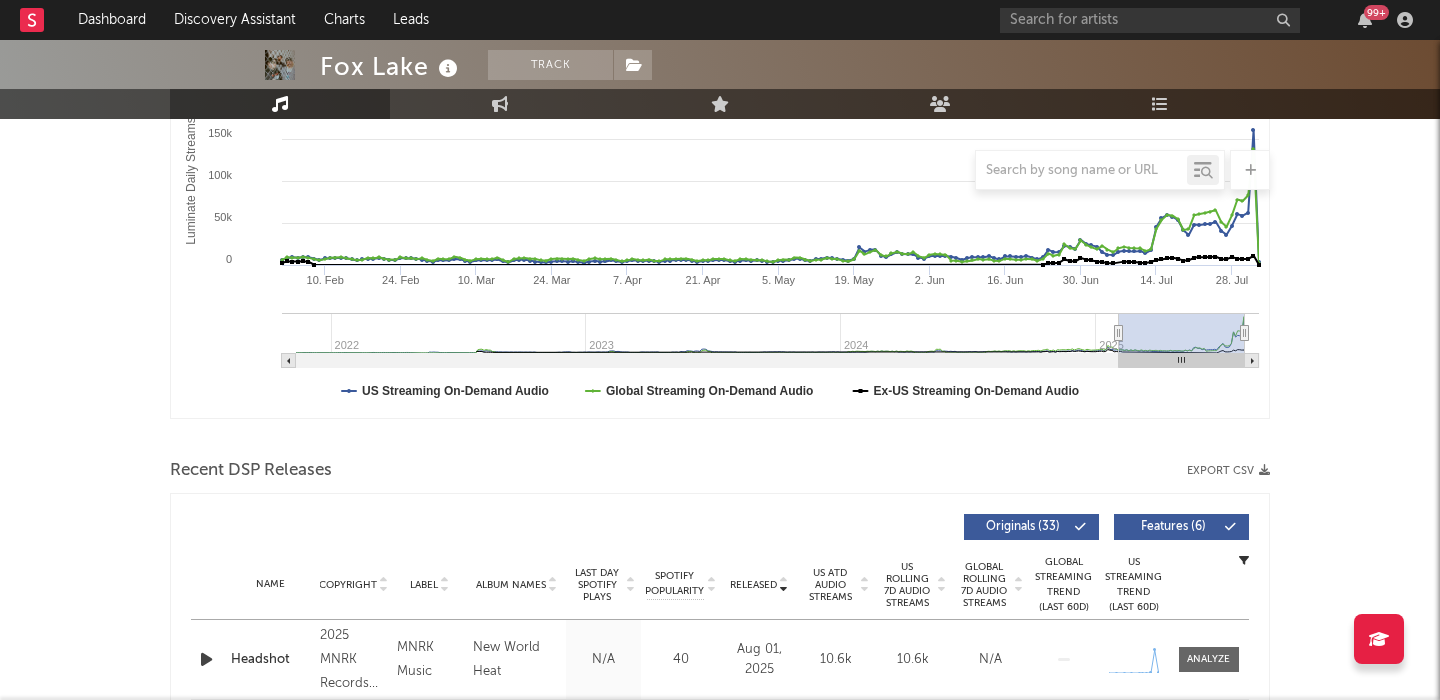 scroll, scrollTop: 616, scrollLeft: 0, axis: vertical 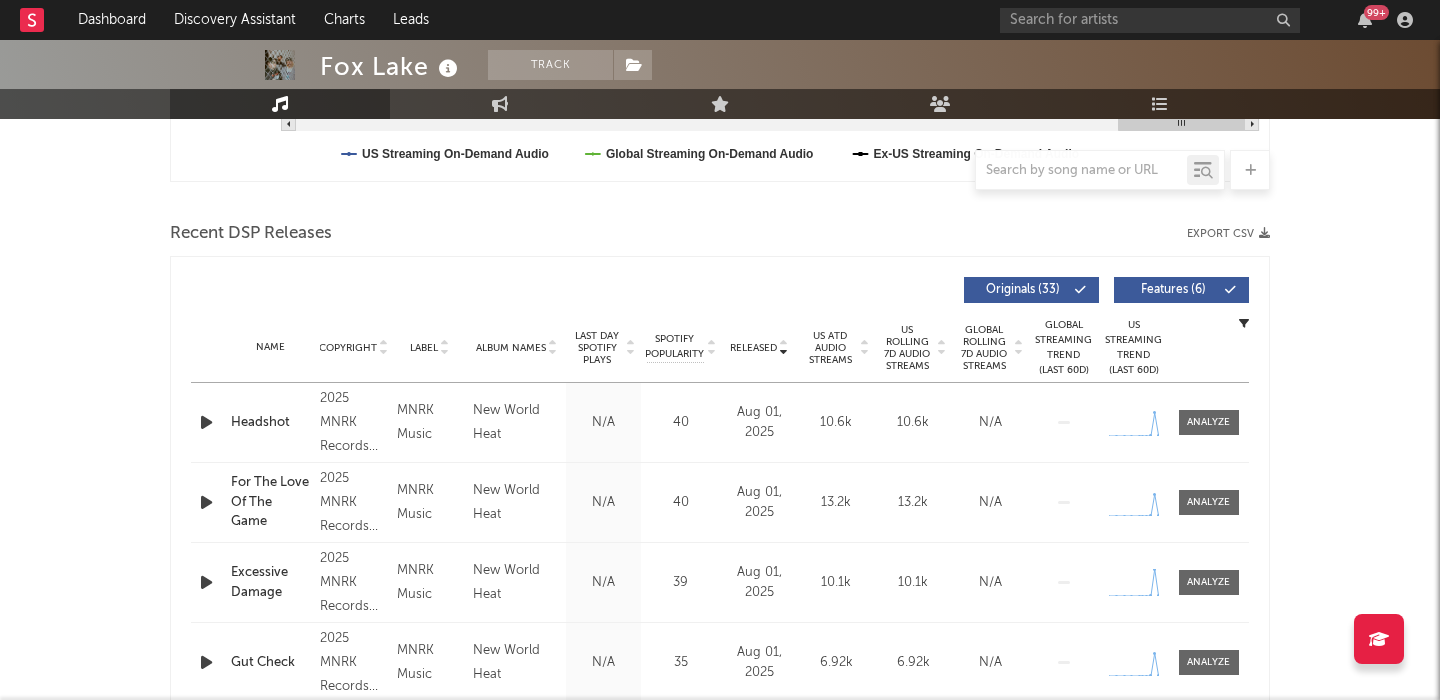 click on "Features   ( 6 )" at bounding box center (1173, 290) 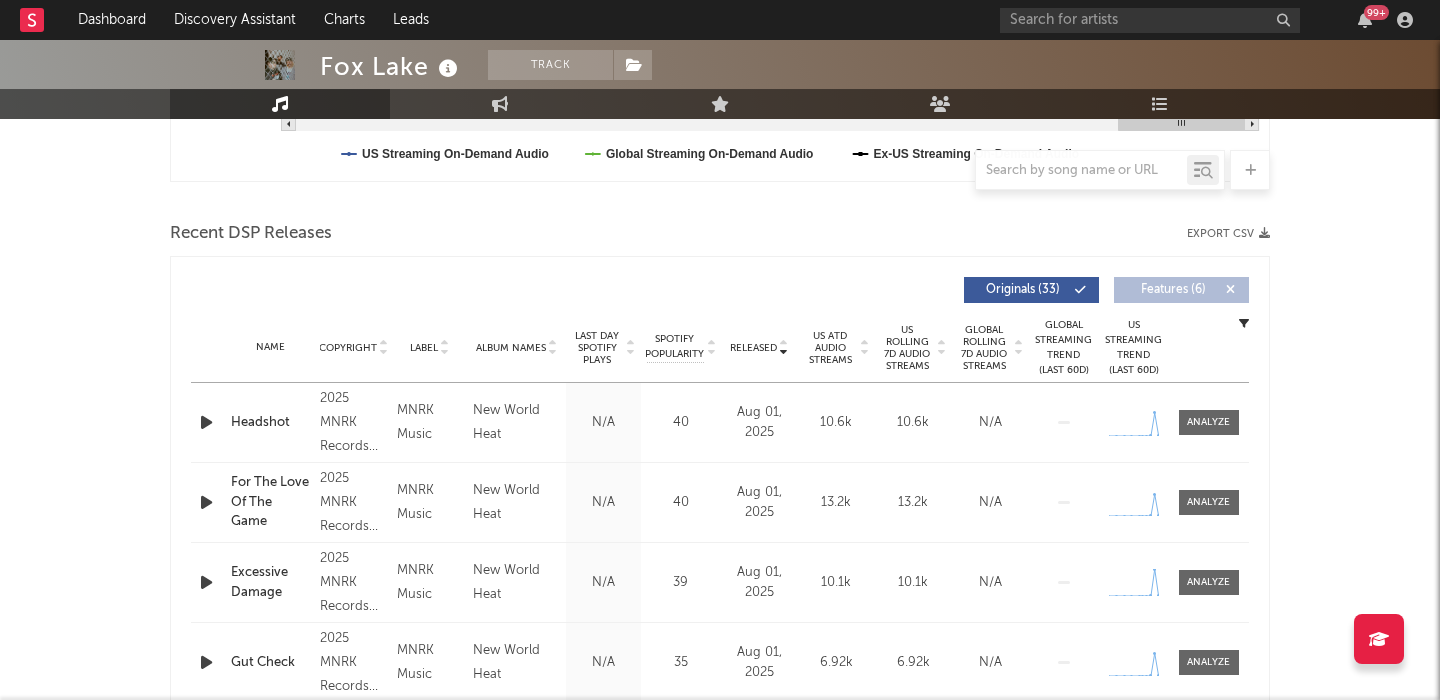 click at bounding box center [206, 422] 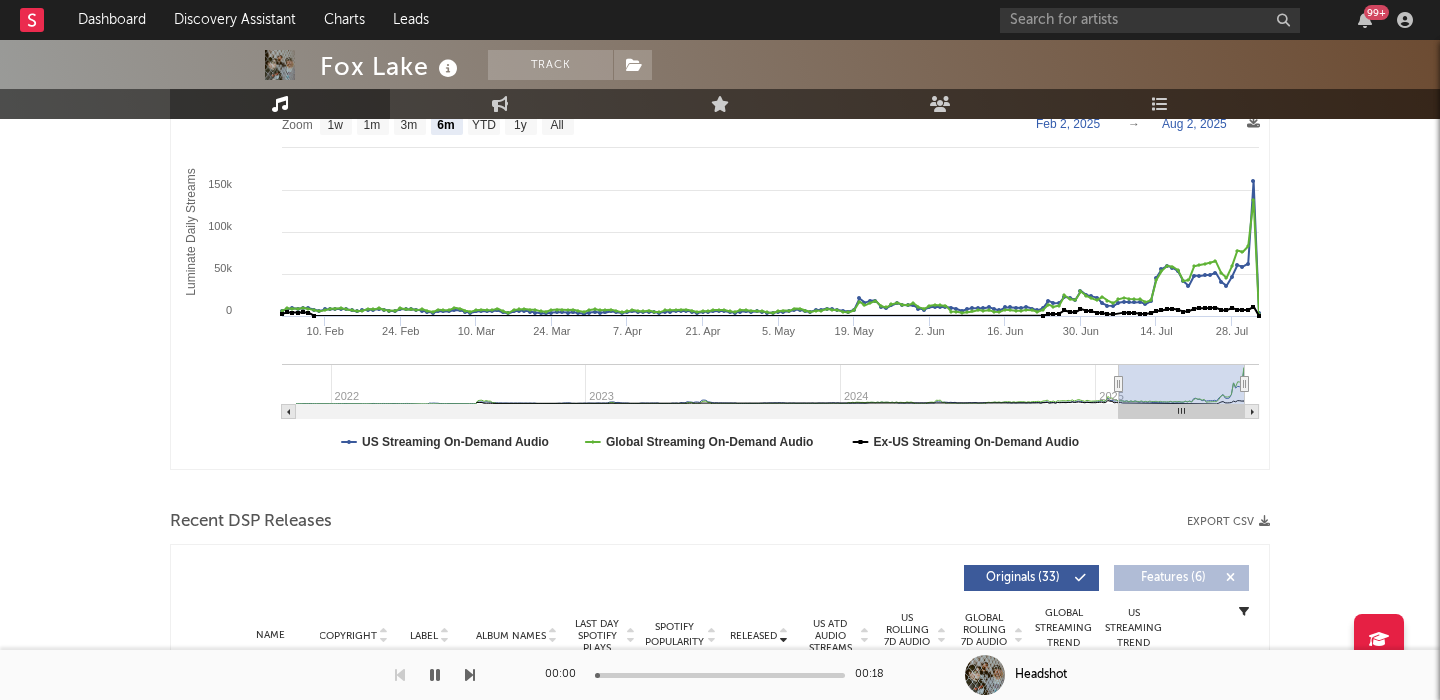 scroll, scrollTop: 0, scrollLeft: 0, axis: both 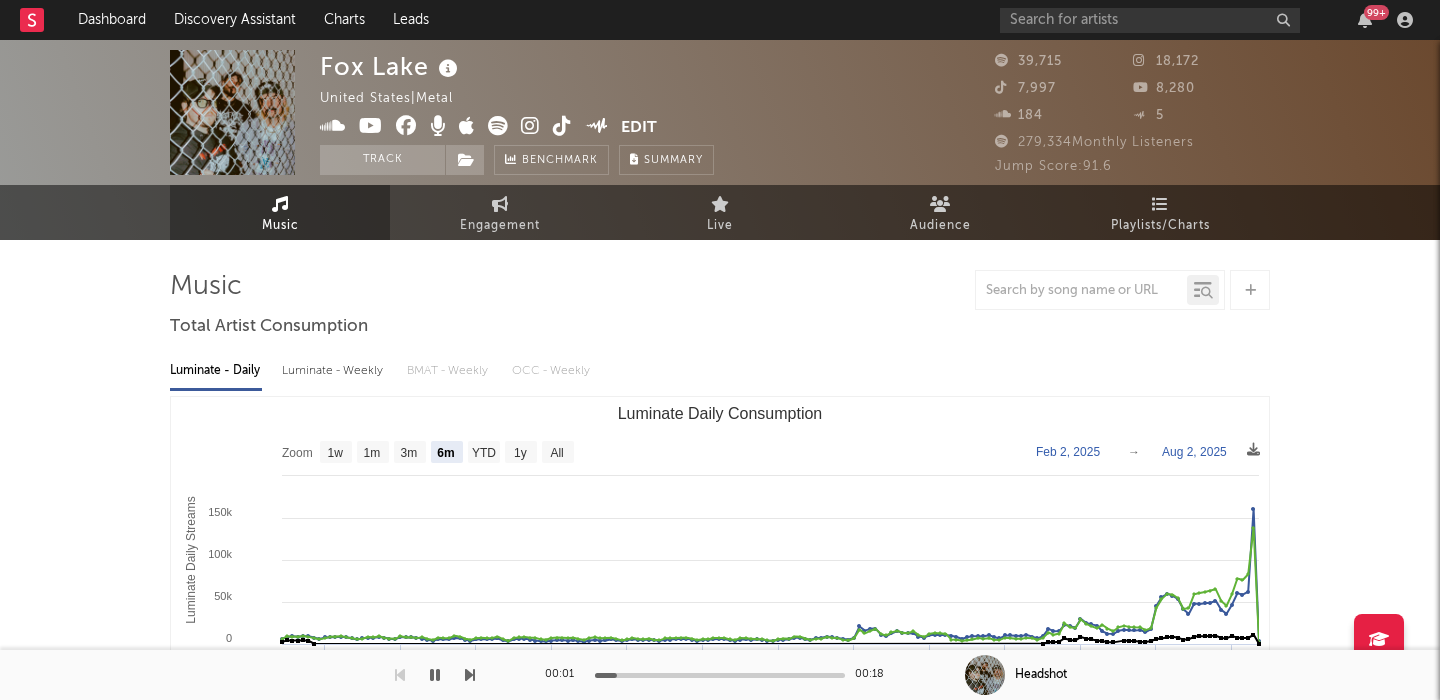 click on "Luminate - Weekly" at bounding box center [334, 371] 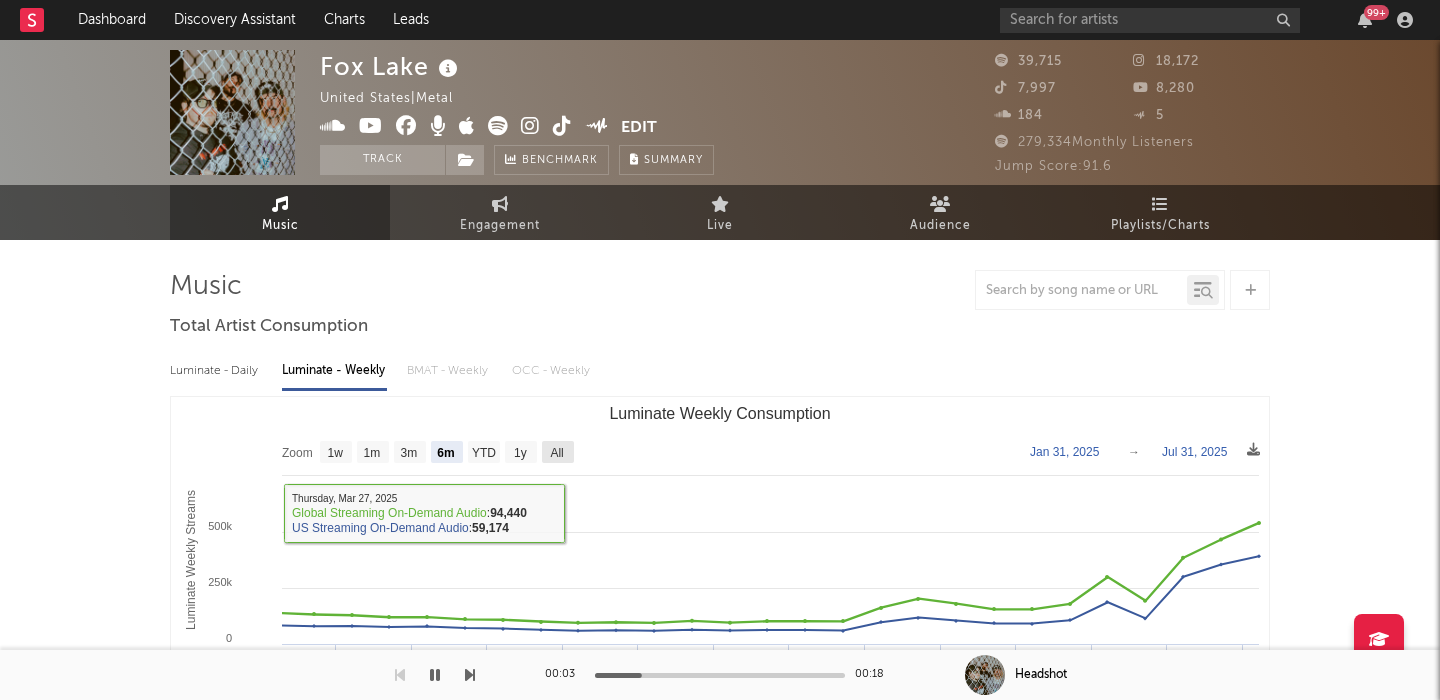 click 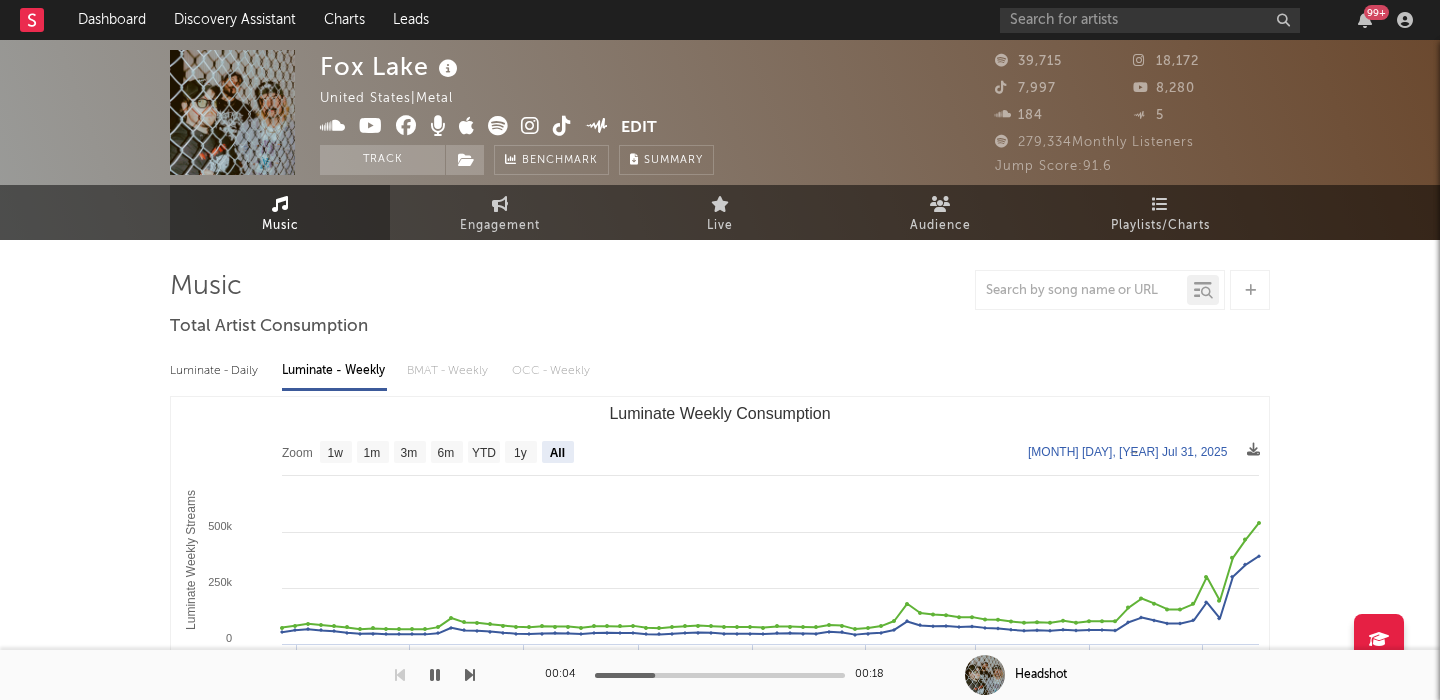 click on "Luminate - Daily" at bounding box center [216, 371] 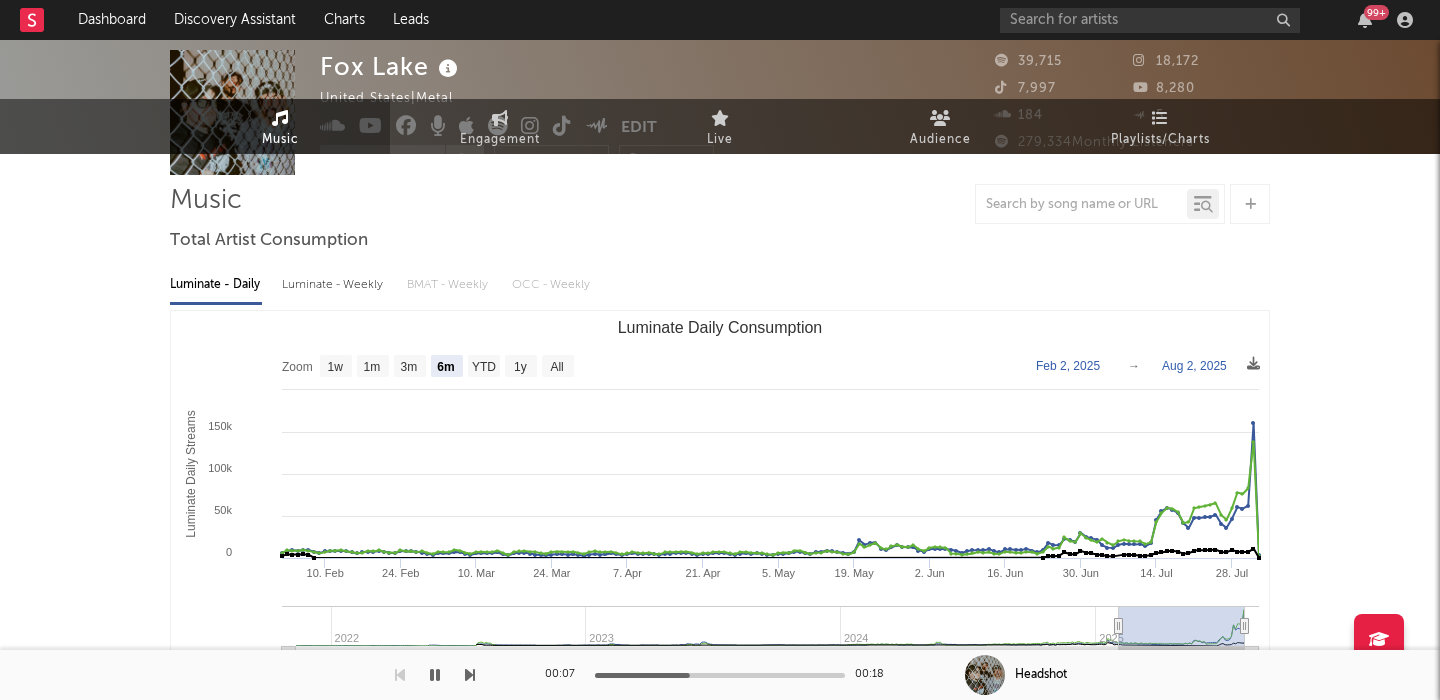 scroll, scrollTop: 0, scrollLeft: 0, axis: both 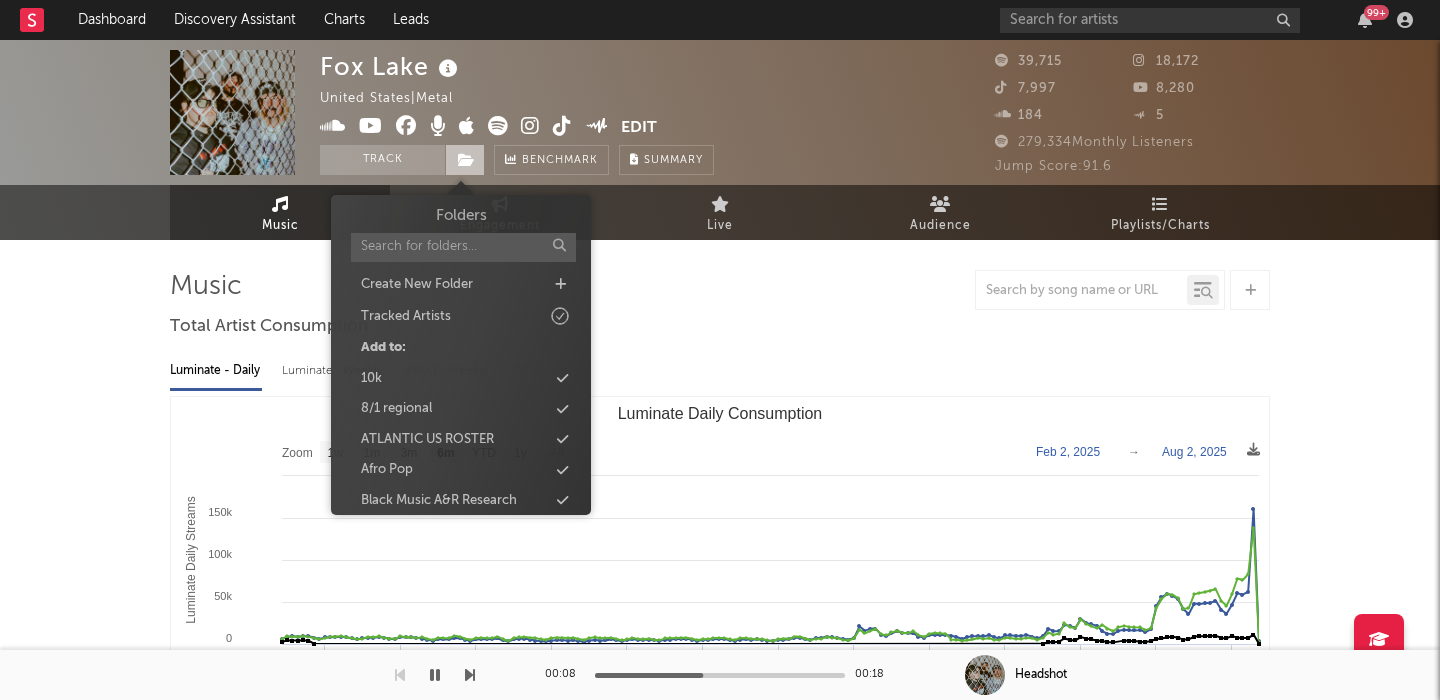 click at bounding box center (466, 160) 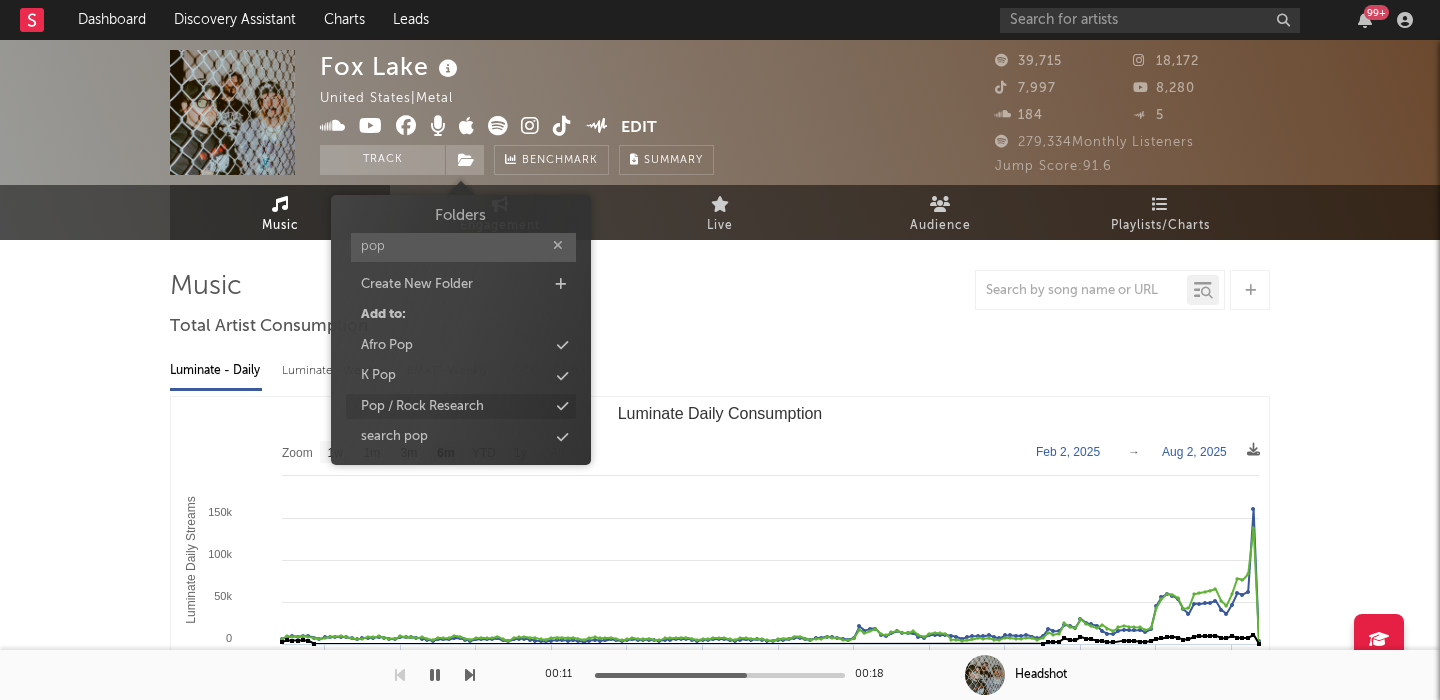 type on "pop" 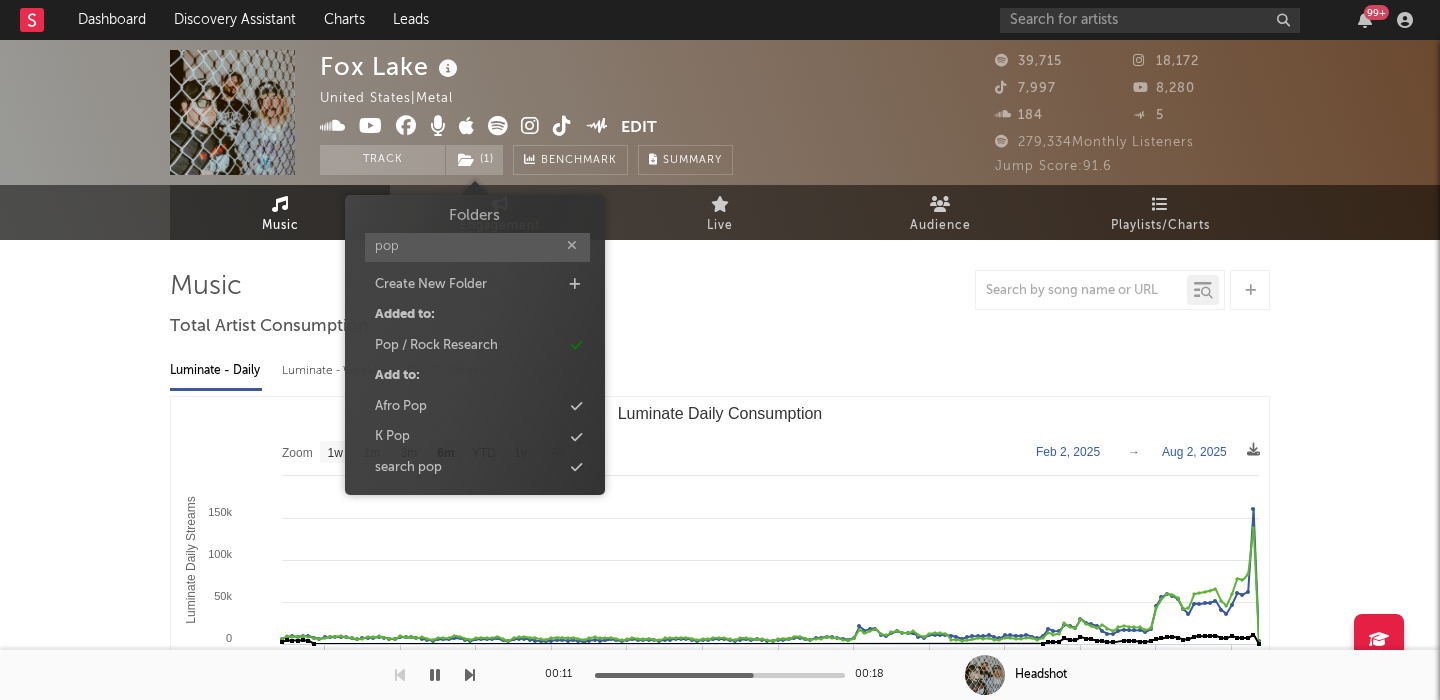 click on "Luminate - Daily Luminate - Weekly BMAT - Weekly OCC - Weekly" at bounding box center (720, 371) 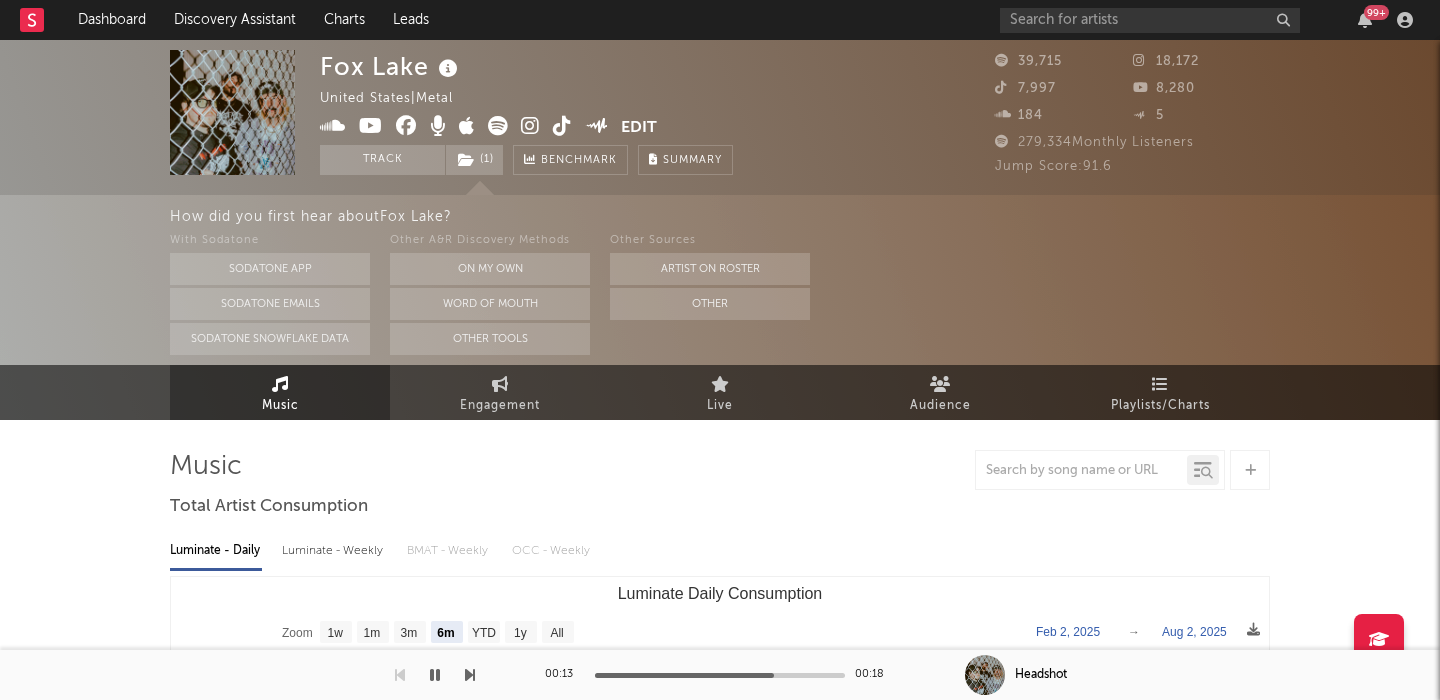 click on "Other A&R Discovery Methods" at bounding box center (490, 241) 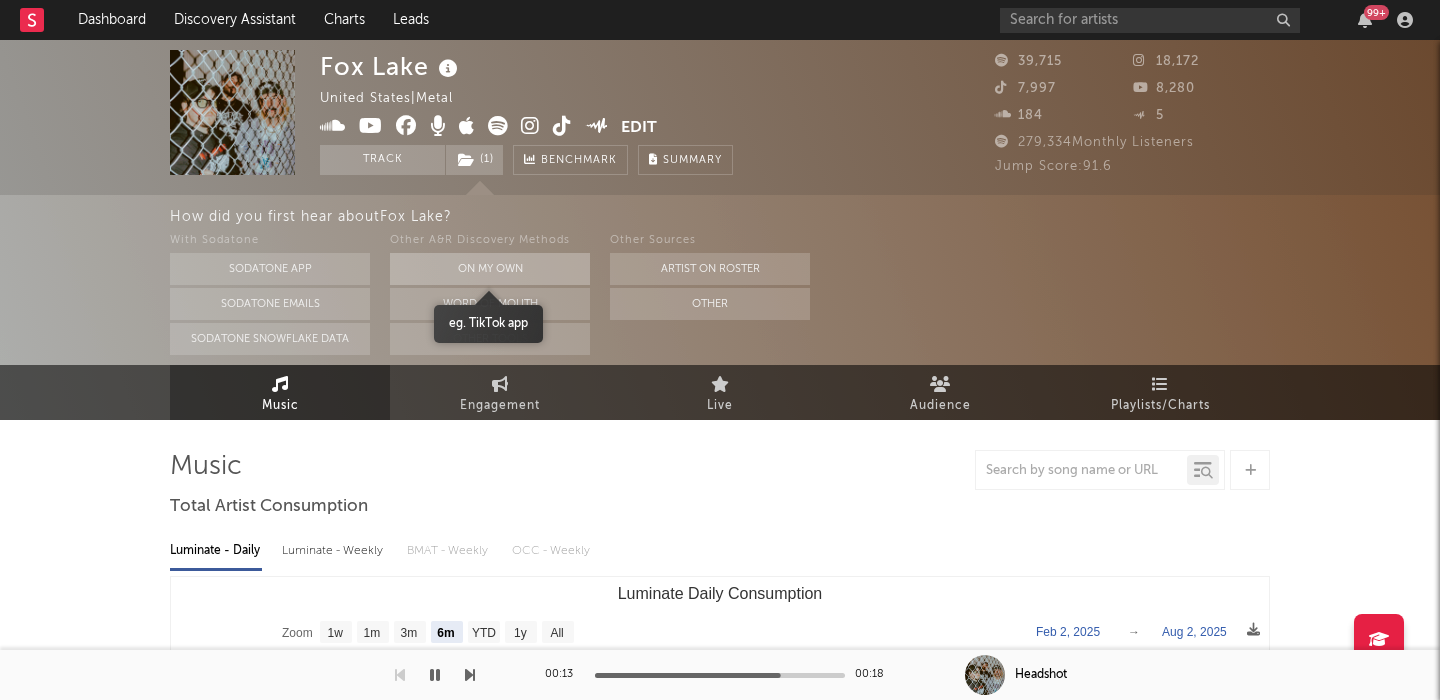 click on "On My Own" at bounding box center (490, 269) 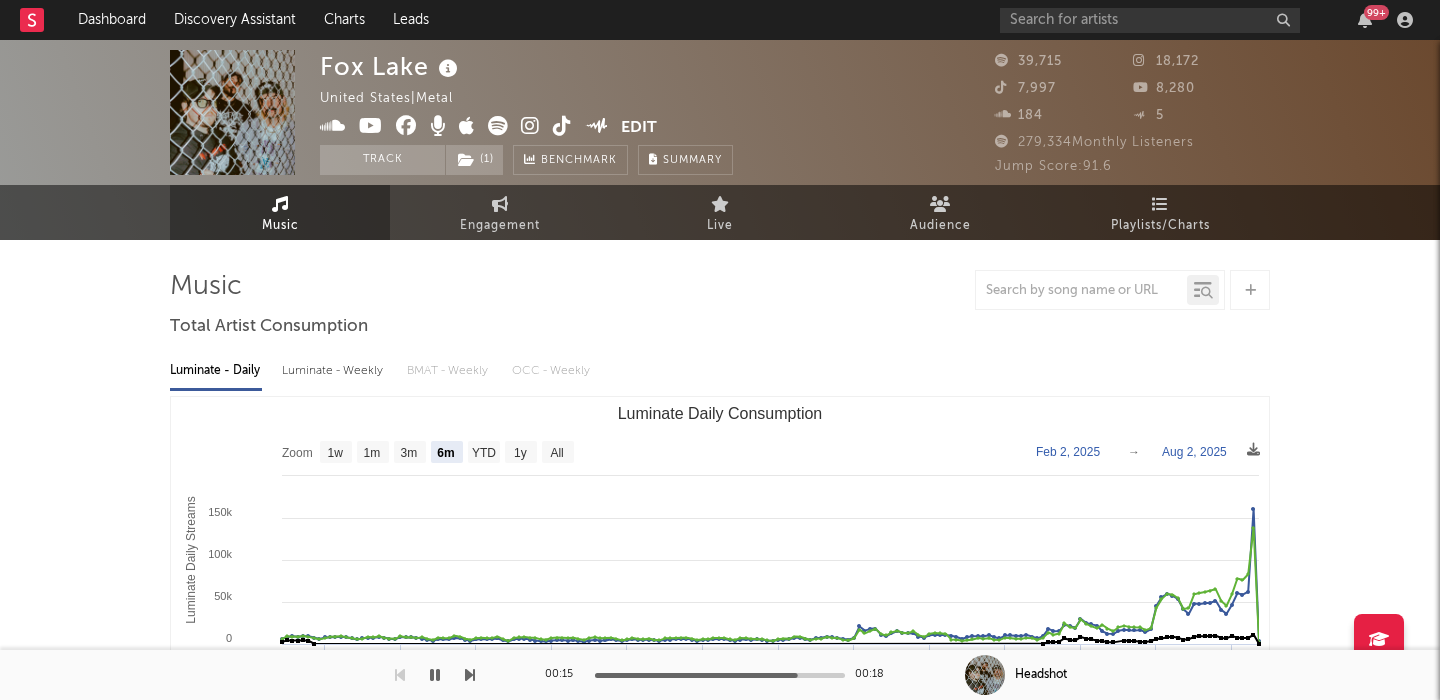click on "Fox Lake" at bounding box center (391, 66) 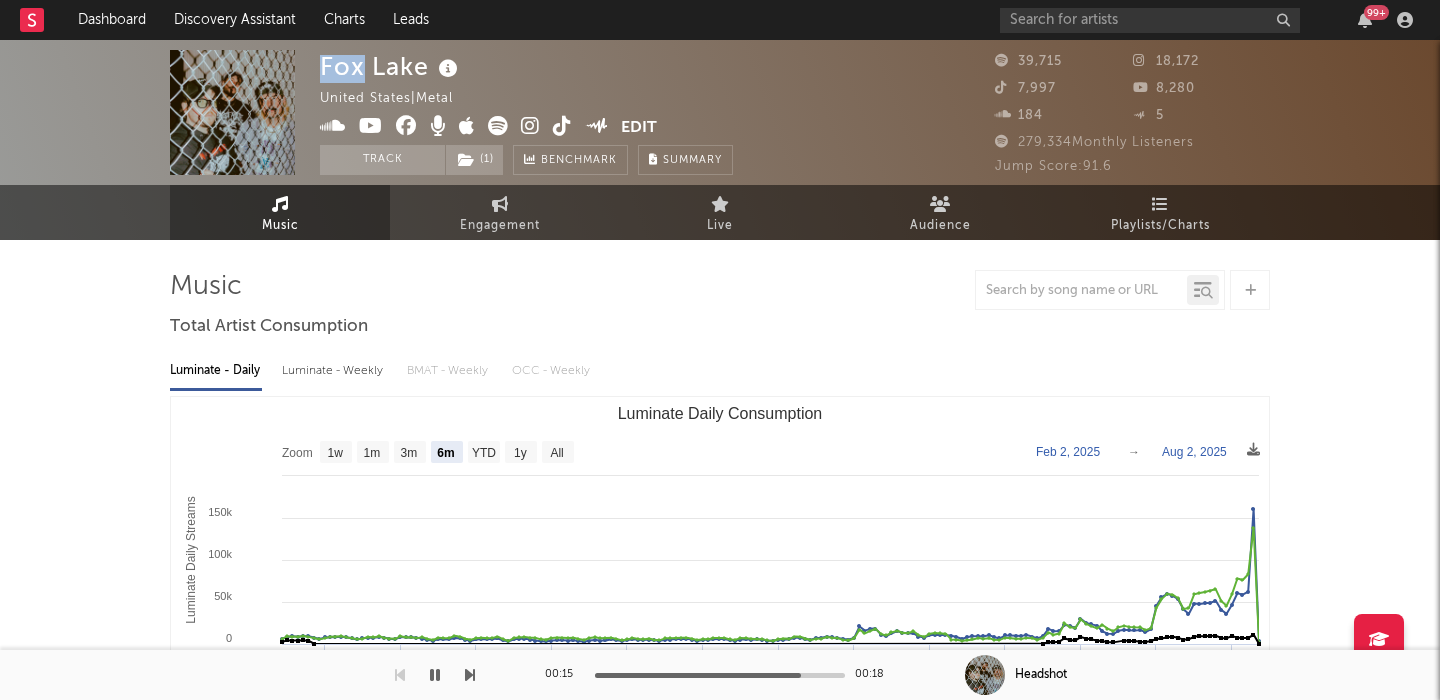 click on "Fox Lake" at bounding box center [391, 66] 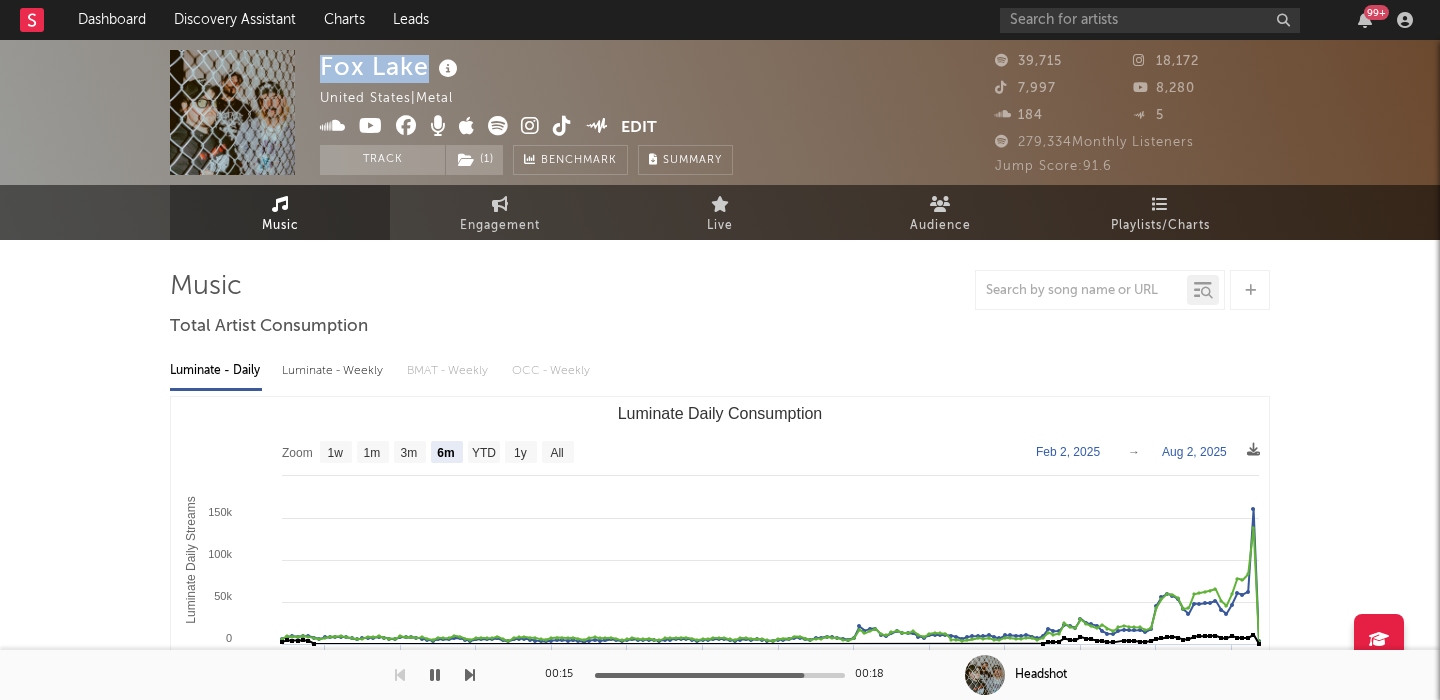 click on "Fox Lake" at bounding box center [391, 66] 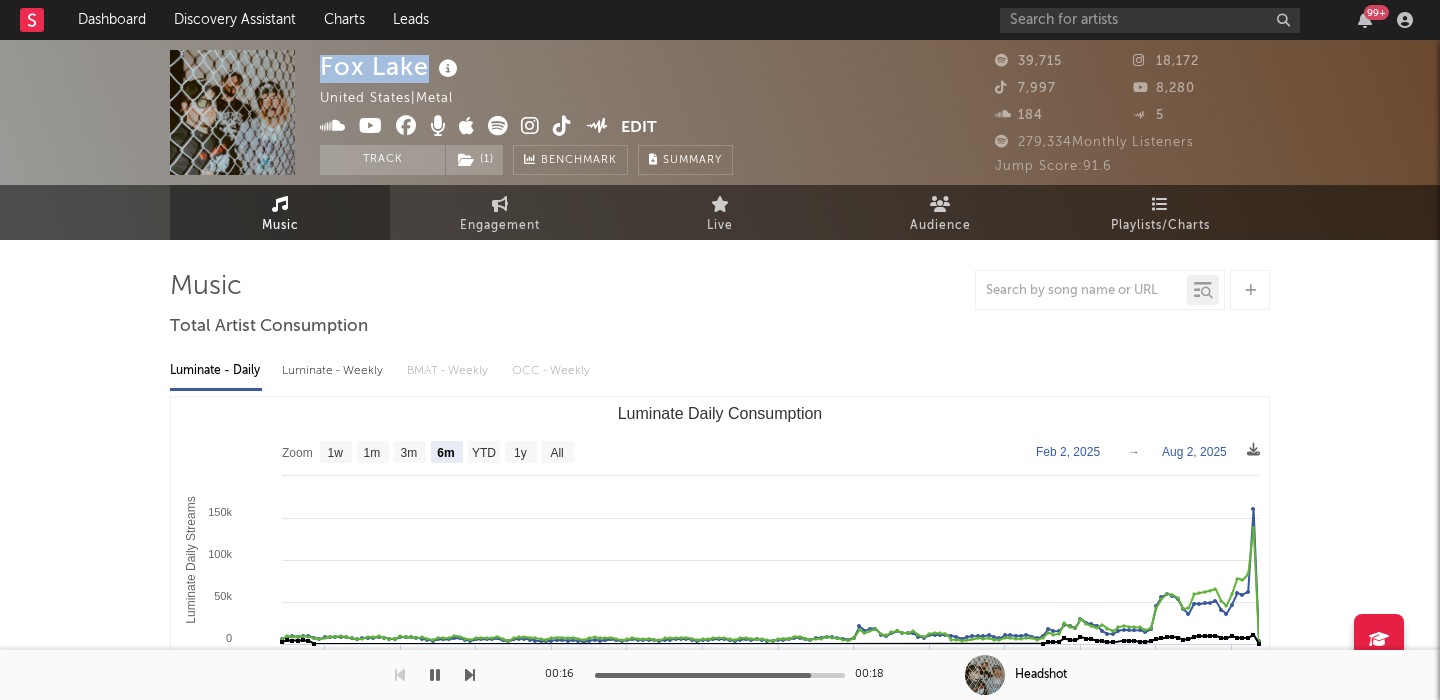 copy on "Fox Lake" 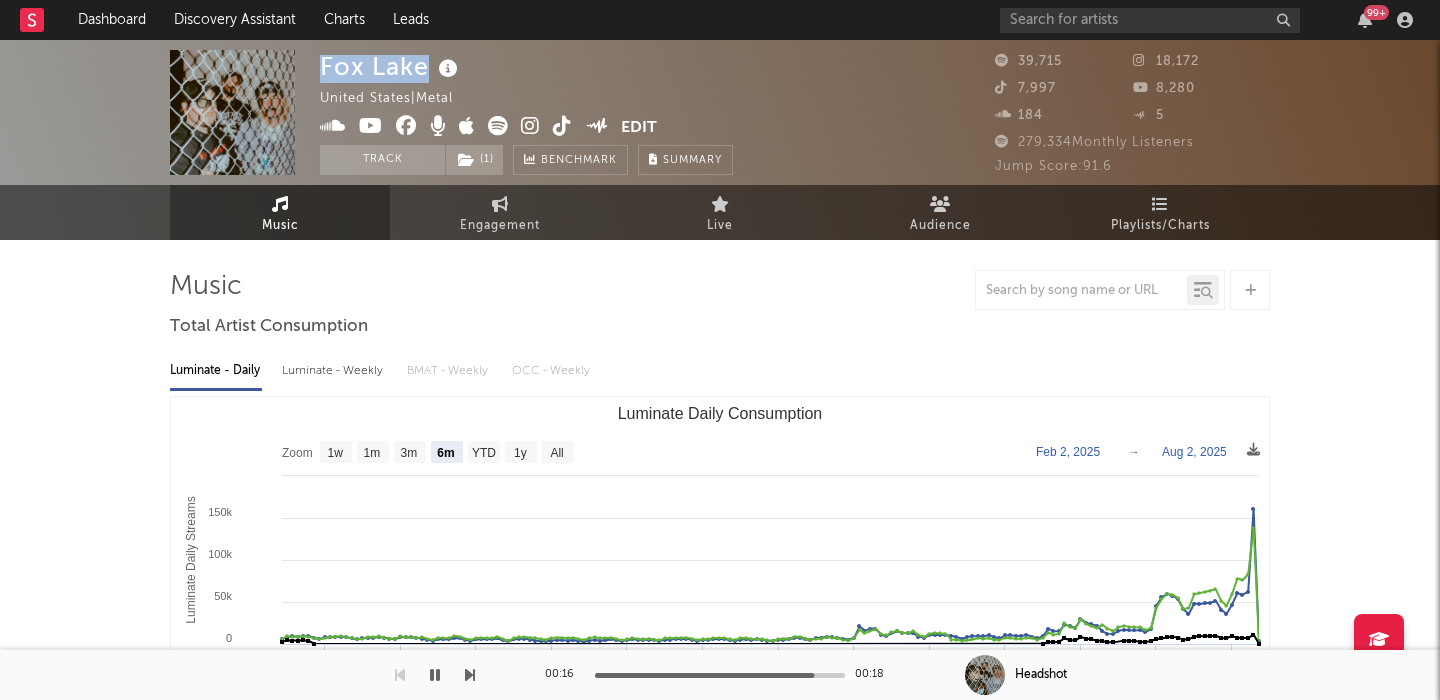 click on "Fox Lake" at bounding box center (391, 66) 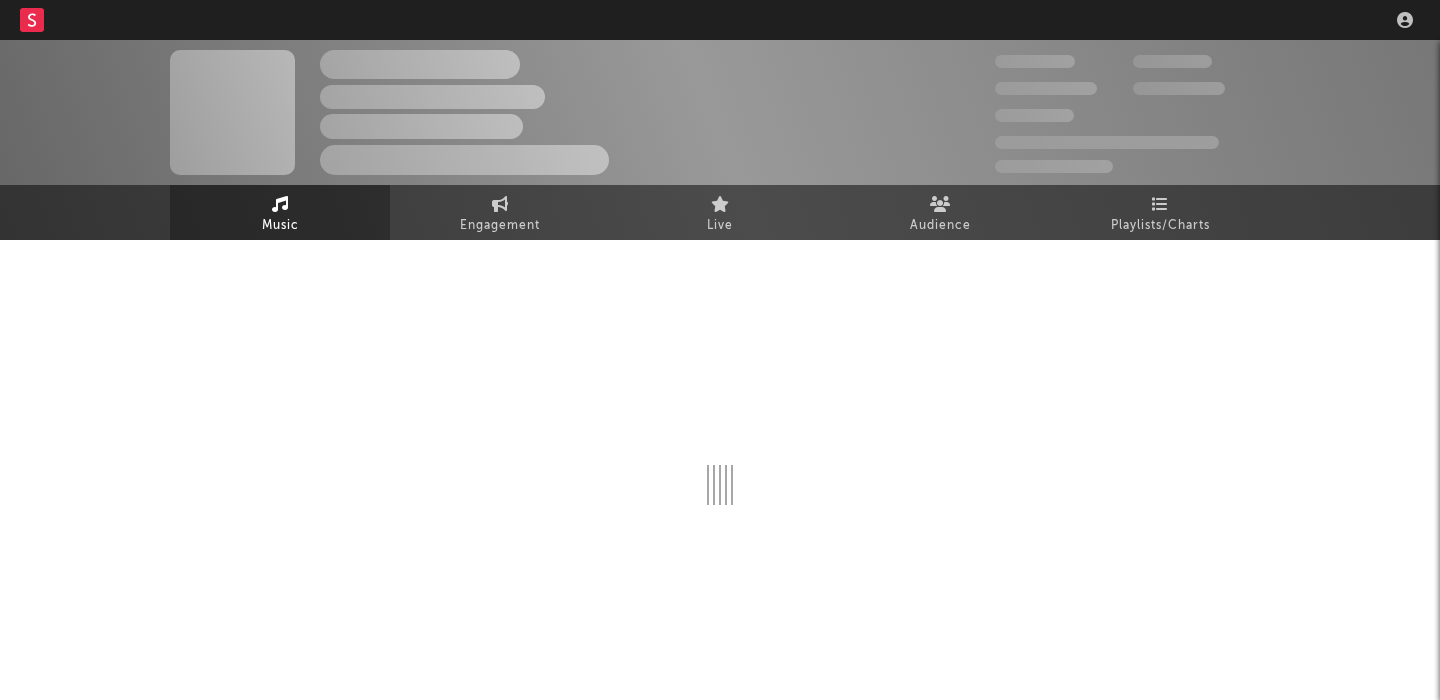 scroll, scrollTop: 0, scrollLeft: 0, axis: both 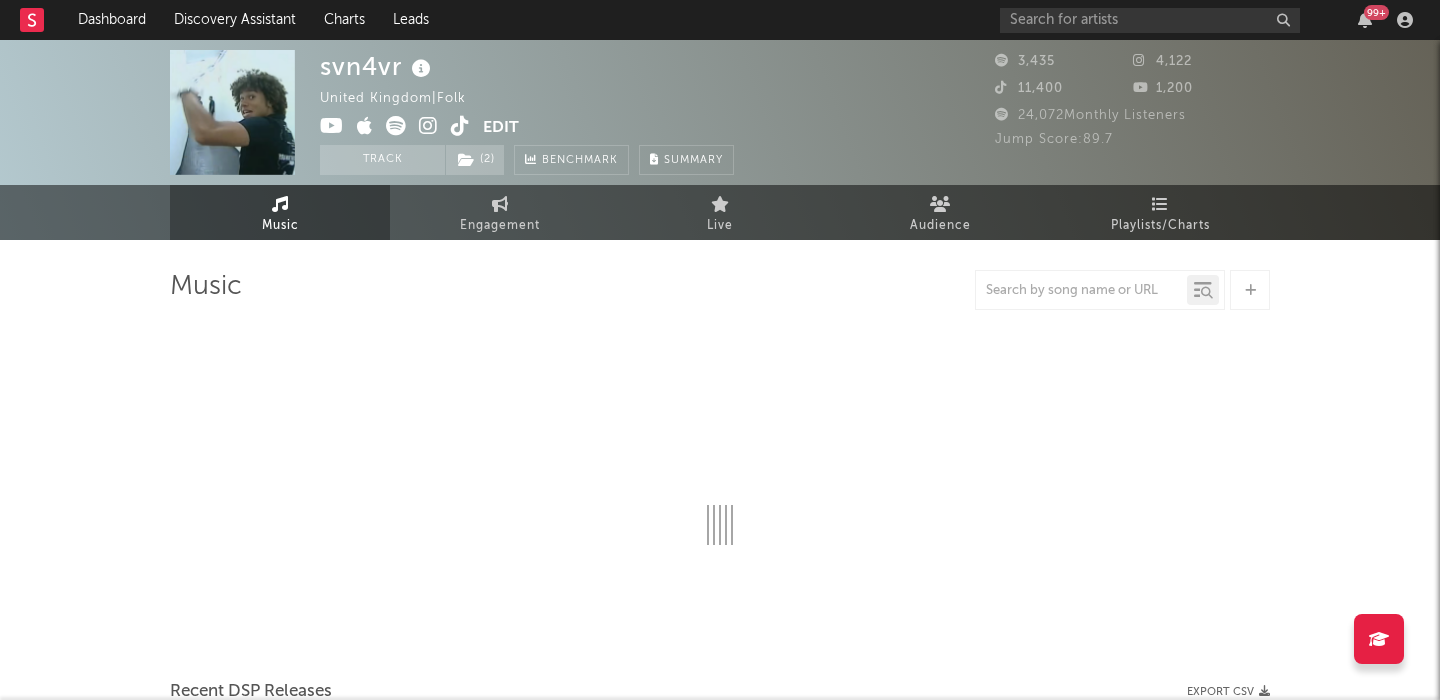 select on "1w" 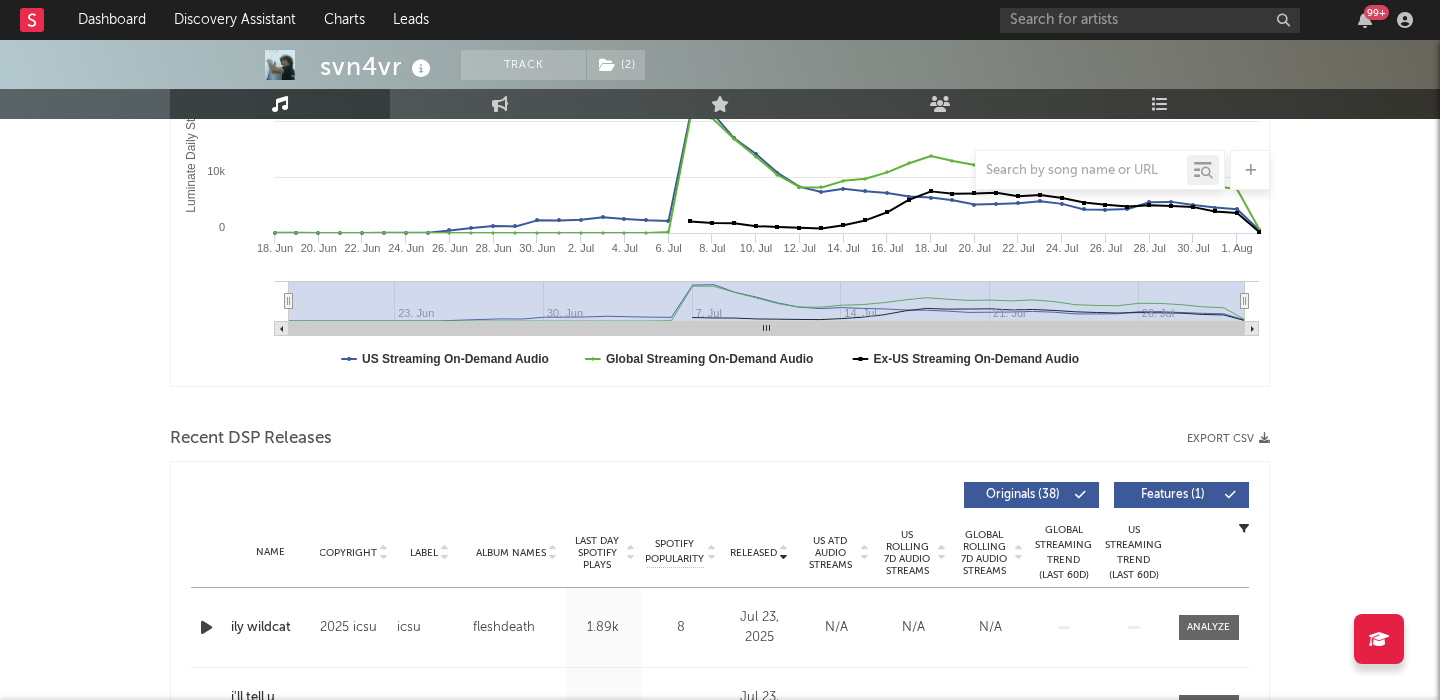 scroll, scrollTop: 604, scrollLeft: 0, axis: vertical 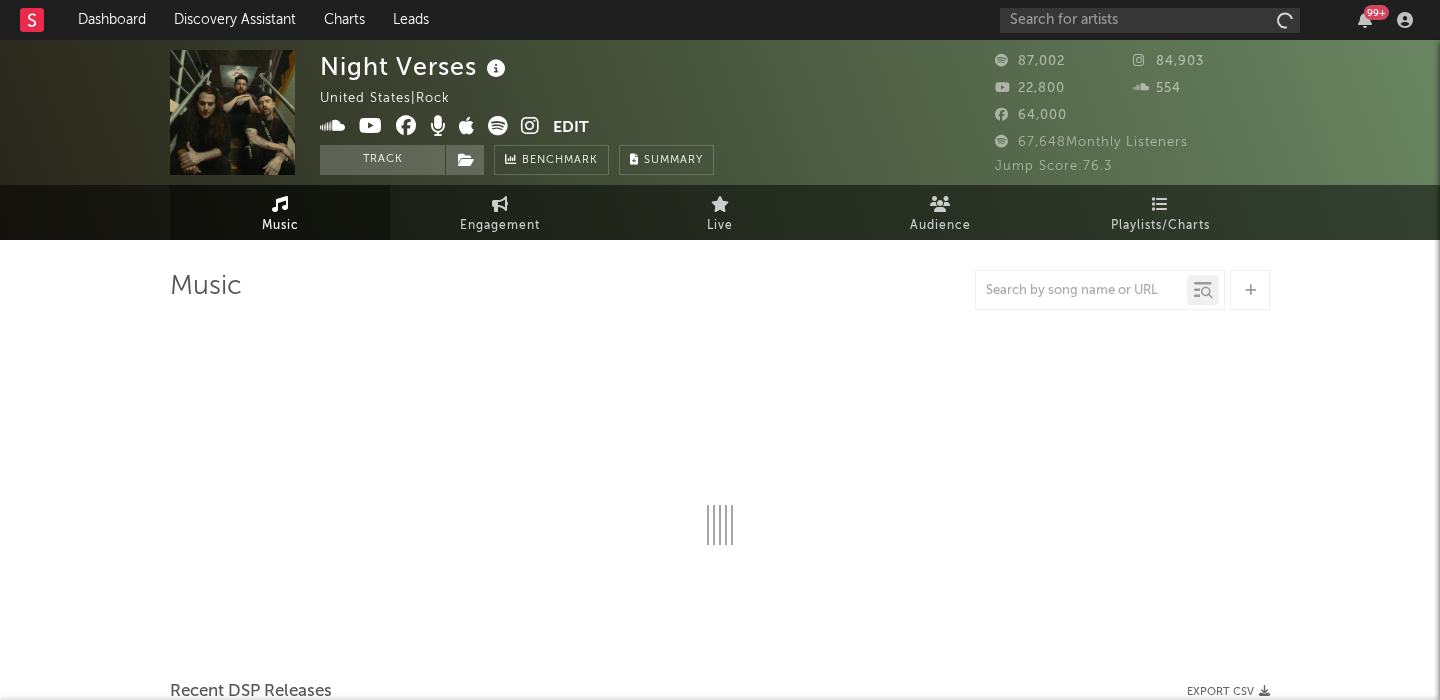 select on "6m" 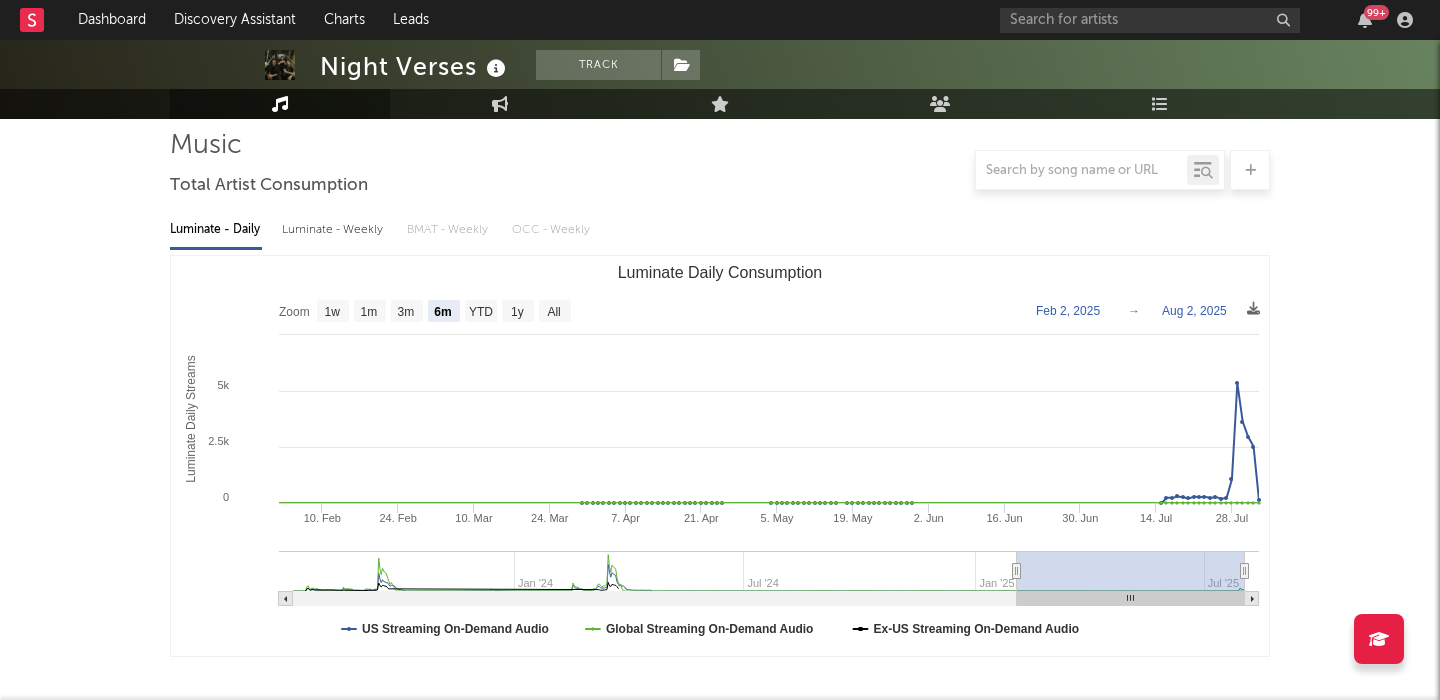 scroll, scrollTop: 557, scrollLeft: 0, axis: vertical 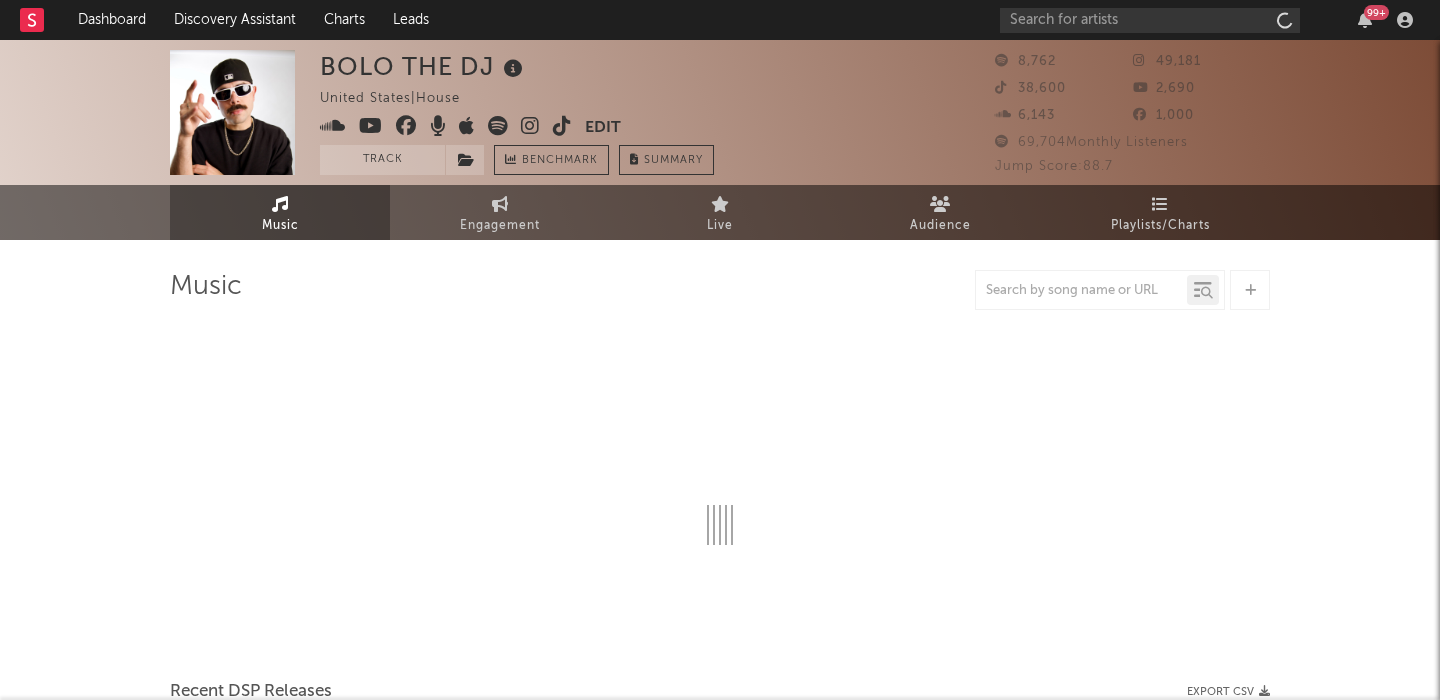 select on "6m" 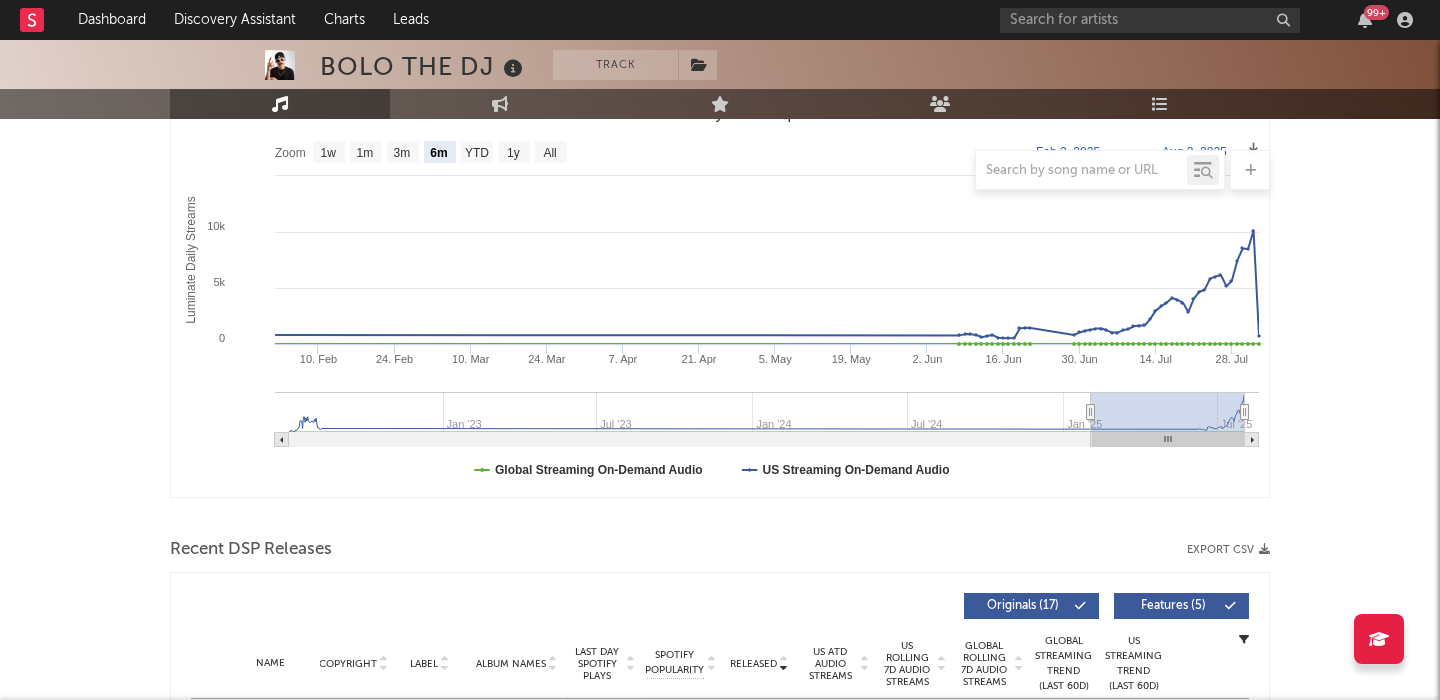 scroll, scrollTop: 581, scrollLeft: 0, axis: vertical 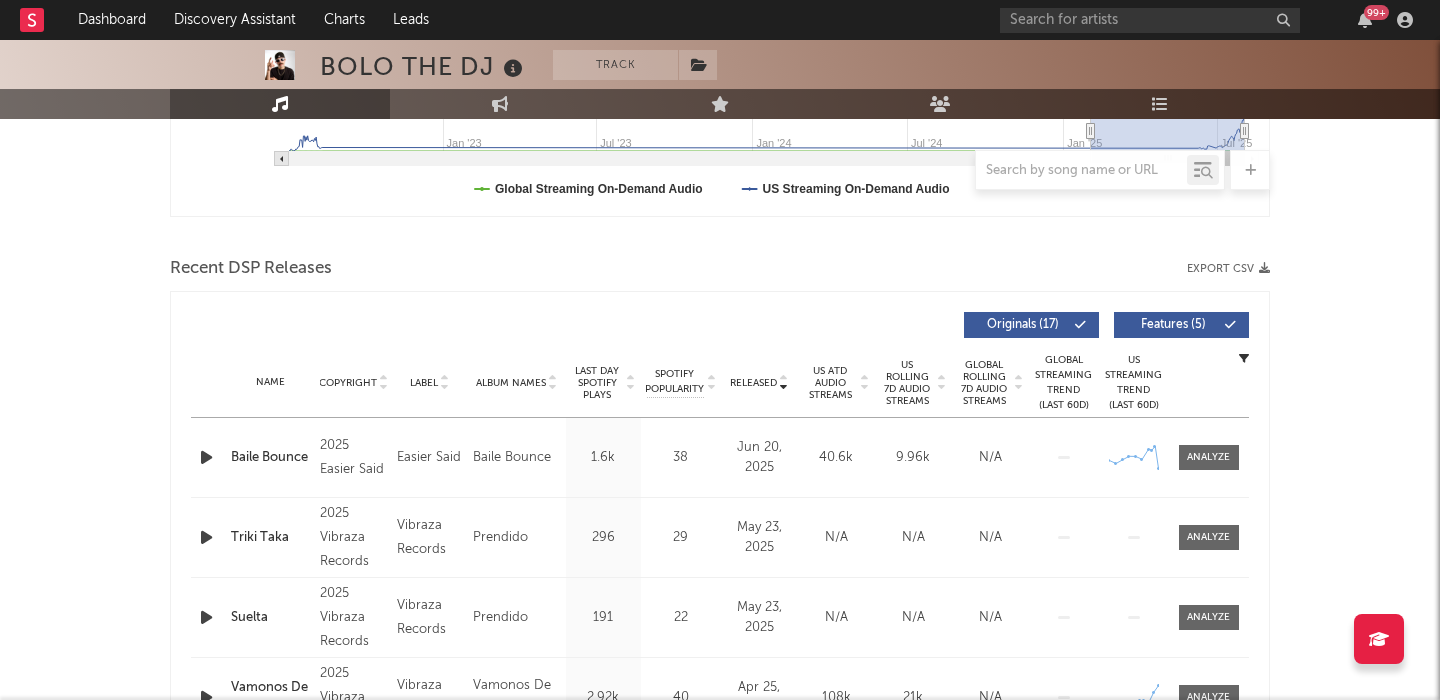 click at bounding box center (206, 457) 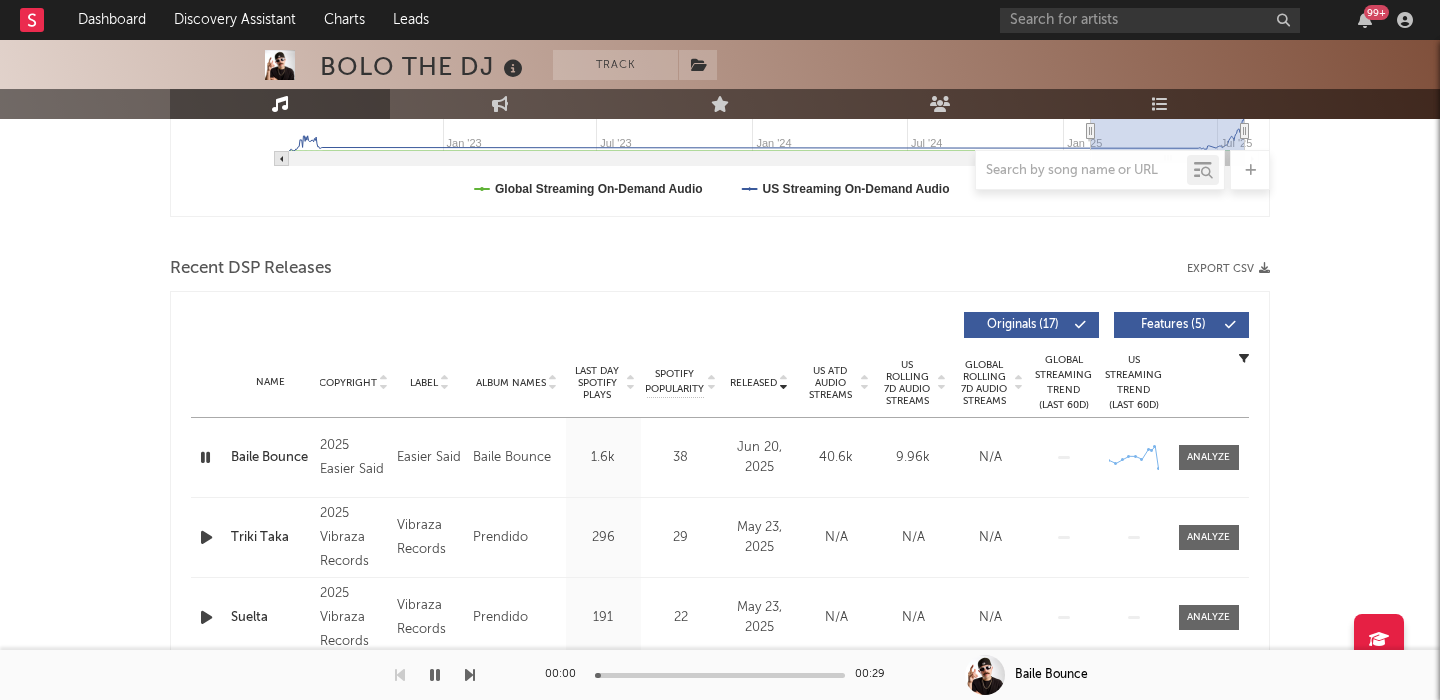 click on "US Rolling 7D Audio Streams" at bounding box center (907, 383) 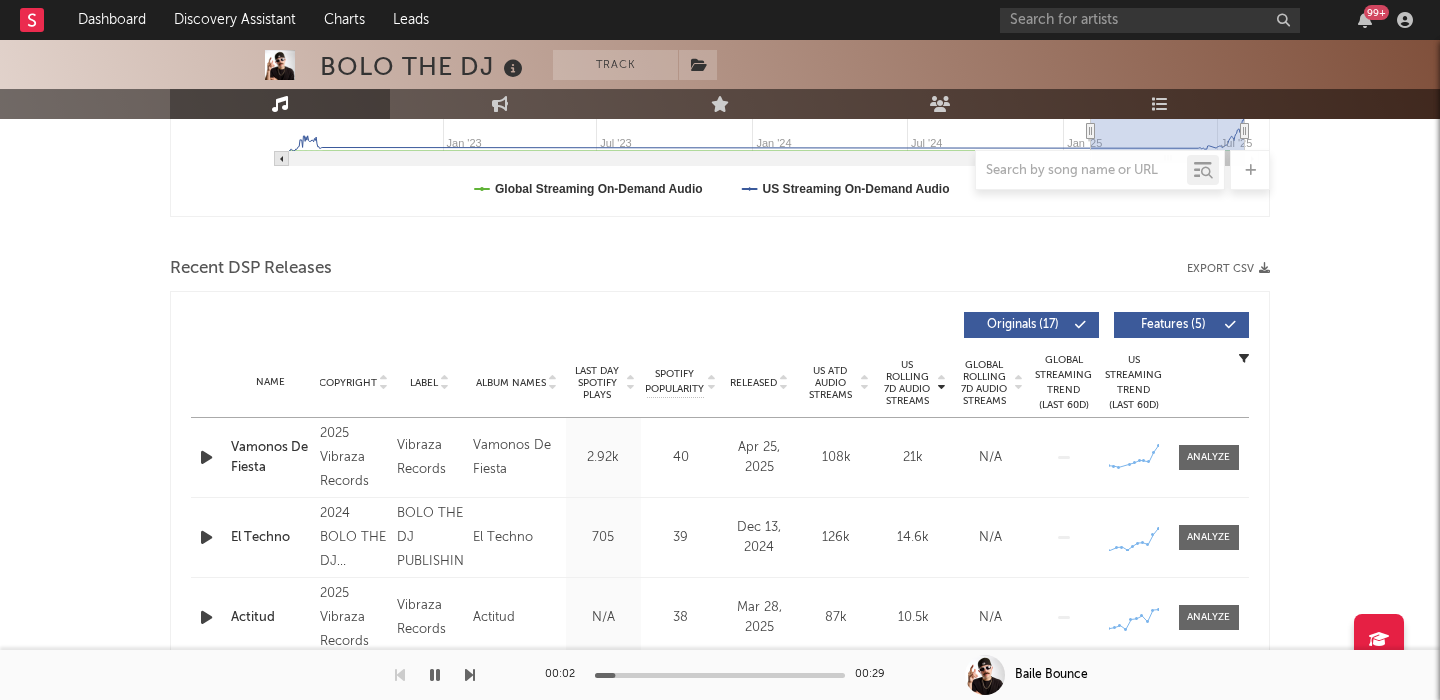 click at bounding box center (206, 457) 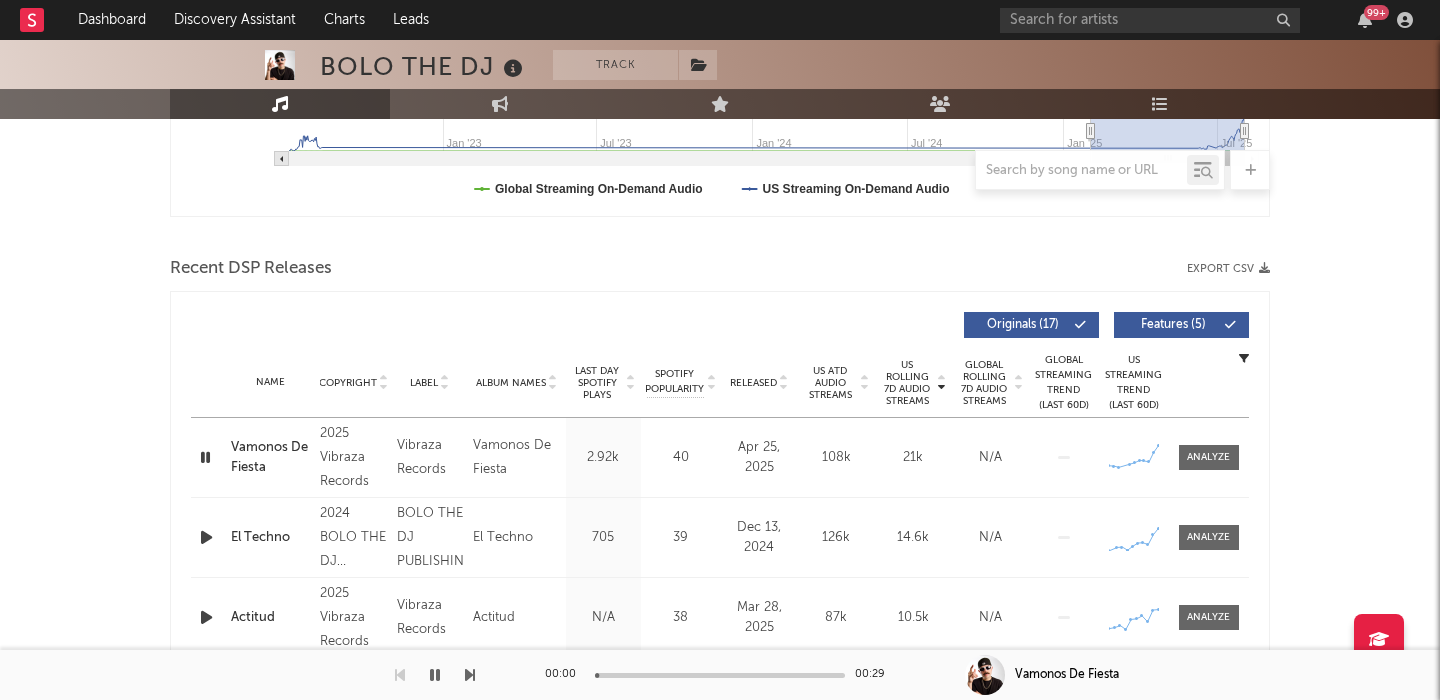 click on "Features   ( 5 )" at bounding box center (1173, 325) 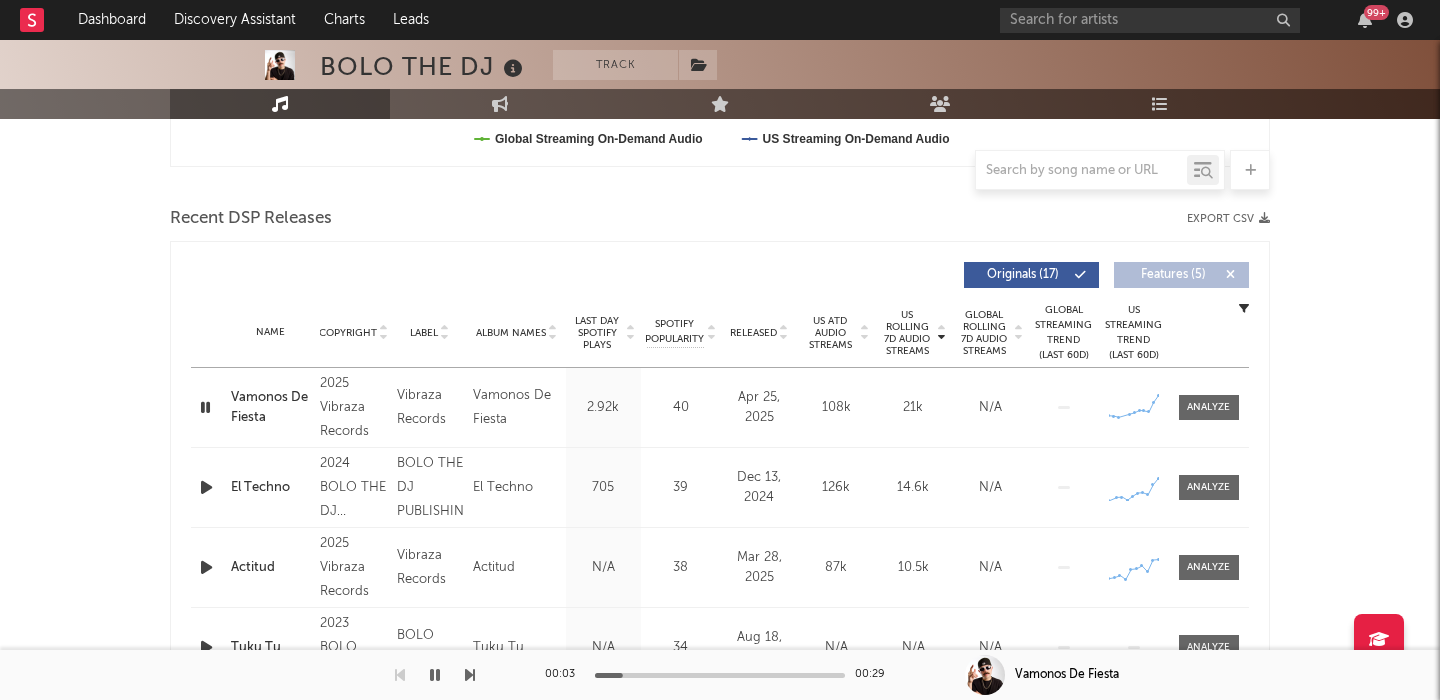 scroll, scrollTop: 0, scrollLeft: 0, axis: both 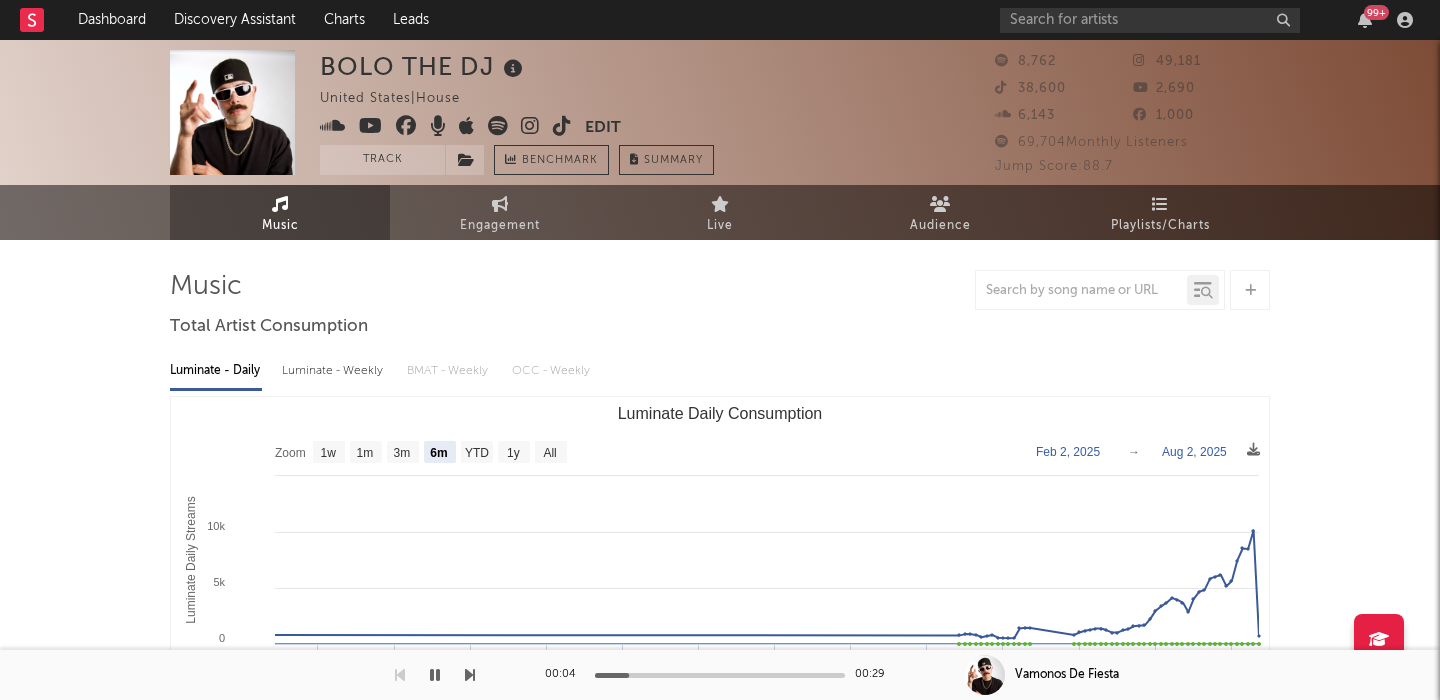 click on "Luminate - Weekly" at bounding box center [334, 371] 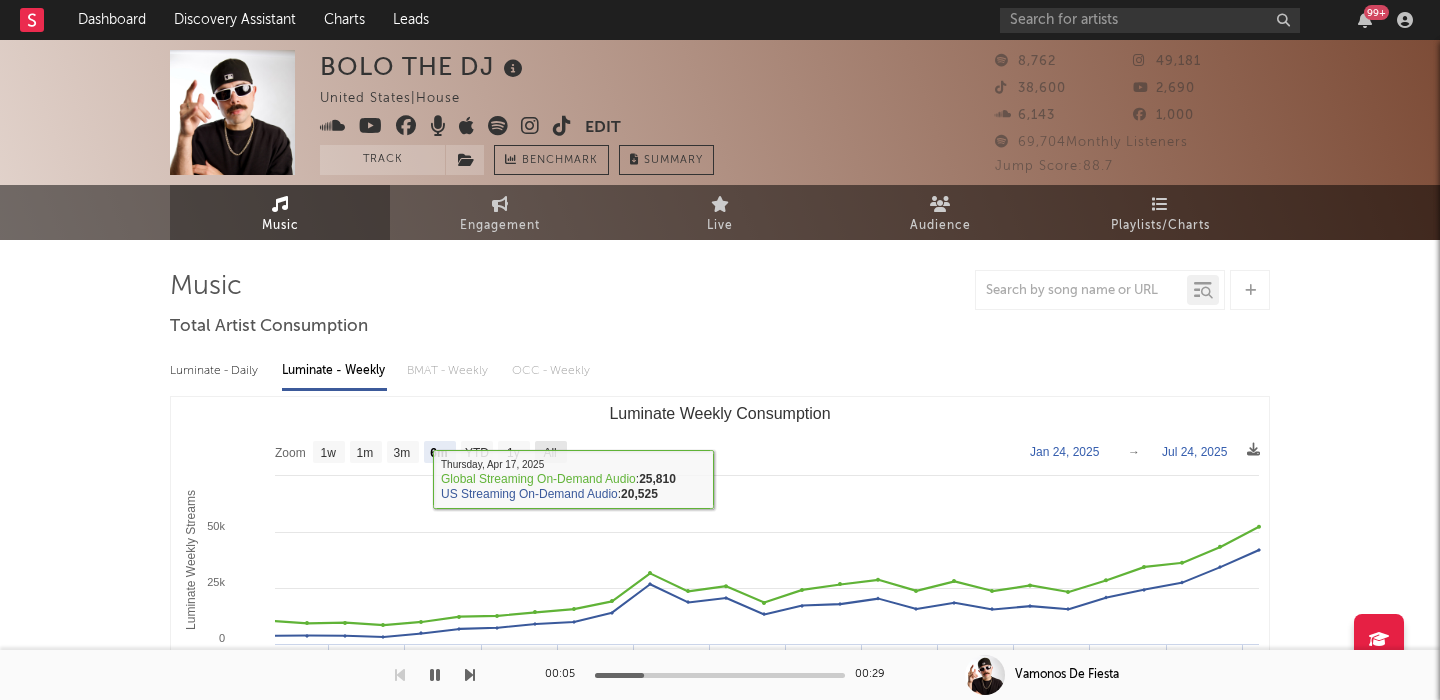 click 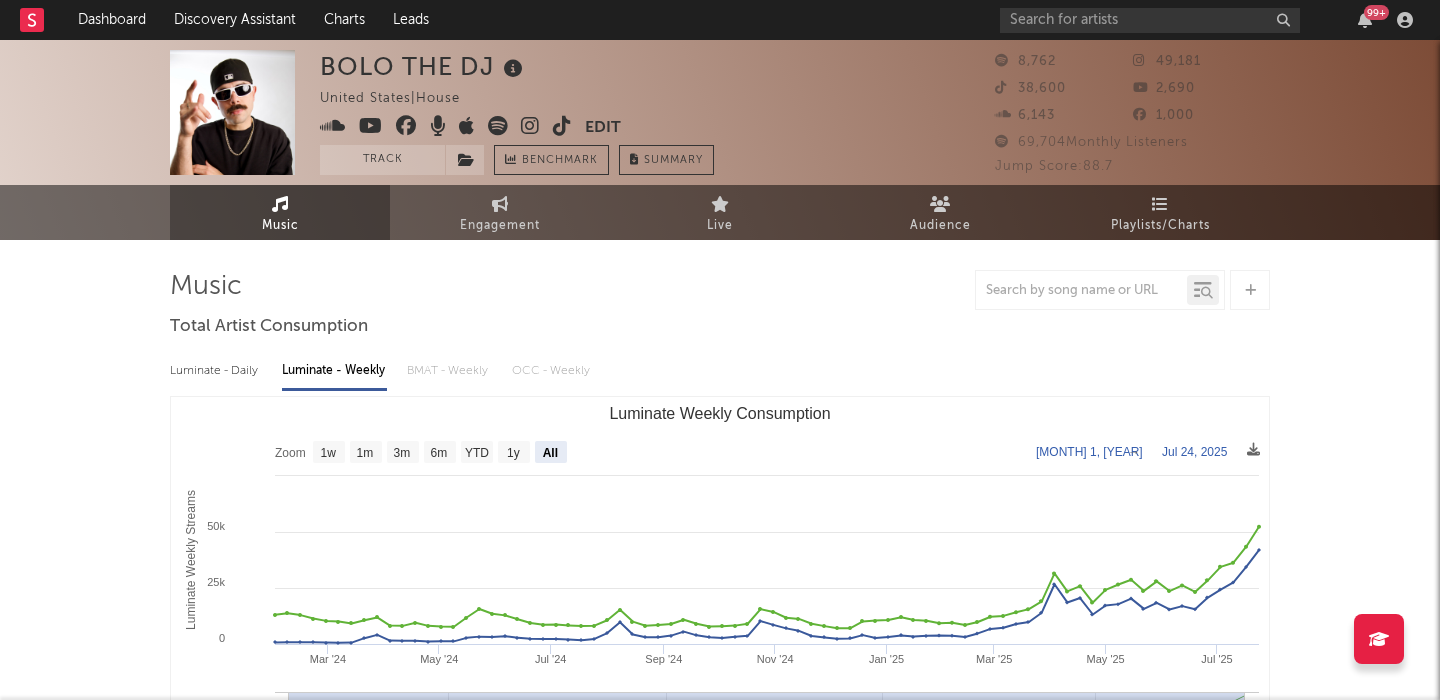 click at bounding box center [530, 126] 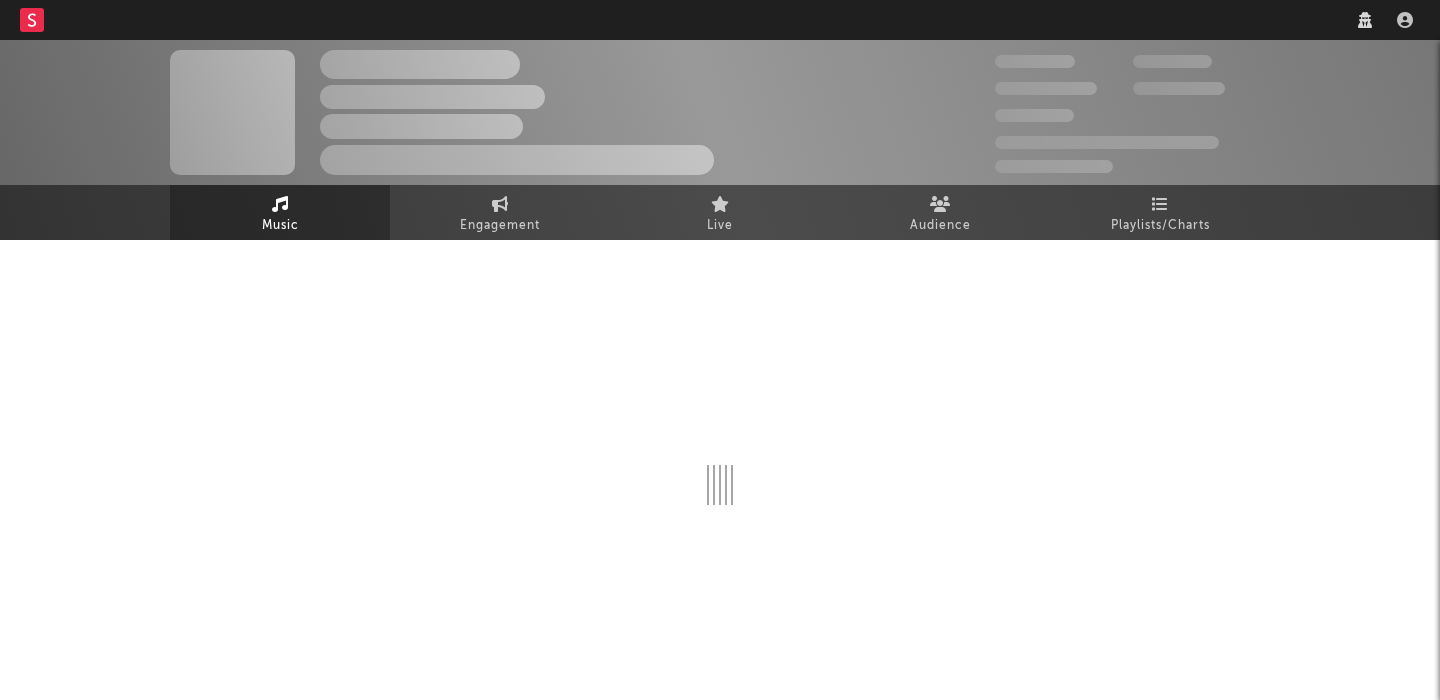 scroll, scrollTop: 0, scrollLeft: 0, axis: both 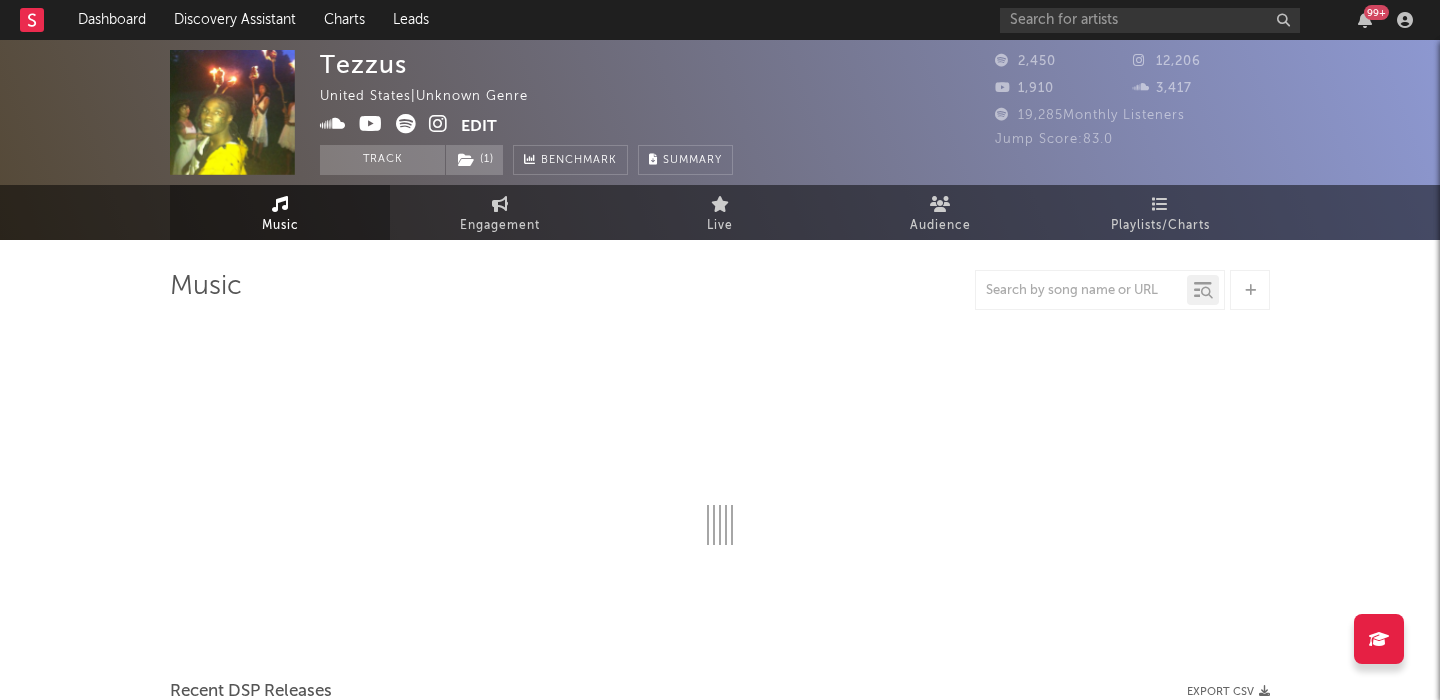 select on "6m" 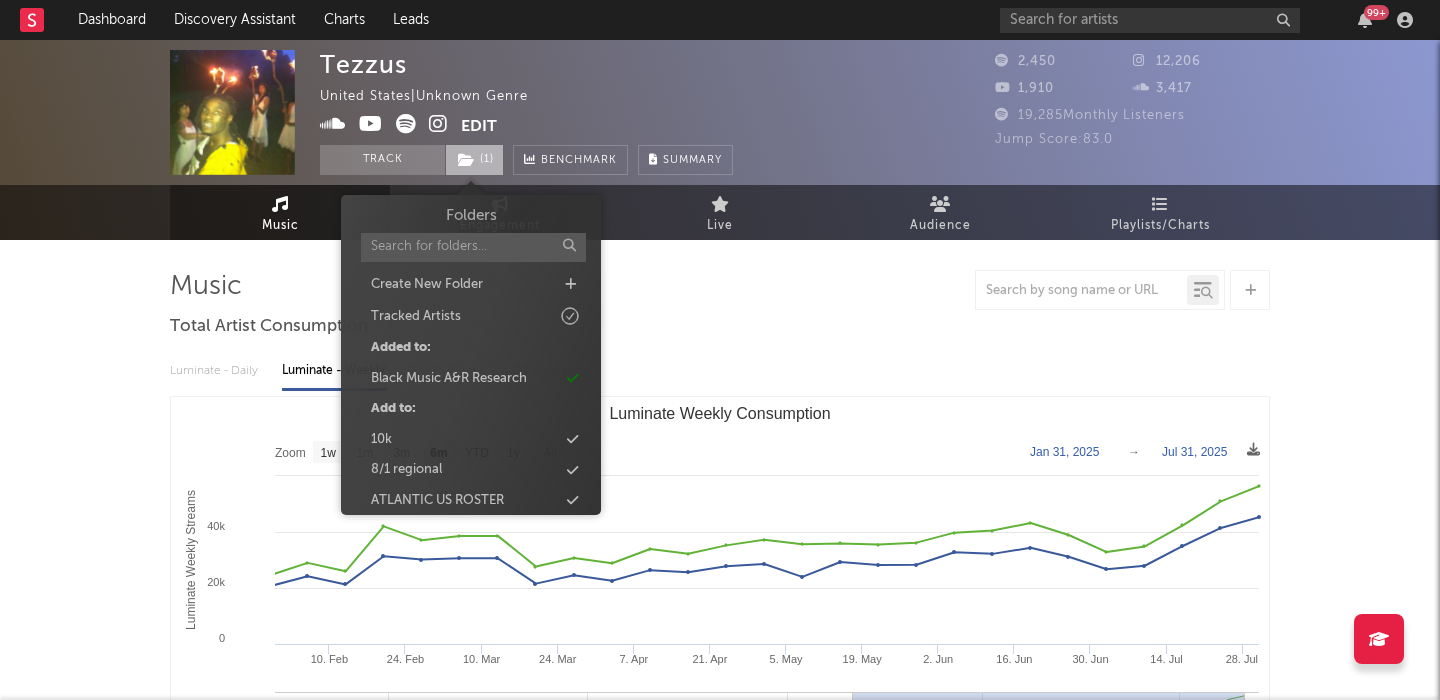 click on "( 1 )" at bounding box center (474, 160) 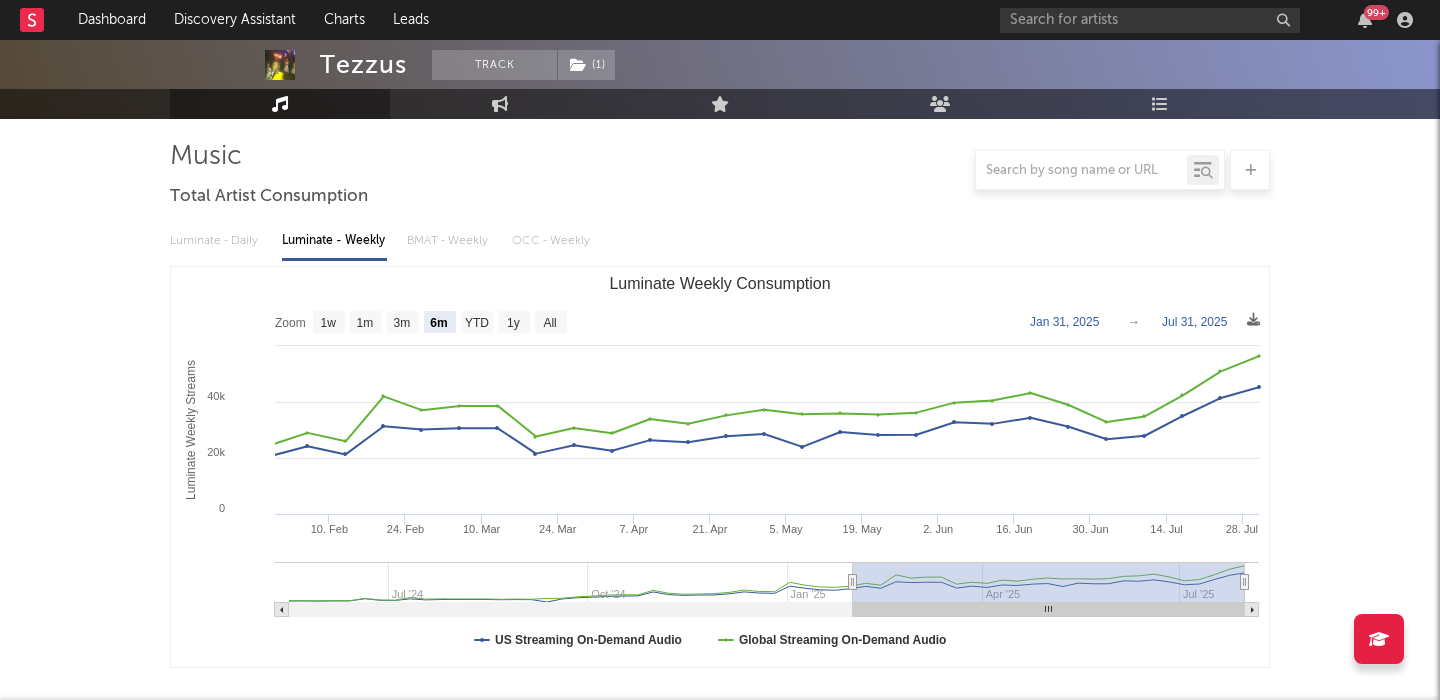 scroll, scrollTop: 553, scrollLeft: 0, axis: vertical 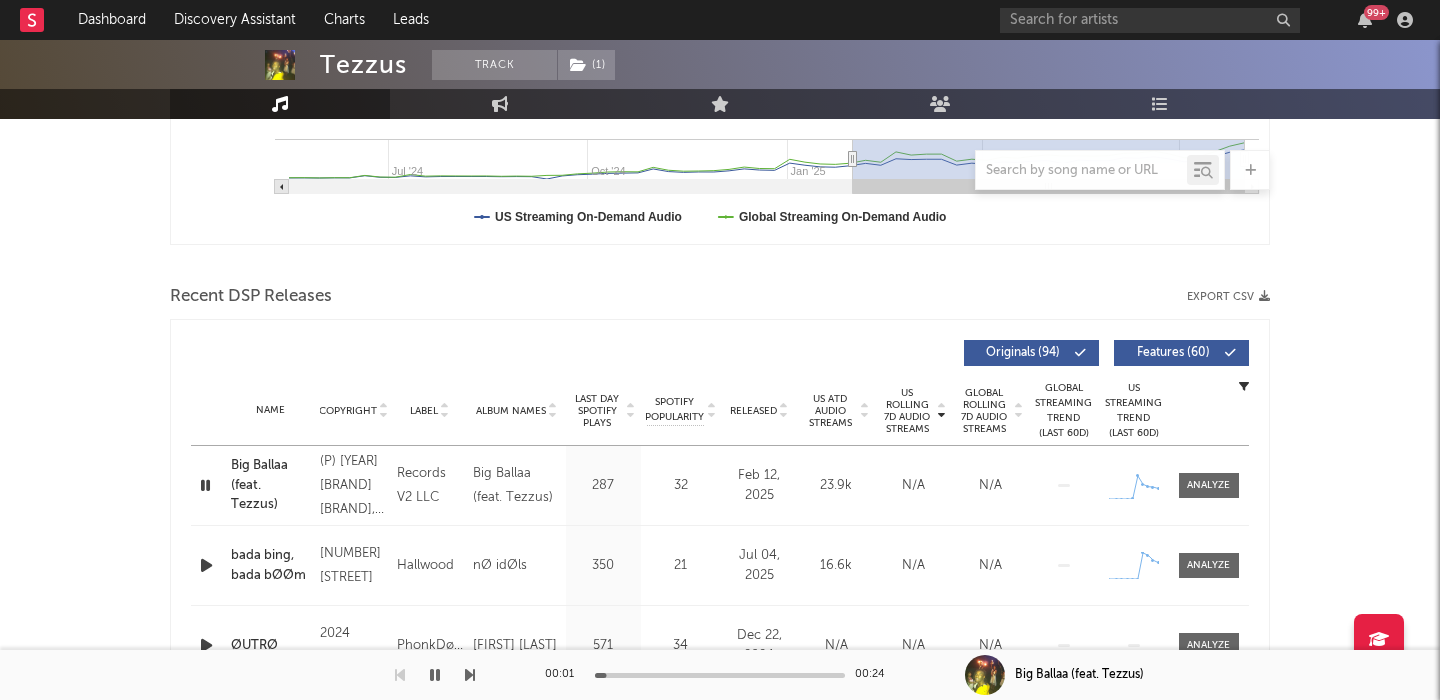 click on "US Rolling 7D Audio Streams Copyright Label Album Names Last Day Spotify Plays Spotify Popularity Released US ATD Audio Streams US Rolling 7D Audio Streams Global Rolling 7D Audio Streams Spotify Popularity Streams / 7d Growth Originals   ( 94 ) Features   ( 60 )" at bounding box center [720, 353] 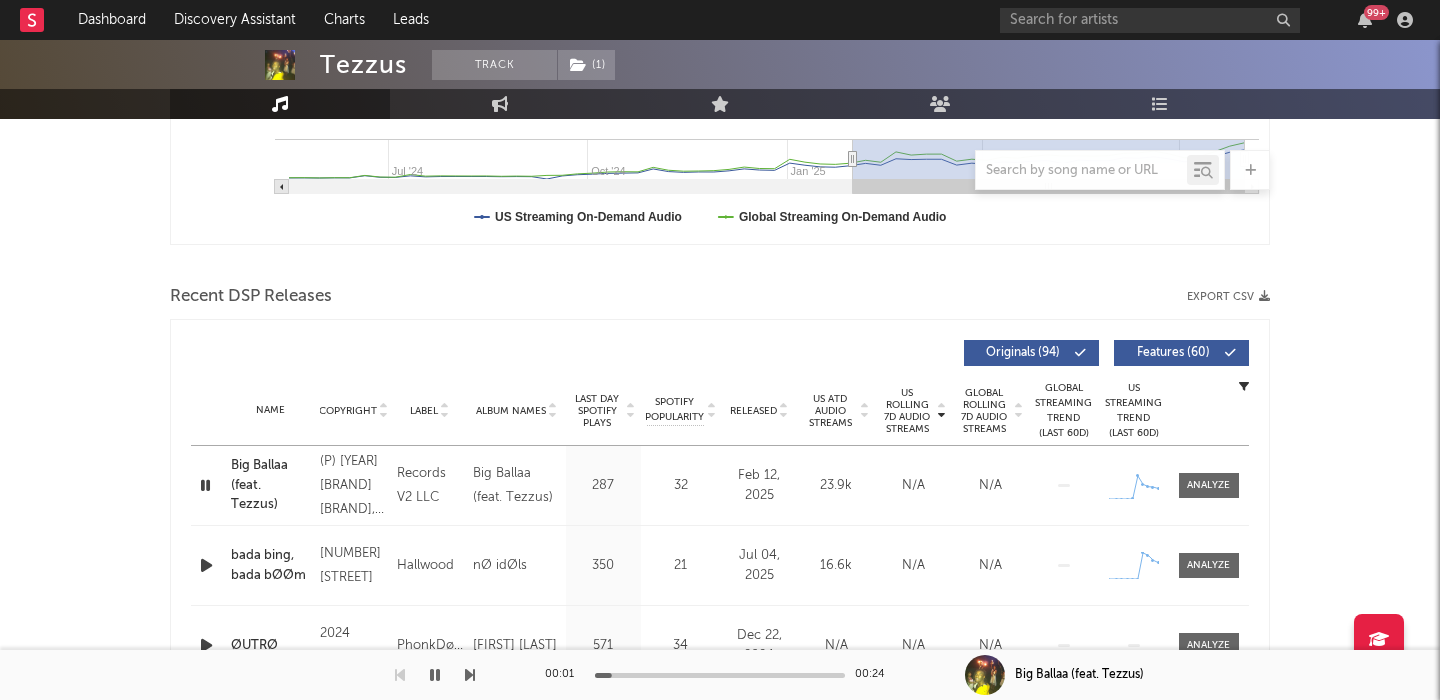 click on "Features   ( 60 )" at bounding box center [1173, 353] 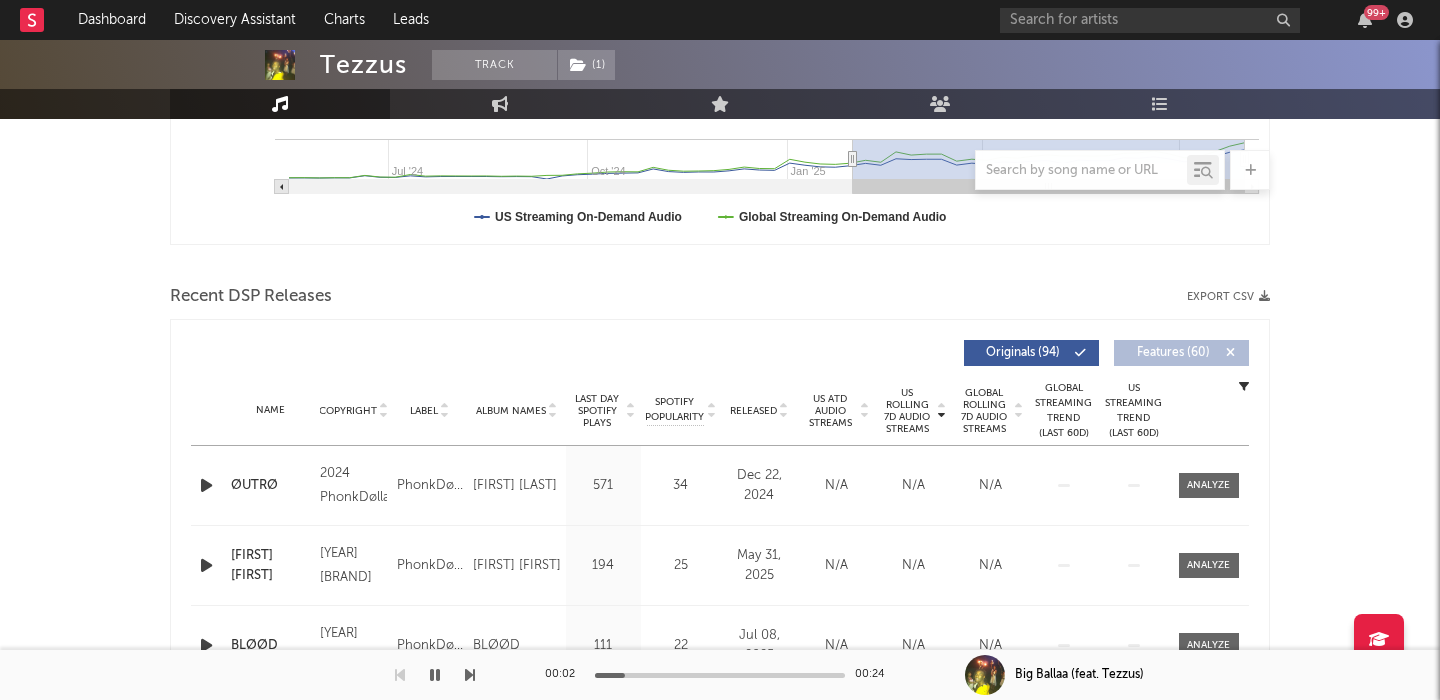 click on "Released" at bounding box center [753, 411] 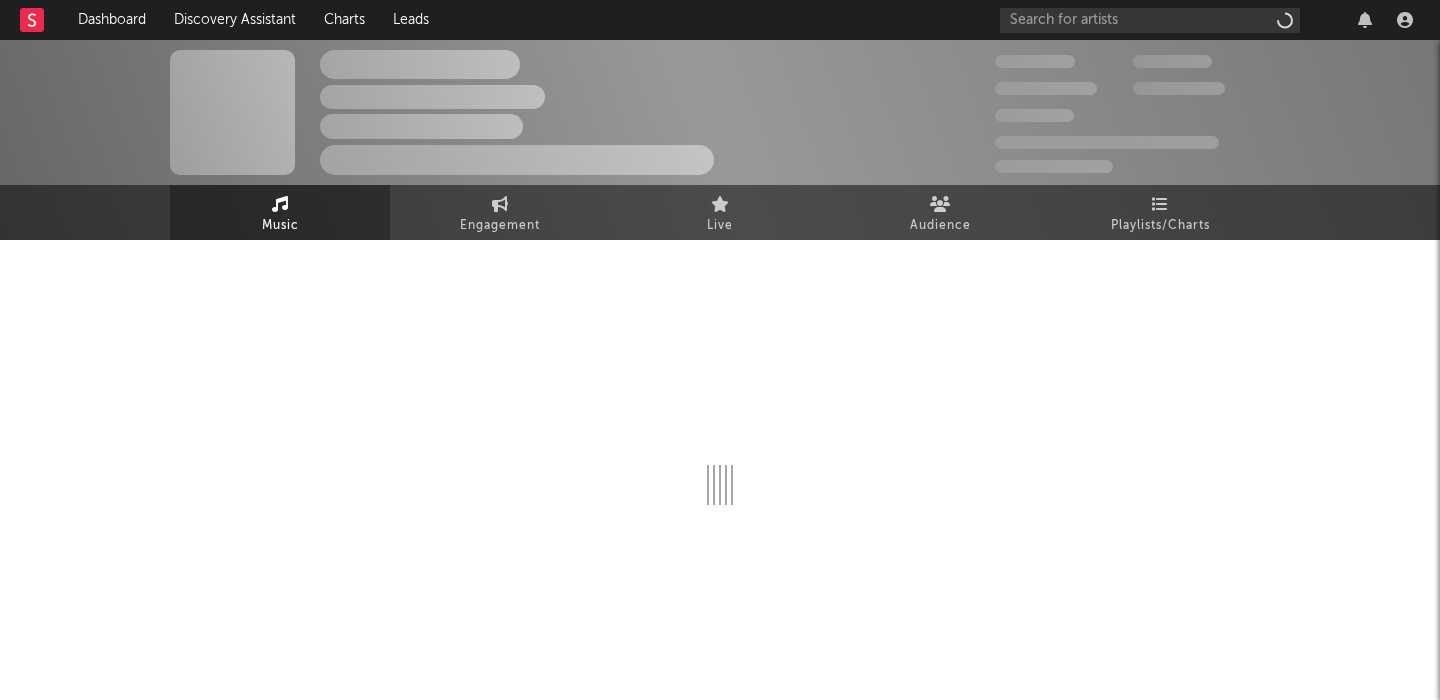 scroll, scrollTop: 0, scrollLeft: 0, axis: both 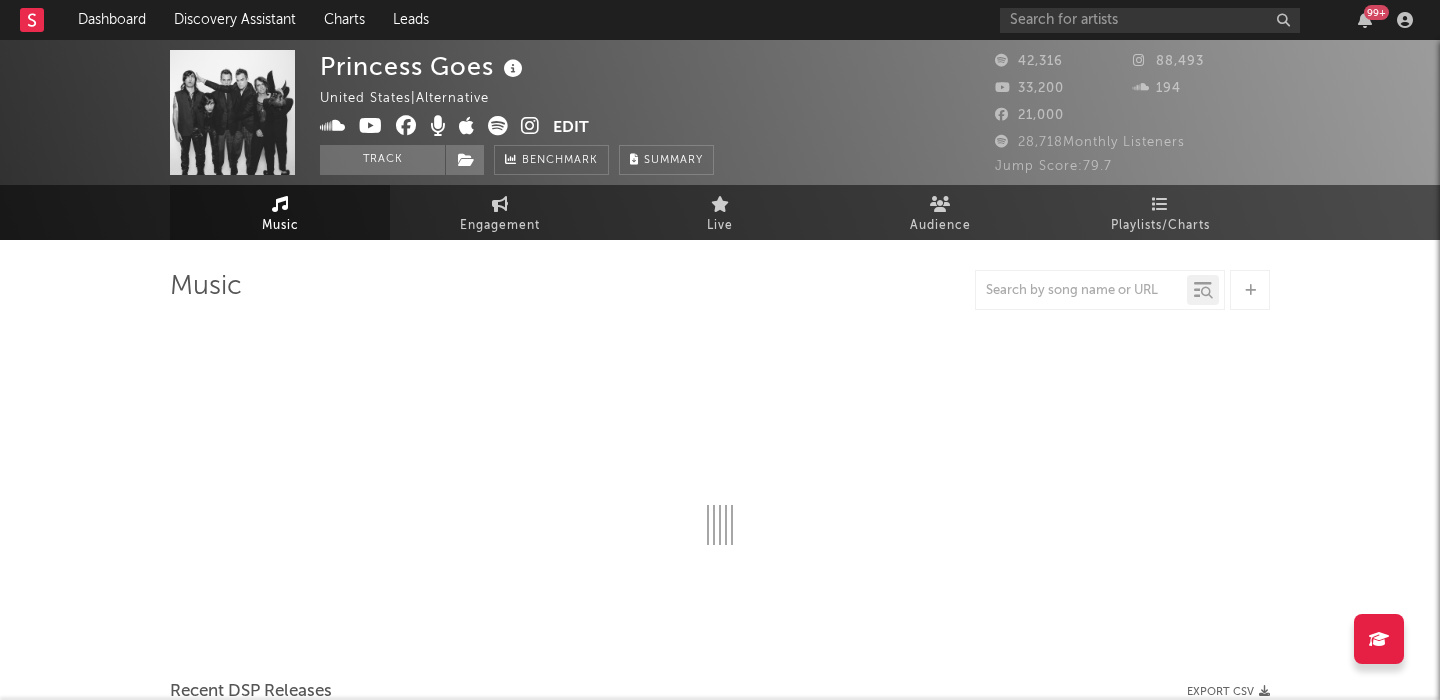 select on "6m" 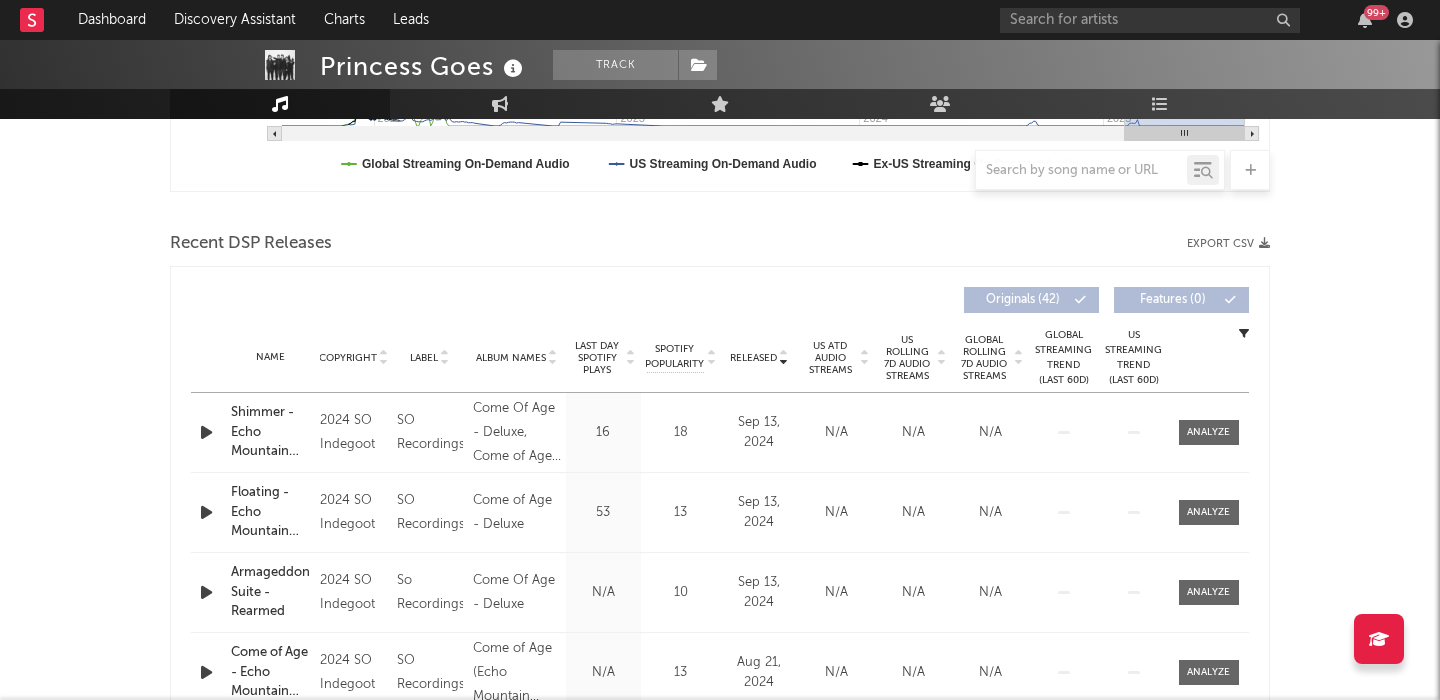 scroll, scrollTop: 624, scrollLeft: 0, axis: vertical 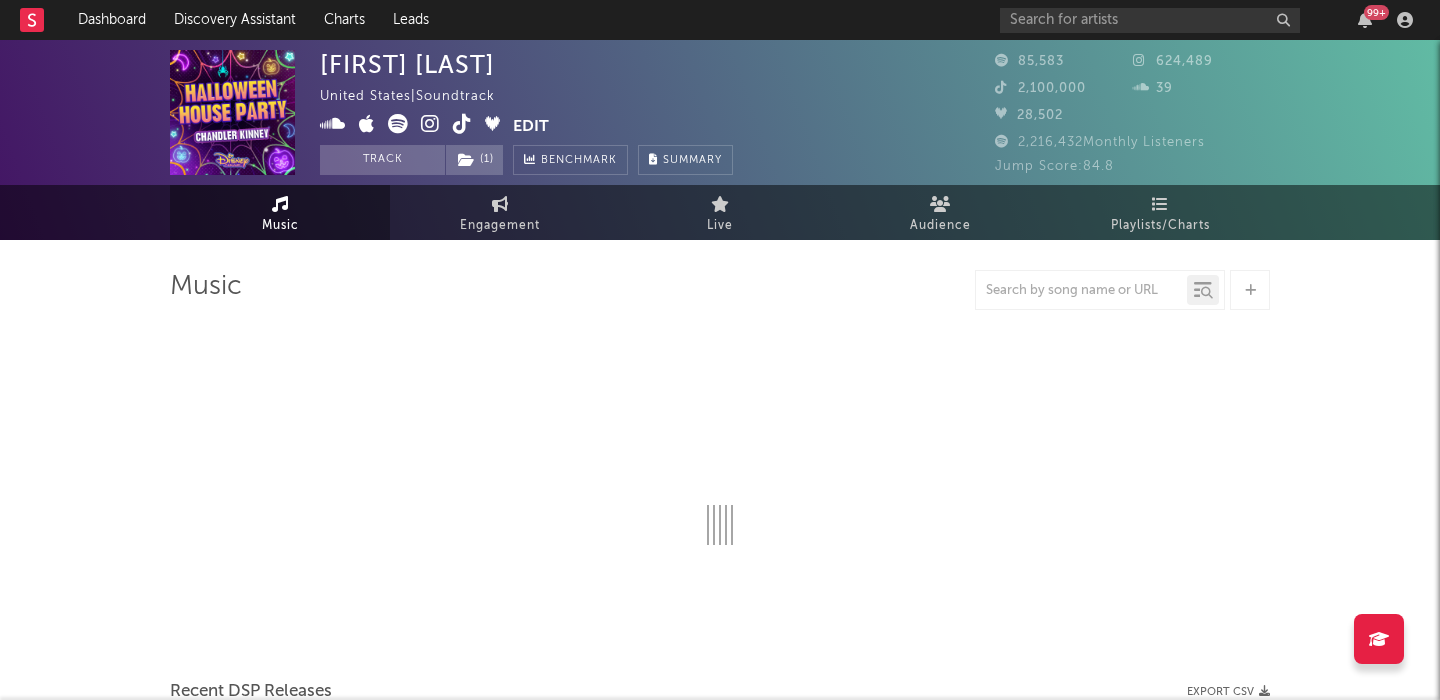 select on "6m" 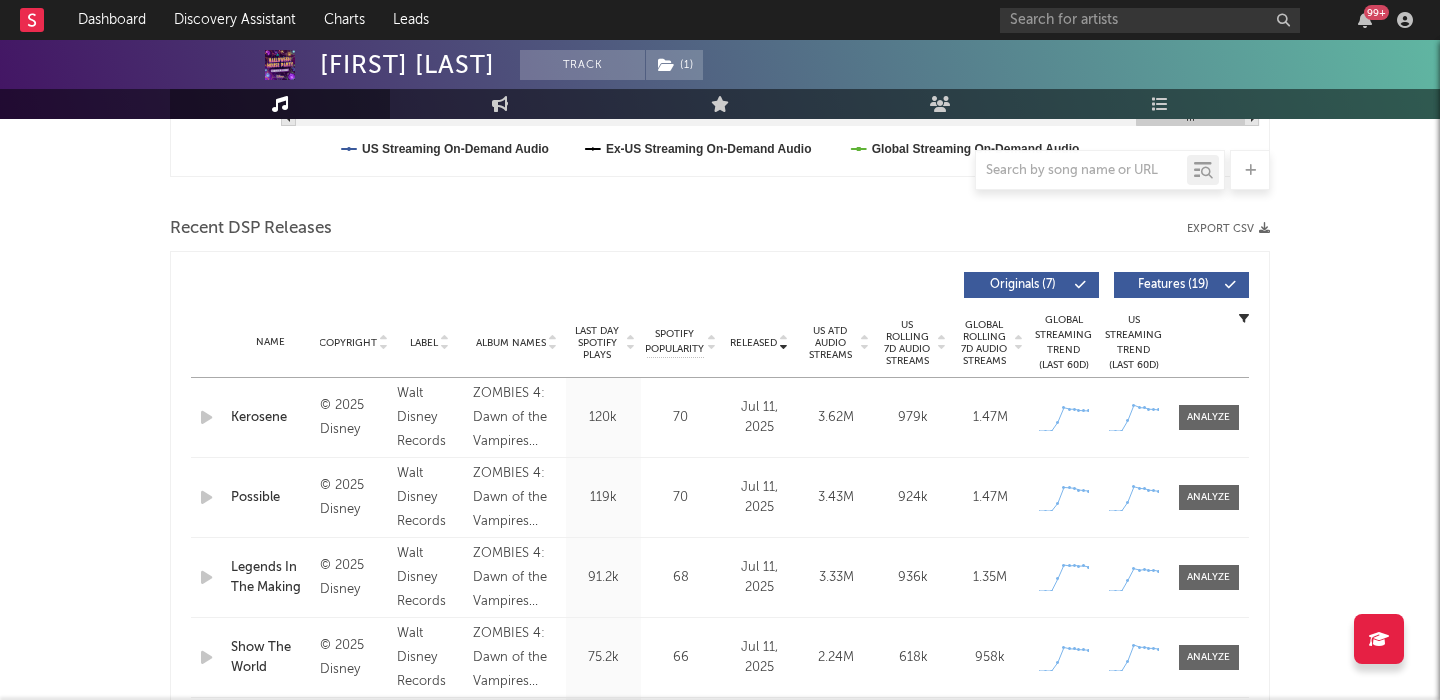 scroll, scrollTop: 580, scrollLeft: 0, axis: vertical 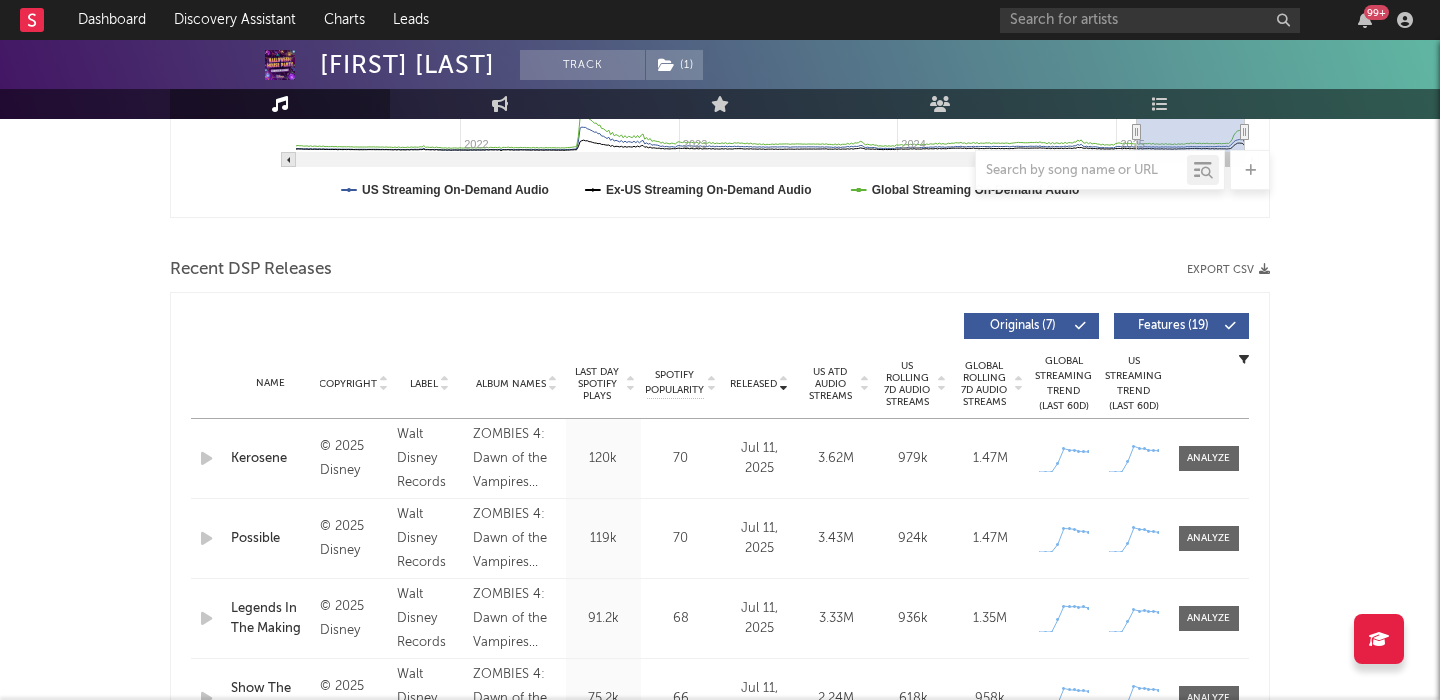 click on "US Rolling 7D Audio Streams" at bounding box center (907, 384) 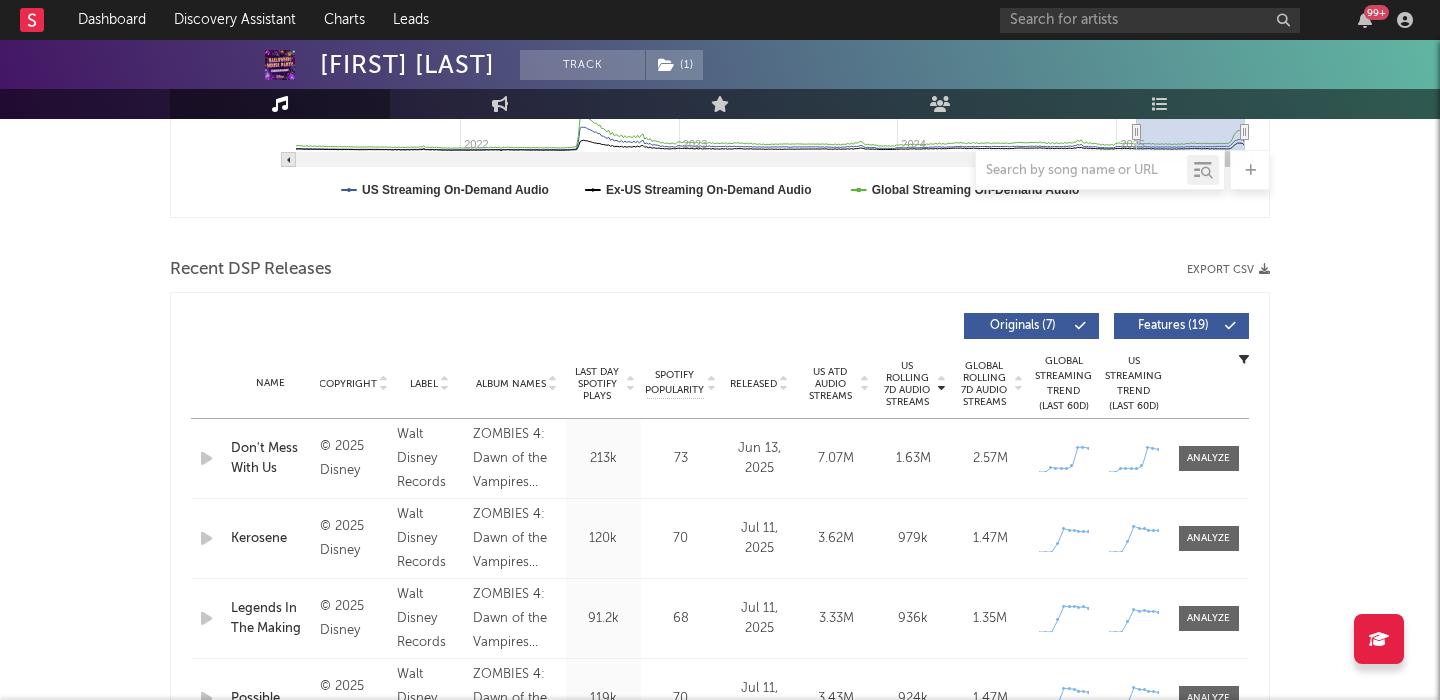 scroll, scrollTop: 0, scrollLeft: 0, axis: both 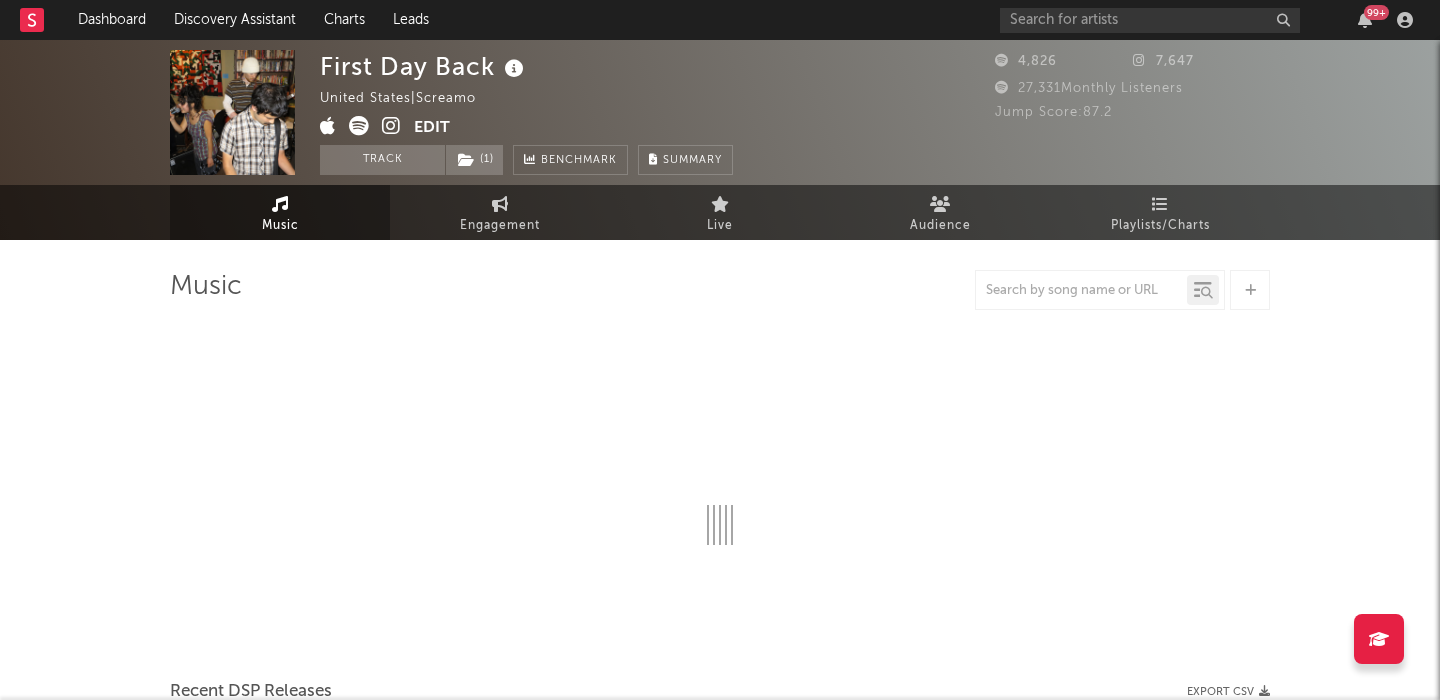 select on "1w" 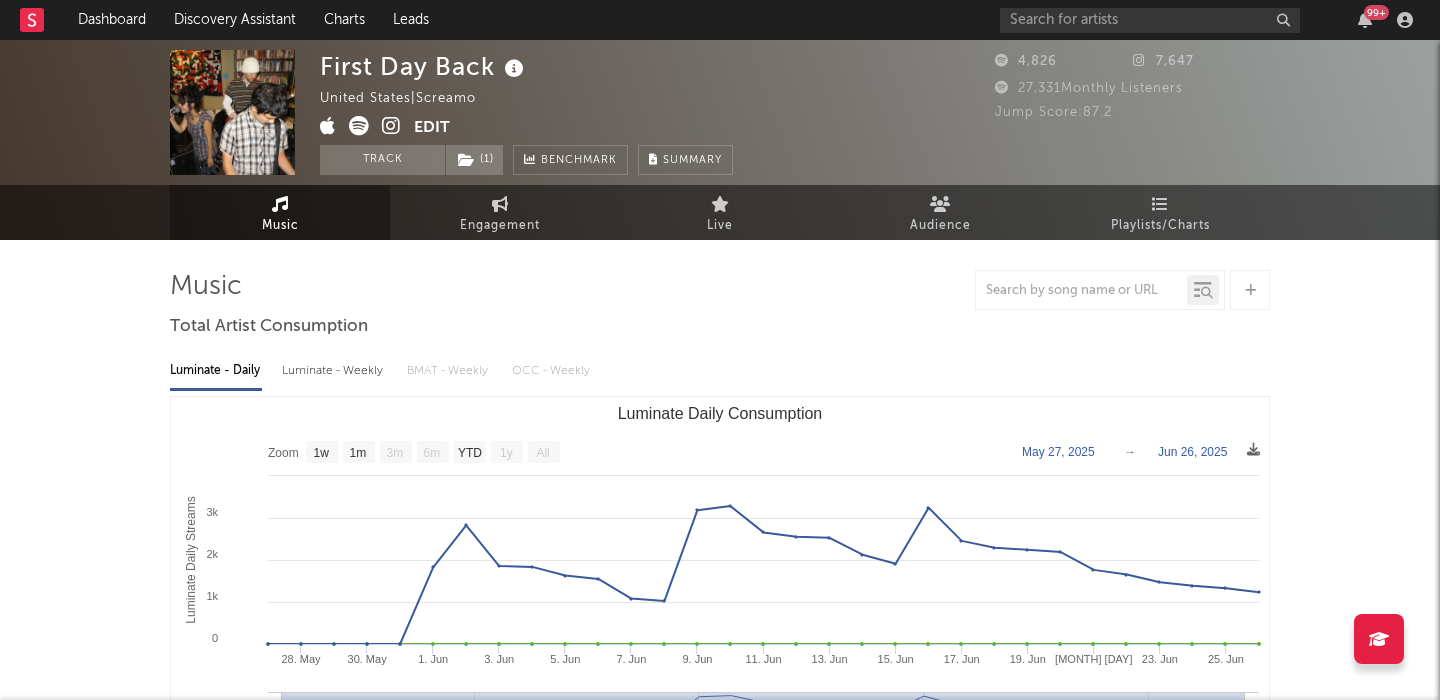 click on "Luminate - Weekly" at bounding box center (334, 371) 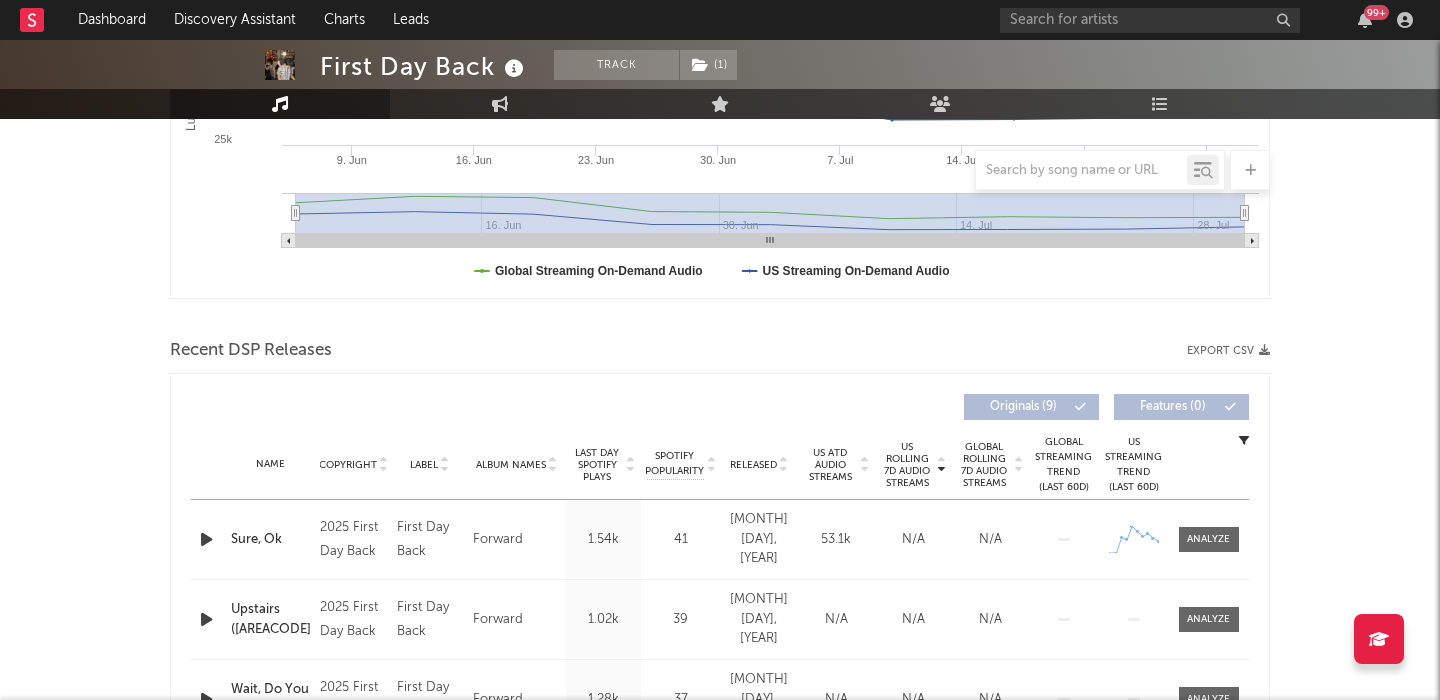 scroll, scrollTop: 589, scrollLeft: 0, axis: vertical 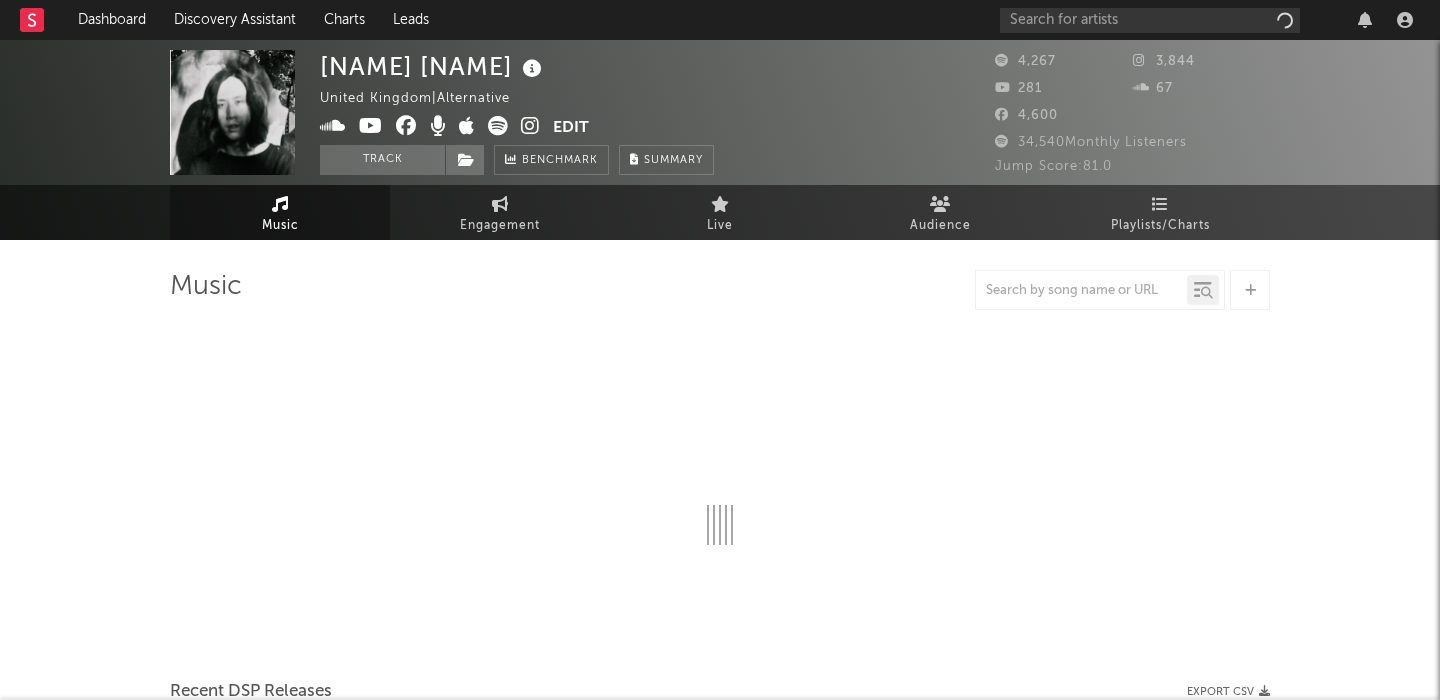 select on "1w" 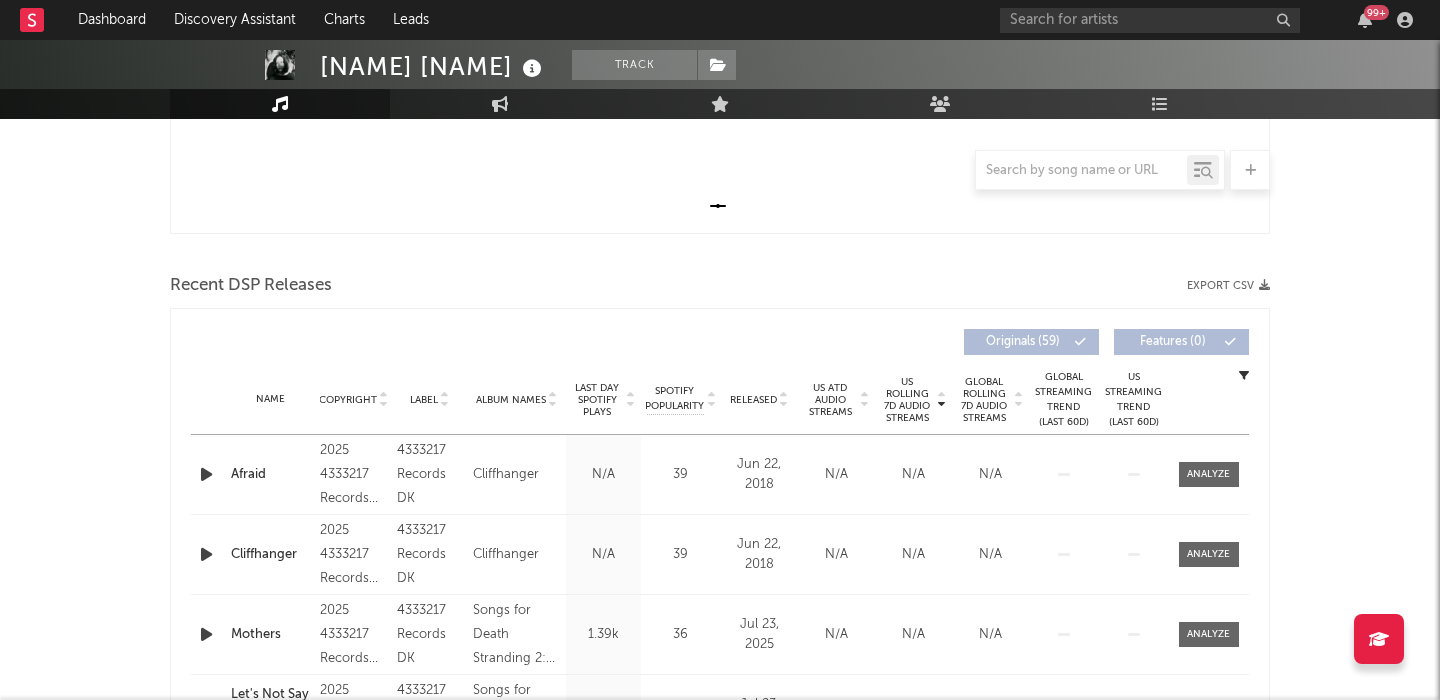 scroll, scrollTop: 622, scrollLeft: 0, axis: vertical 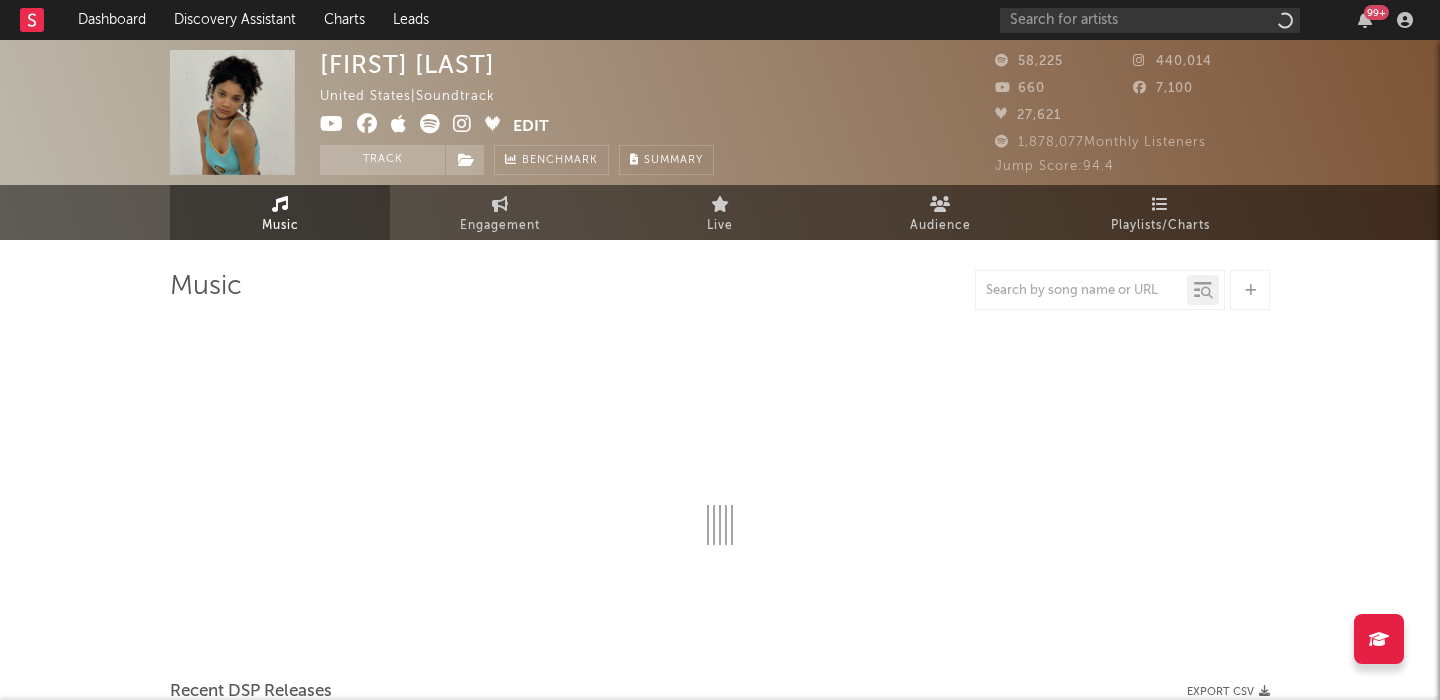 select on "1w" 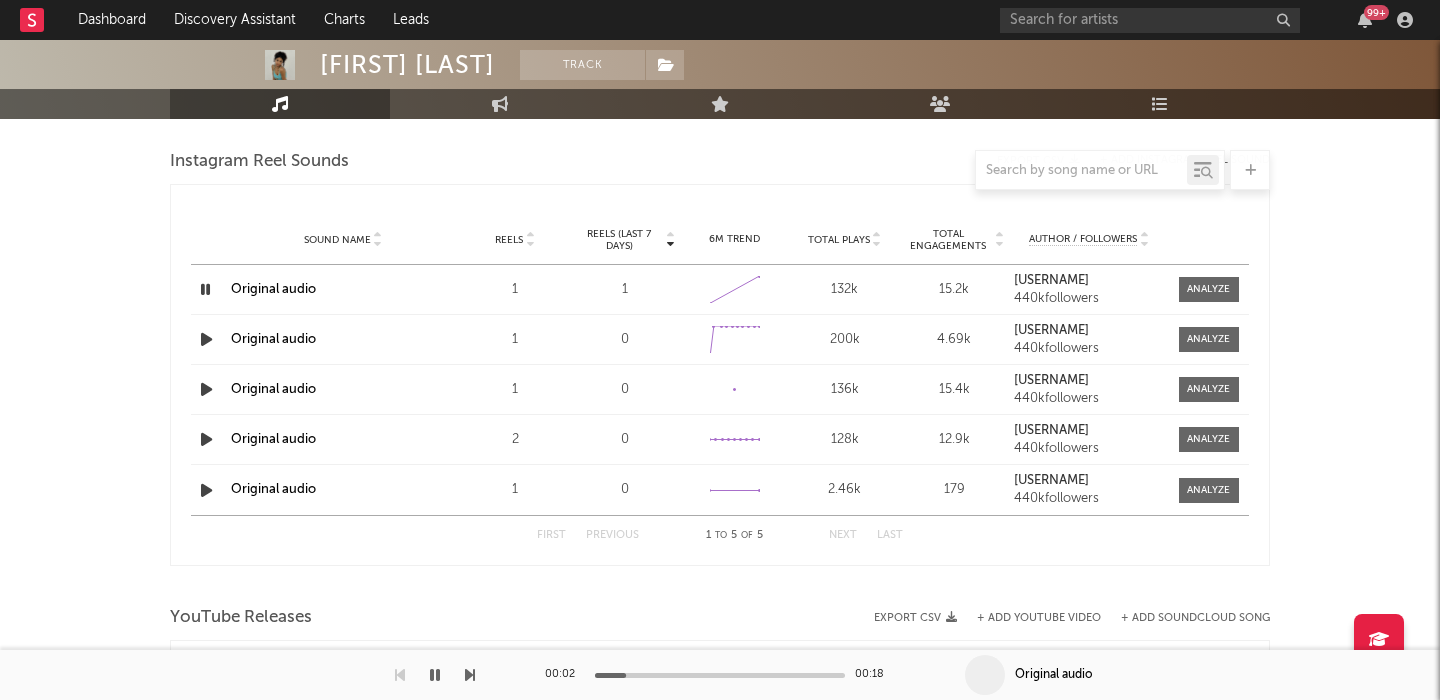 scroll, scrollTop: 0, scrollLeft: 0, axis: both 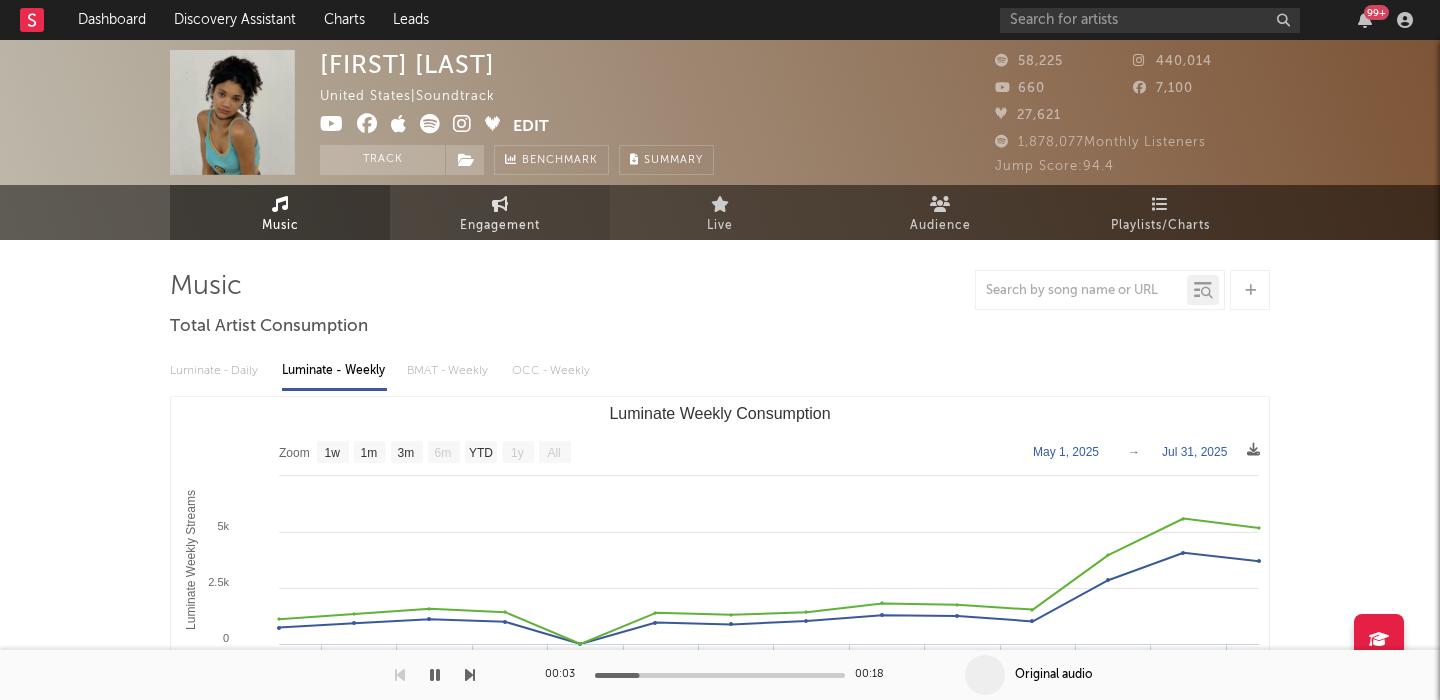 click on "Engagement" at bounding box center (500, 212) 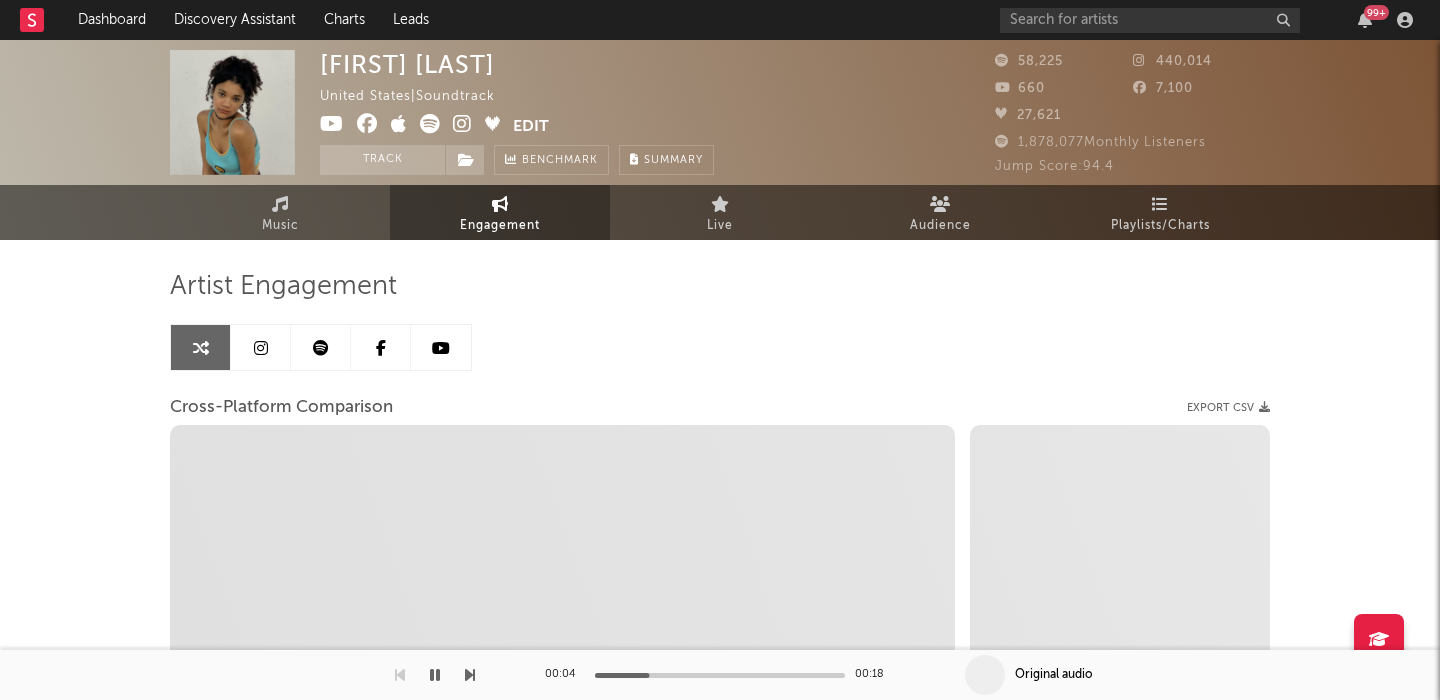 click at bounding box center (416, 126) 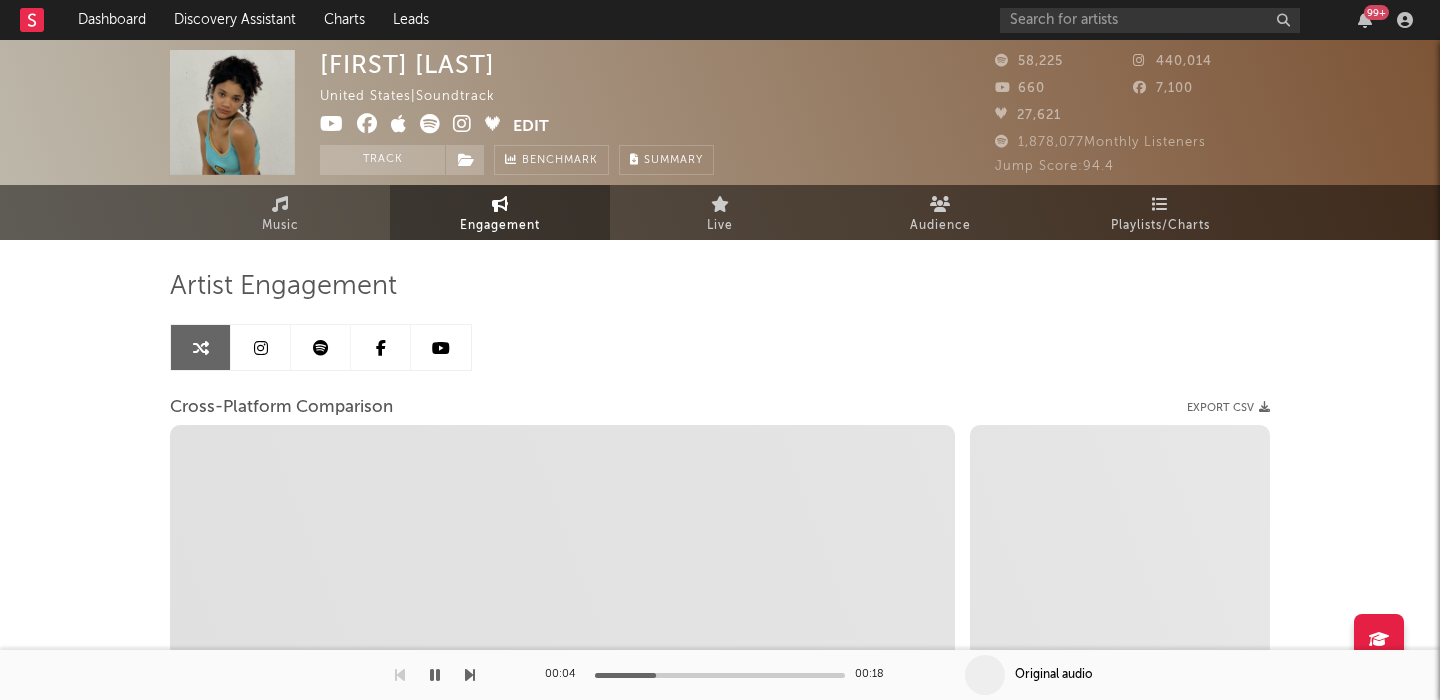 click at bounding box center (462, 124) 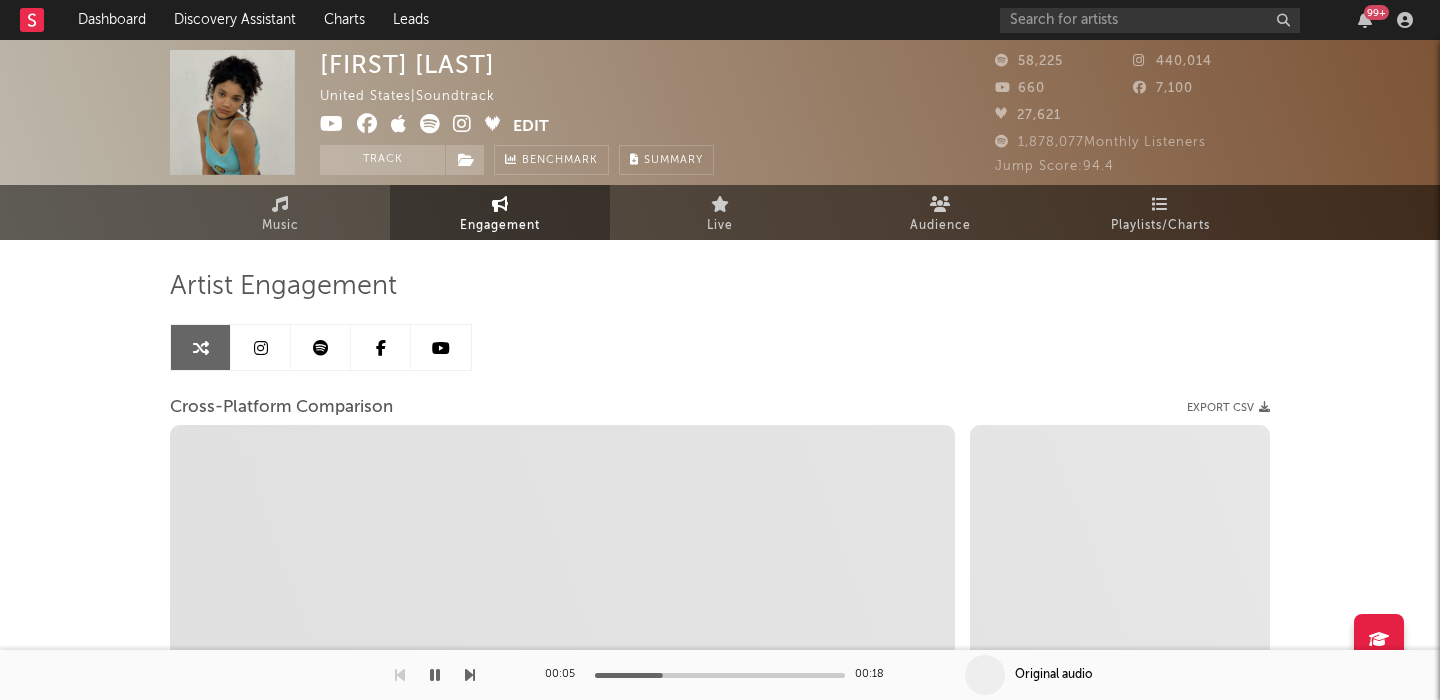 select on "1m" 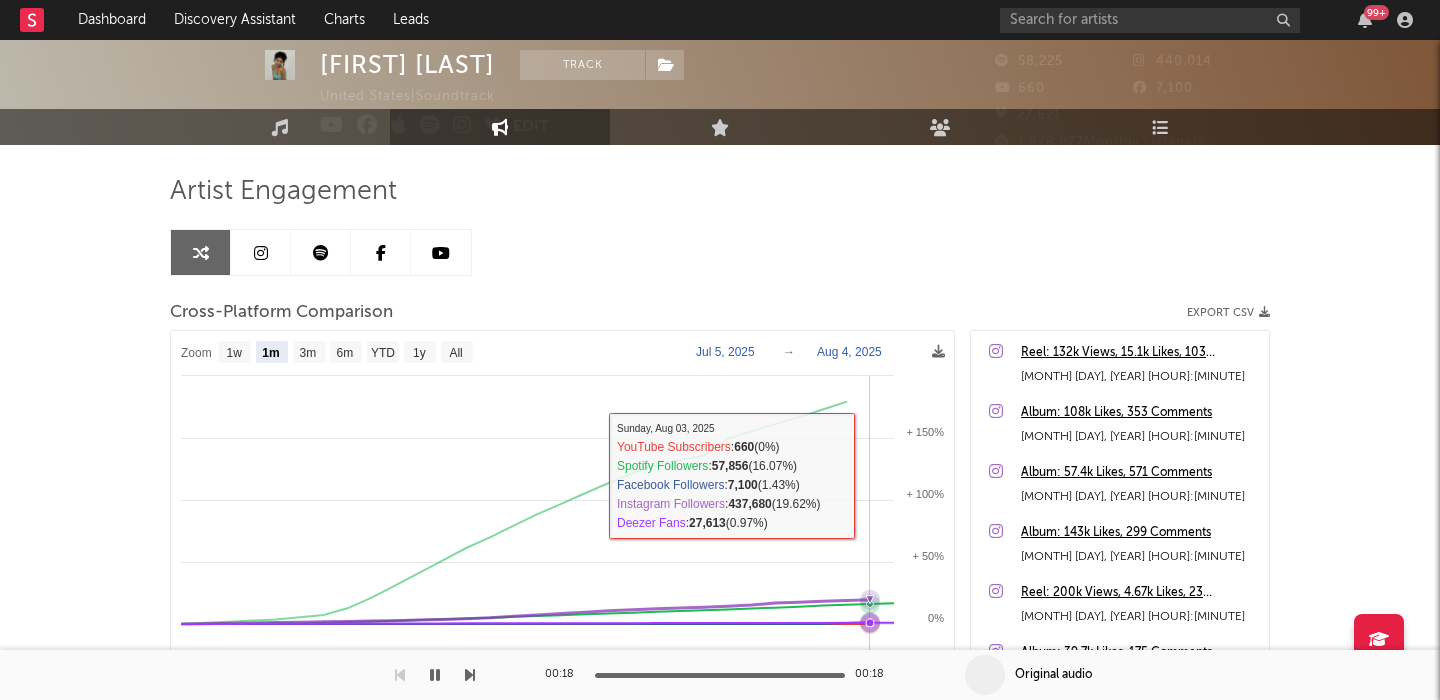 scroll, scrollTop: 0, scrollLeft: 0, axis: both 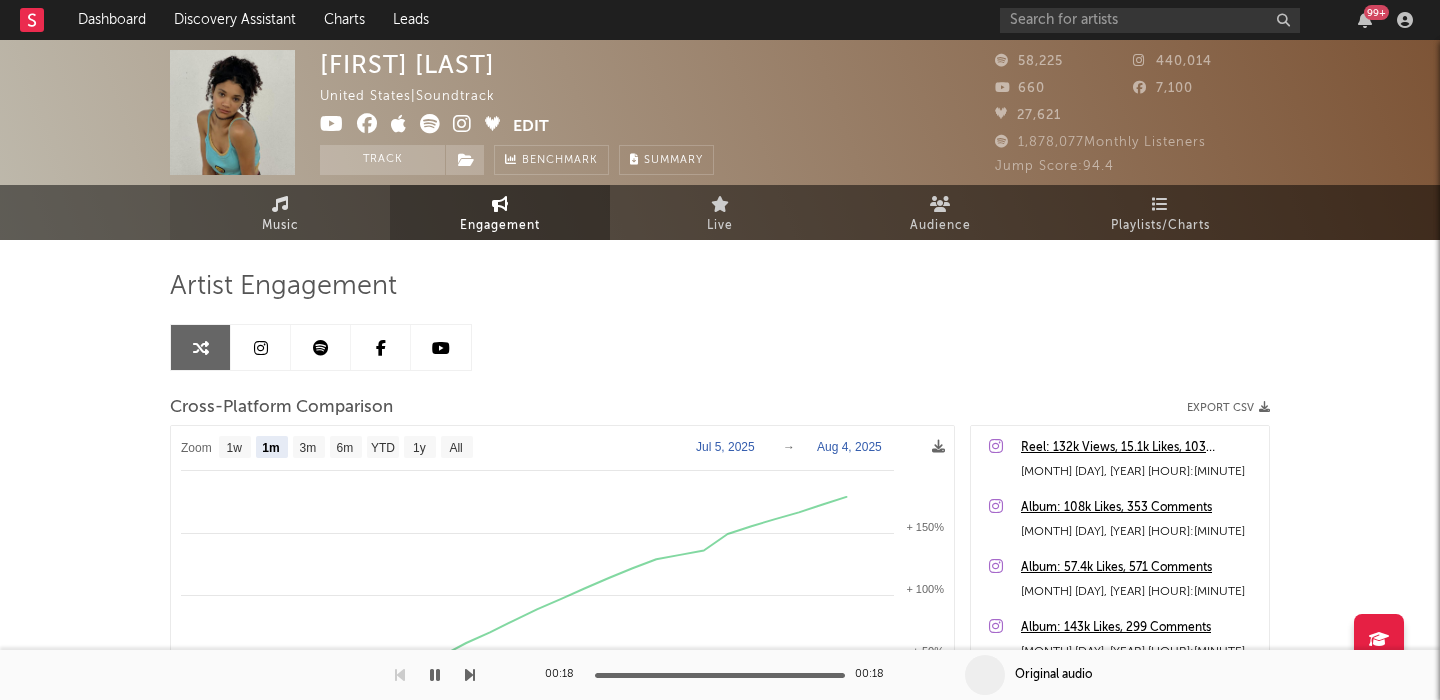 click on "Music" at bounding box center (280, 212) 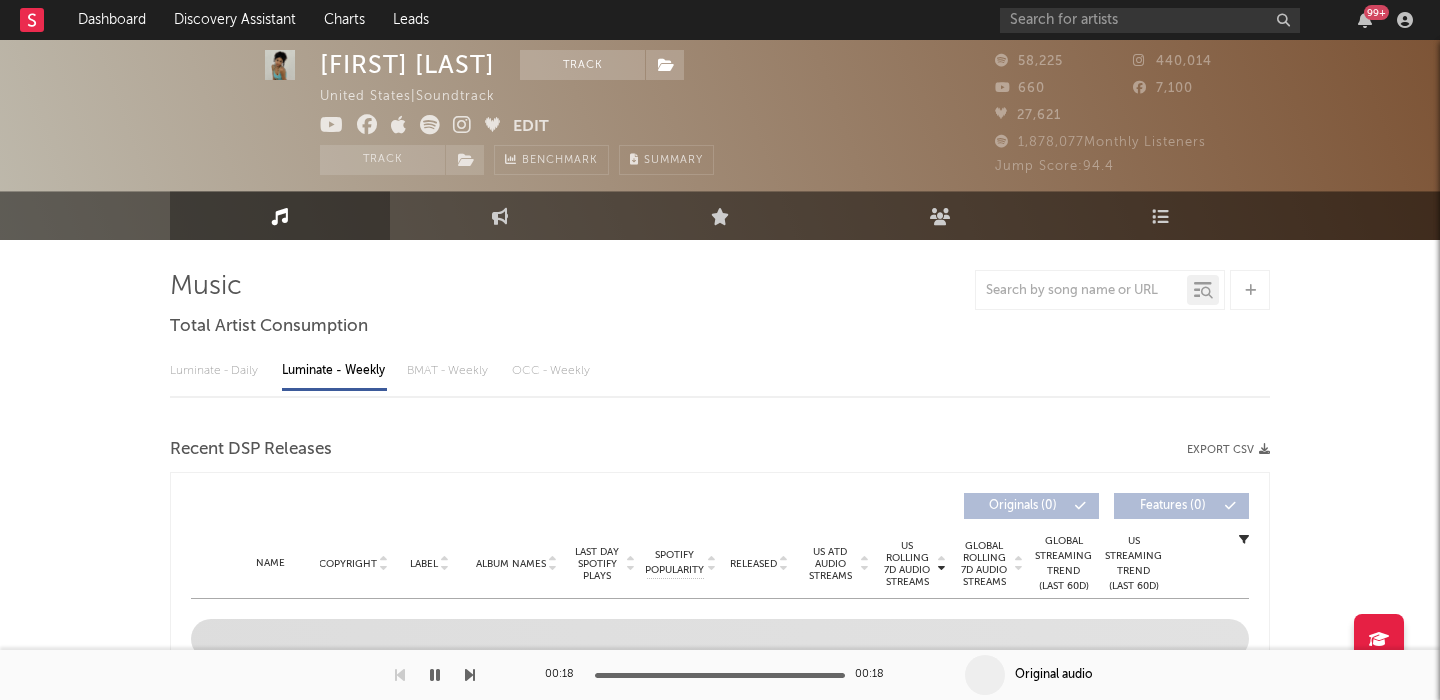 select on "1w" 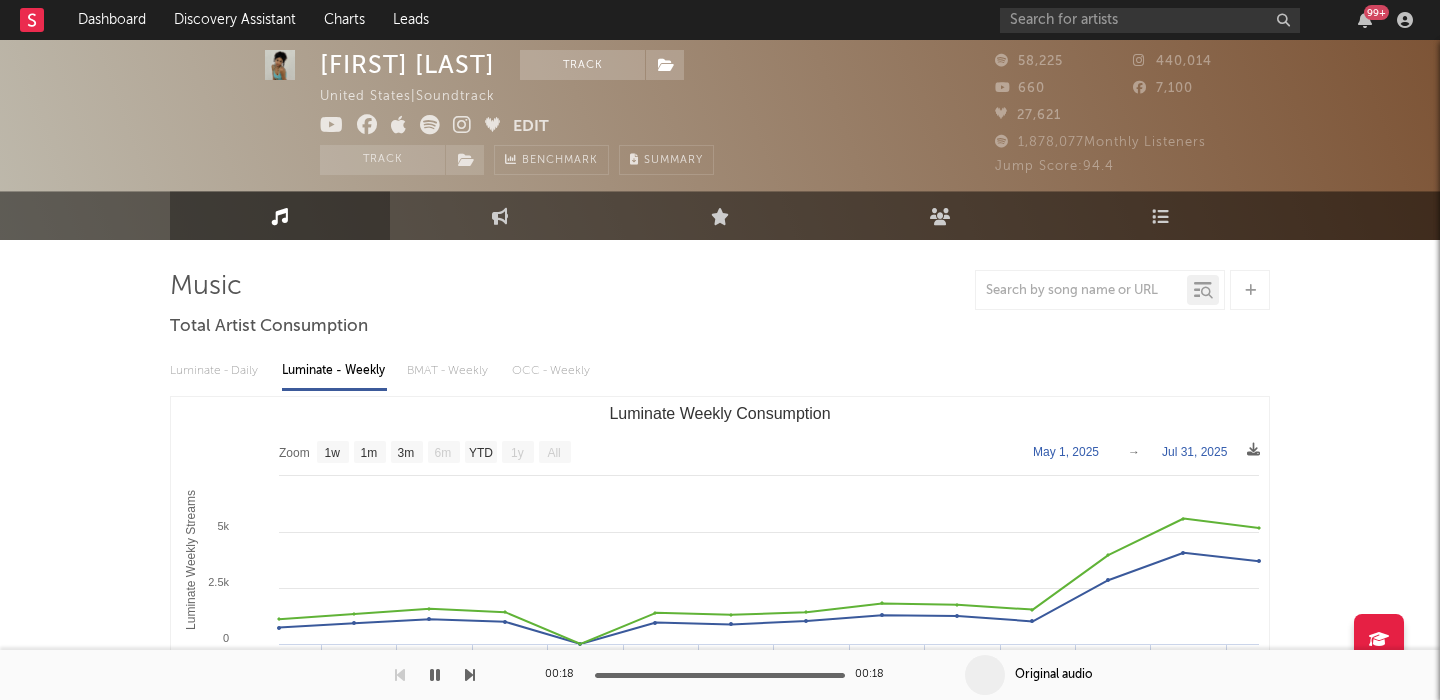 scroll, scrollTop: 15, scrollLeft: 0, axis: vertical 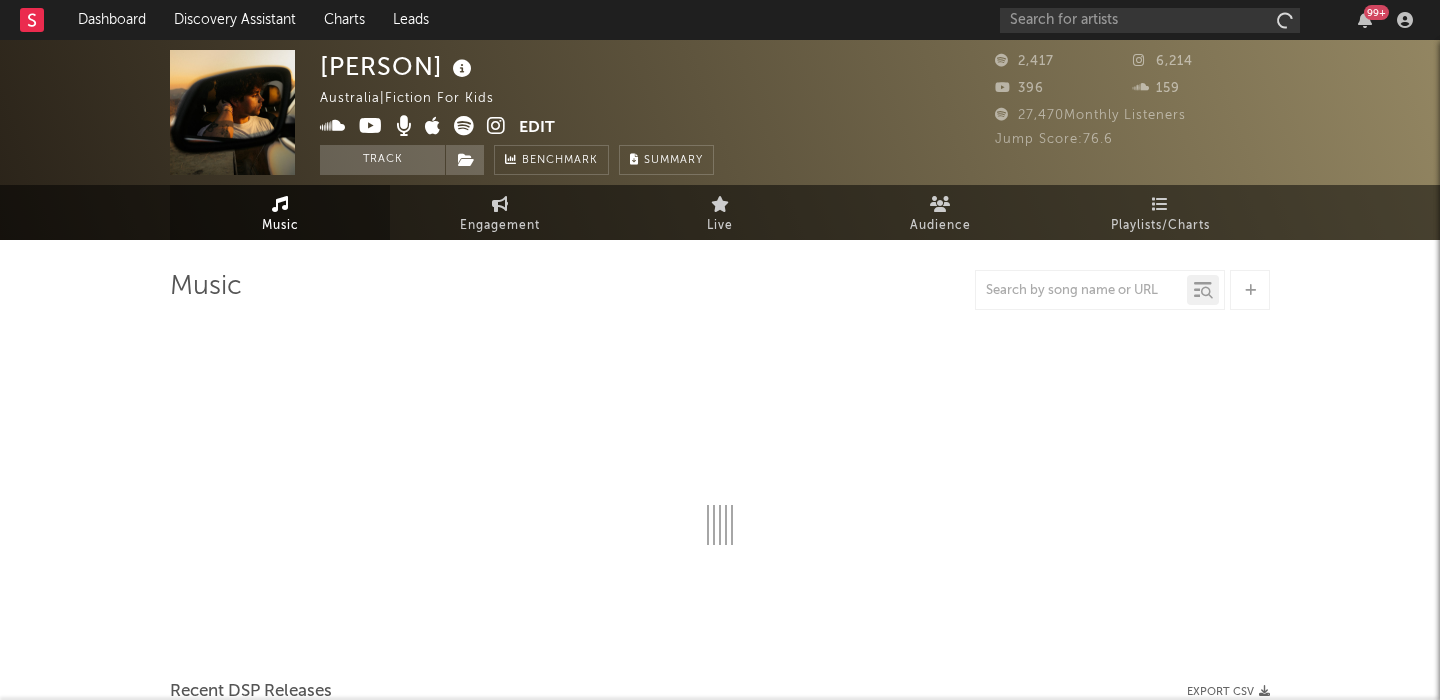 select on "1w" 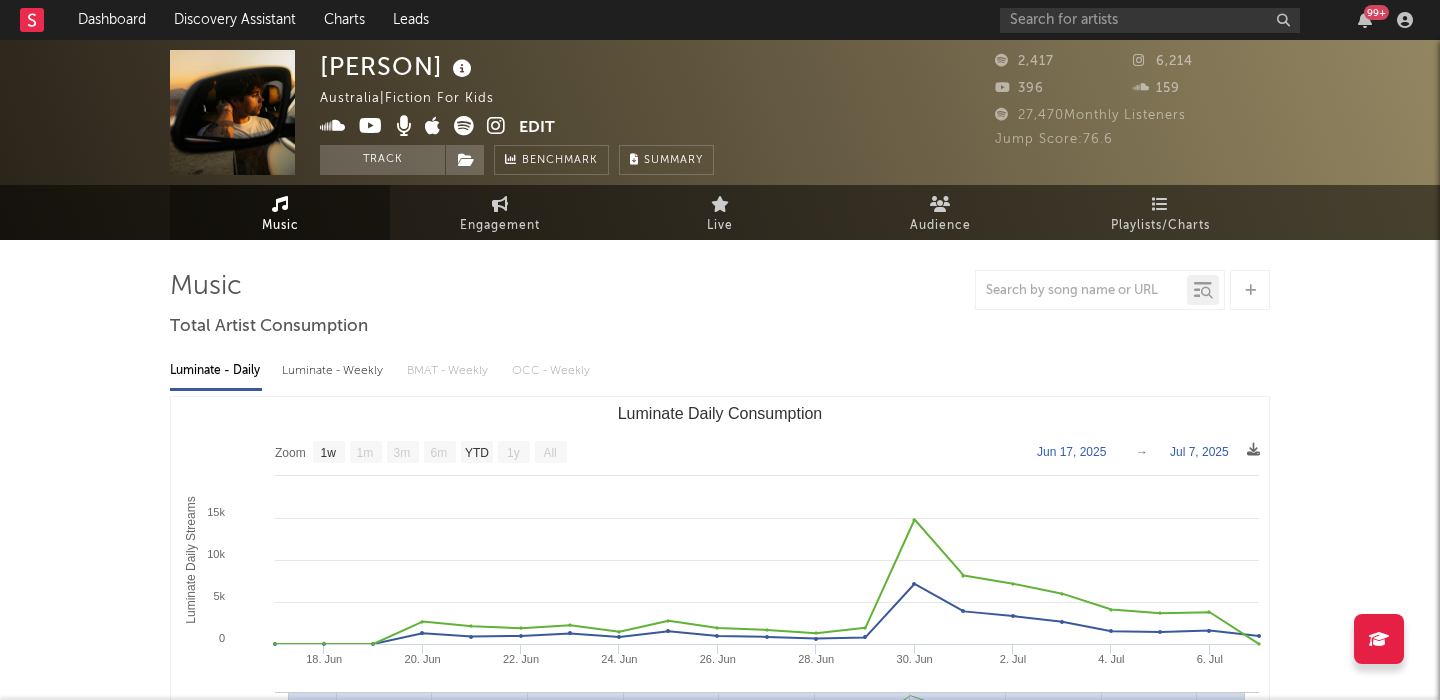 click on "Luminate - Weekly" at bounding box center (334, 371) 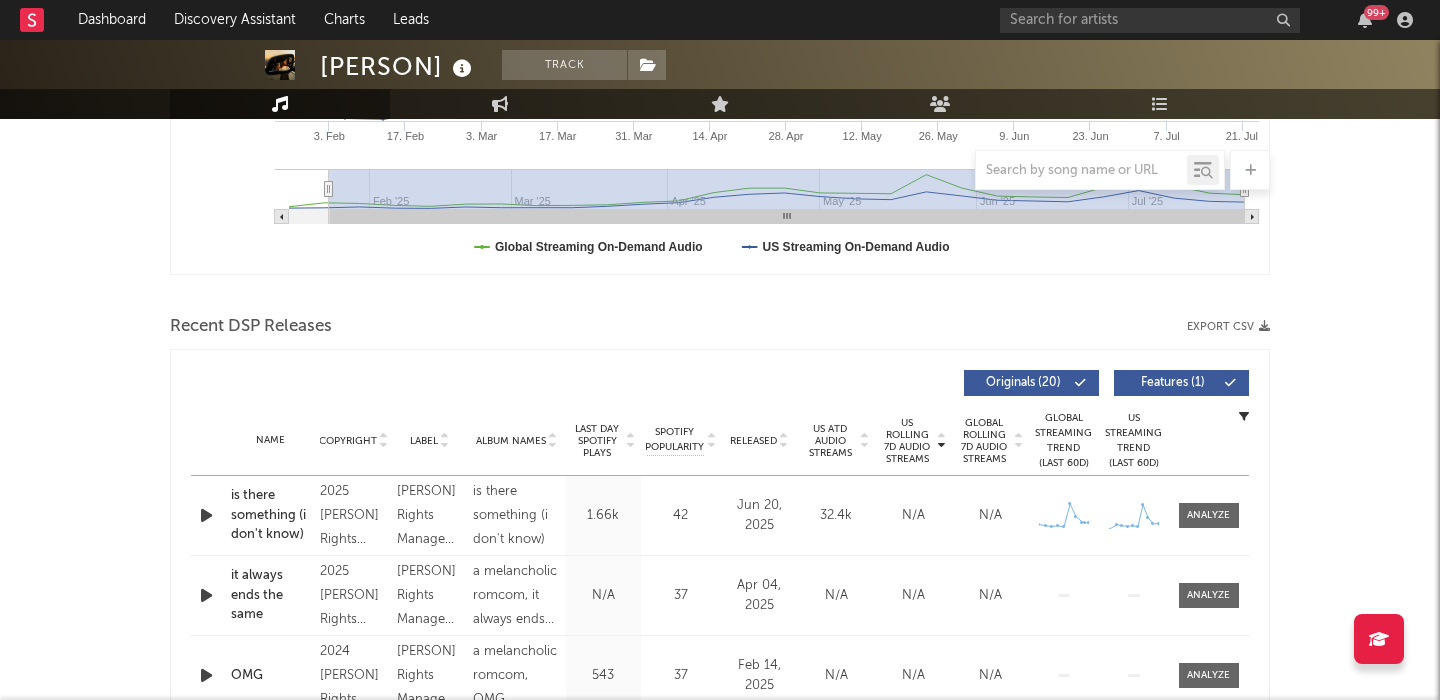 scroll, scrollTop: 636, scrollLeft: 0, axis: vertical 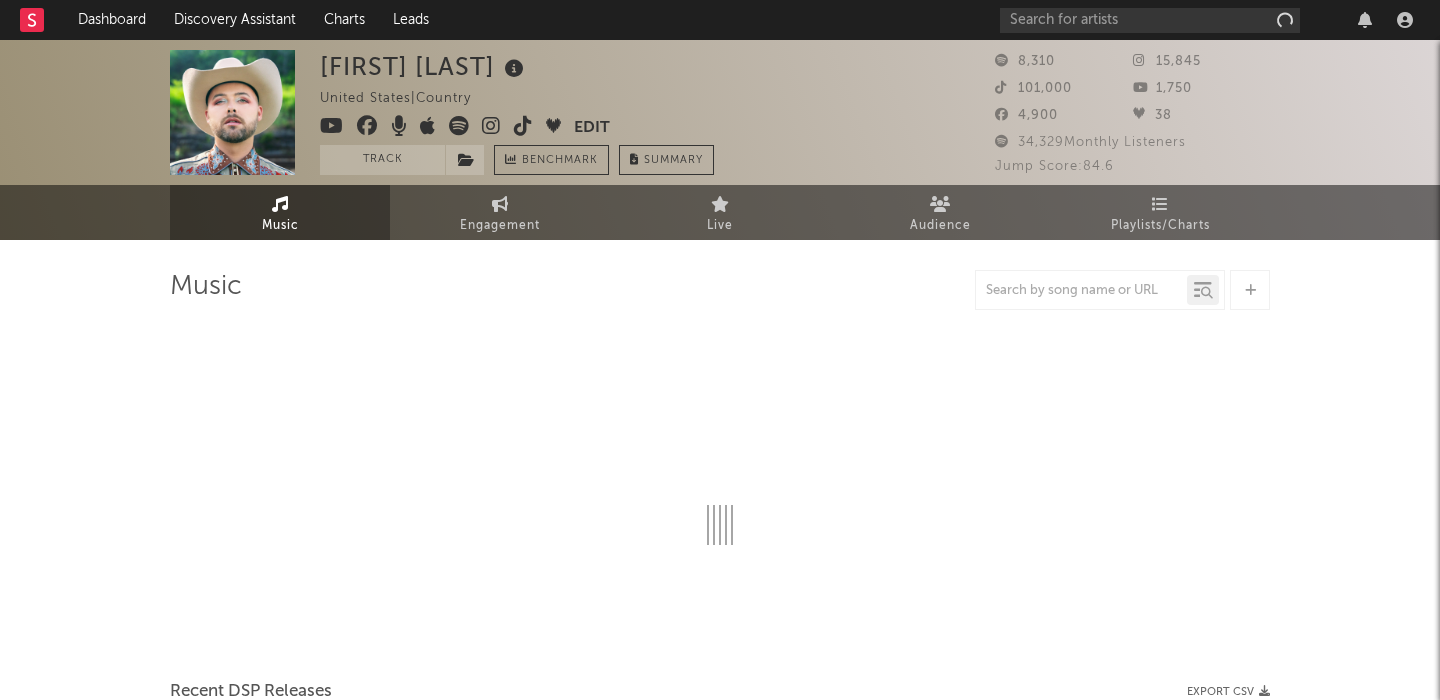 select on "6m" 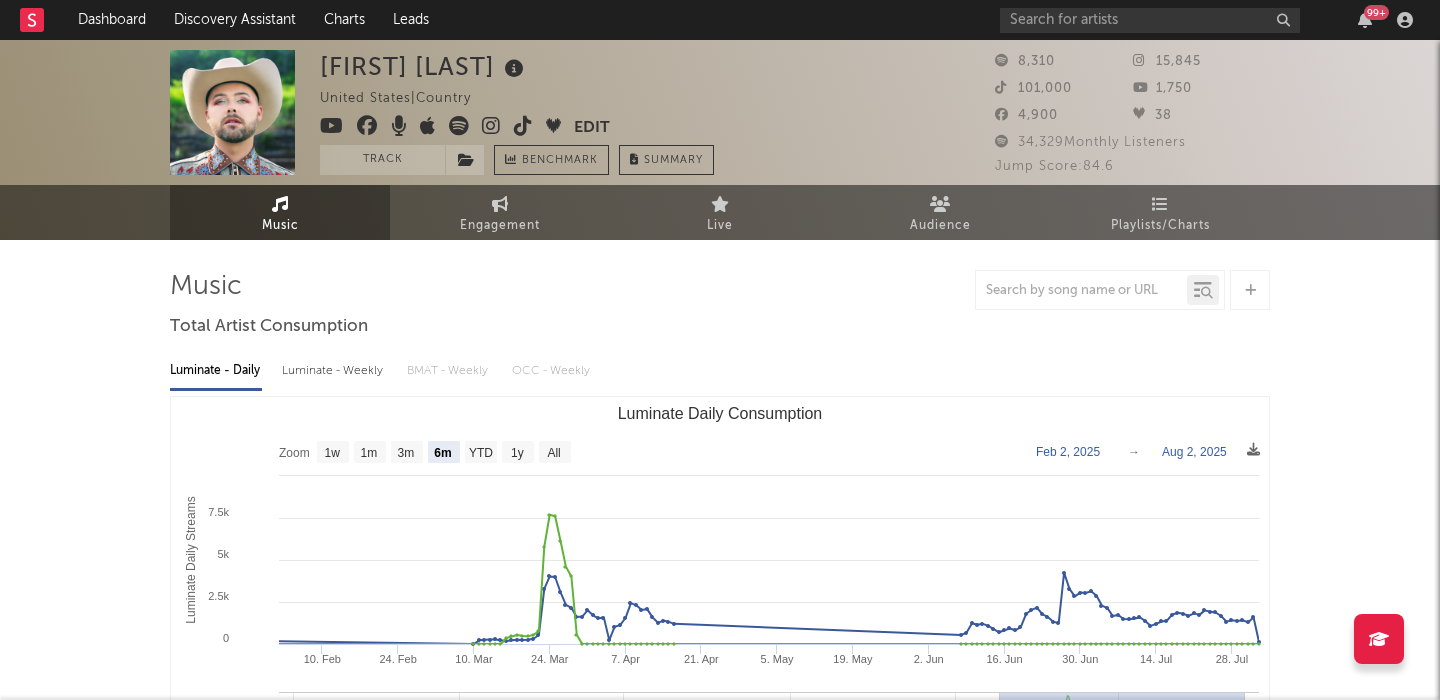 click on "Luminate - Weekly" at bounding box center (334, 371) 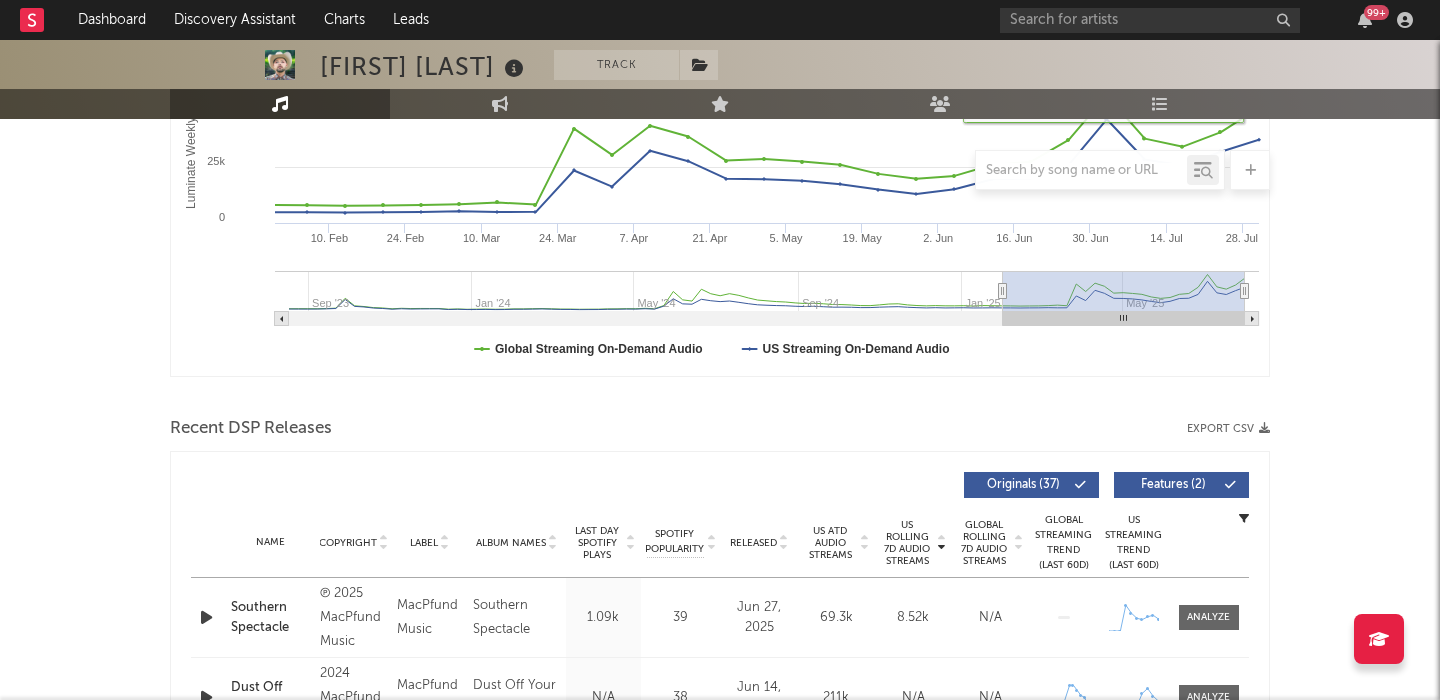 scroll, scrollTop: 594, scrollLeft: 0, axis: vertical 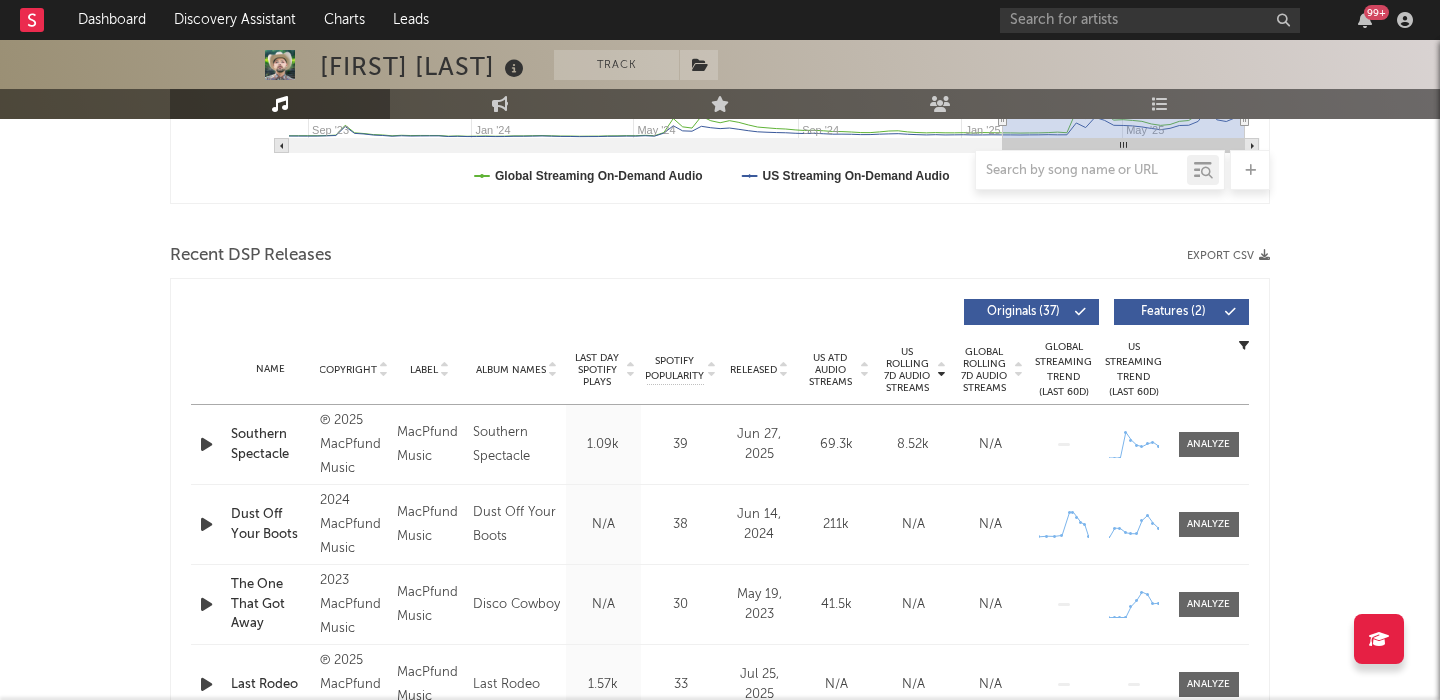 click at bounding box center (208, 444) 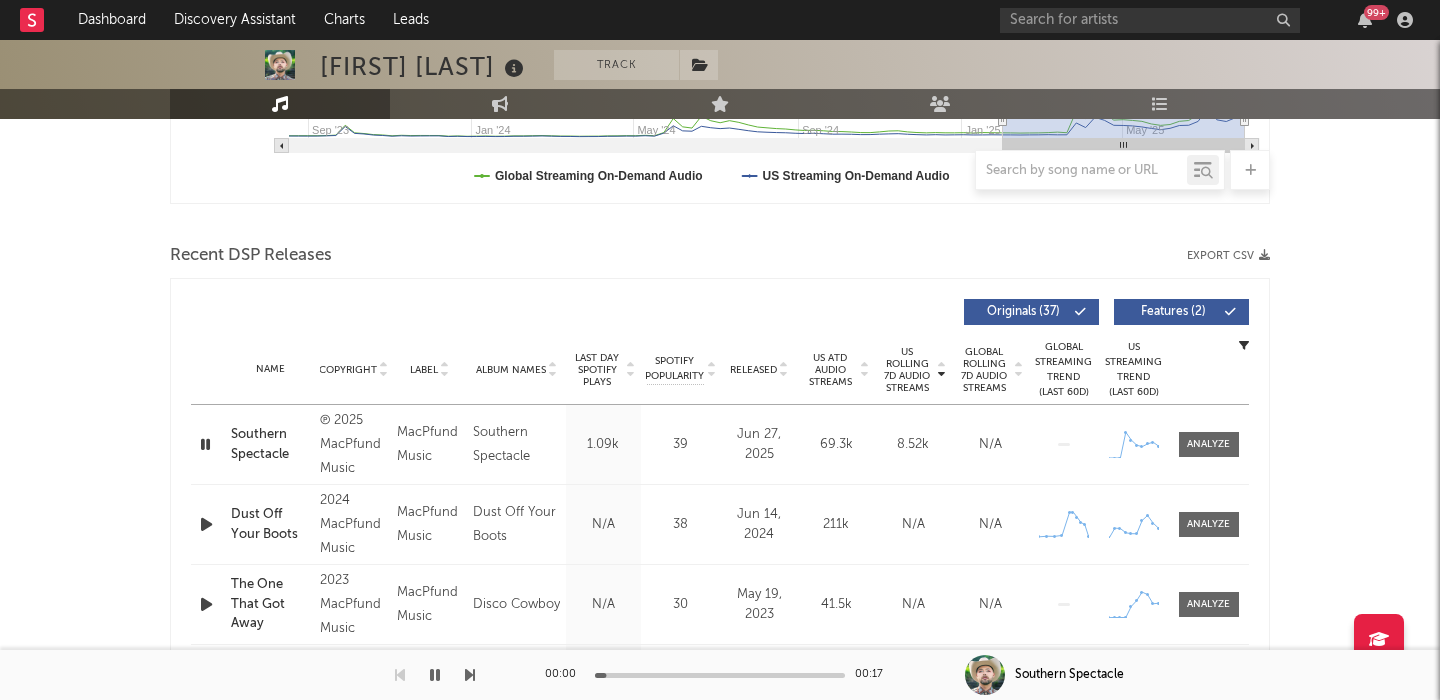 click on "Features   ( 2 )" at bounding box center [1181, 312] 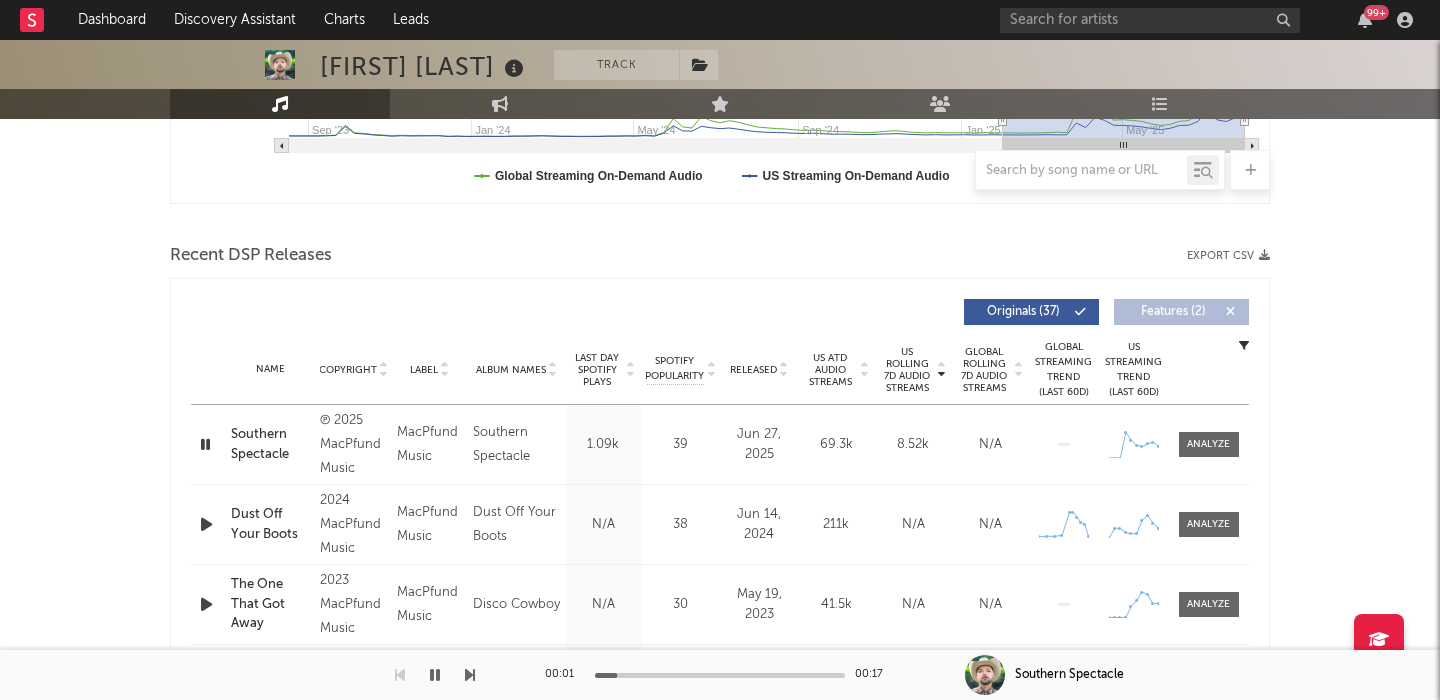 scroll, scrollTop: 0, scrollLeft: 0, axis: both 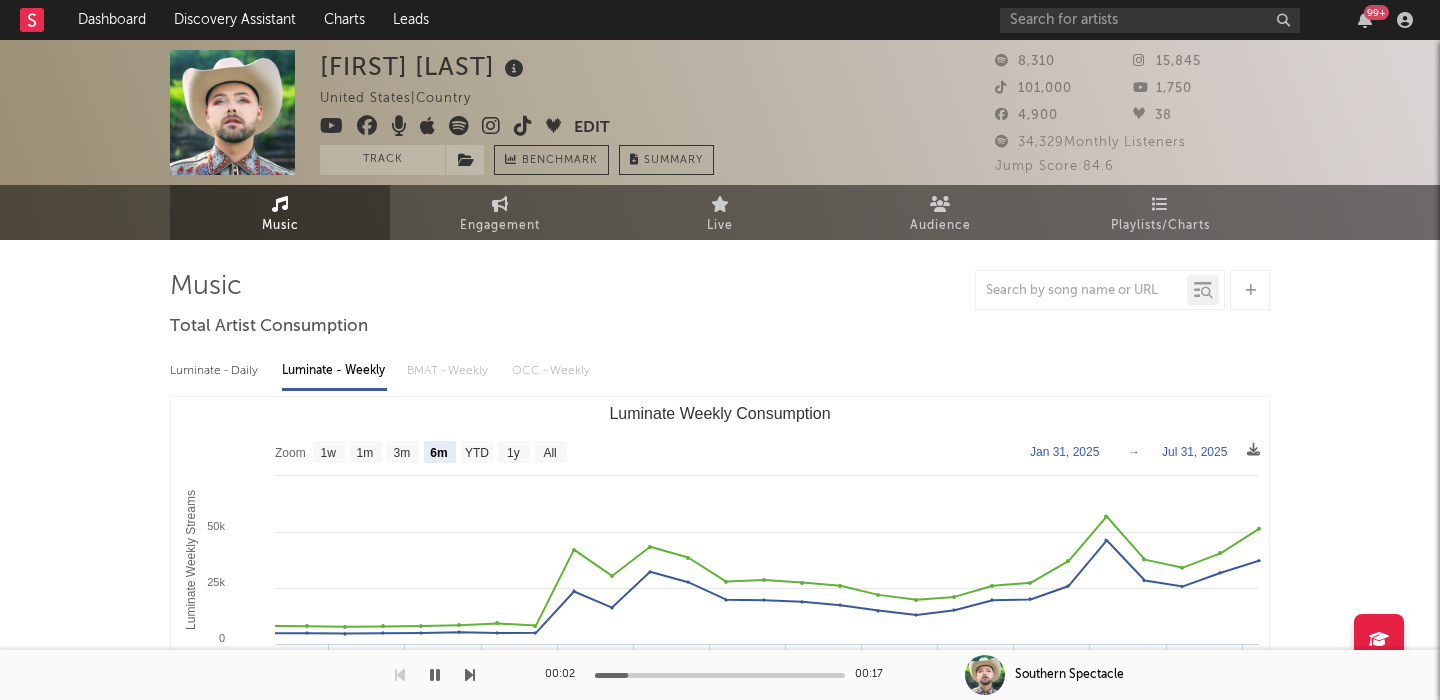 type 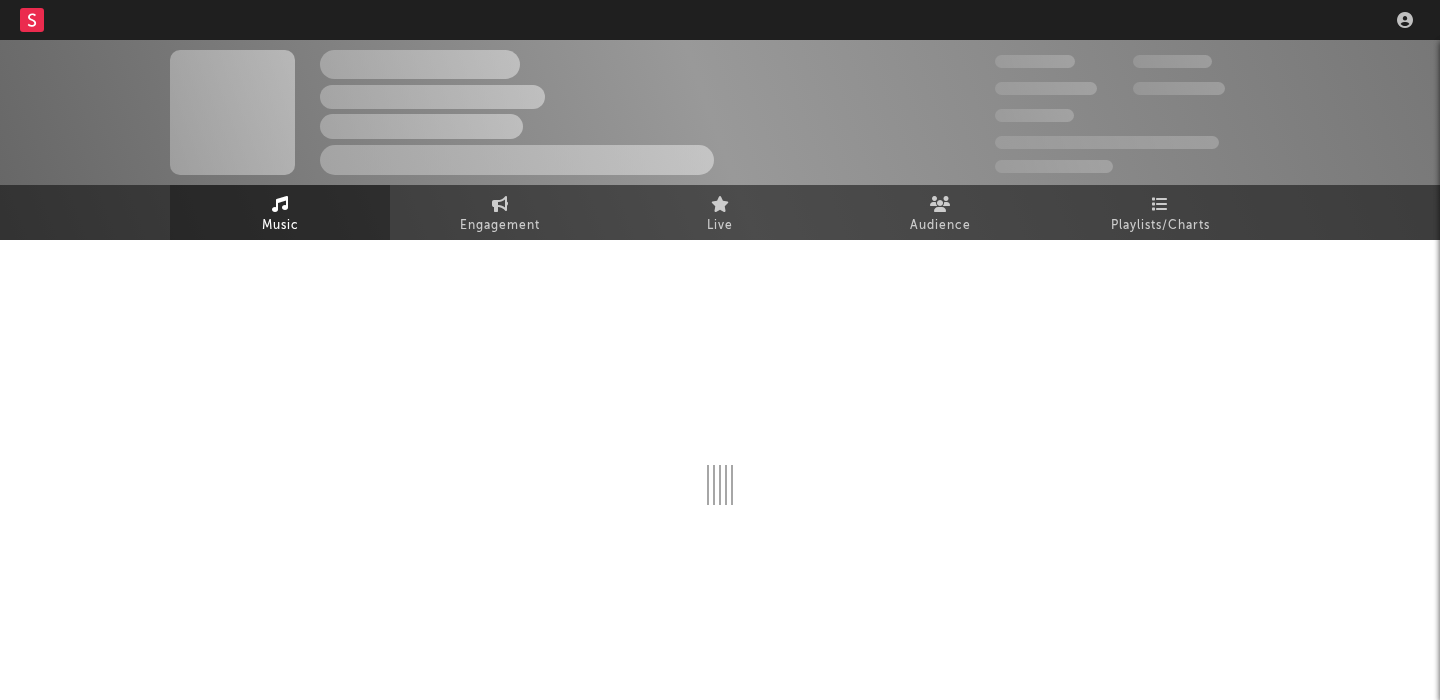 scroll, scrollTop: 0, scrollLeft: 0, axis: both 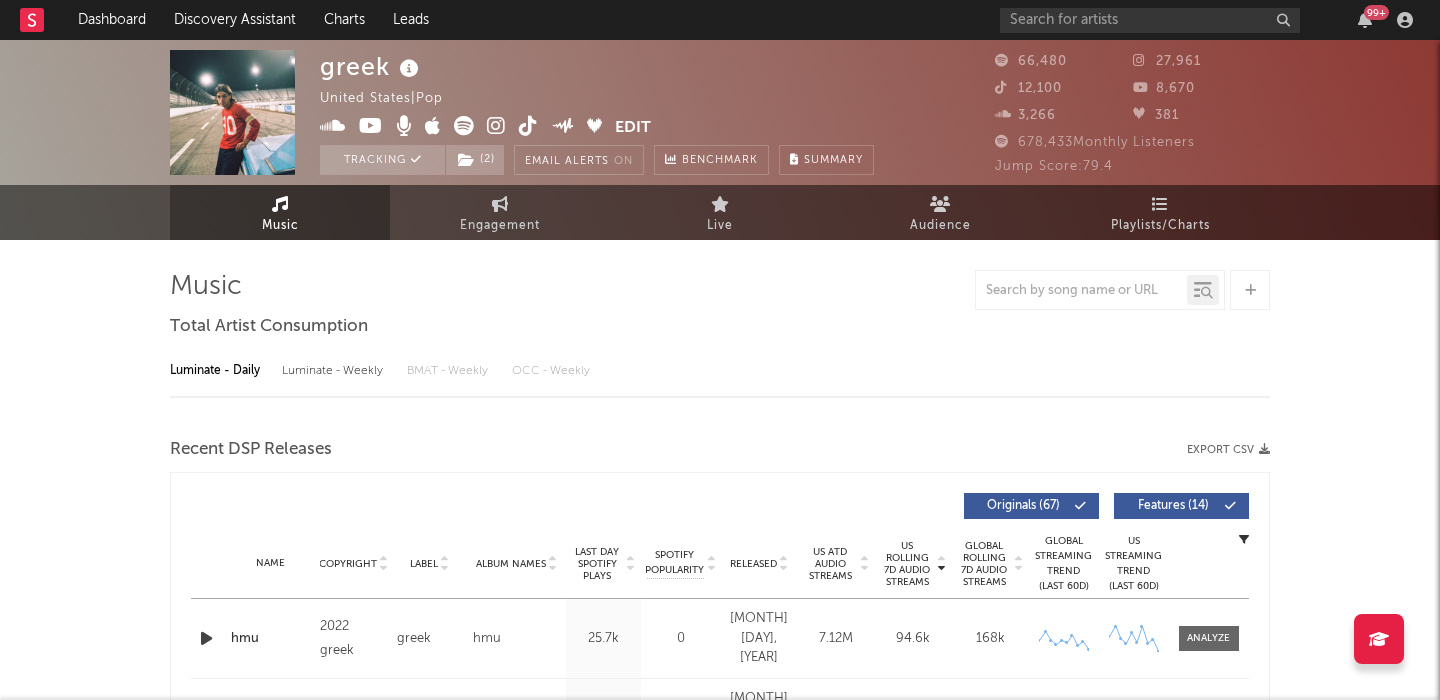 select on "6m" 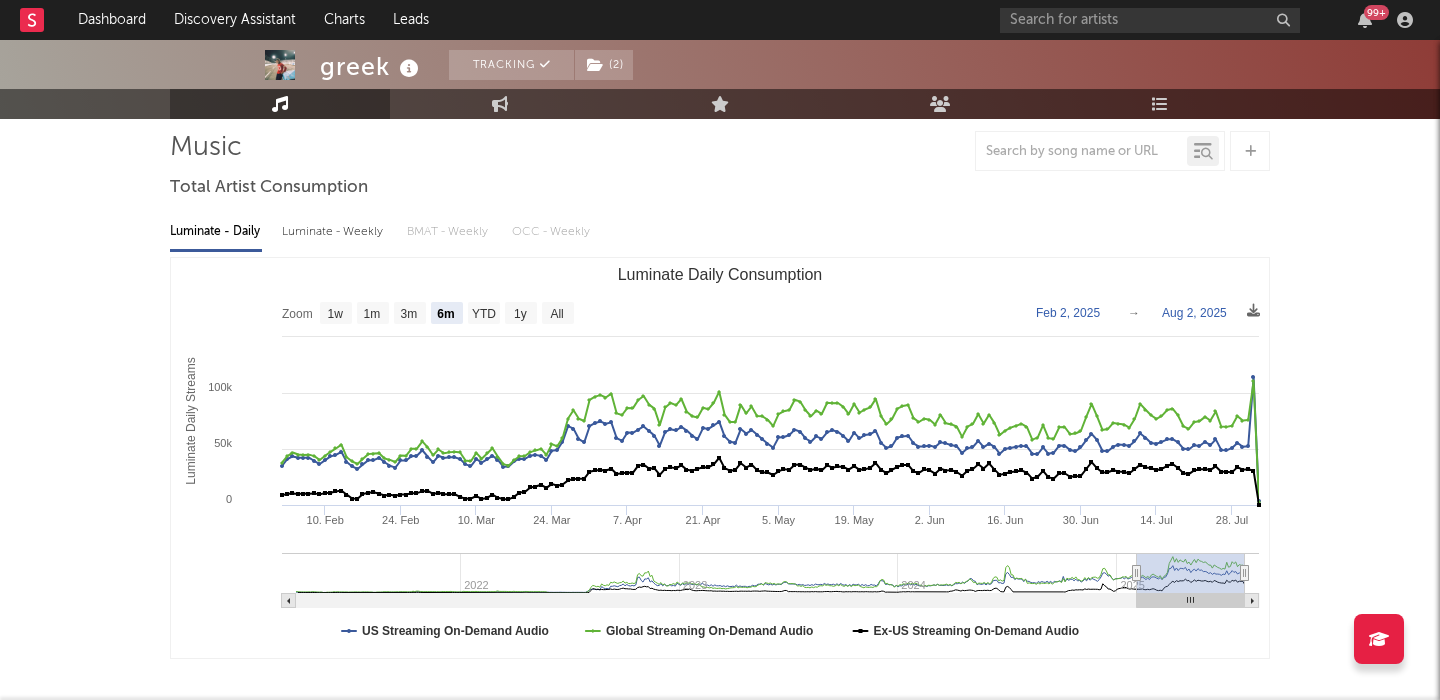 scroll, scrollTop: 423, scrollLeft: 0, axis: vertical 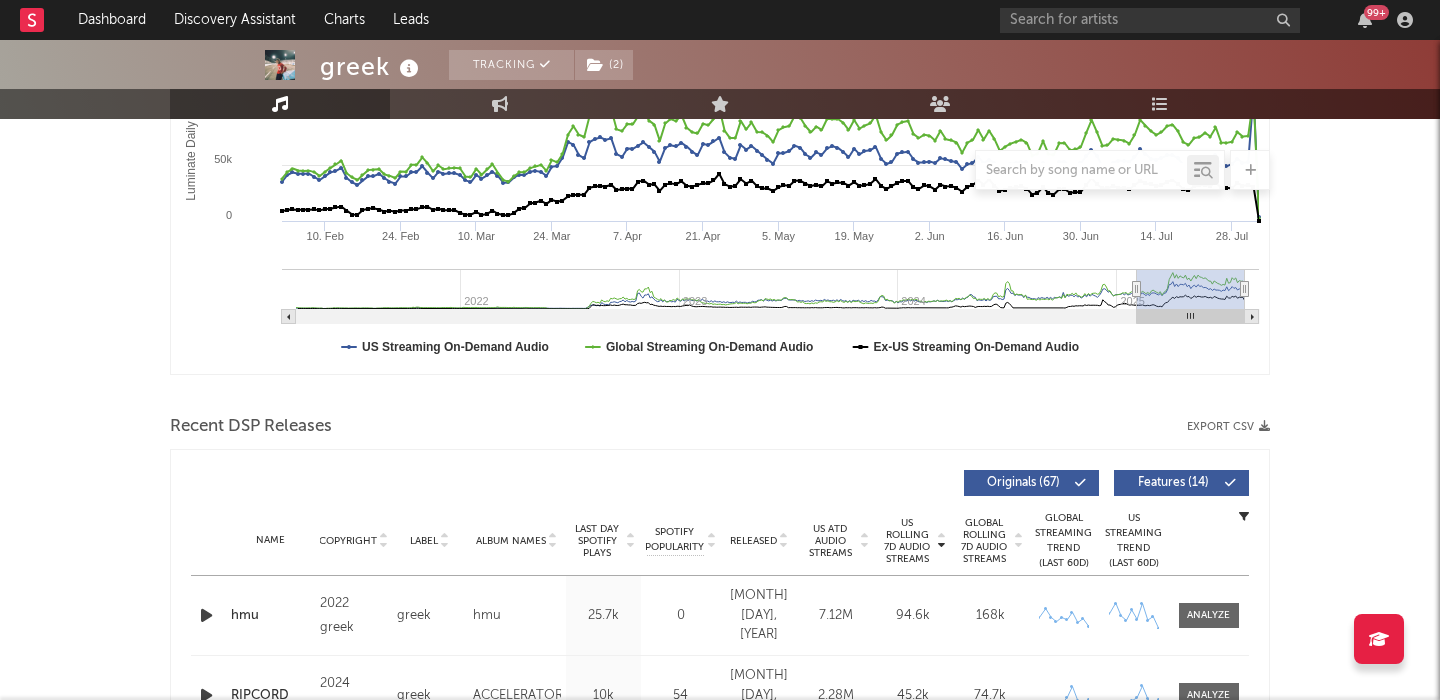 click on "Released" at bounding box center [759, 540] 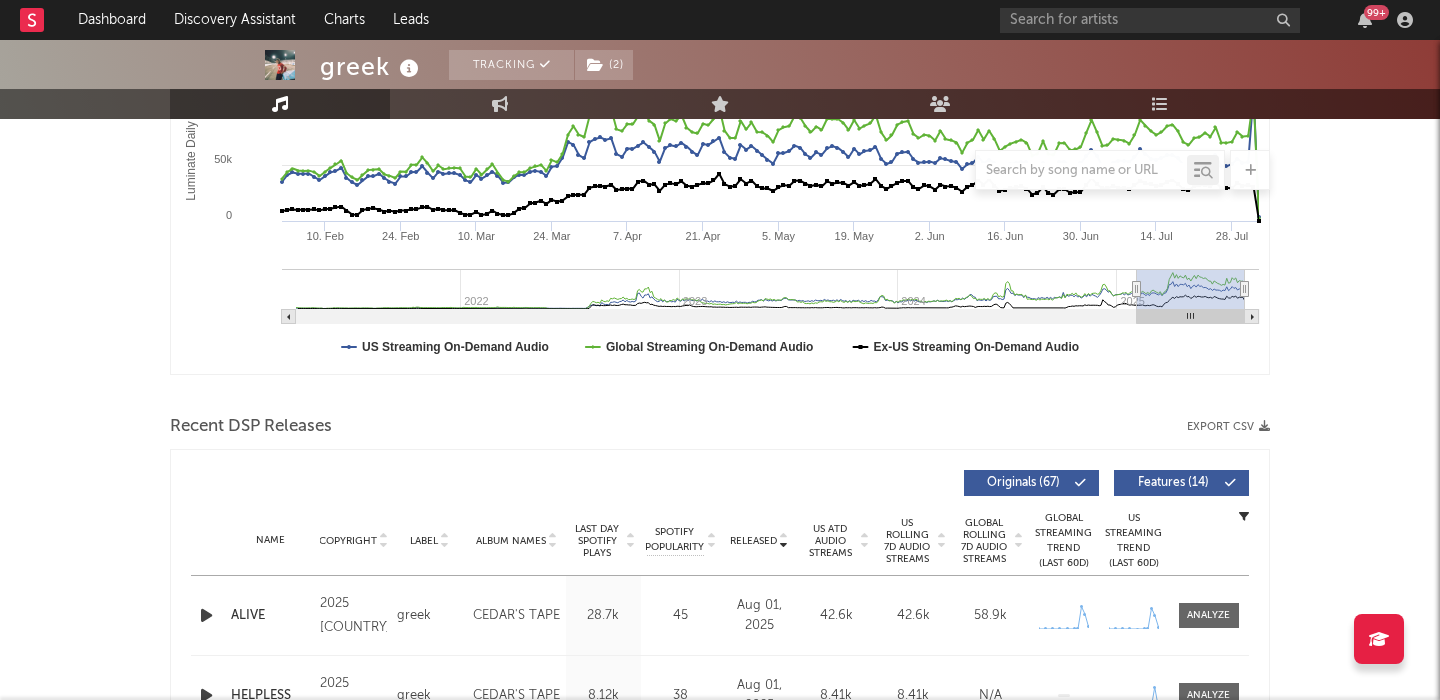 click at bounding box center [206, 615] 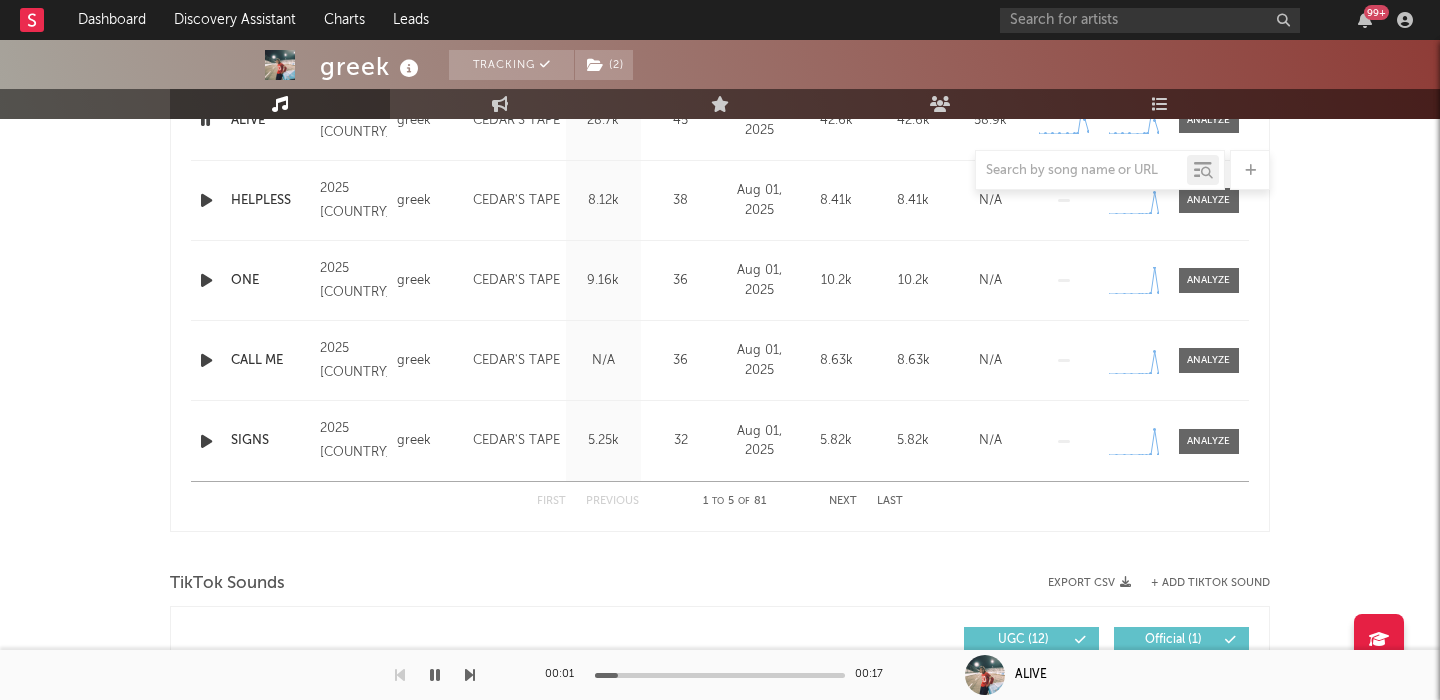 scroll, scrollTop: 921, scrollLeft: 0, axis: vertical 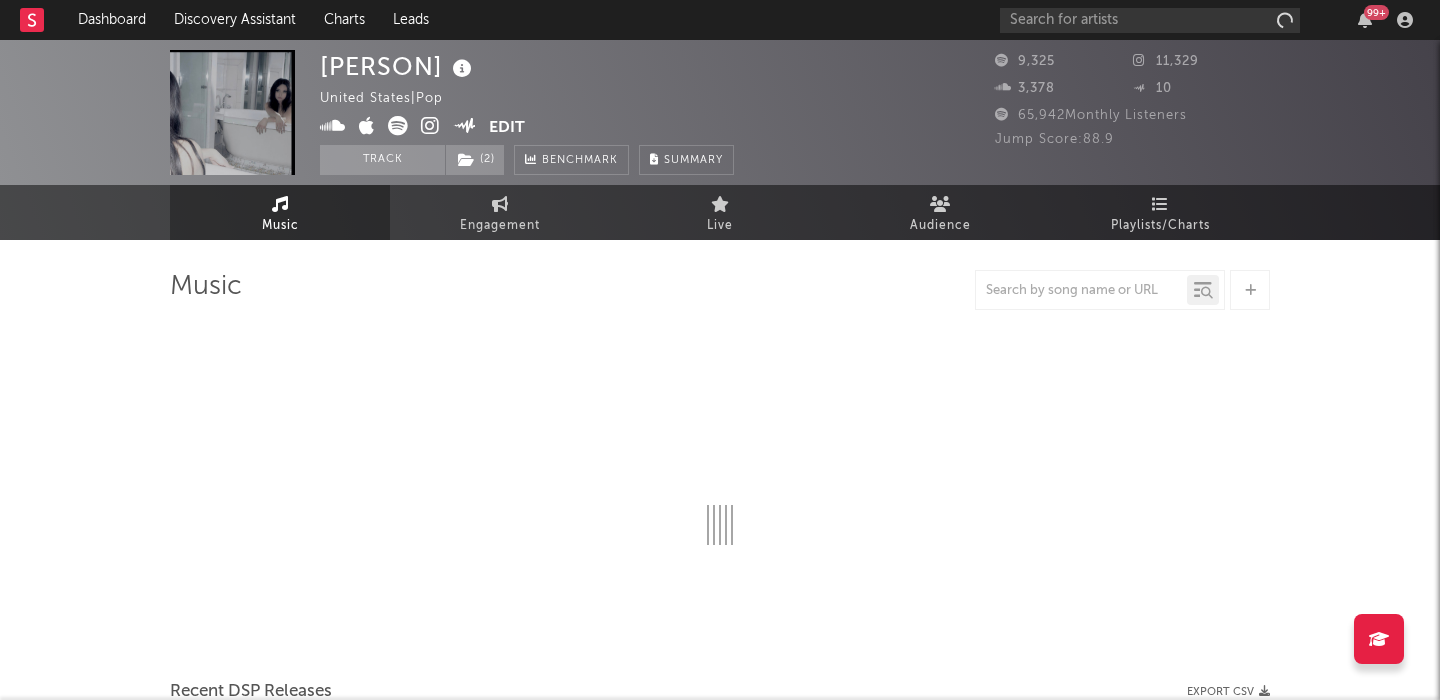 select on "6m" 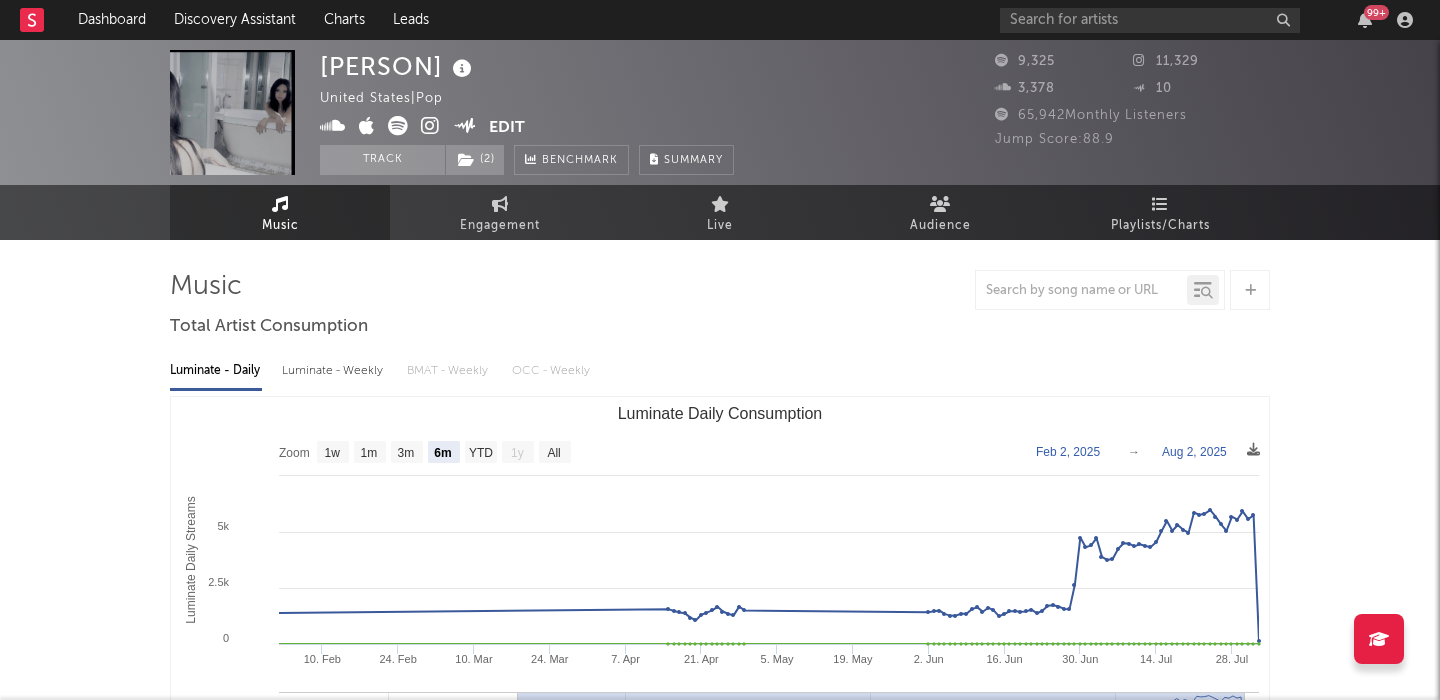 click on "Luminate - Weekly" at bounding box center (334, 371) 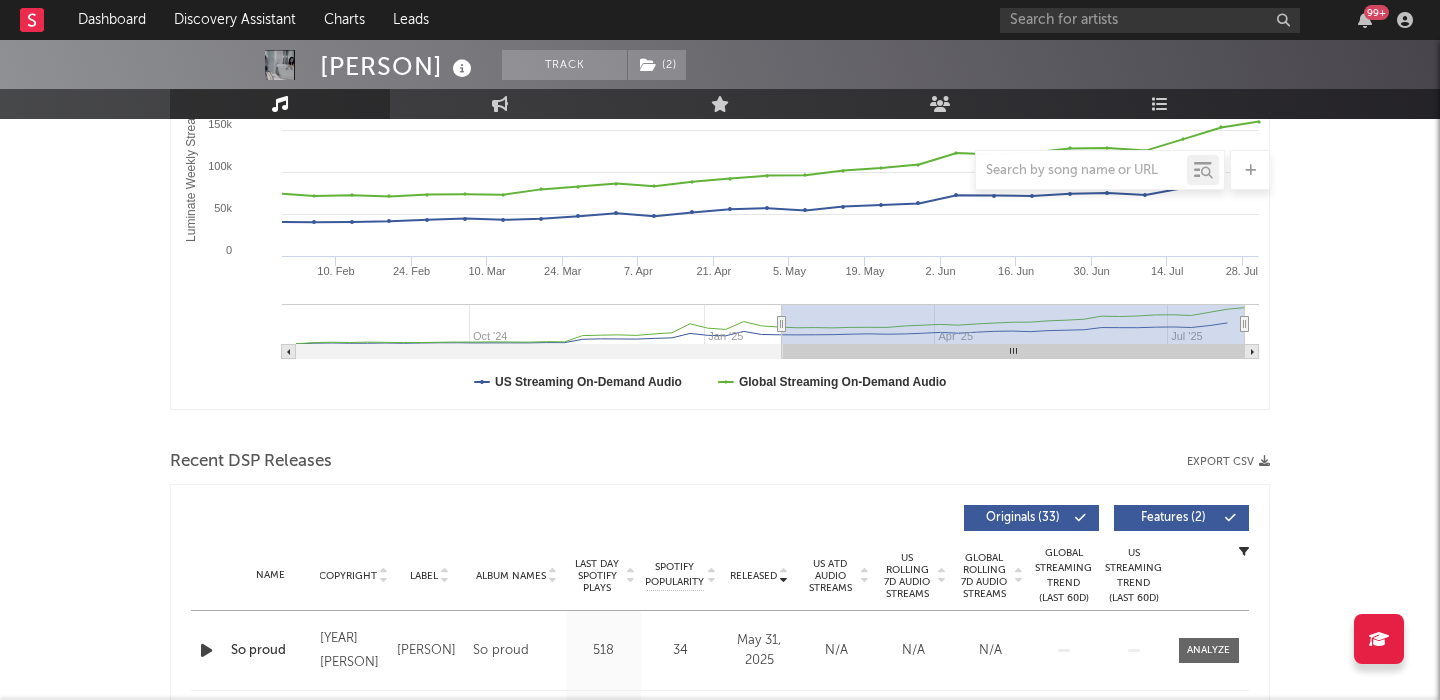 scroll, scrollTop: 638, scrollLeft: 0, axis: vertical 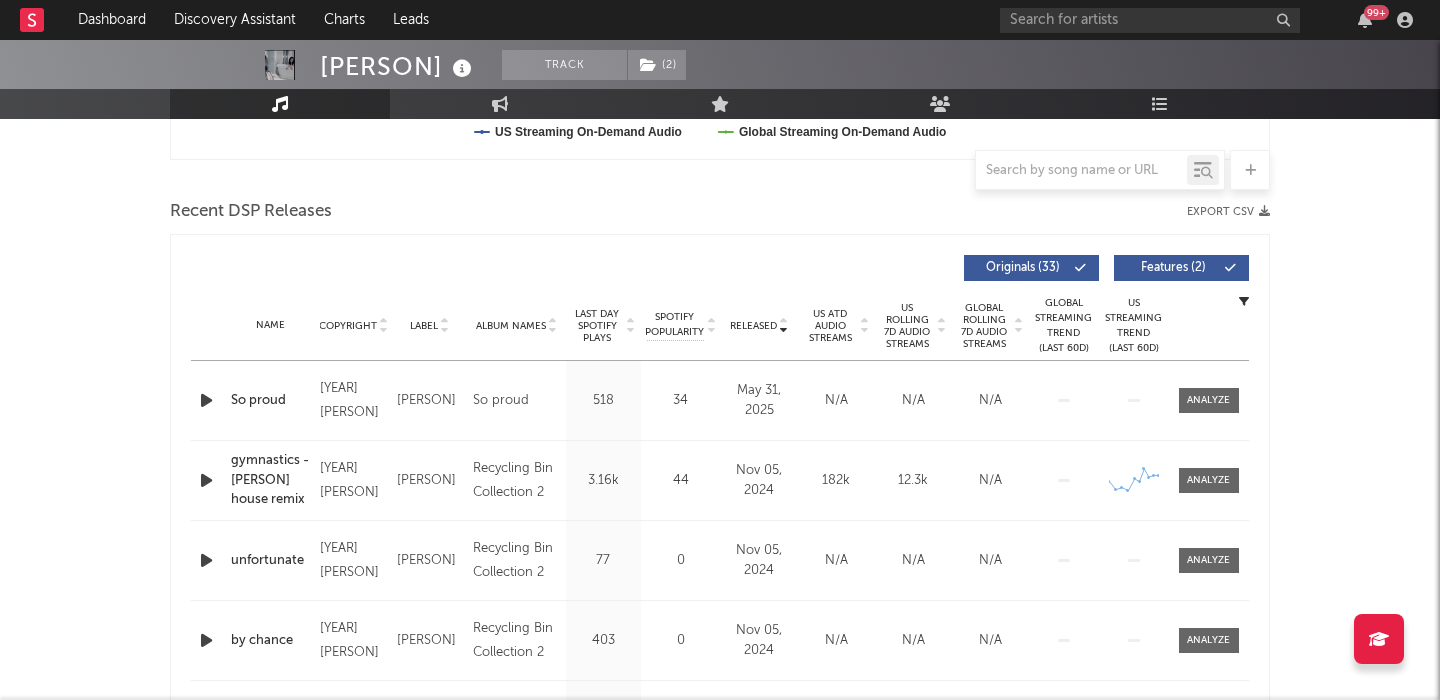 click at bounding box center (206, 400) 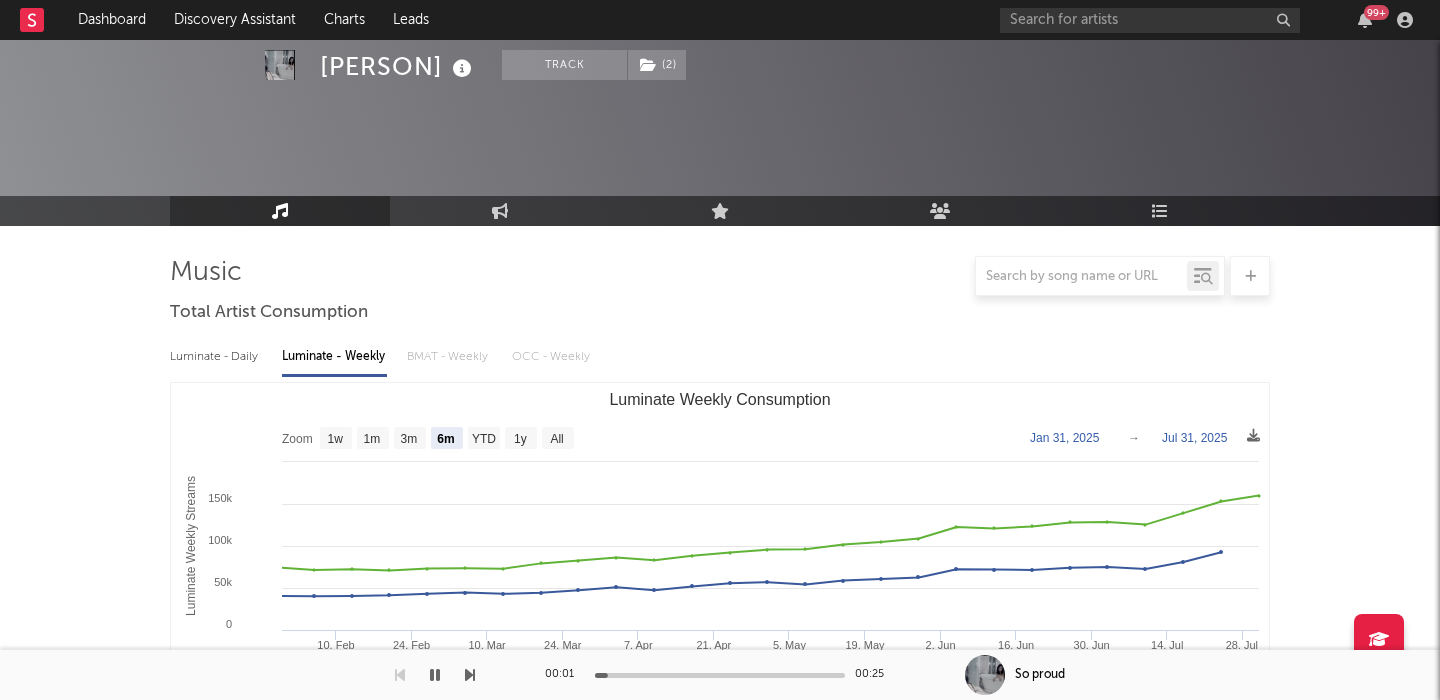 scroll, scrollTop: 0, scrollLeft: 0, axis: both 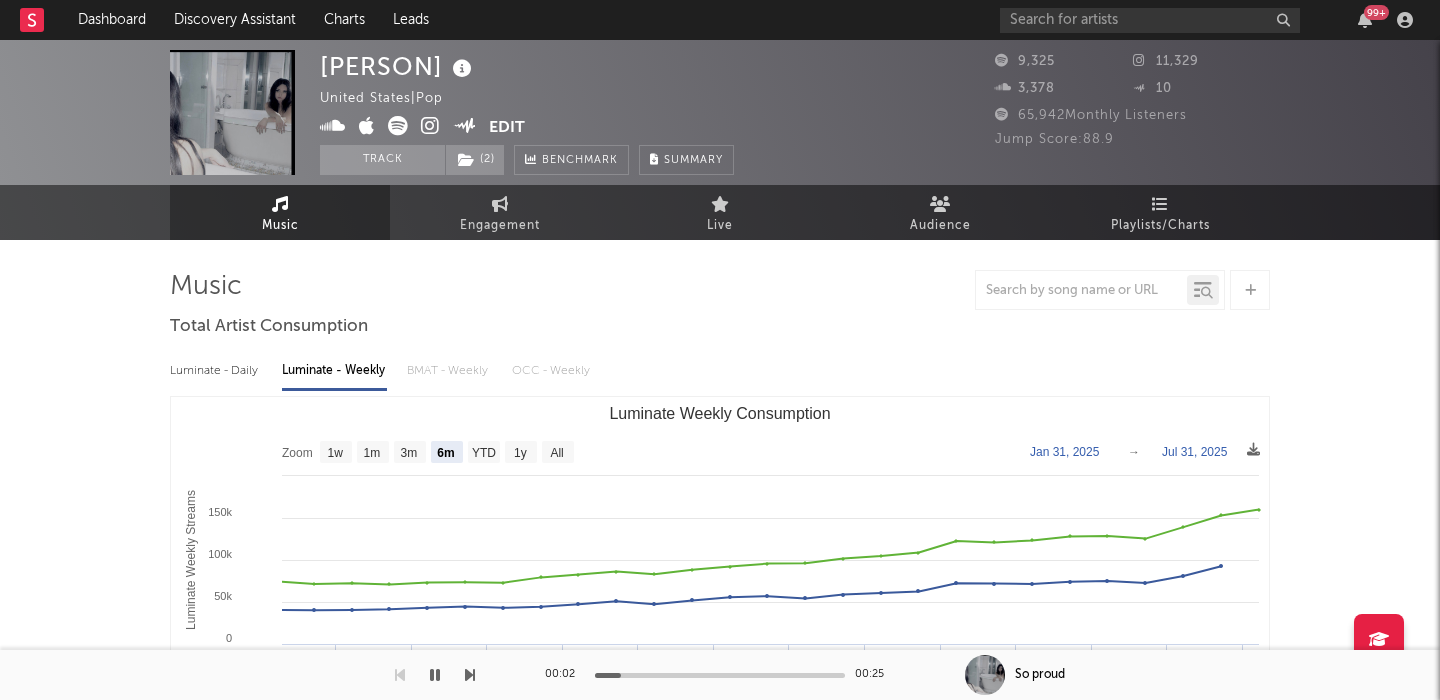 click on "Luminate - Daily" at bounding box center [216, 371] 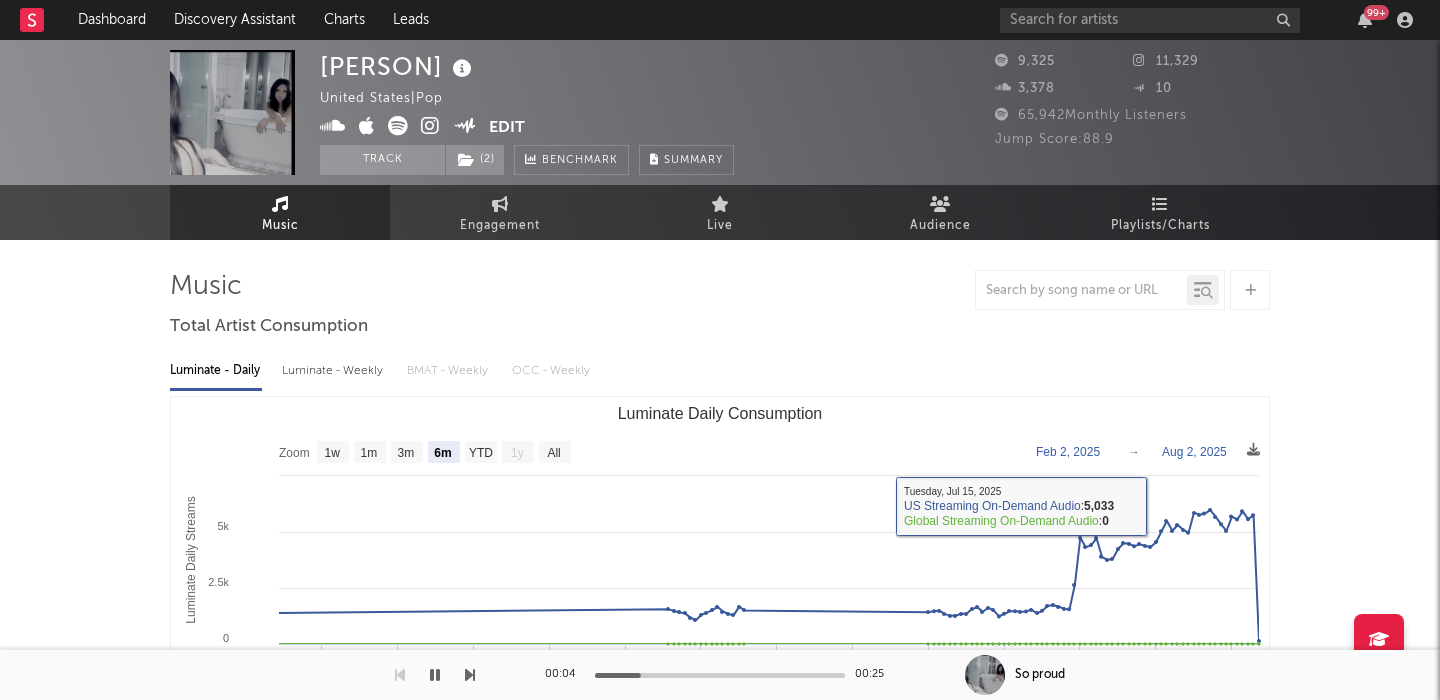 click on "Luminate - Weekly" at bounding box center [334, 371] 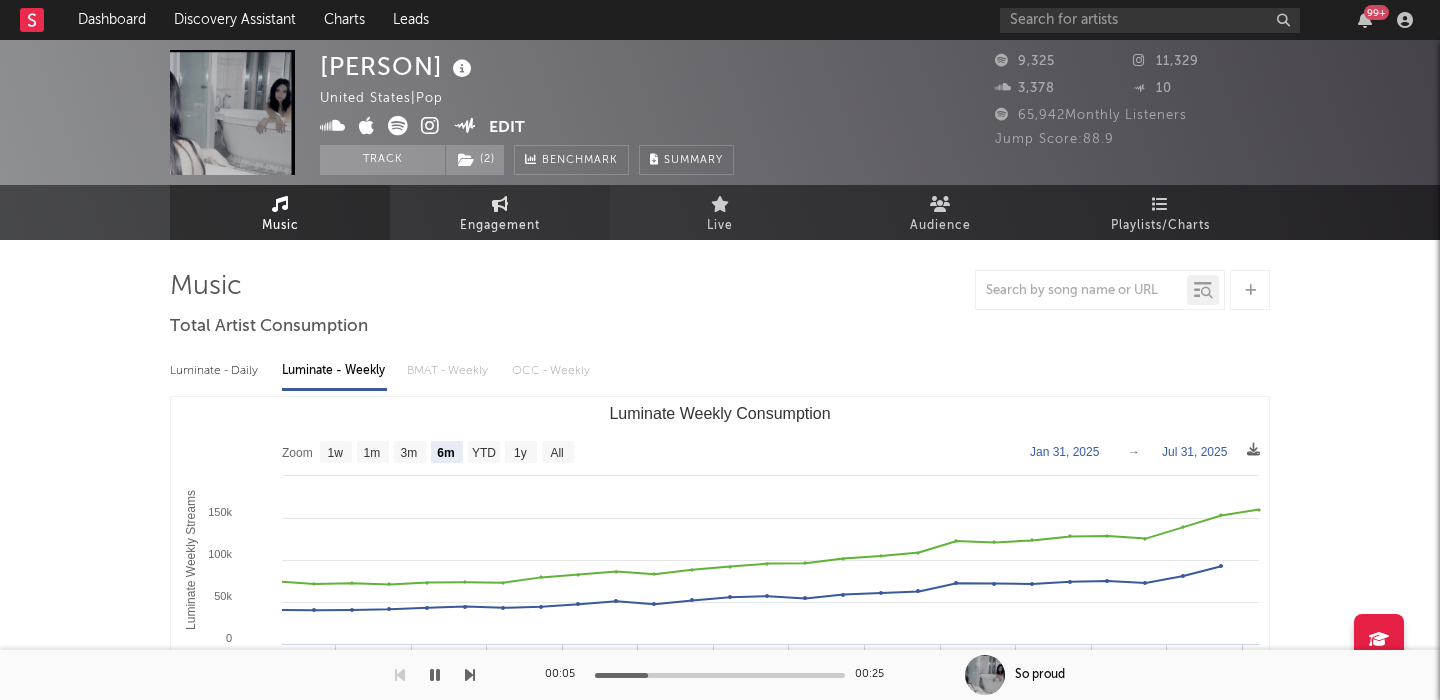click at bounding box center [500, 204] 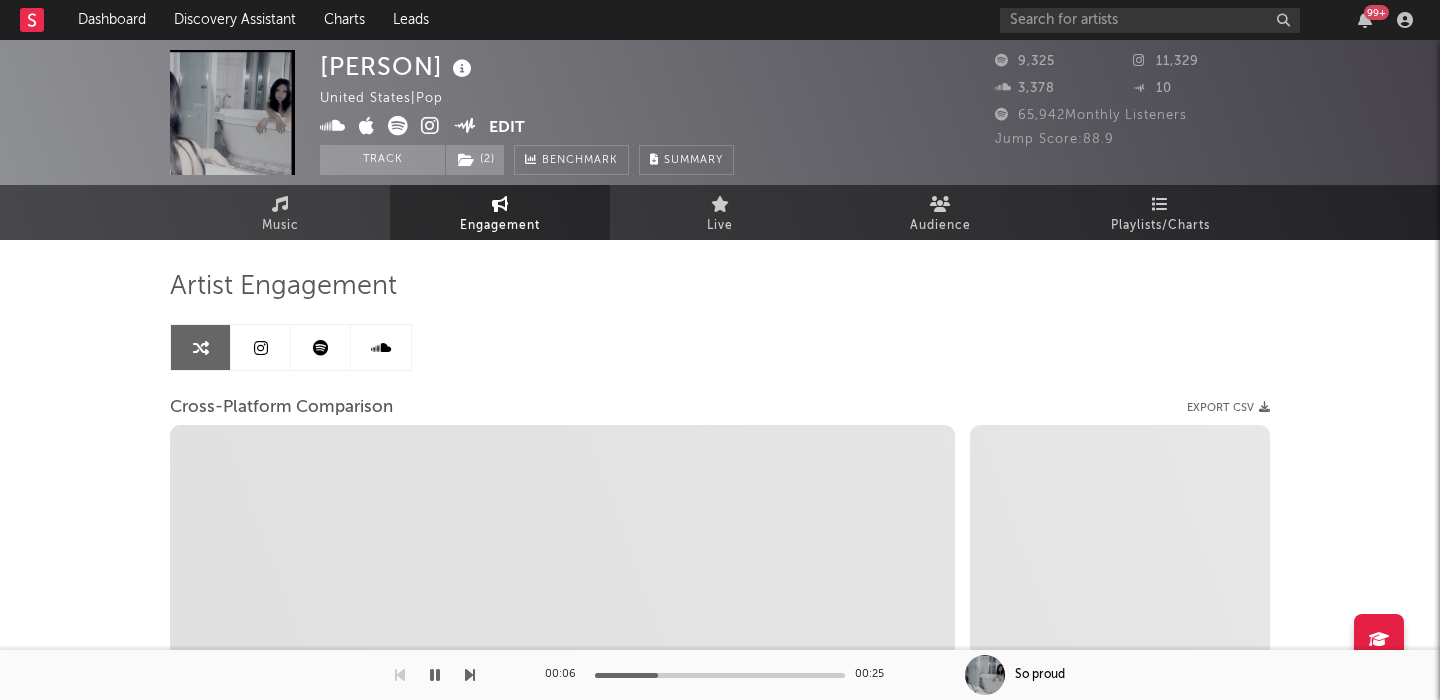 select on "1m" 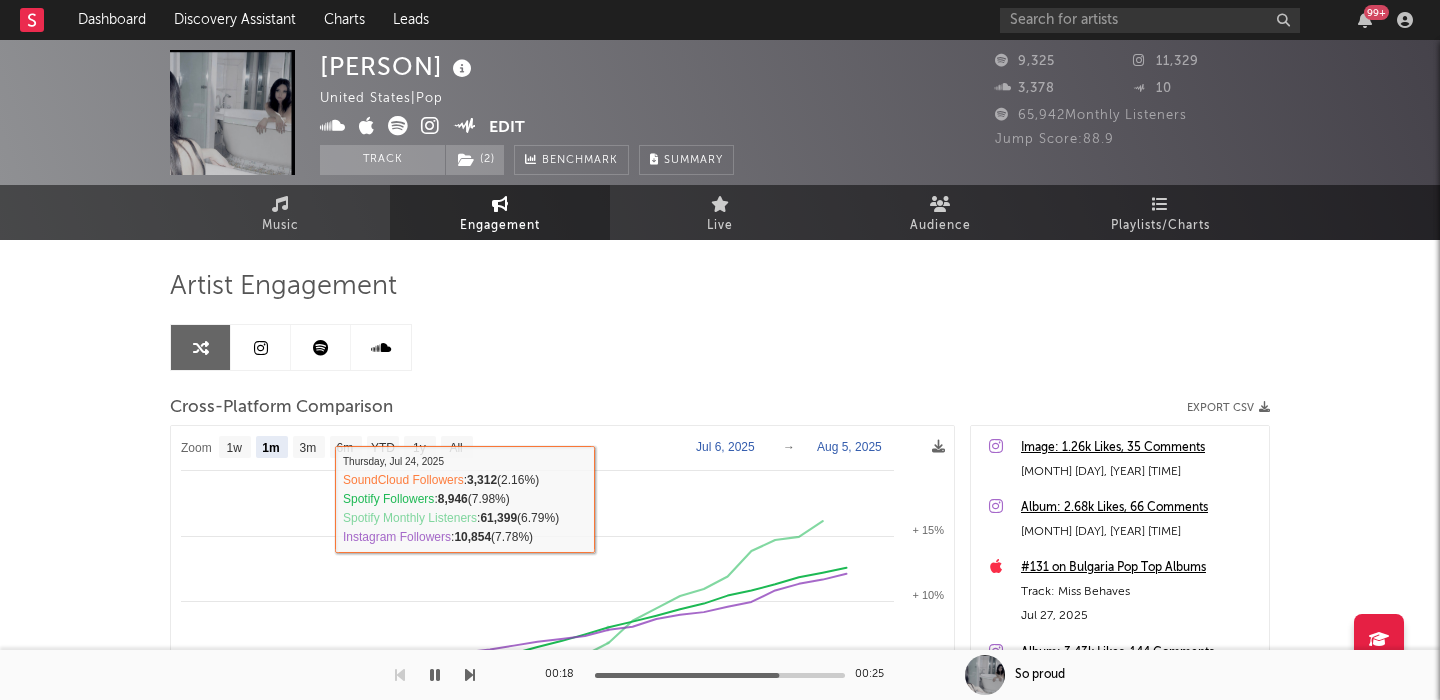 click at bounding box center [261, 347] 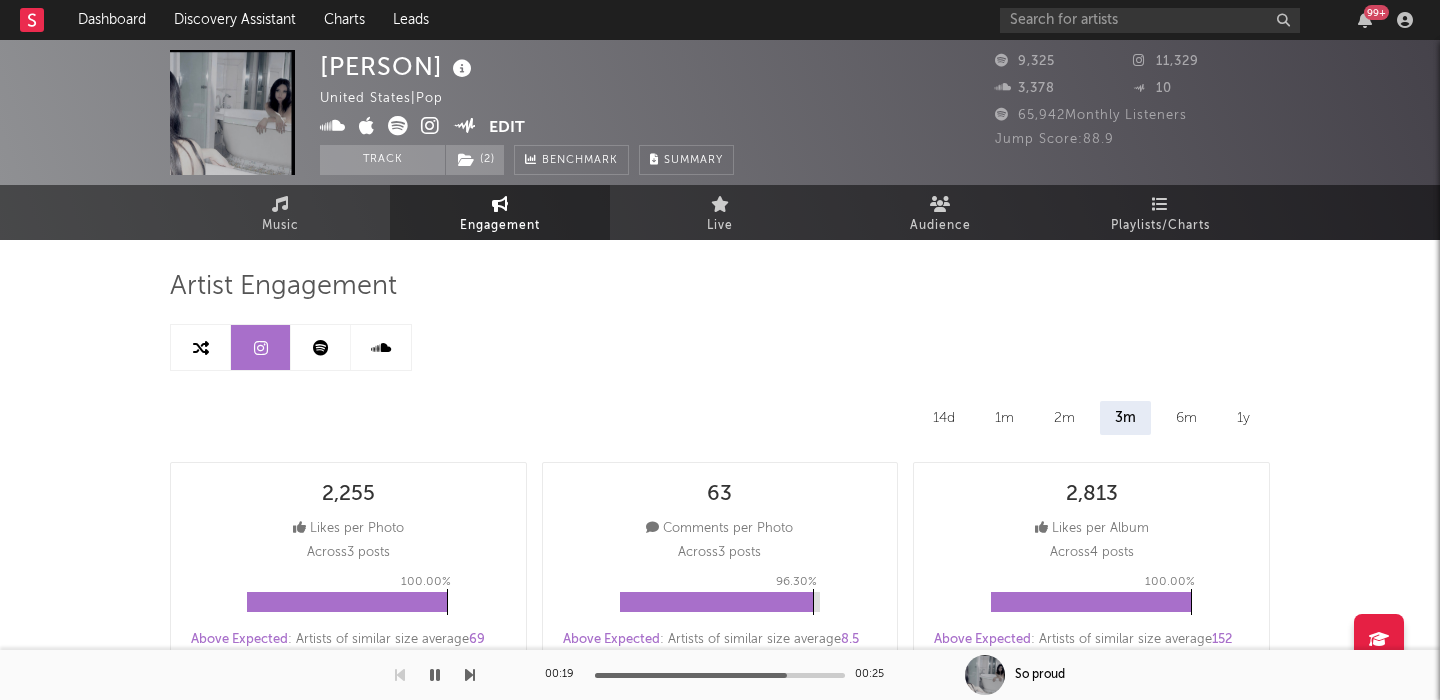 select on "6m" 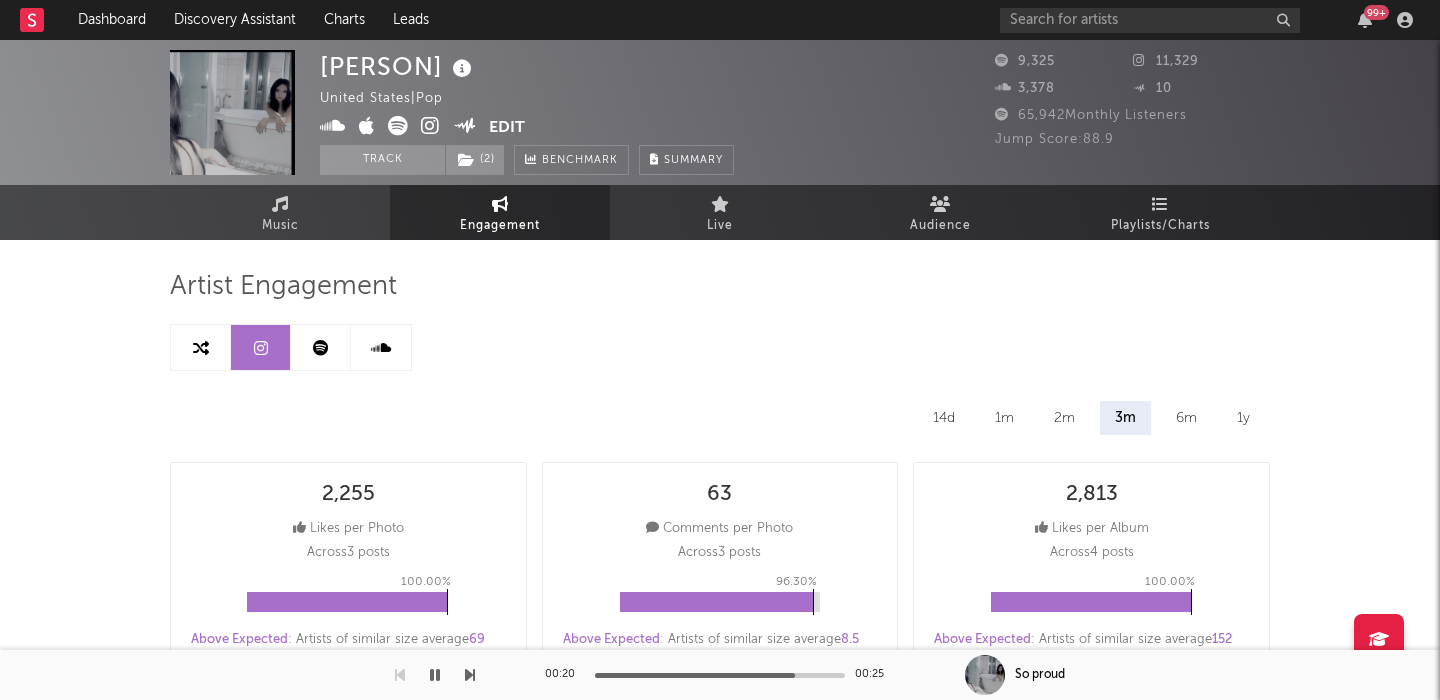 click on "14d" at bounding box center (944, 418) 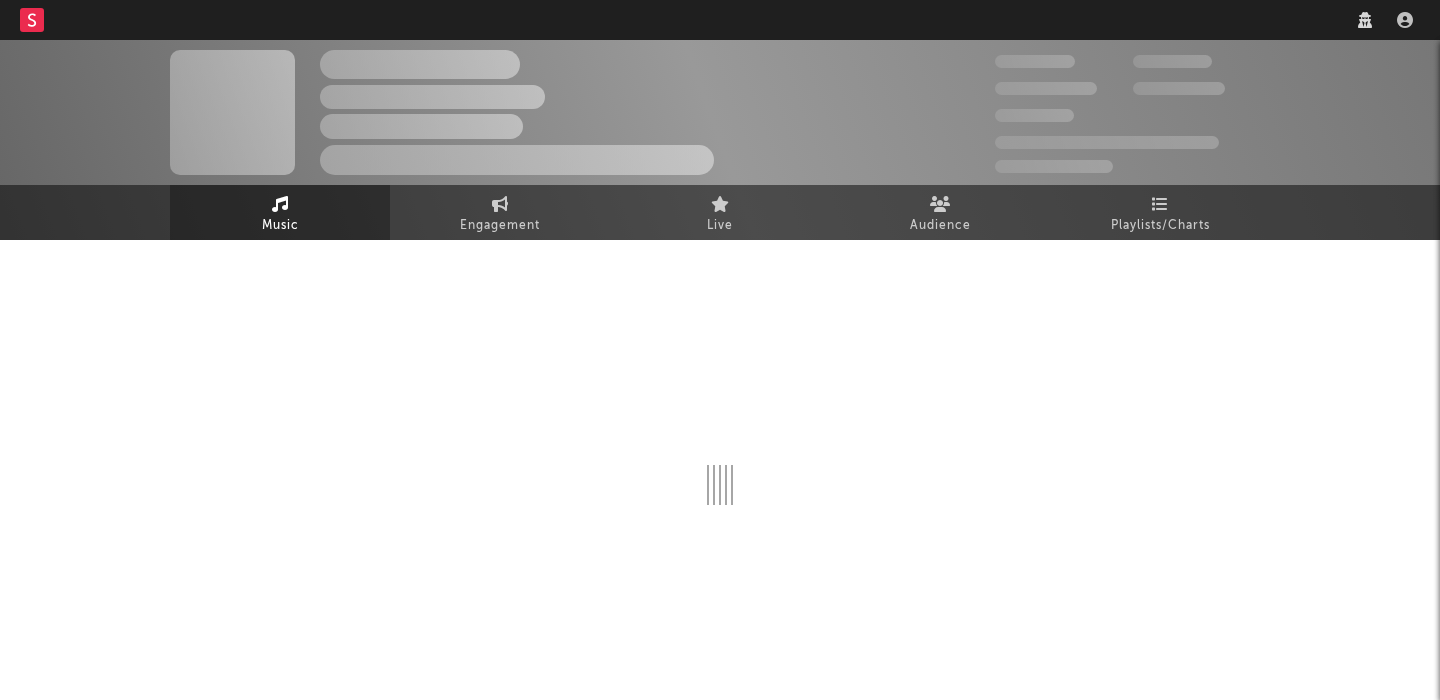scroll, scrollTop: 0, scrollLeft: 0, axis: both 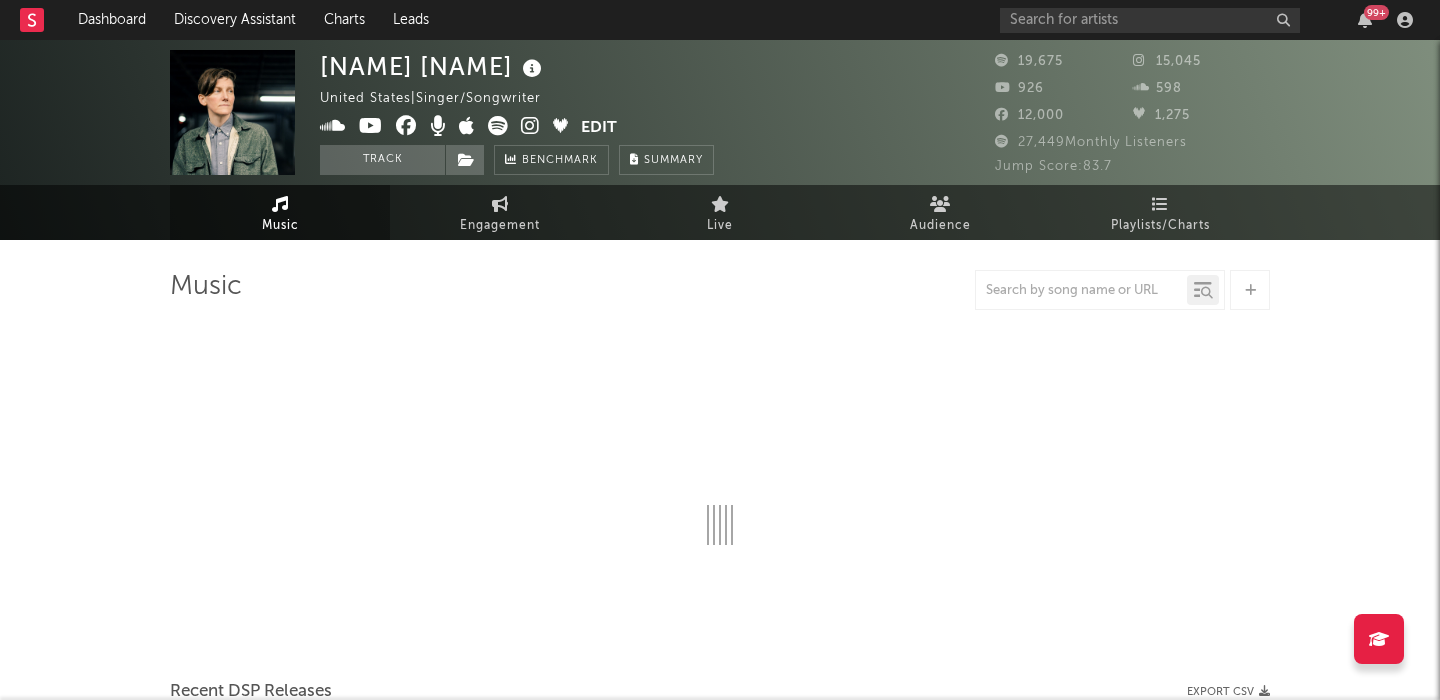 select on "6m" 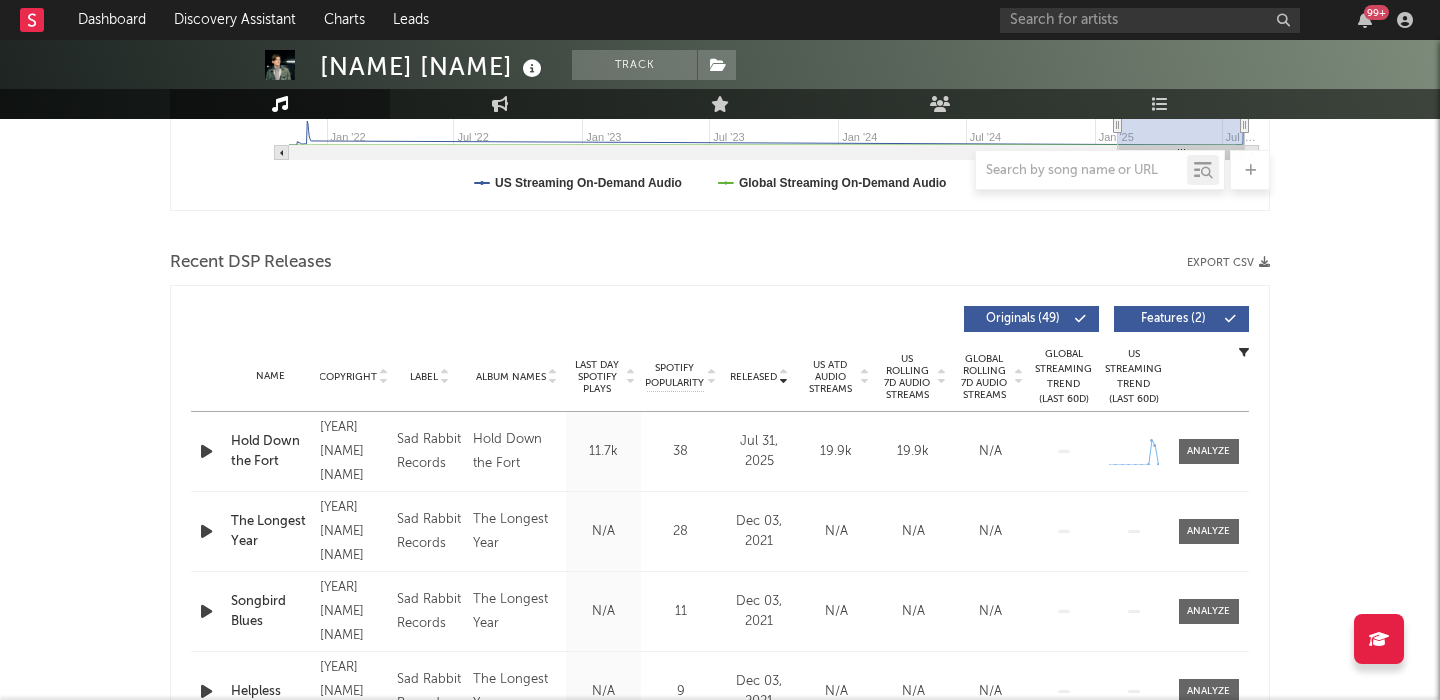 scroll, scrollTop: 614, scrollLeft: 0, axis: vertical 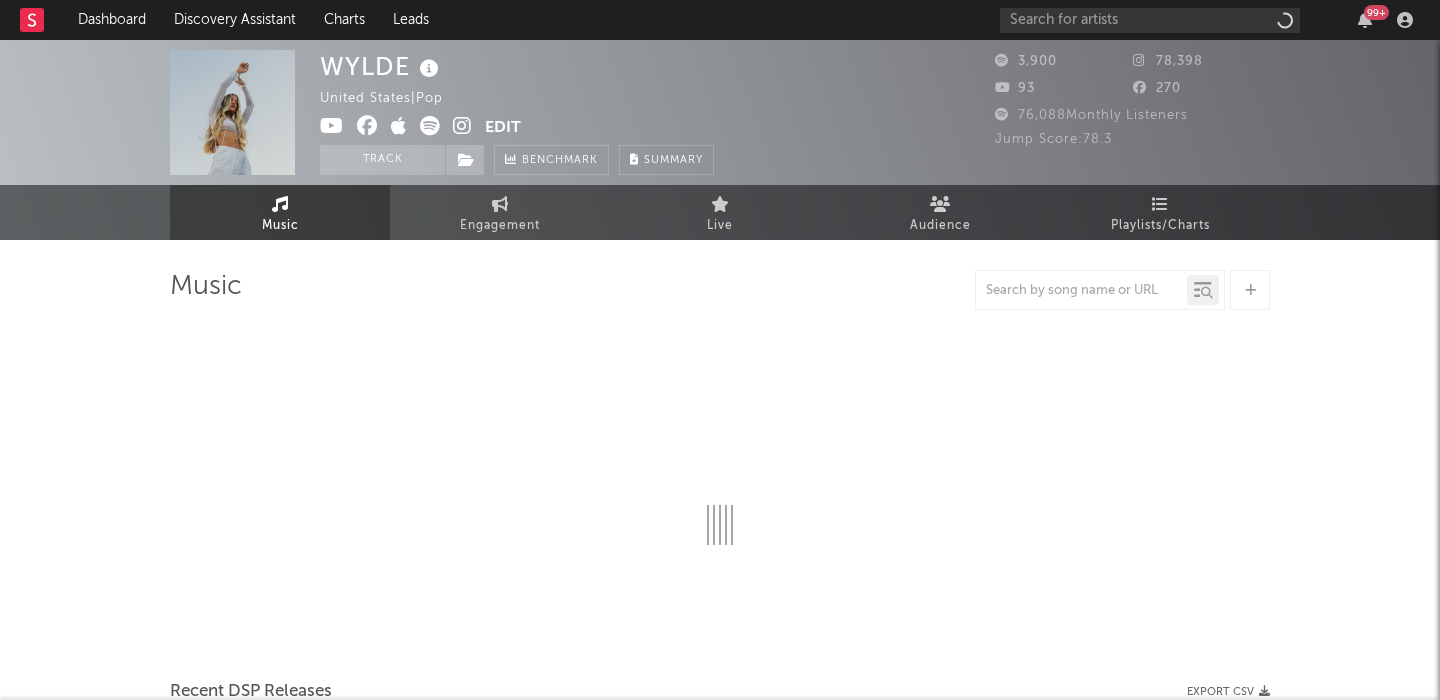 select on "6m" 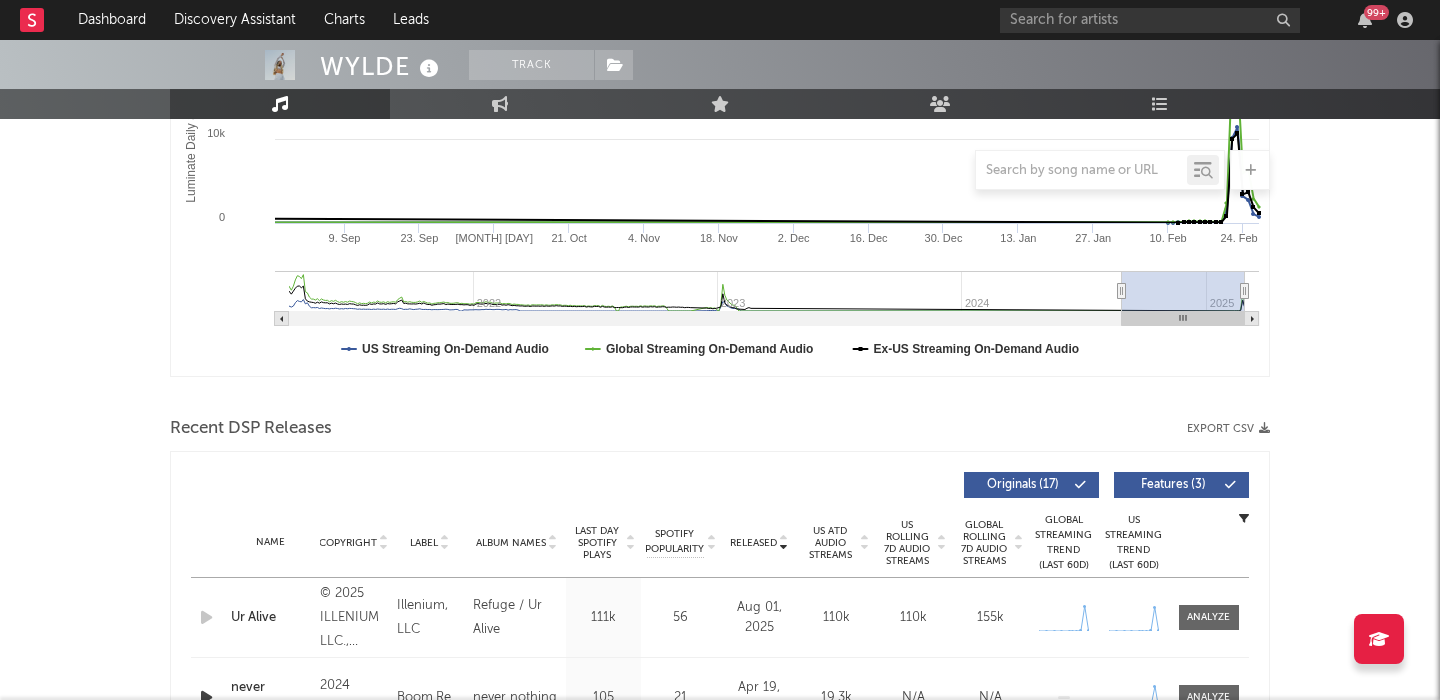 scroll, scrollTop: 649, scrollLeft: 0, axis: vertical 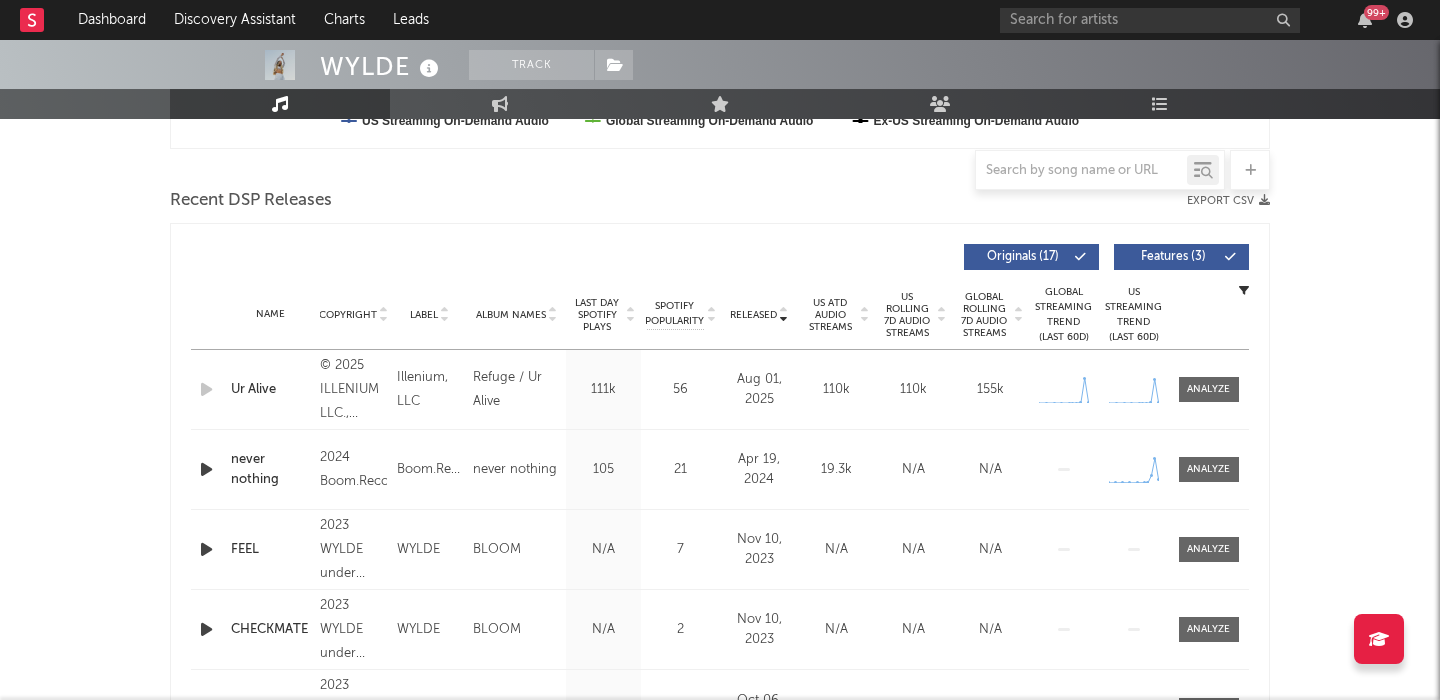 click on "Features   ( 3 )" at bounding box center [1173, 257] 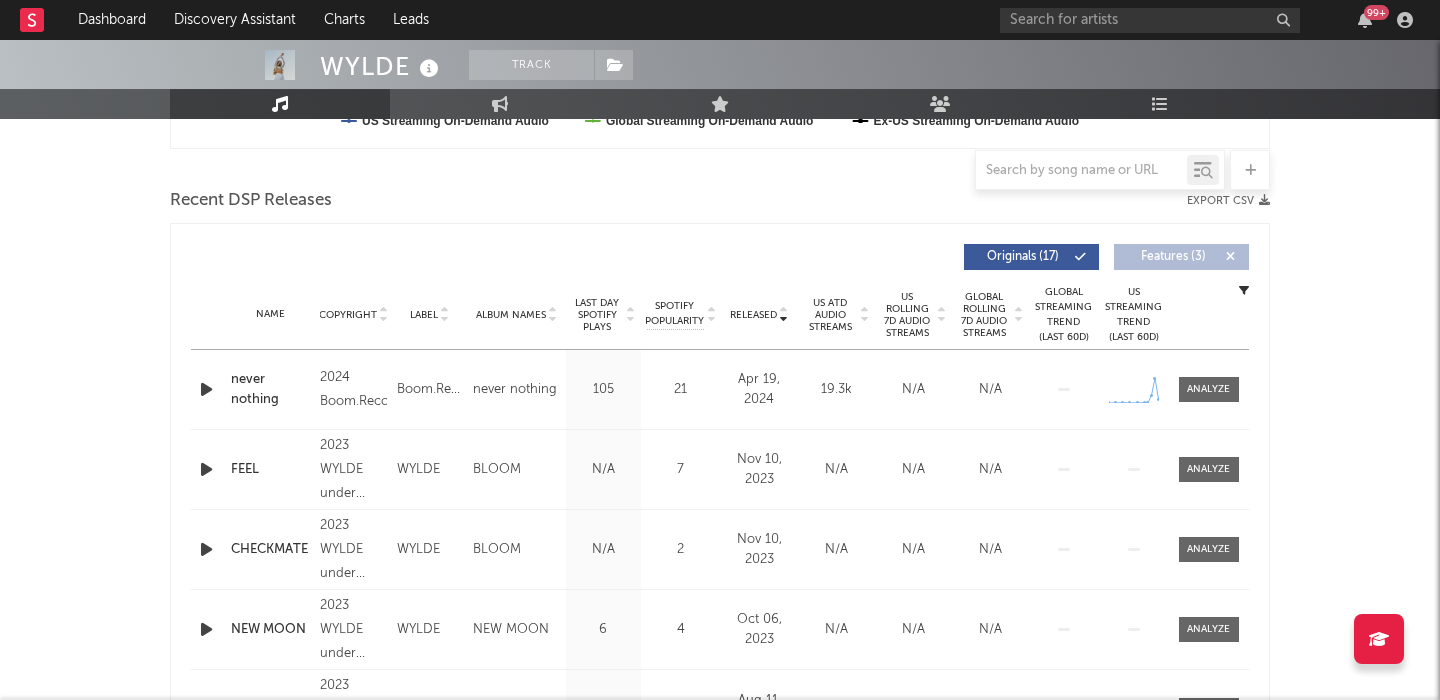 click on "US Rolling 7D Audio Streams" at bounding box center [907, 315] 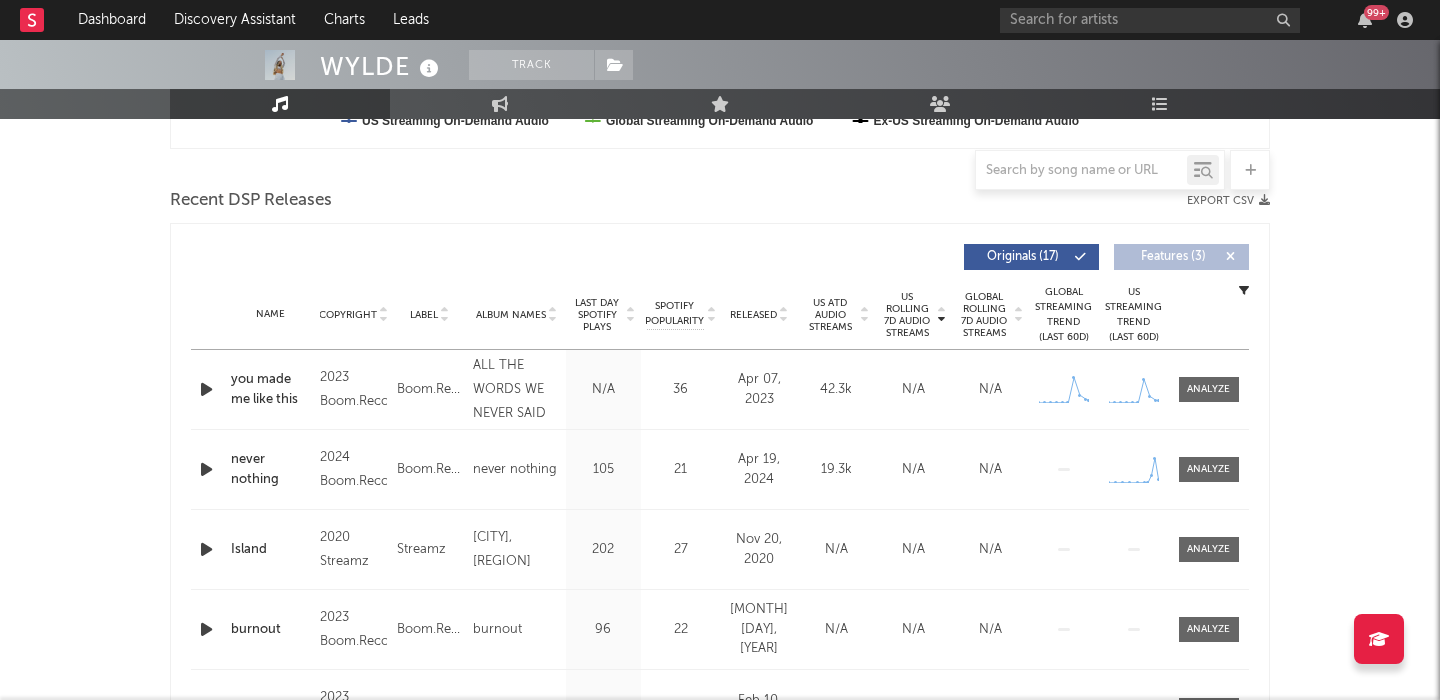 click at bounding box center [206, 389] 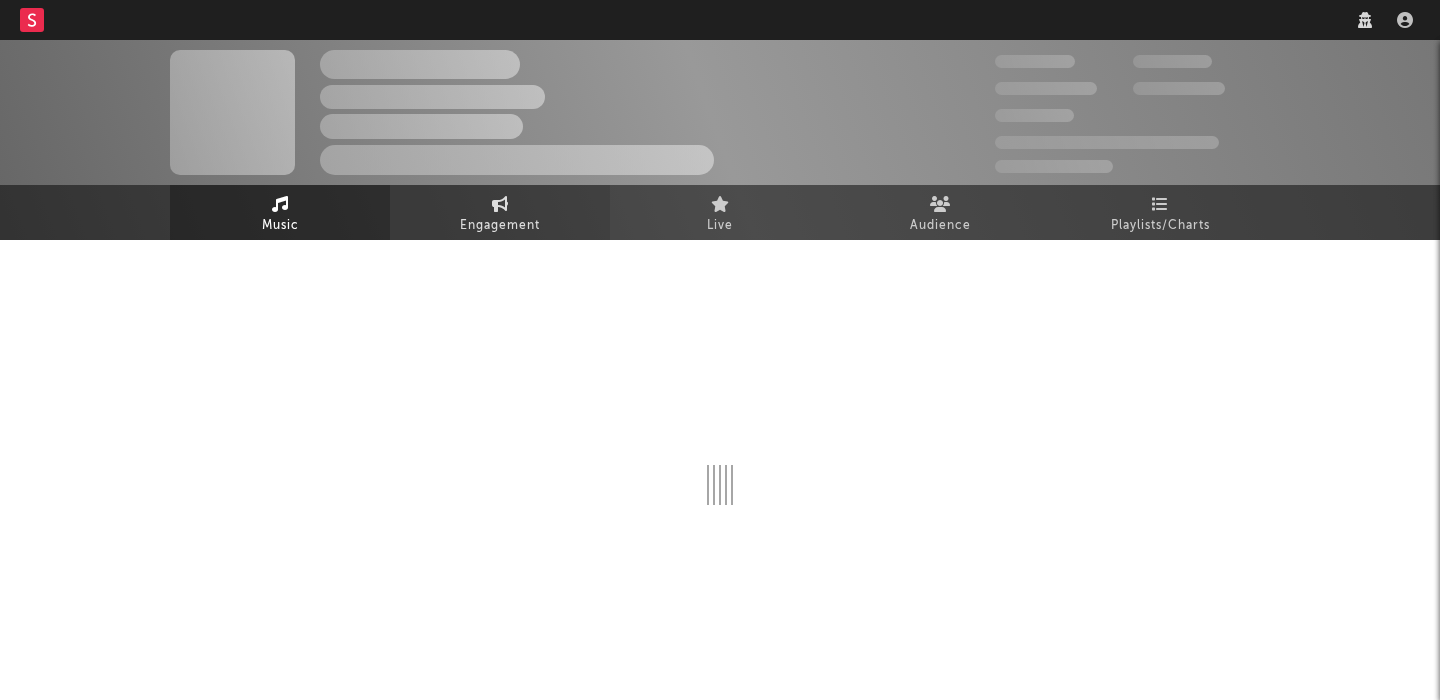 scroll, scrollTop: 0, scrollLeft: 0, axis: both 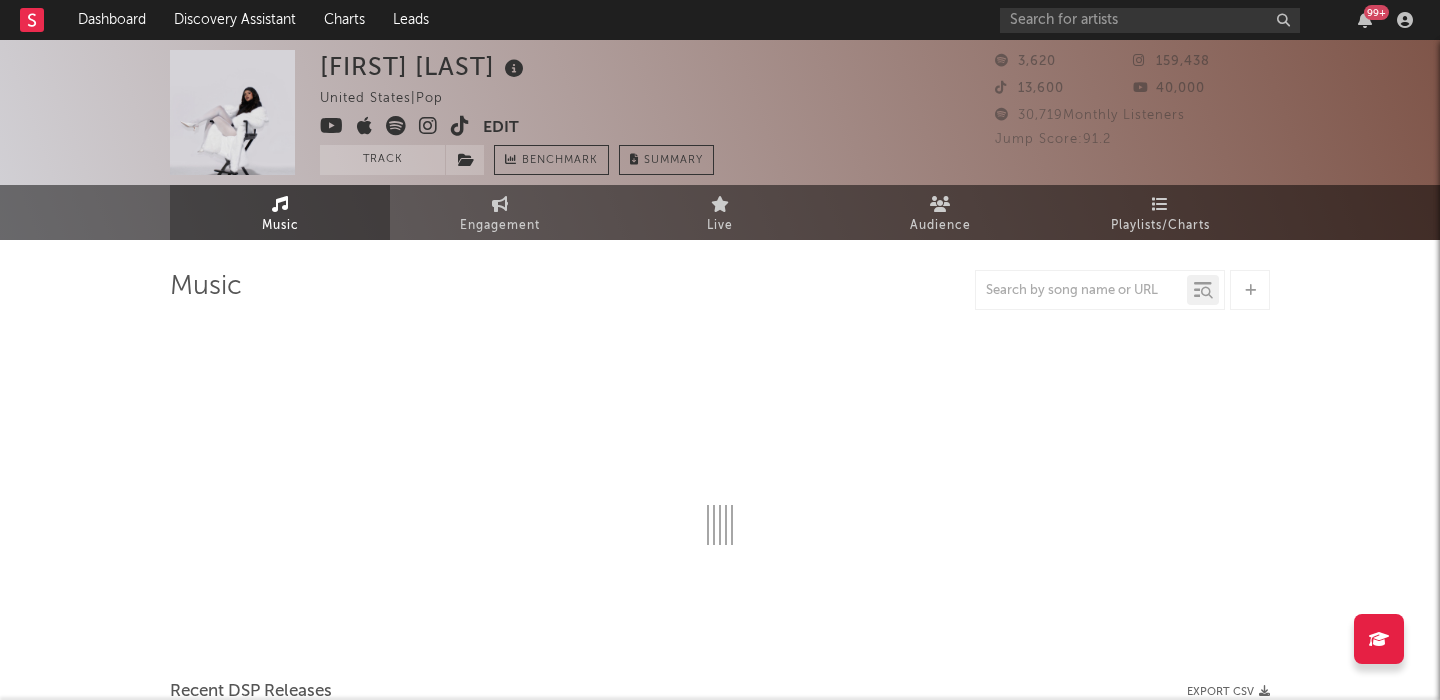 select on "1w" 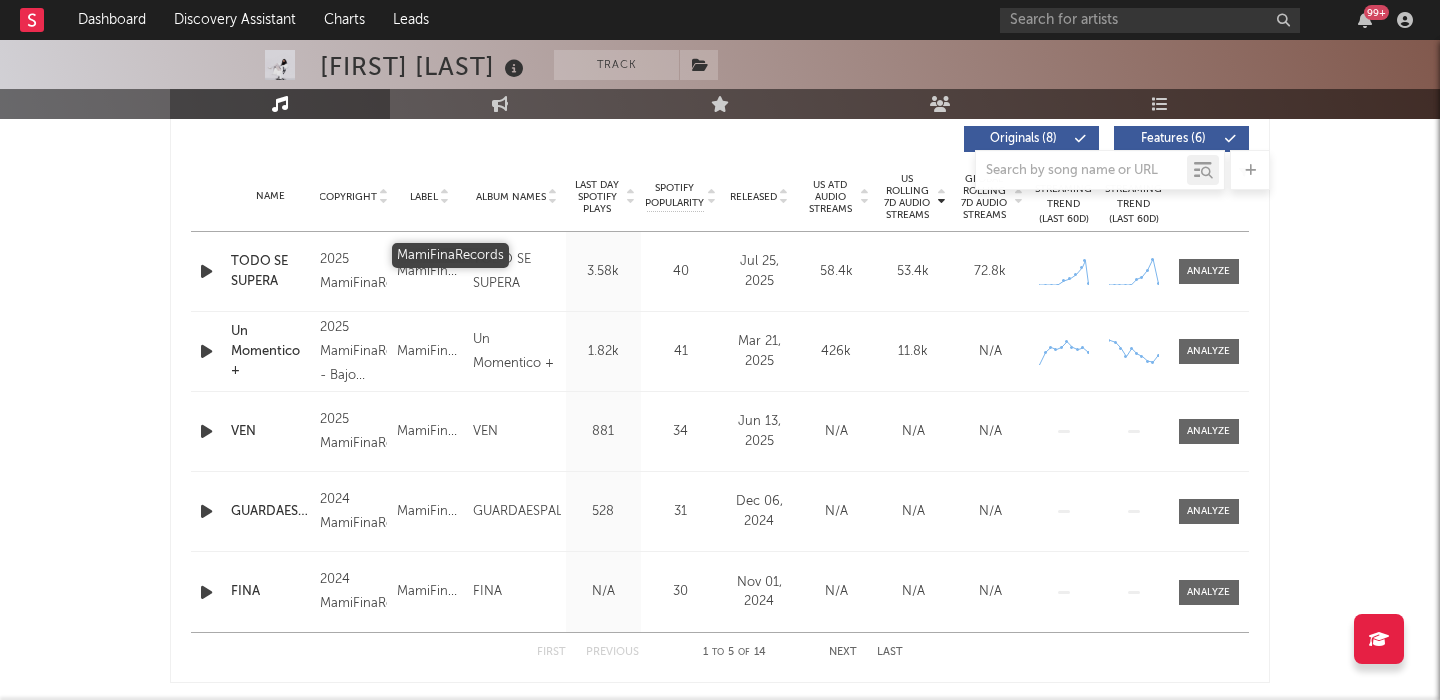 scroll, scrollTop: 757, scrollLeft: 0, axis: vertical 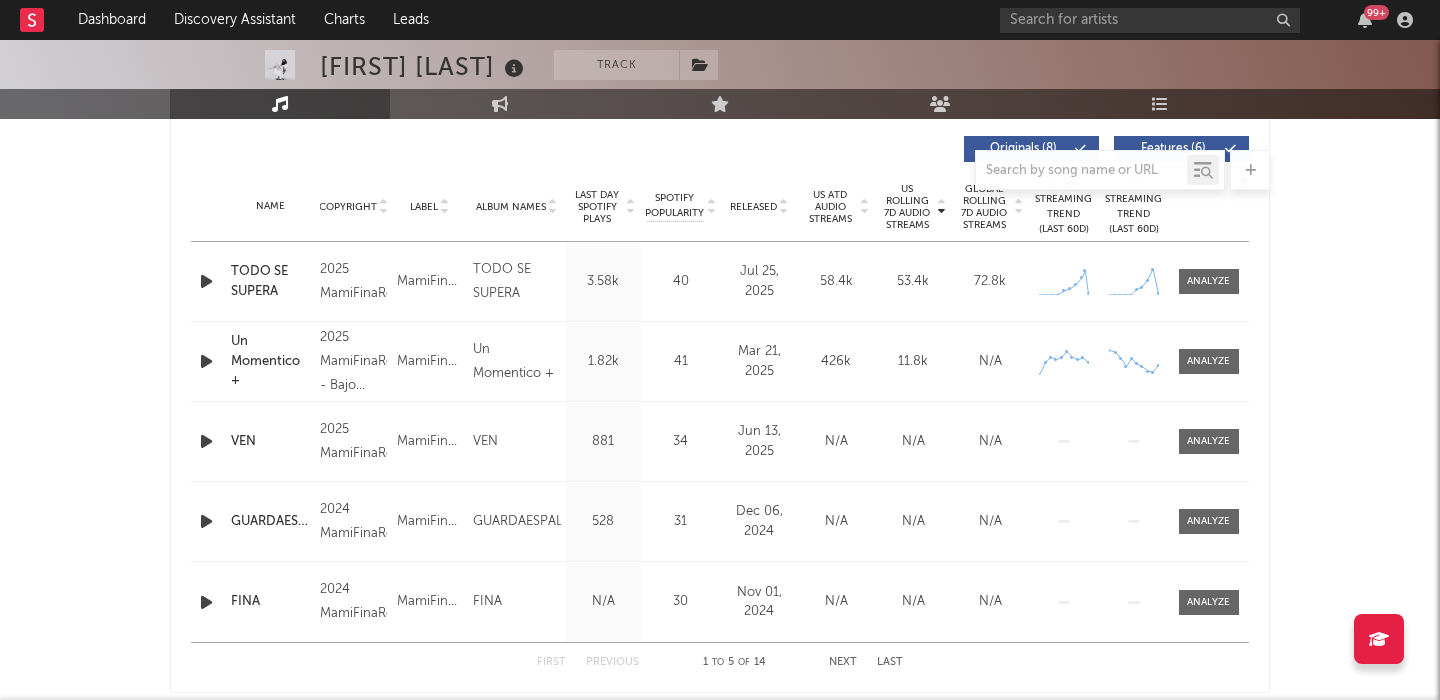 click at bounding box center (206, 281) 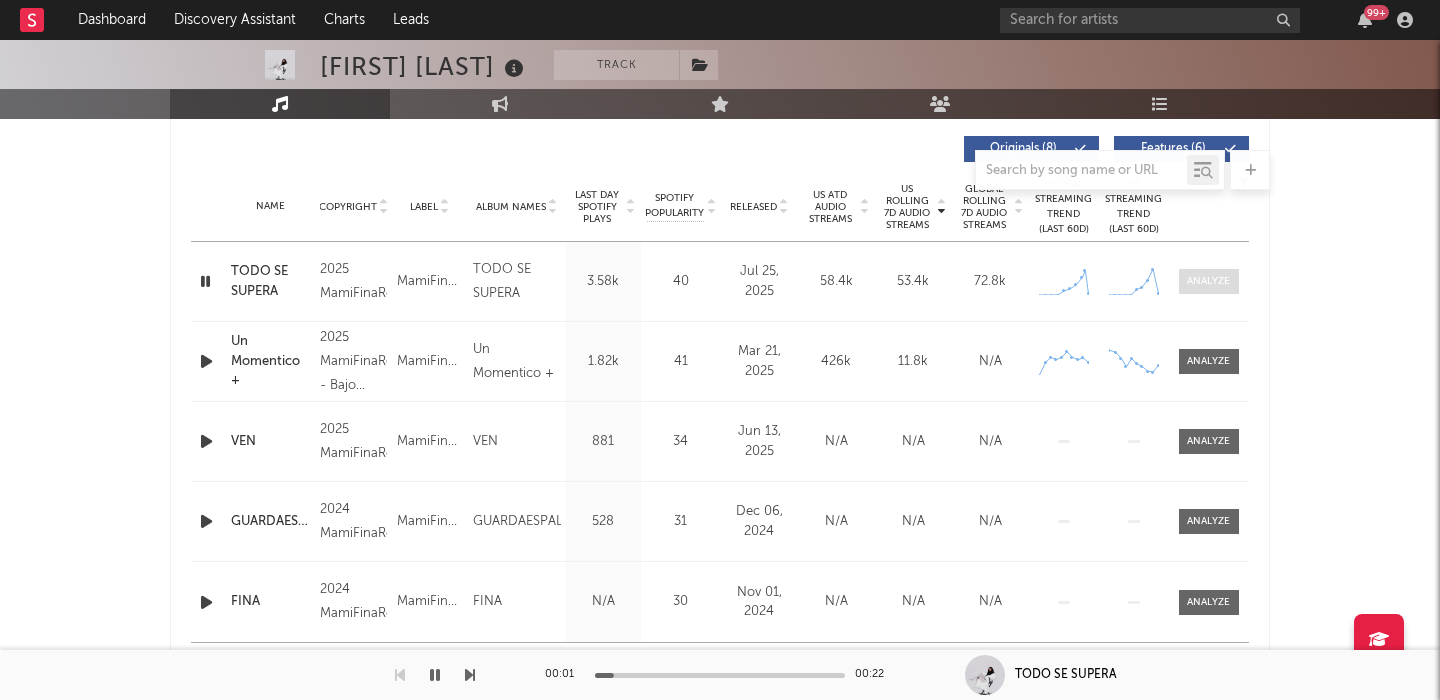 click at bounding box center (1208, 281) 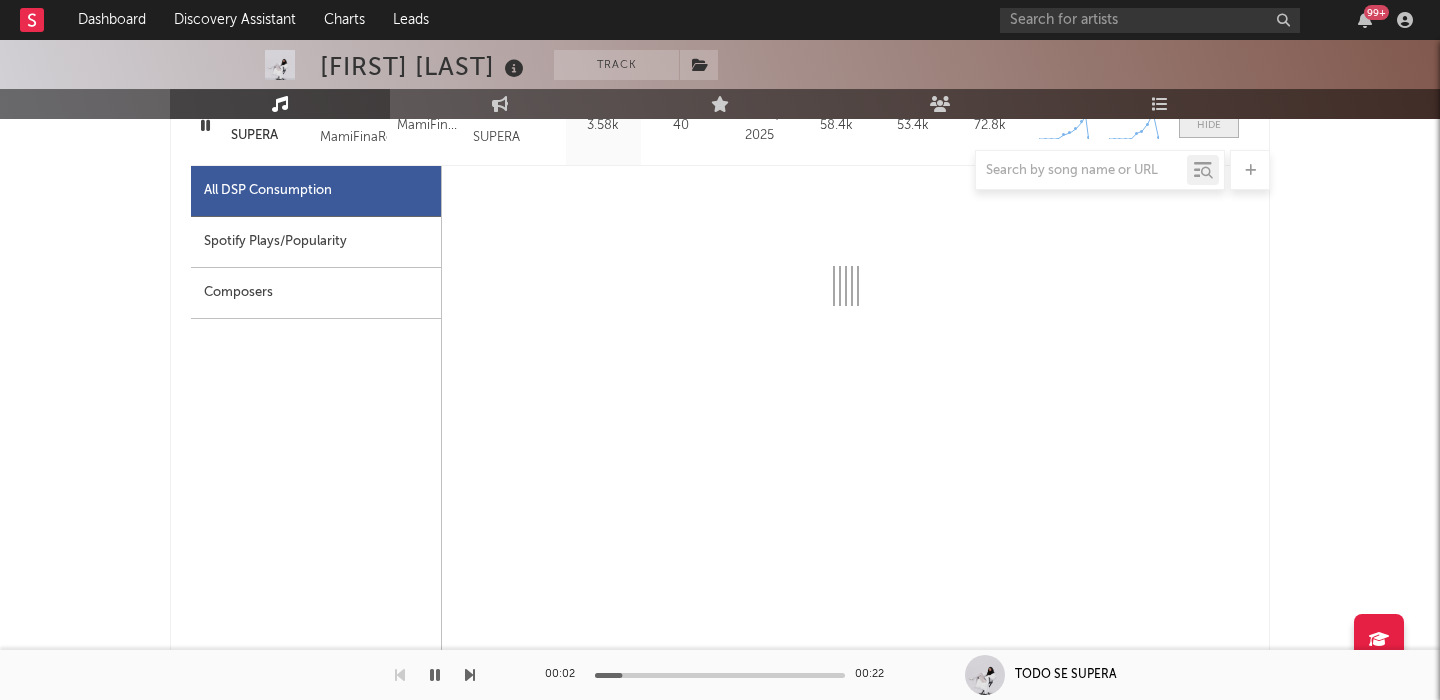 select on "1w" 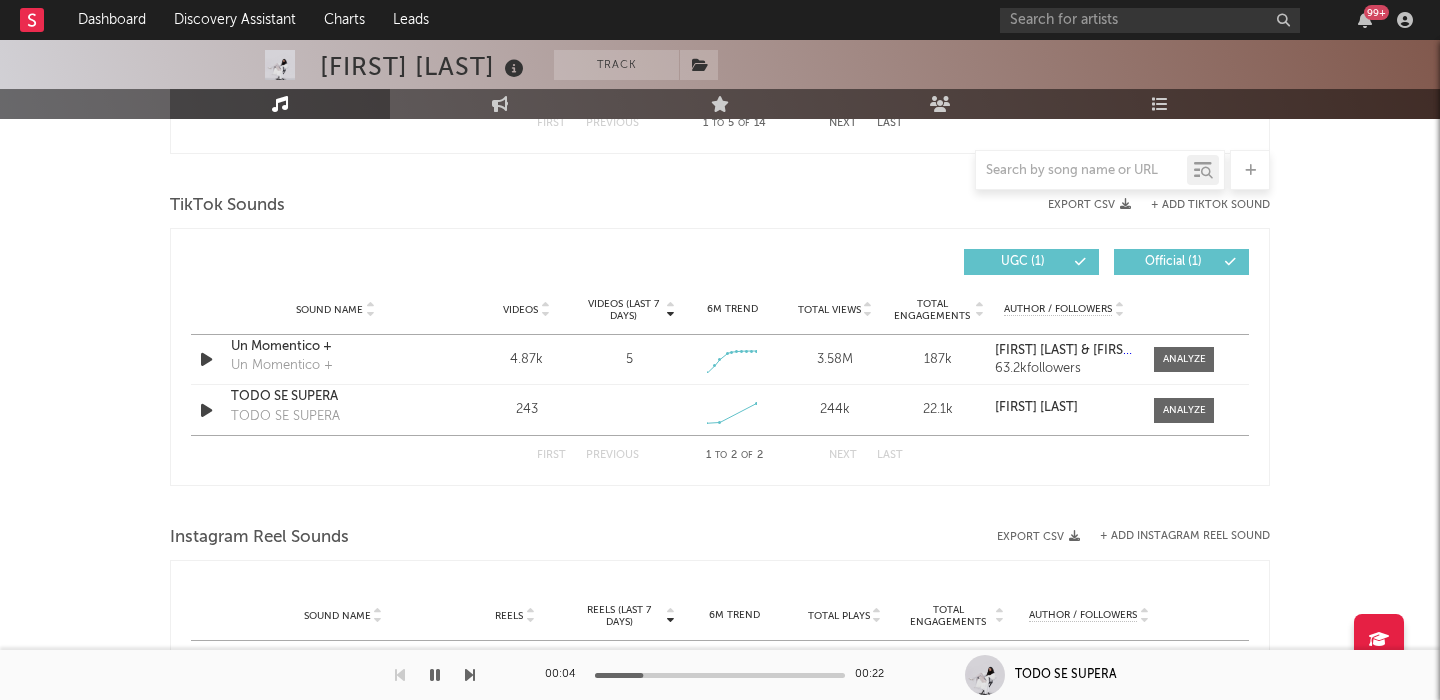 scroll, scrollTop: 2340, scrollLeft: 0, axis: vertical 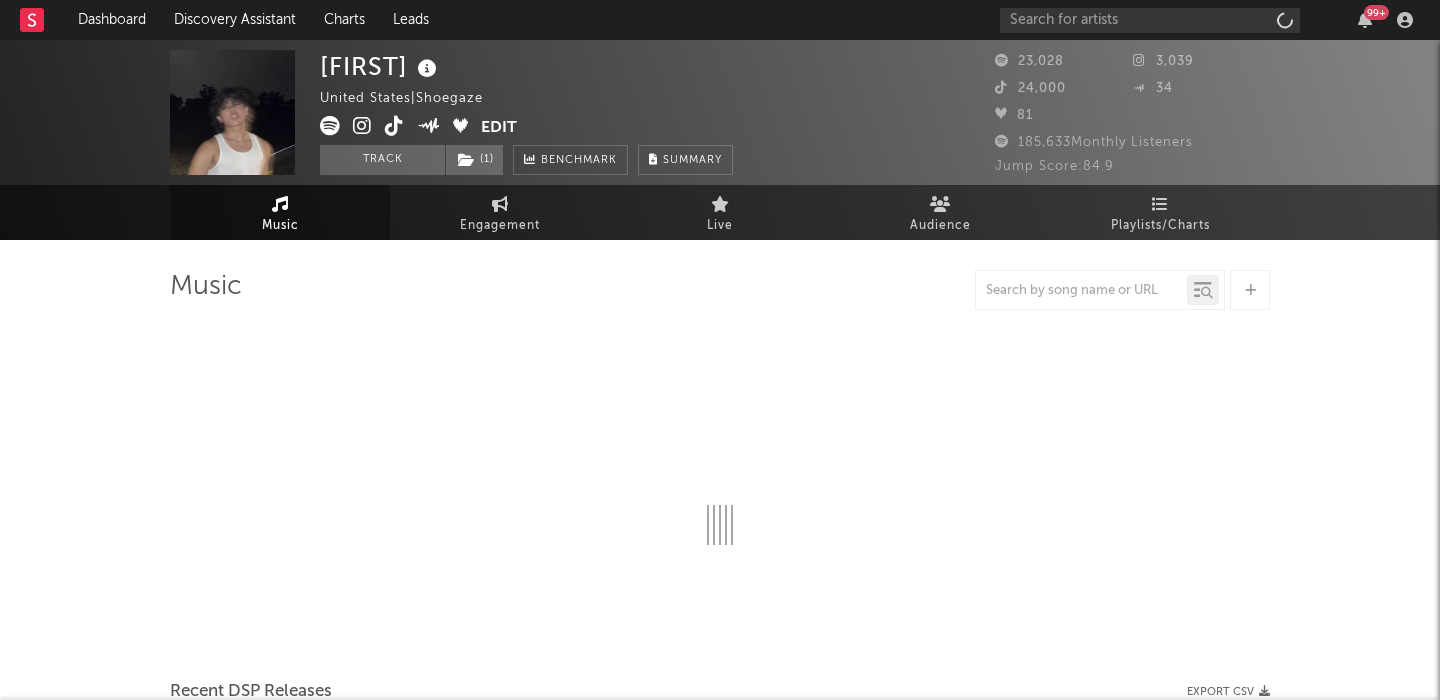 select on "6m" 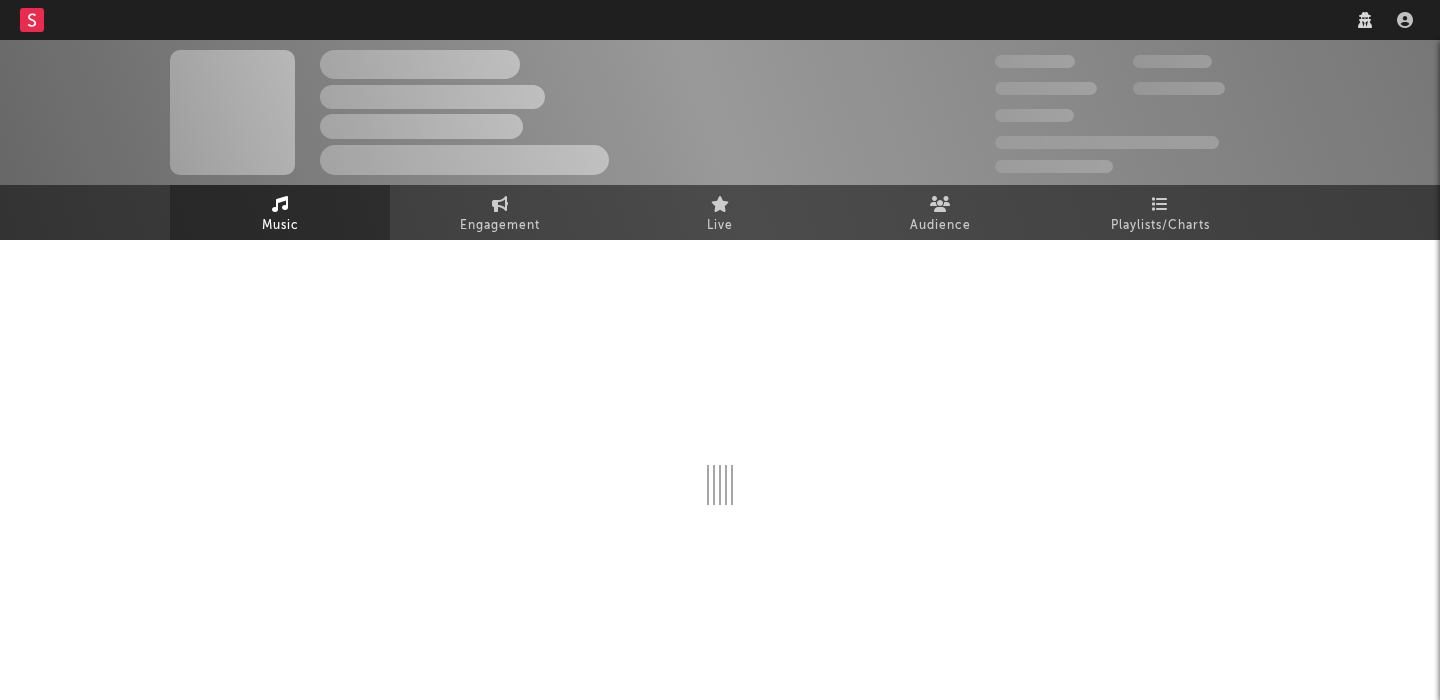 scroll, scrollTop: 0, scrollLeft: 0, axis: both 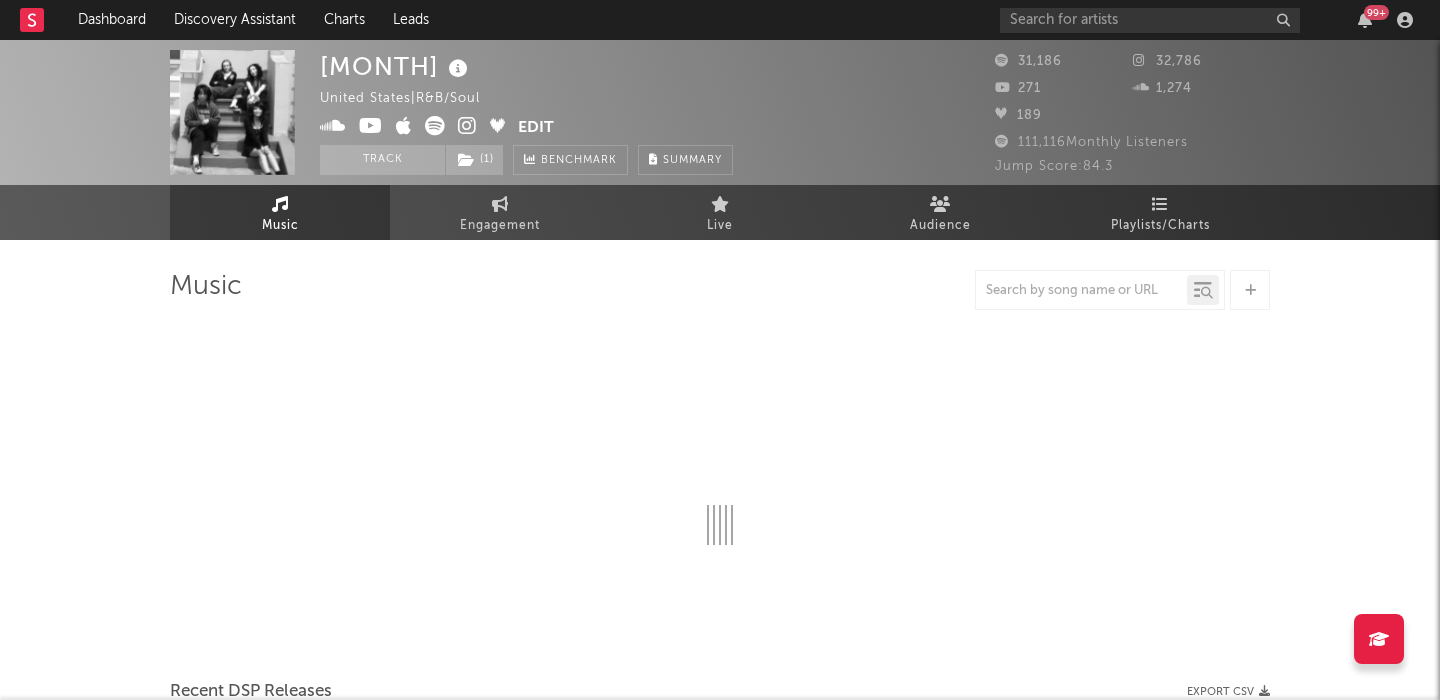 select on "6m" 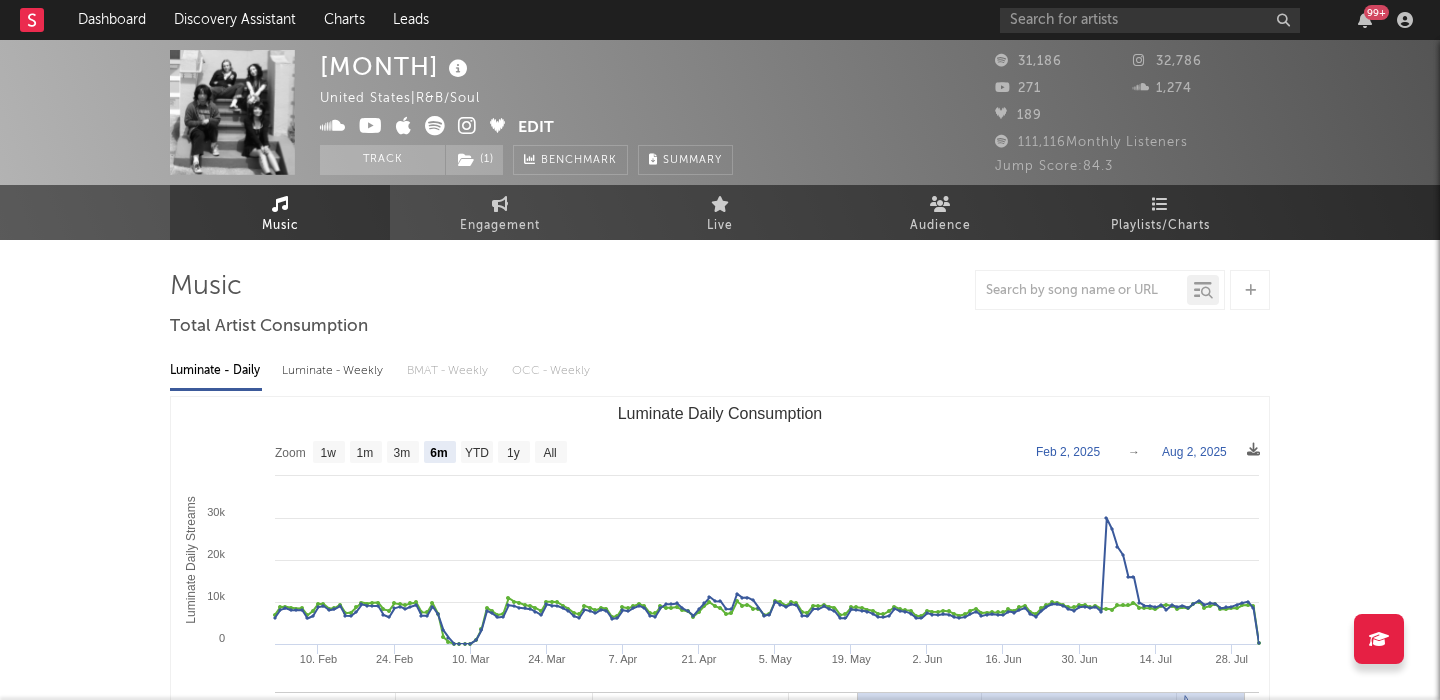 click on "Luminate - Weekly" at bounding box center [334, 371] 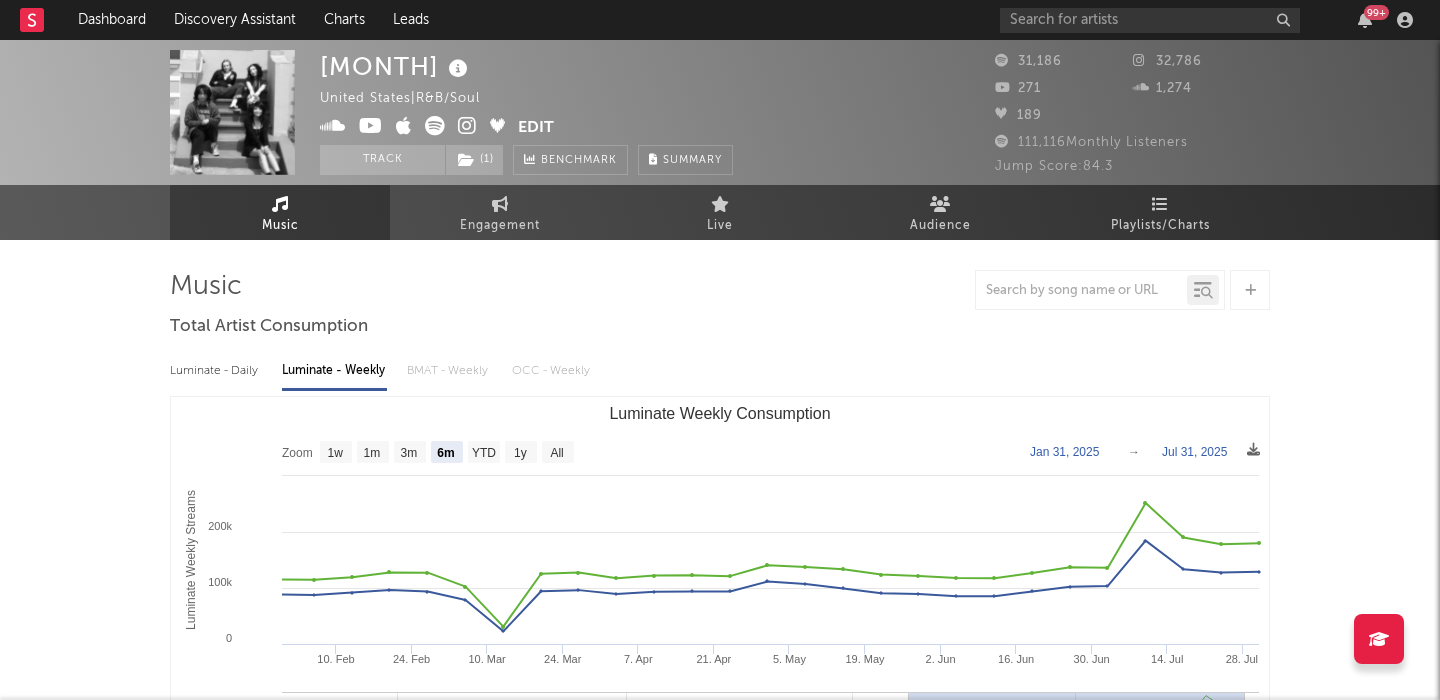 click 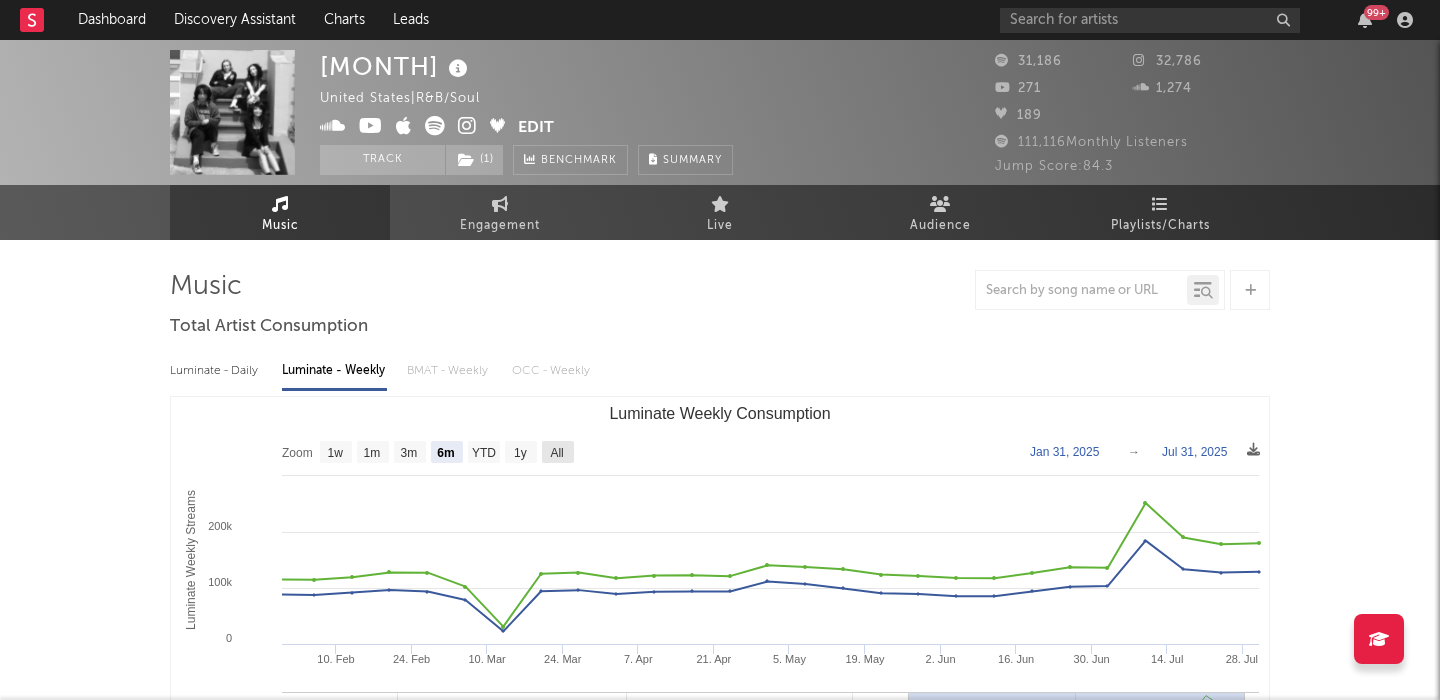 click 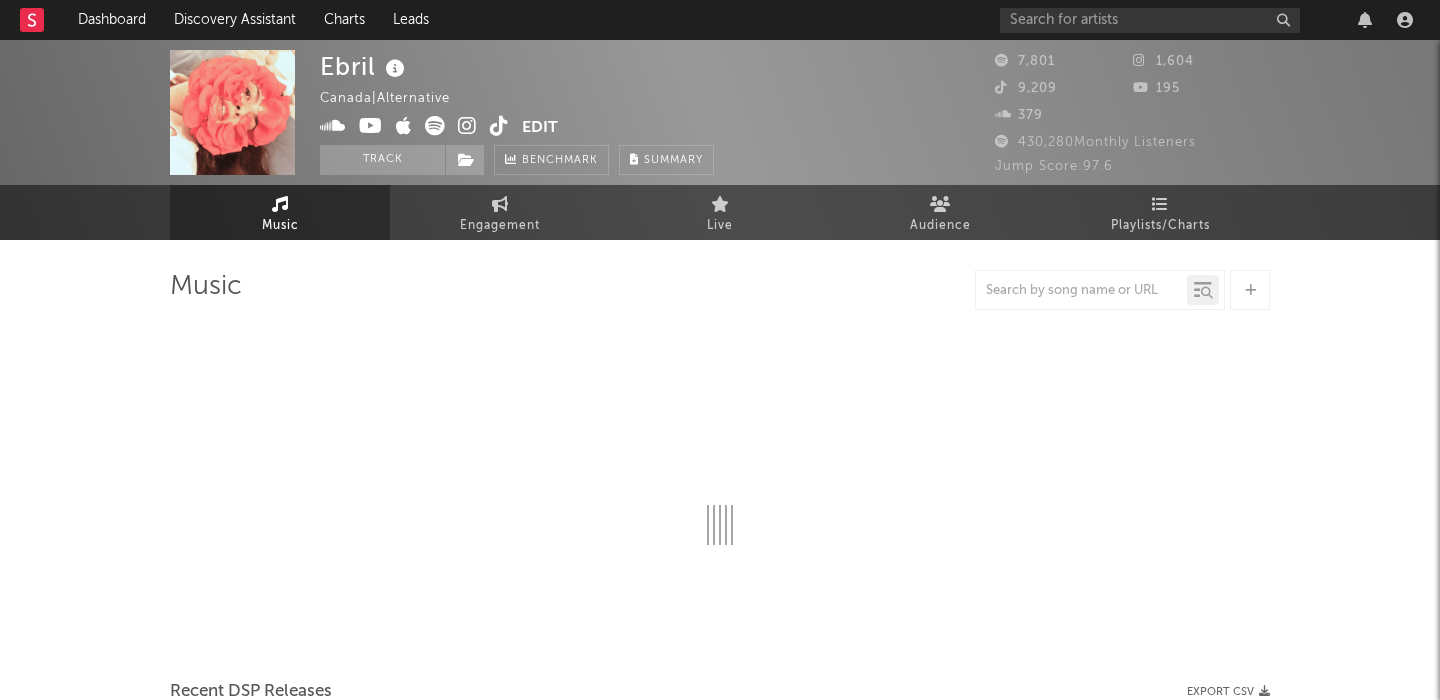 scroll, scrollTop: 0, scrollLeft: 0, axis: both 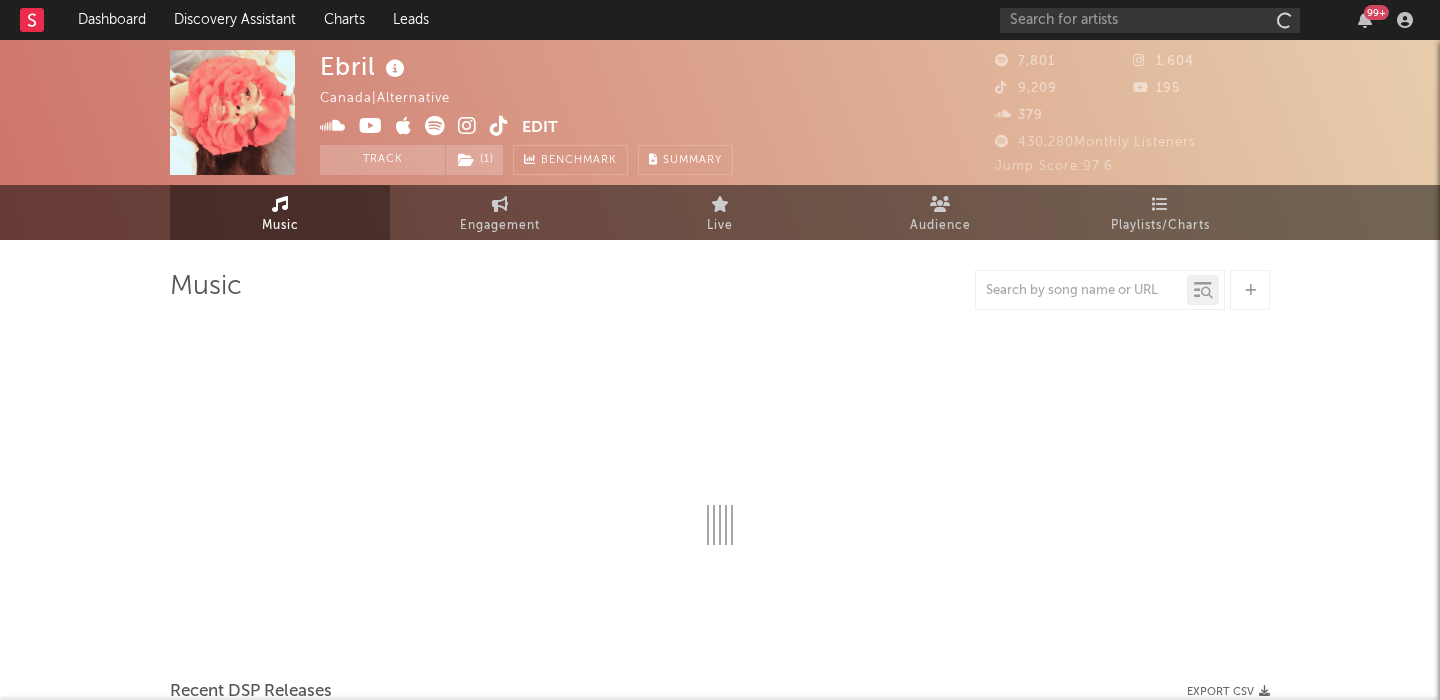 select on "1w" 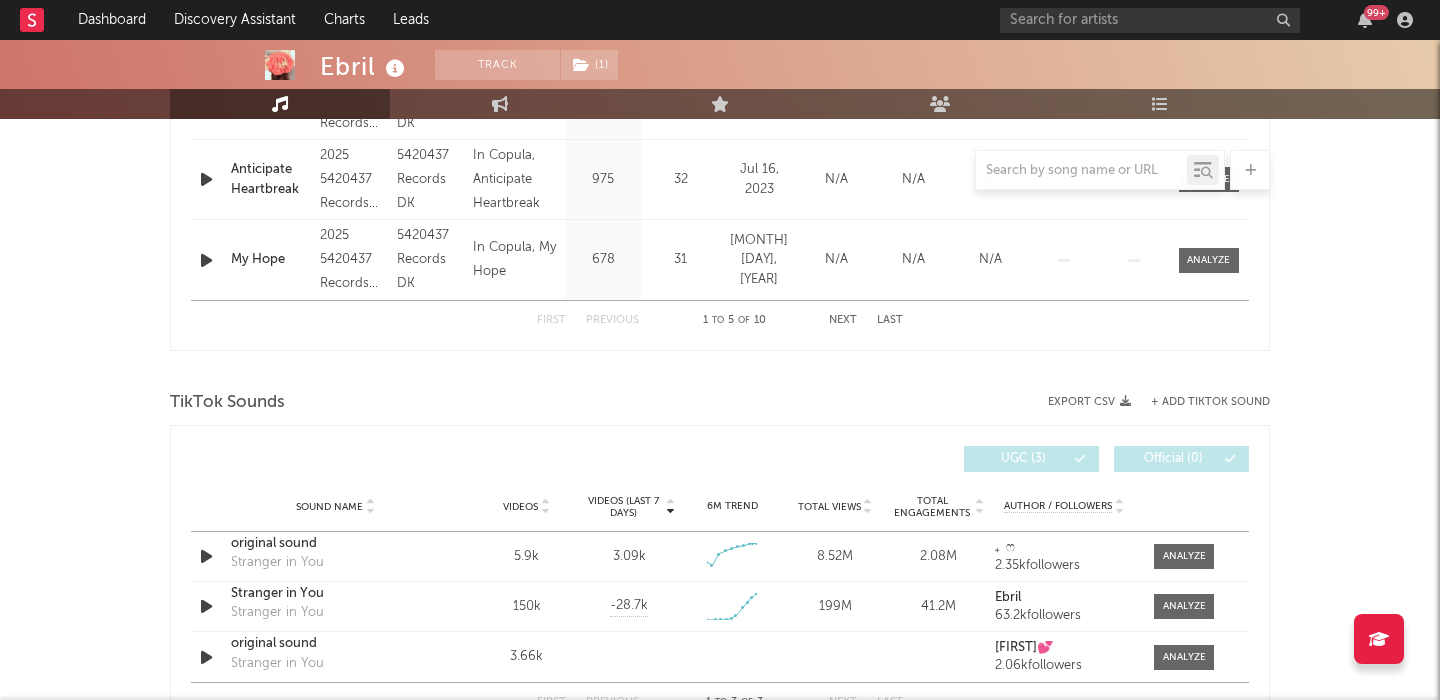 scroll, scrollTop: 1177, scrollLeft: 0, axis: vertical 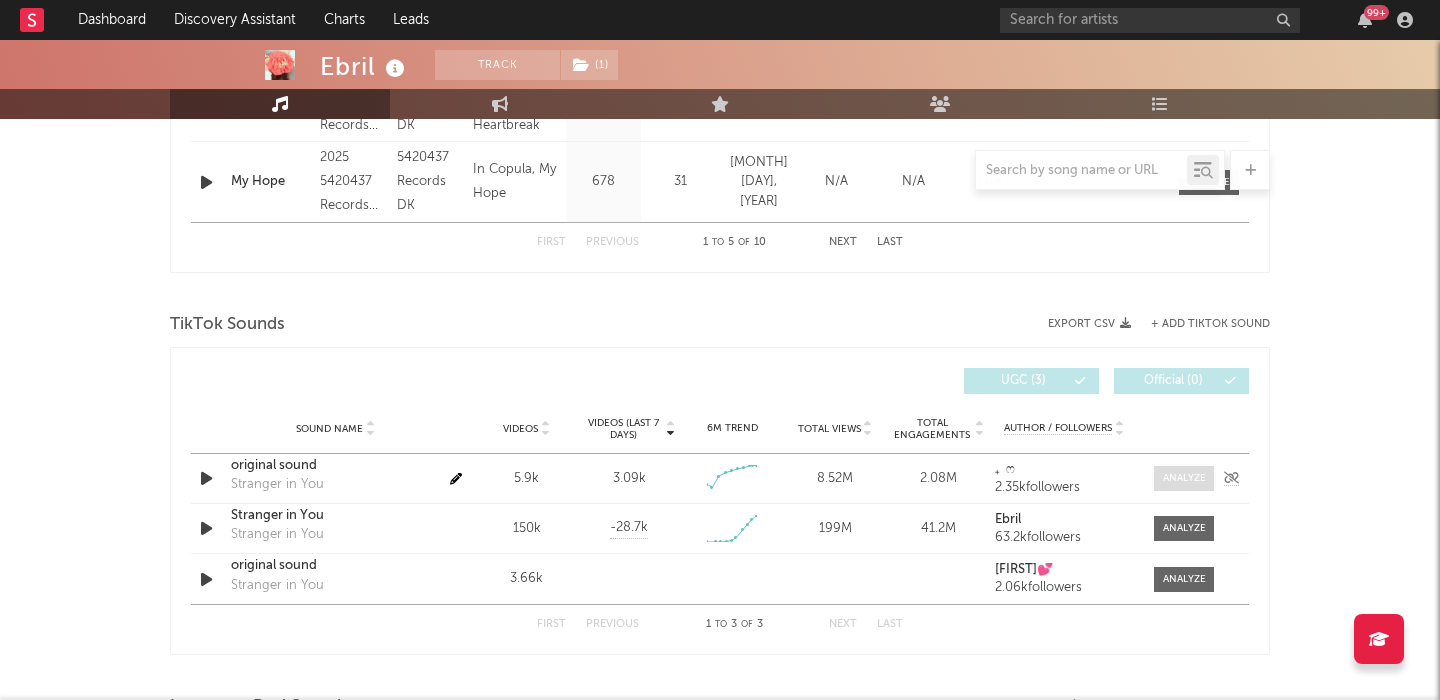 click at bounding box center [1184, 478] 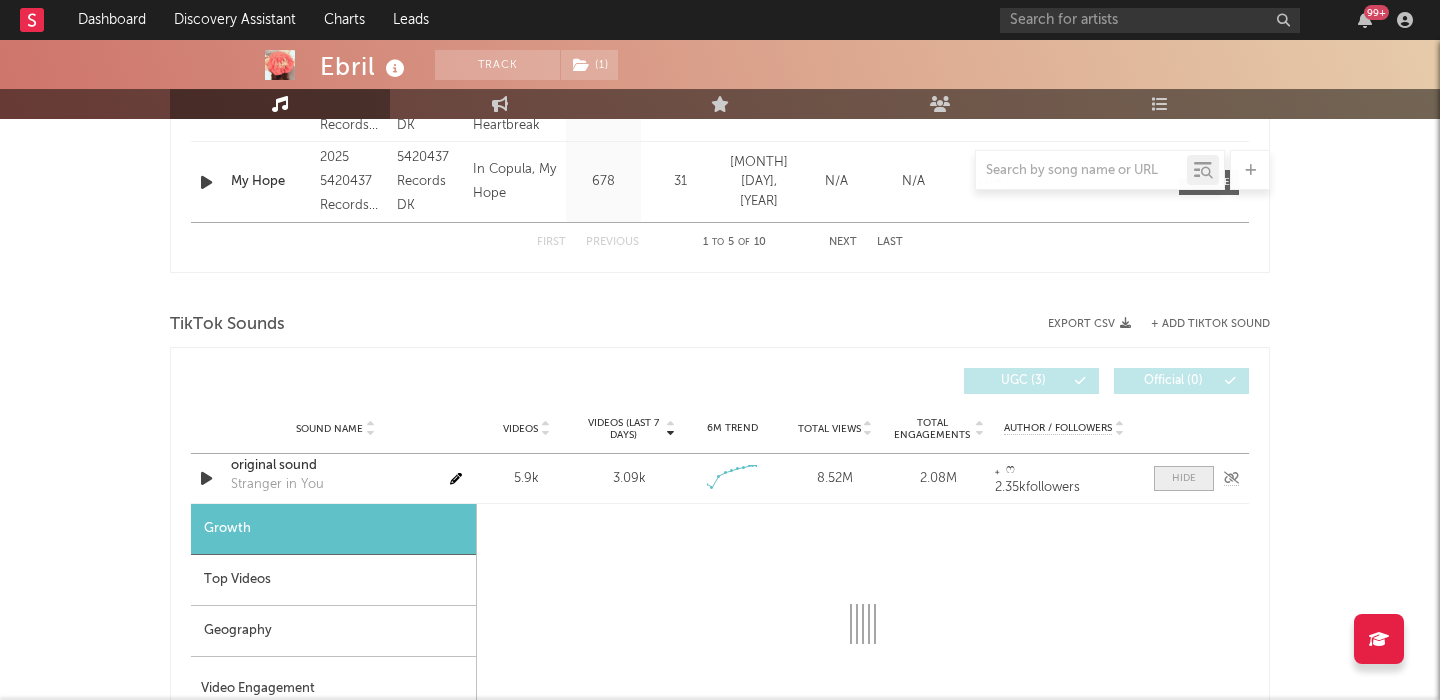 select on "1w" 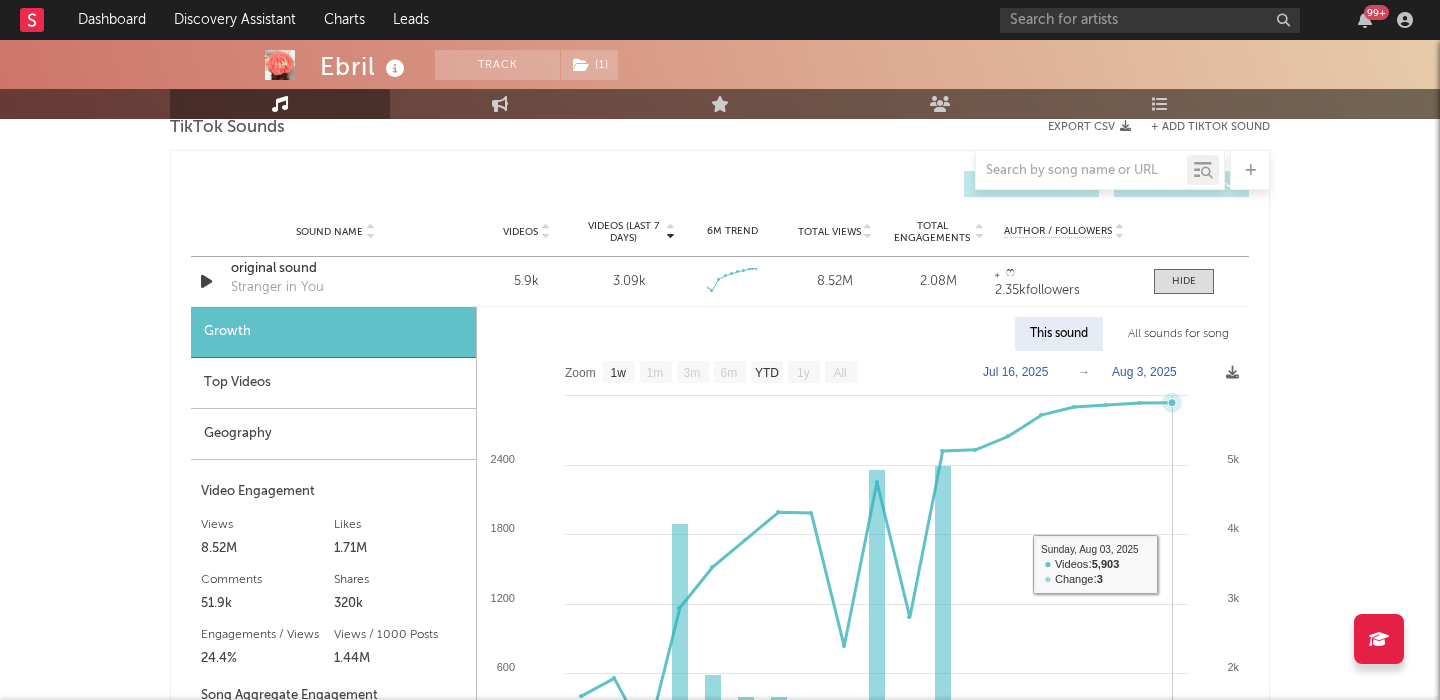 scroll, scrollTop: 1371, scrollLeft: 0, axis: vertical 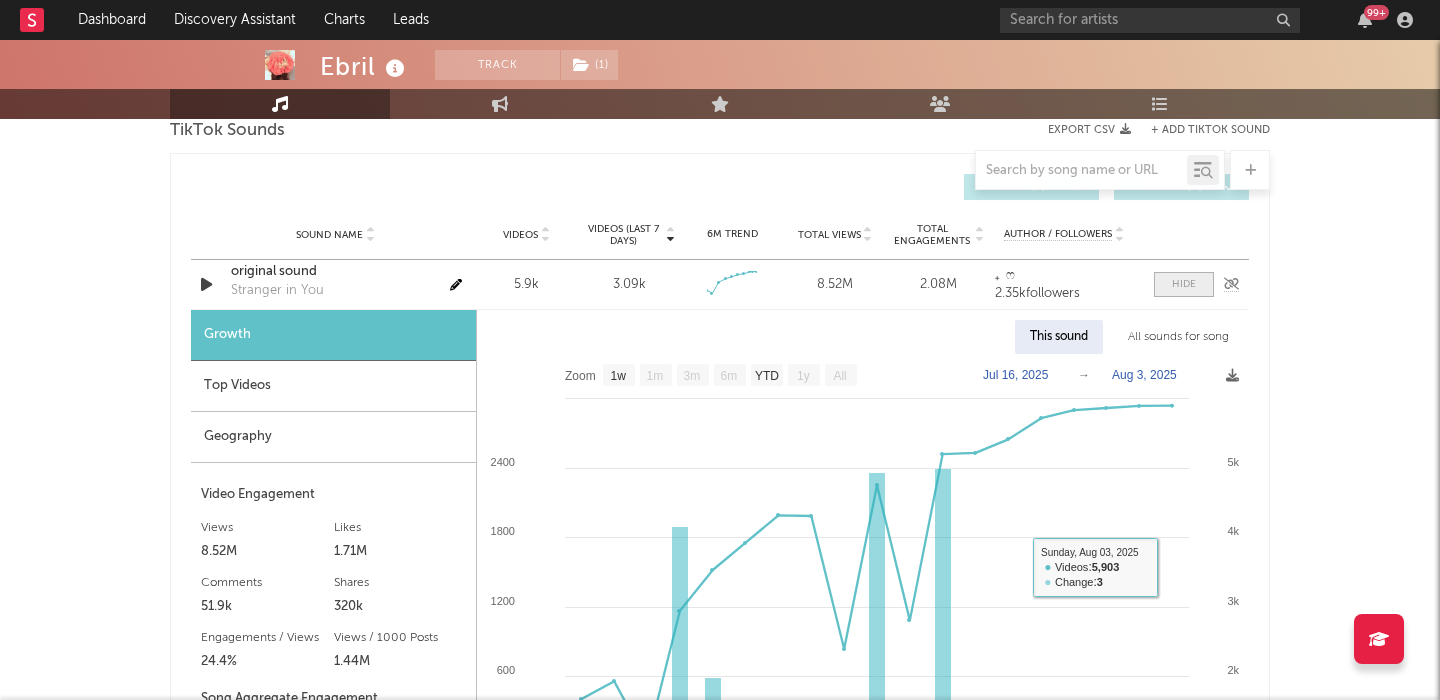 click at bounding box center (1184, 284) 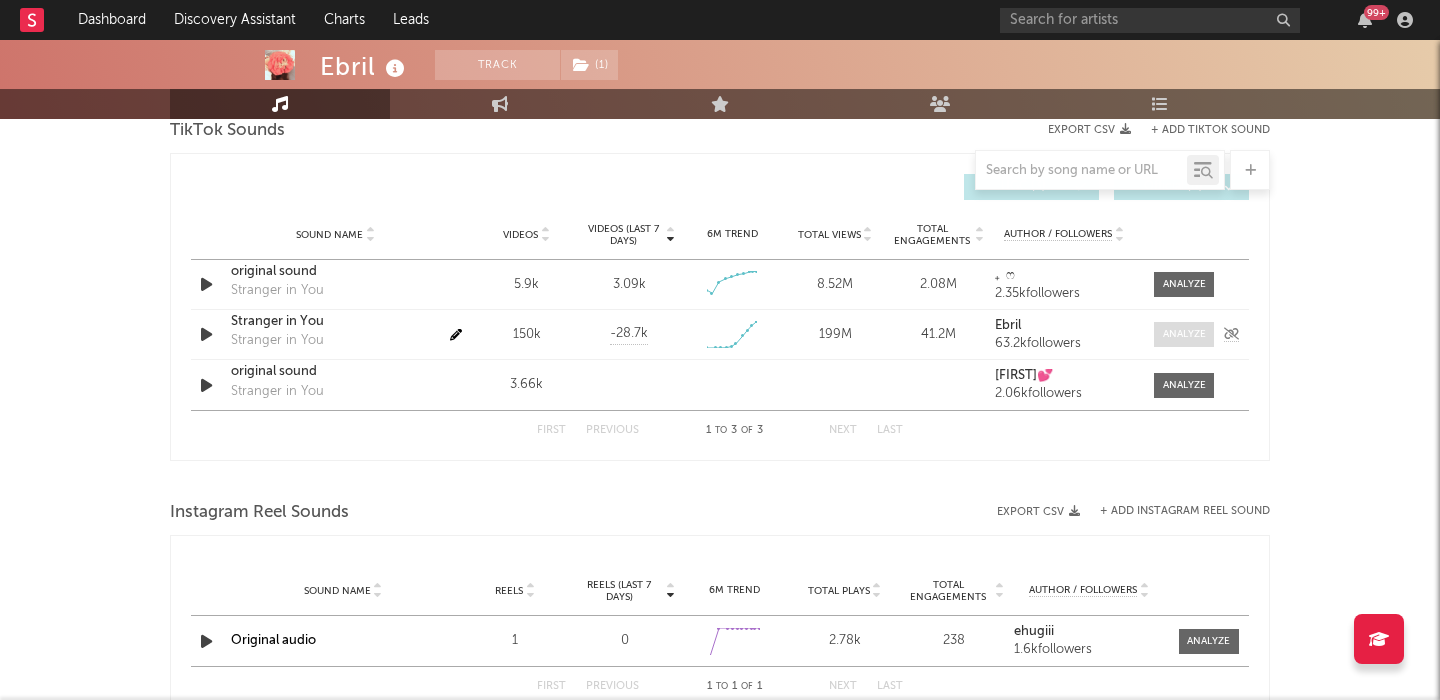 click at bounding box center [1184, 334] 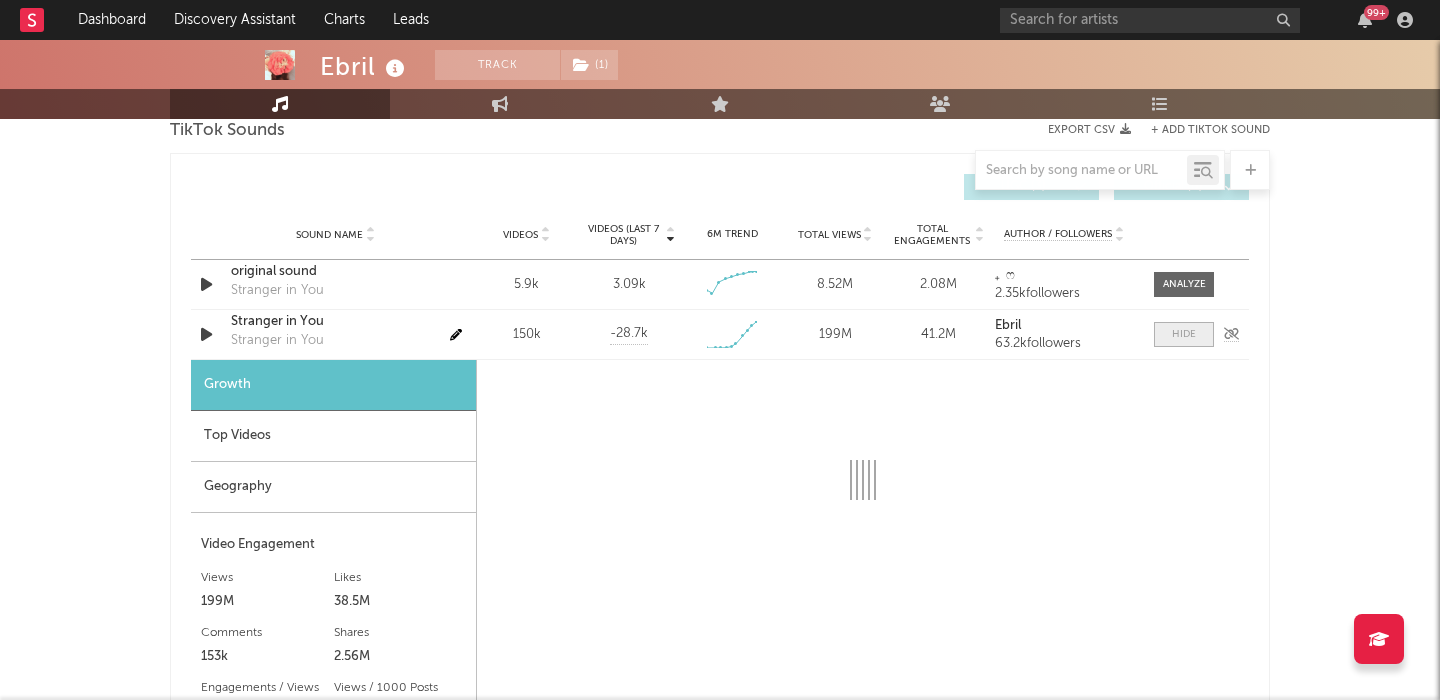 select on "1w" 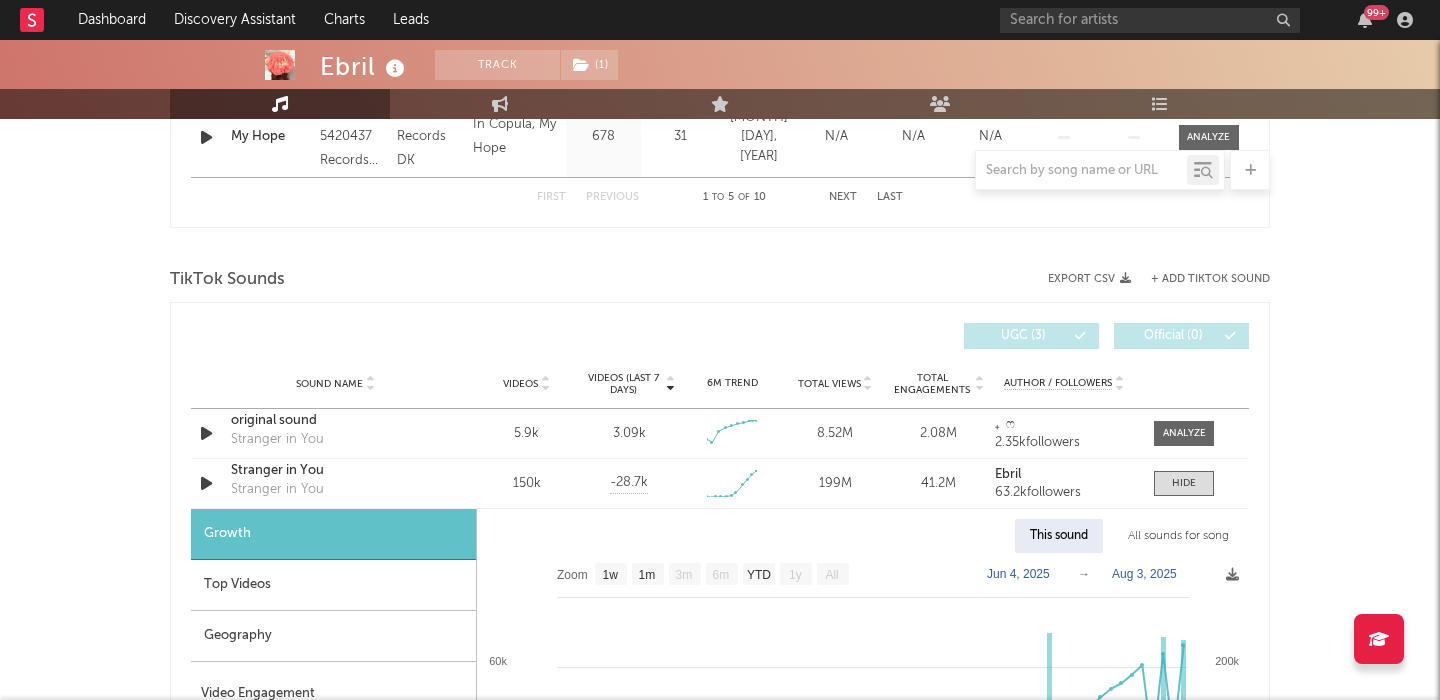 scroll, scrollTop: 0, scrollLeft: 0, axis: both 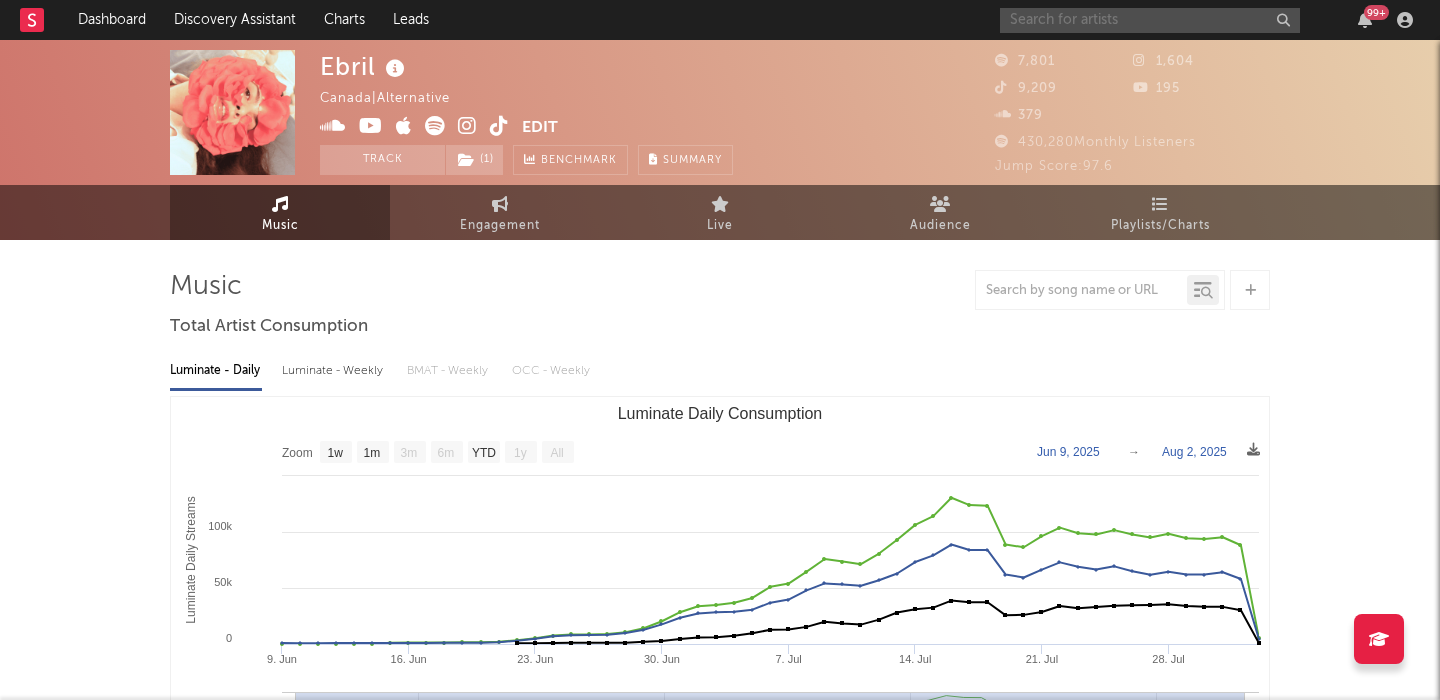 click at bounding box center [1150, 20] 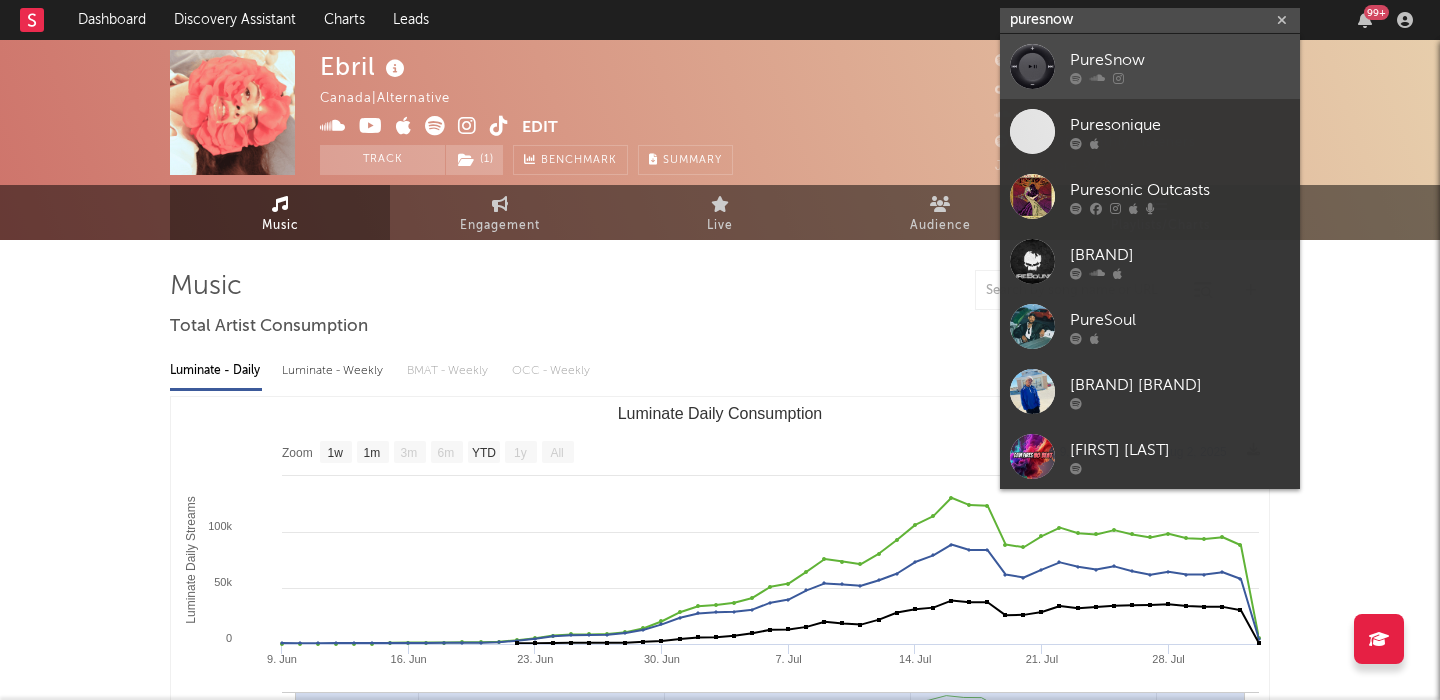 type on "puresnow" 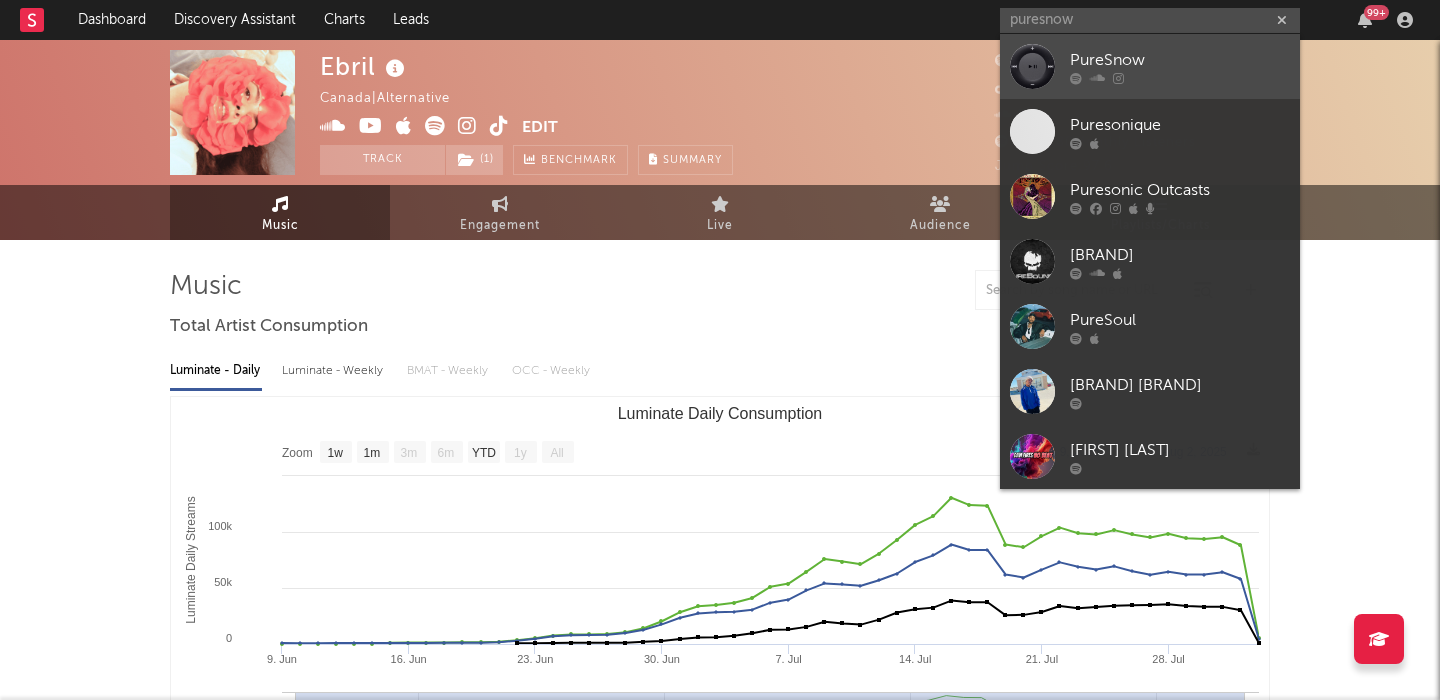 click on "PureSnow" at bounding box center [1180, 60] 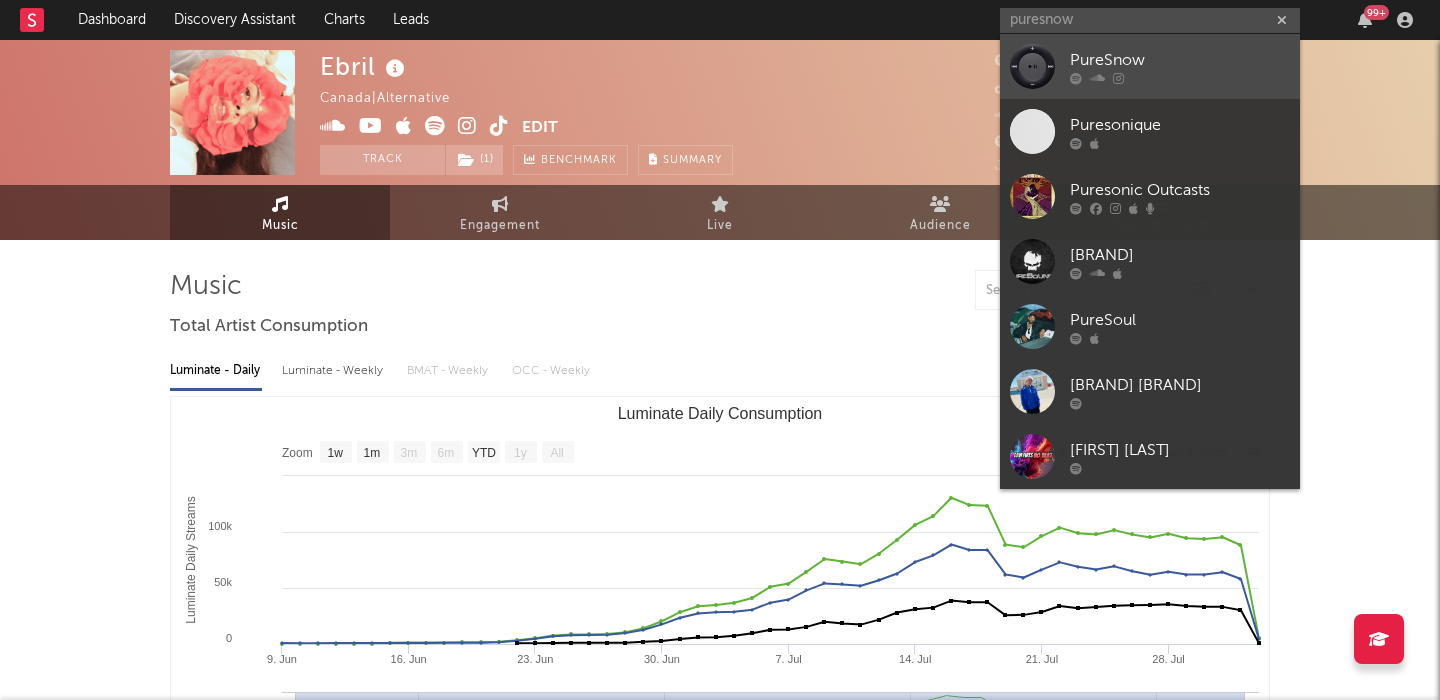 type 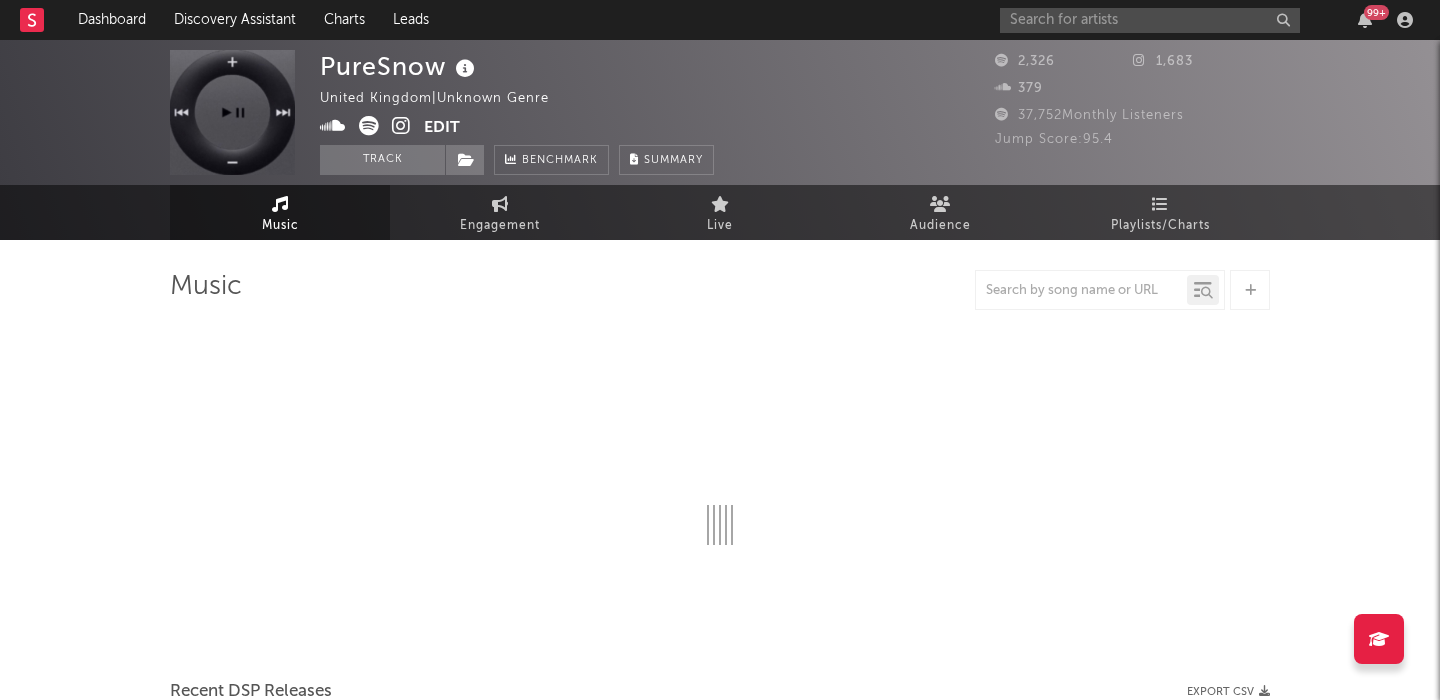 select on "1w" 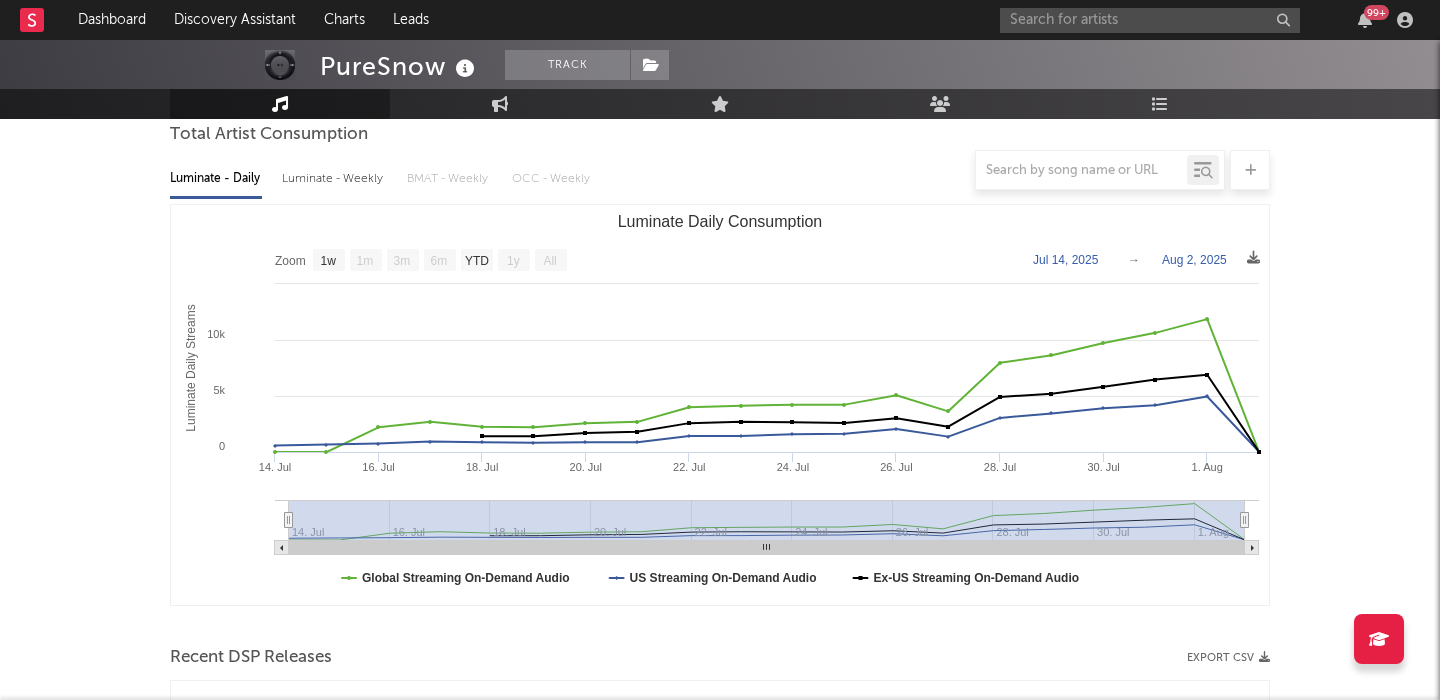 scroll, scrollTop: 0, scrollLeft: 0, axis: both 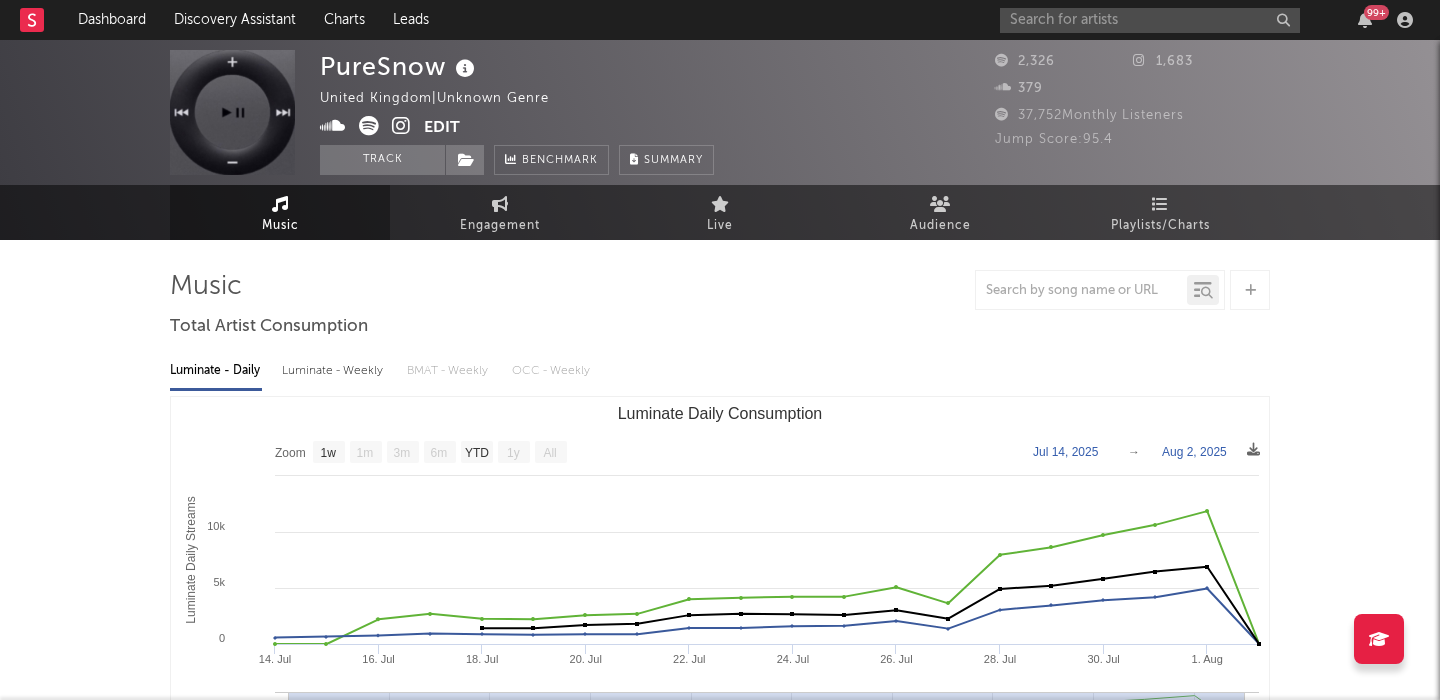 click at bounding box center (401, 126) 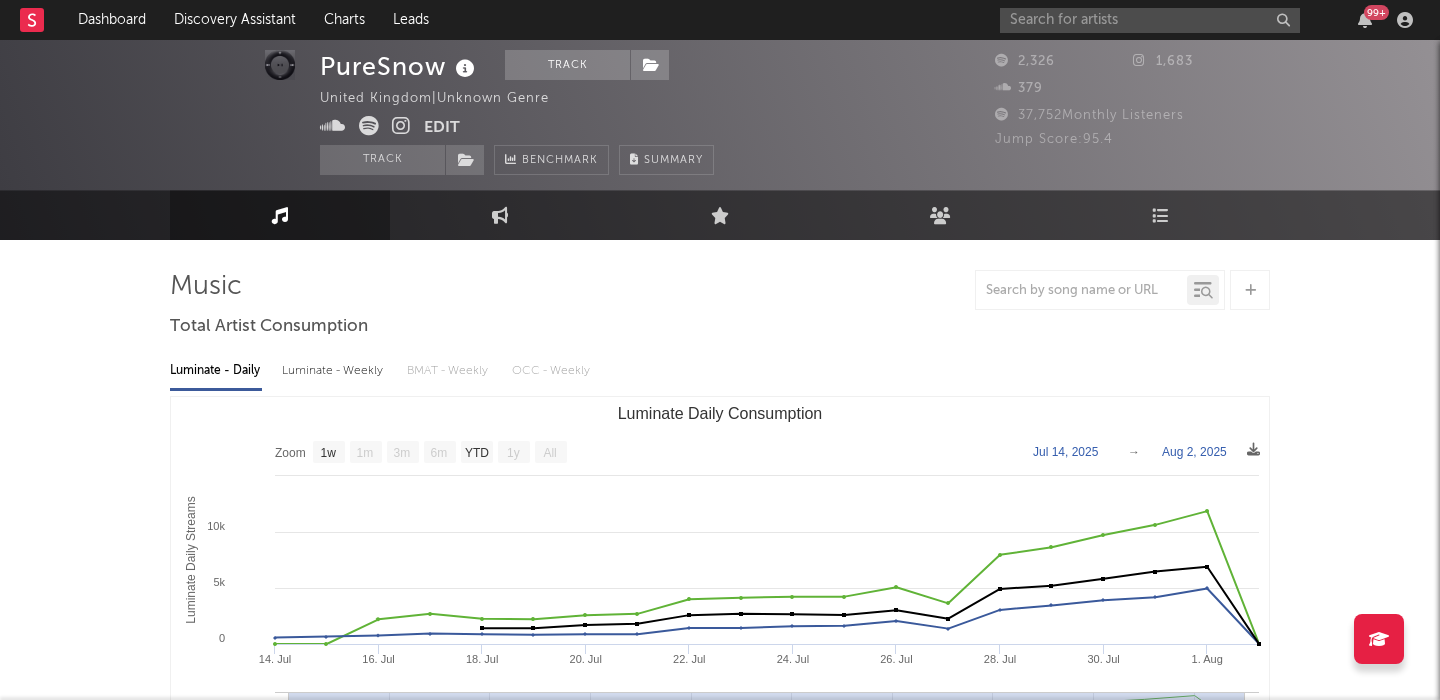 scroll, scrollTop: 19, scrollLeft: 0, axis: vertical 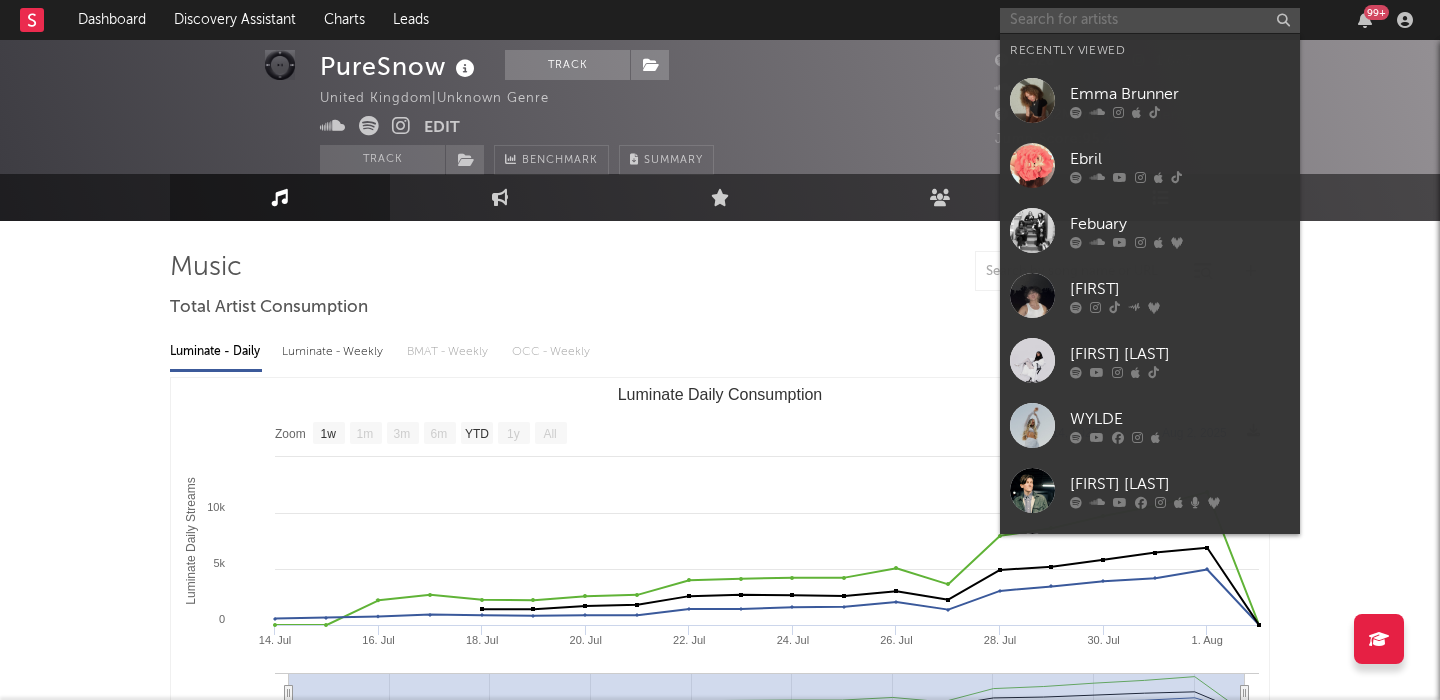 click at bounding box center (1150, 20) 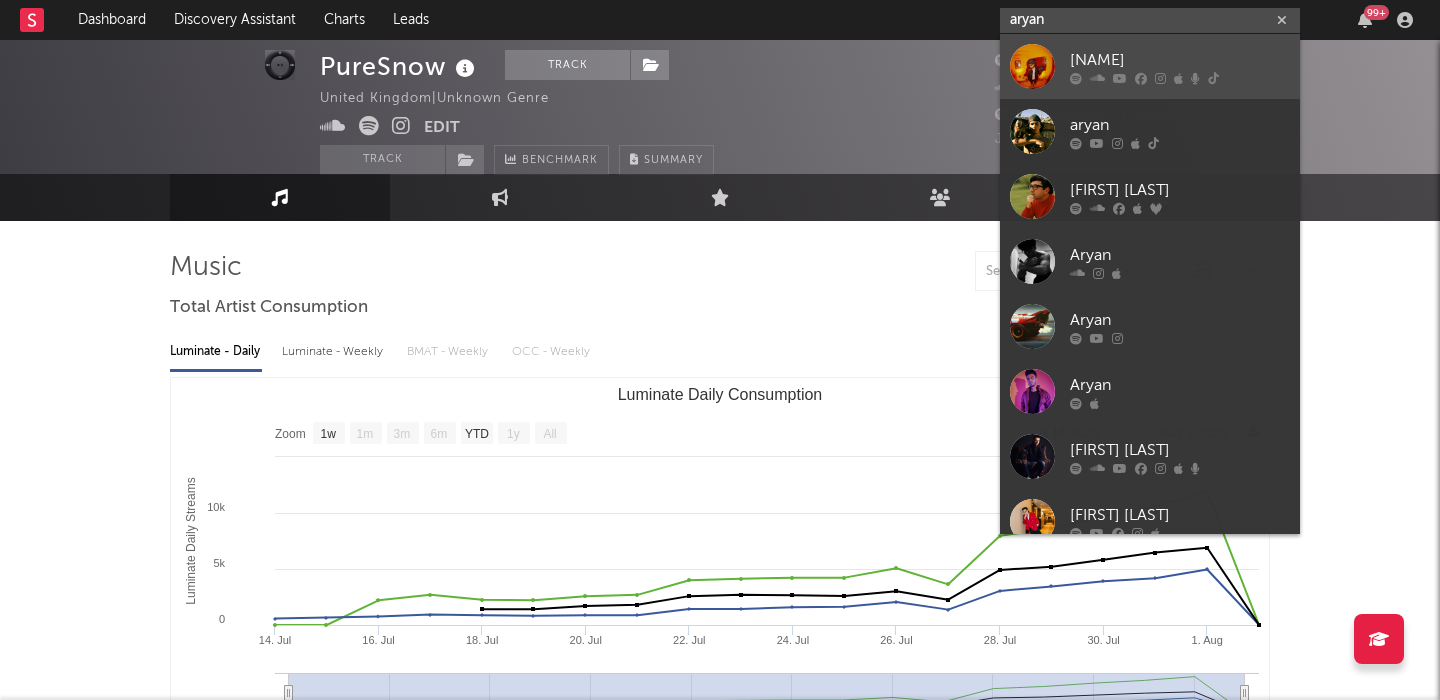 type on "aryan" 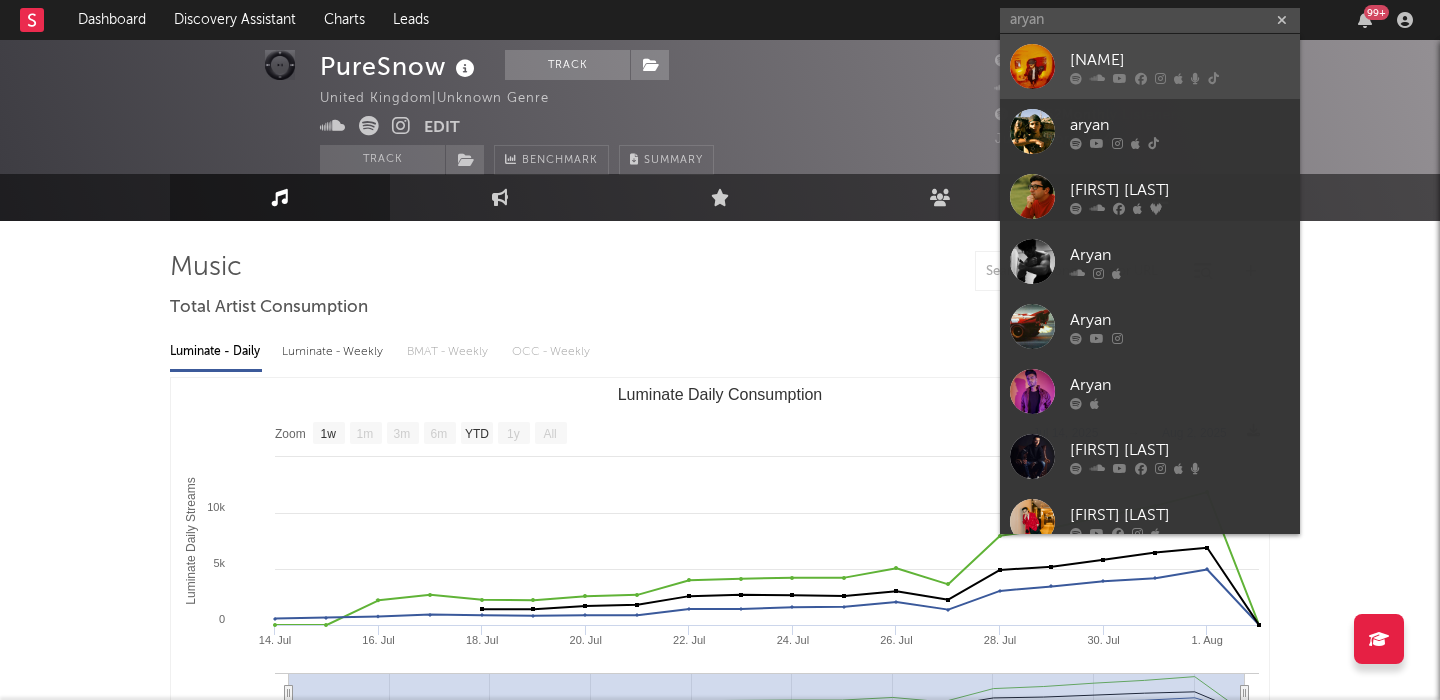 click on "ARYAN" at bounding box center [1180, 60] 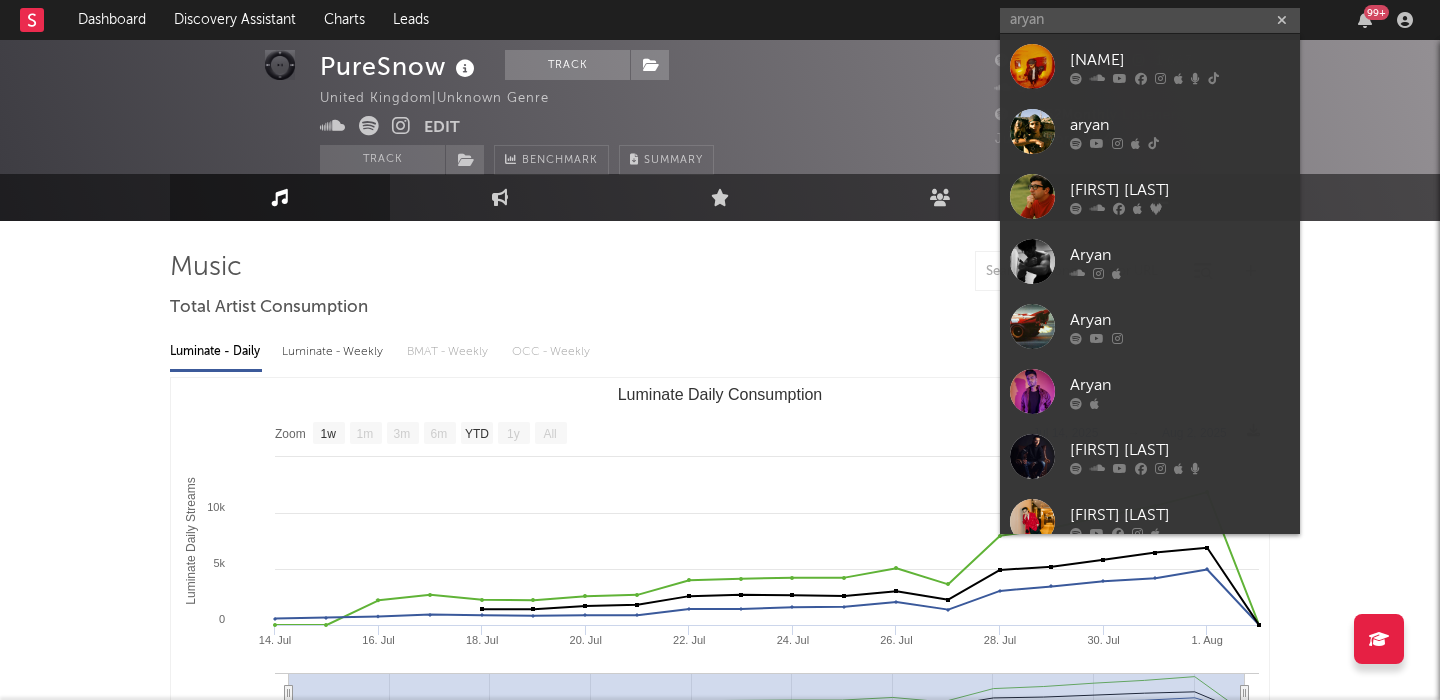 type 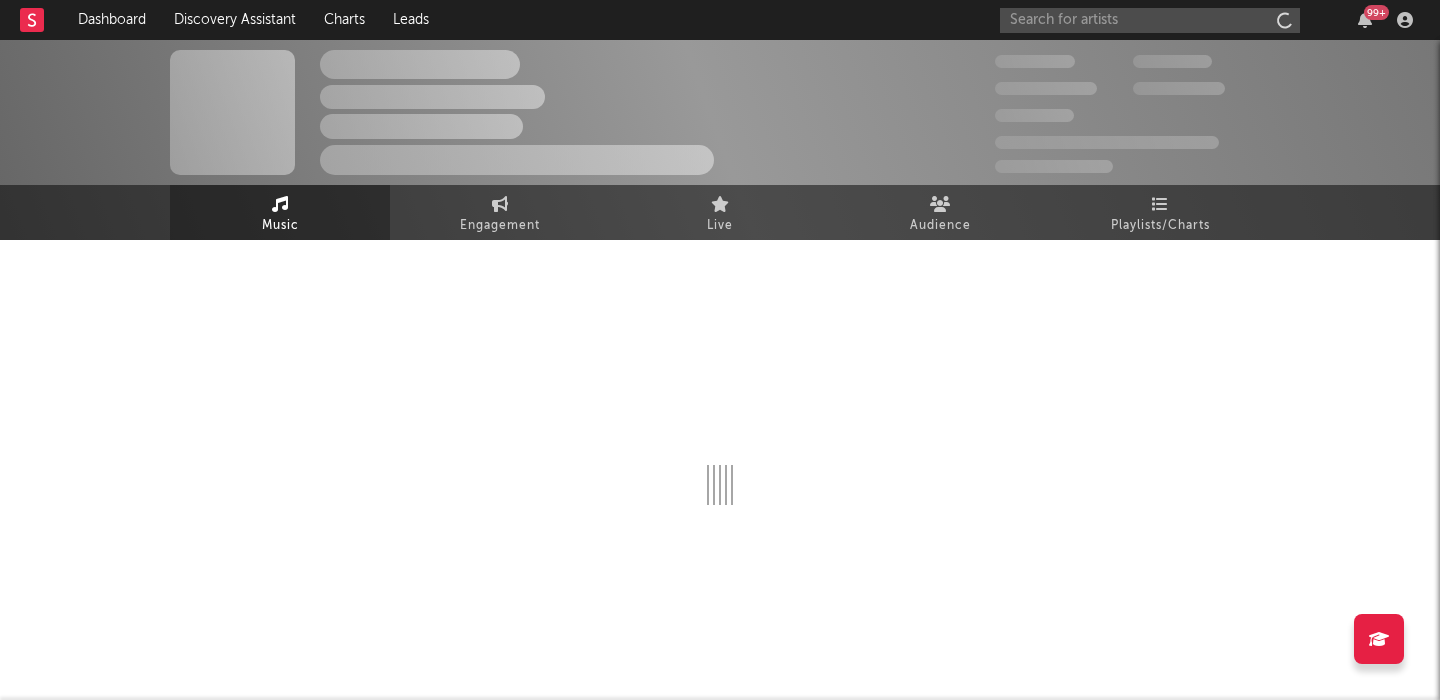 scroll, scrollTop: 0, scrollLeft: 0, axis: both 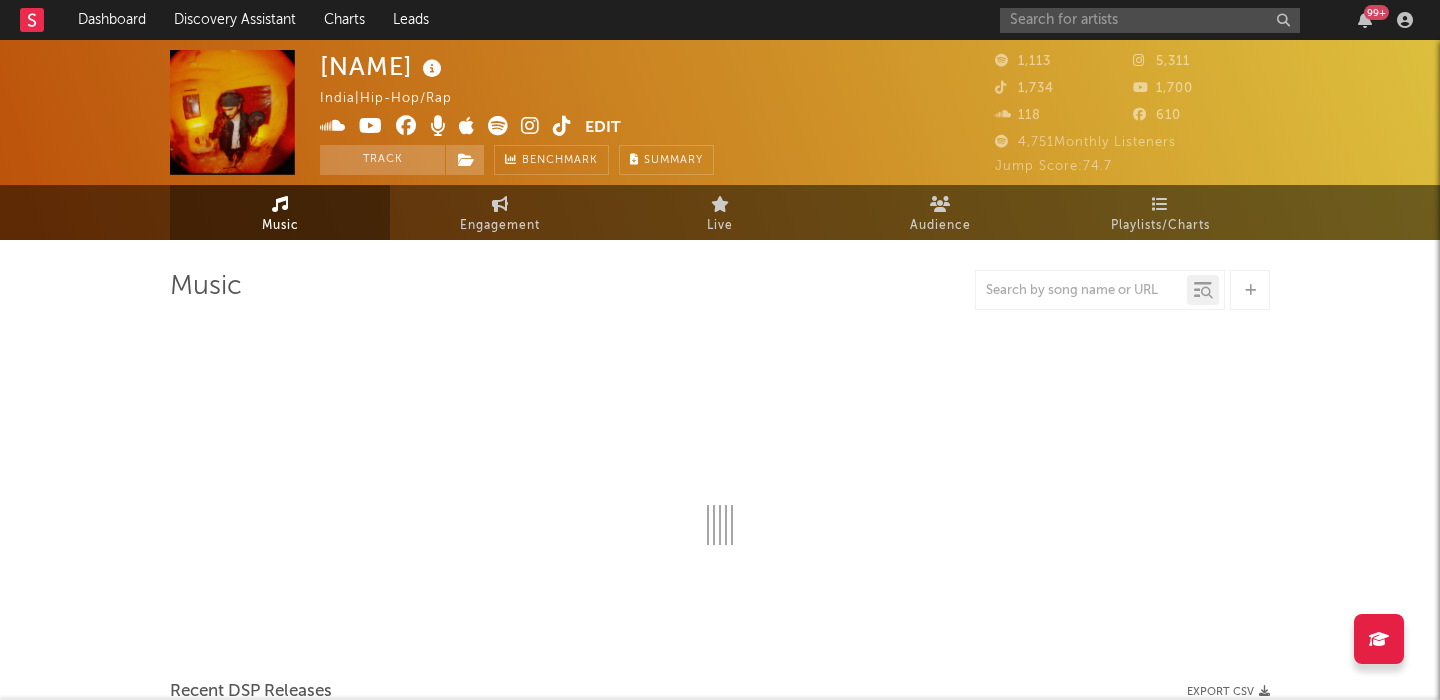 select on "1w" 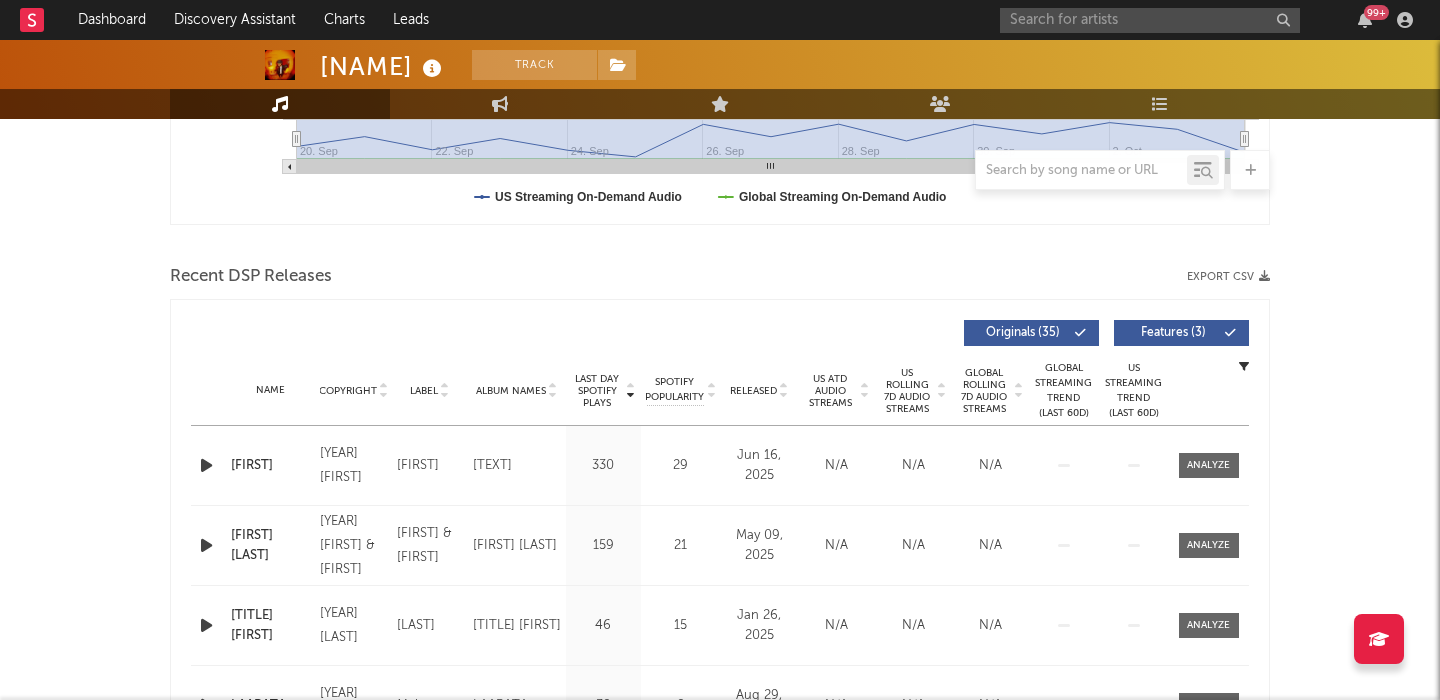 scroll, scrollTop: 0, scrollLeft: 0, axis: both 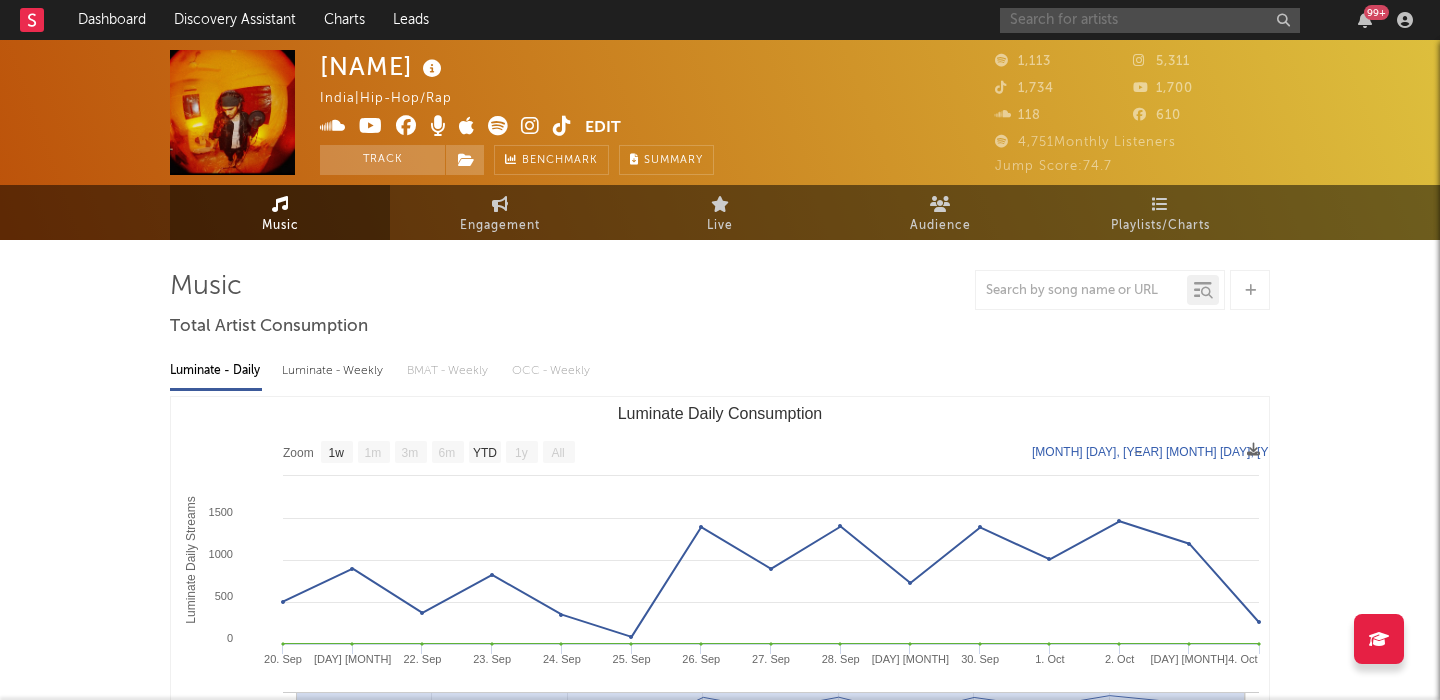 click at bounding box center (1150, 20) 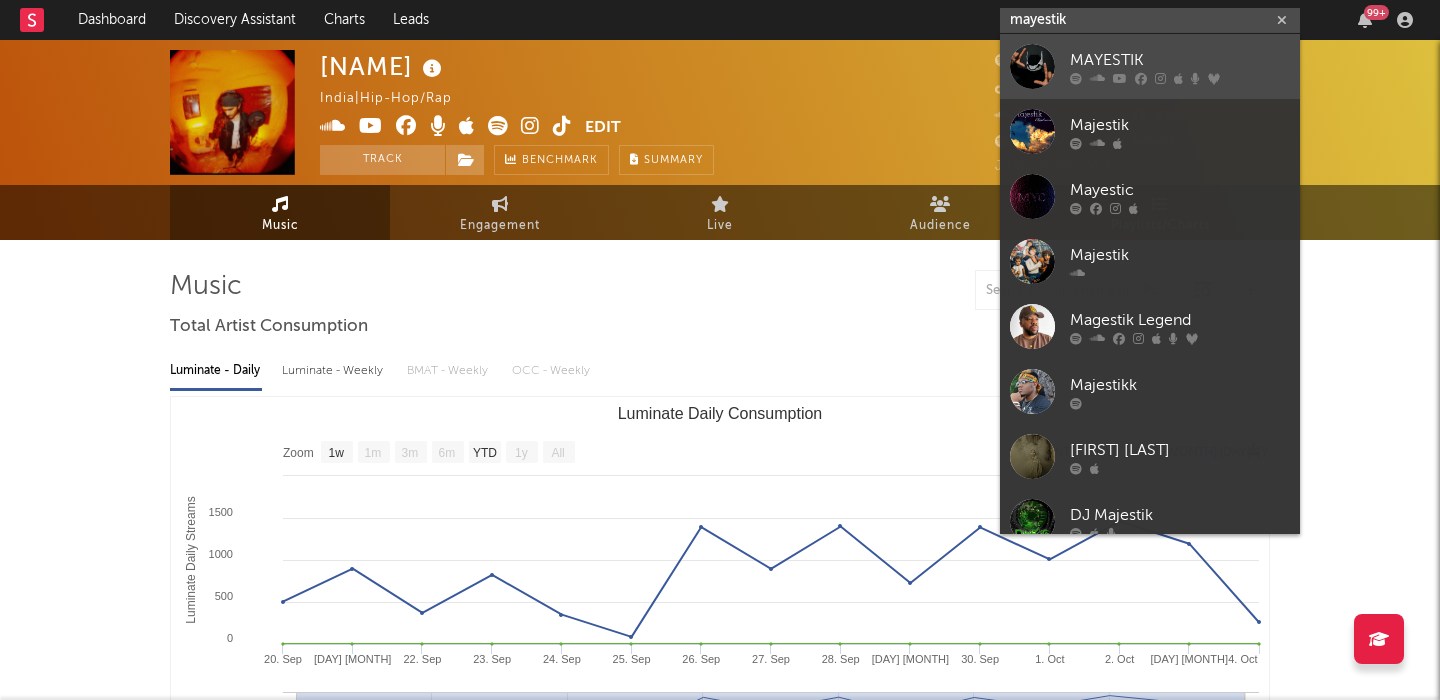 type on "mayestik" 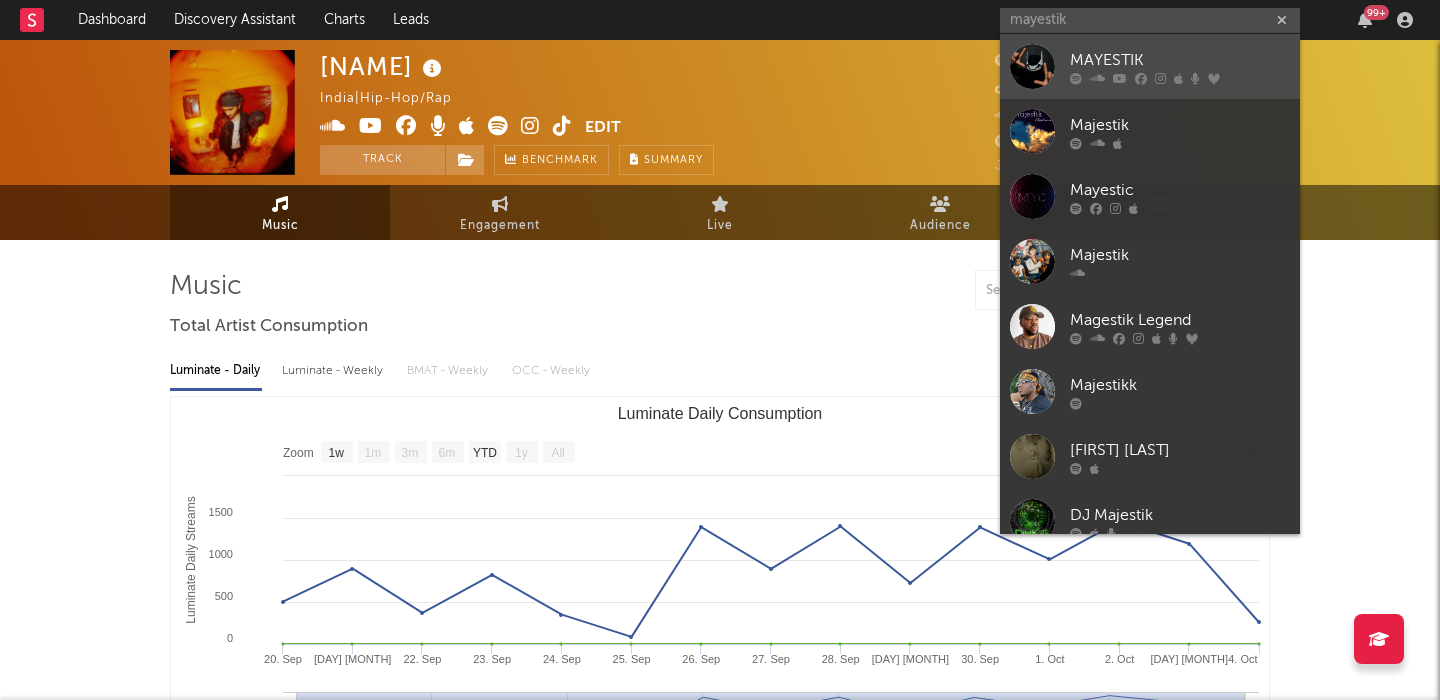 click on "MAYESTIK" at bounding box center (1180, 60) 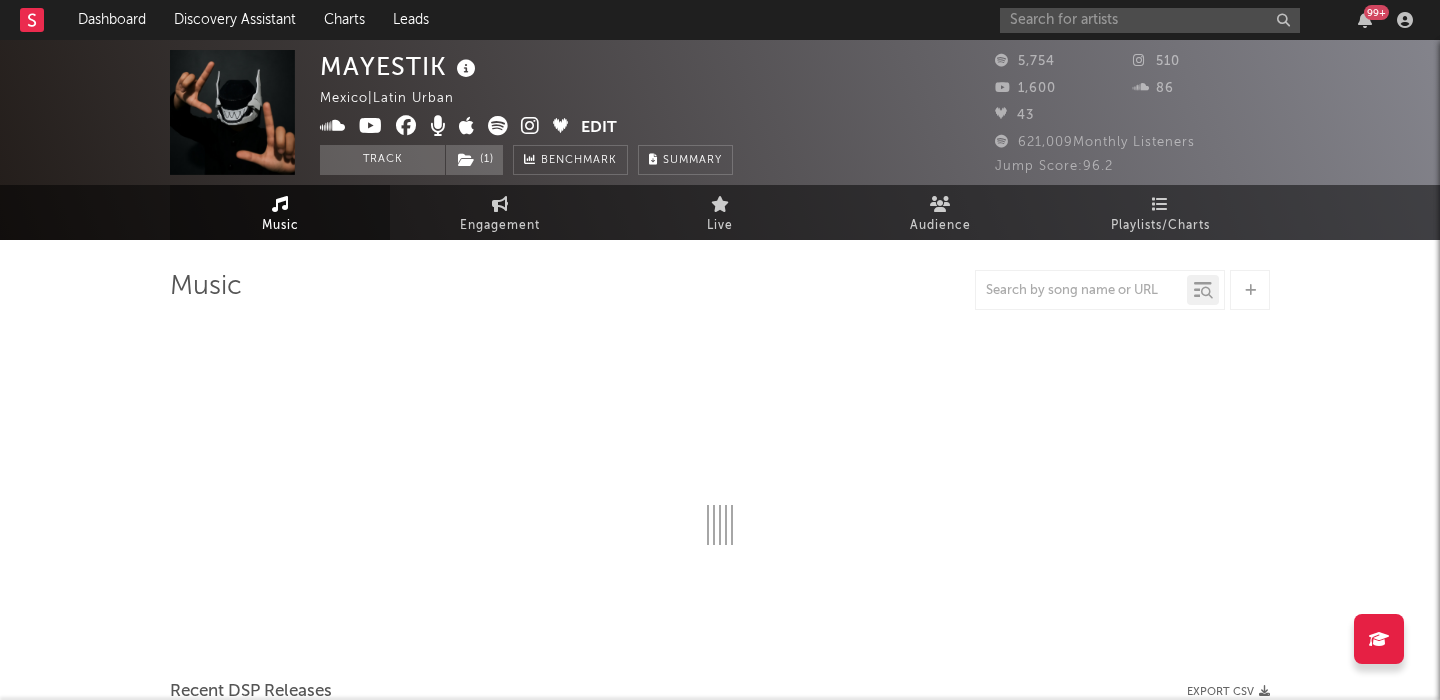 select on "1w" 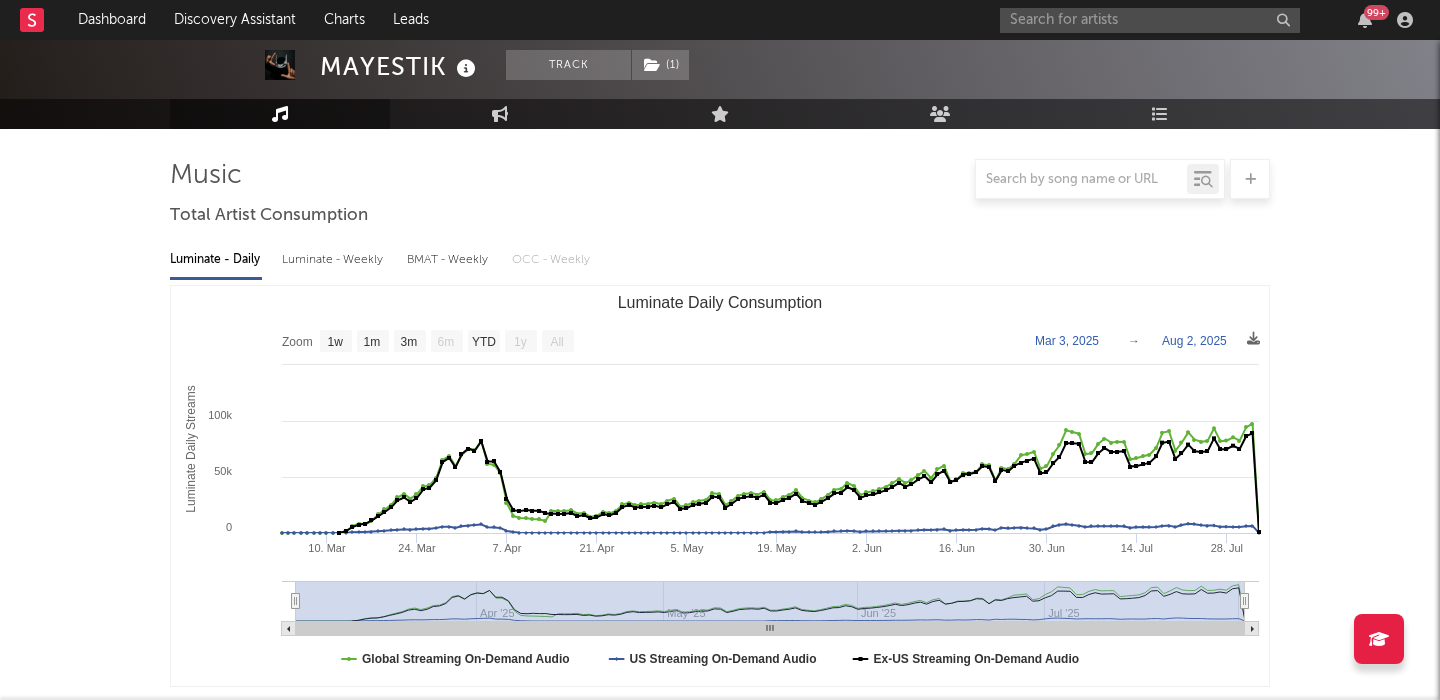 scroll, scrollTop: 461, scrollLeft: 0, axis: vertical 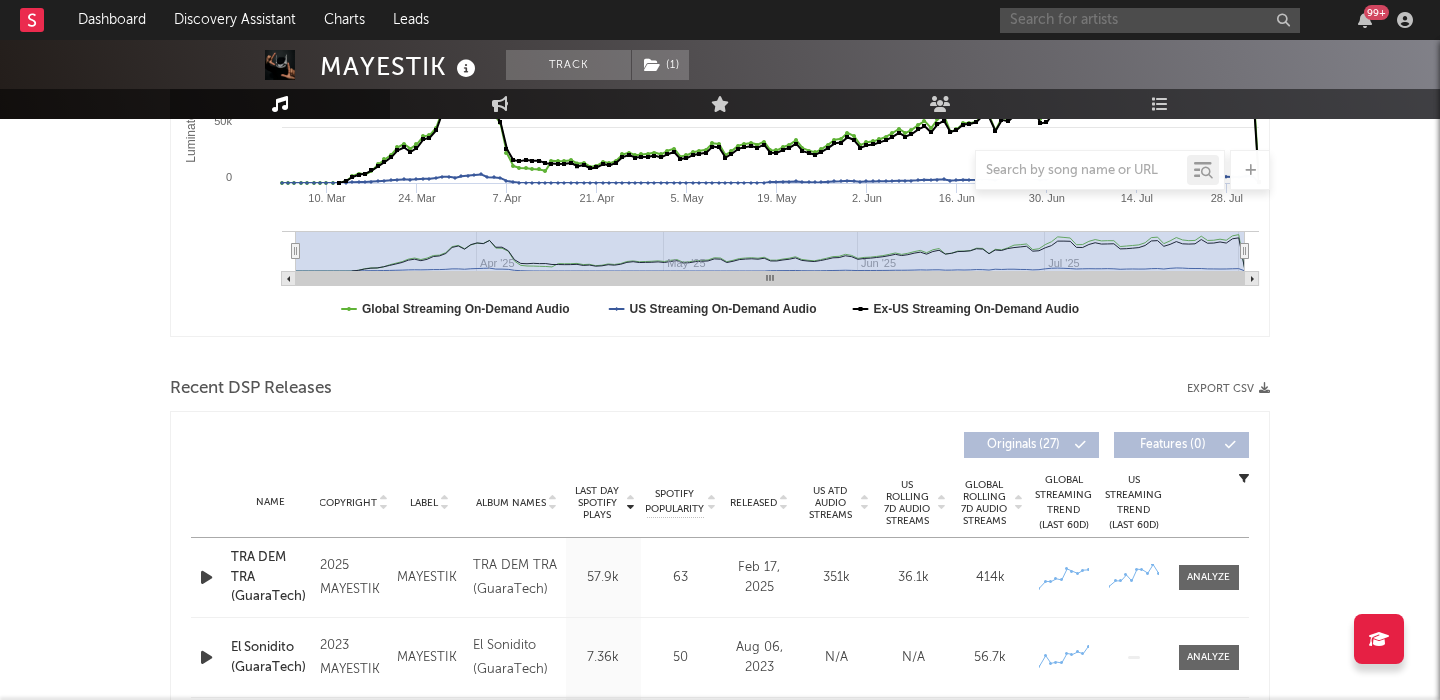 click at bounding box center [1150, 20] 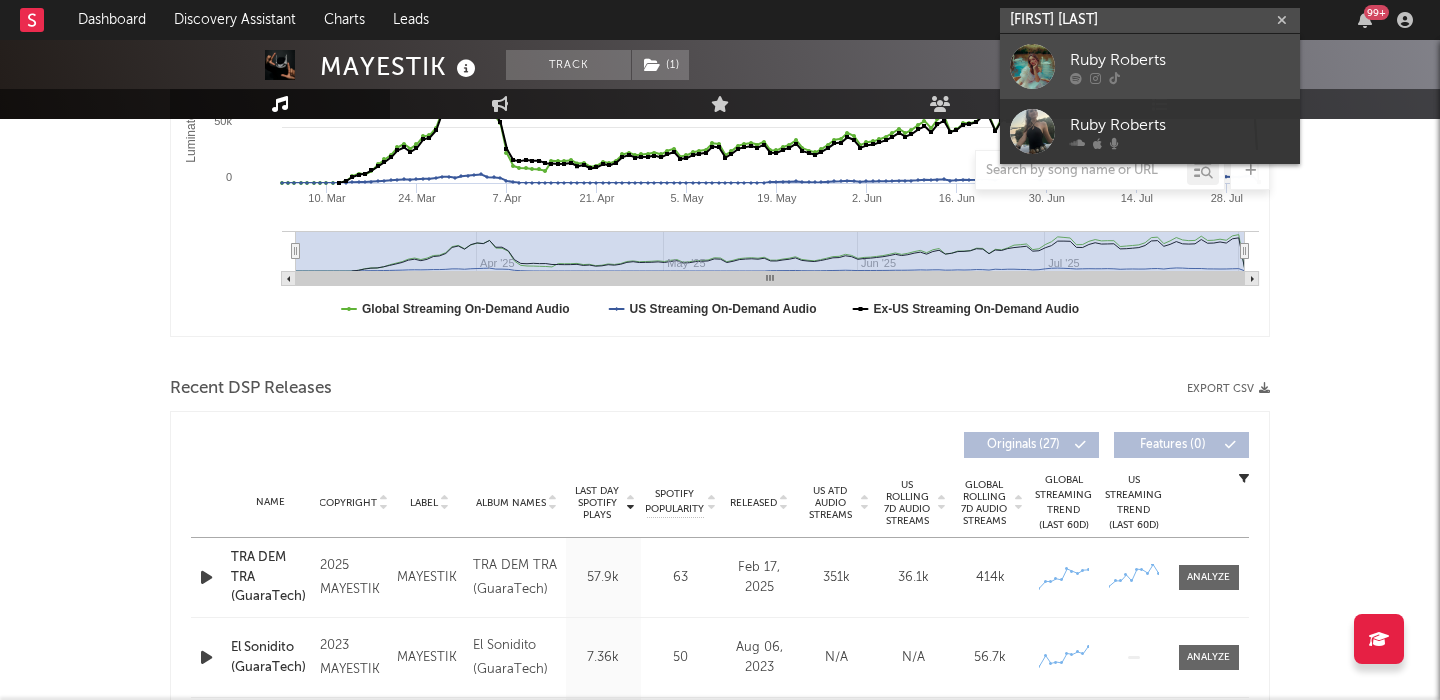 type on "ruby roberts" 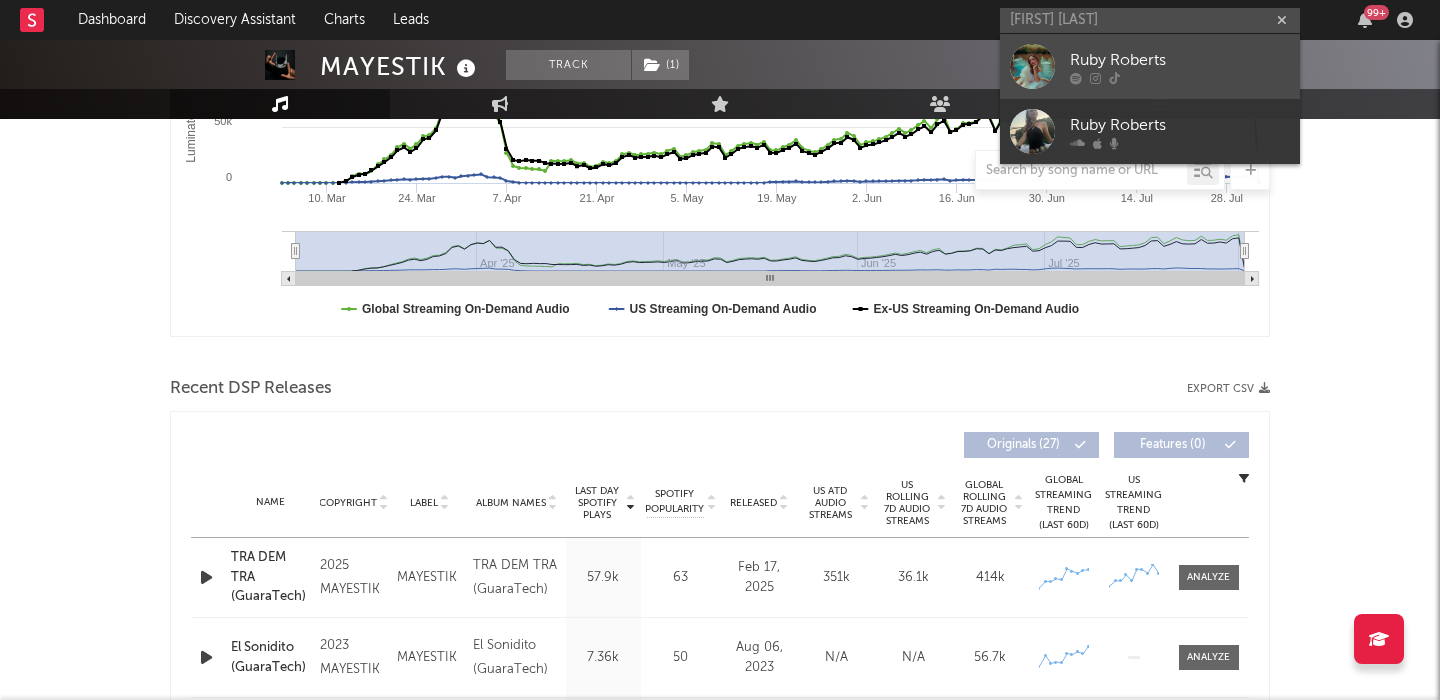 click on "Ruby Roberts" at bounding box center (1180, 60) 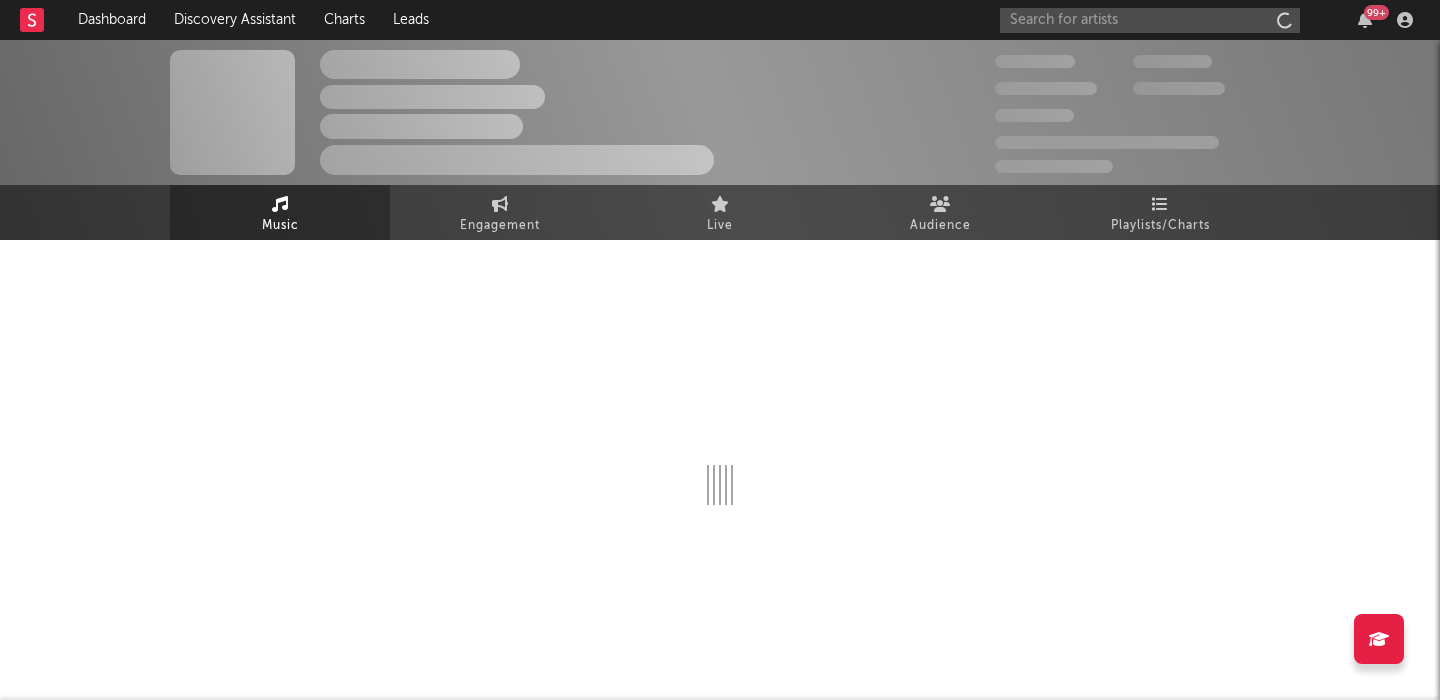 scroll, scrollTop: 0, scrollLeft: 0, axis: both 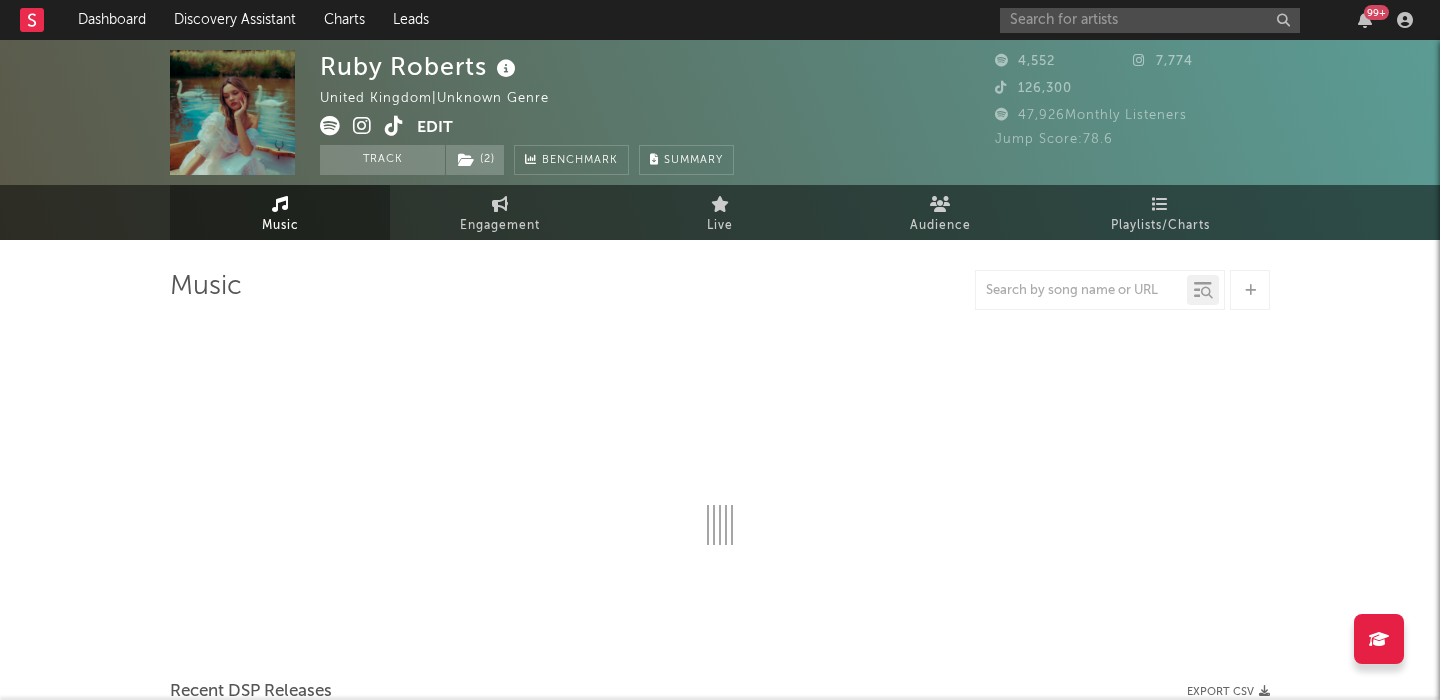 select on "1w" 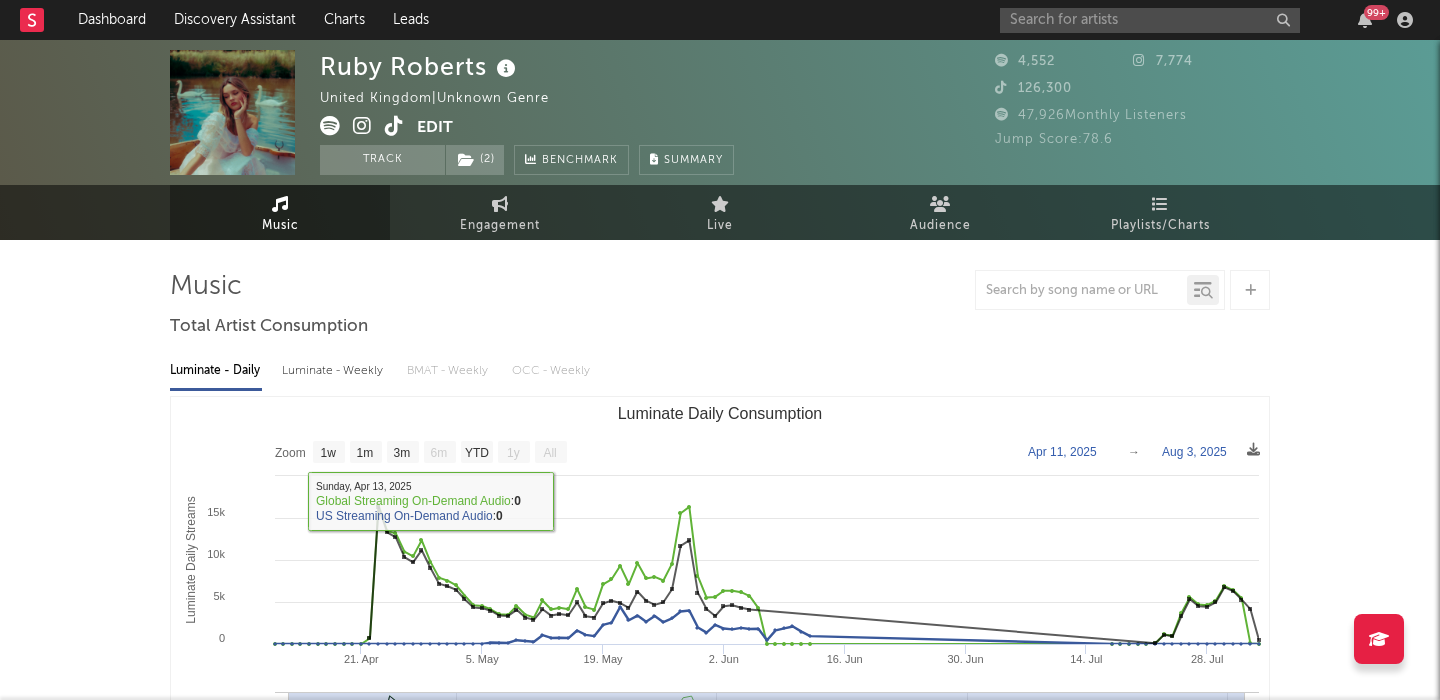 click on "Luminate - Weekly" at bounding box center [334, 371] 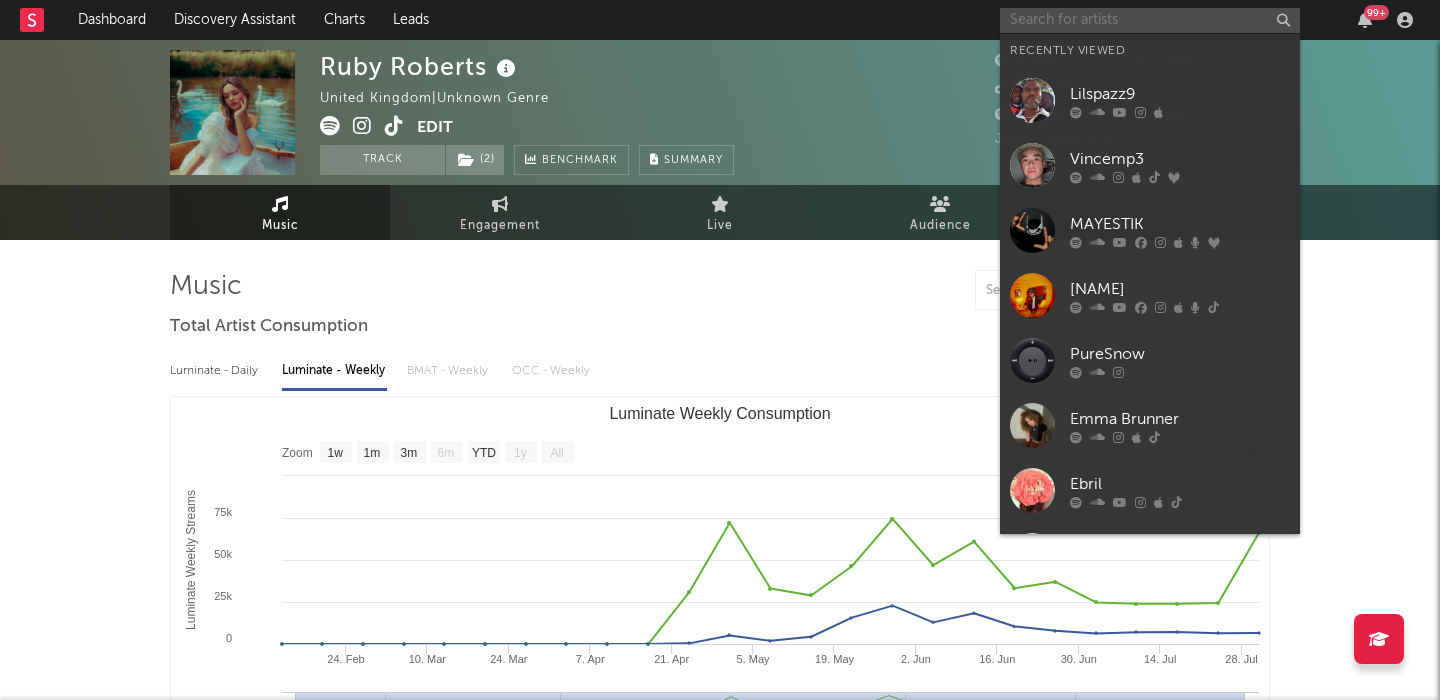 click at bounding box center (1150, 20) 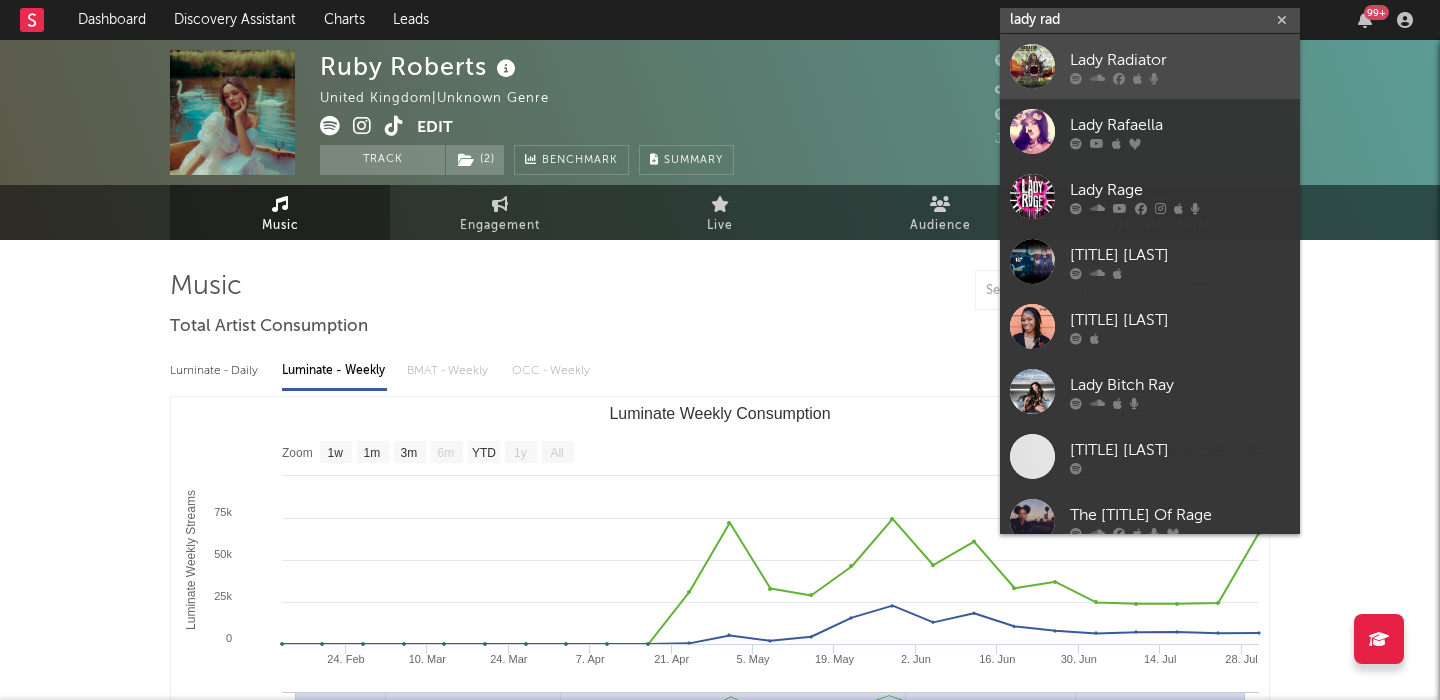 type on "lady rad" 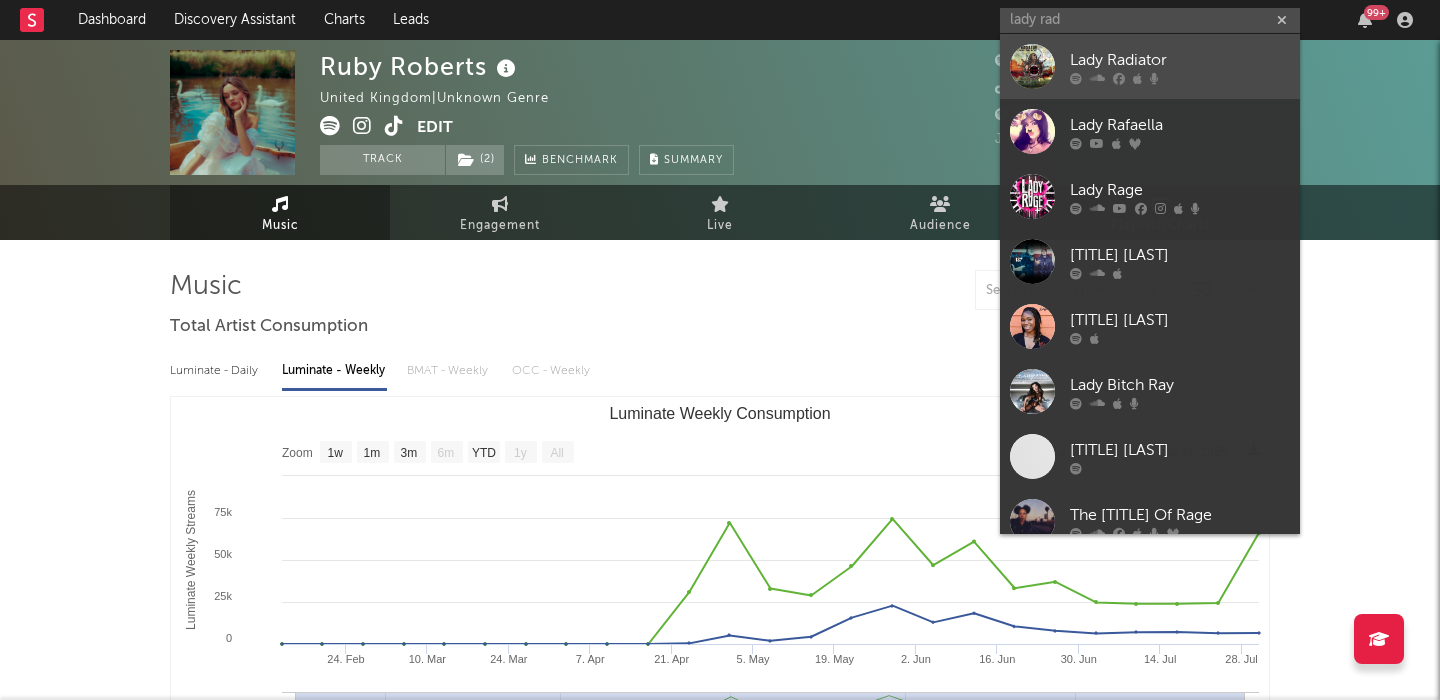 click on "Lady Radiator" at bounding box center [1150, 66] 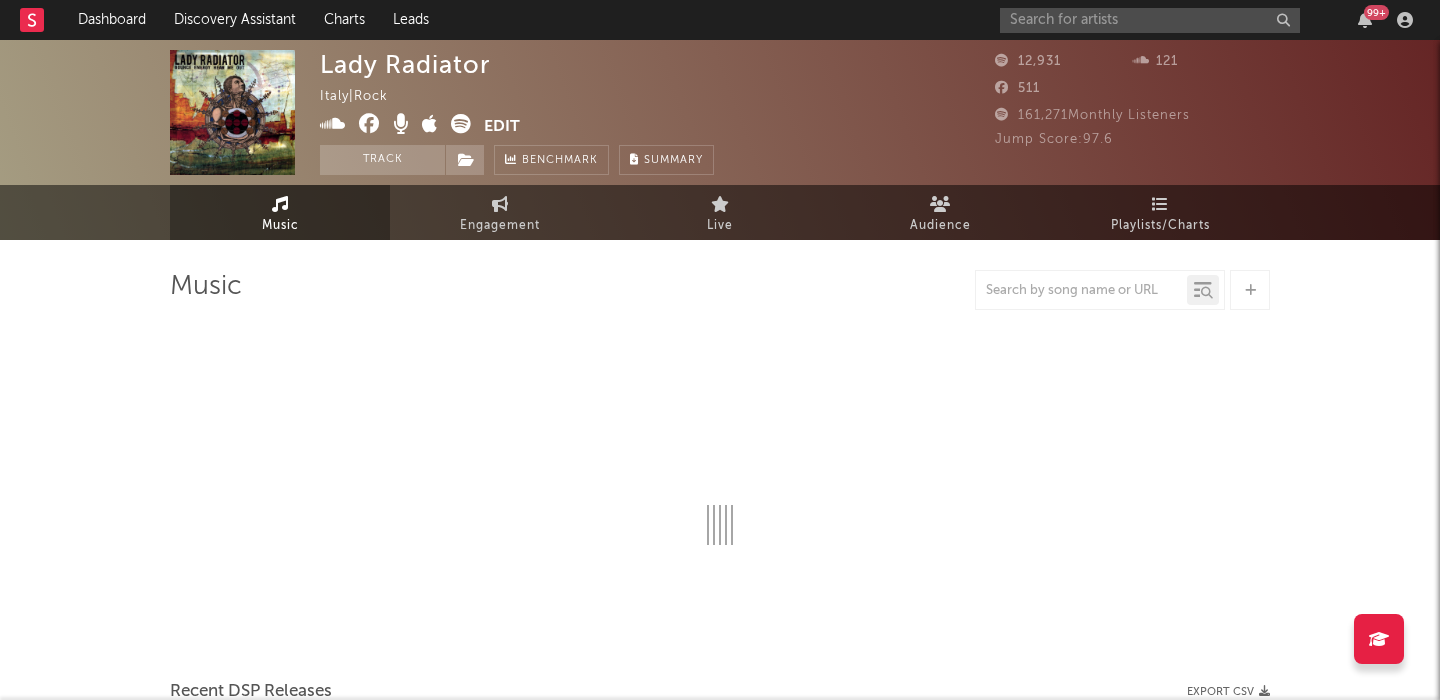 select on "1w" 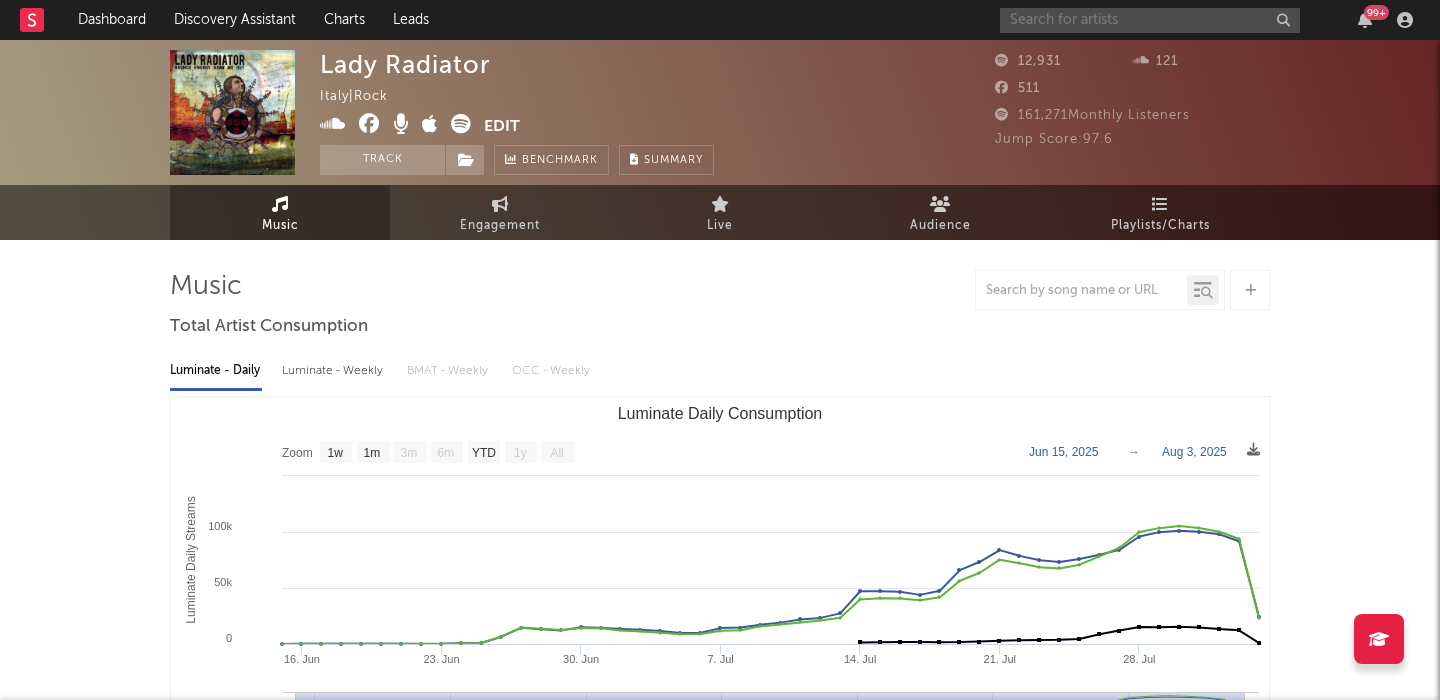 click at bounding box center (1150, 20) 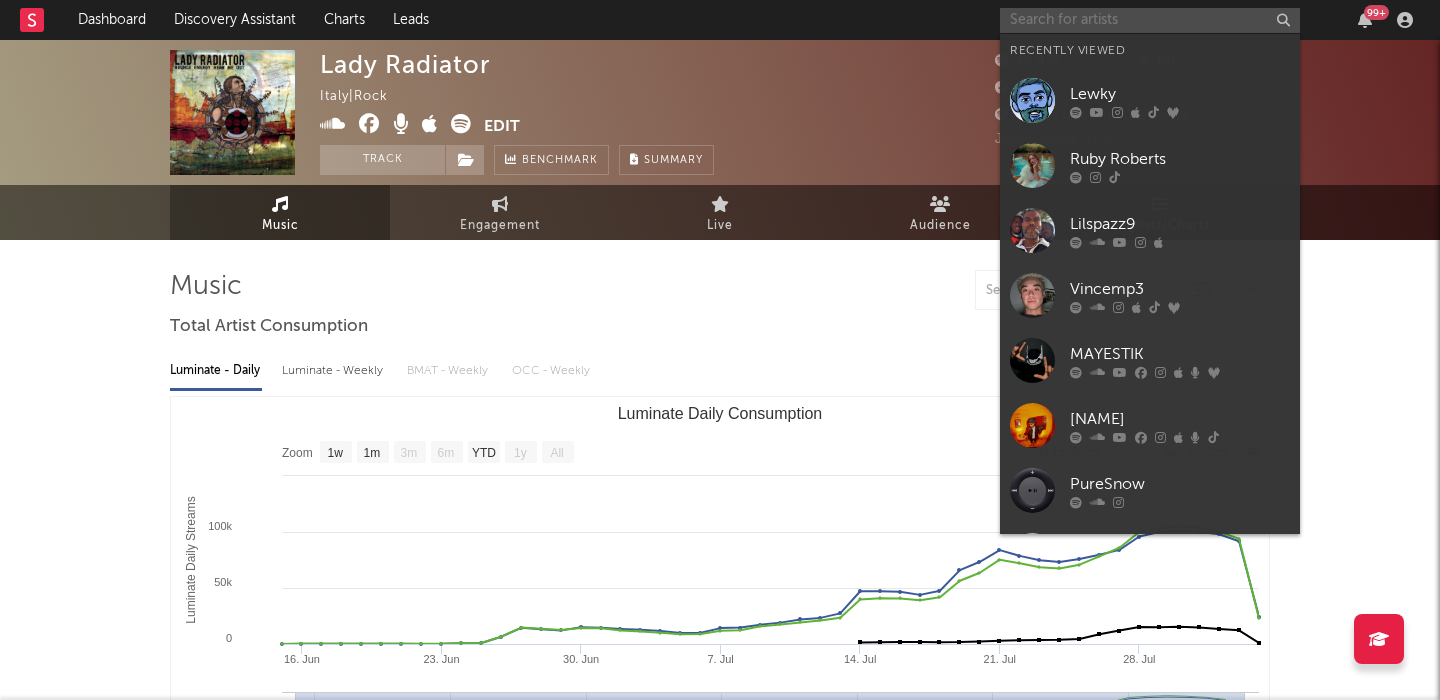 paste on "Logan Ryan Band" 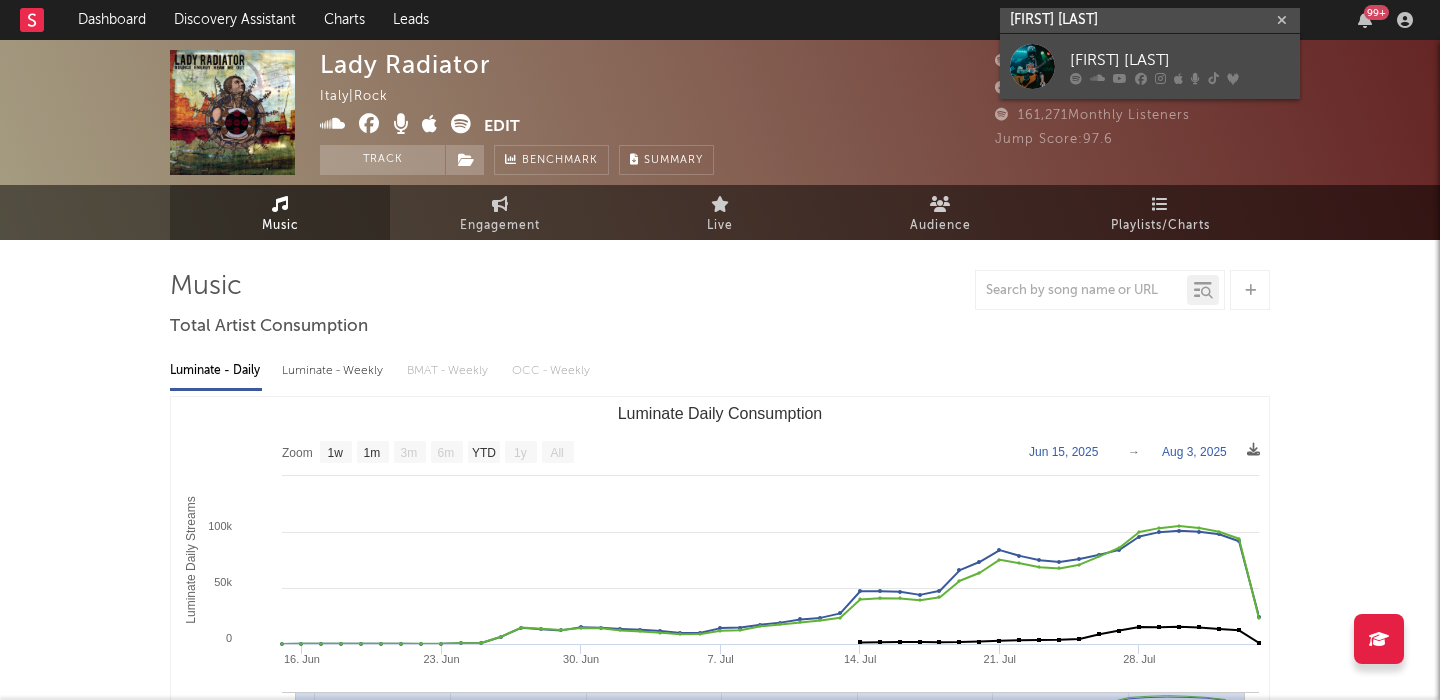 type on "Logan Ryan Band" 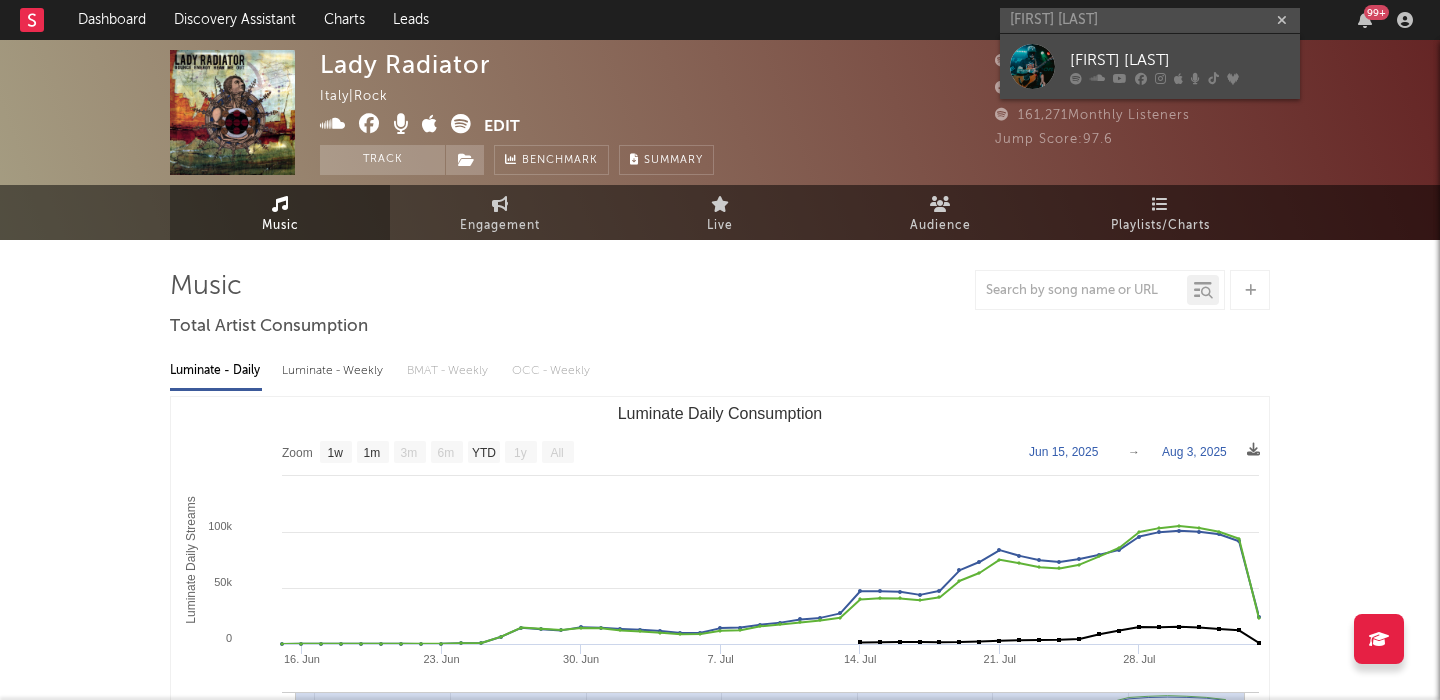 click on "Logan Ryan Band" at bounding box center [1180, 60] 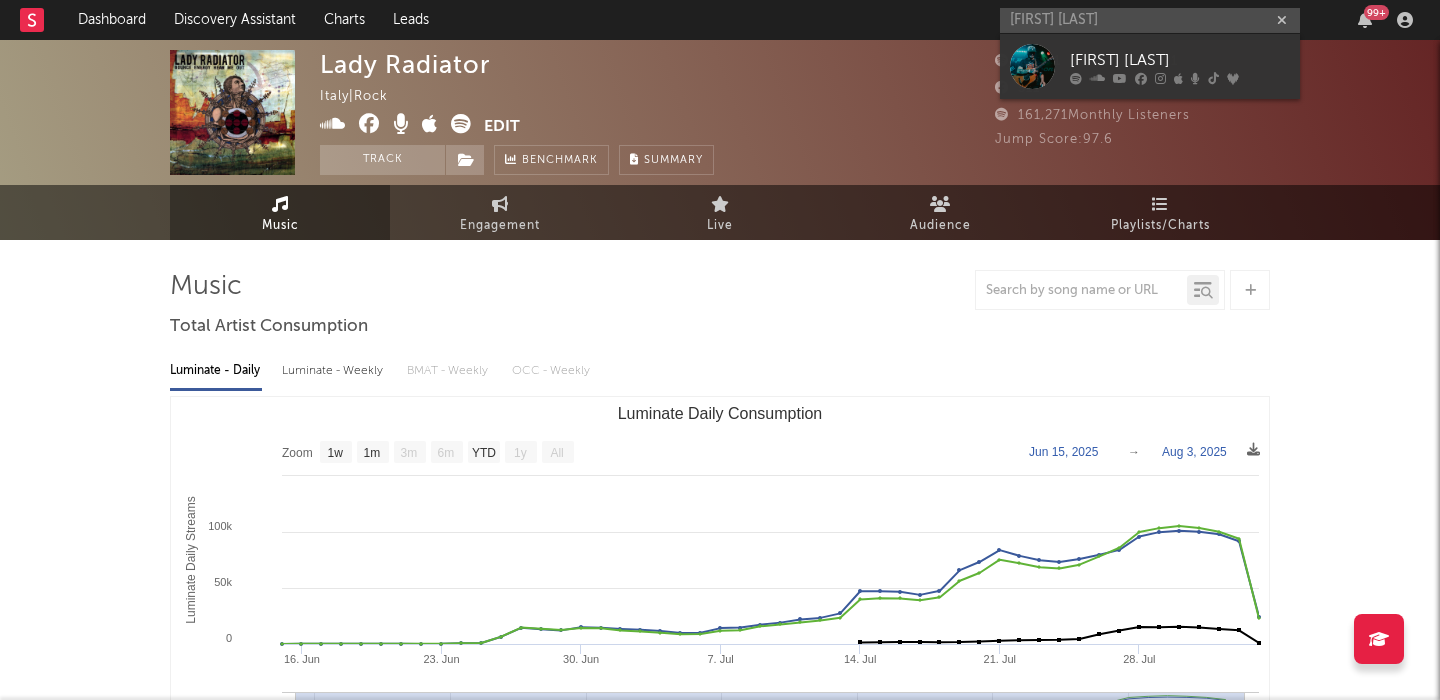 type 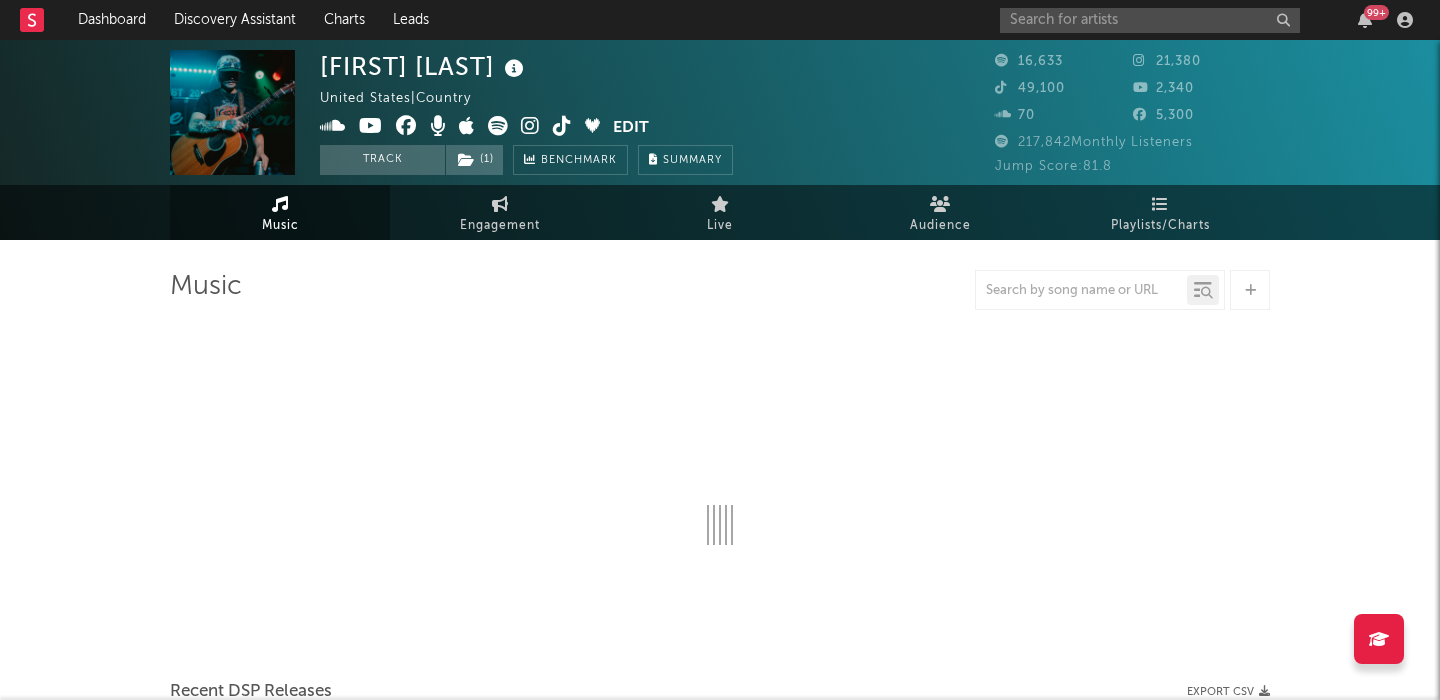 select on "6m" 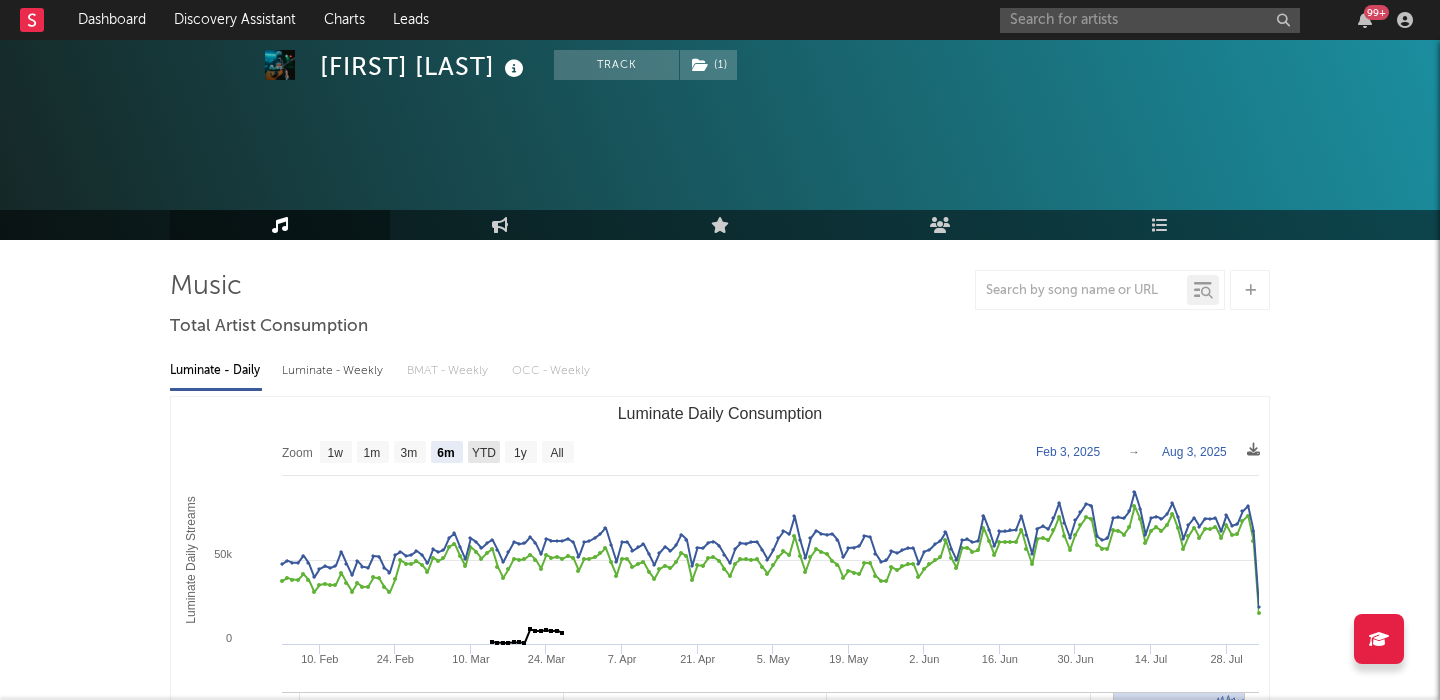 scroll, scrollTop: 113, scrollLeft: 0, axis: vertical 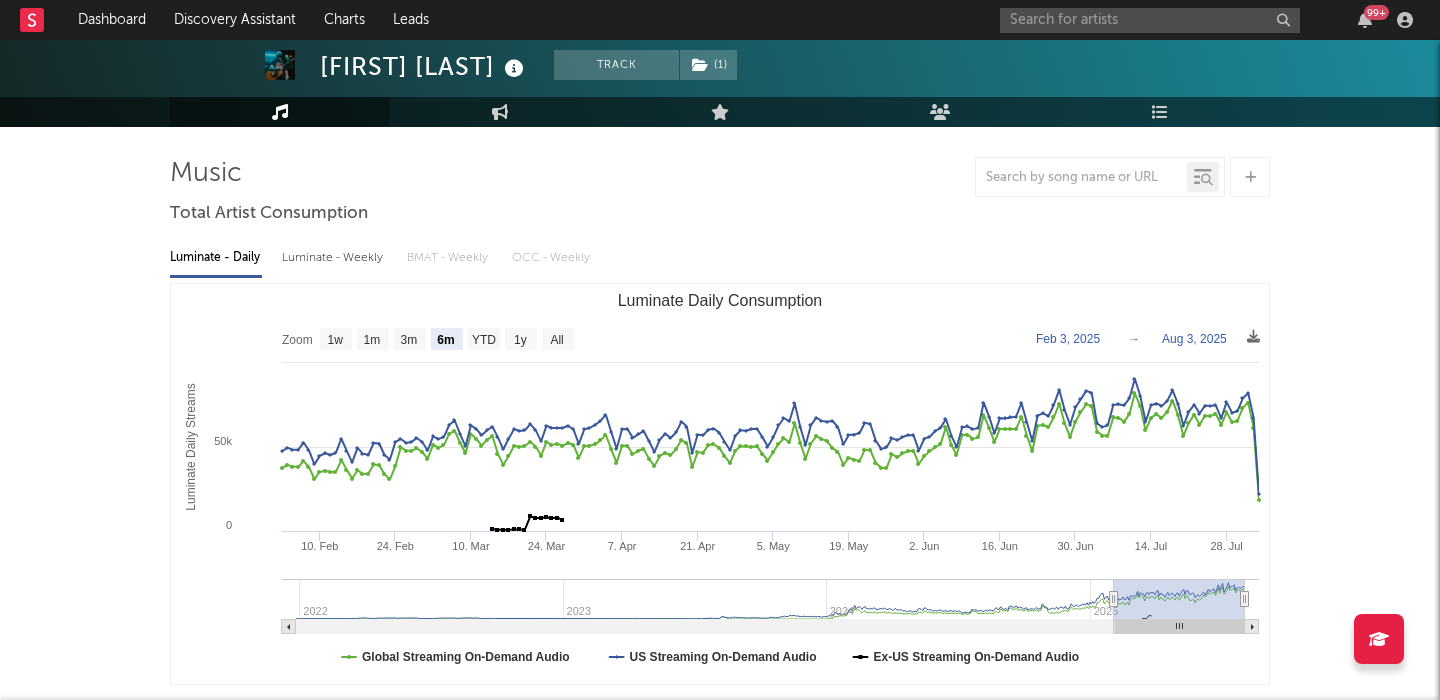 click on "Luminate - Weekly" at bounding box center [334, 258] 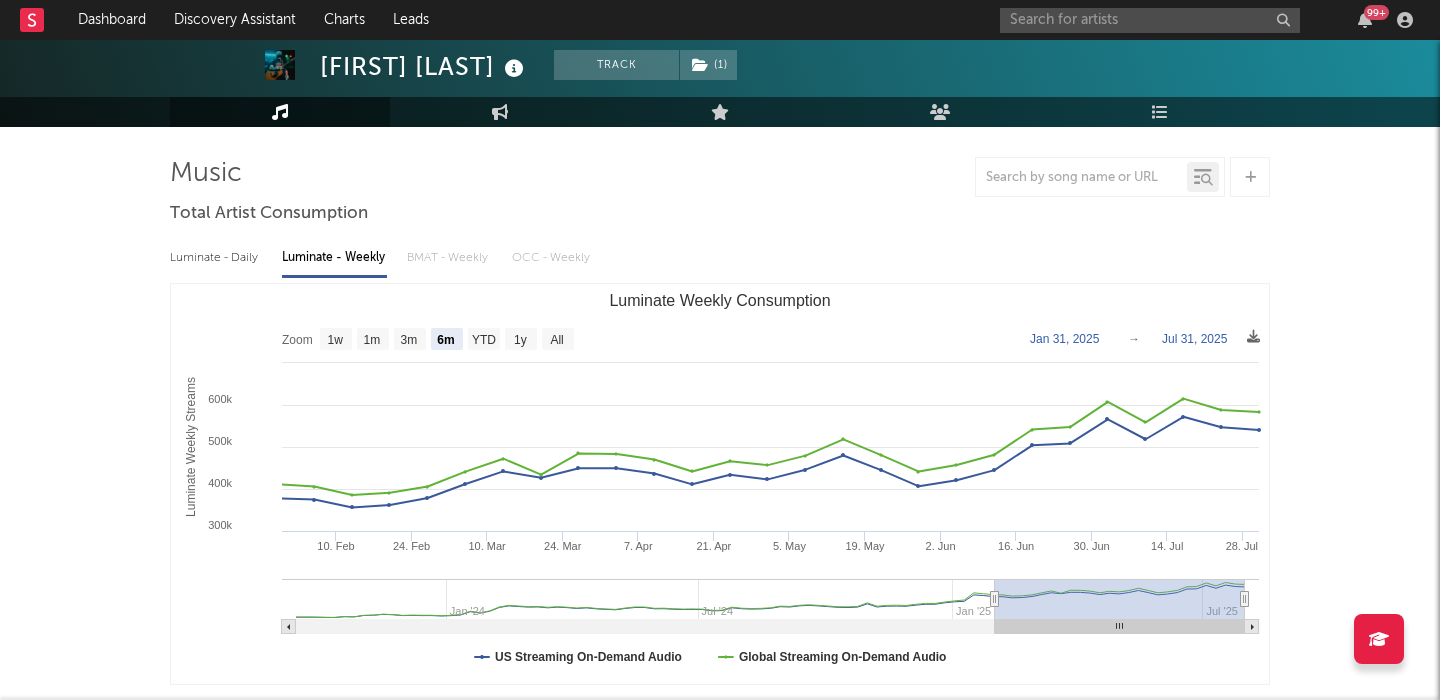 click on "All" 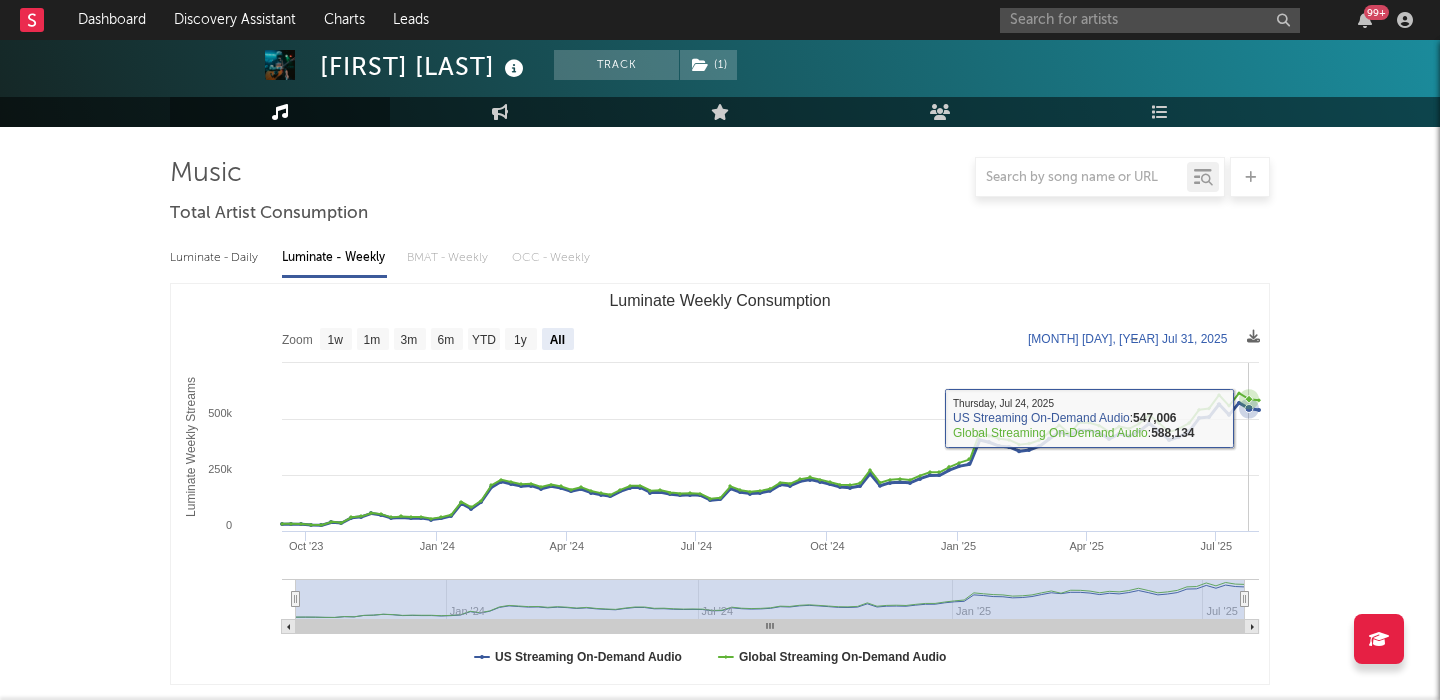scroll, scrollTop: 588, scrollLeft: 0, axis: vertical 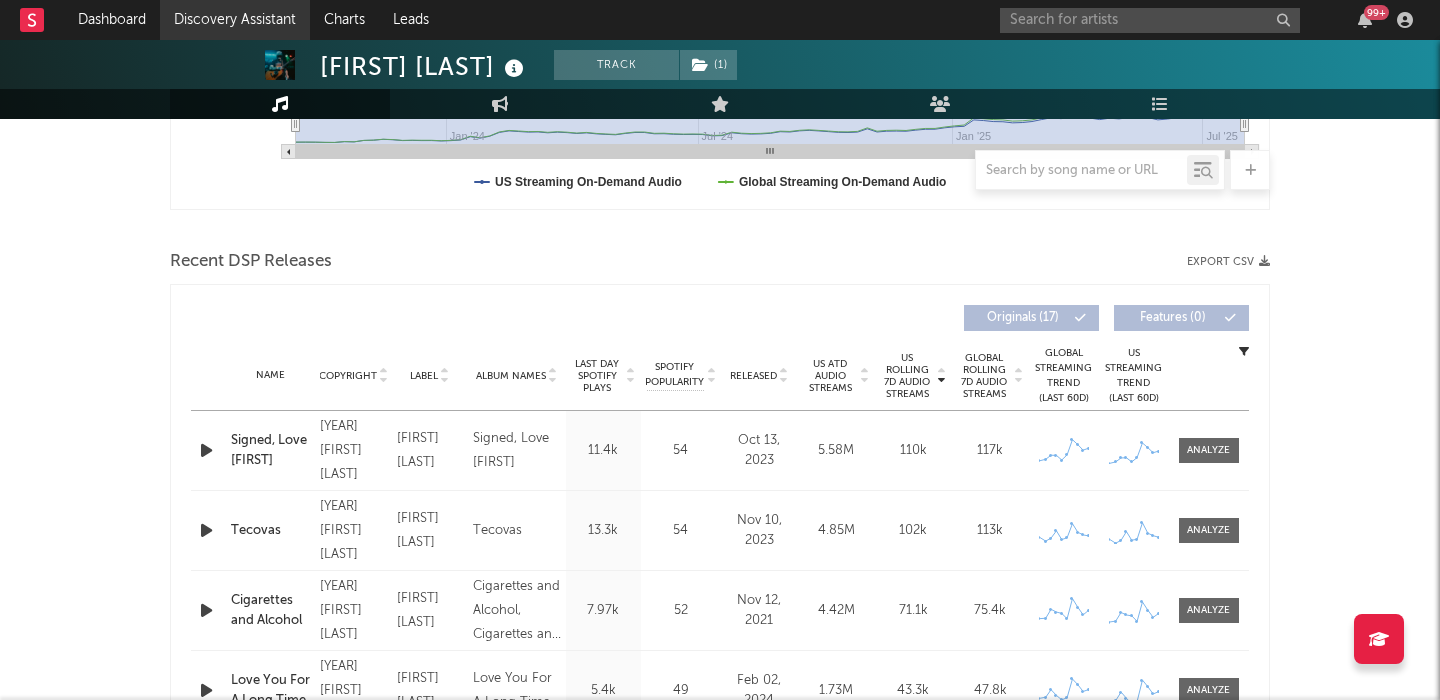 click on "Discovery Assistant" at bounding box center (235, 20) 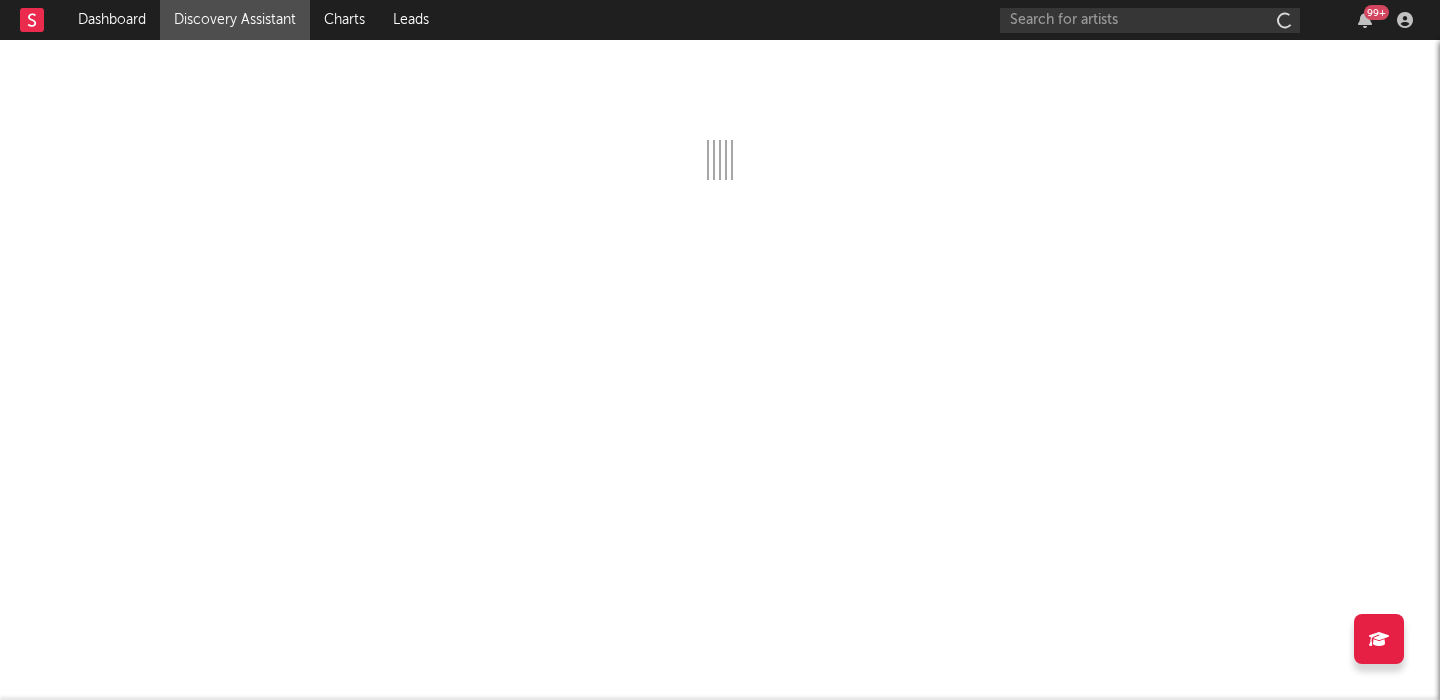 scroll, scrollTop: 0, scrollLeft: 0, axis: both 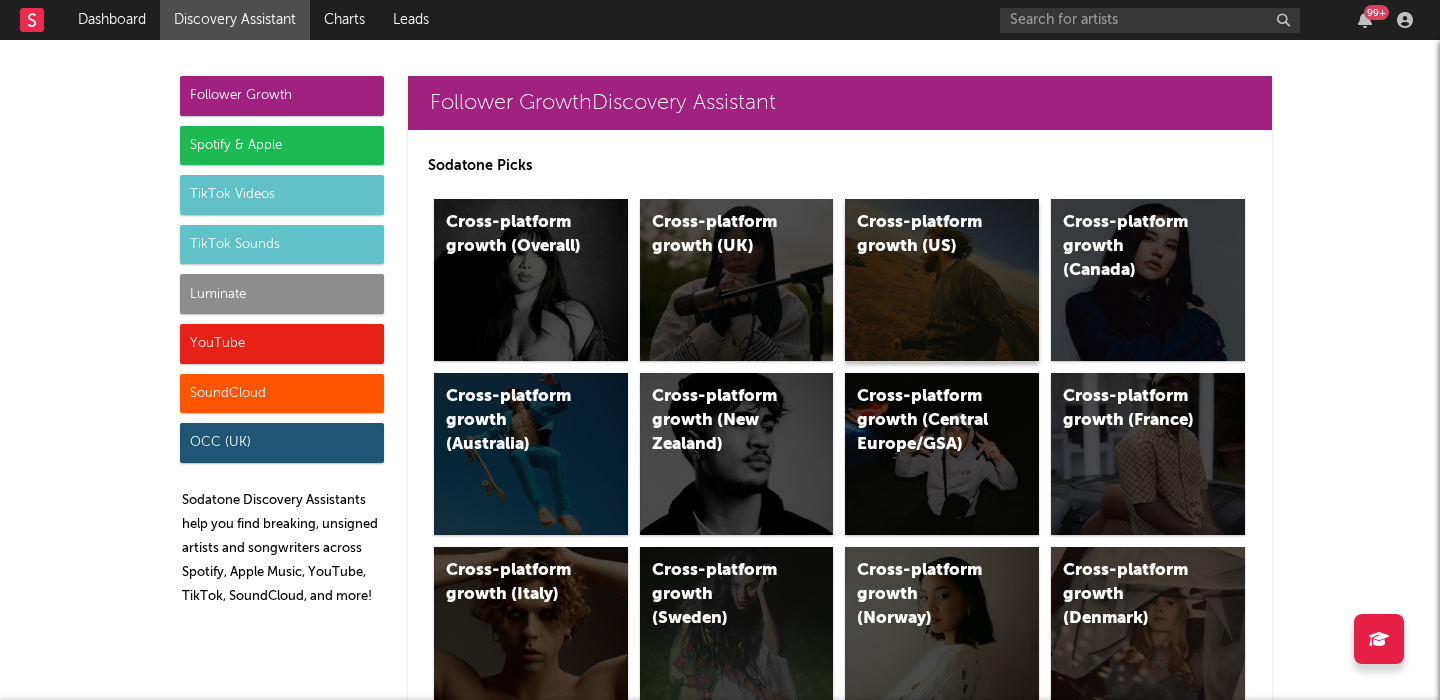 click on "Cross-platform growth (US)" at bounding box center (925, 235) 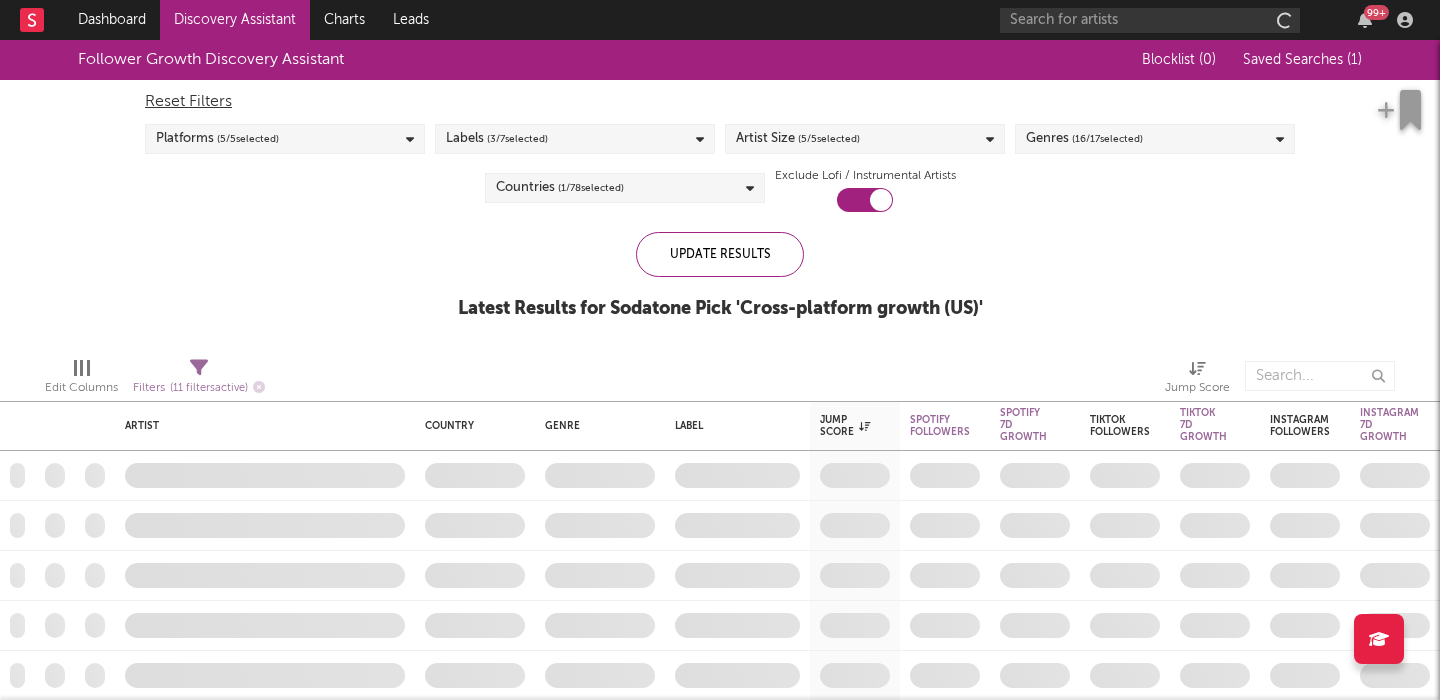 checkbox on "true" 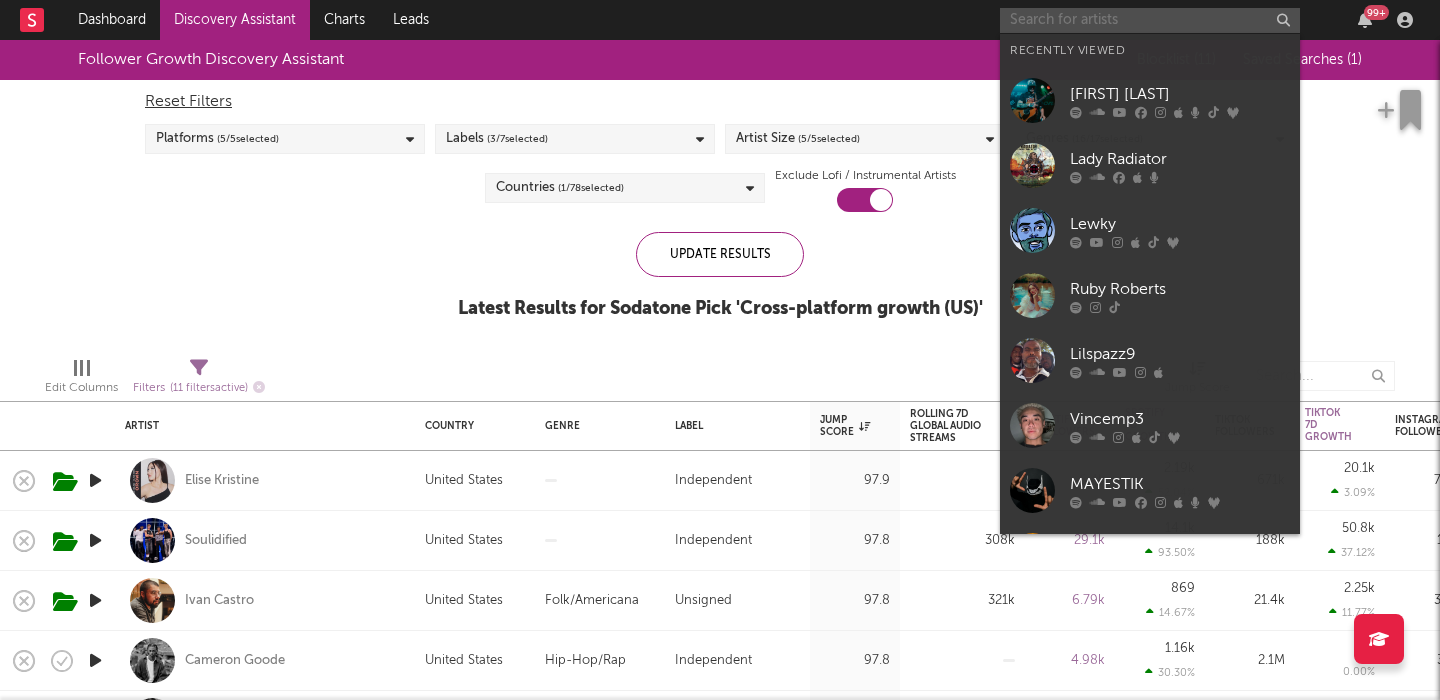 click at bounding box center (1150, 20) 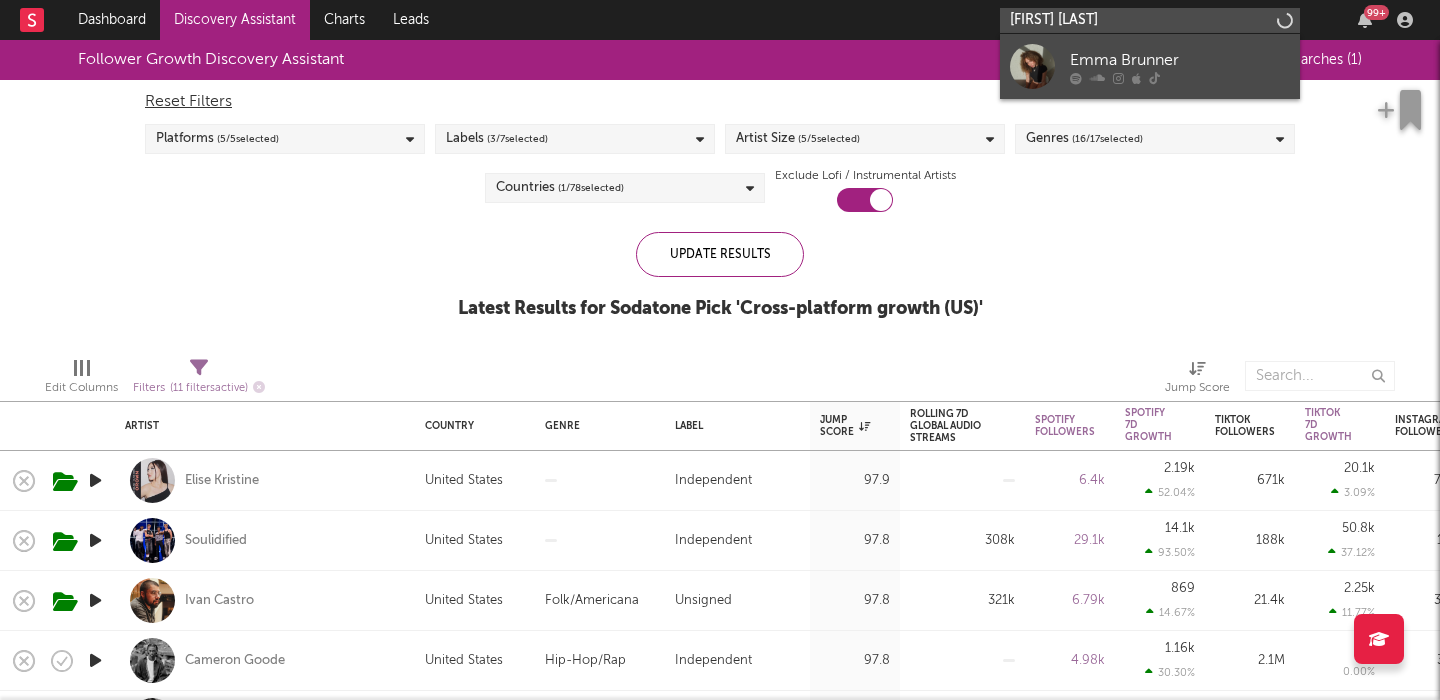type on "emma brunner" 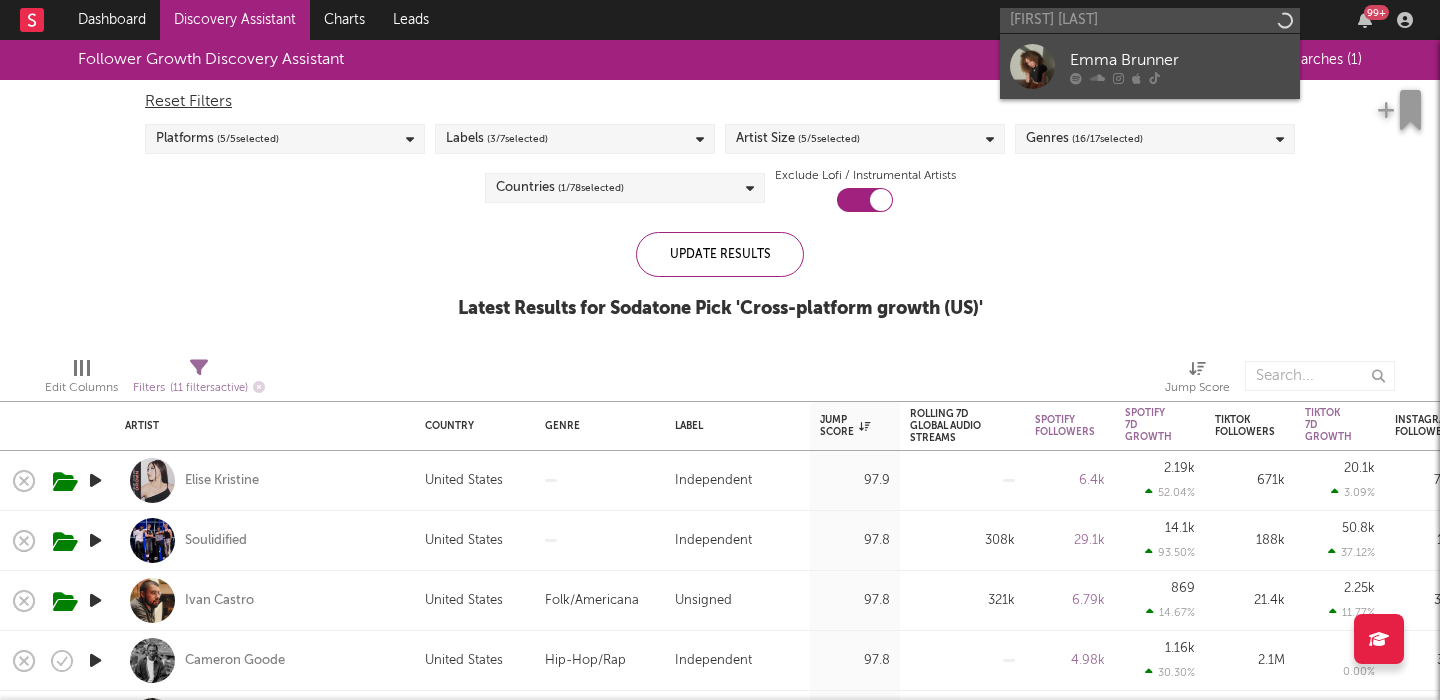 click on "Emma Brunner" at bounding box center [1180, 60] 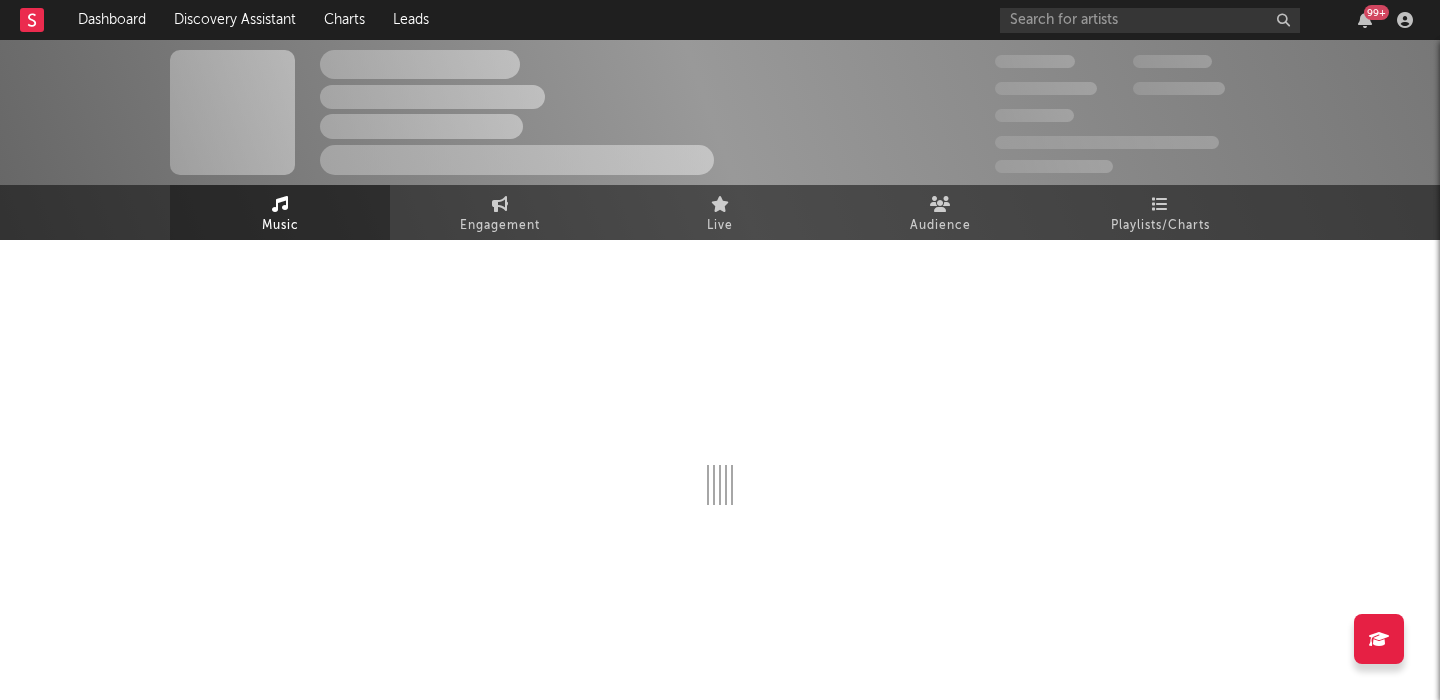 select on "1w" 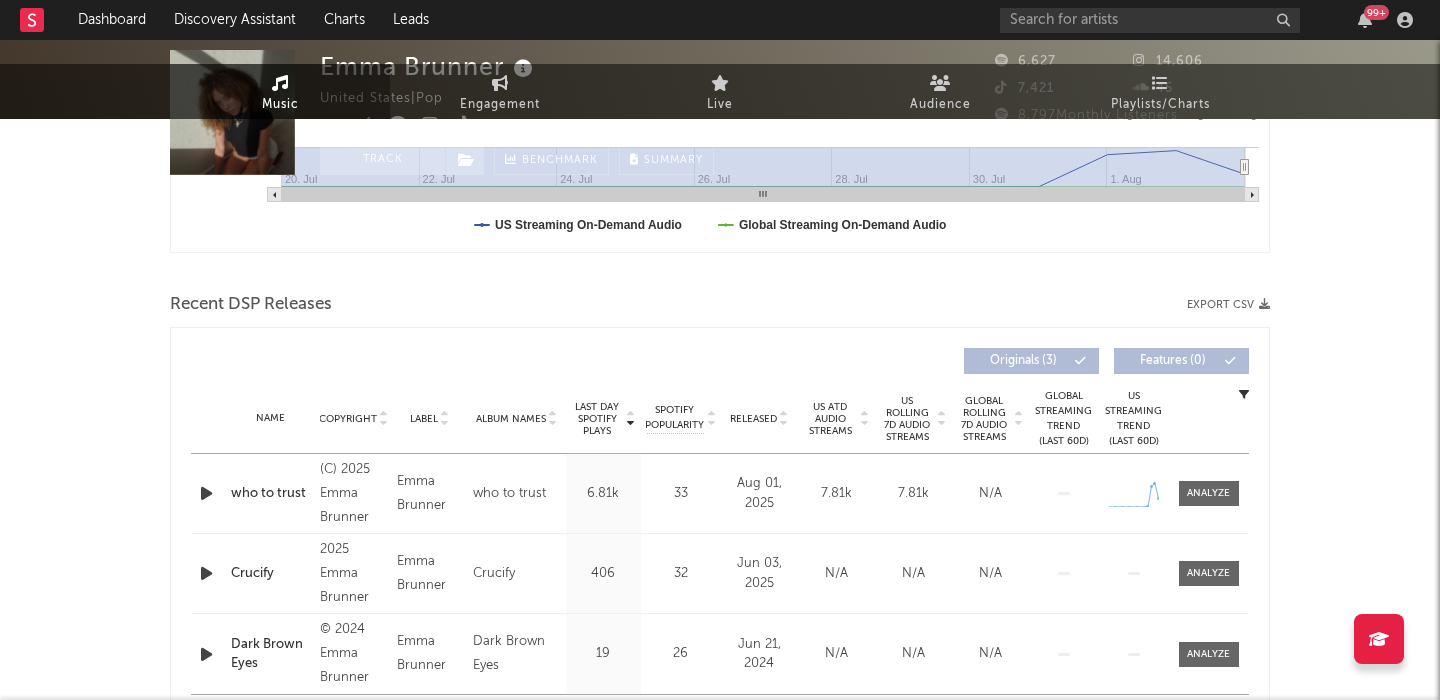 scroll, scrollTop: 0, scrollLeft: 0, axis: both 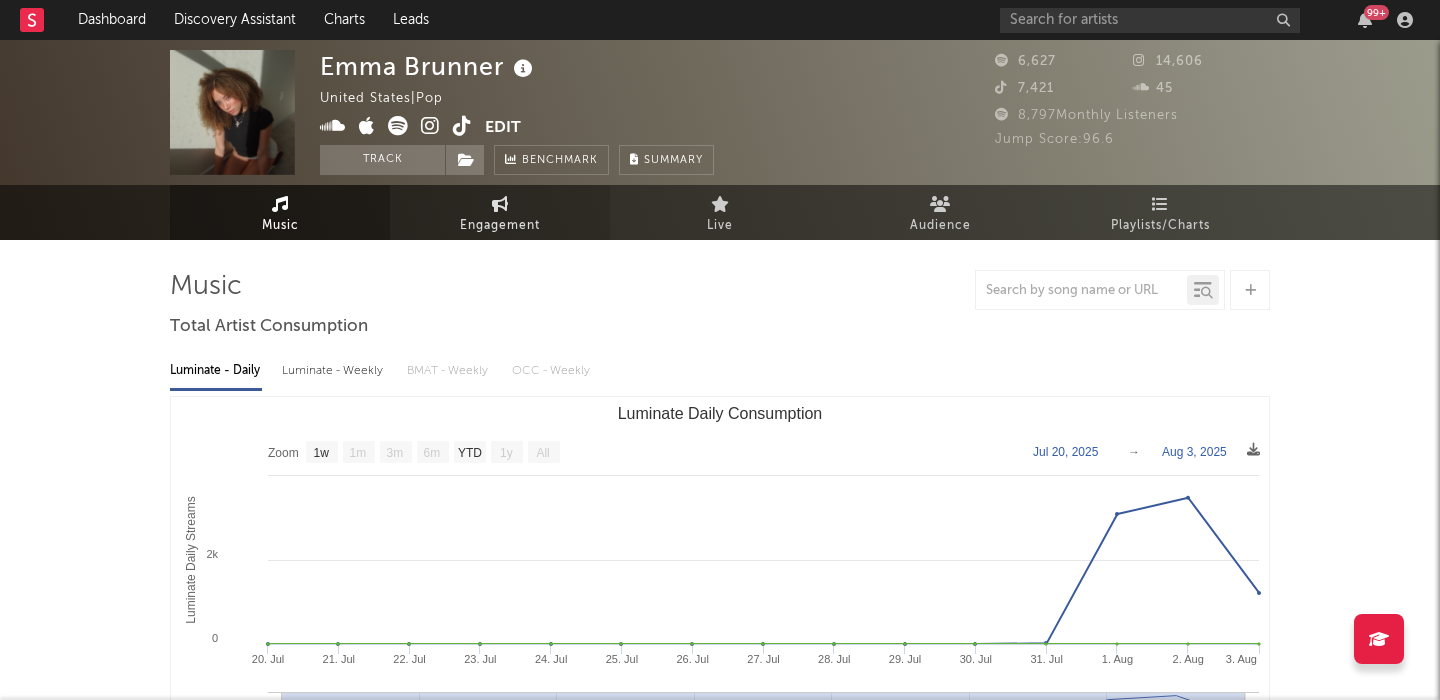 click at bounding box center [500, 204] 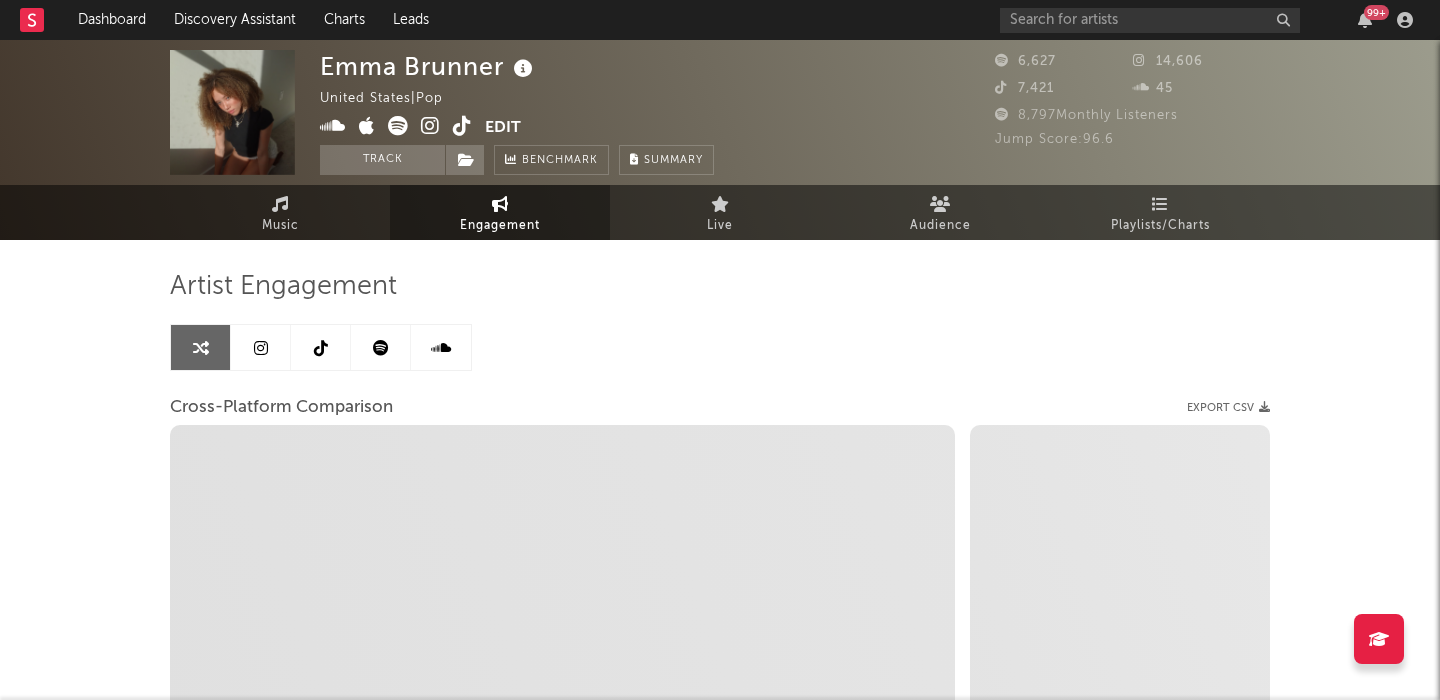 click at bounding box center [430, 126] 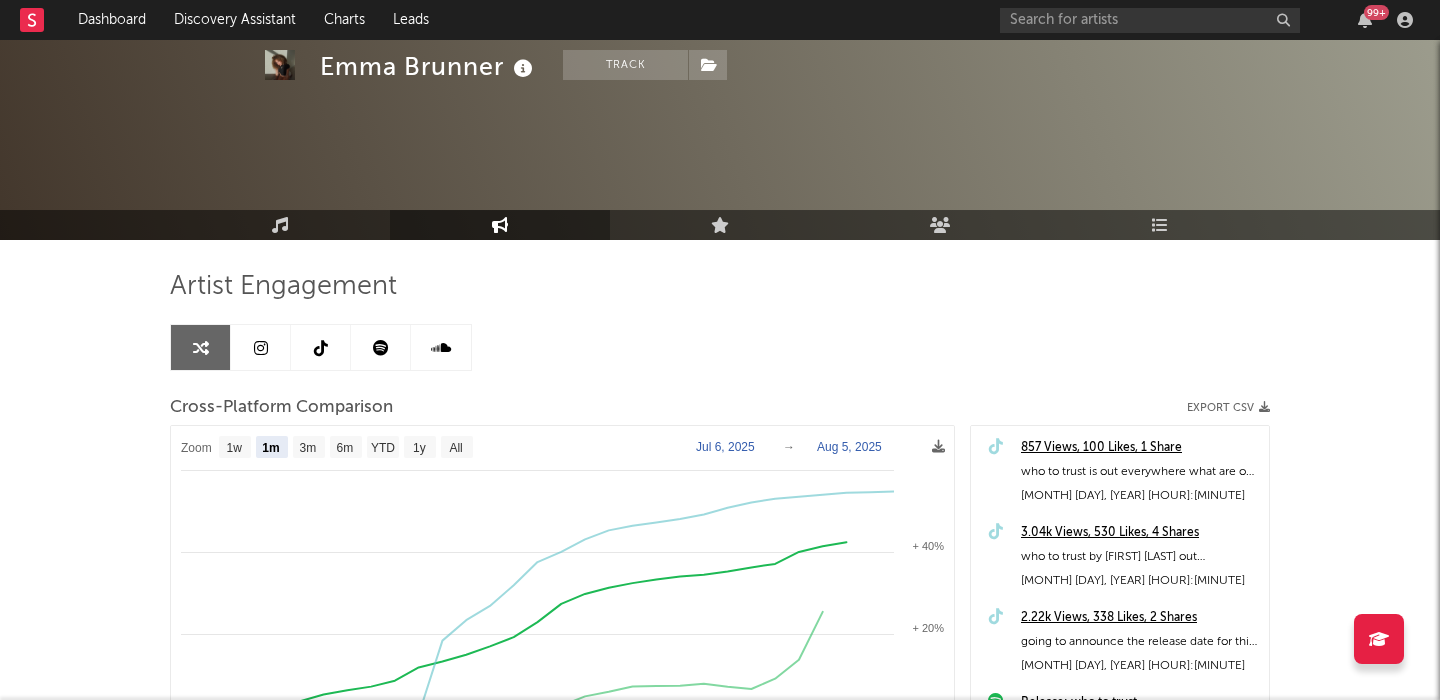 scroll, scrollTop: 210, scrollLeft: 0, axis: vertical 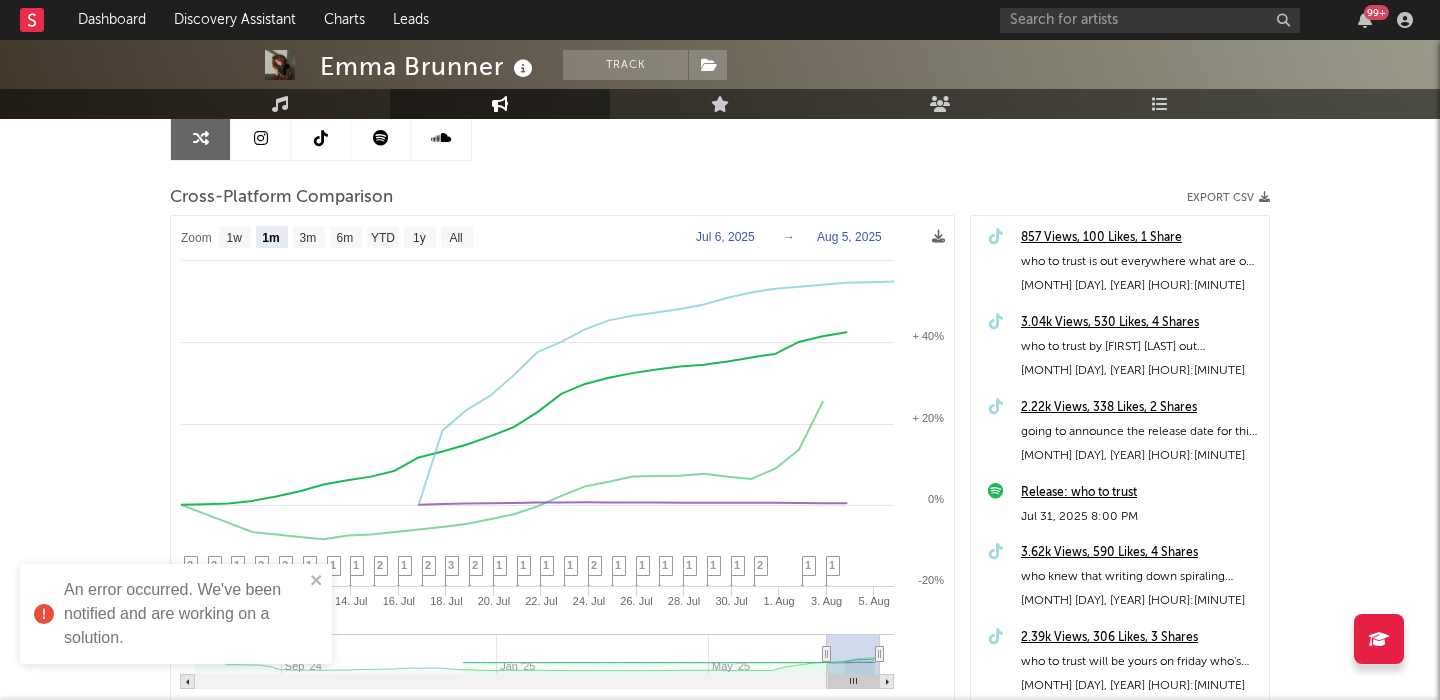 click at bounding box center [321, 137] 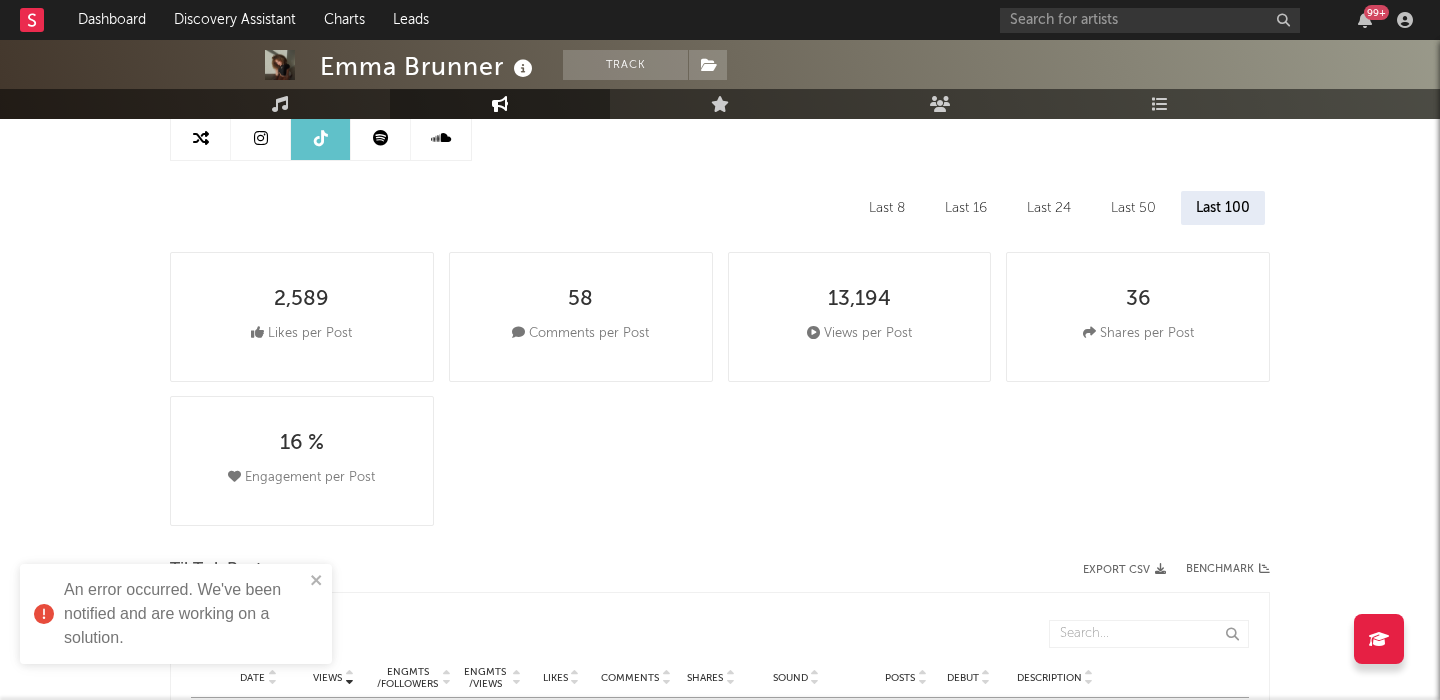 select on "1w" 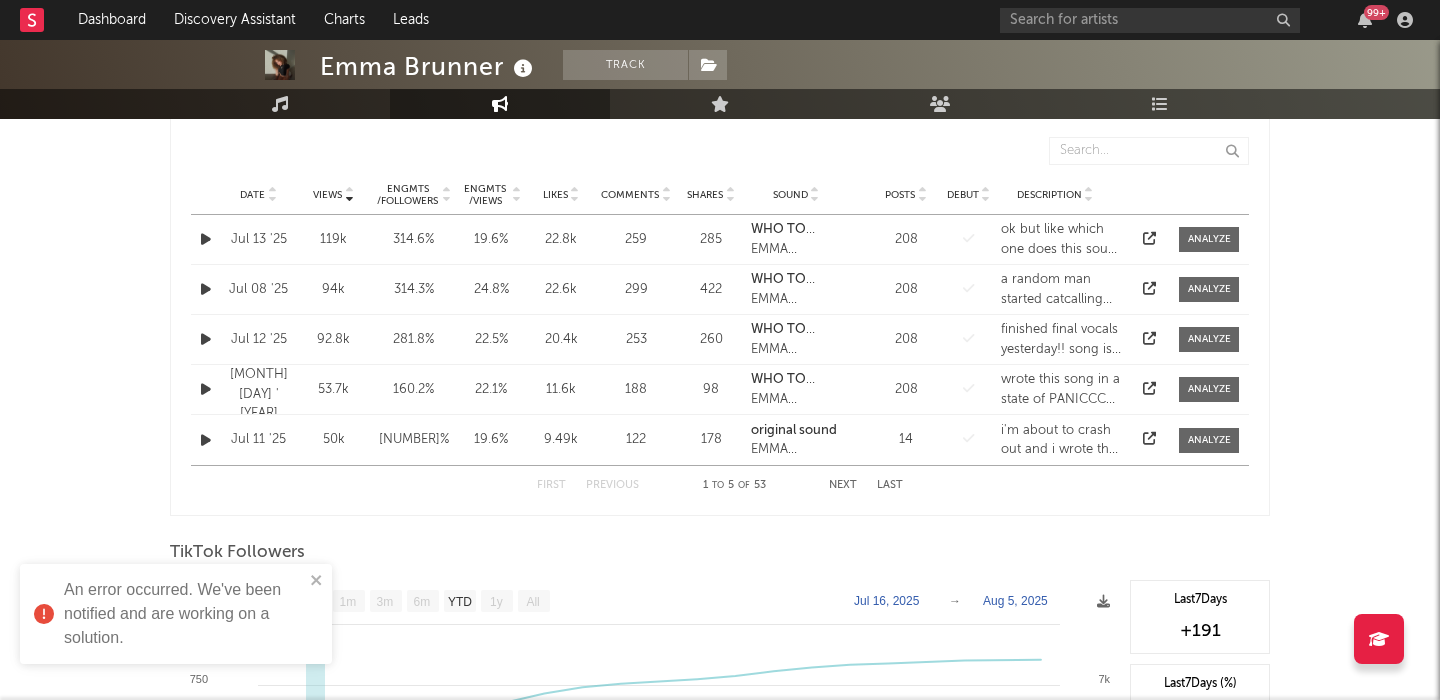 scroll, scrollTop: 691, scrollLeft: 0, axis: vertical 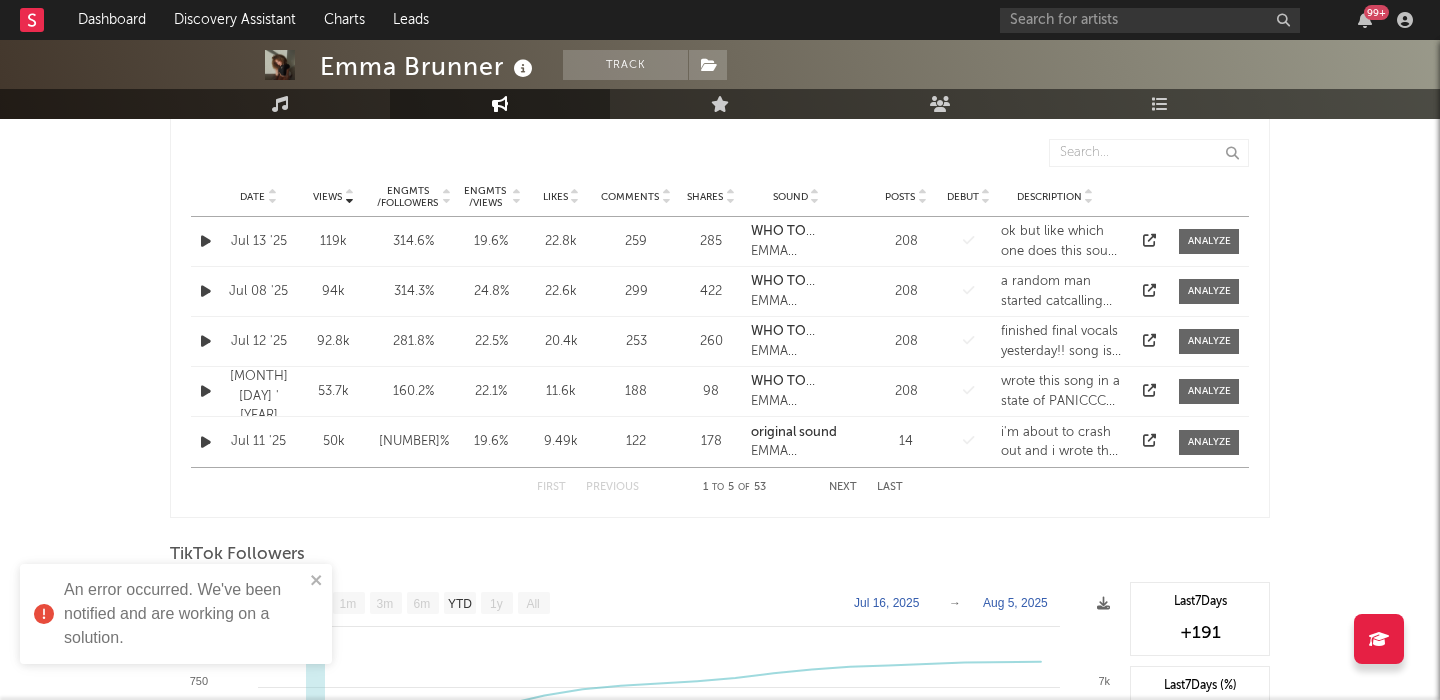 click at bounding box center [1149, 242] 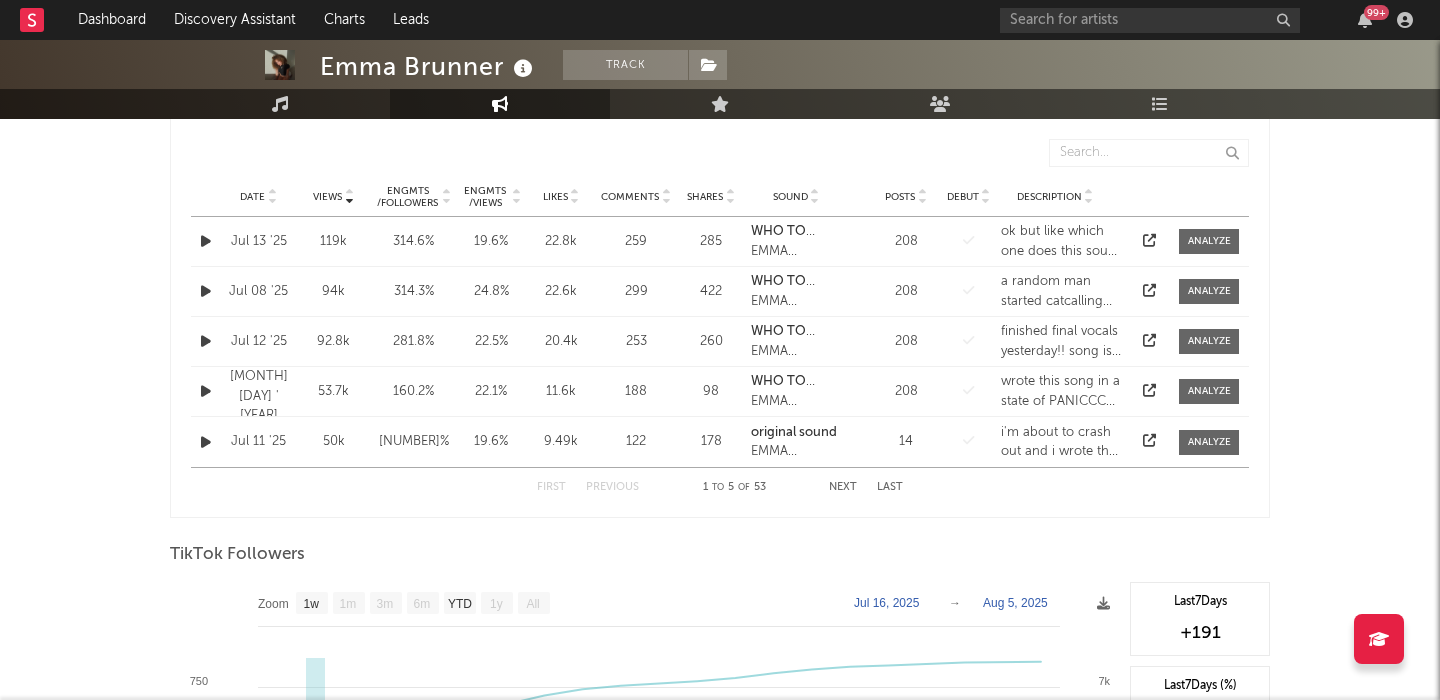 click at bounding box center (1149, 240) 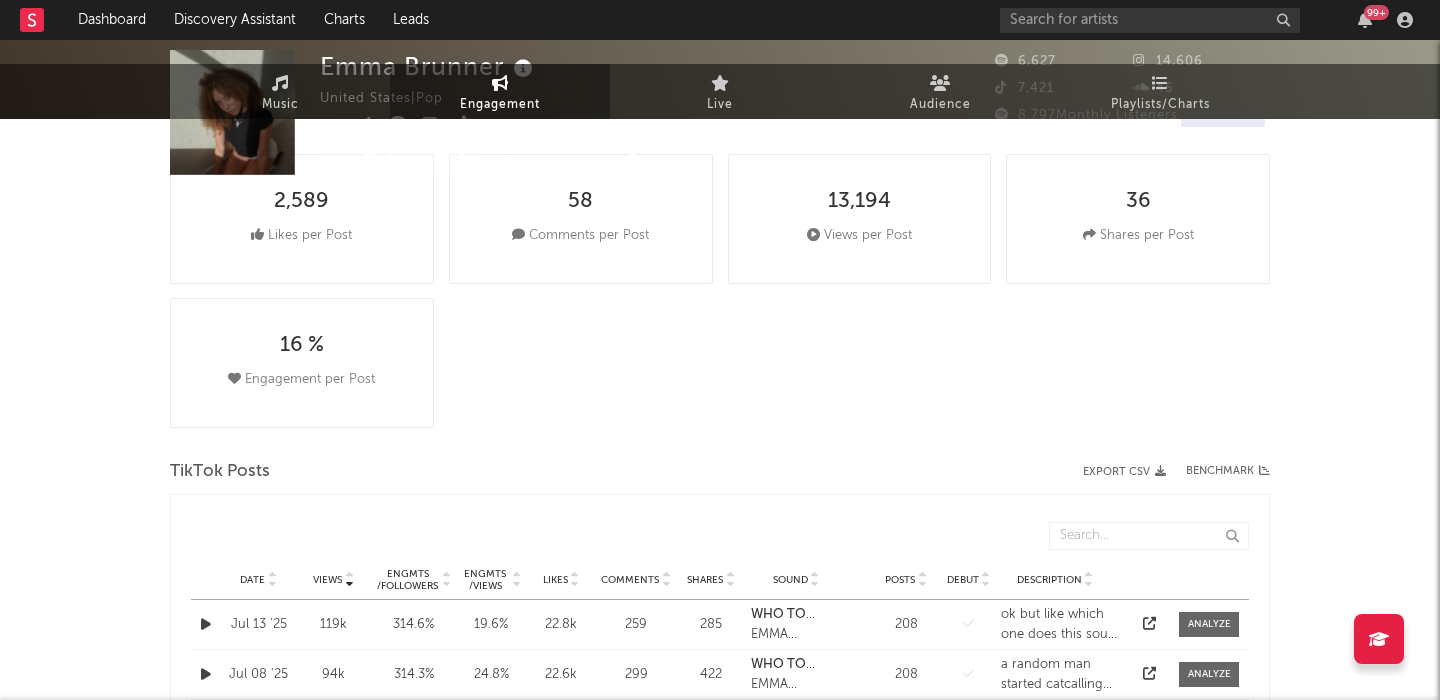 scroll, scrollTop: 0, scrollLeft: 0, axis: both 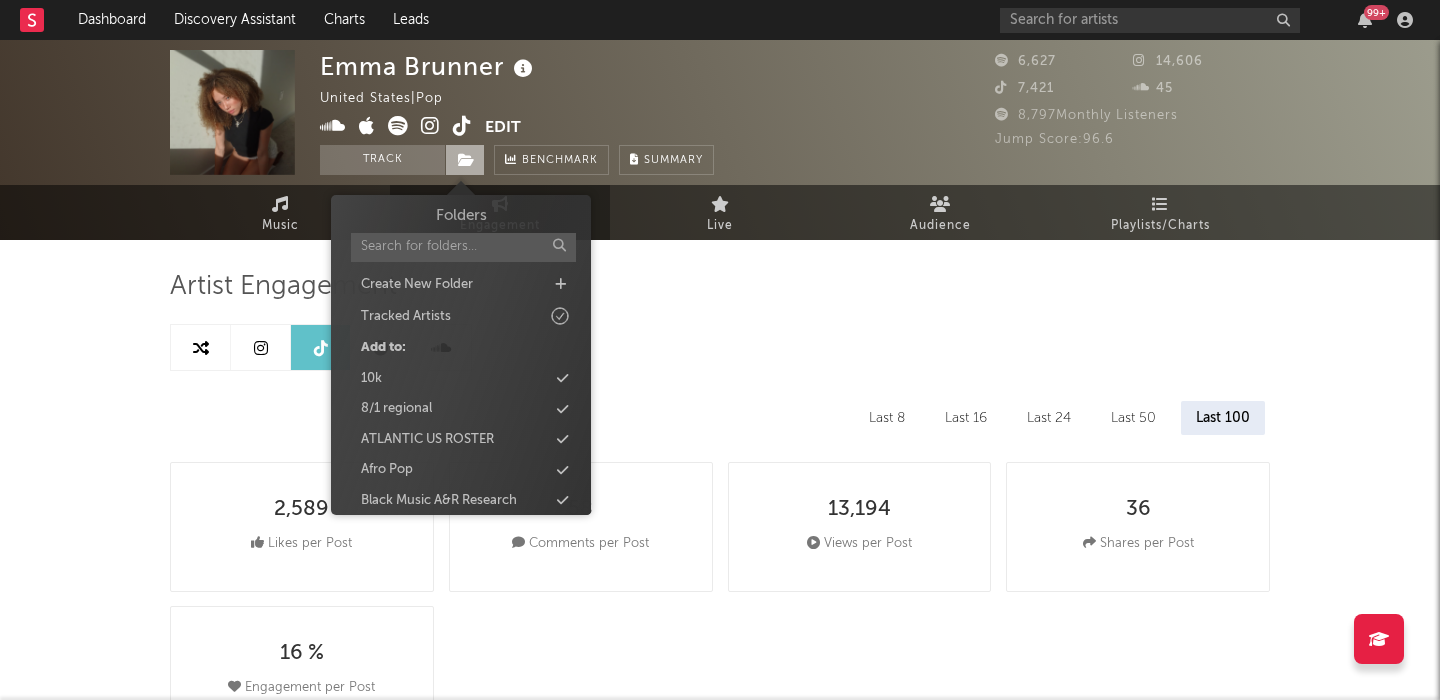 click at bounding box center (466, 160) 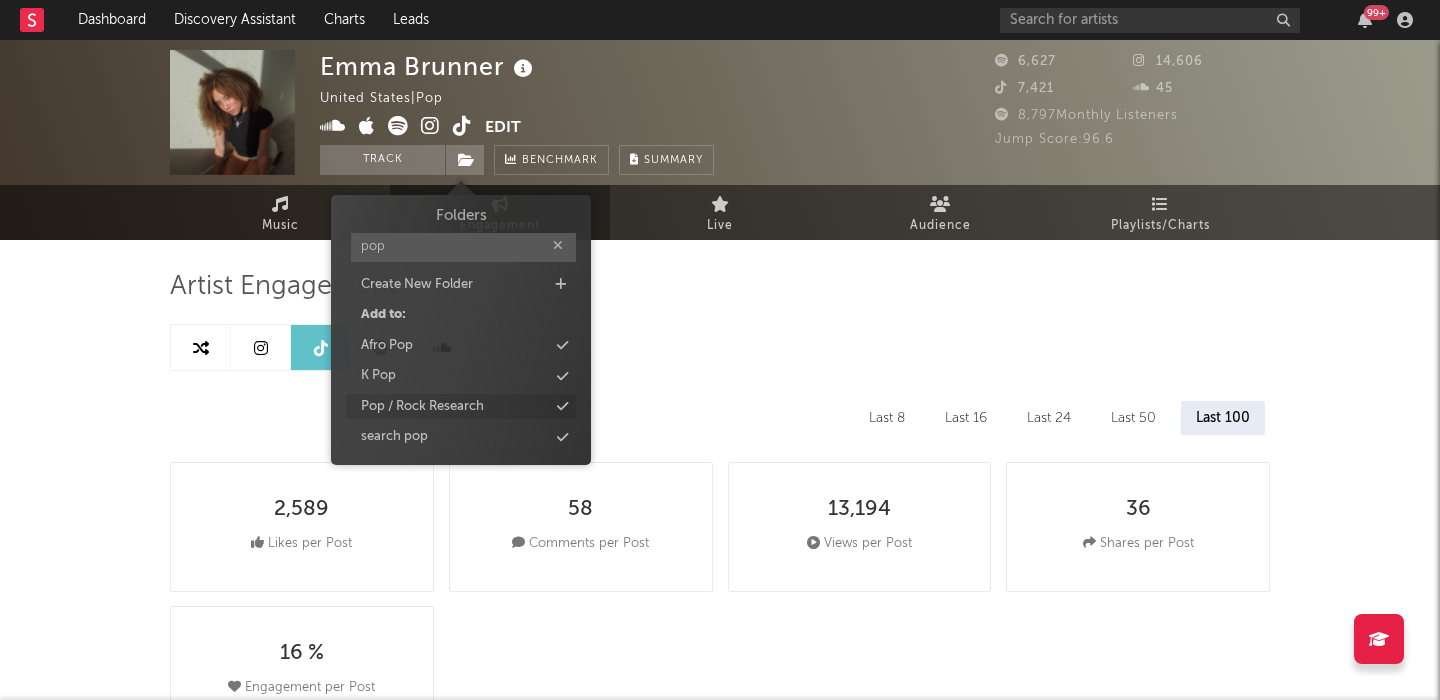 type on "pop" 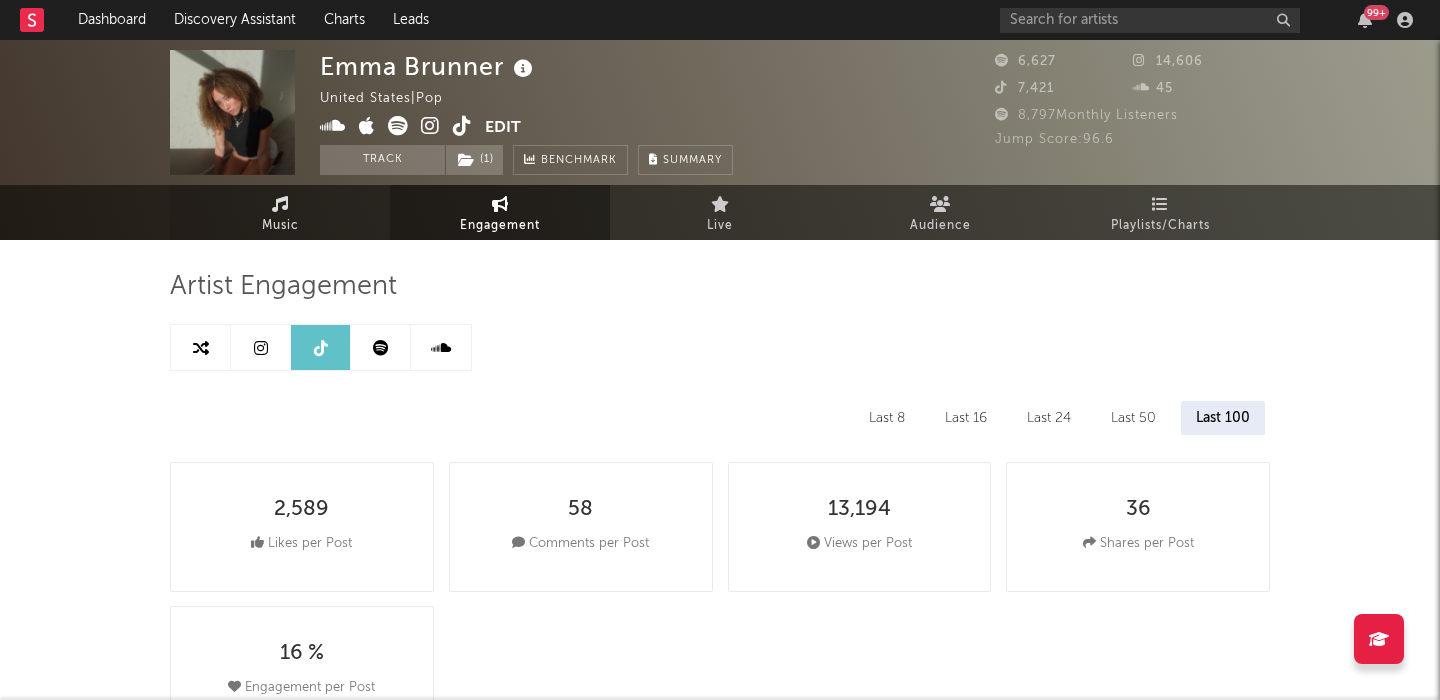 click at bounding box center [280, 204] 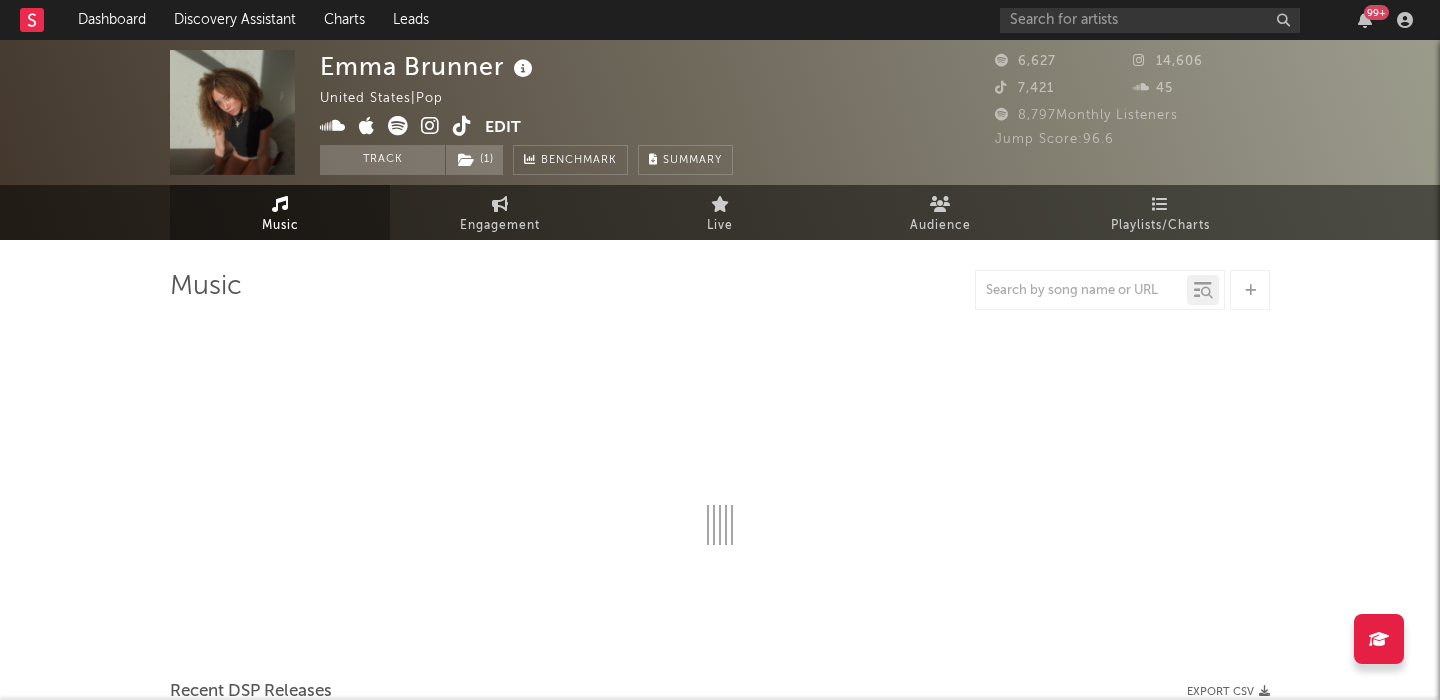 select on "1w" 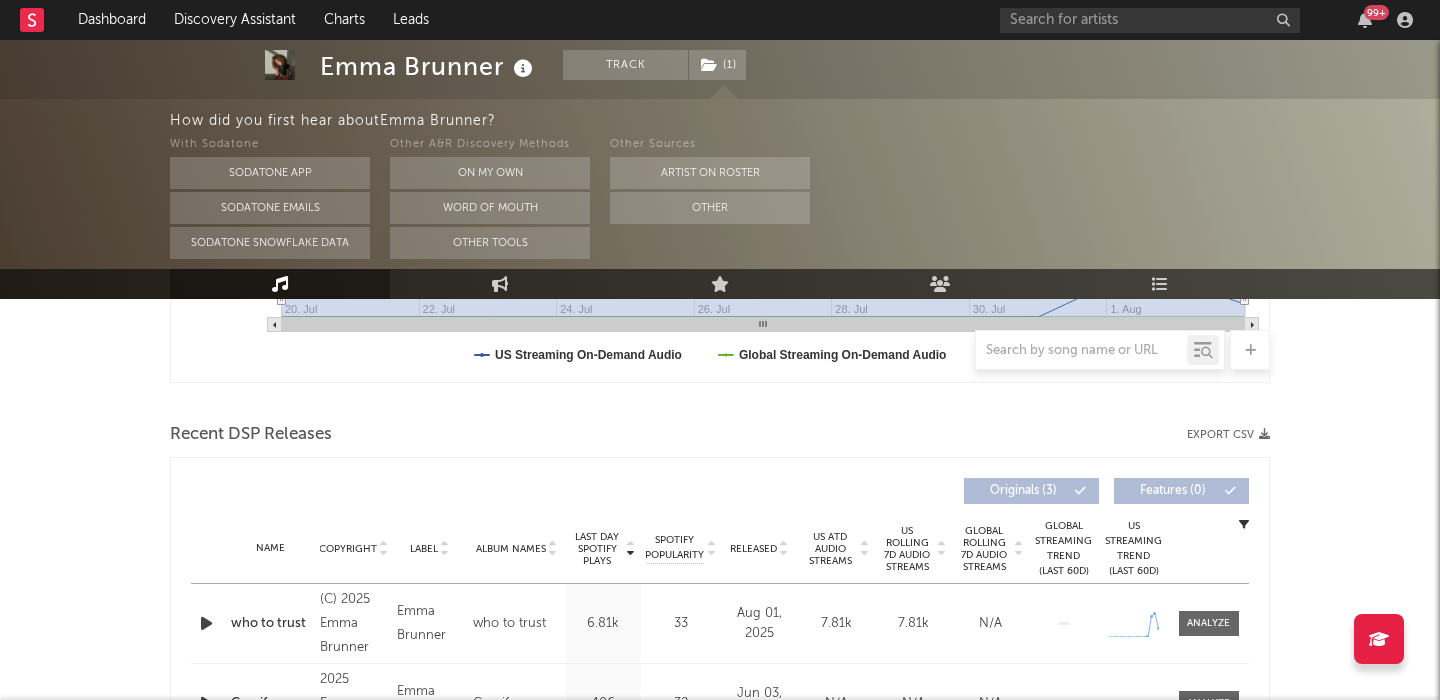 scroll, scrollTop: 661, scrollLeft: 0, axis: vertical 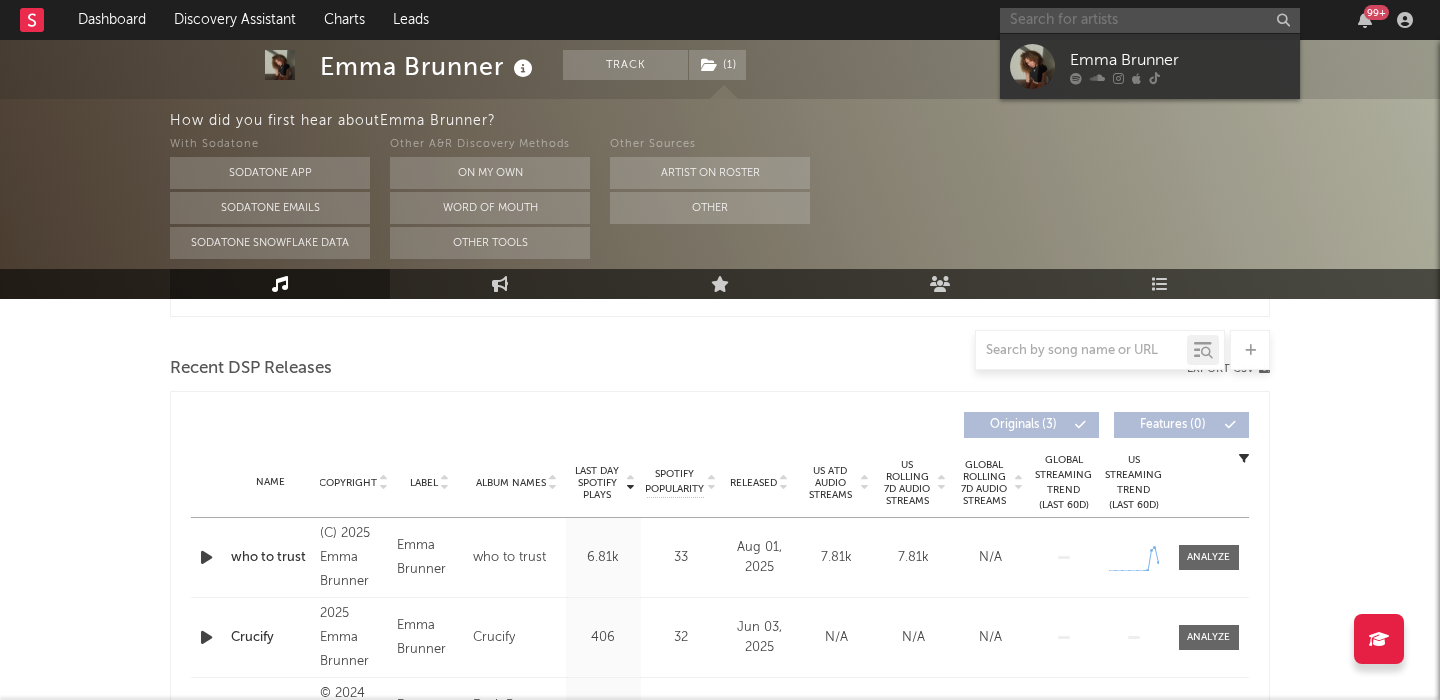 click at bounding box center [1150, 20] 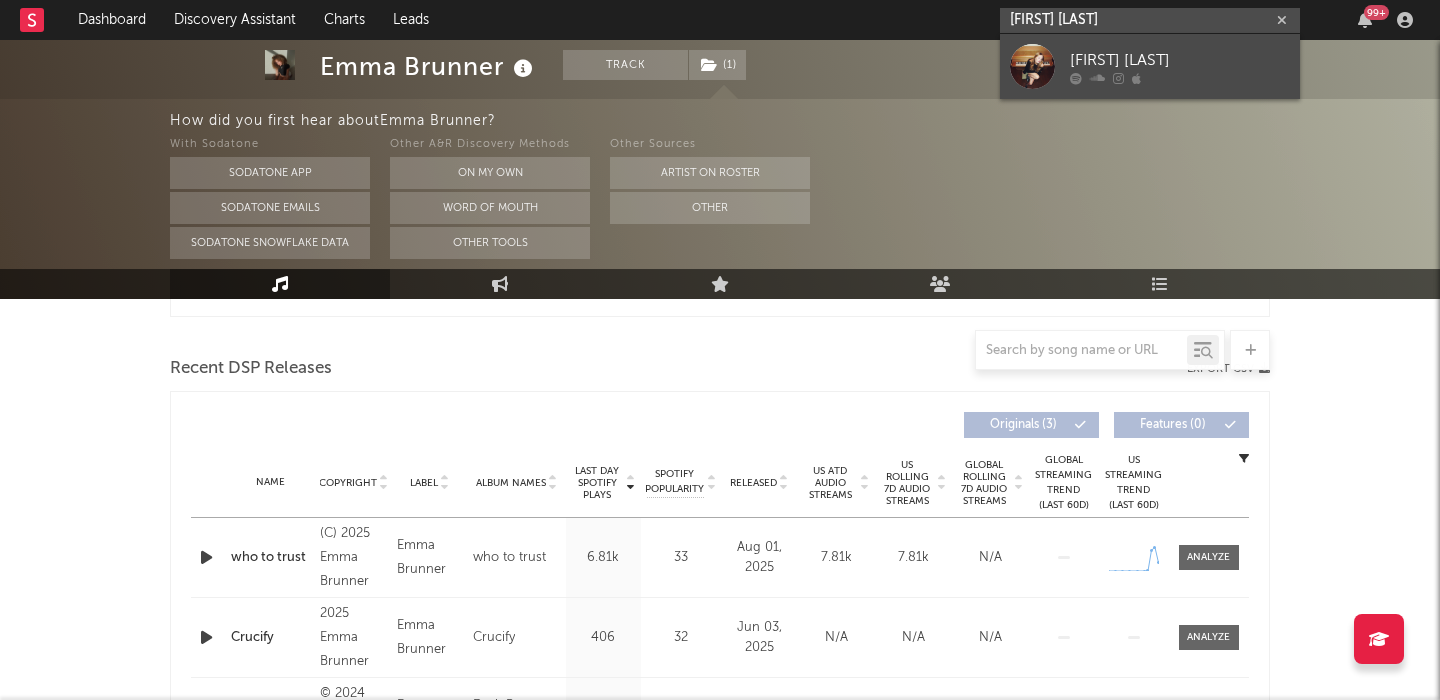 type on "celine hess" 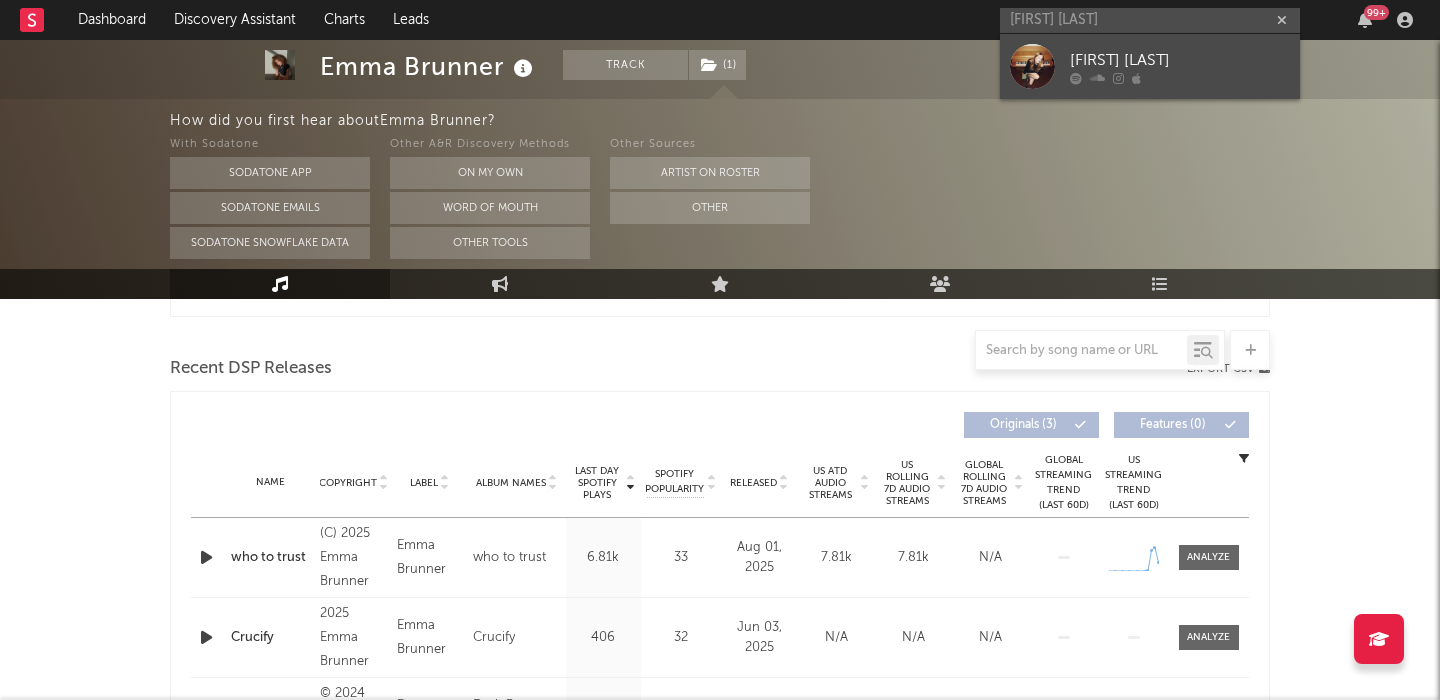 click on "Celine Hess" at bounding box center (1180, 60) 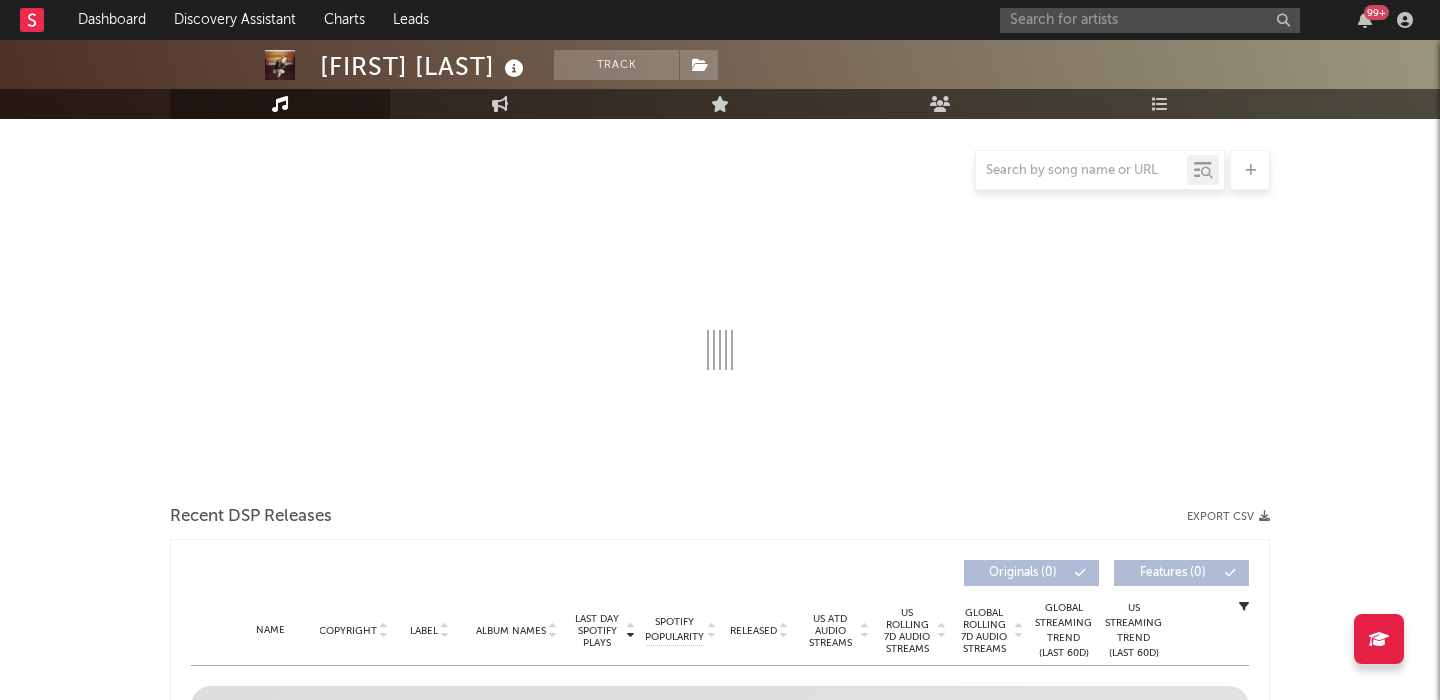 scroll, scrollTop: 481, scrollLeft: 0, axis: vertical 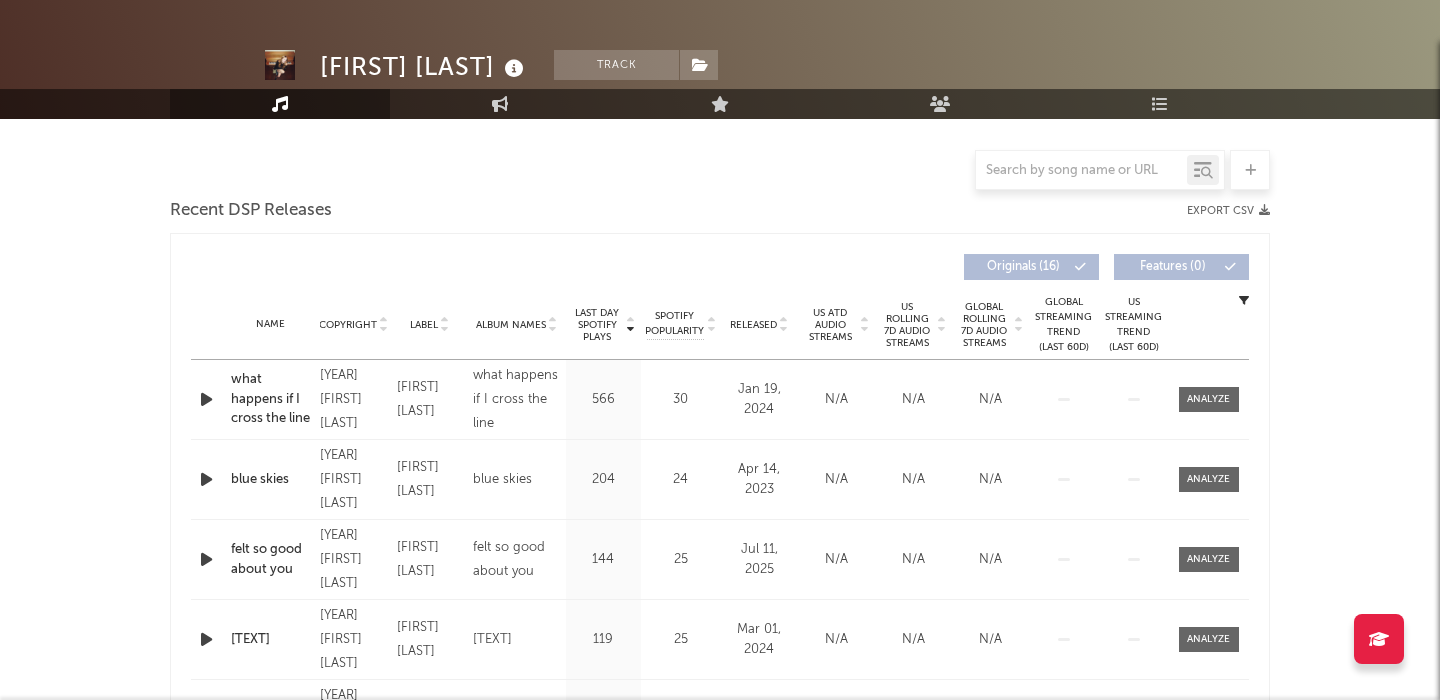 select on "6m" 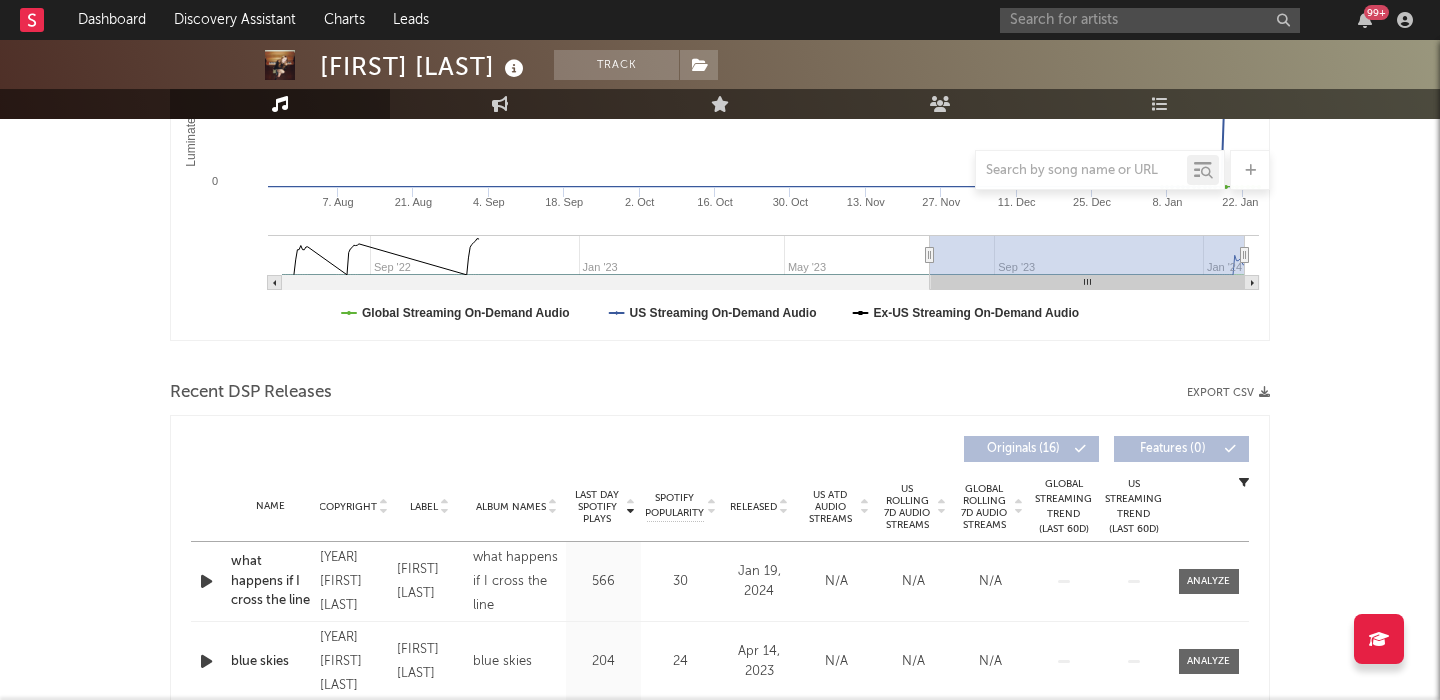 scroll, scrollTop: 459, scrollLeft: 0, axis: vertical 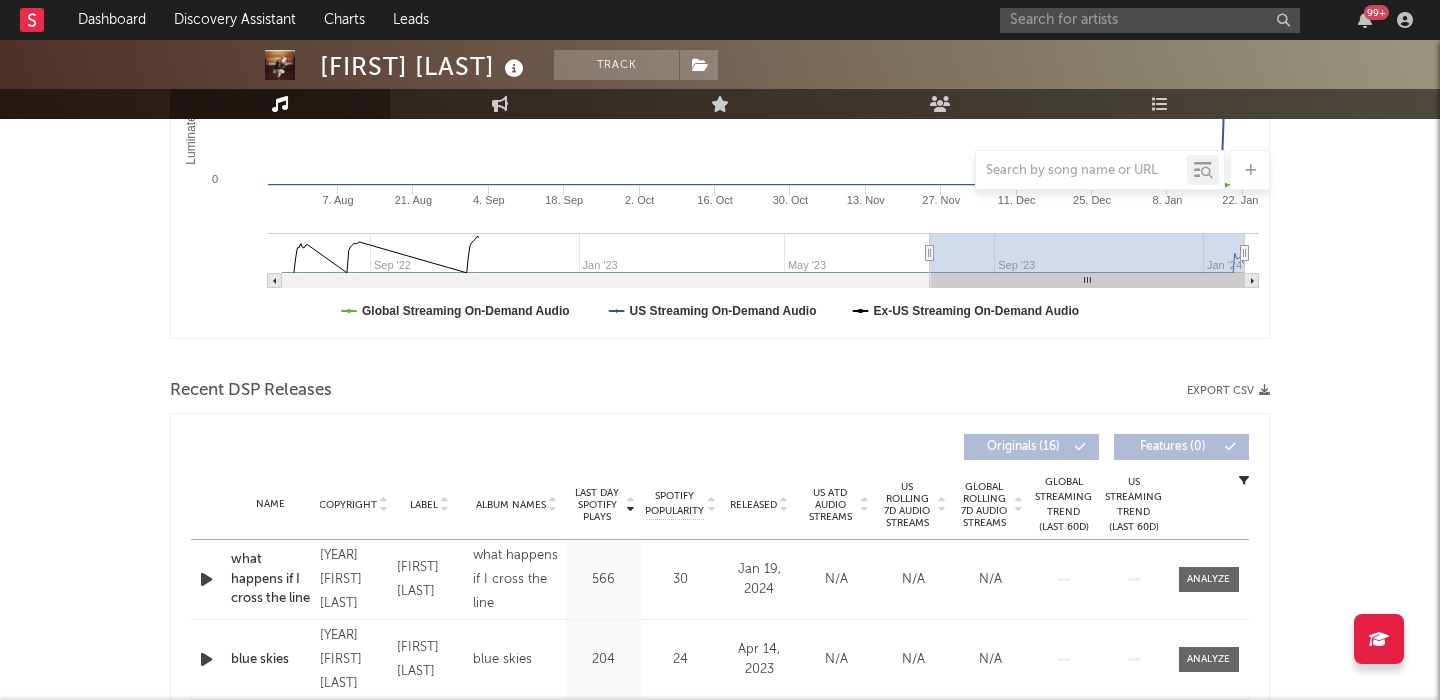 click at bounding box center [206, 579] 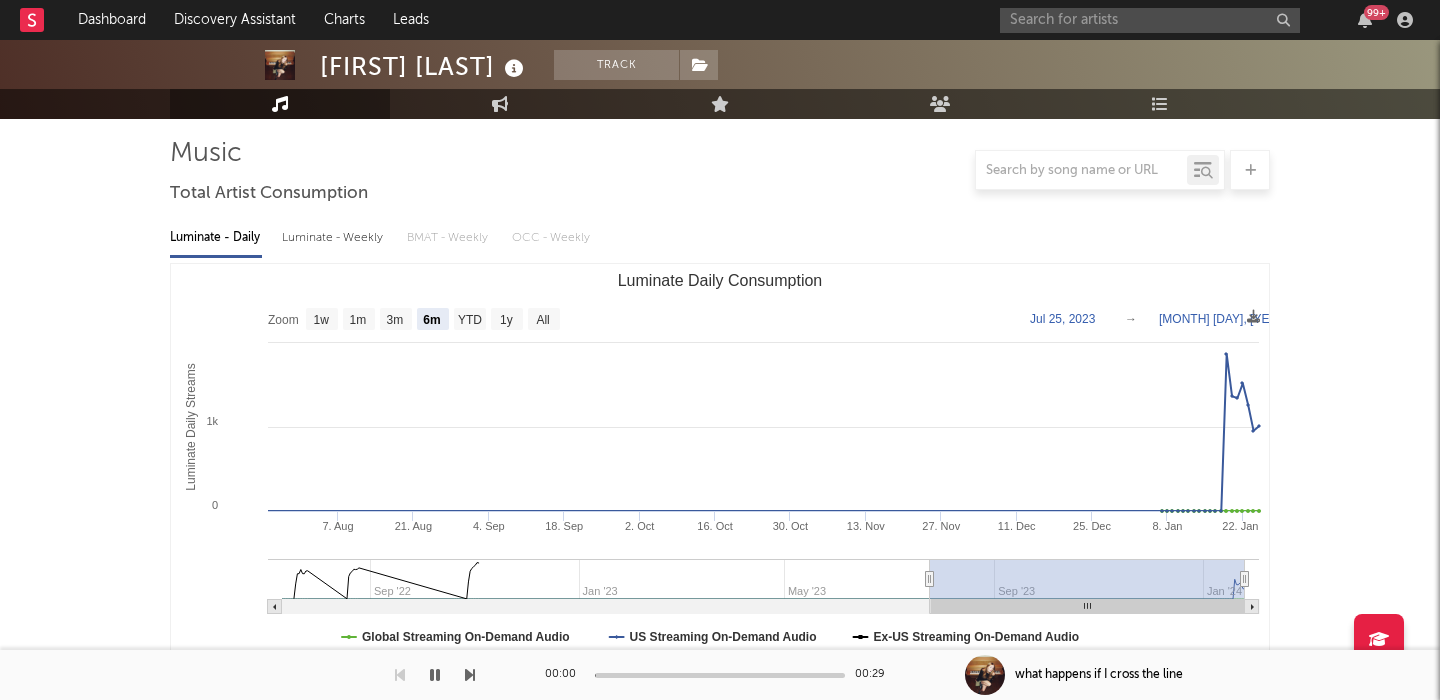 scroll, scrollTop: 0, scrollLeft: 0, axis: both 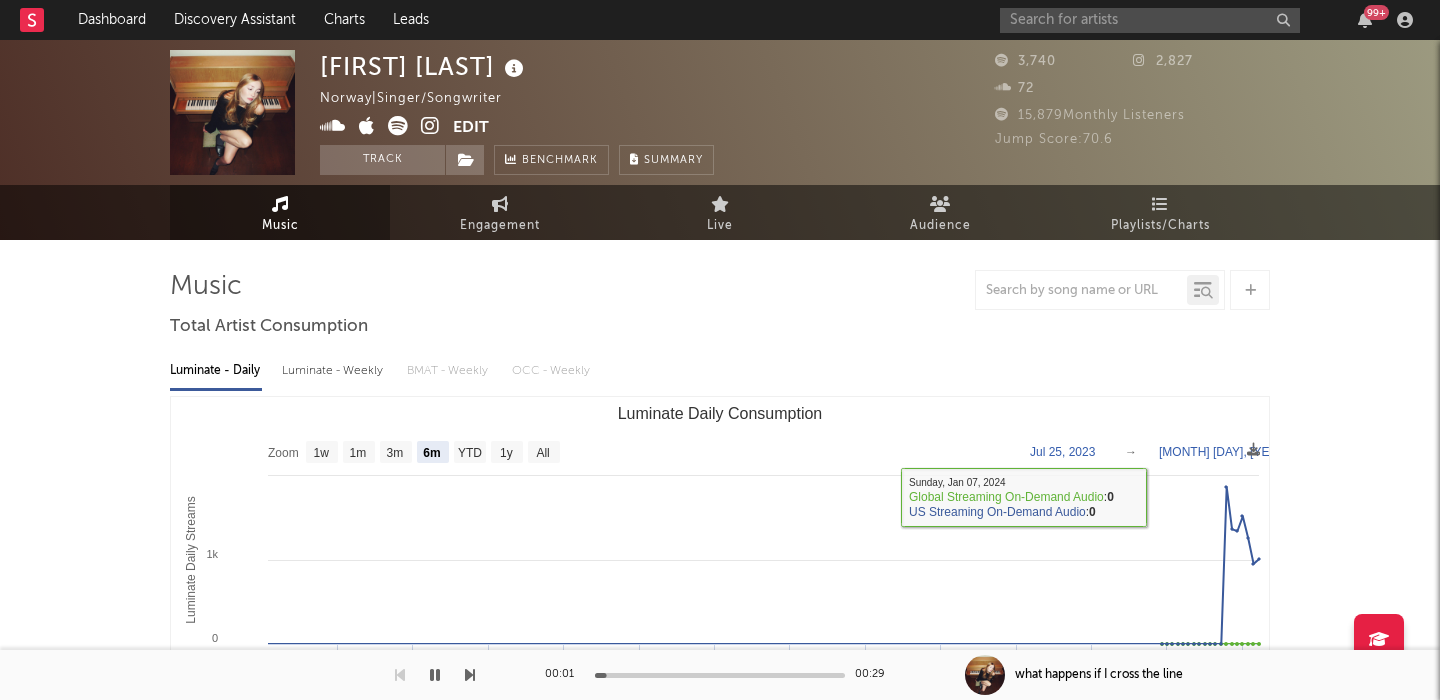 click on "Luminate - Weekly" at bounding box center (334, 371) 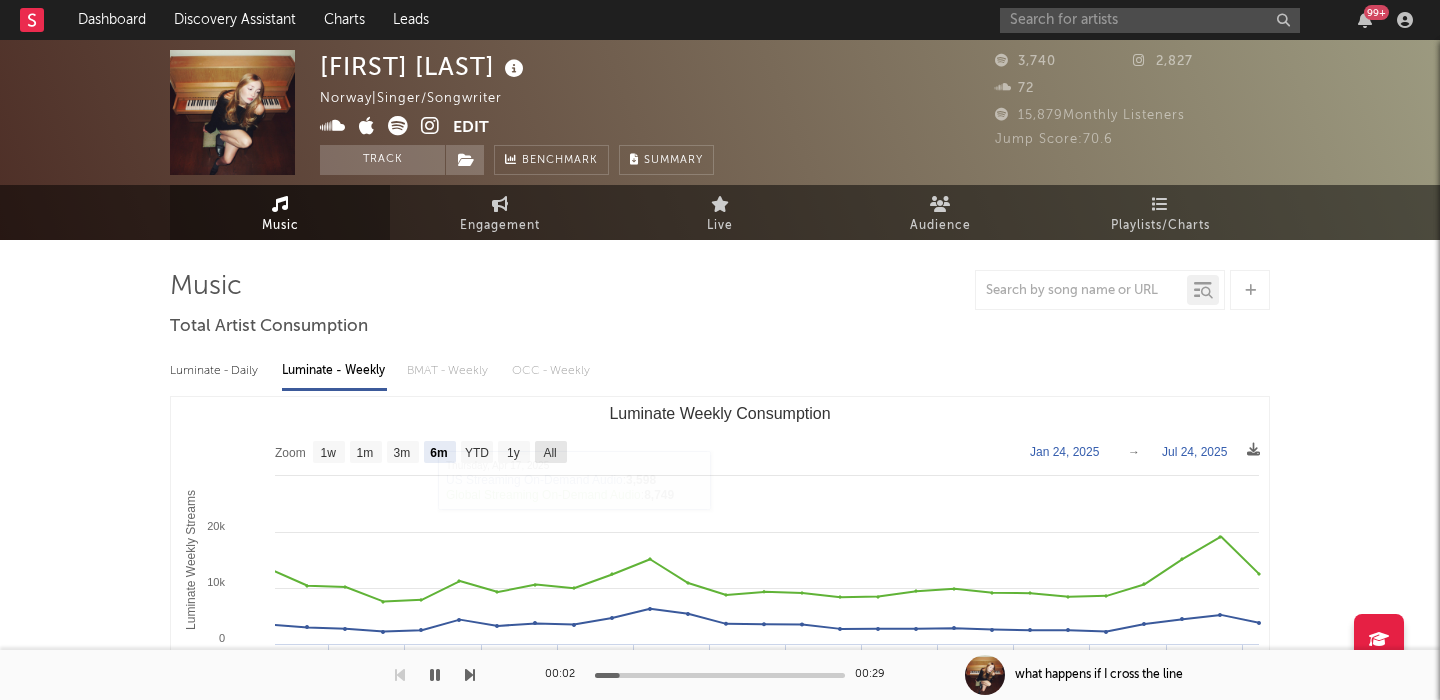 click 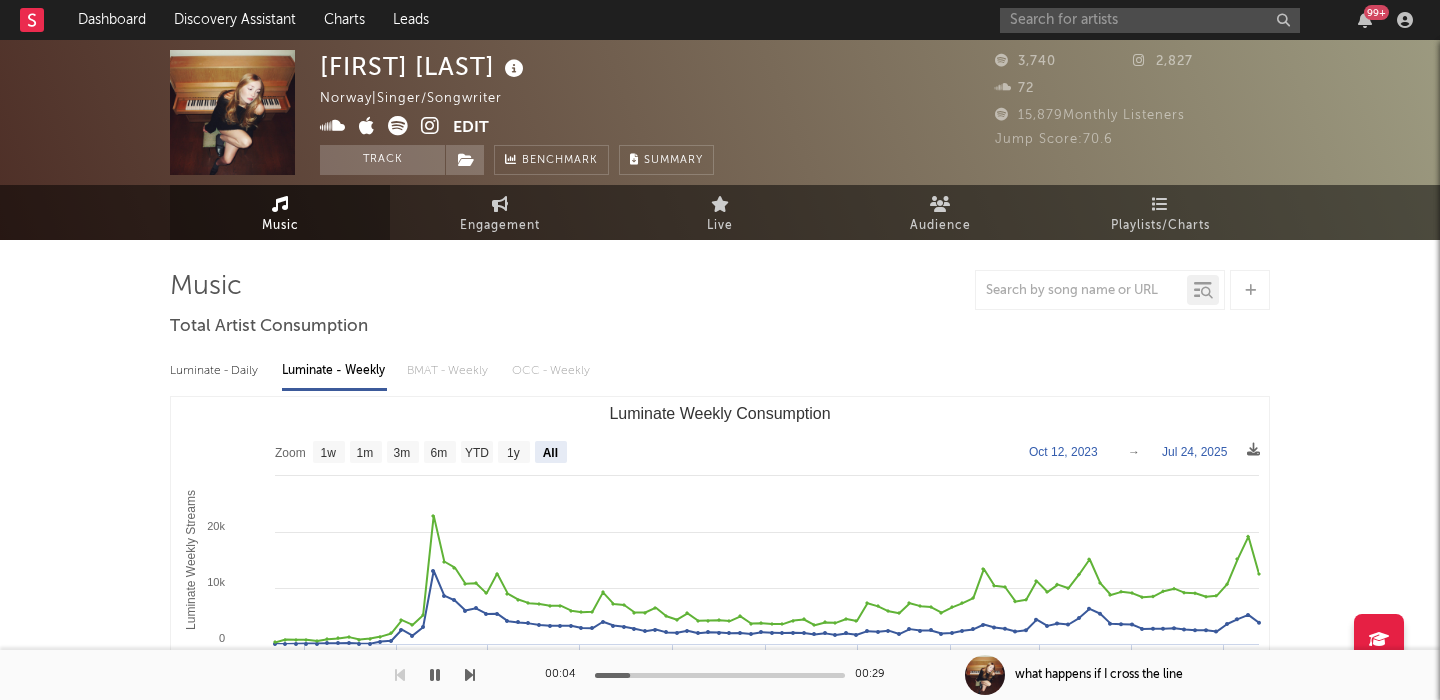 click at bounding box center (430, 126) 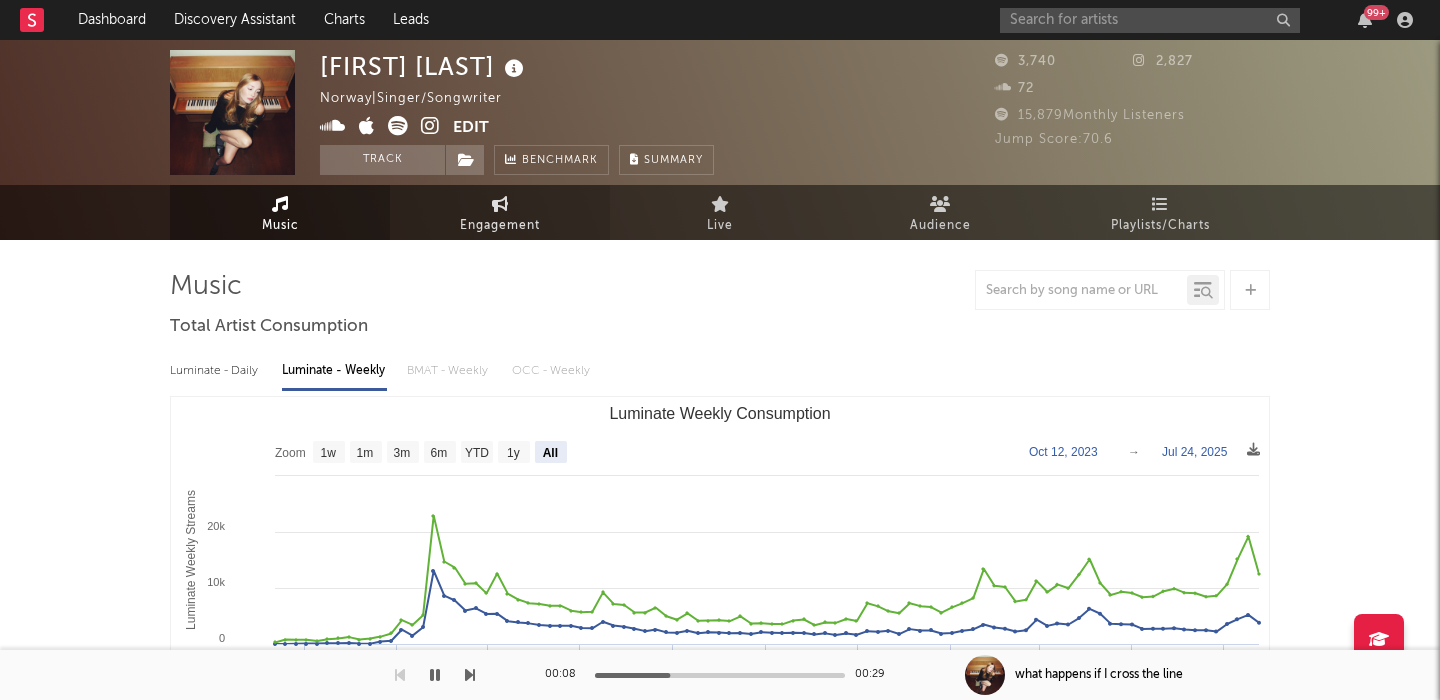 click on "Engagement" at bounding box center (500, 212) 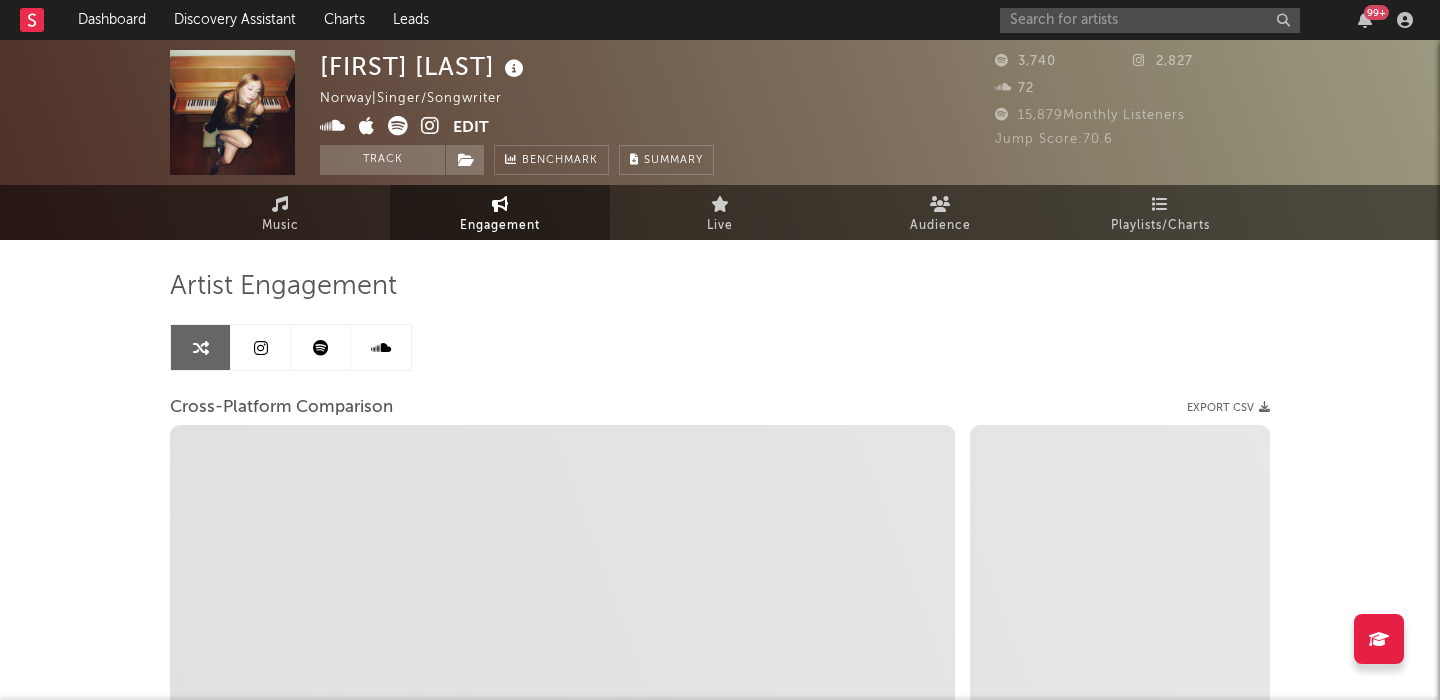 select on "1m" 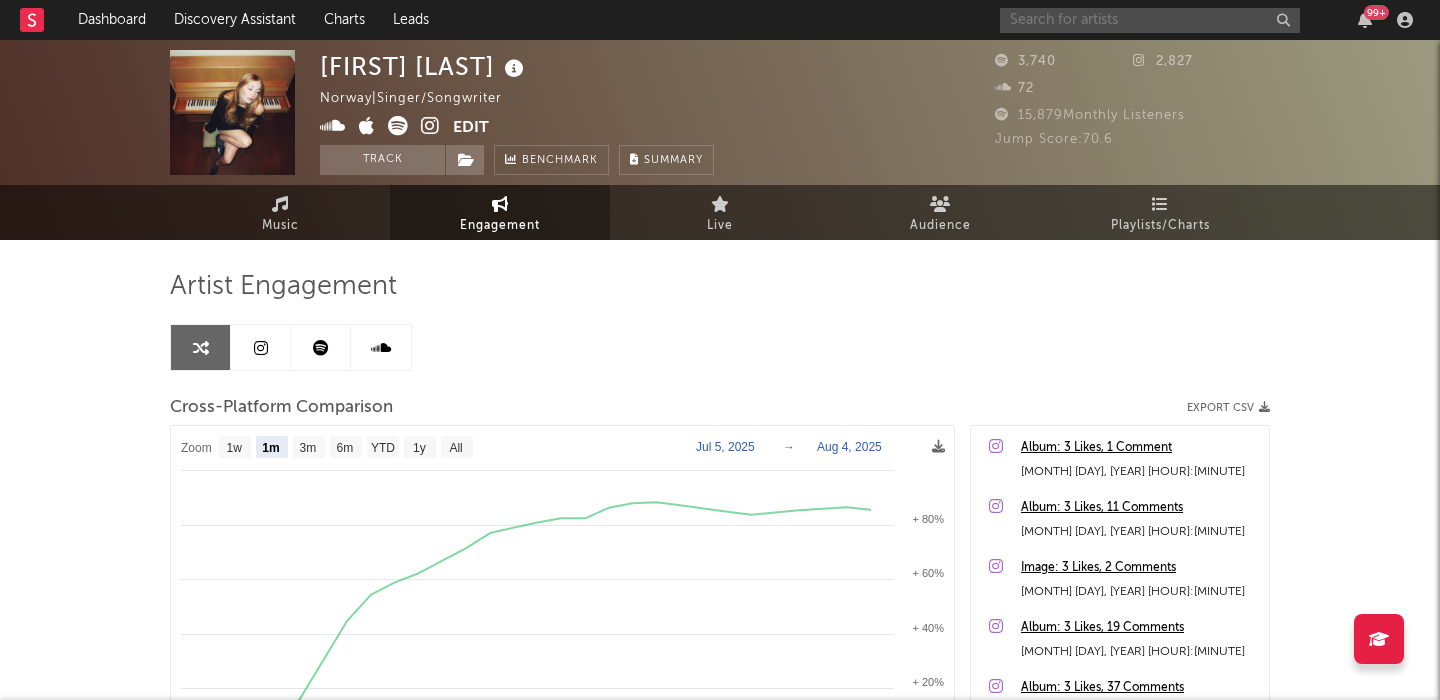 click at bounding box center [1150, 20] 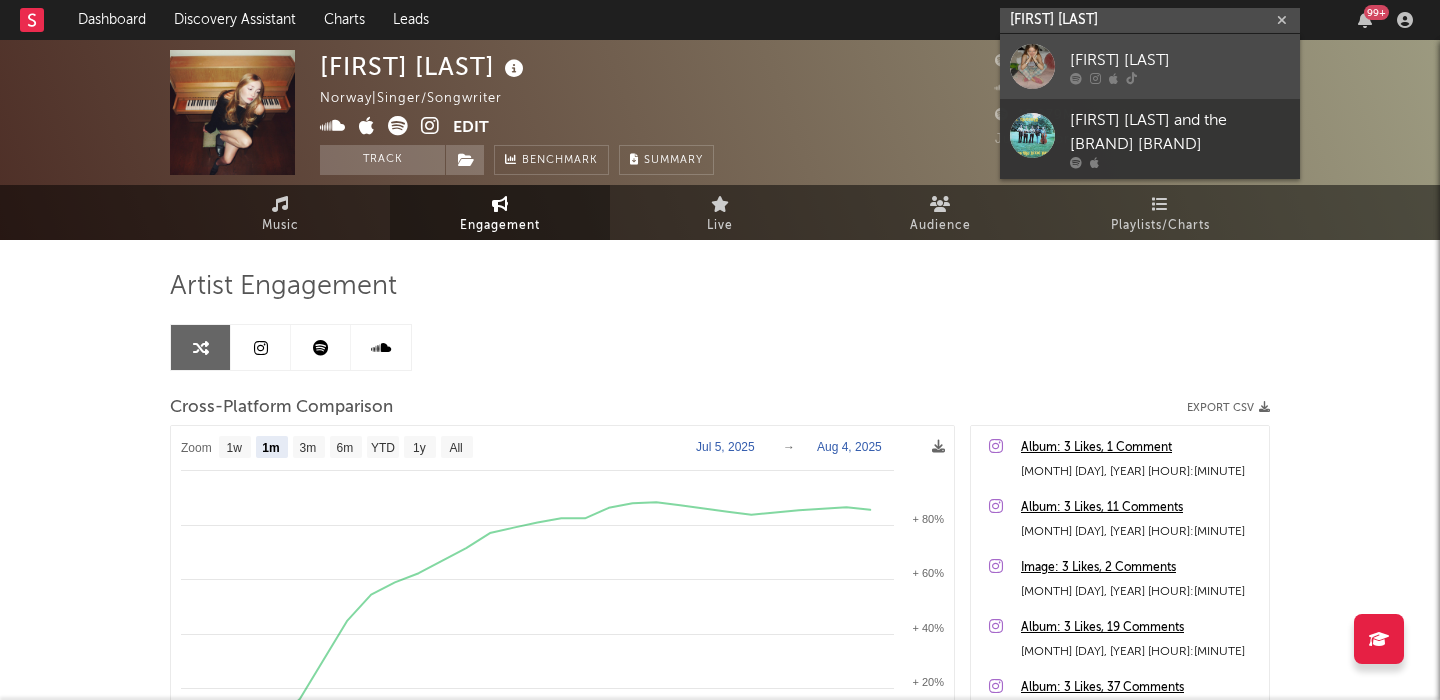 type on "pixie mc" 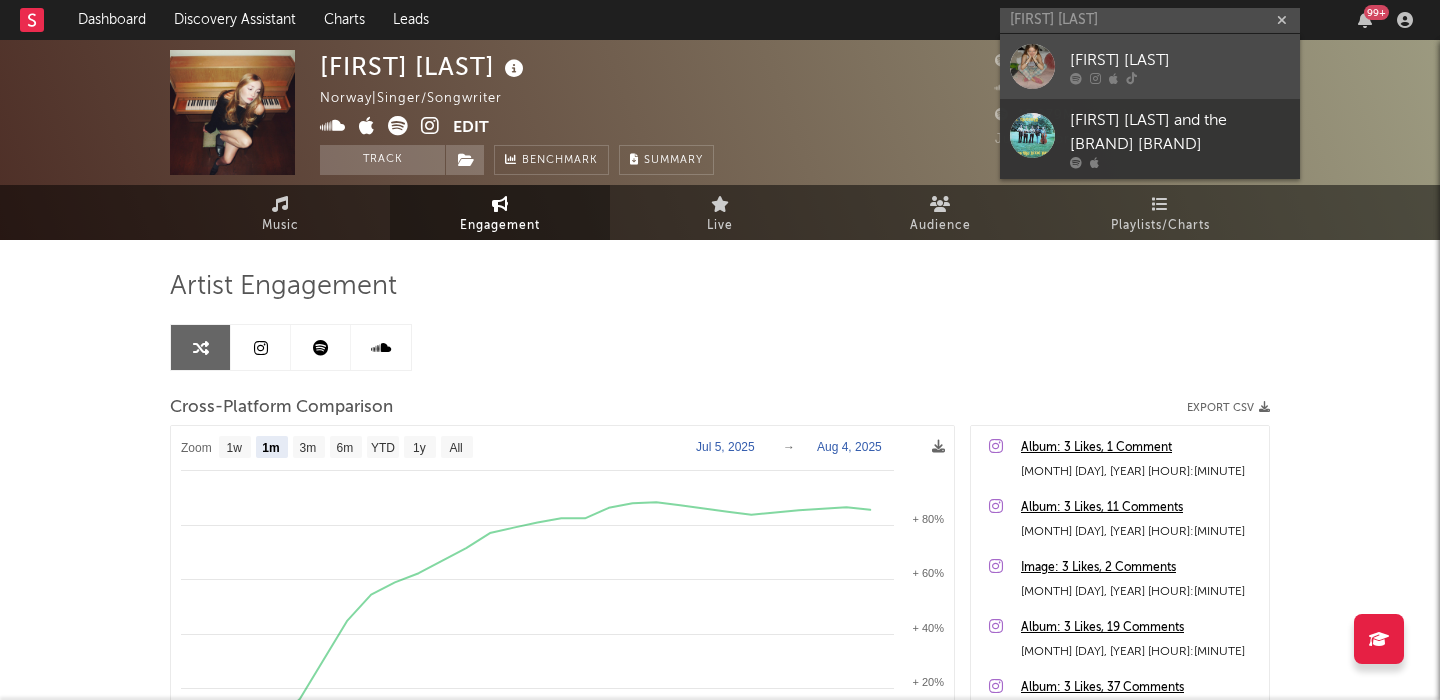 click on "Pixie McCann" at bounding box center (1180, 60) 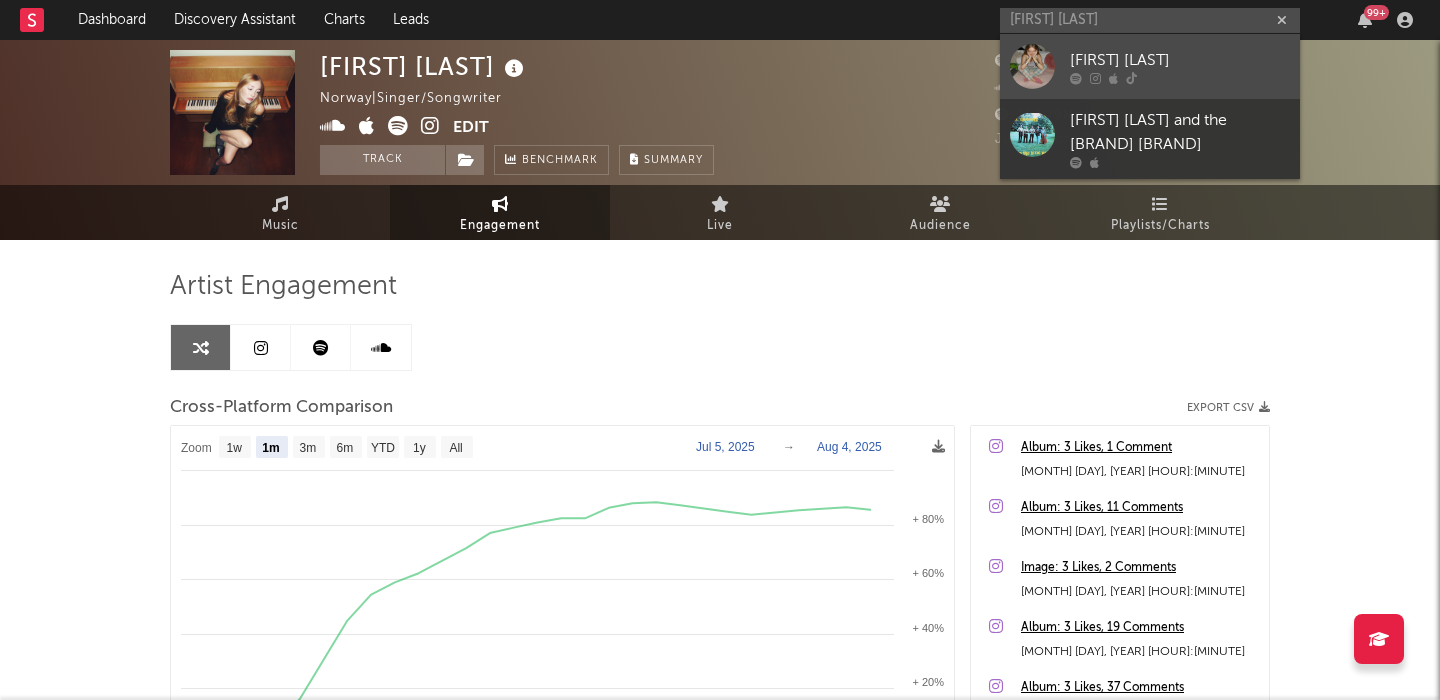 type 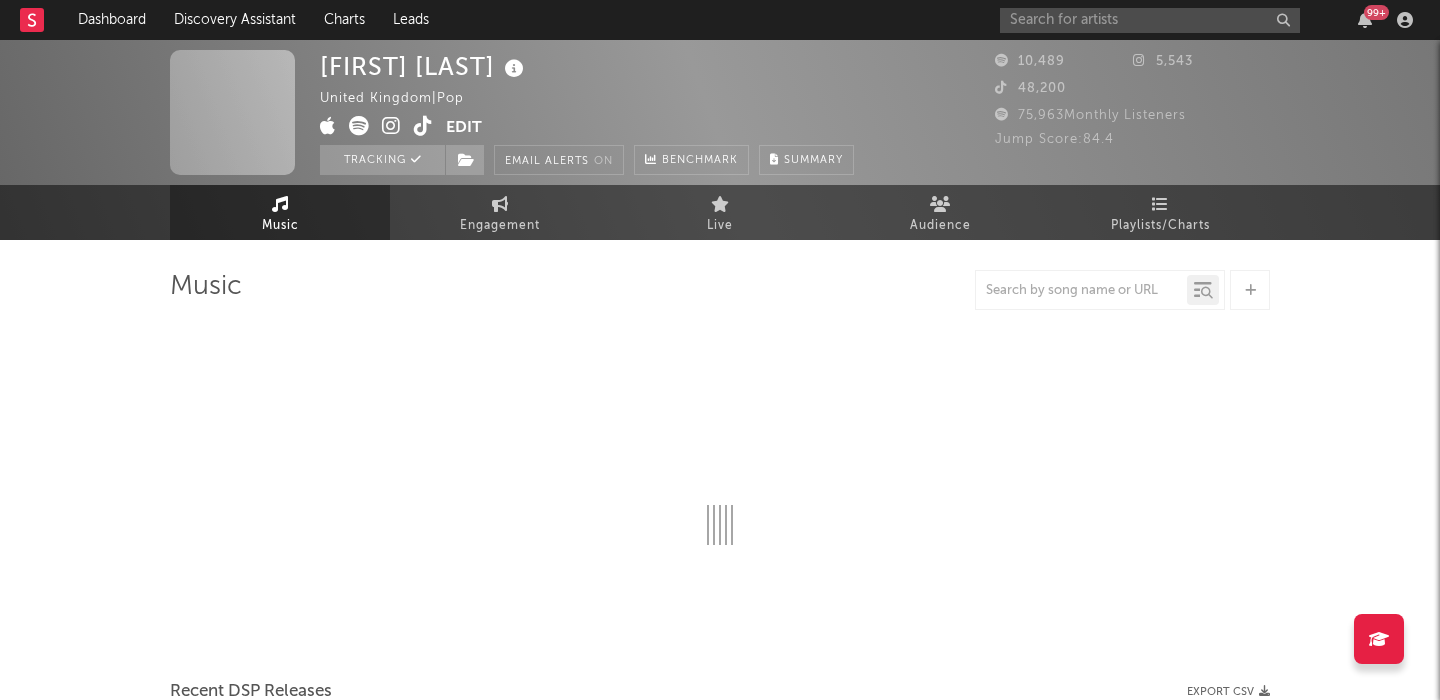select on "6m" 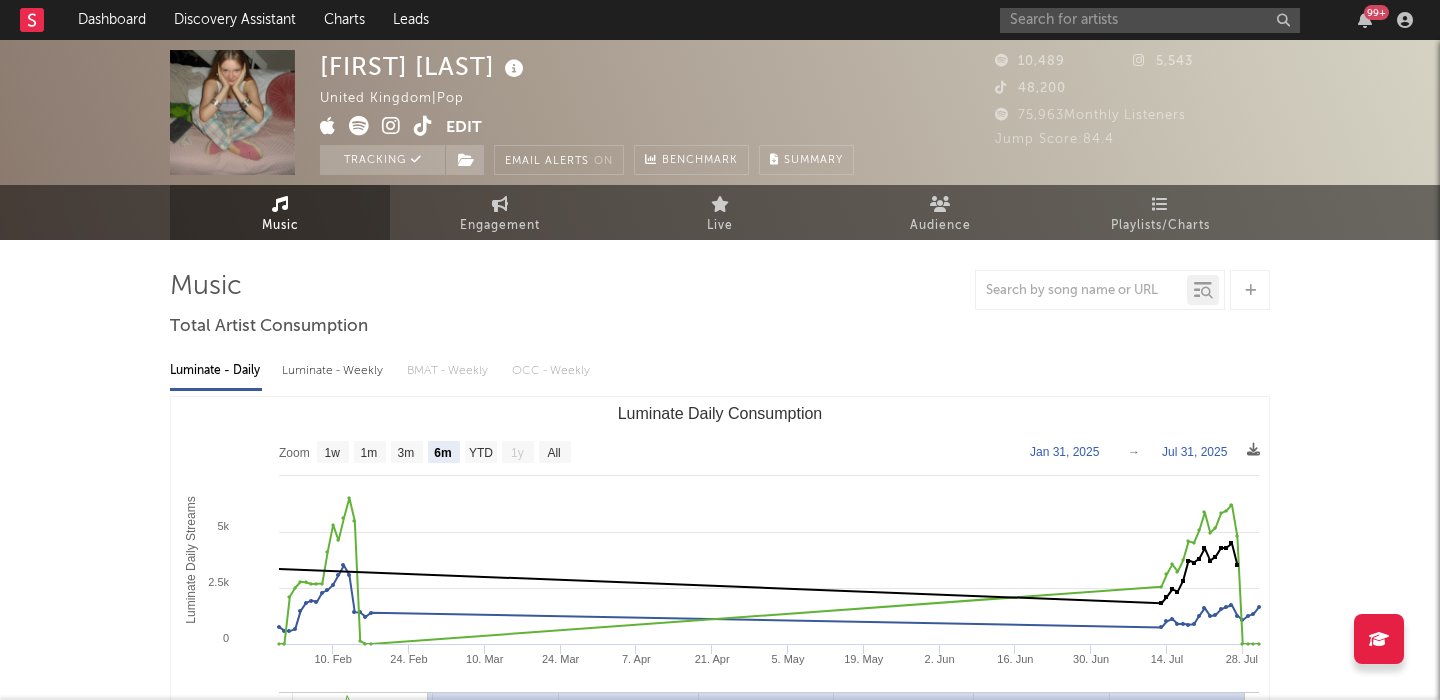 click on "Luminate - Weekly" at bounding box center (334, 371) 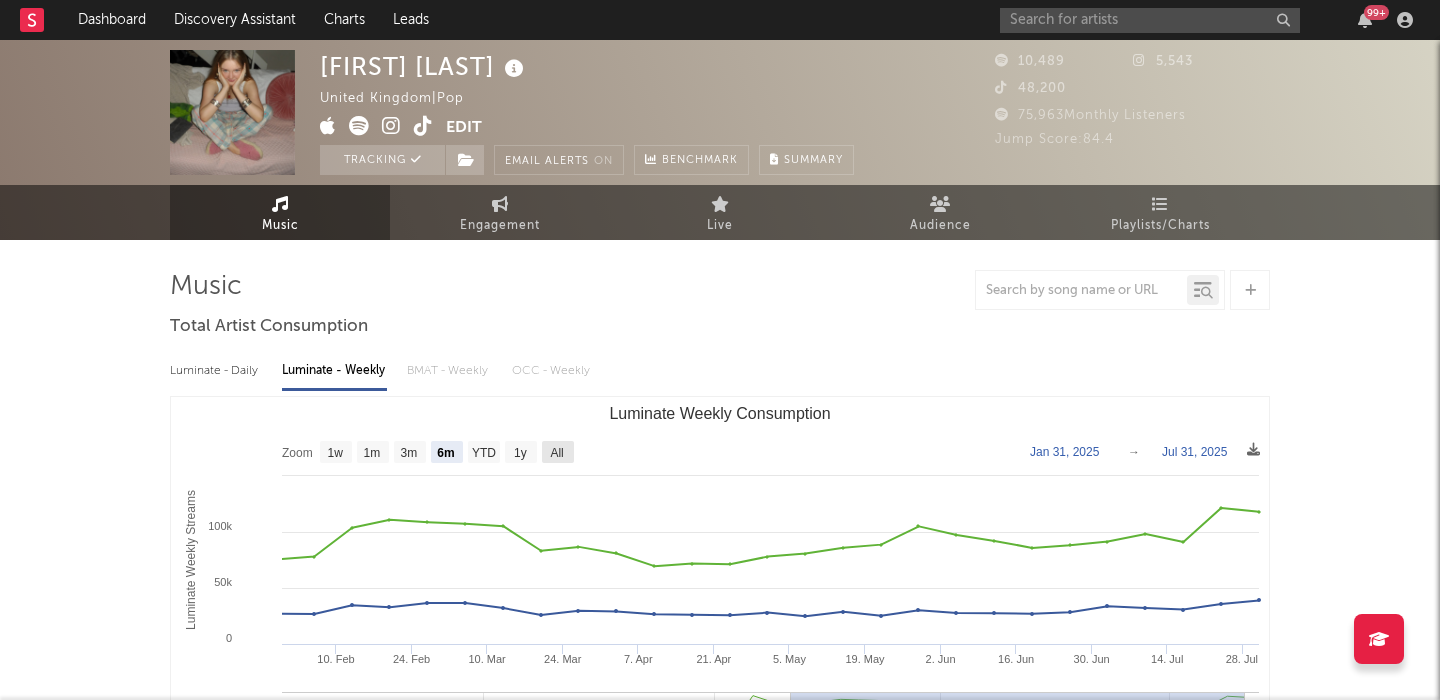 click on "All" 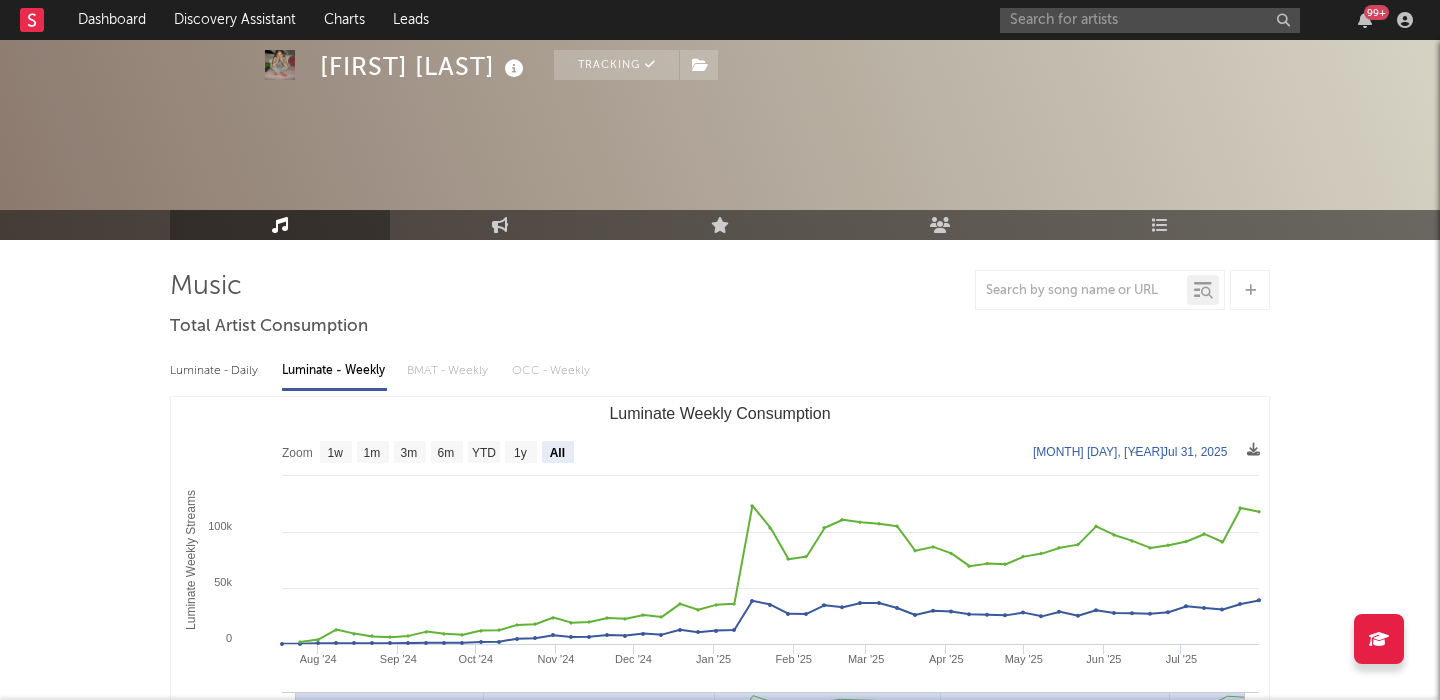 scroll, scrollTop: 521, scrollLeft: 0, axis: vertical 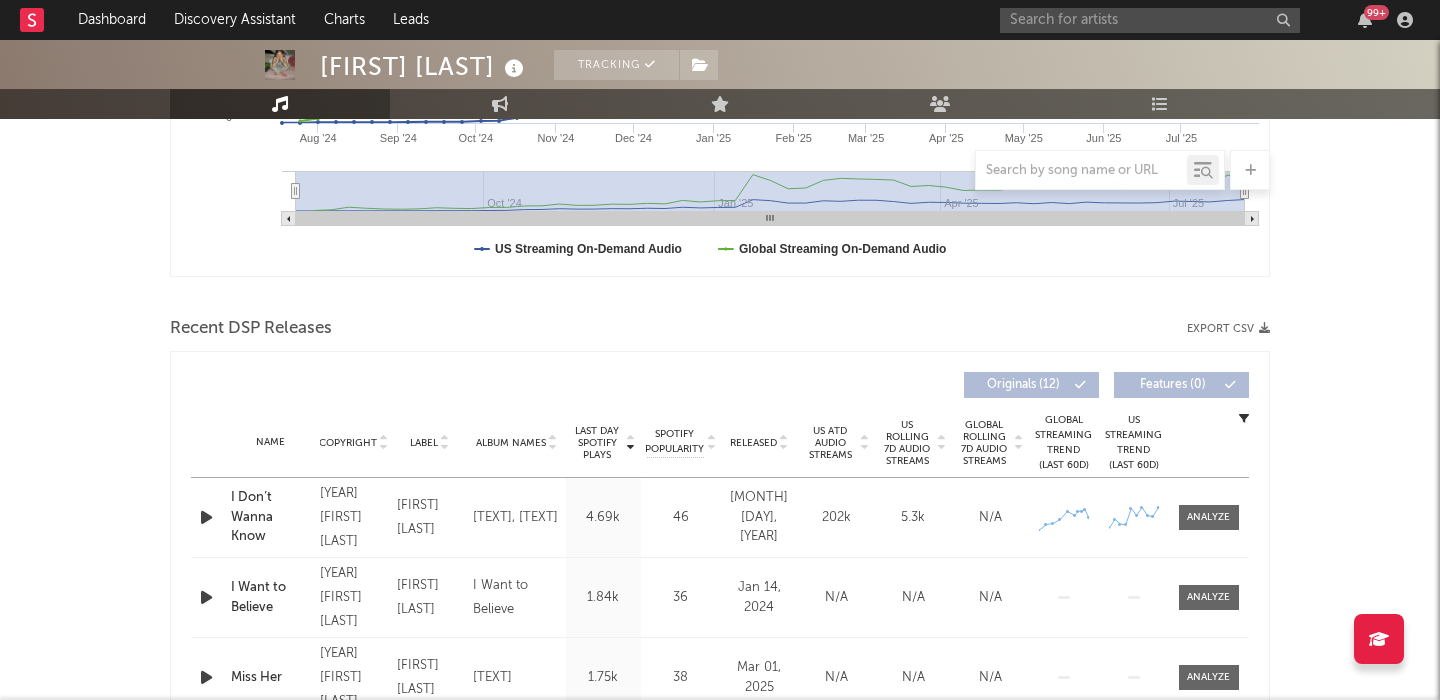 click at bounding box center (206, 517) 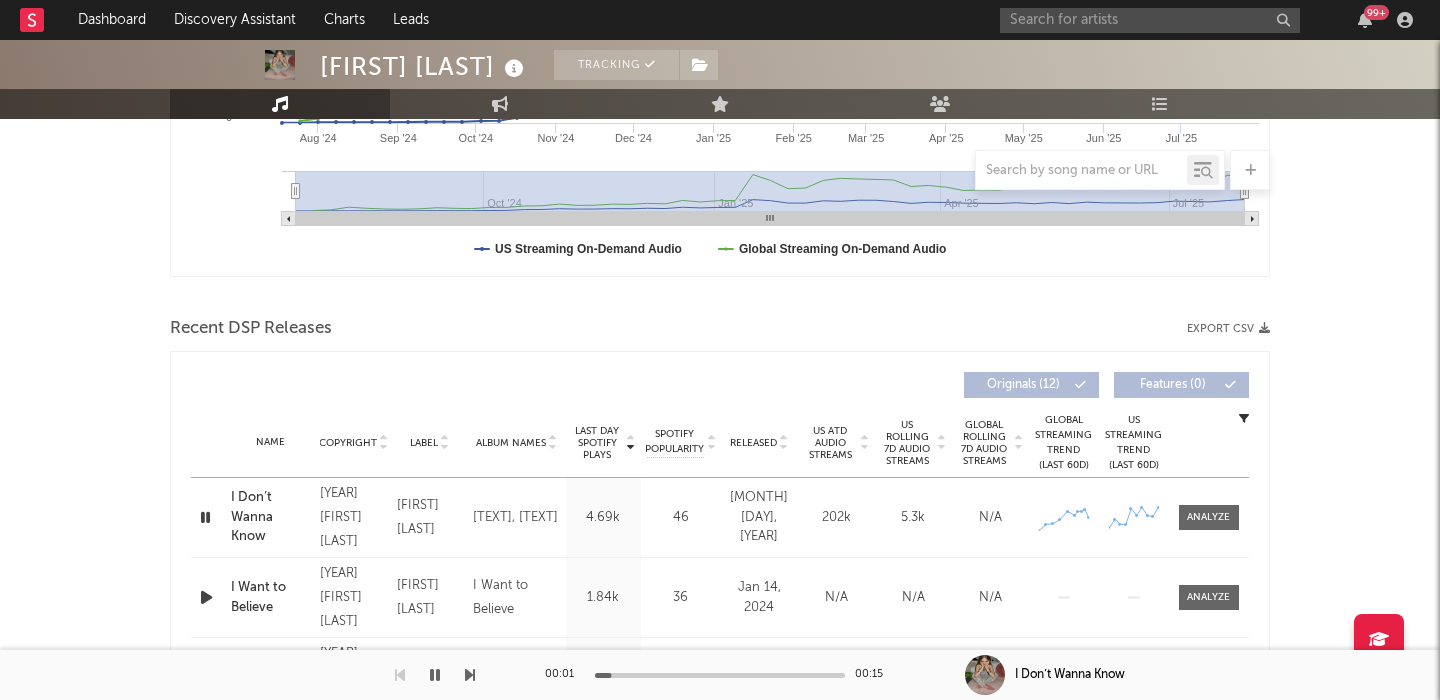 click on "US Rolling 7D Audio Streams" at bounding box center [907, 443] 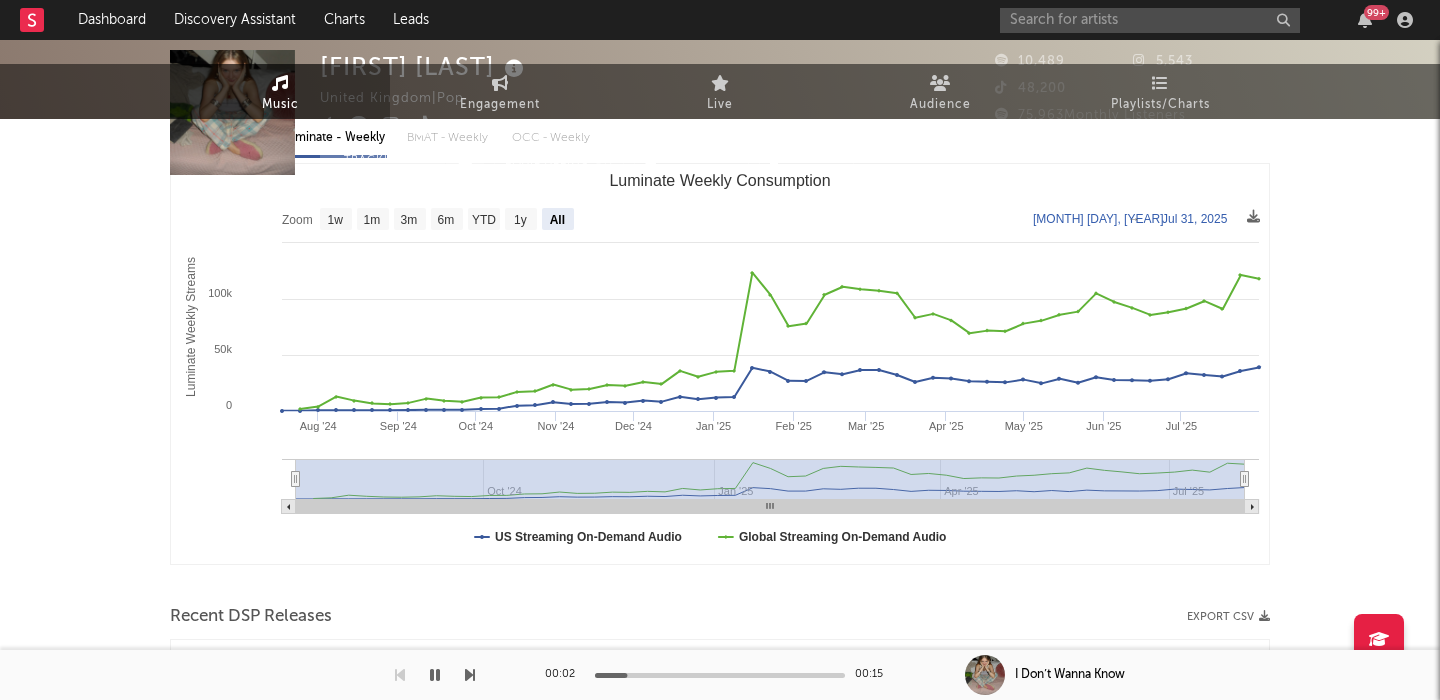 scroll, scrollTop: 0, scrollLeft: 0, axis: both 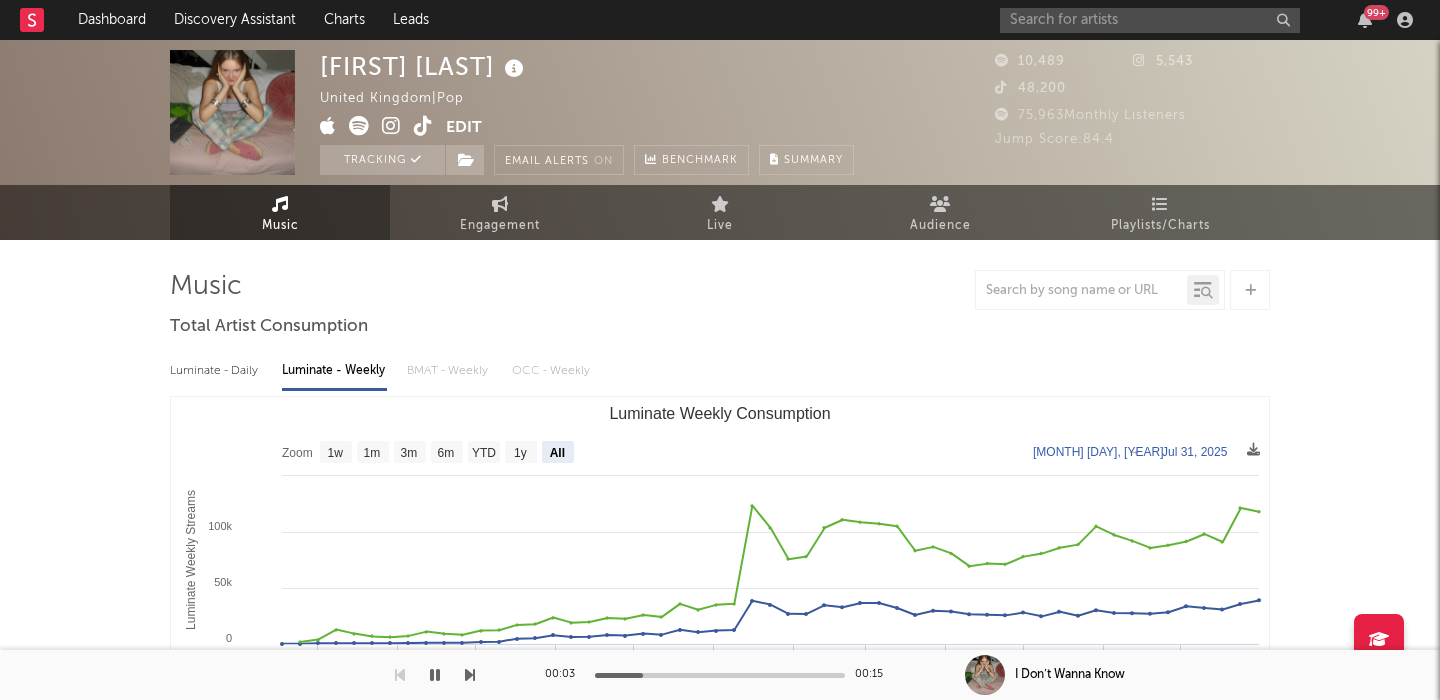 click at bounding box center [391, 126] 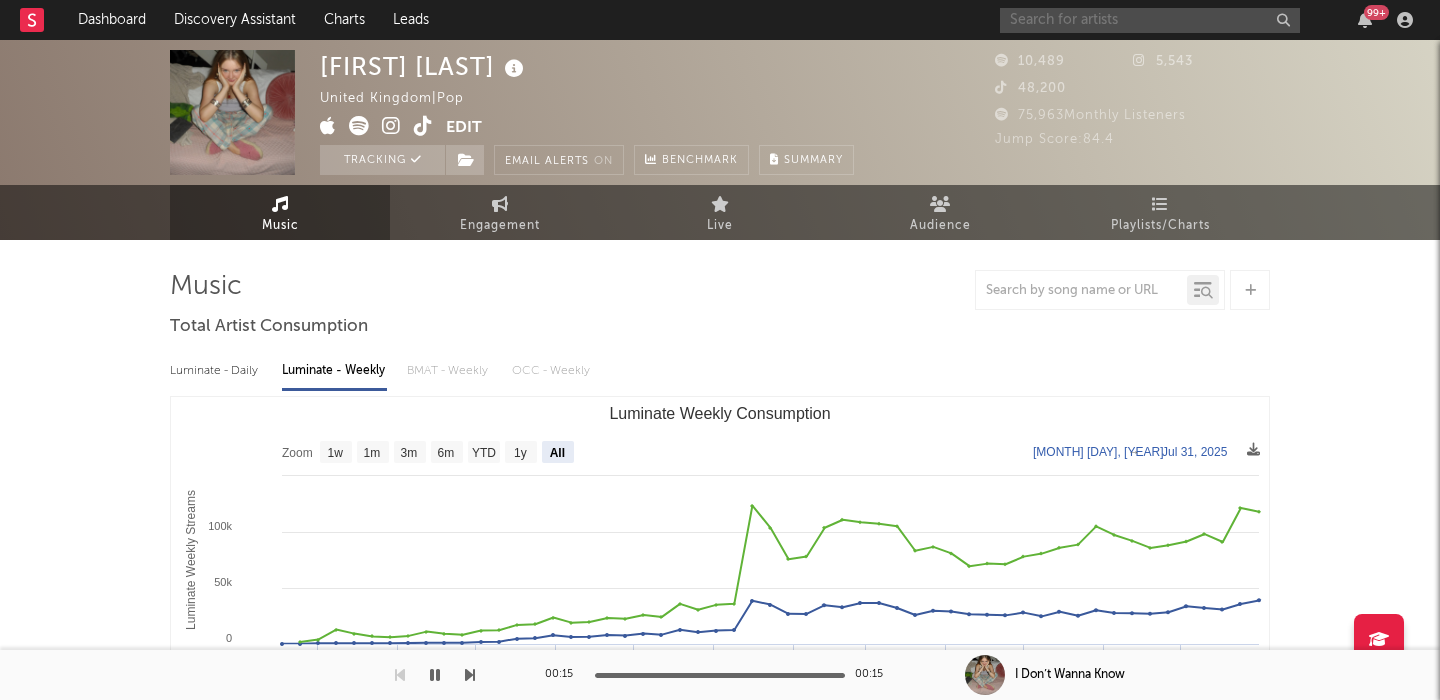 click at bounding box center (1150, 20) 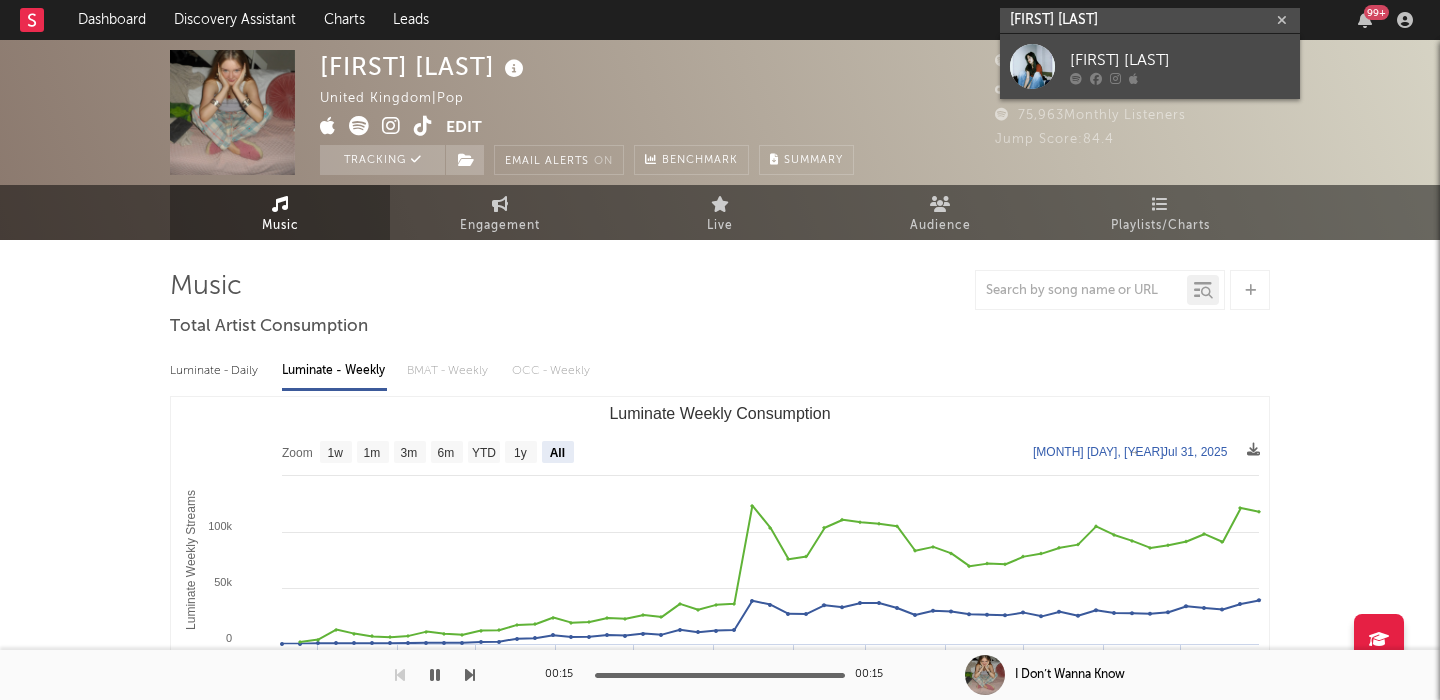 type on "sara baroni" 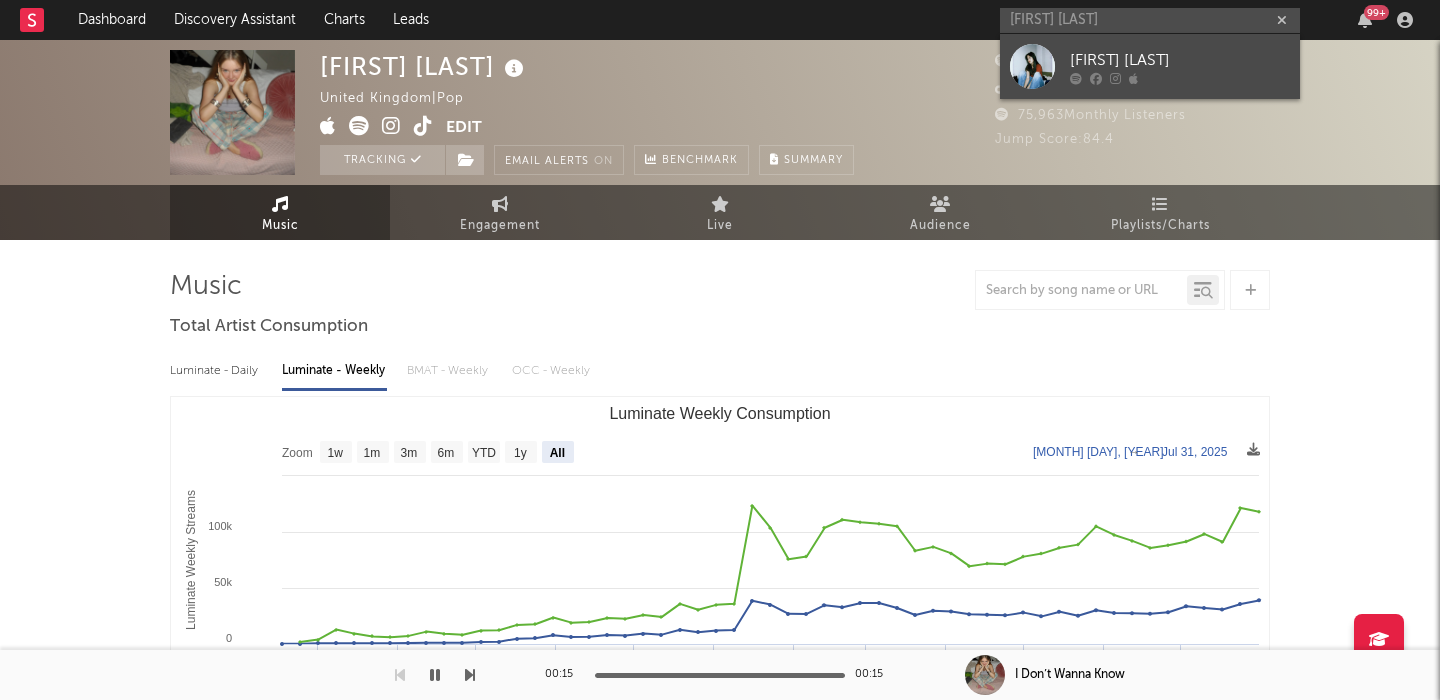 click on "Sara Baroni" at bounding box center [1150, 66] 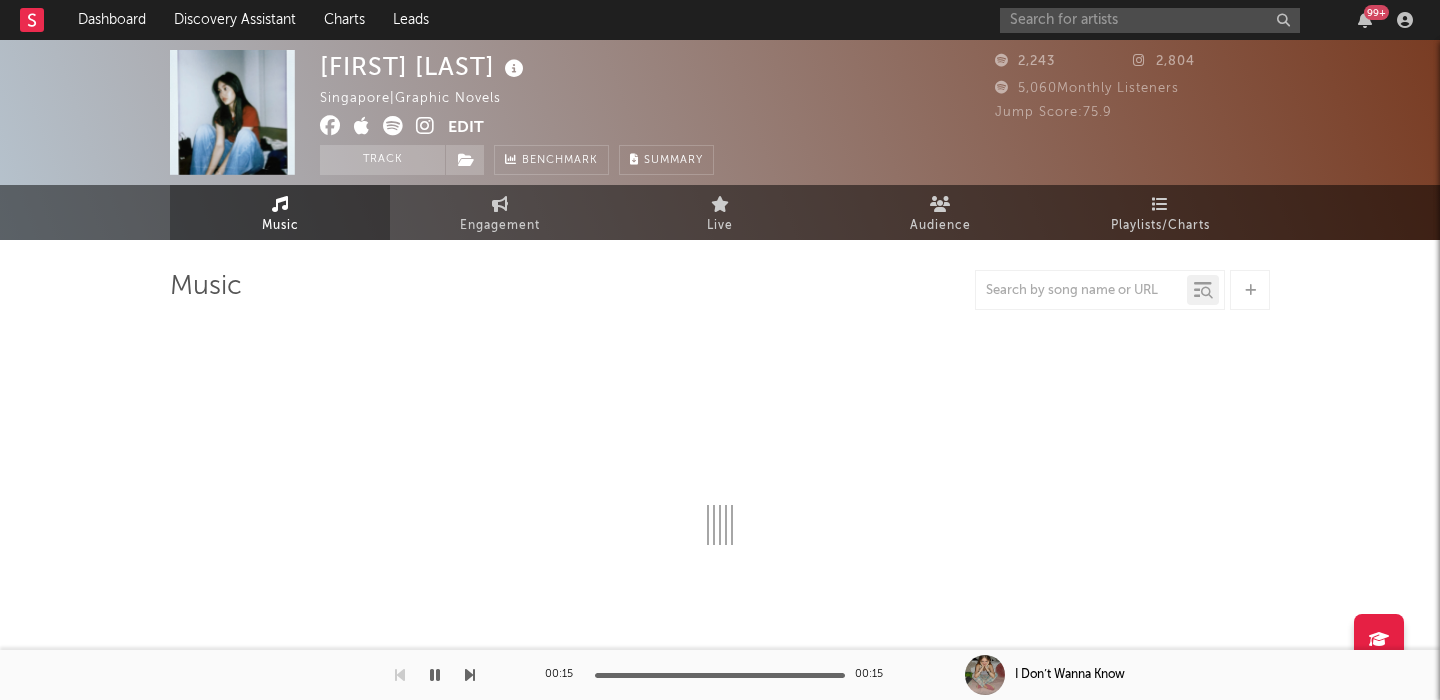select on "1w" 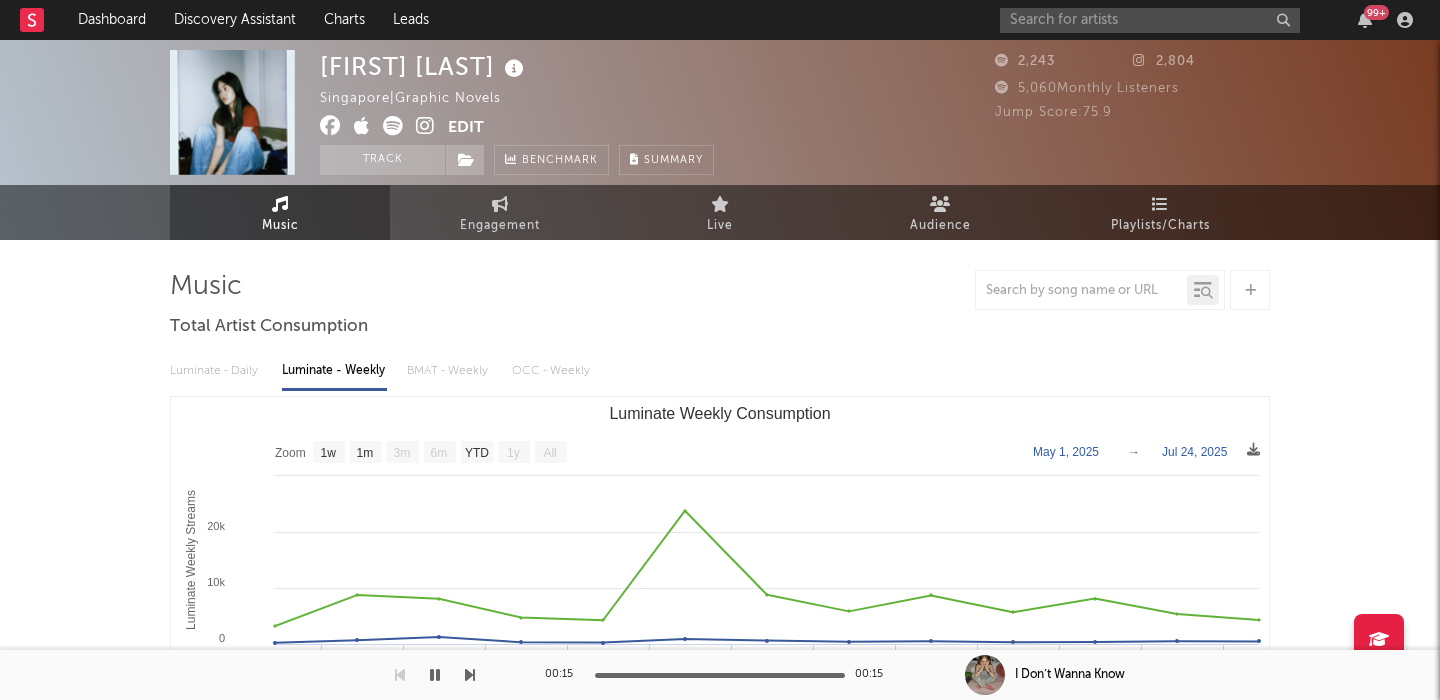 click on "99 +" at bounding box center (1210, 20) 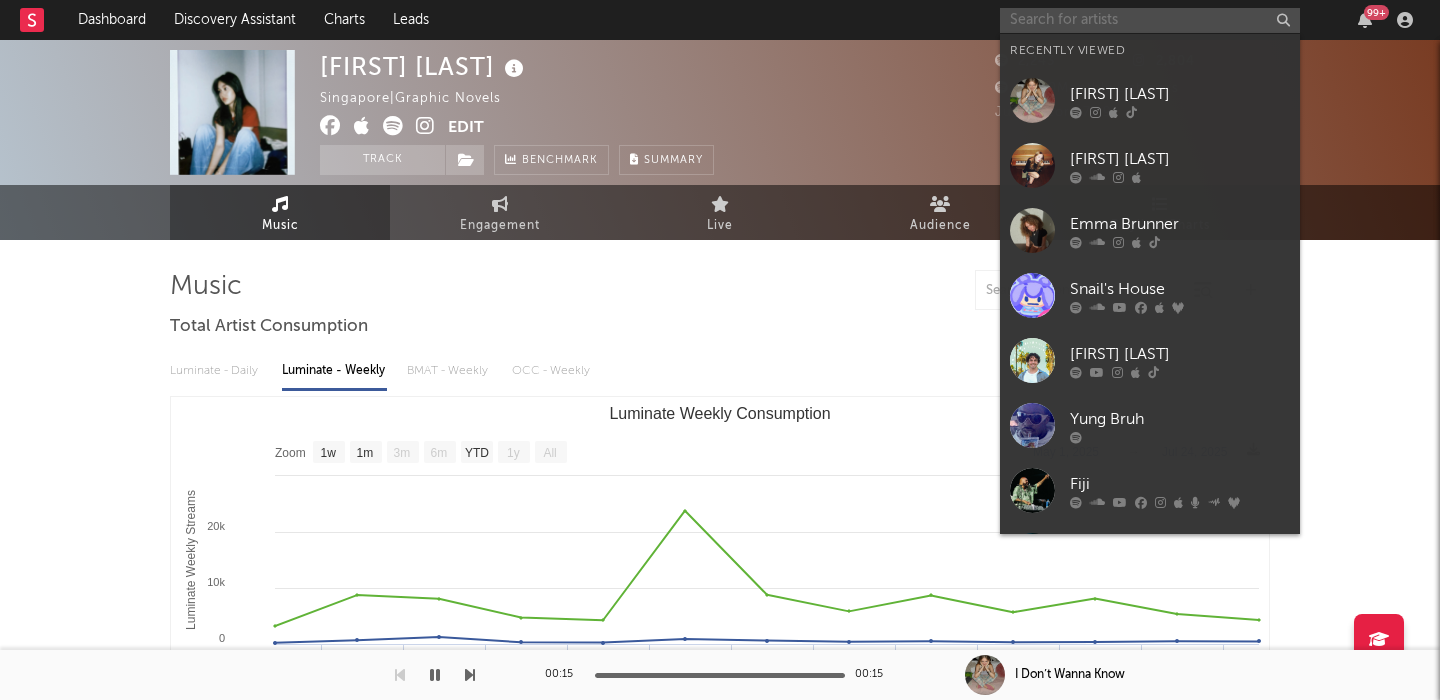 click at bounding box center [1150, 20] 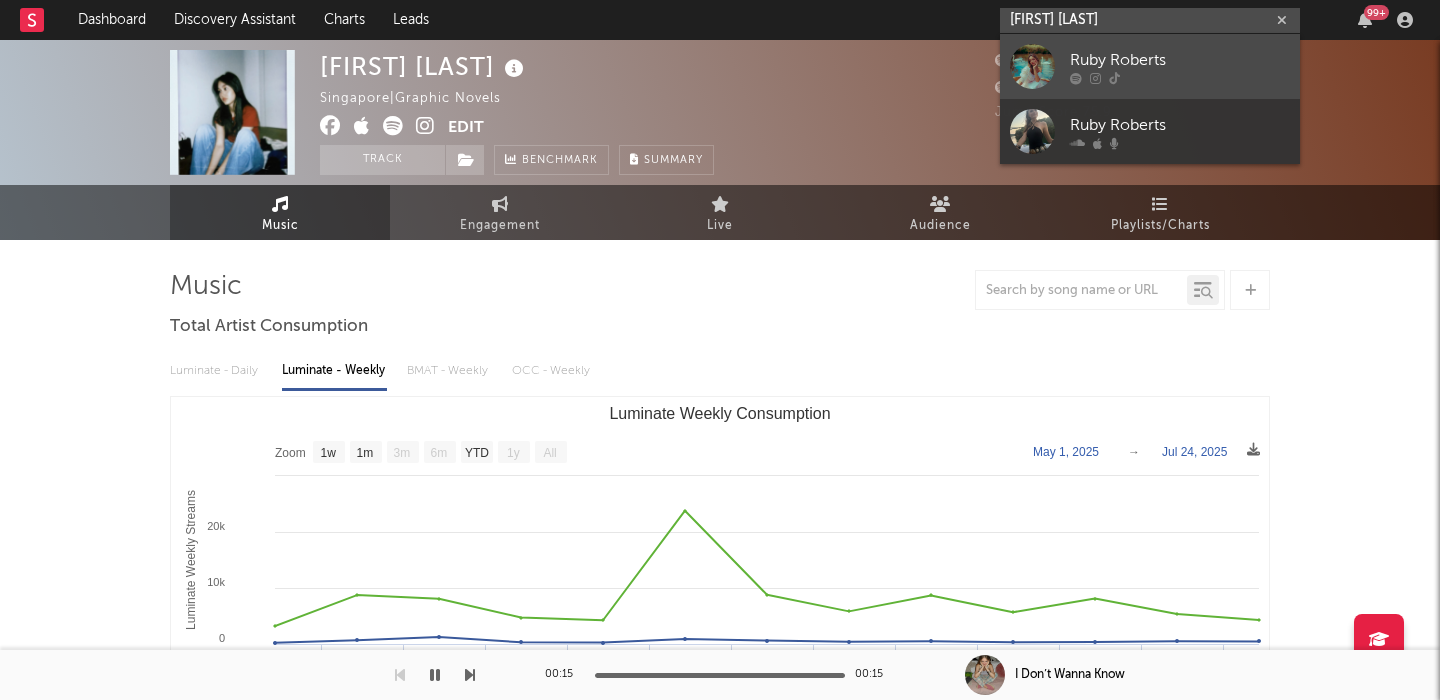 type on "ruby rober" 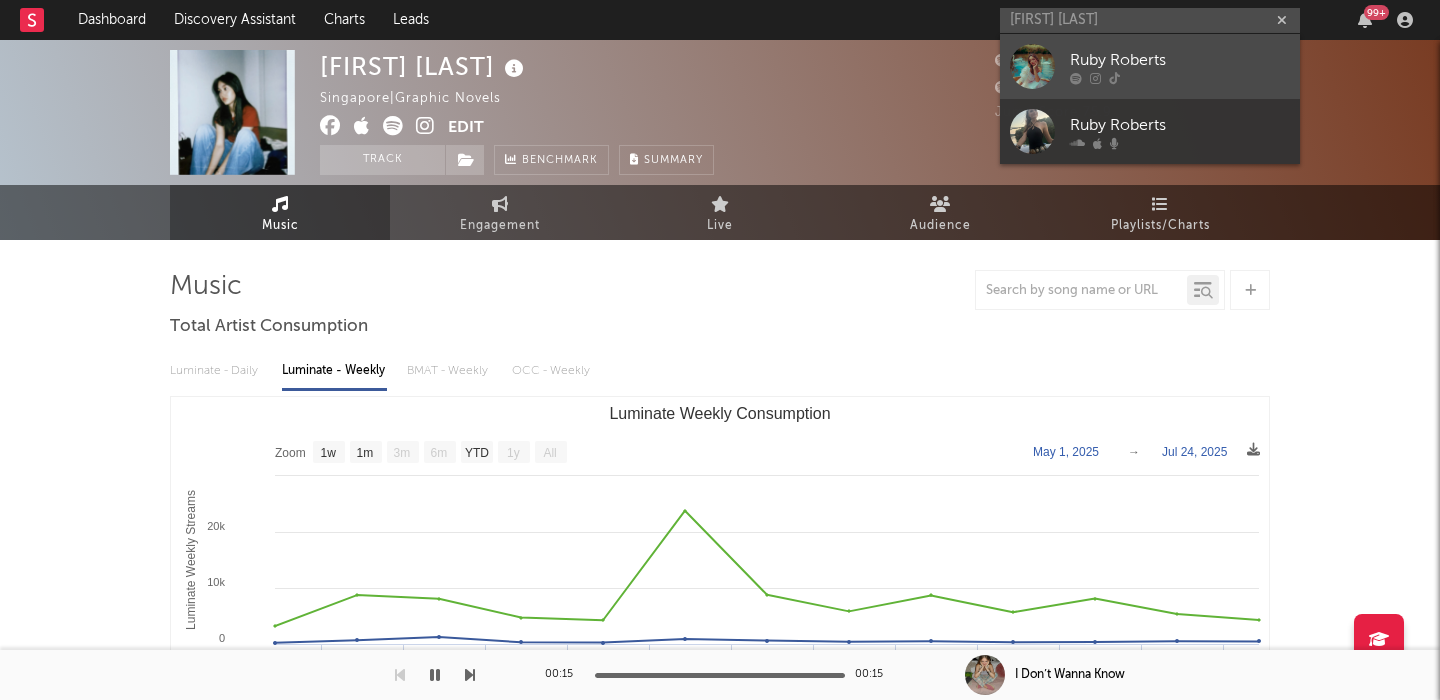 click on "Ruby Roberts" at bounding box center [1180, 60] 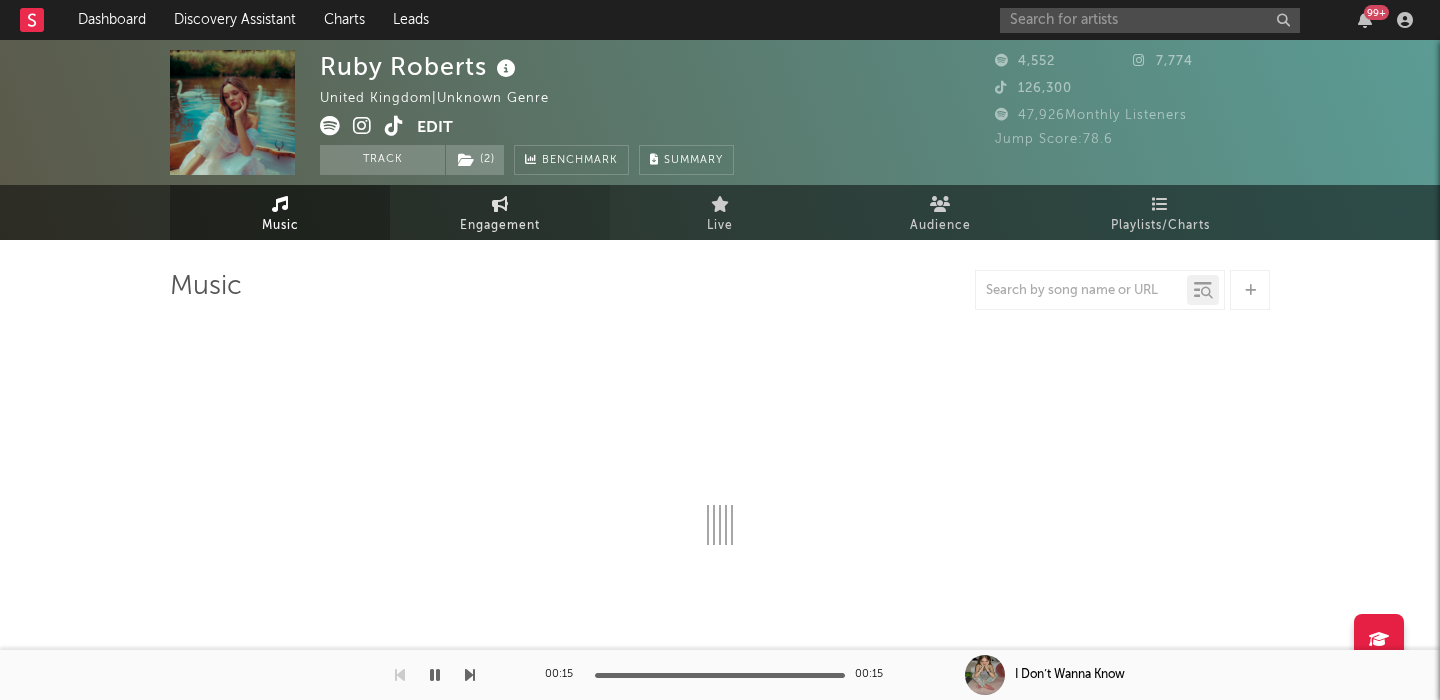 select on "1w" 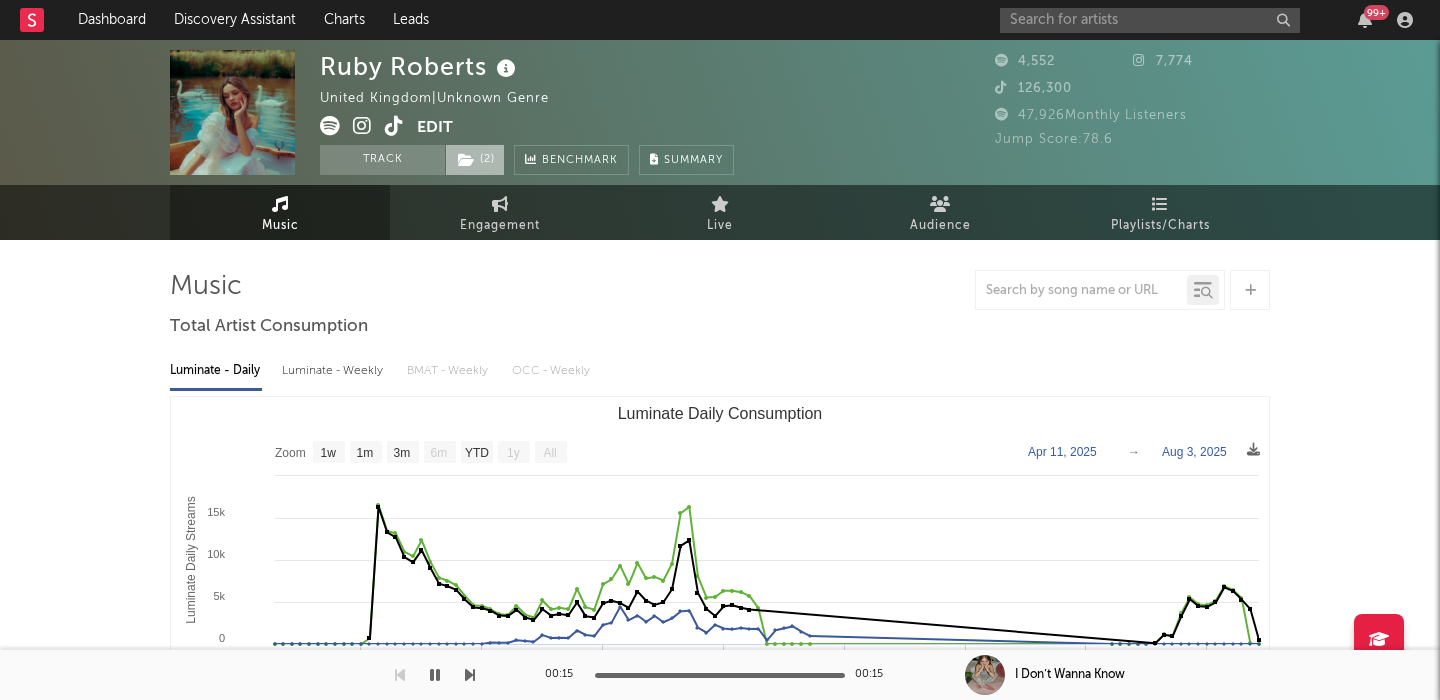 click on "( 2 )" at bounding box center [475, 160] 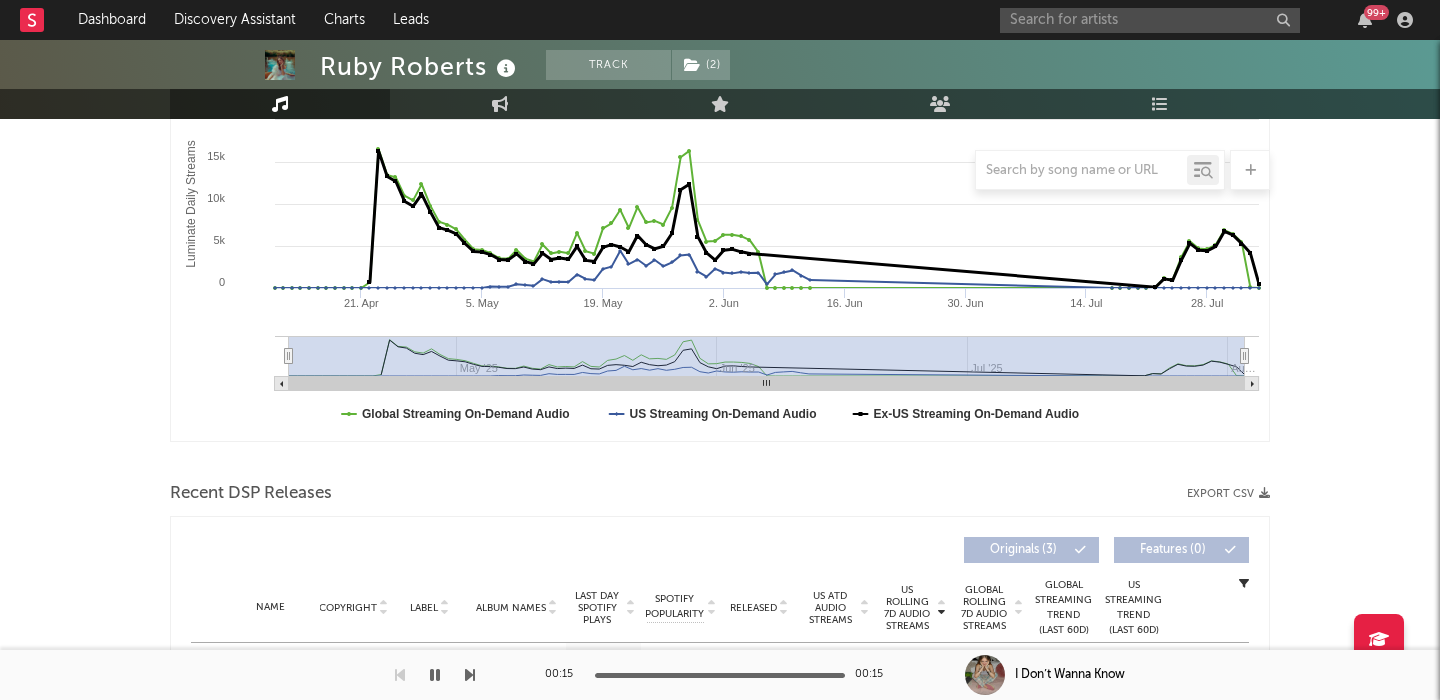 scroll, scrollTop: 672, scrollLeft: 0, axis: vertical 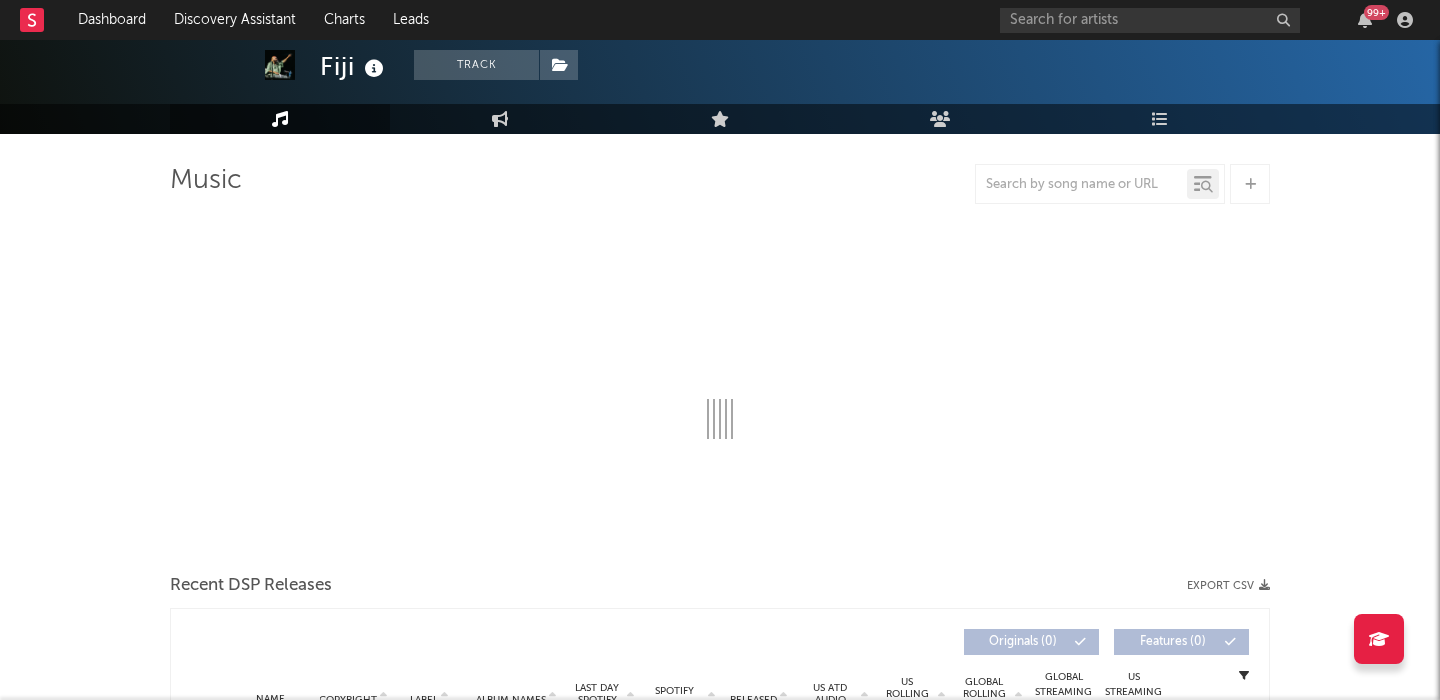 select on "6m" 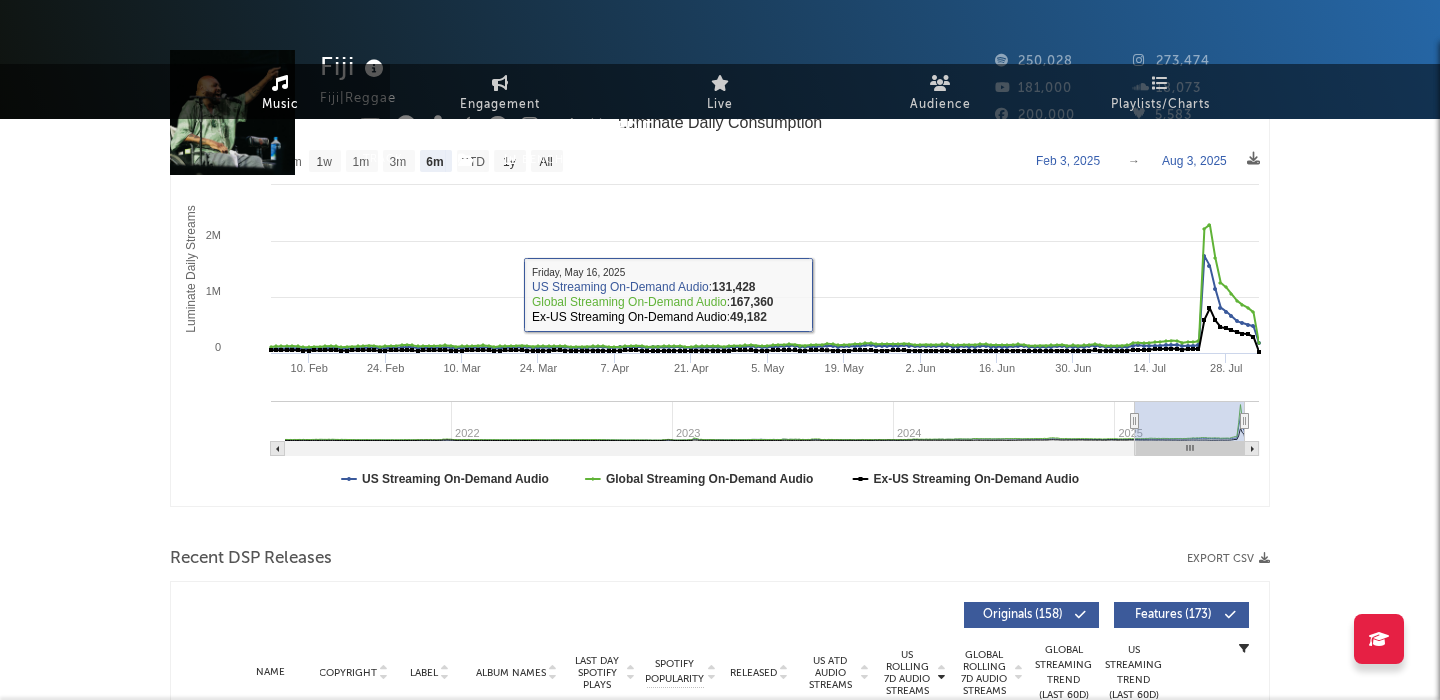 scroll, scrollTop: 0, scrollLeft: 0, axis: both 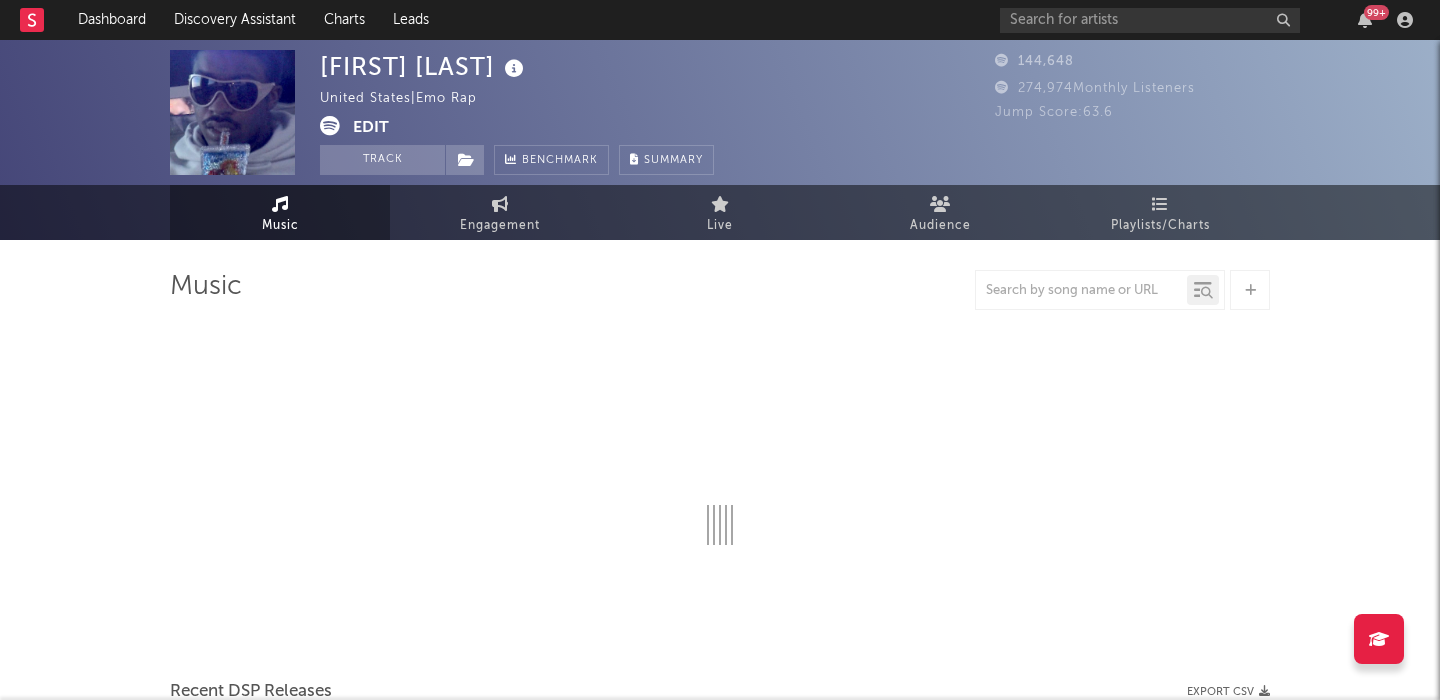 select on "6m" 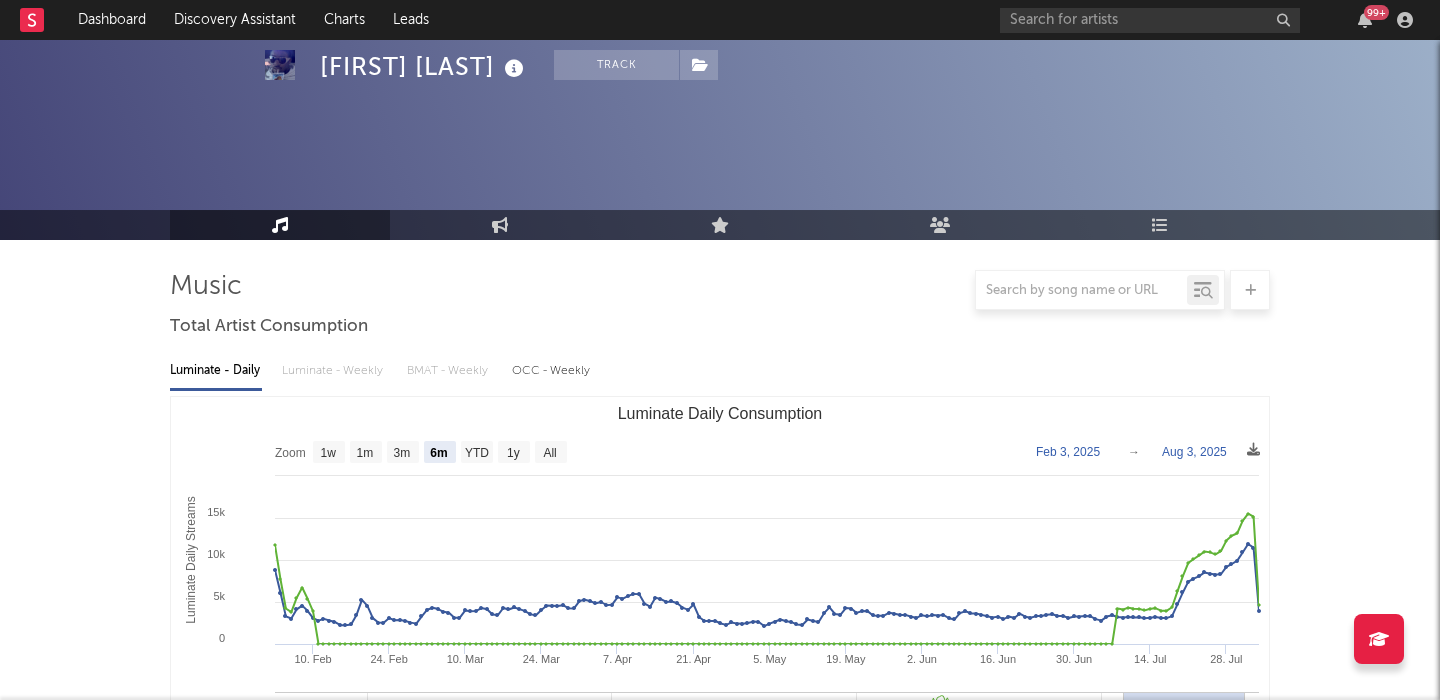 scroll, scrollTop: 638, scrollLeft: 0, axis: vertical 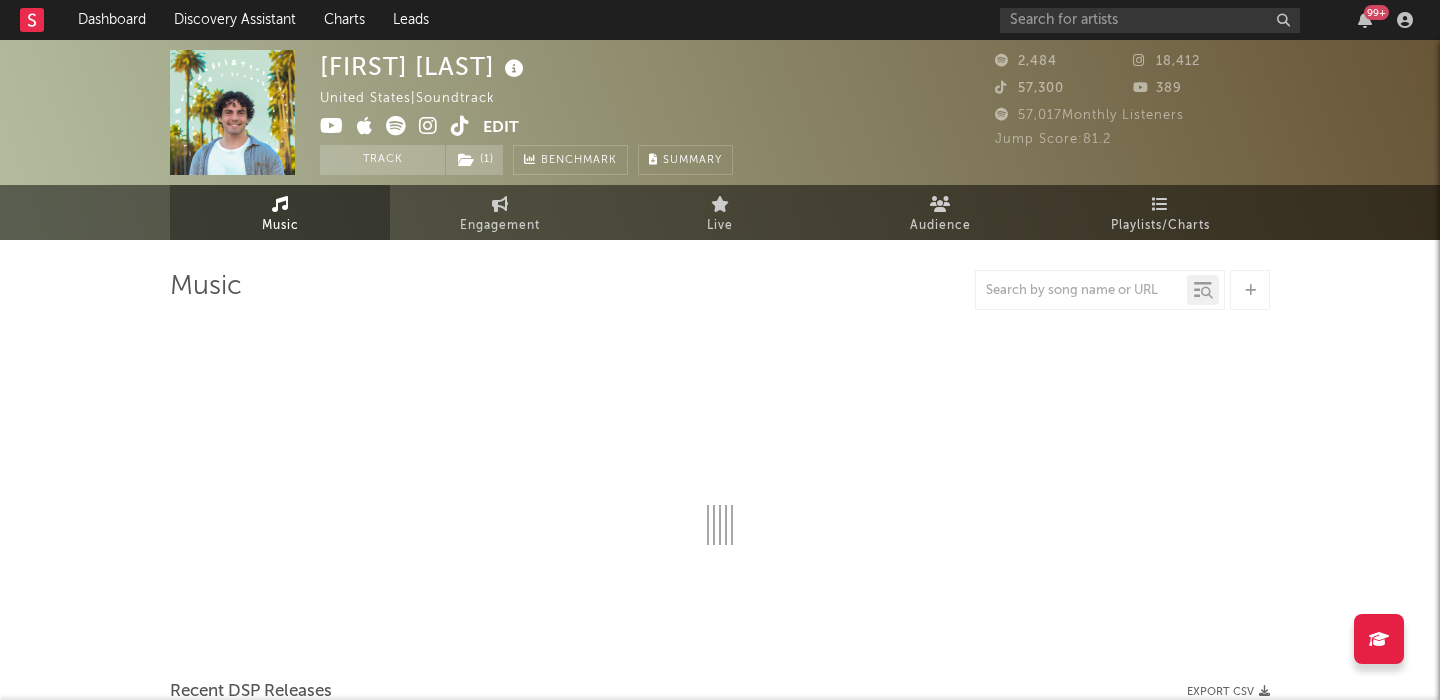 select on "1w" 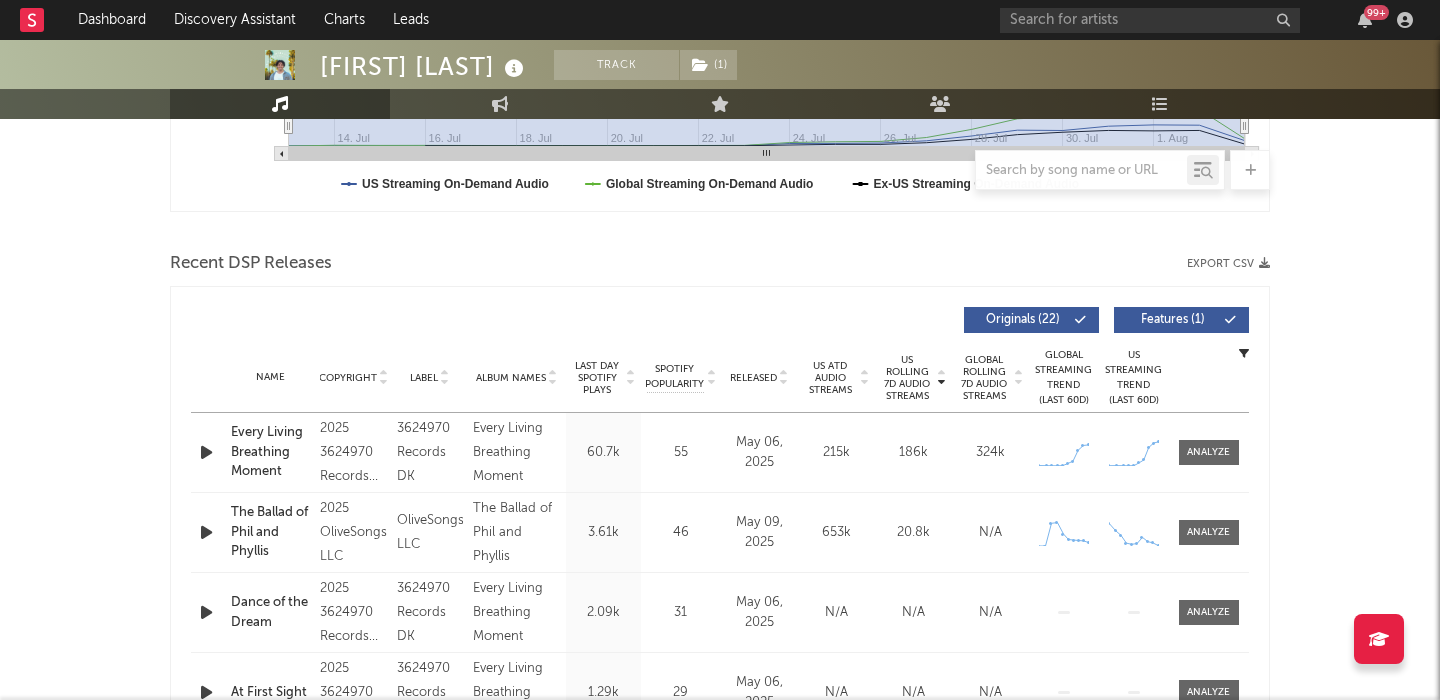 scroll, scrollTop: 589, scrollLeft: 0, axis: vertical 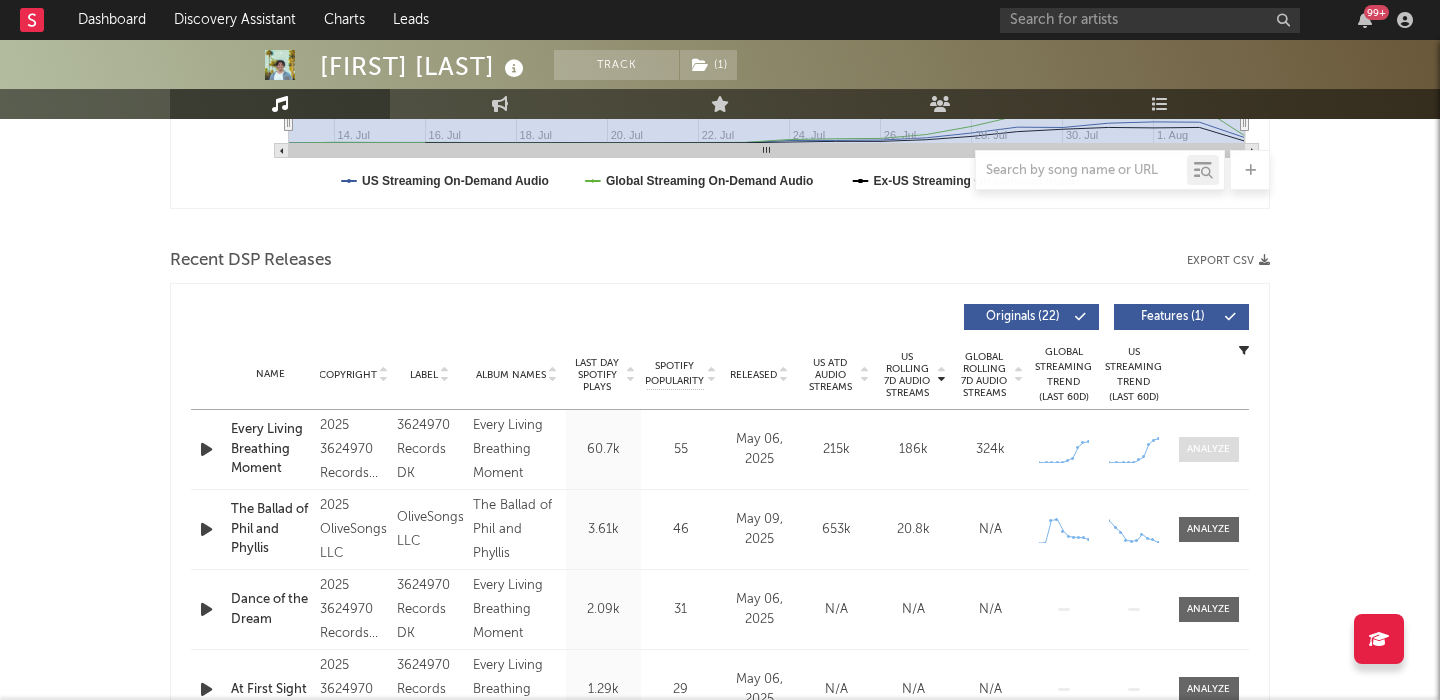 click at bounding box center (1208, 449) 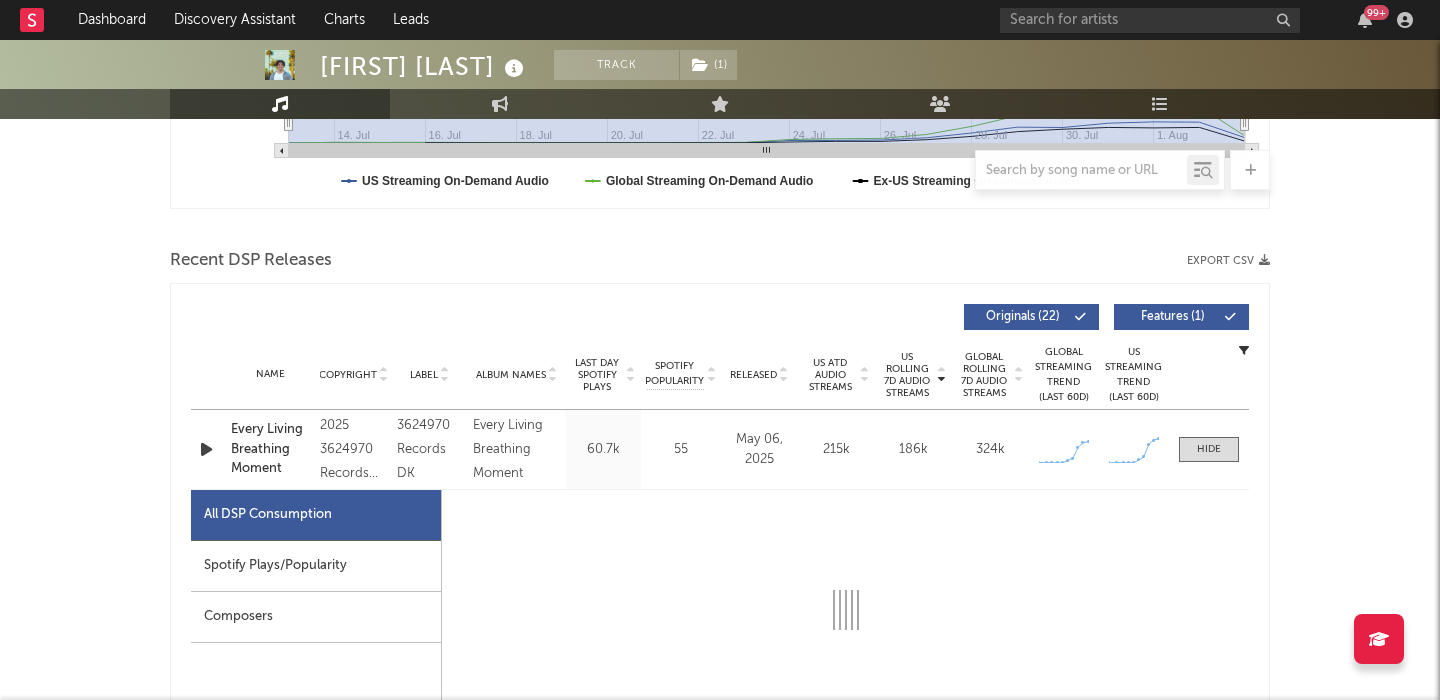 select on "1w" 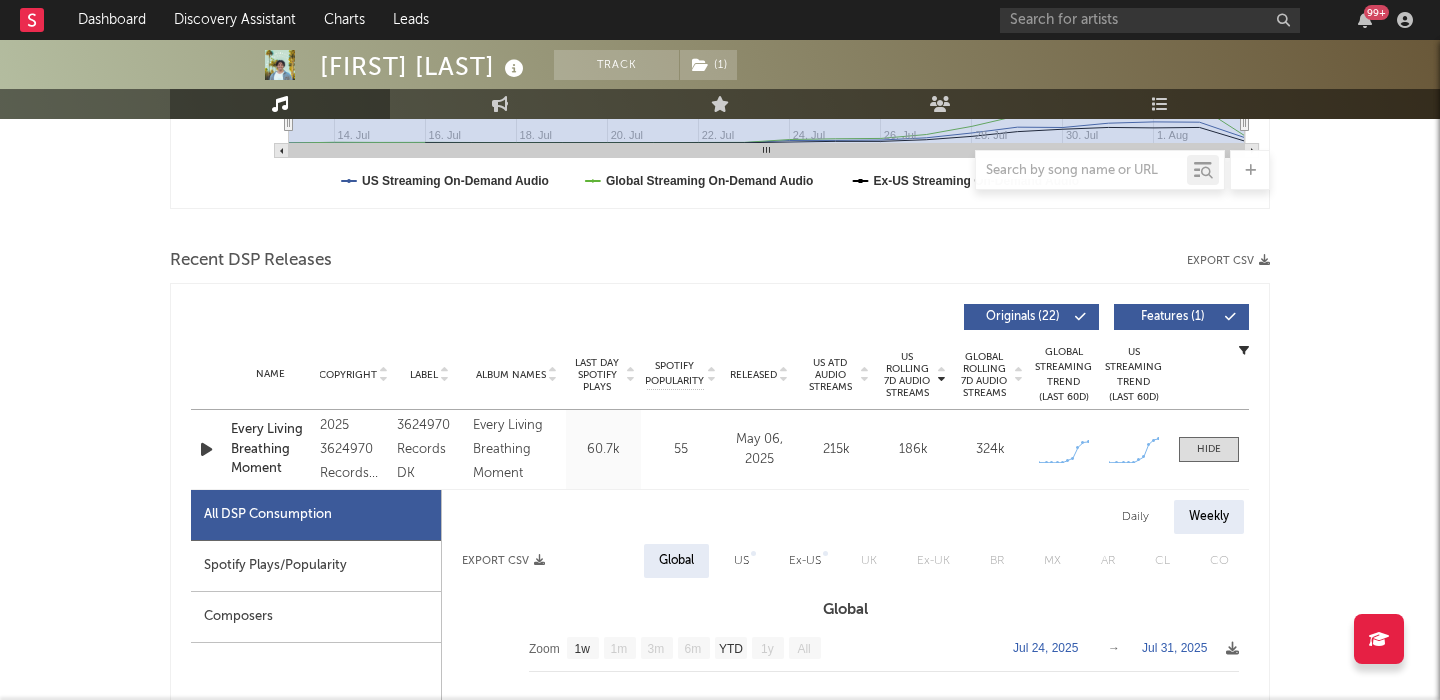 click on "Spotify Plays/Popularity" at bounding box center [316, 566] 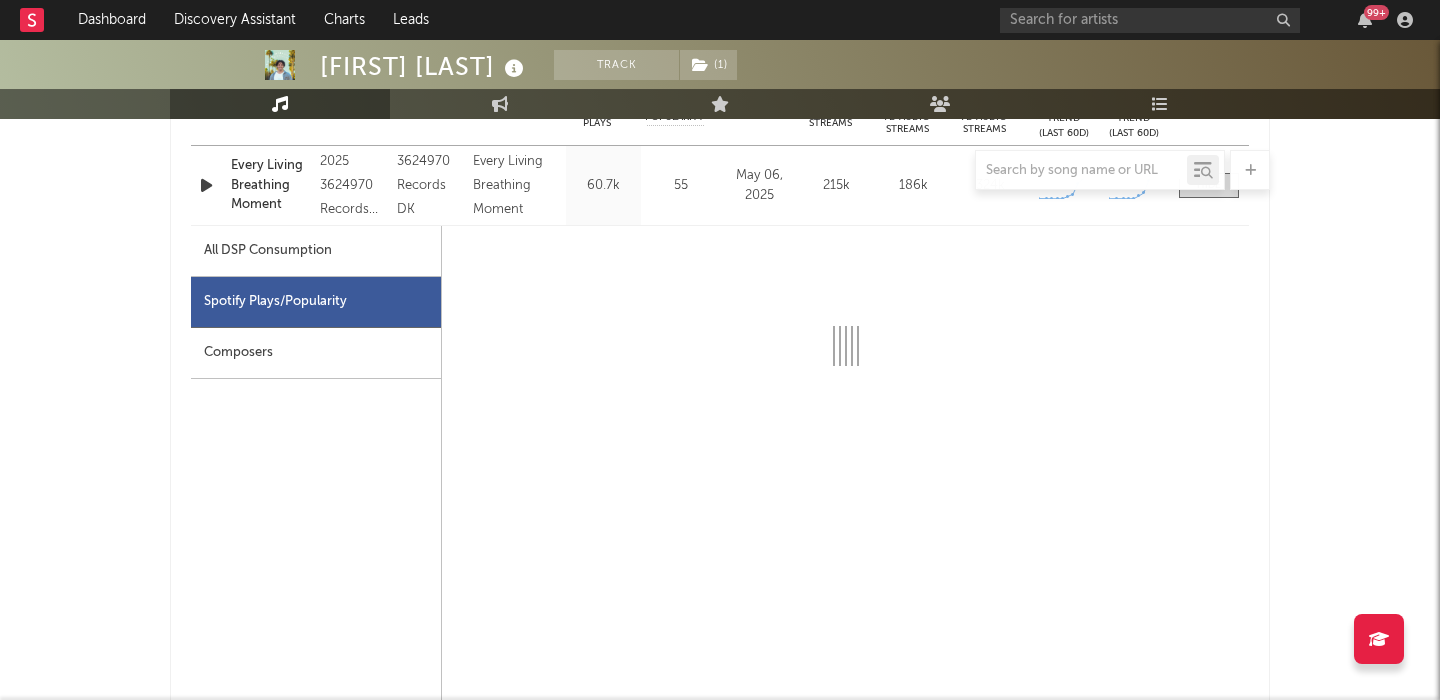 scroll, scrollTop: 854, scrollLeft: 0, axis: vertical 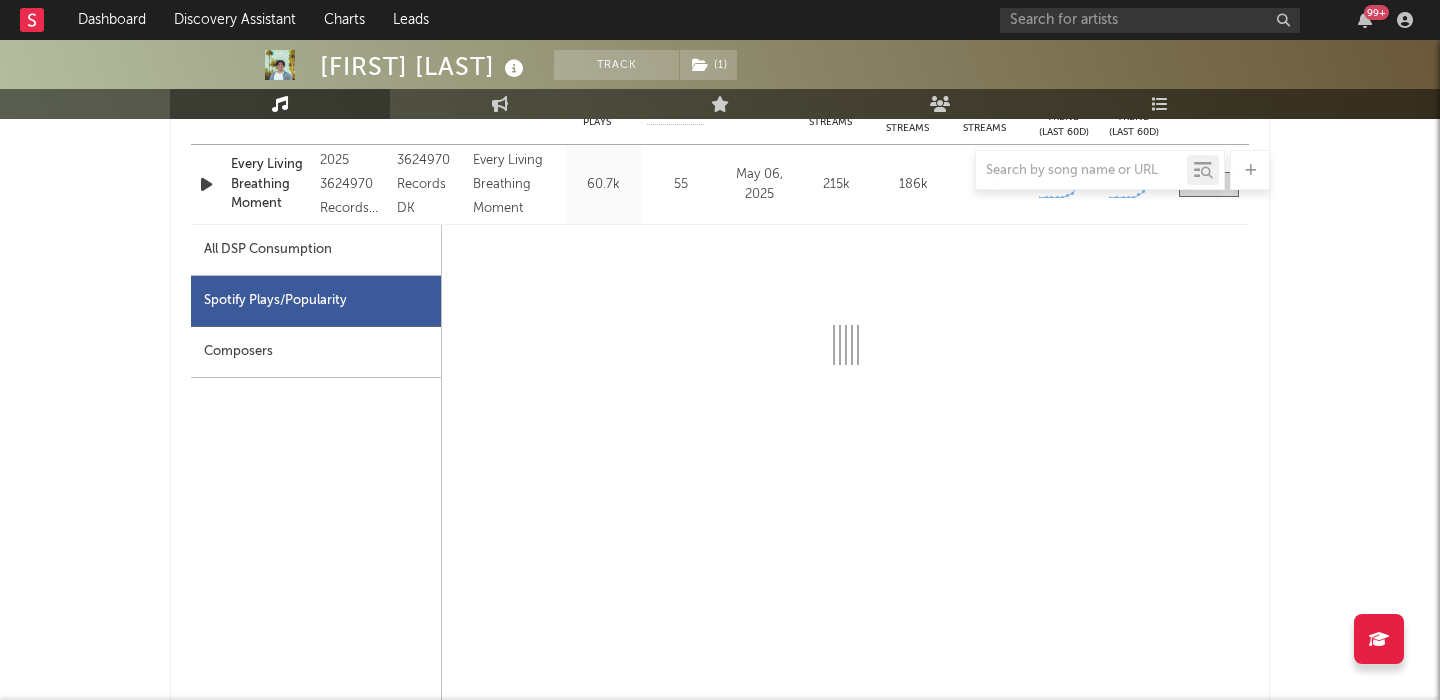 select on "1w" 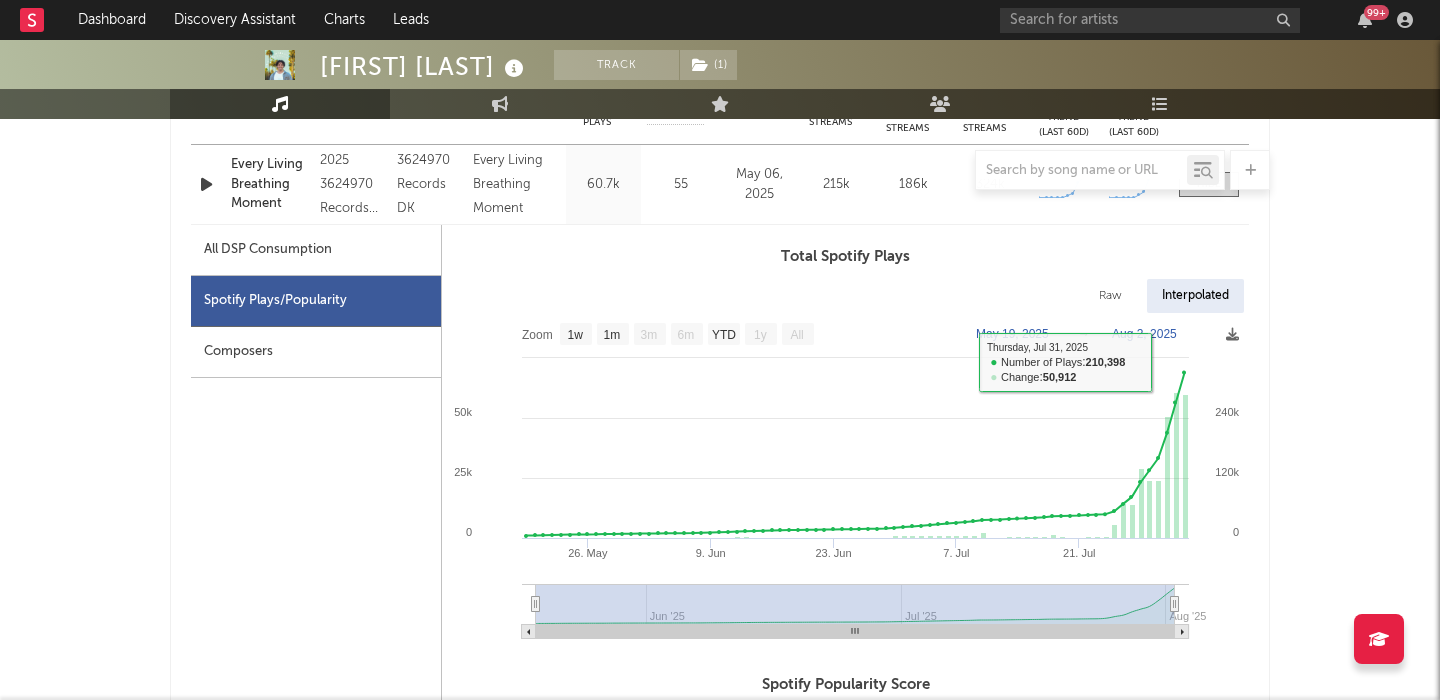 click on "Raw" at bounding box center (1110, 296) 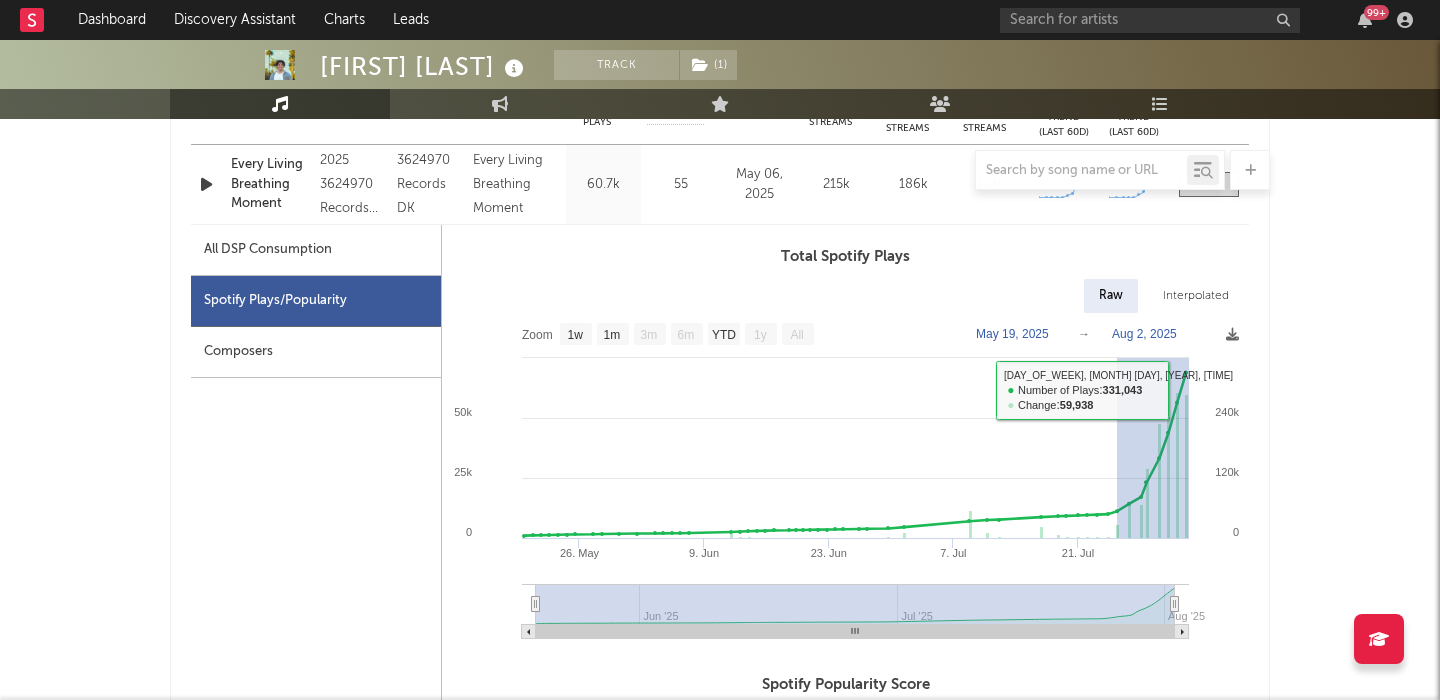 drag, startPoint x: 1117, startPoint y: 390, endPoint x: 1256, endPoint y: 395, distance: 139.0899 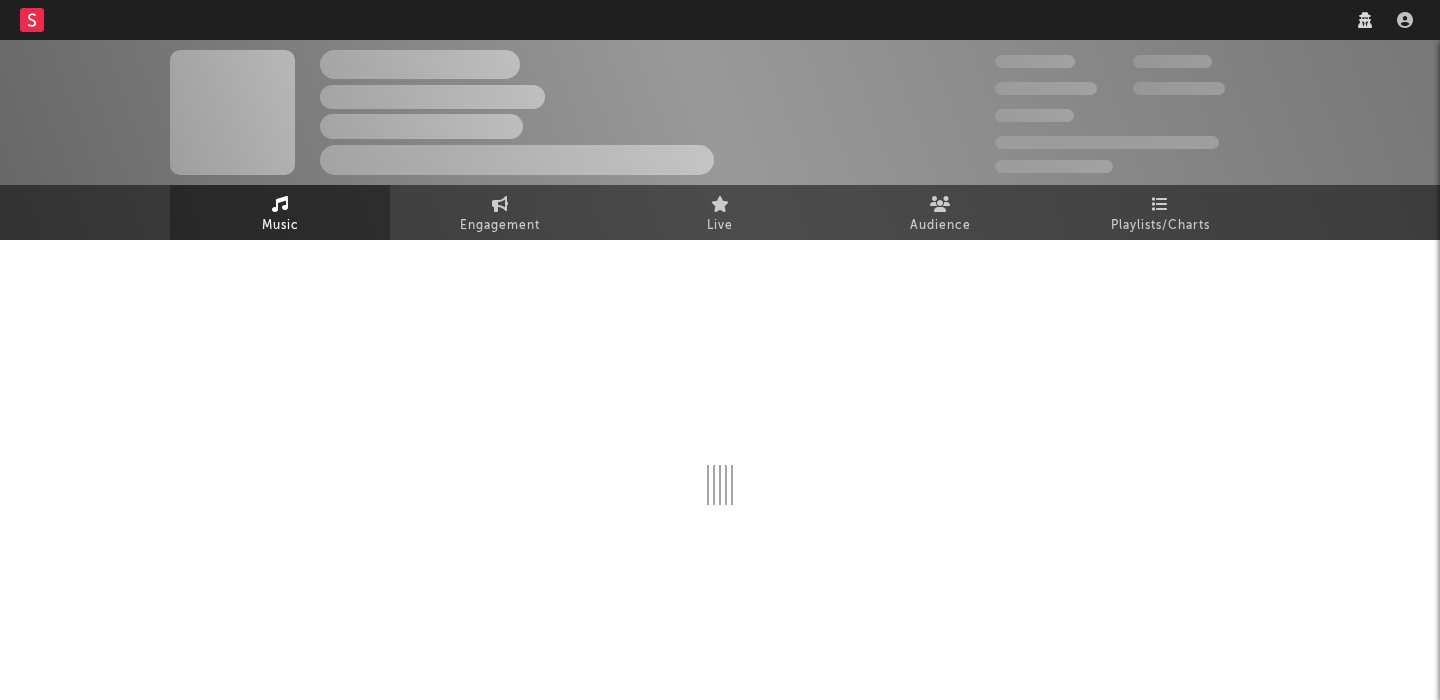 scroll, scrollTop: 0, scrollLeft: 0, axis: both 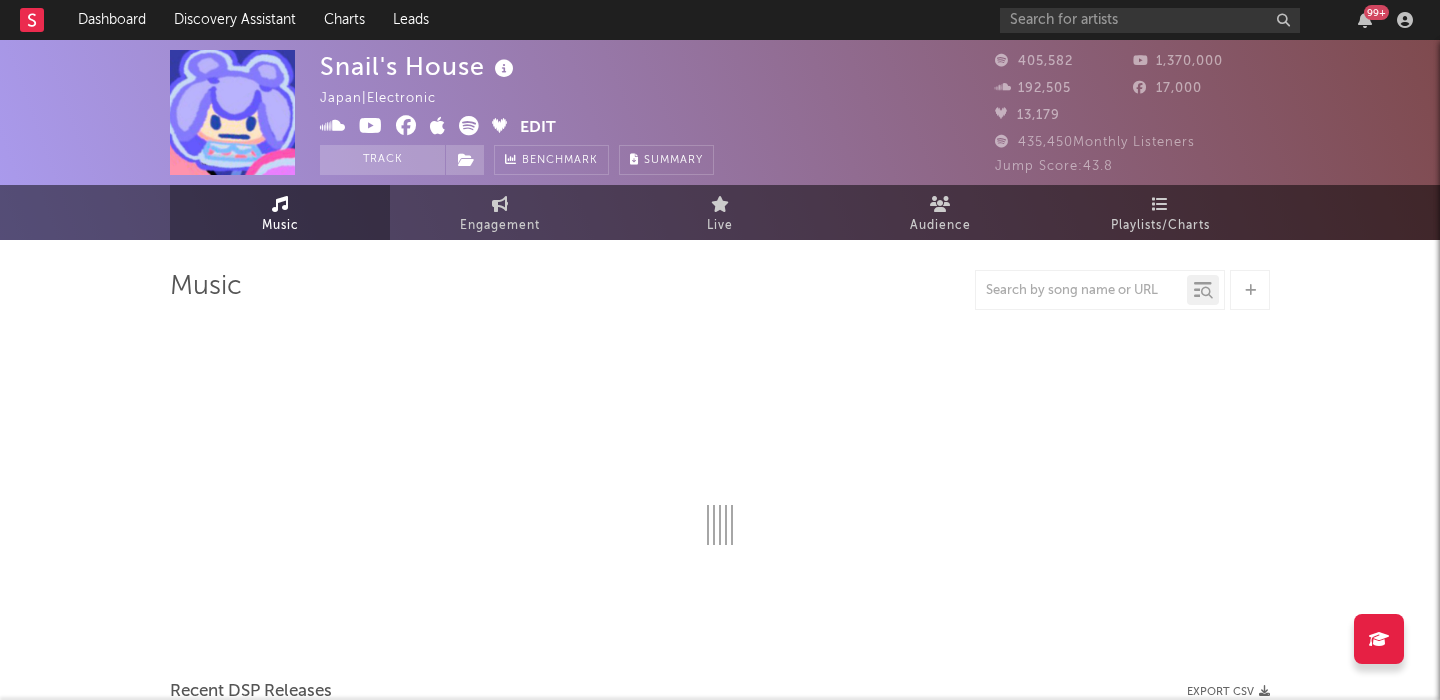 select on "6m" 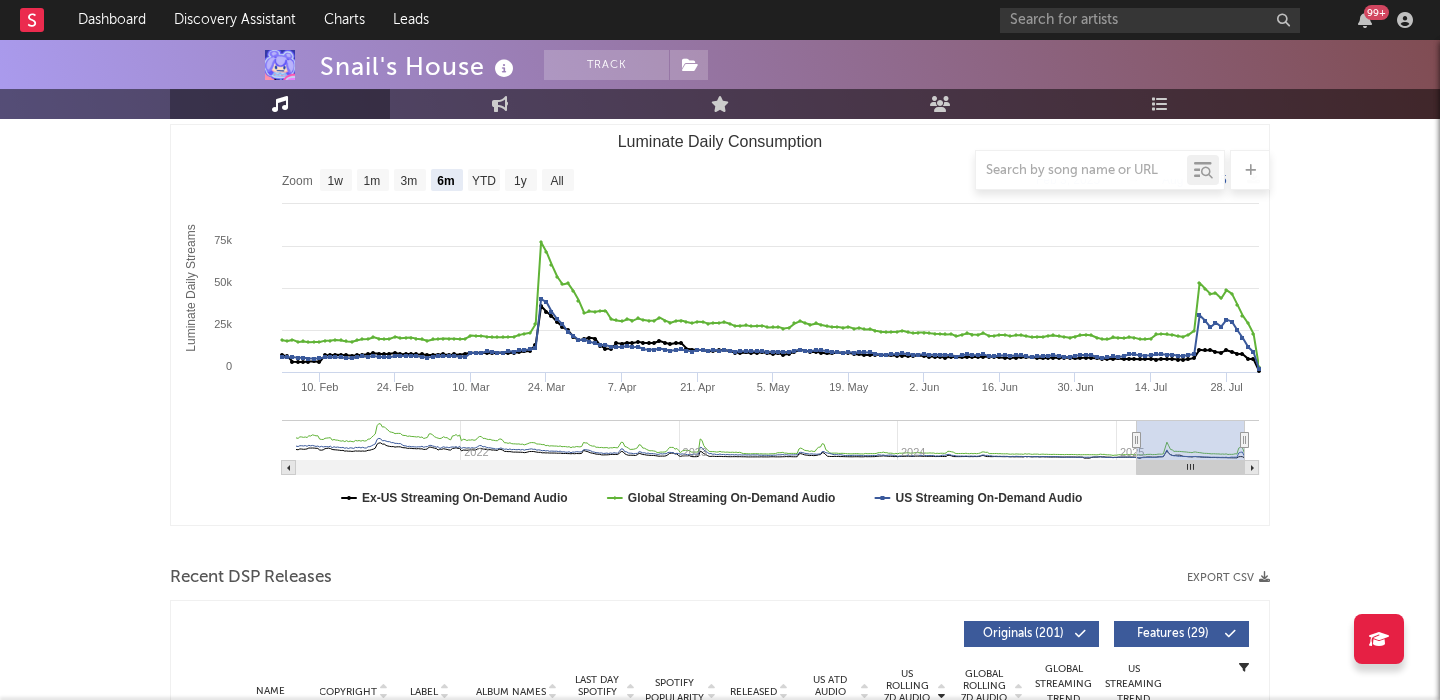 scroll, scrollTop: 594, scrollLeft: 0, axis: vertical 